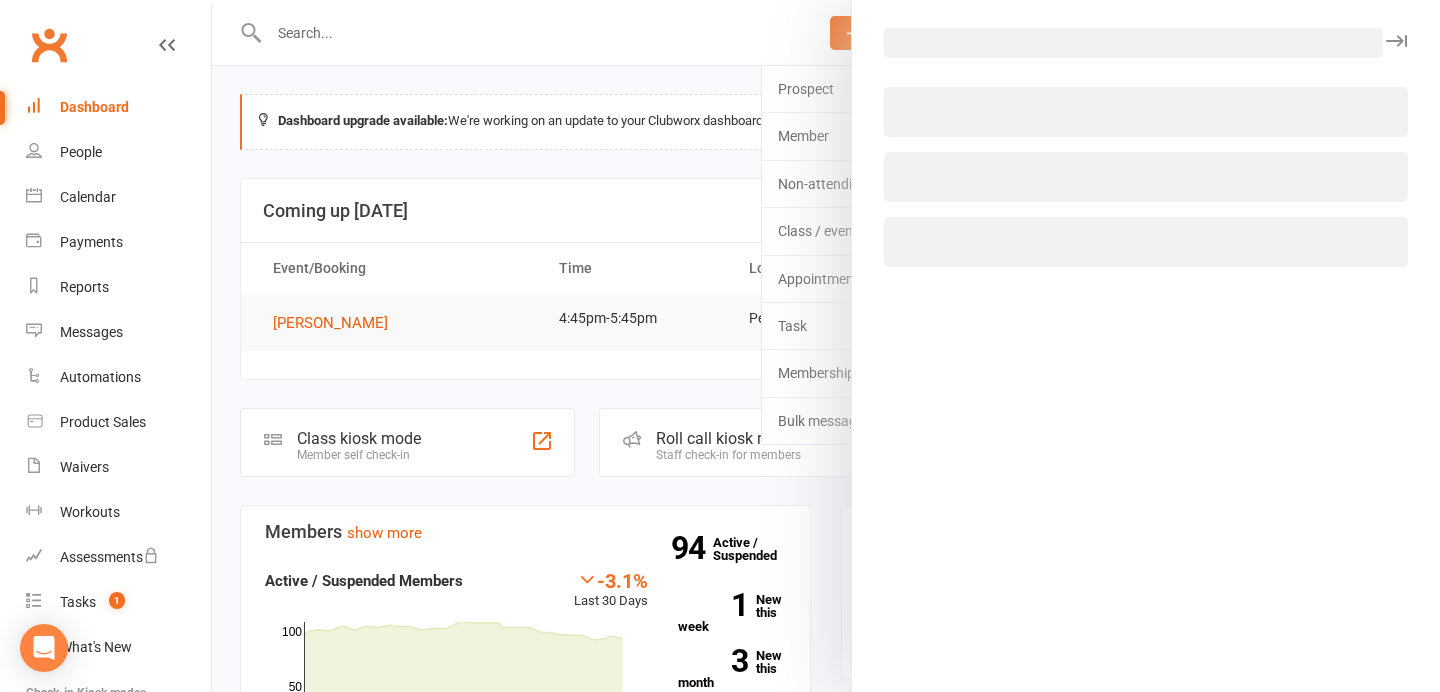 scroll, scrollTop: 0, scrollLeft: 0, axis: both 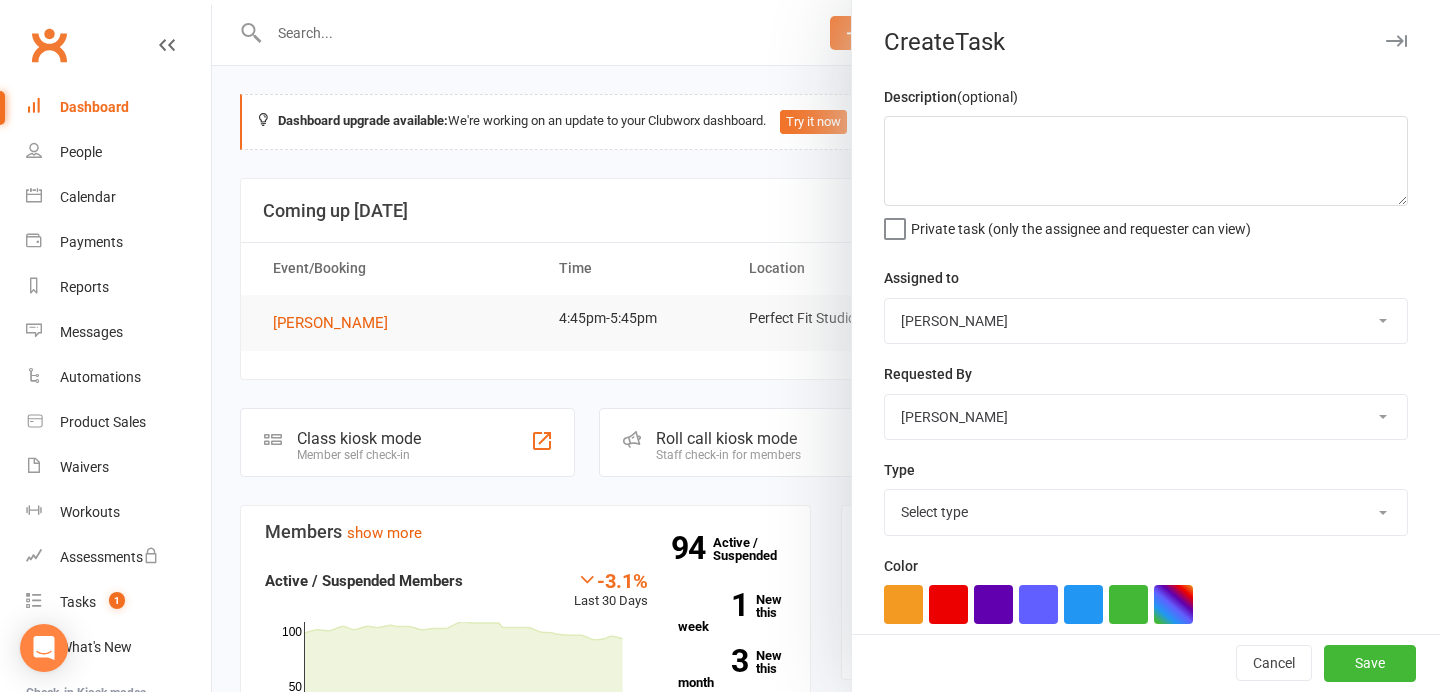 click on "Clubworx Dashboard People Calendar Payments Reports Messages   Automations   Product Sales Waivers   Workouts   Assessments  Tasks   1 What's New Check-in Kiosk modes General attendance Roll call Class check-in" at bounding box center (106, 351) 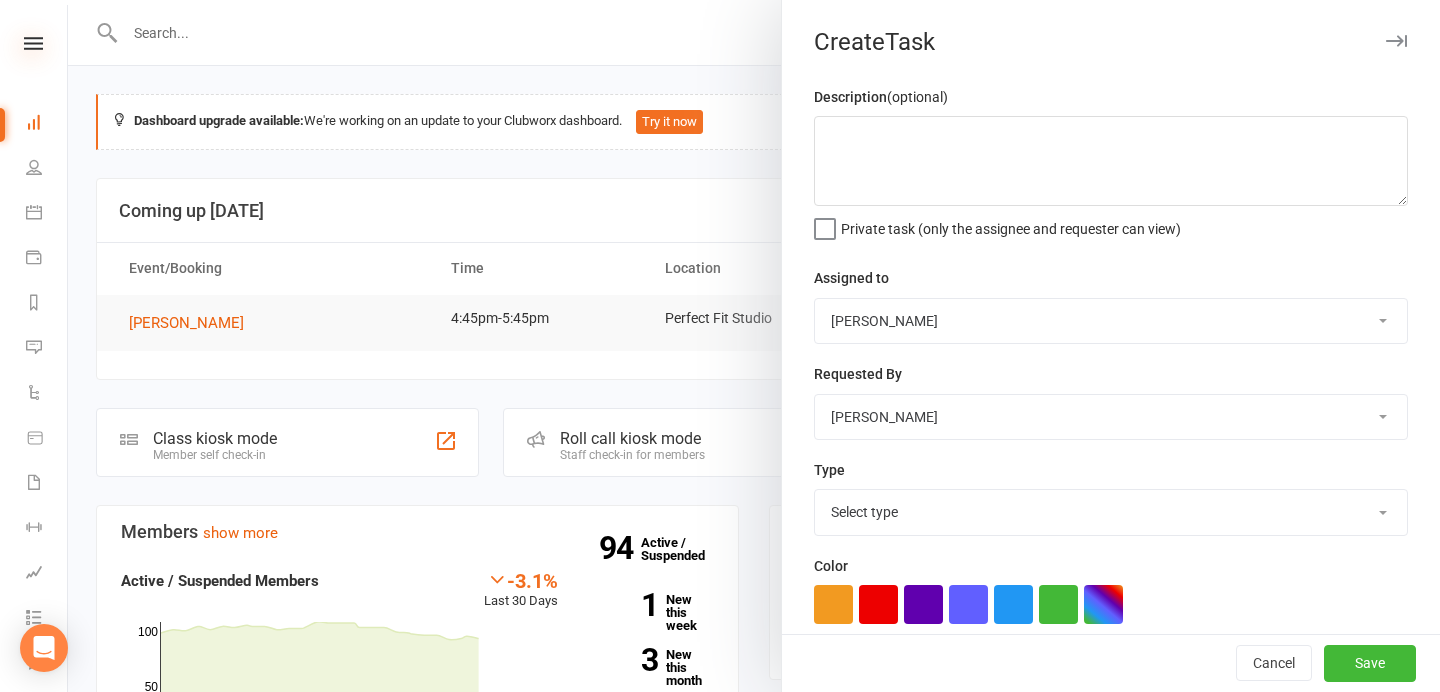 click at bounding box center (33, 43) 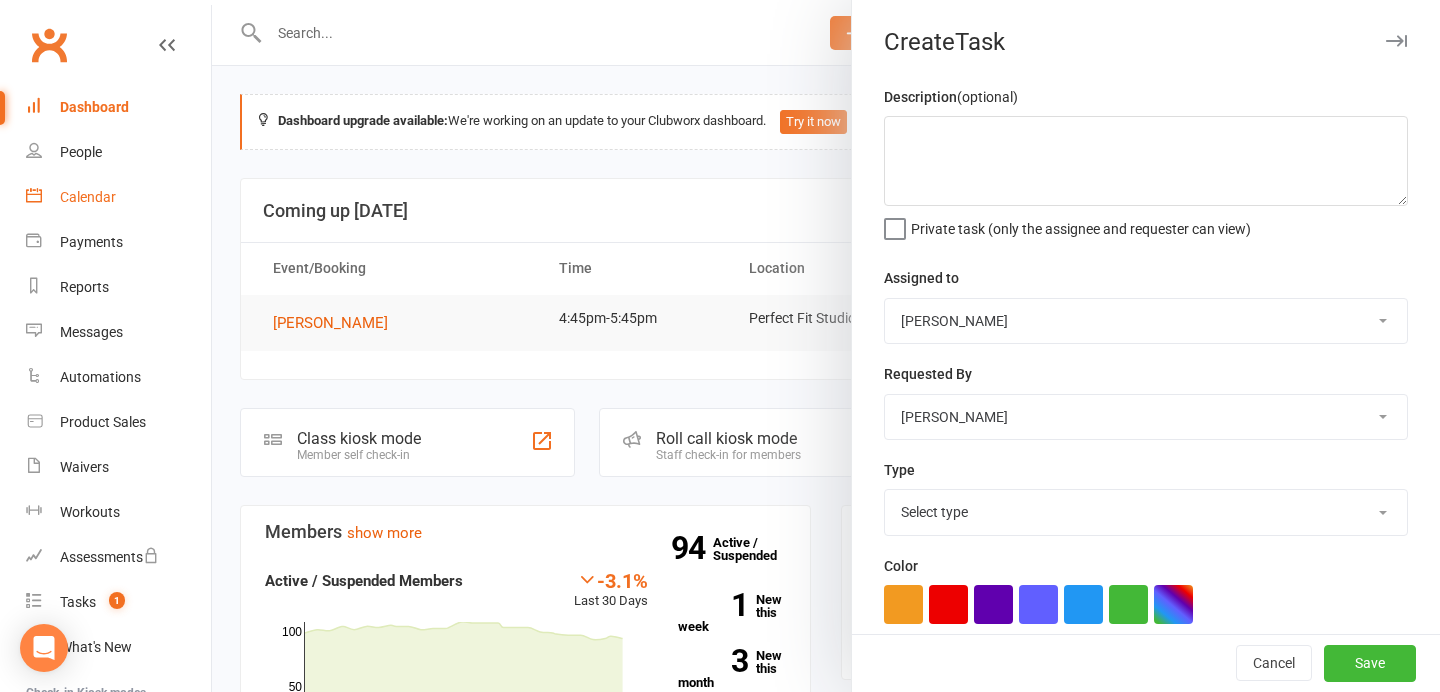 click on "Calendar" at bounding box center (88, 197) 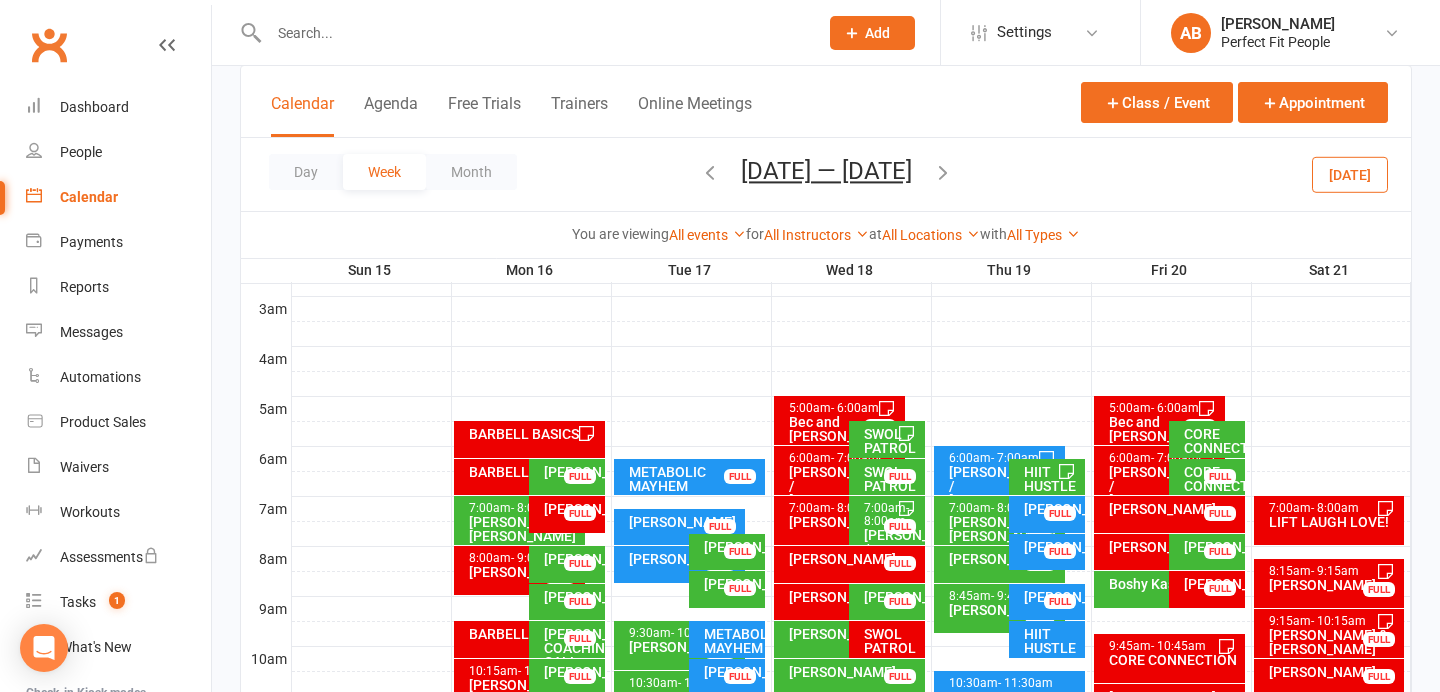 scroll, scrollTop: 261, scrollLeft: 0, axis: vertical 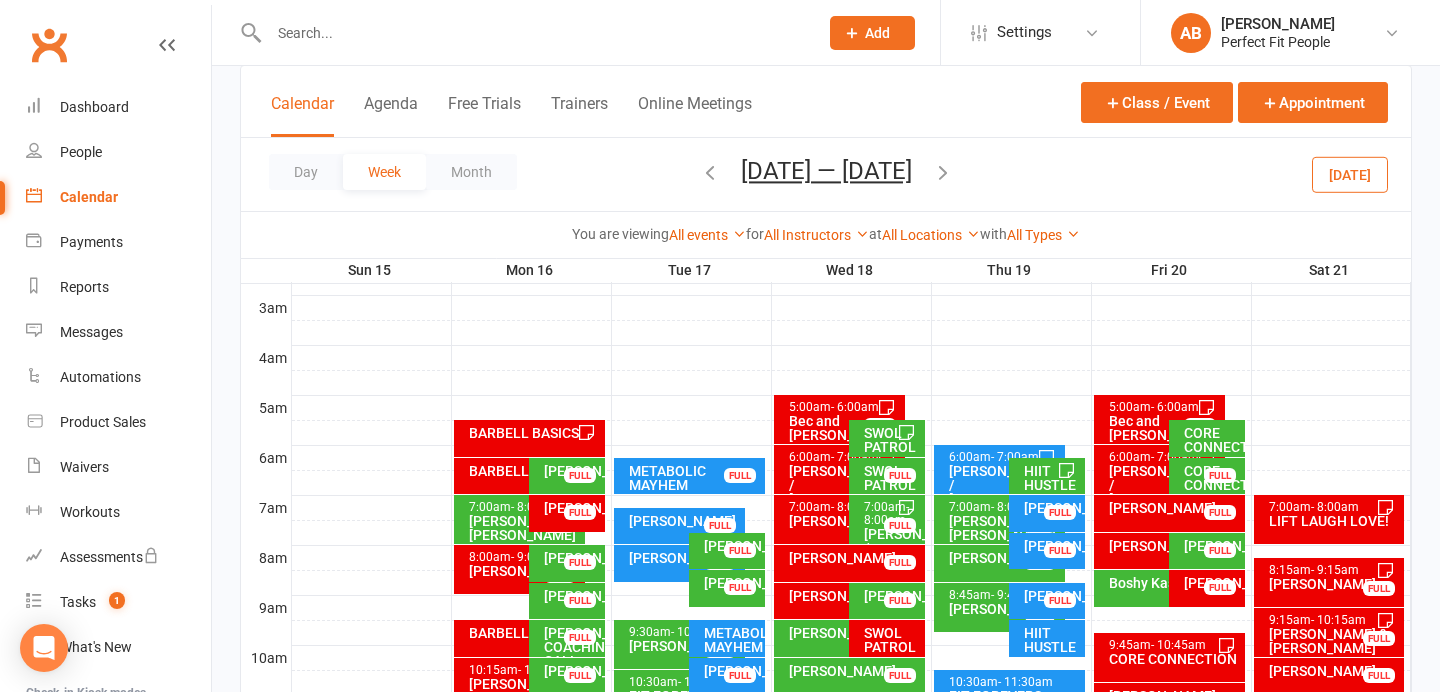 click at bounding box center (533, 33) 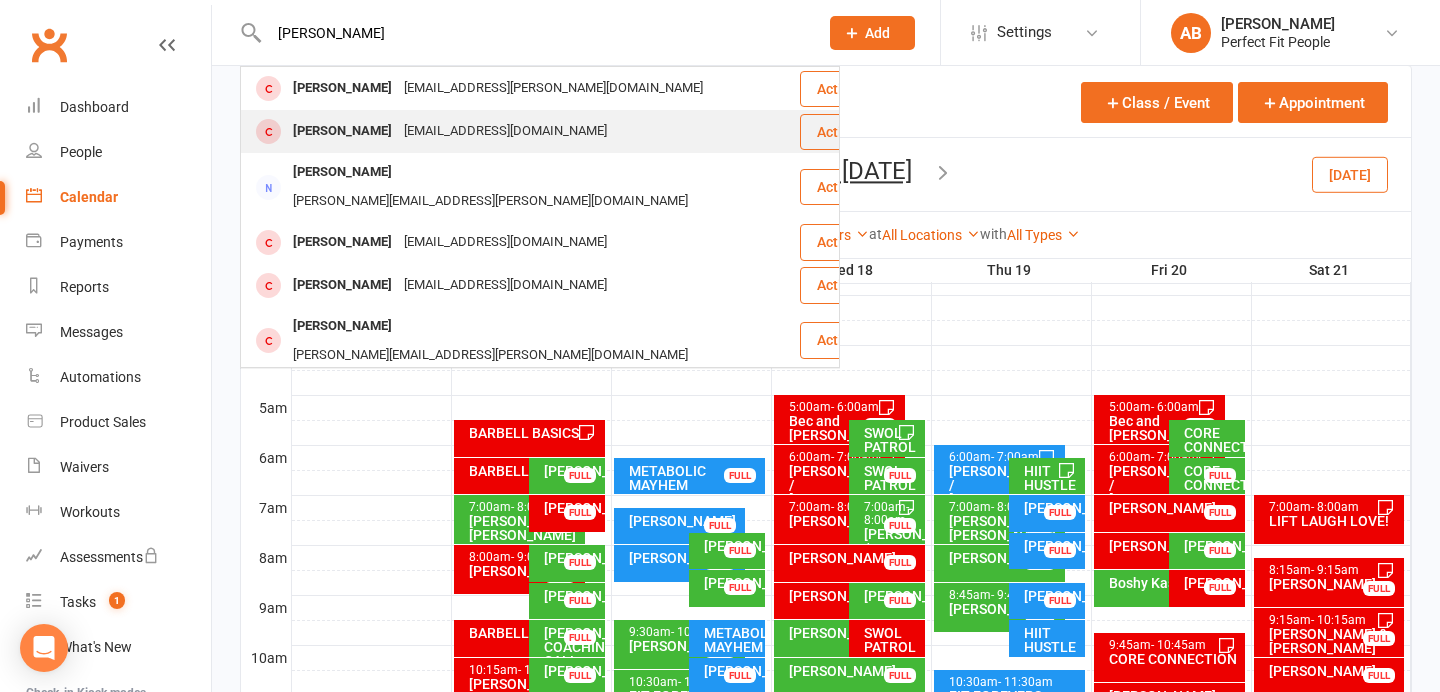 type on "Meg" 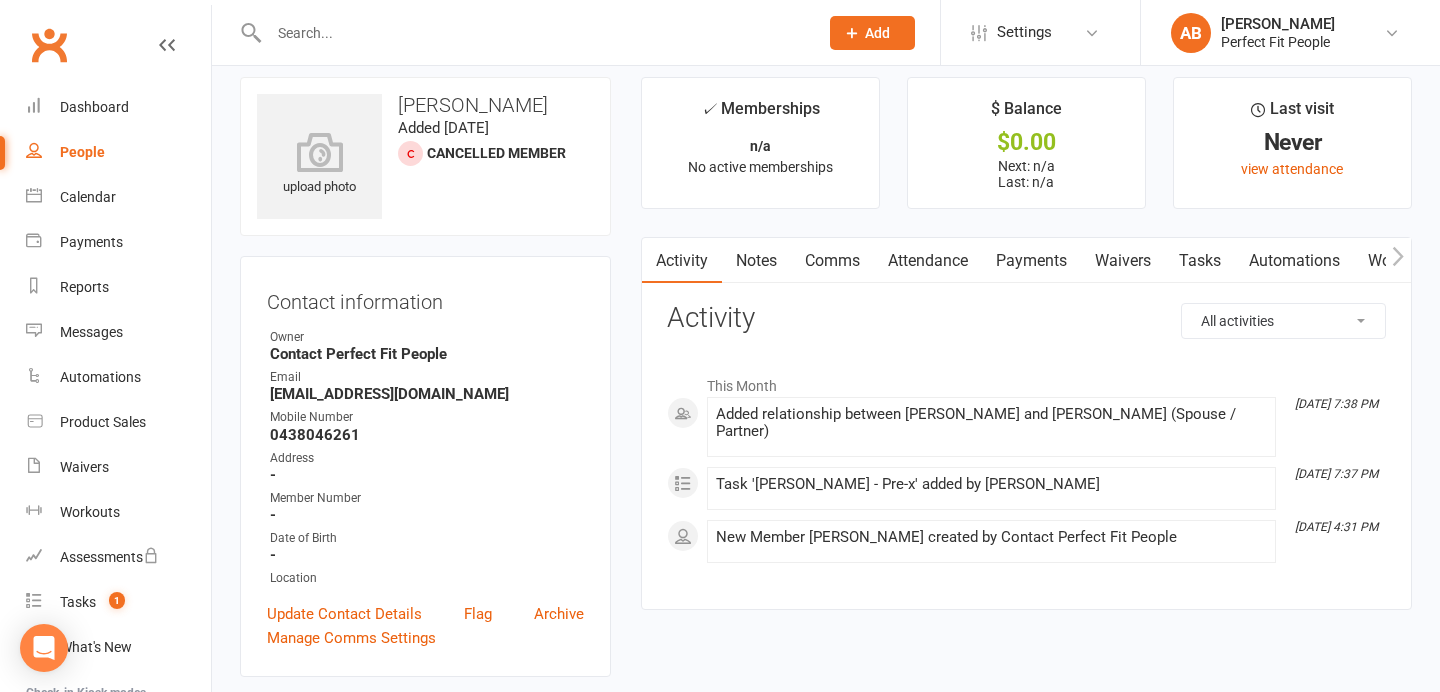 scroll, scrollTop: 0, scrollLeft: 0, axis: both 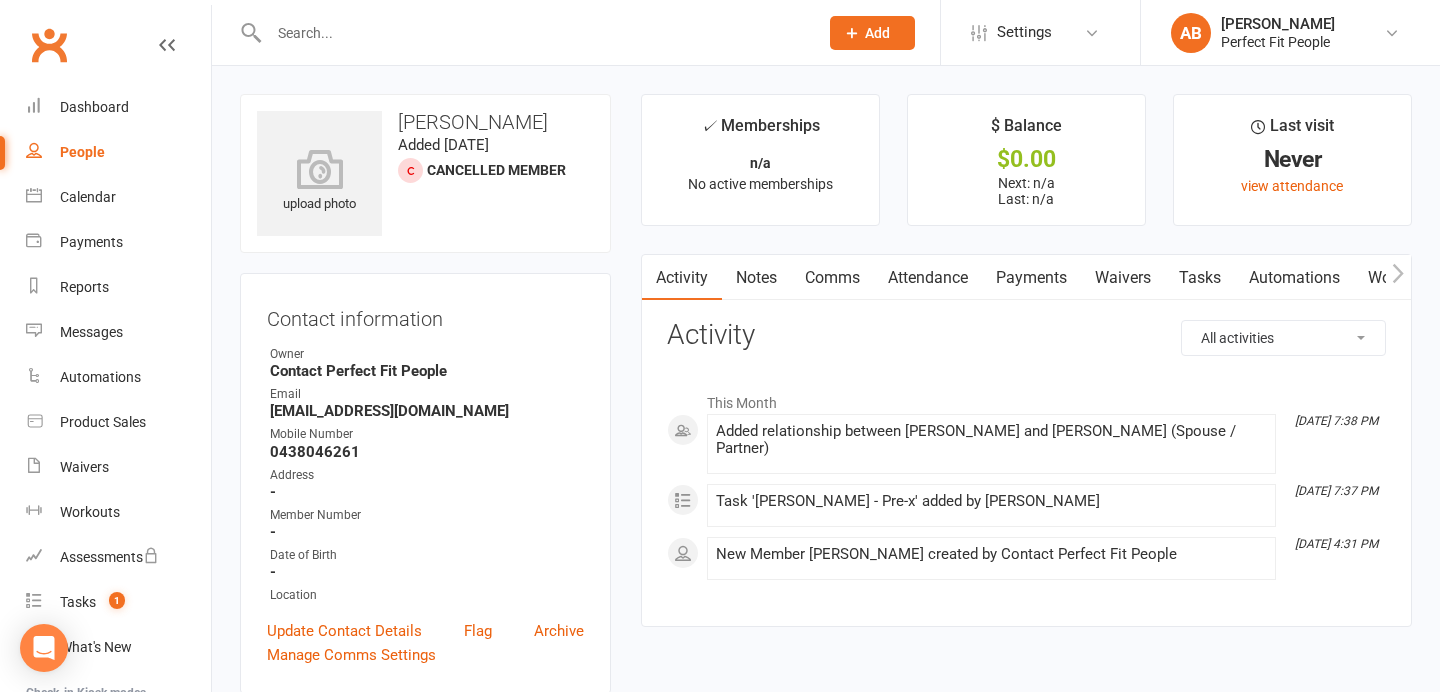 click at bounding box center (533, 33) 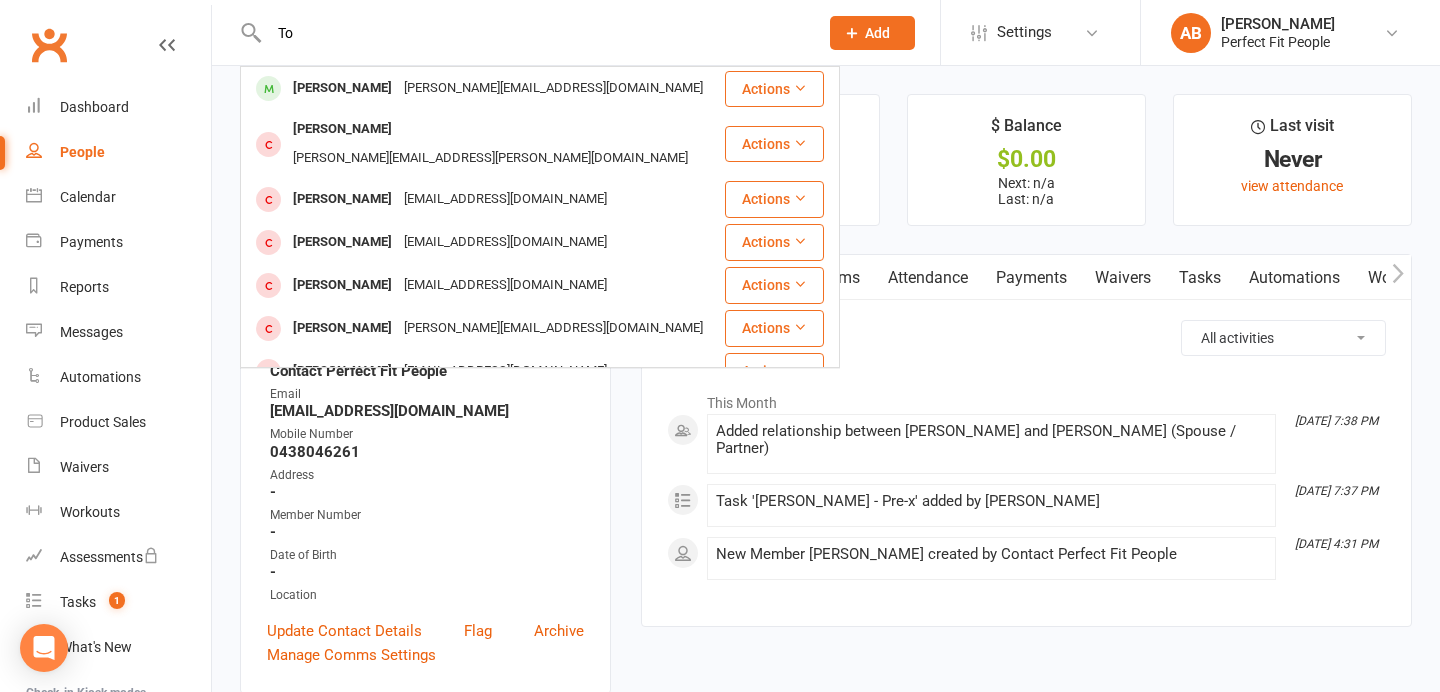 type on "T" 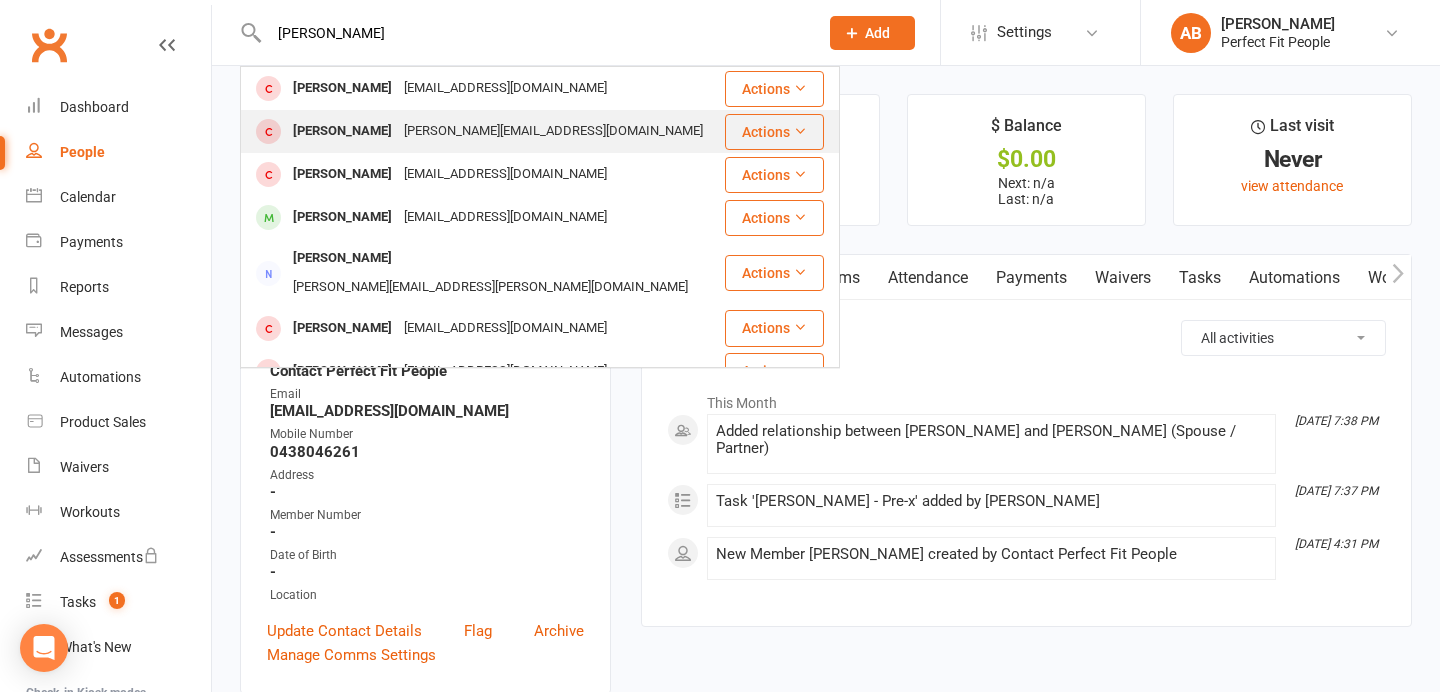 type on "ken" 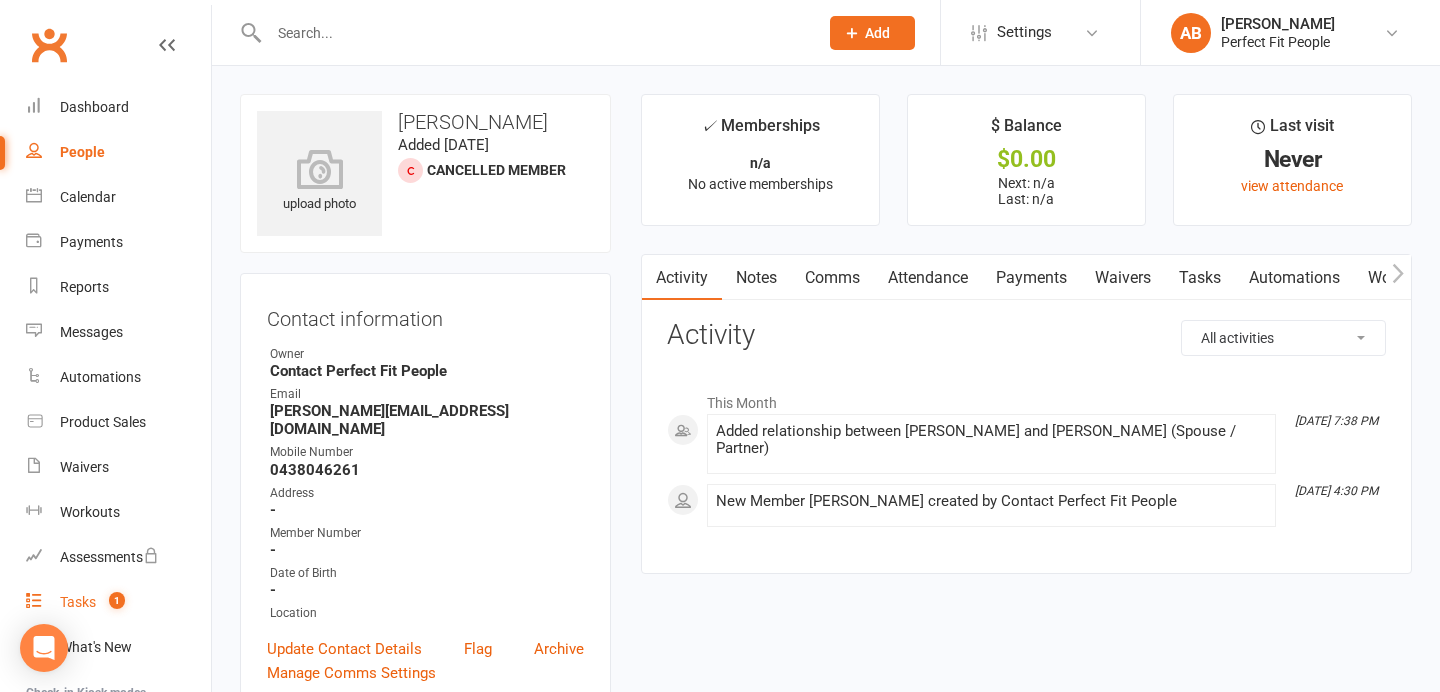 click on "Tasks" at bounding box center [78, 602] 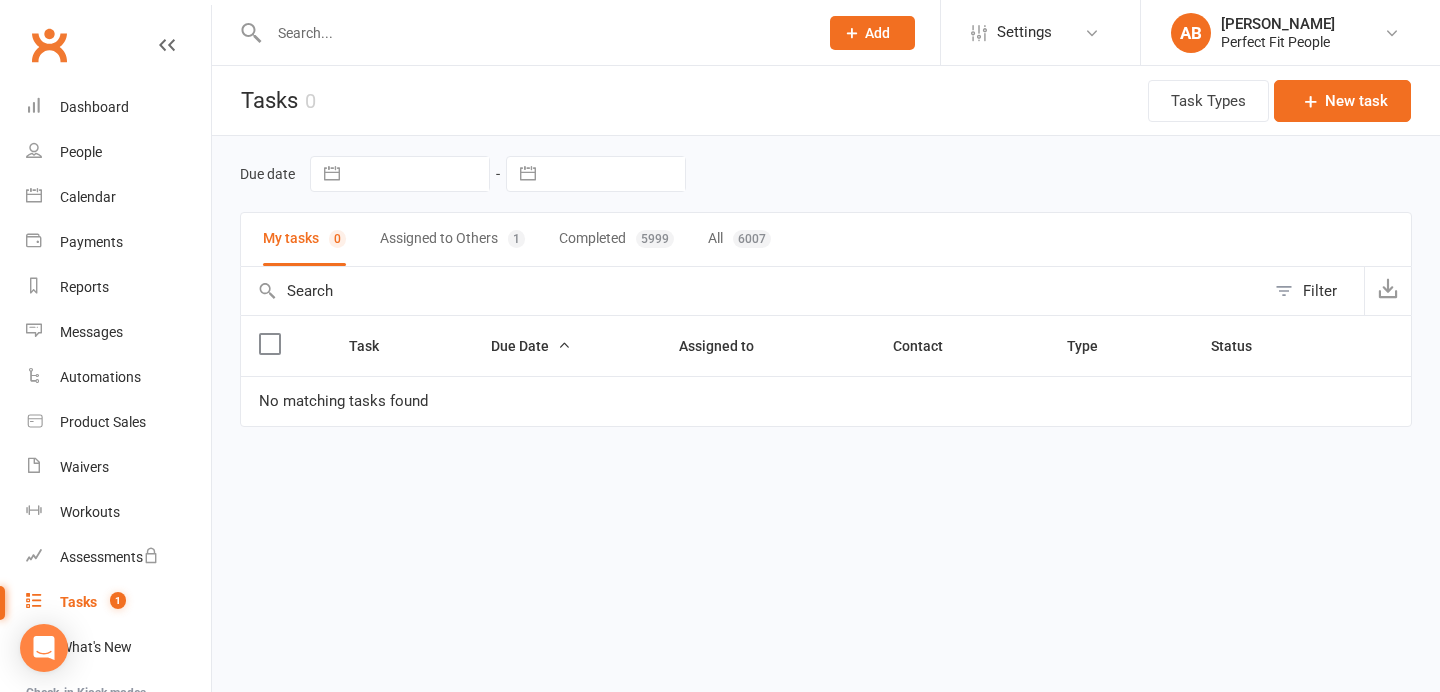 click on "Assigned to Others 1" at bounding box center [452, 239] 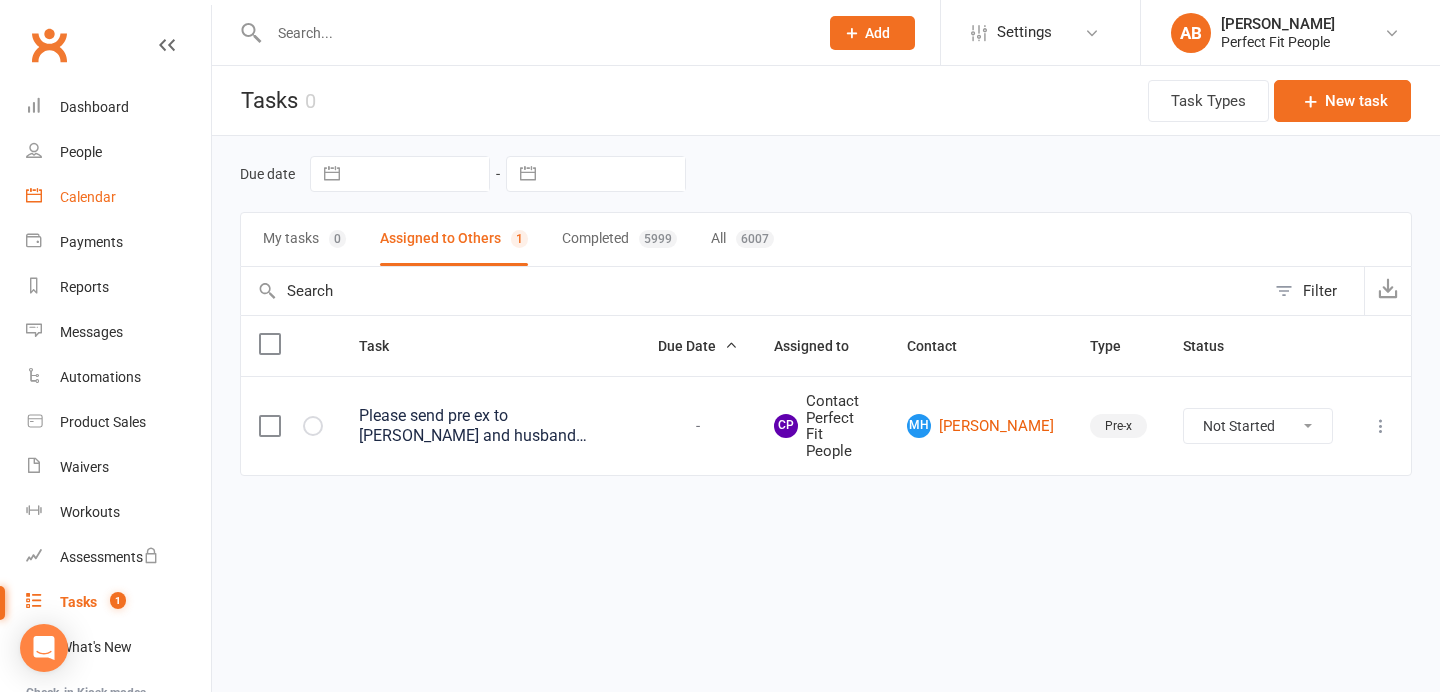 click on "Calendar" at bounding box center [88, 197] 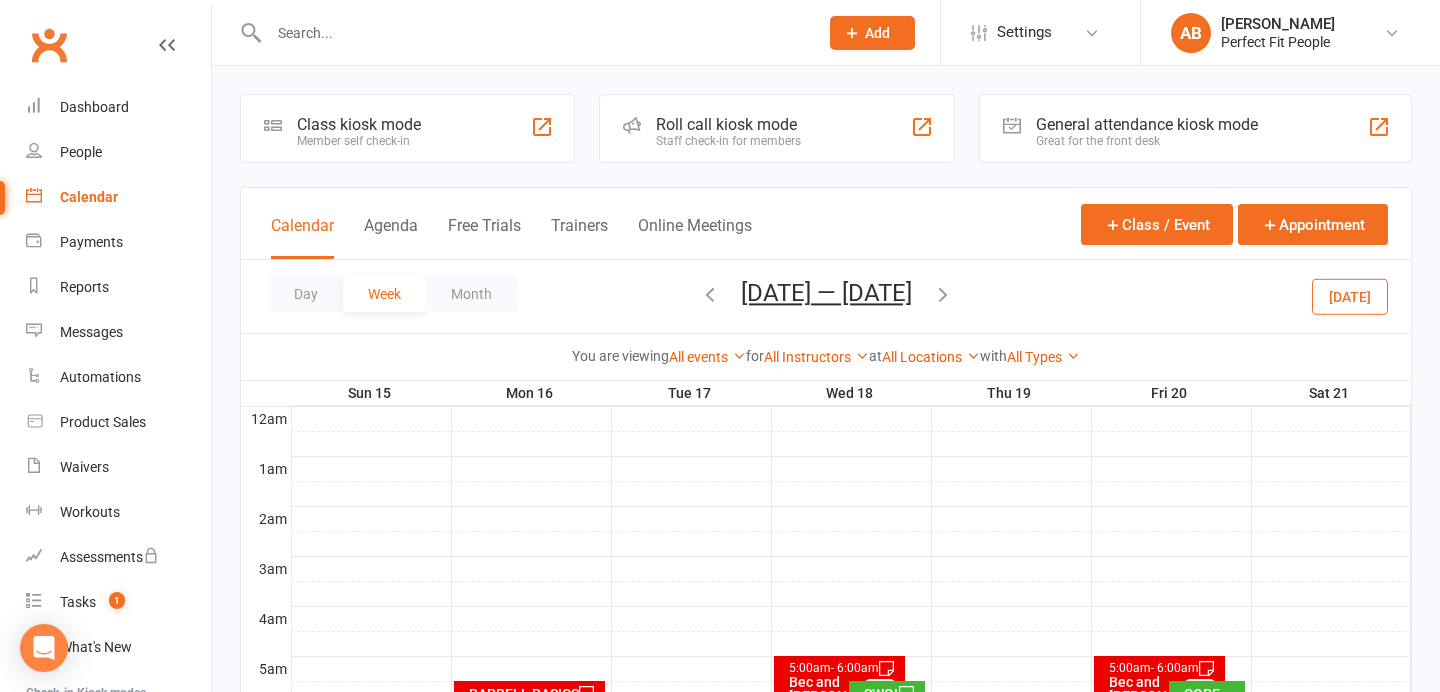 click at bounding box center [533, 33] 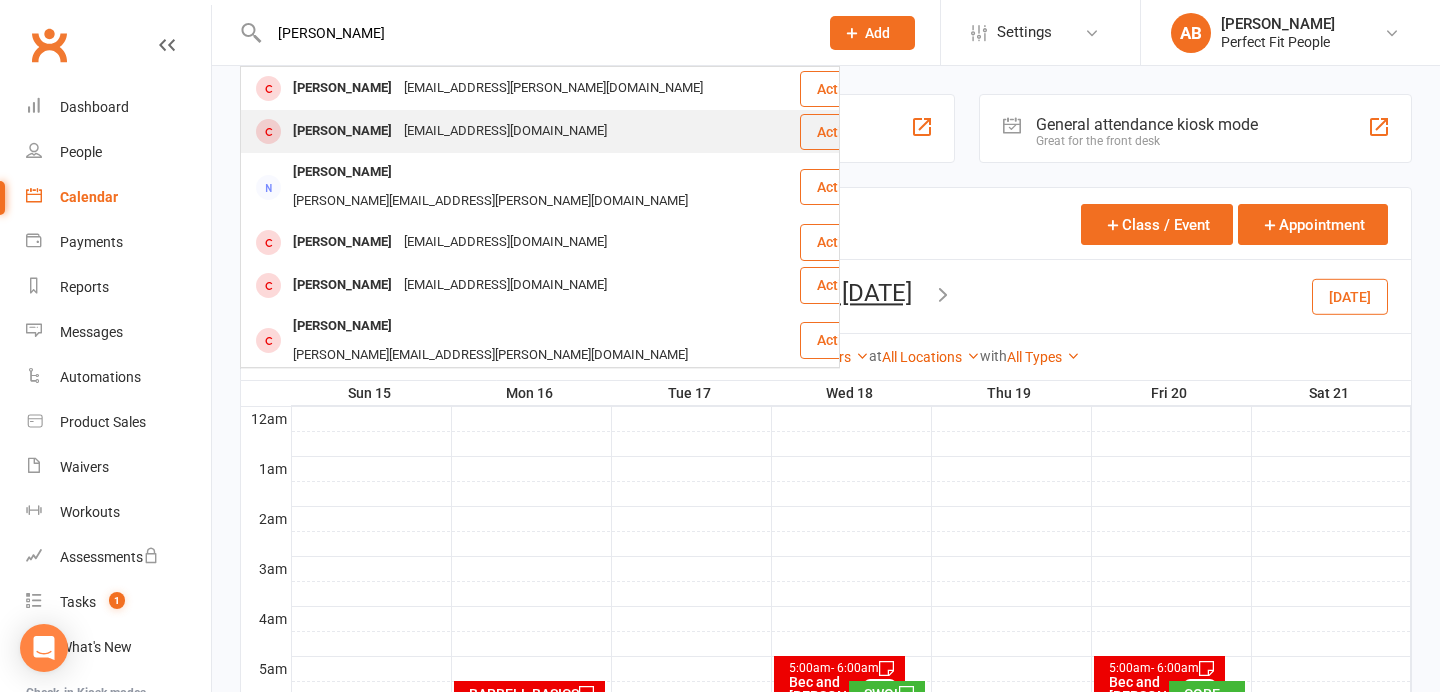 type on "Meg" 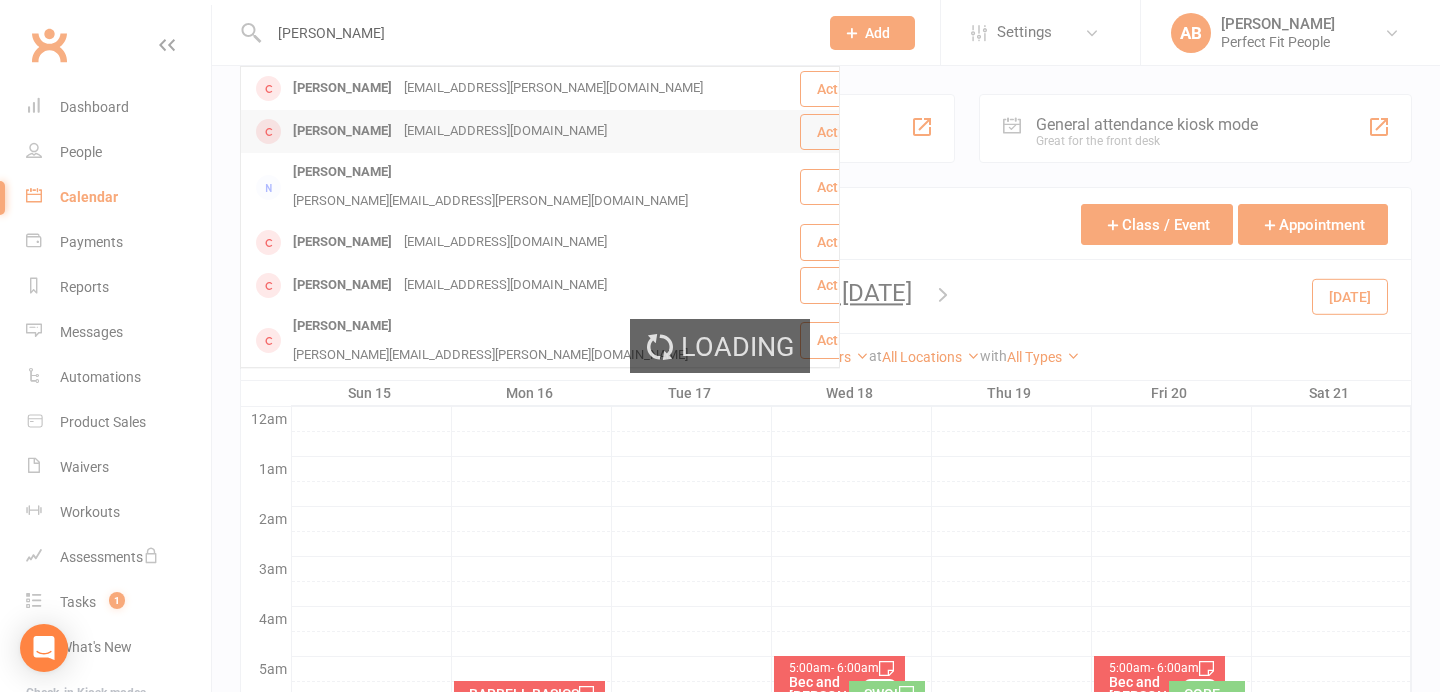 type 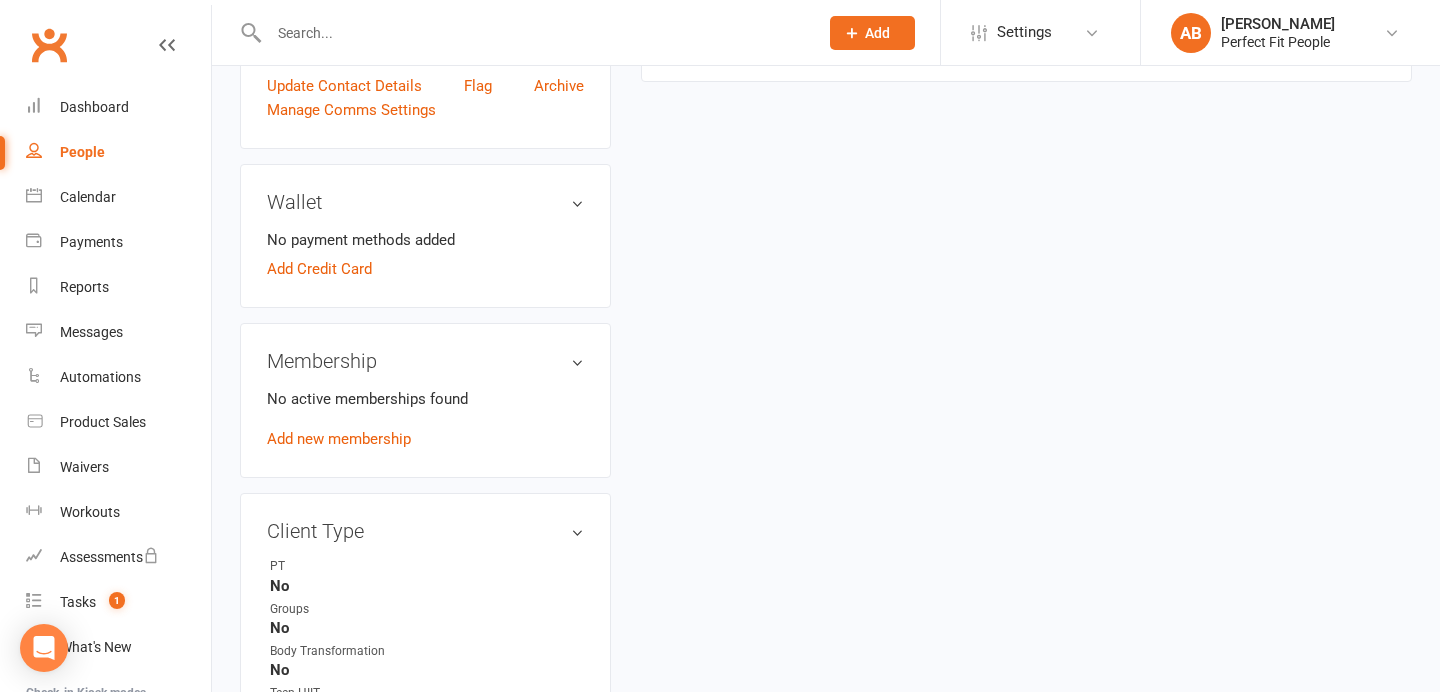 scroll, scrollTop: 549, scrollLeft: 0, axis: vertical 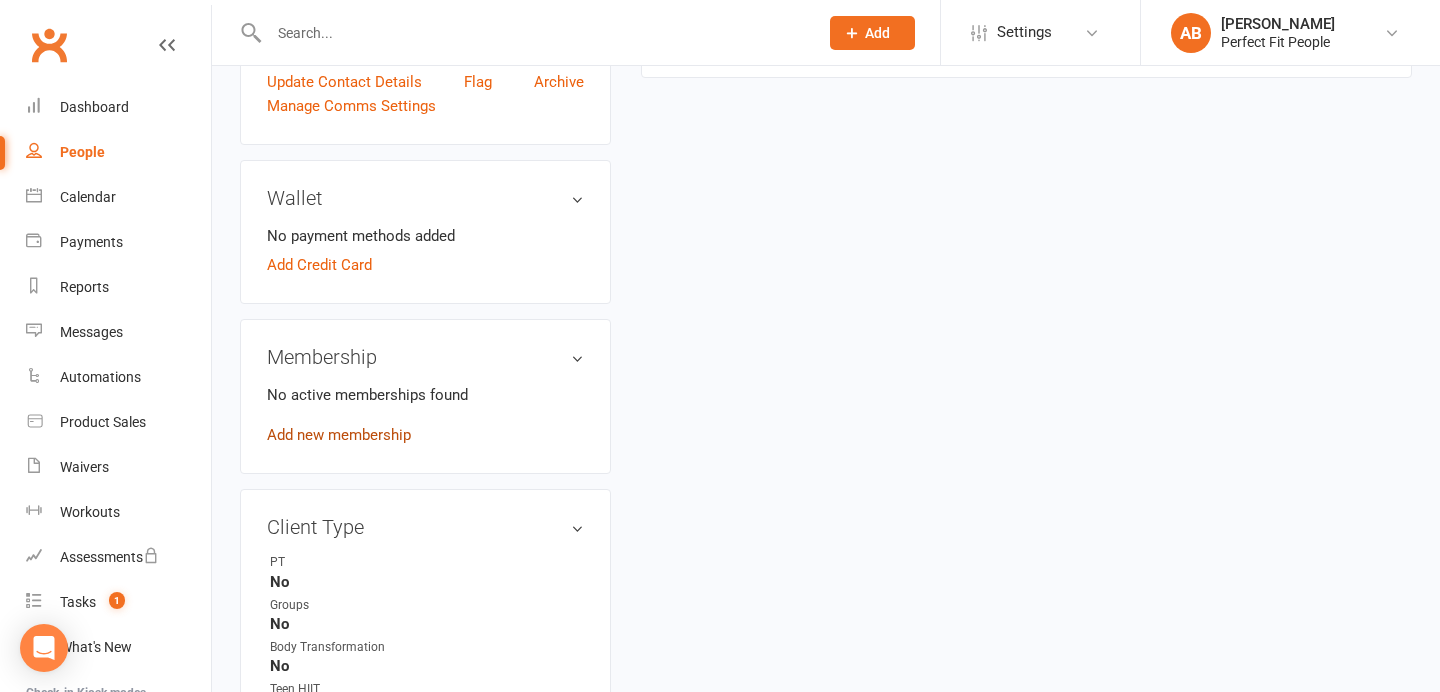 click on "Add new membership" at bounding box center (339, 435) 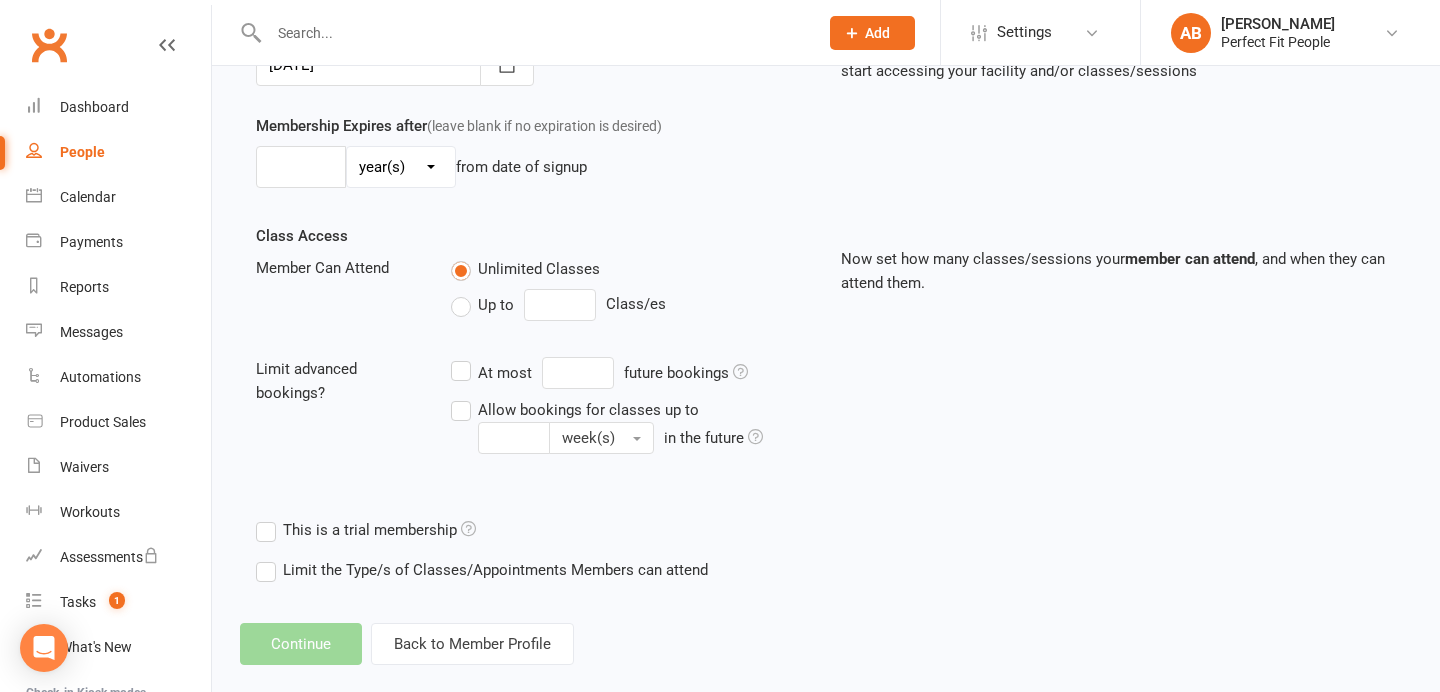 scroll, scrollTop: 0, scrollLeft: 0, axis: both 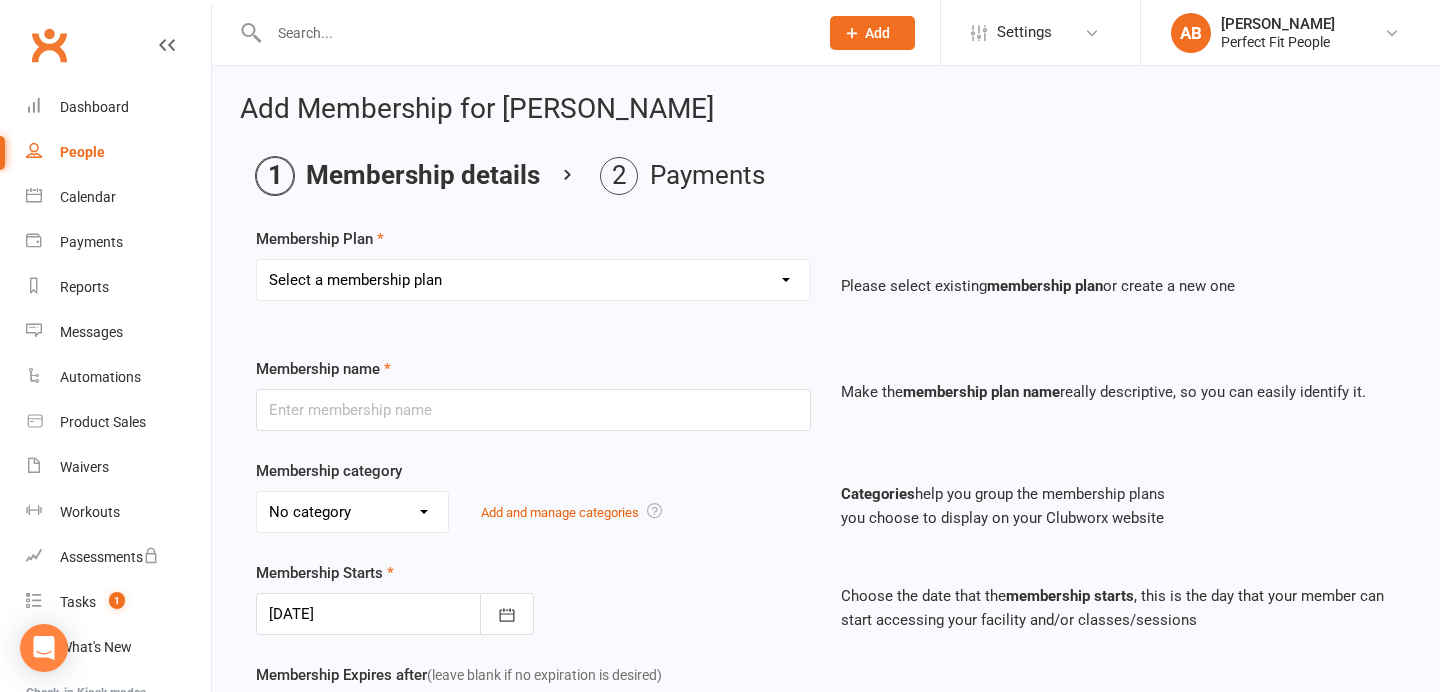 click on "Select a membership plan Create new Membership Plan 21-Day Reset Challenge  $195 + GST (New Clients Only) 21-Day Reset Challenge - MEMBERS ($195 on top of pass payment) 6 Week Slim Down $66 Per Week + GST (New member) 6 Week Slim Down $330 one-time payment + GST (New member) 6 Week Slim Down Members only $330+GST upfront Strong in 6 $200 week + GST Strong in 6 $1200 One Time Payment + GST 8 Week Body Transformation $100 / Week  + GST 8 Week Body Transformation $800 One Time Payment + GST Fit Forever Weekly Membership Fit Forever Classes  - 10 Pack Perfect Fit Boot Camp Casual - Single $25+GST Perfect Fit Boot Camp Casual - 10 Packs $250+GST Perfect Fit Groupie Casual $30 SINGLE CLASS + 10% GST Perfect Fit Groupie Casual - 10 Pack Perfect Fit Teen HIIT Casual - 10 Pack Perfect Fit Groupie STUDENT Peak Pass $50 Per Week + GST Perfect Fit TEEN FITNESS 1 Class Pack - $15 Per Week + GST Perfect Fit TEEN FITNESS 2 Class Pack - $30 Per Week + GST Perfect Fit Groupie Off Peak Pass $55 Per Week + GST PT 45 PT 60" at bounding box center (533, 280) 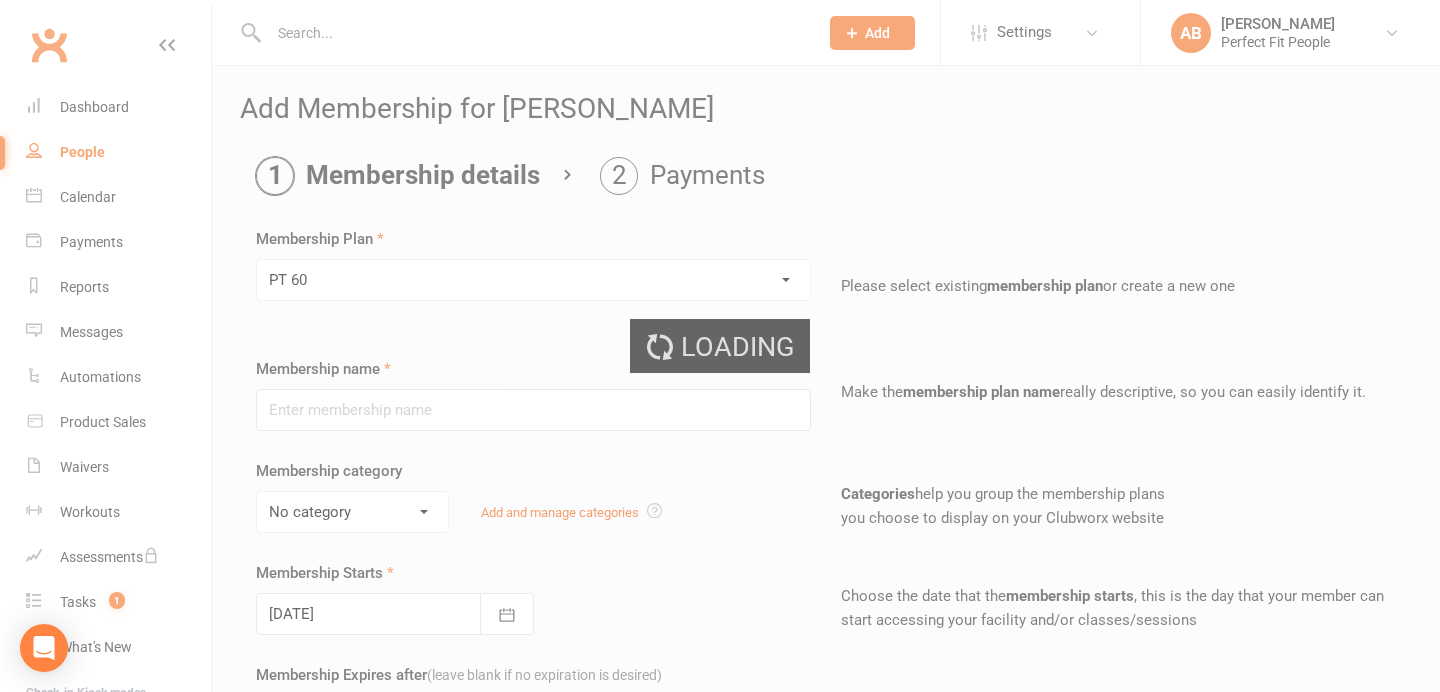 type on "PT 60" 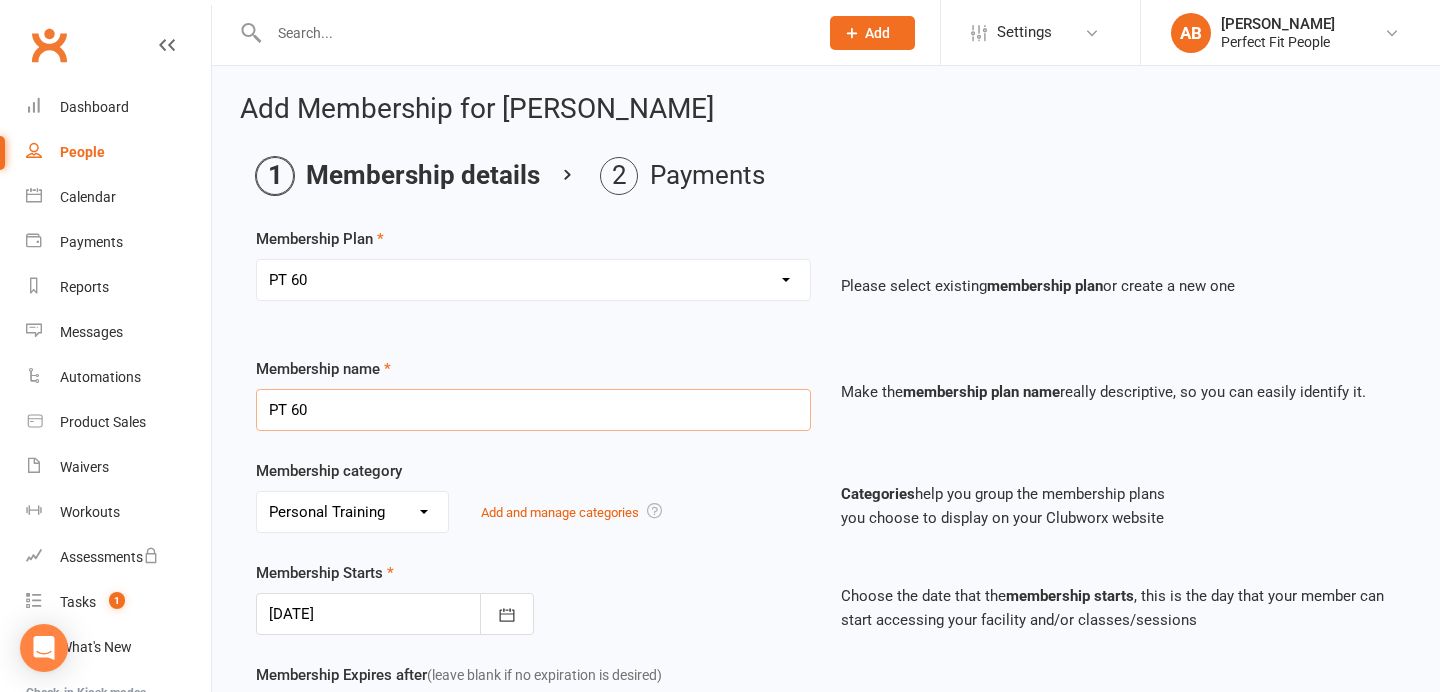 click on "PT 60" at bounding box center (533, 410) 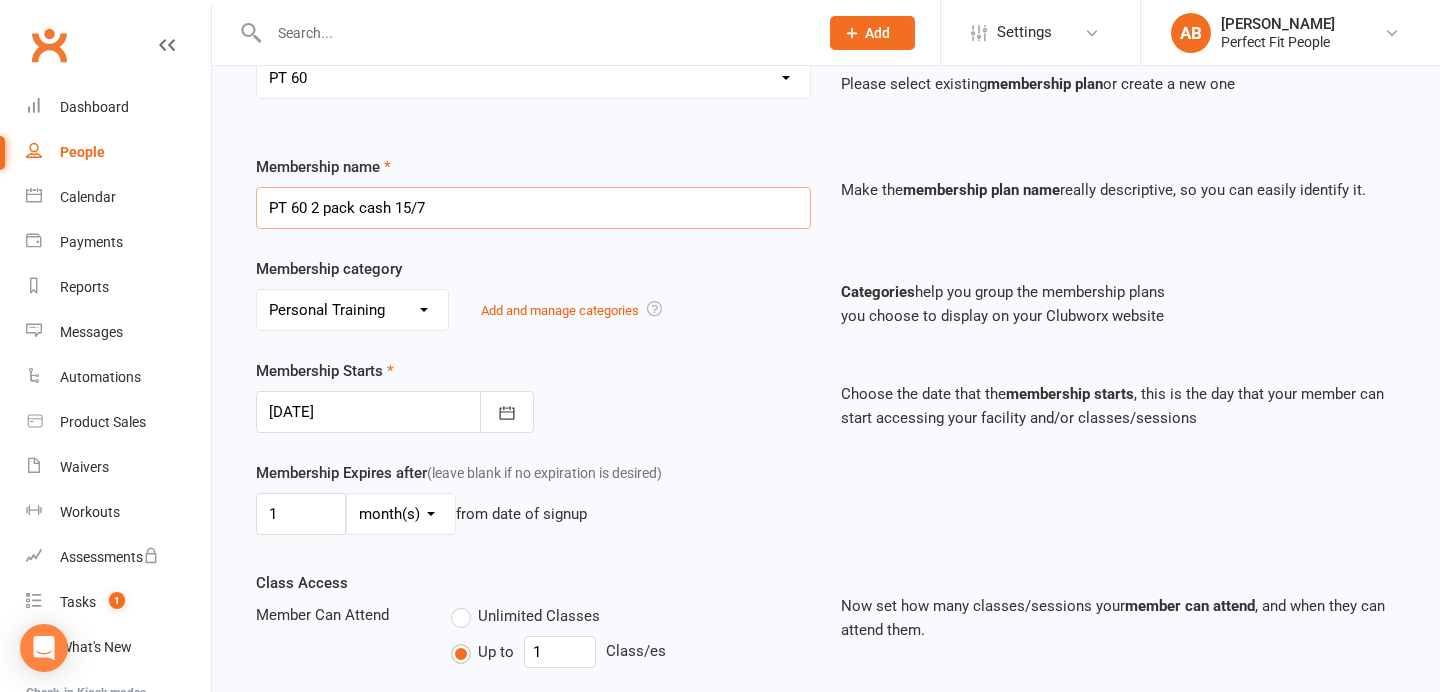 scroll, scrollTop: 212, scrollLeft: 0, axis: vertical 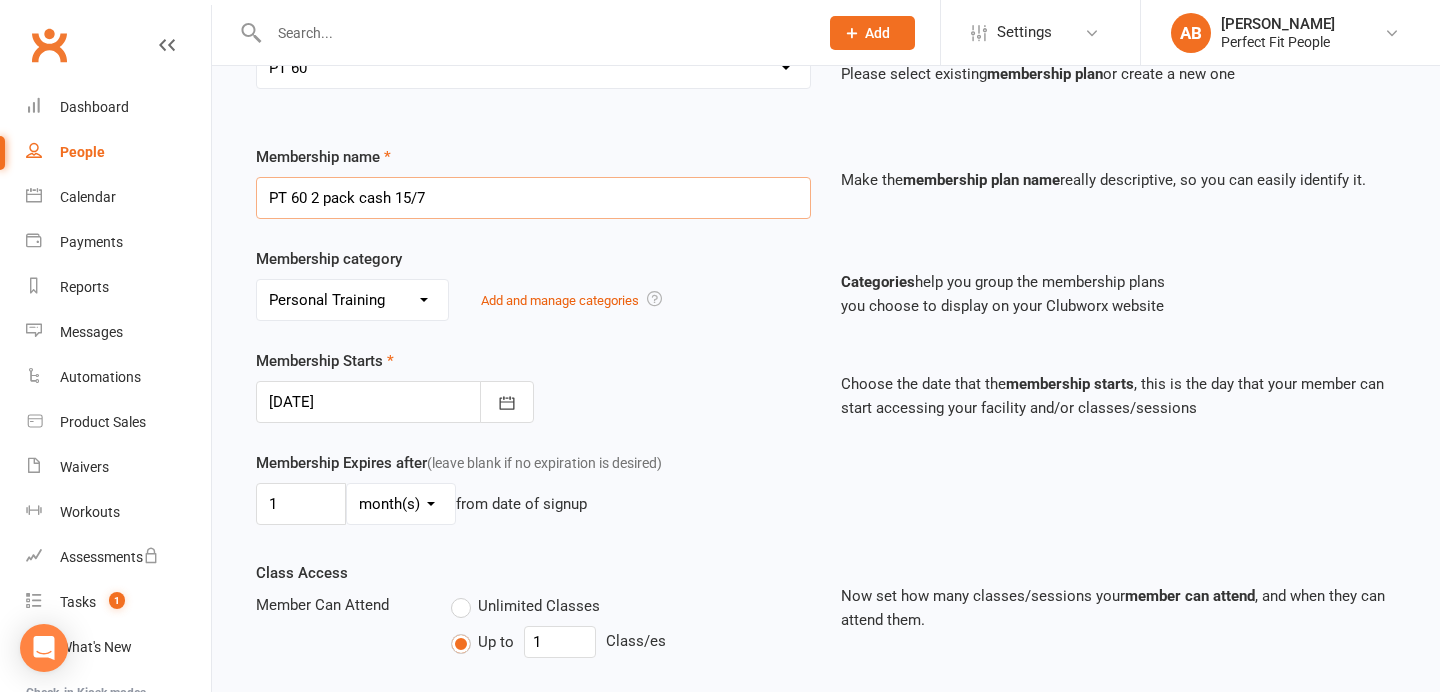 type on "PT 60 2 pack cash 15/7" 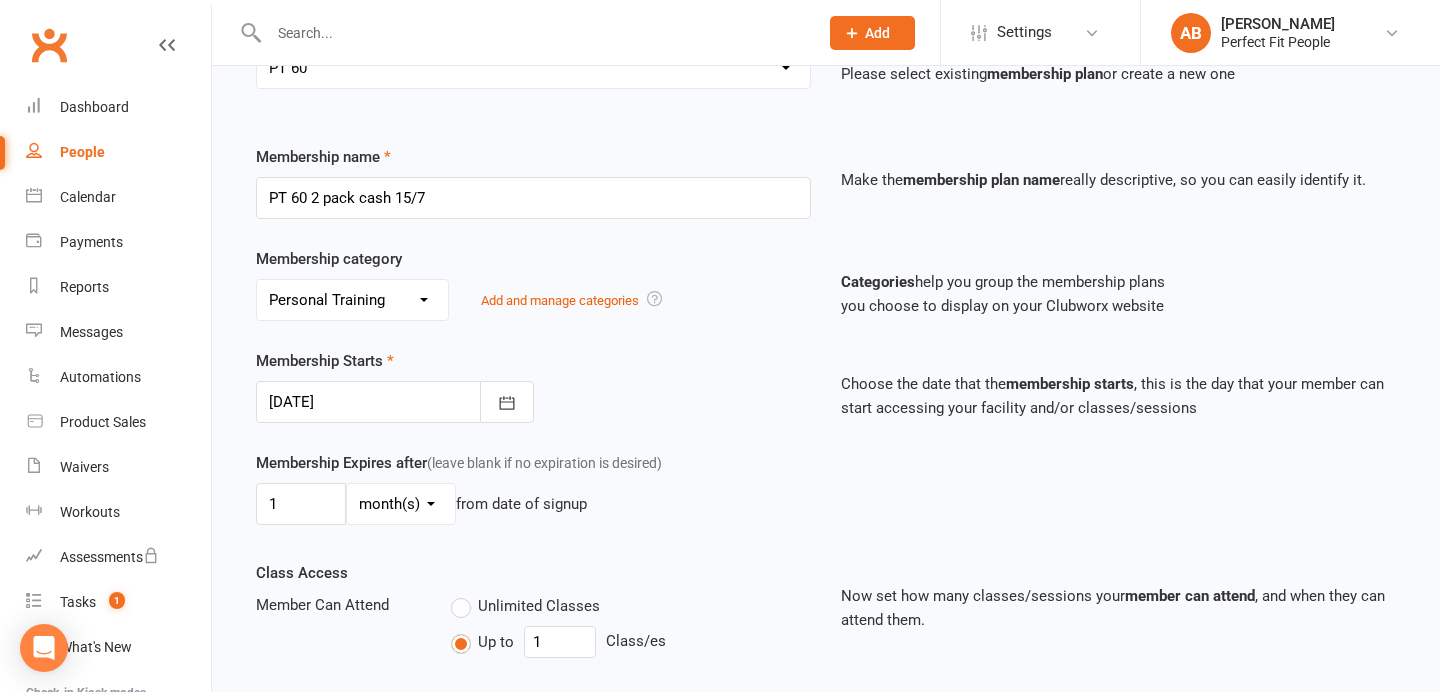 click on "day(s) week(s) month(s) year(s)" at bounding box center (401, 504) 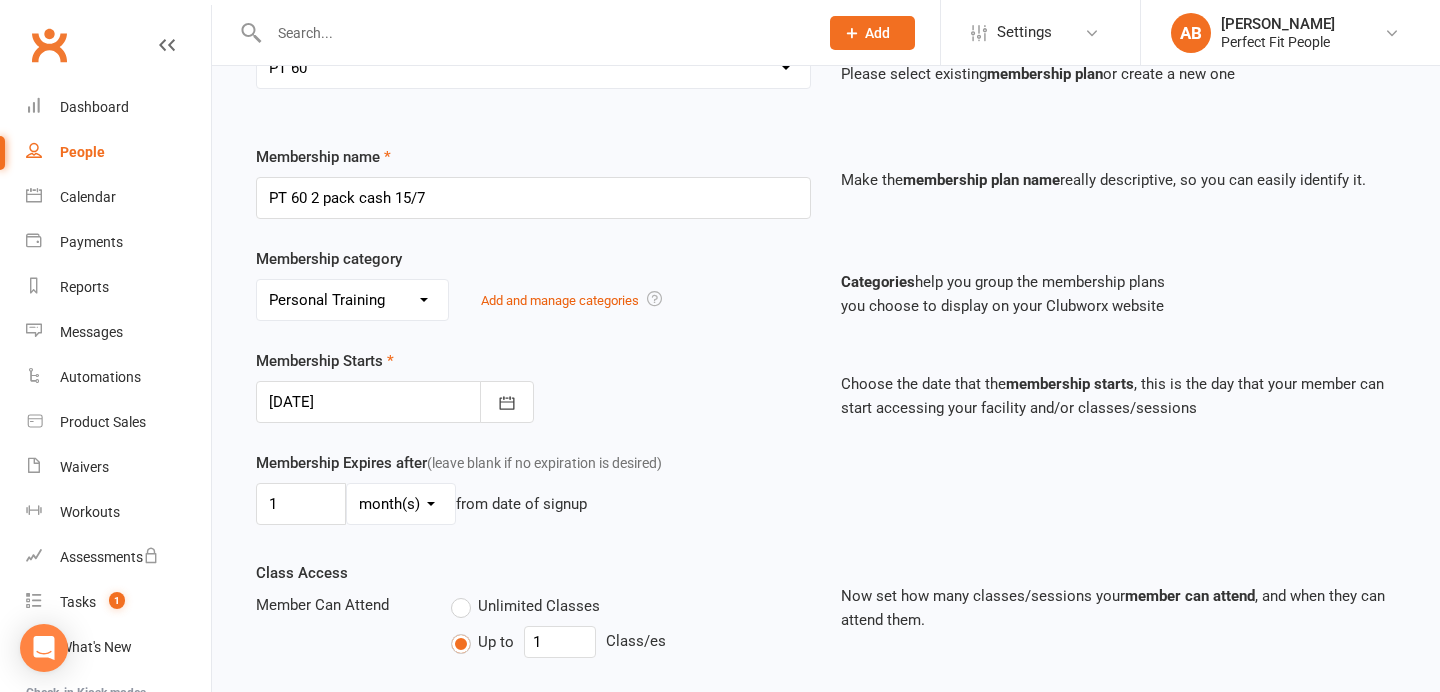 select on "1" 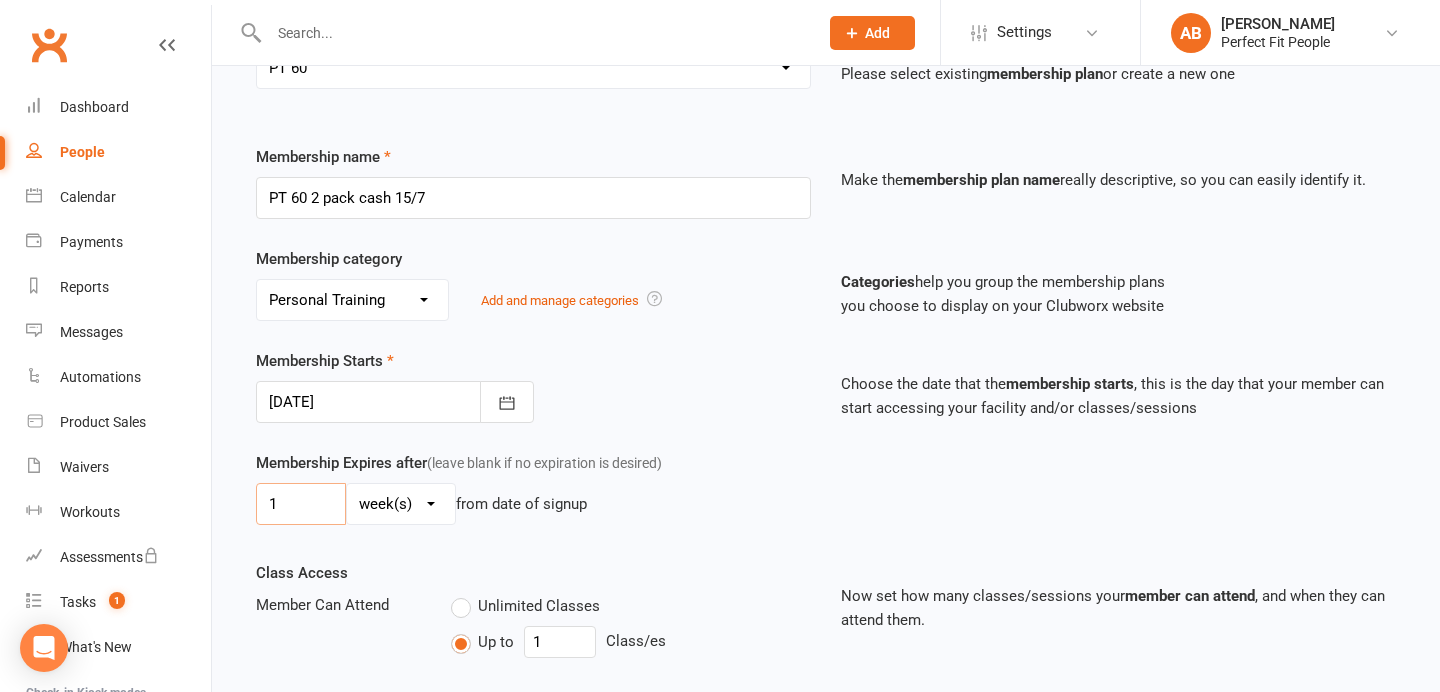 click on "1" at bounding box center (301, 504) 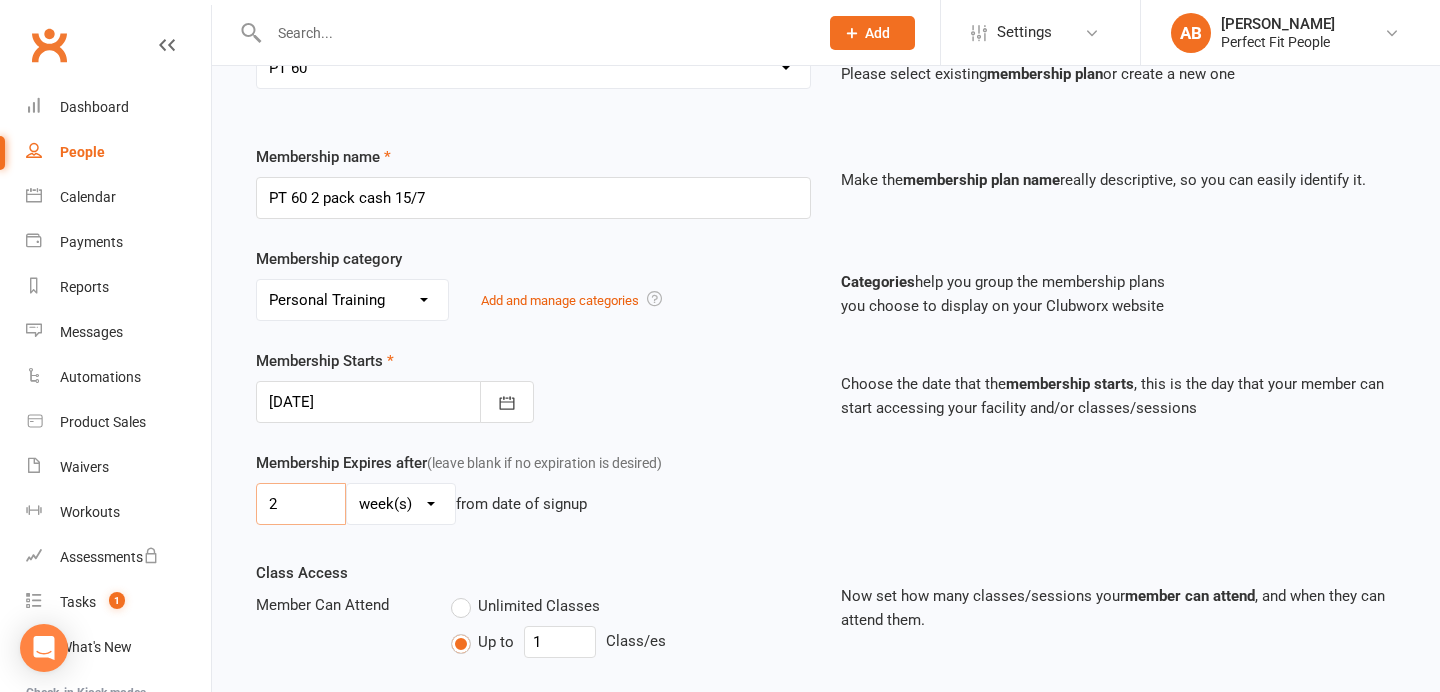 scroll, scrollTop: 507, scrollLeft: 0, axis: vertical 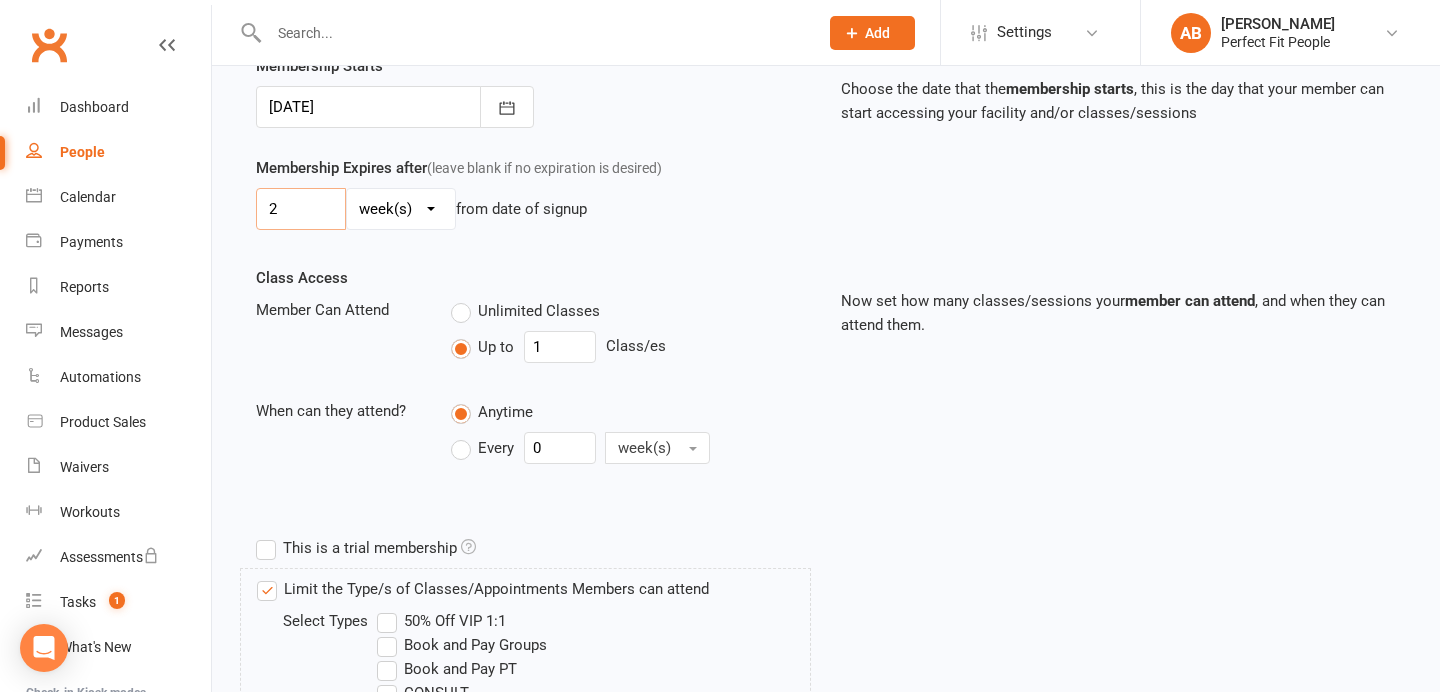 type on "2" 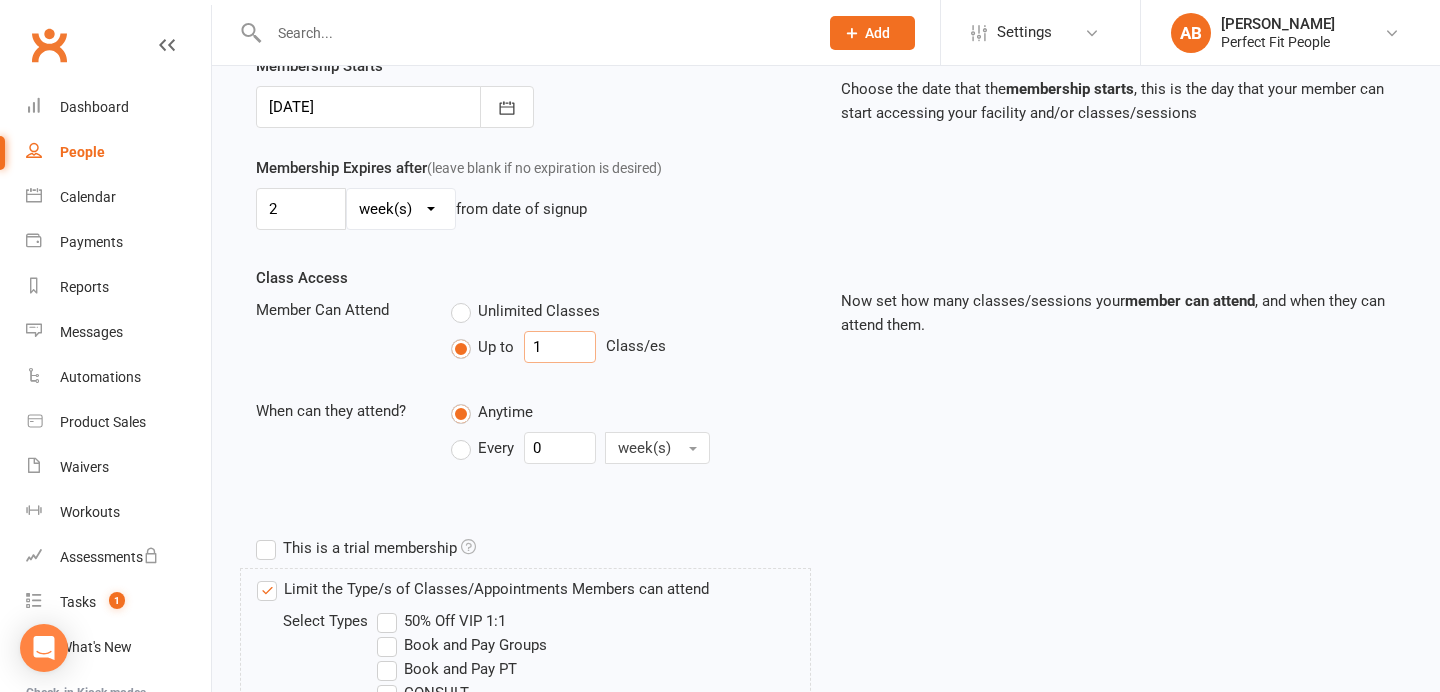 click on "1" at bounding box center (560, 347) 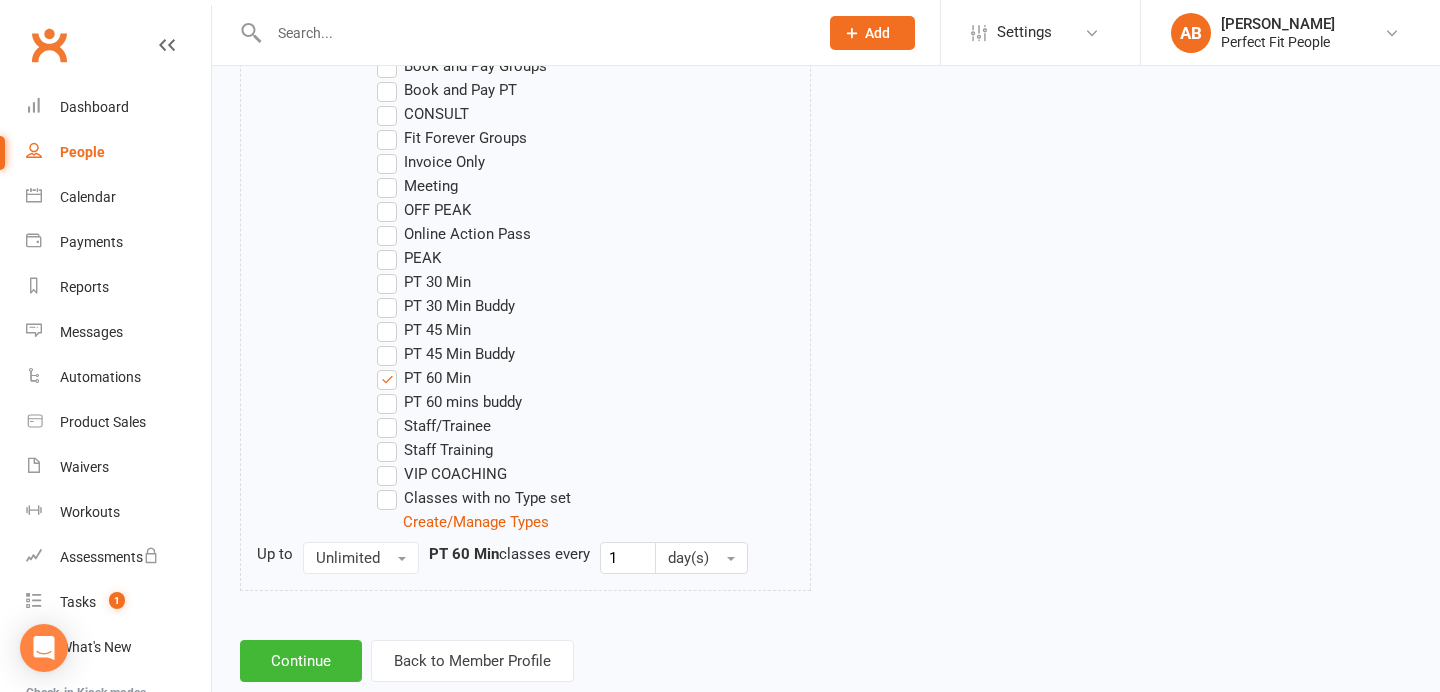 scroll, scrollTop: 1107, scrollLeft: 0, axis: vertical 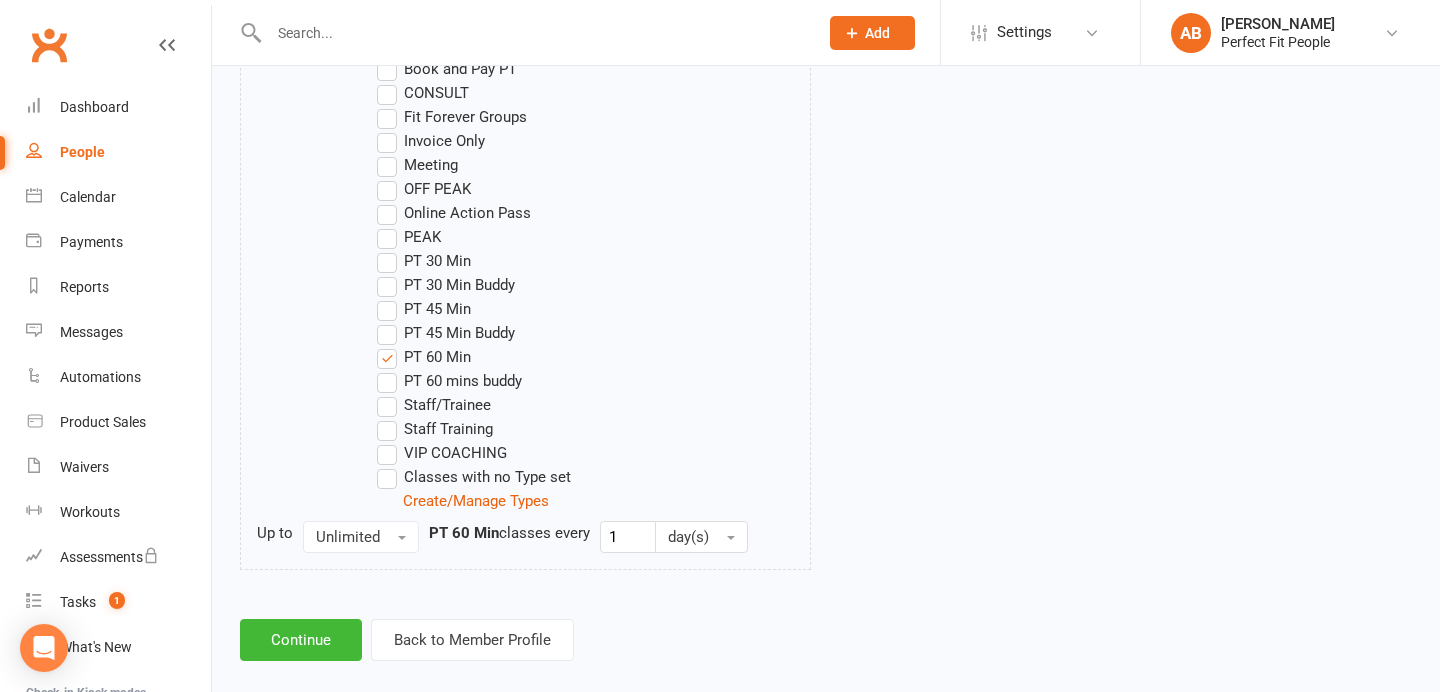 type on "2" 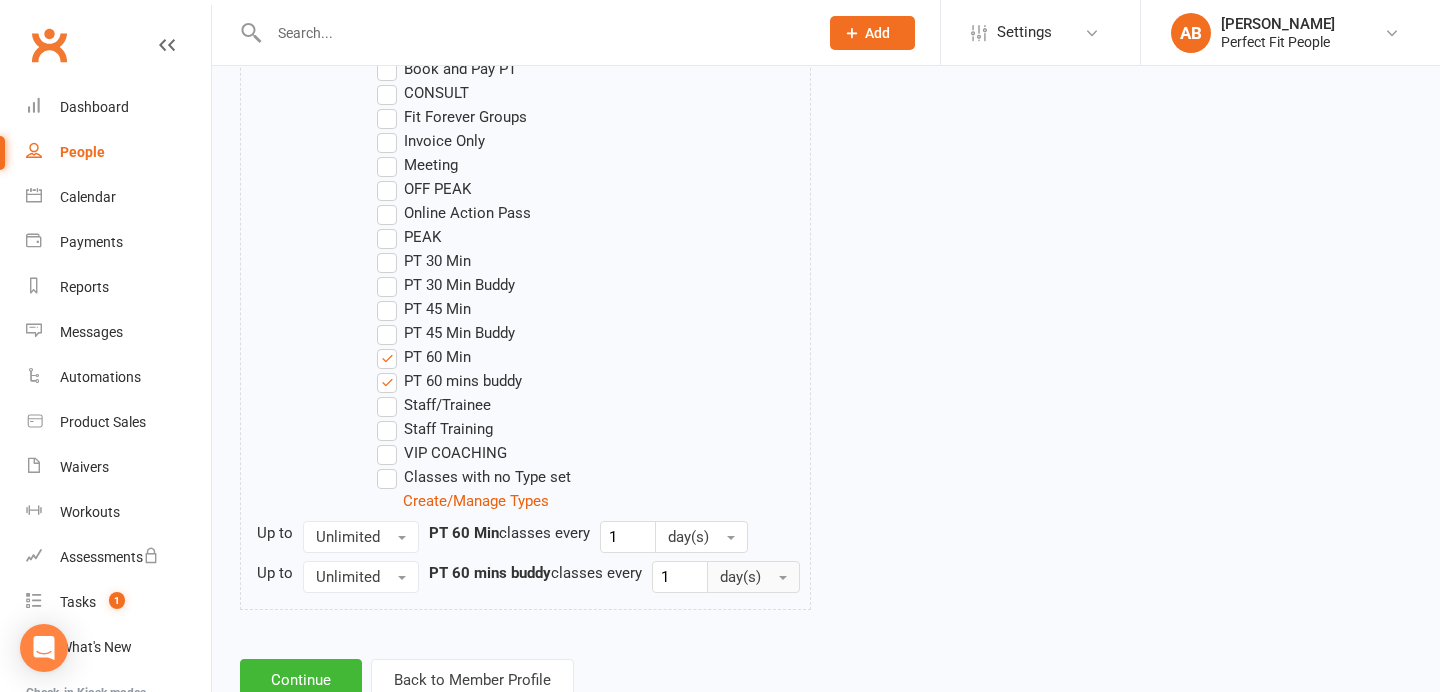 scroll, scrollTop: 1205, scrollLeft: 0, axis: vertical 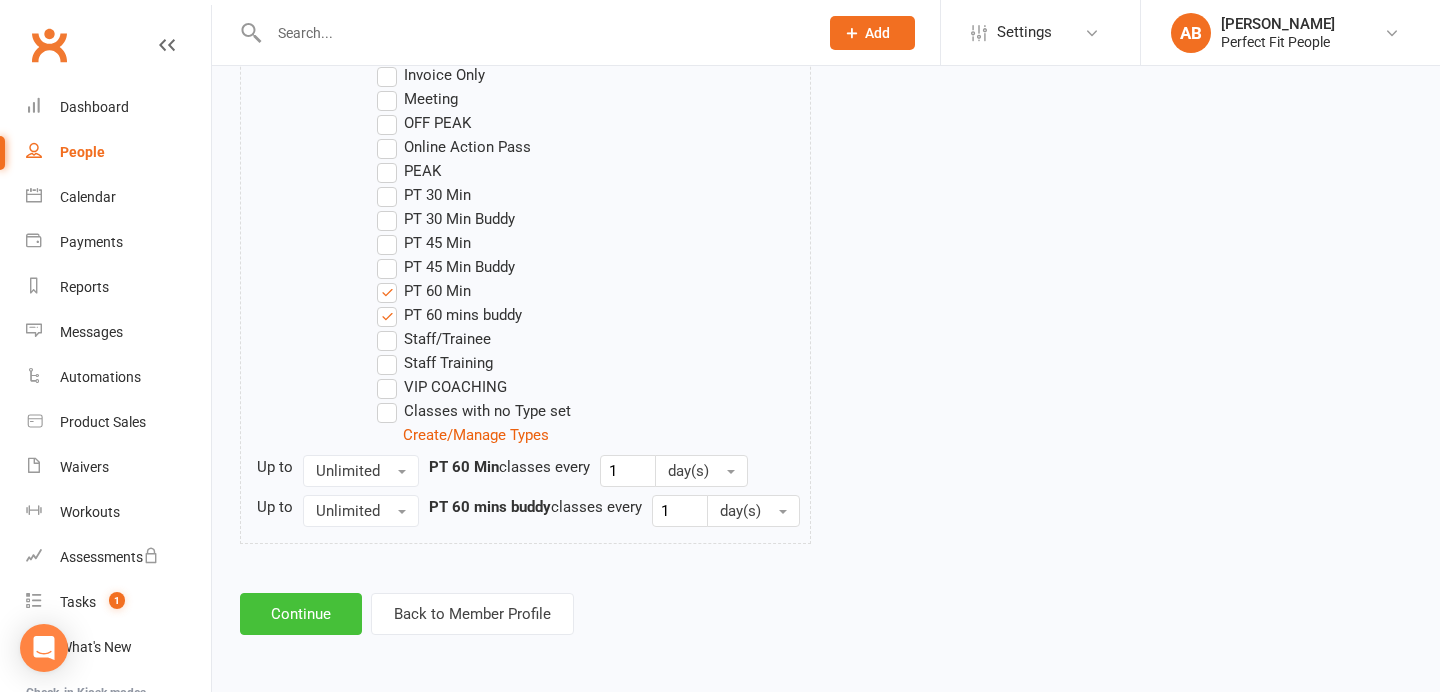 click on "Continue" at bounding box center [301, 614] 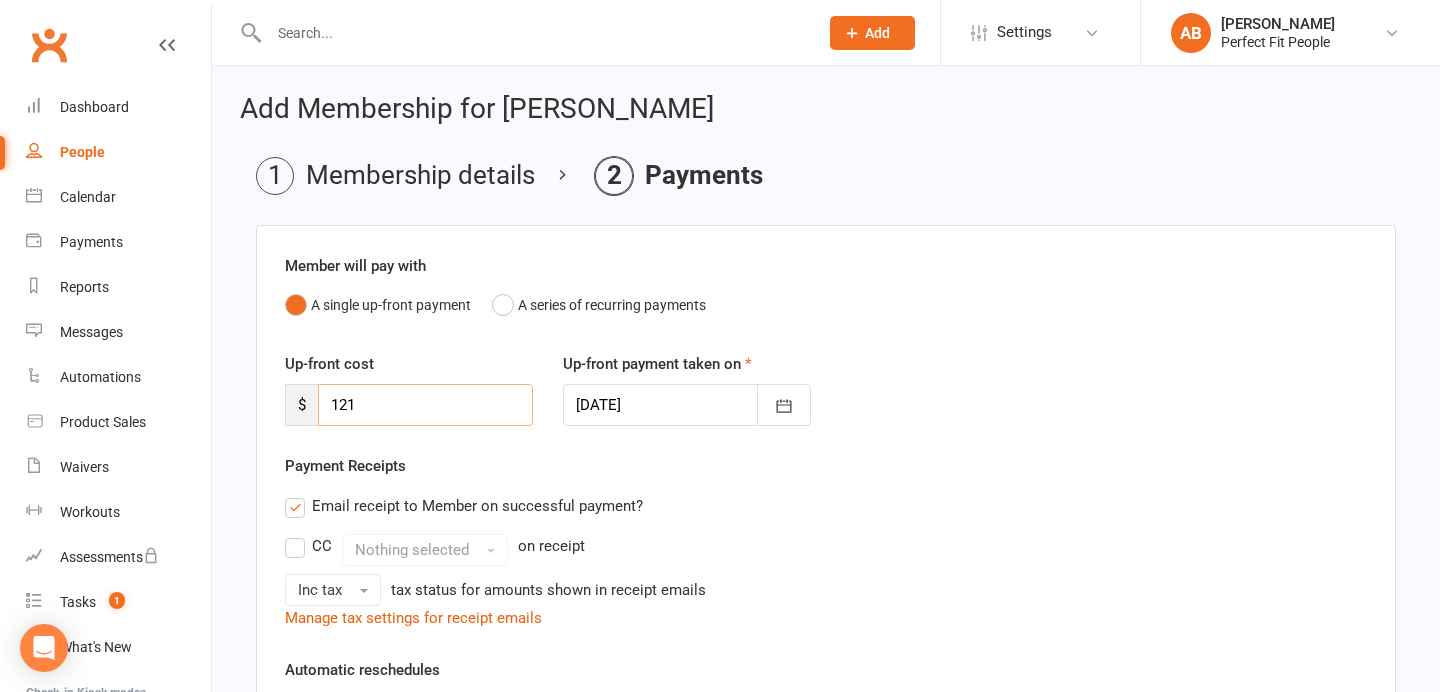 click on "121" at bounding box center (425, 405) 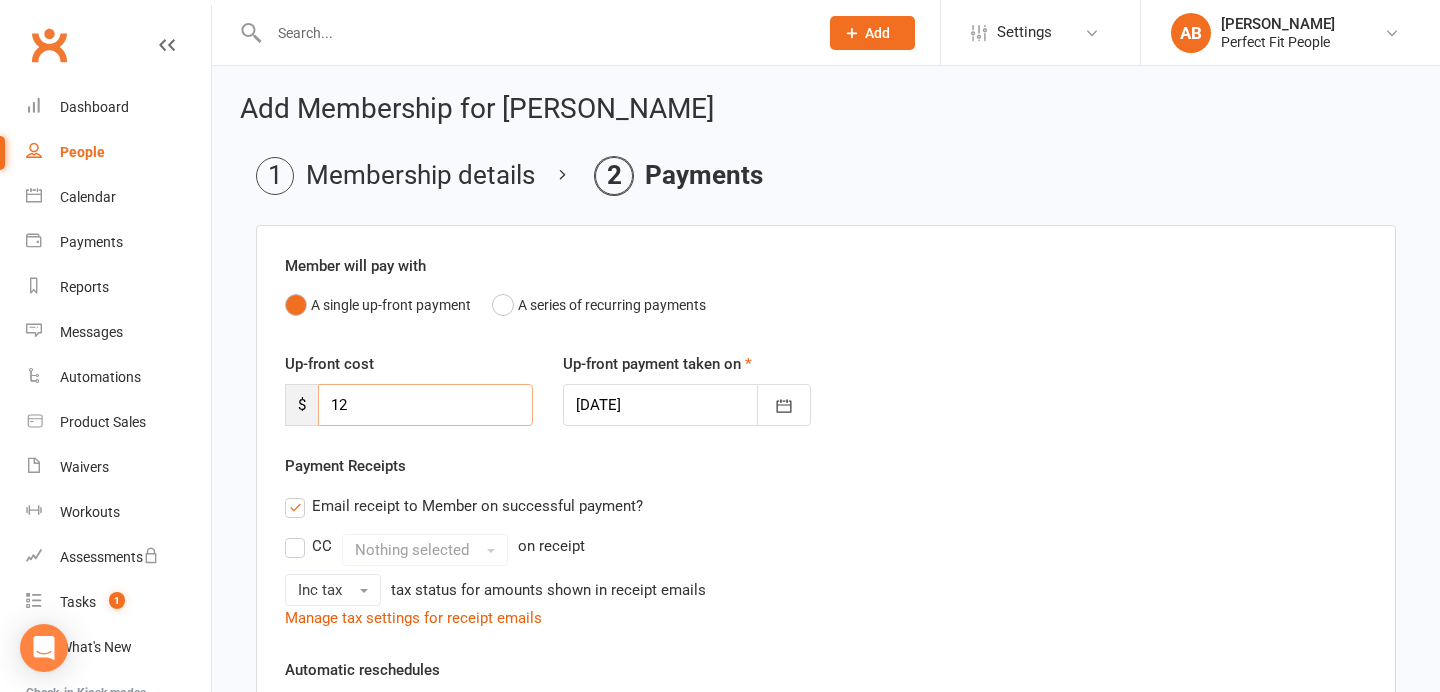 type on "1" 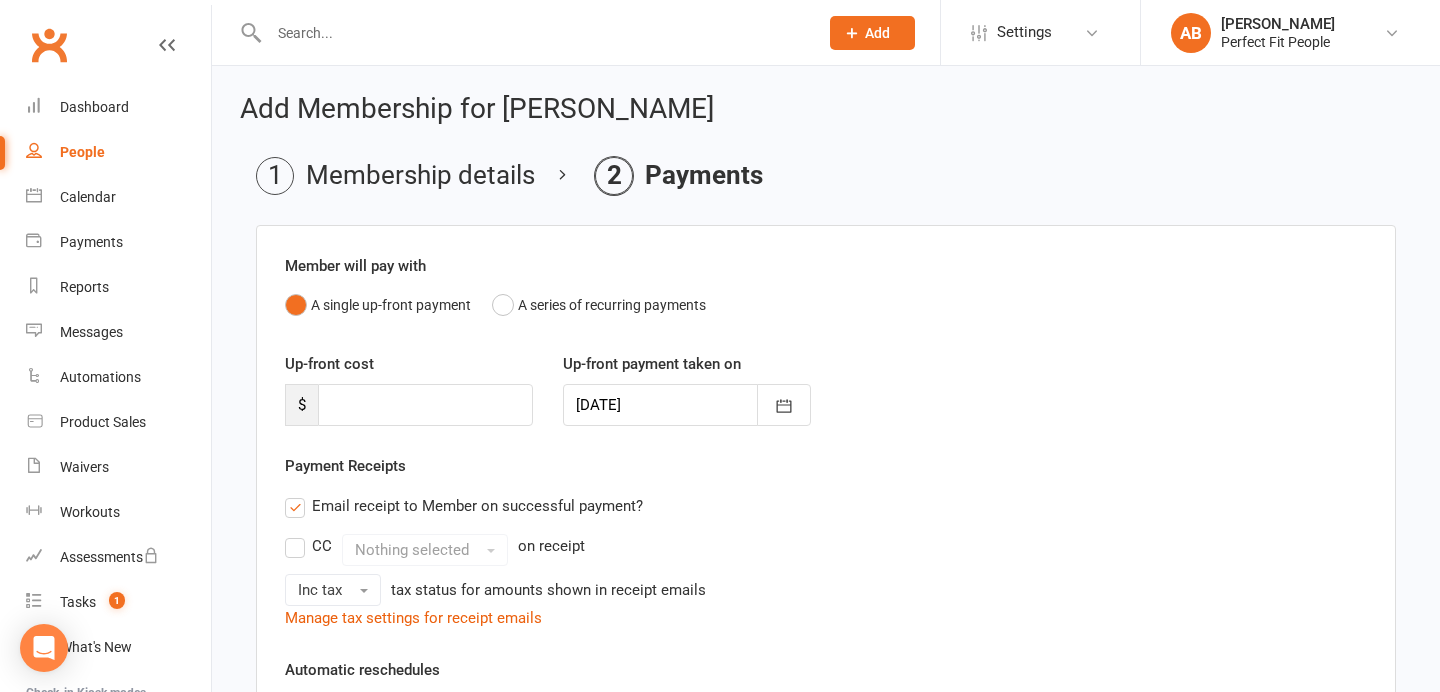 click on "Email receipt to Member on successful payment?" at bounding box center [464, 506] 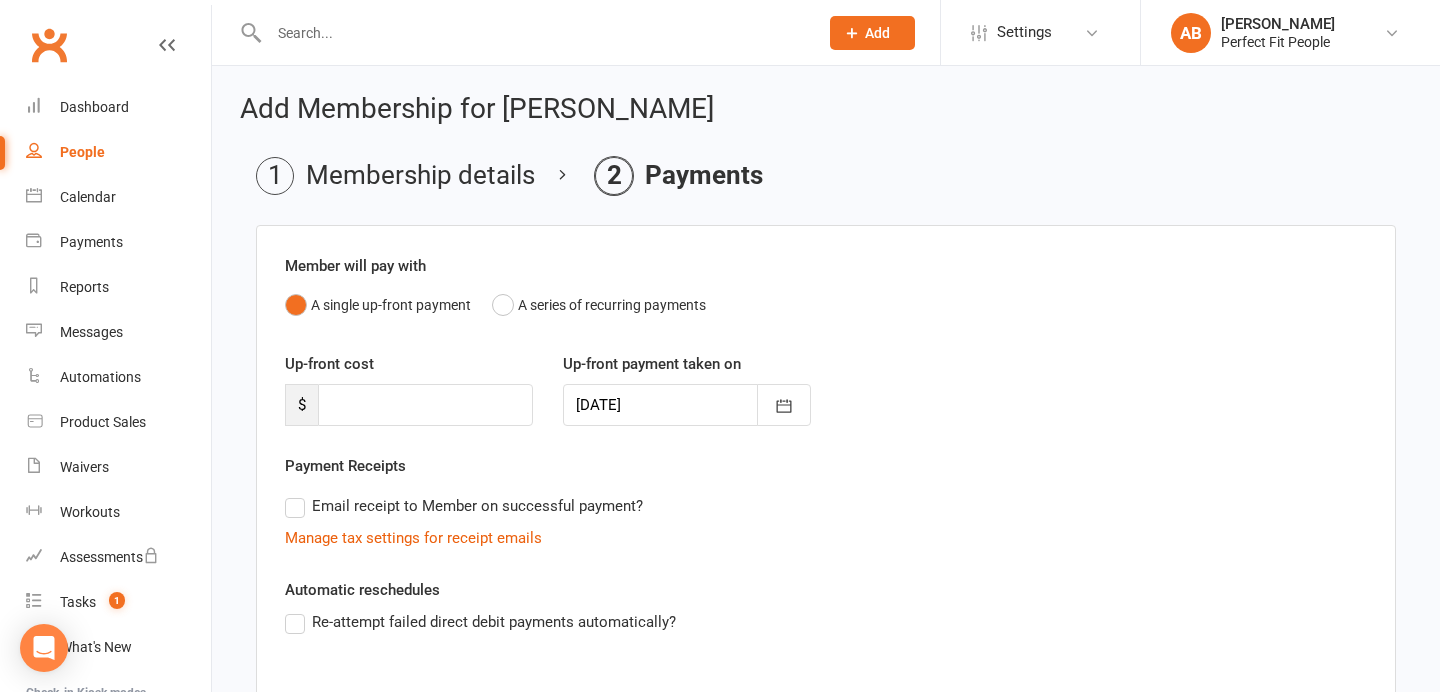 scroll, scrollTop: 317, scrollLeft: 0, axis: vertical 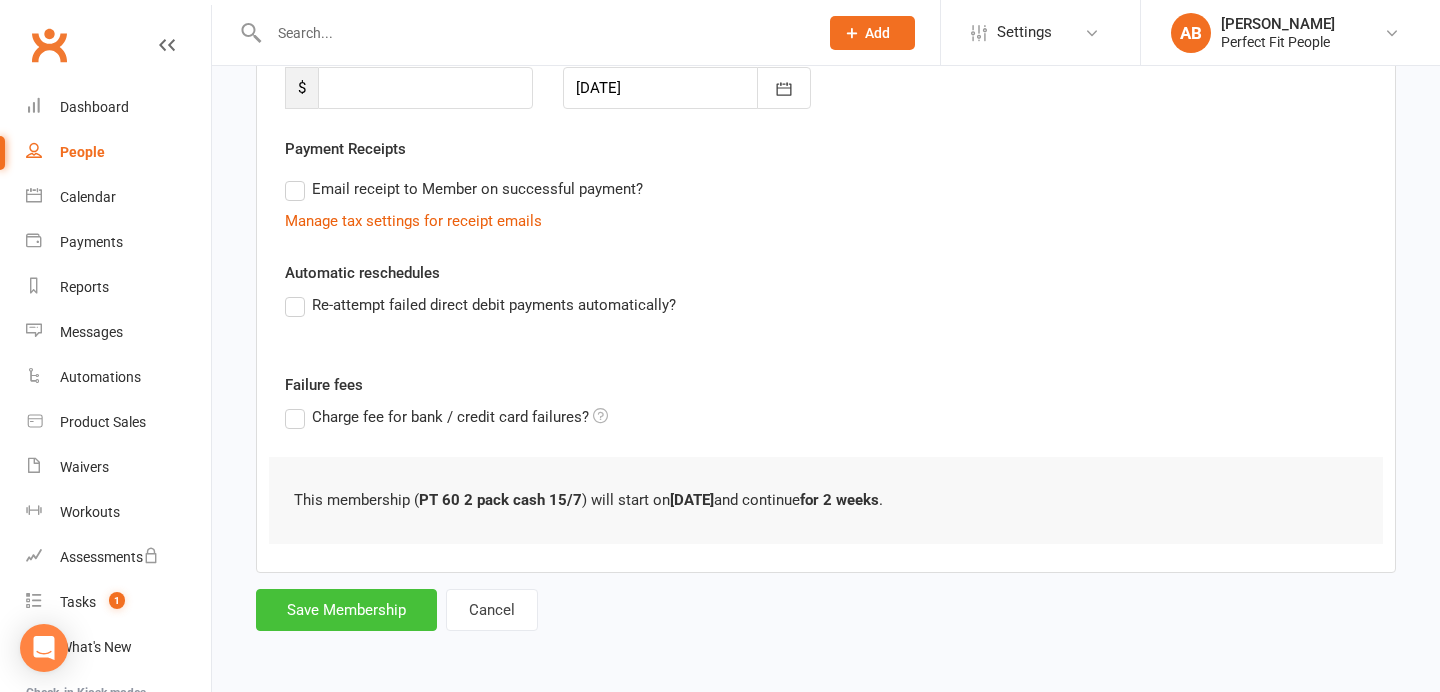 click on "Save Membership" at bounding box center (346, 610) 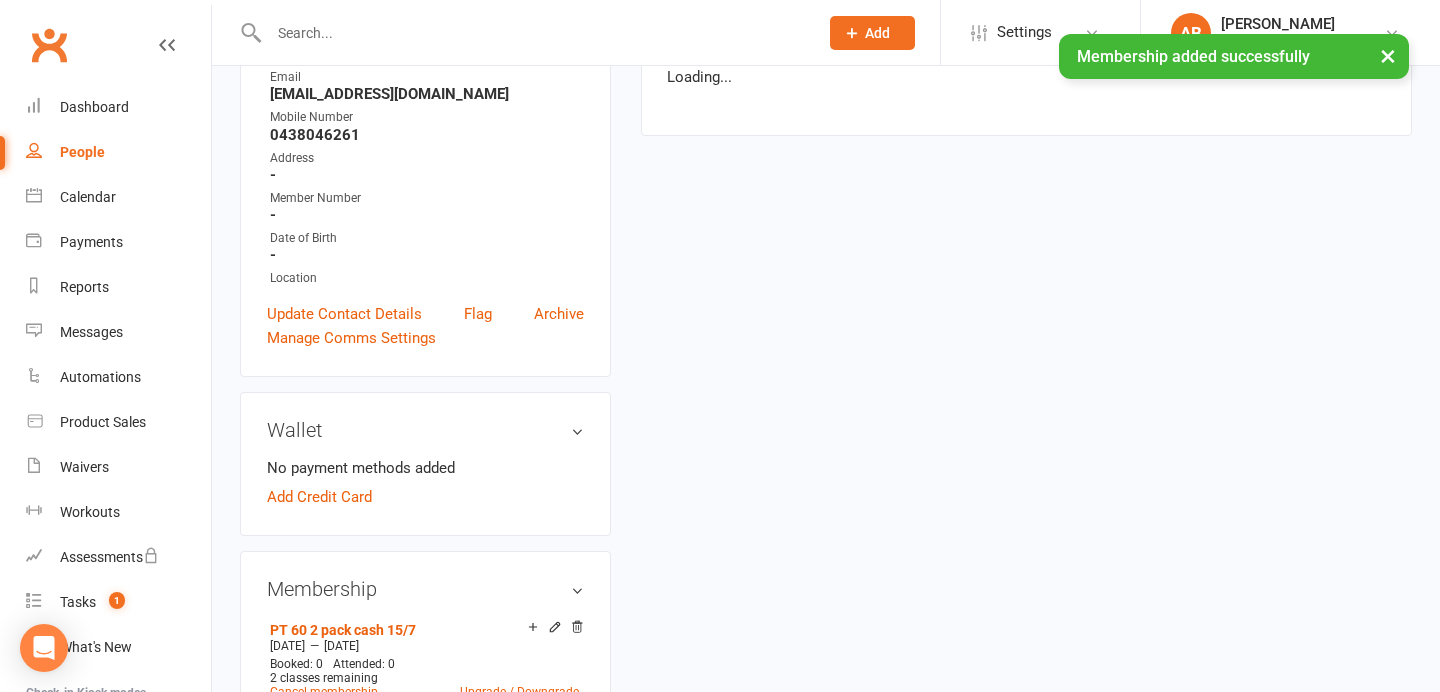 scroll, scrollTop: 0, scrollLeft: 0, axis: both 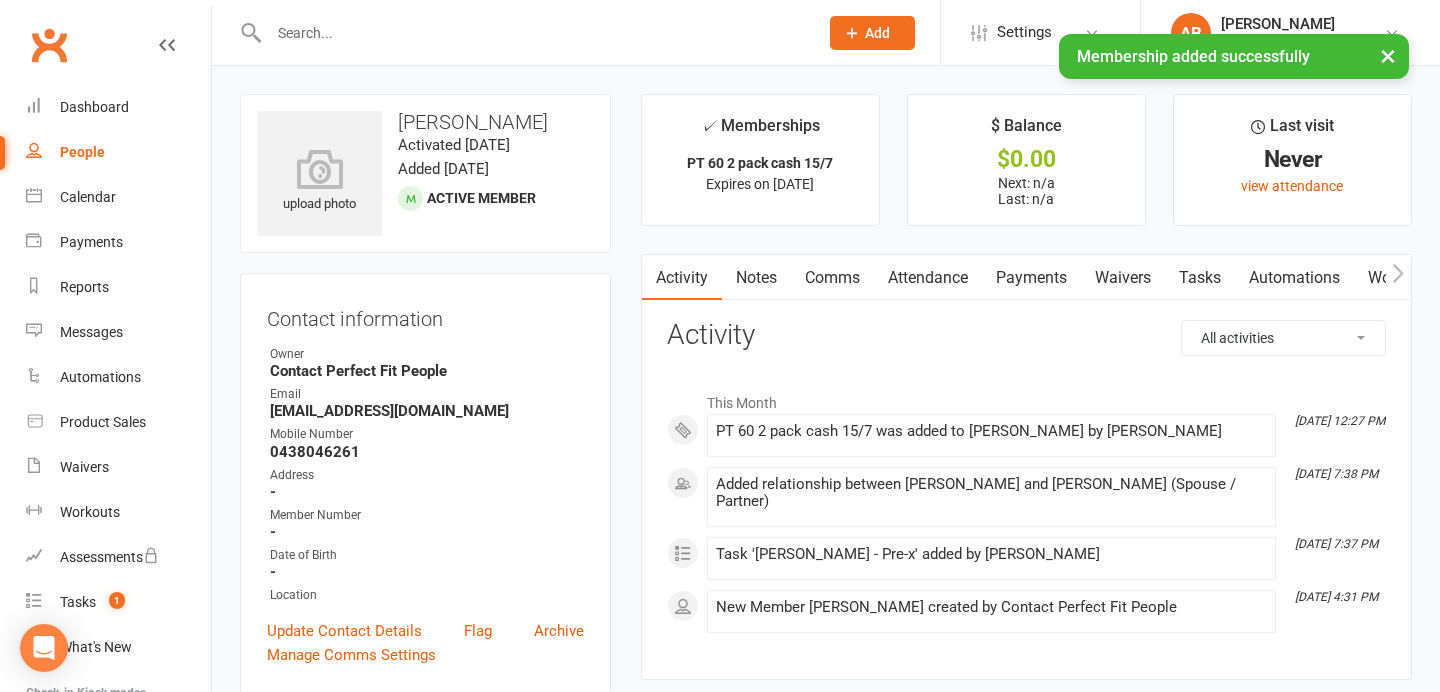 click at bounding box center (533, 33) 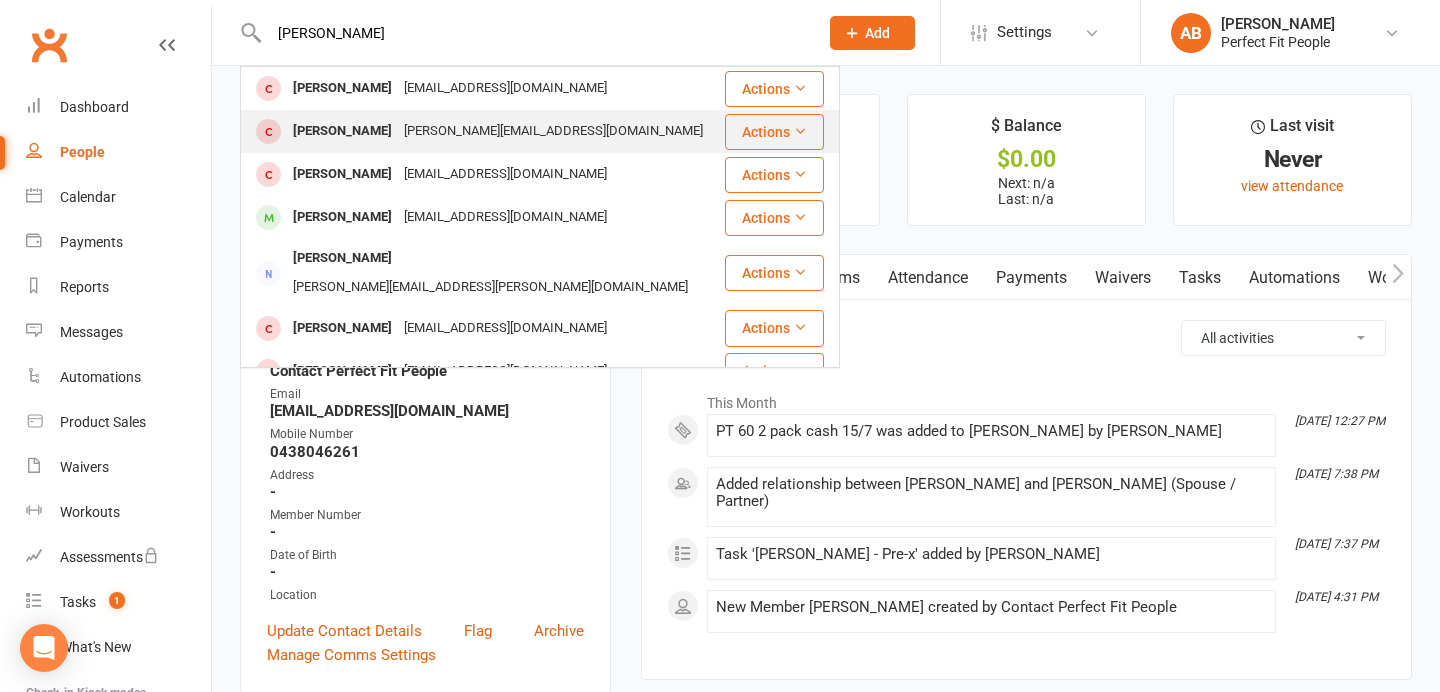 type on "Ken" 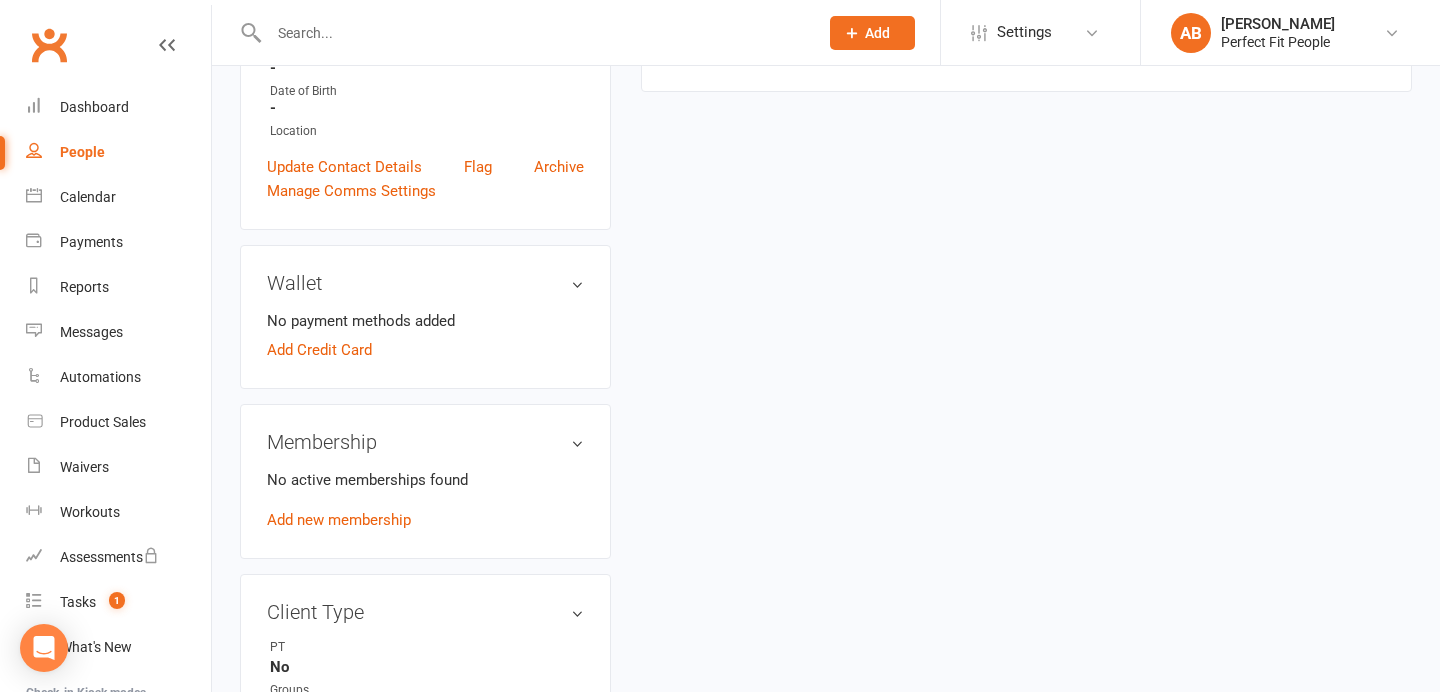 scroll, scrollTop: 606, scrollLeft: 0, axis: vertical 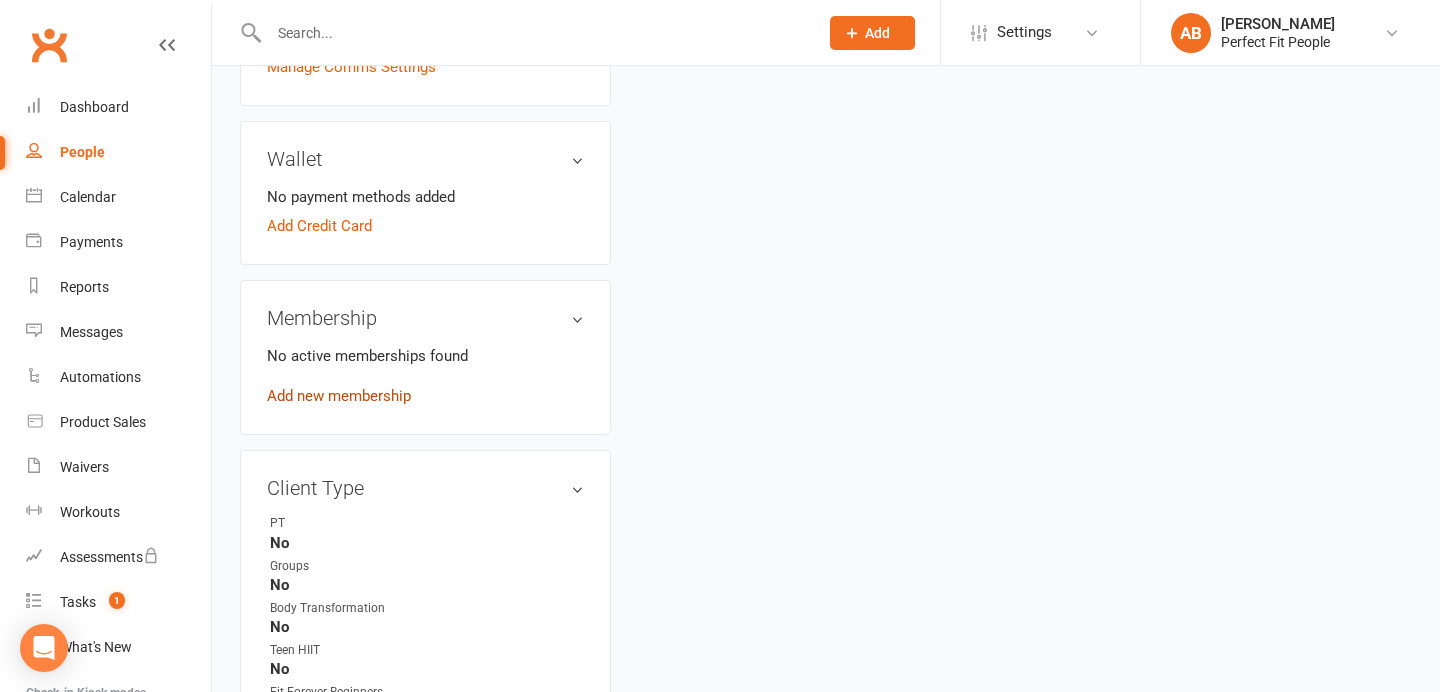 click on "Add new membership" at bounding box center (339, 396) 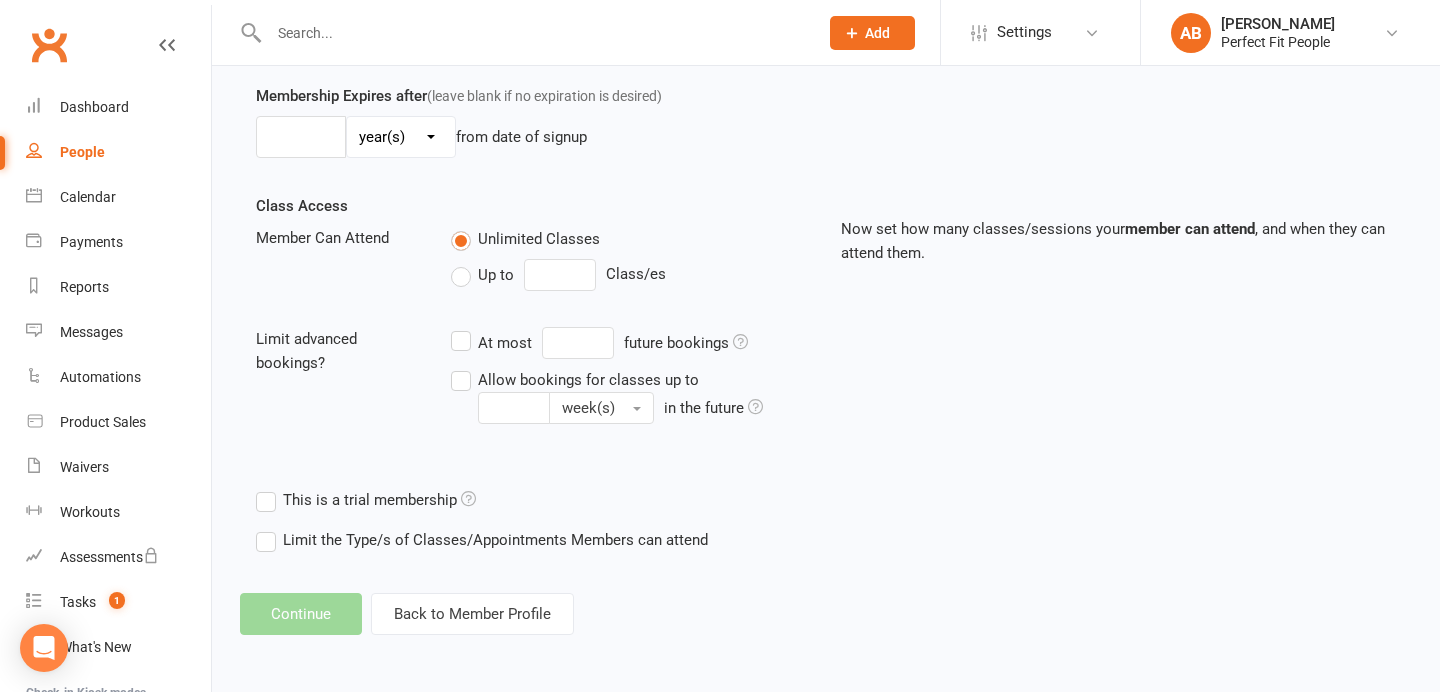 scroll, scrollTop: 0, scrollLeft: 0, axis: both 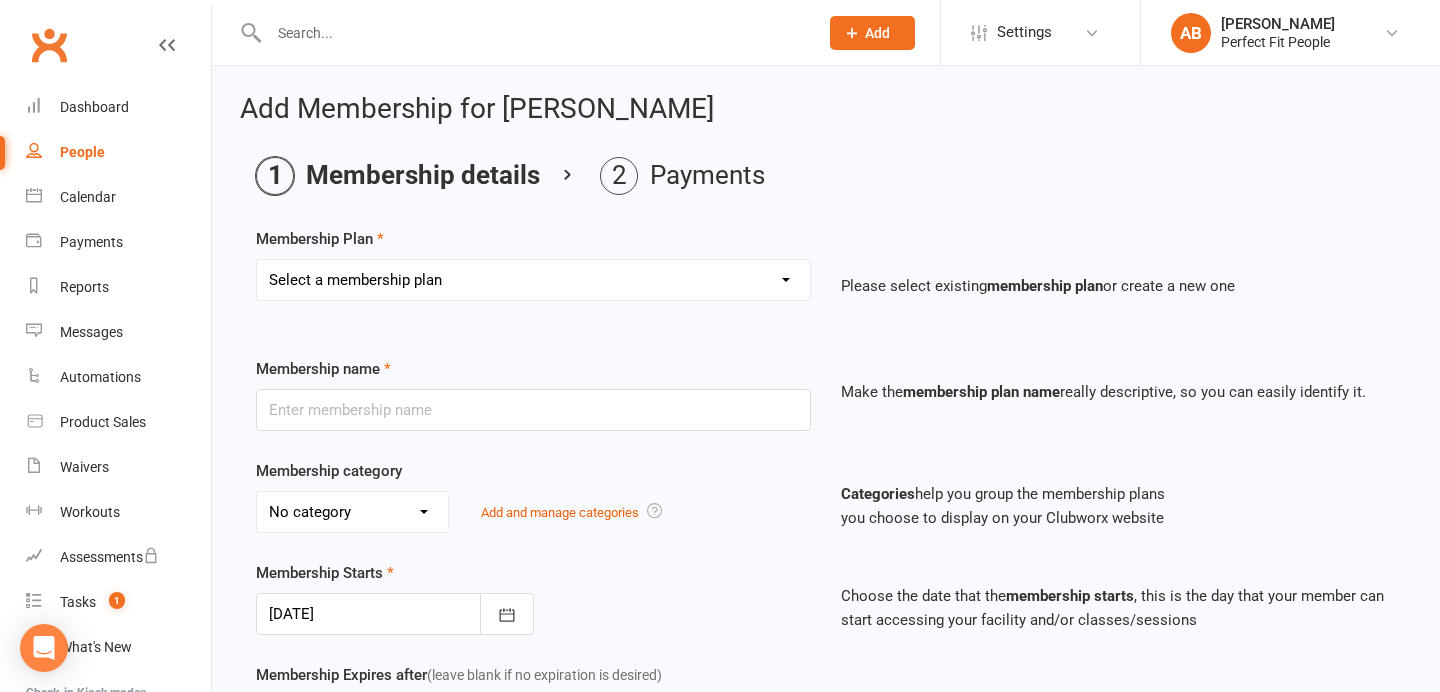 click on "Membership Plan Select a membership plan Create new Membership Plan 21-Day Reset Challenge  $195 + GST (New Clients Only) 21-Day Reset Challenge - MEMBERS ($195 on top of pass payment) 6 Week Slim Down $66 Per Week + GST (New member) 6 Week Slim Down $330 one-time payment + GST (New member) 6 Week Slim Down Members only $330+GST upfront Strong in 6 $200 week + GST Strong in 6 $1200 One Time Payment + GST 8 Week Body Transformation $100 / Week  + GST 8 Week Body Transformation $800 One Time Payment + GST Fit Forever Weekly Membership Fit Forever Classes  - 10 Pack Perfect Fit Boot Camp Casual - Single $25+GST Perfect Fit Boot Camp Casual - 10 Packs $250+GST Perfect Fit Groupie Casual $30 SINGLE CLASS + 10% GST Perfect Fit Groupie Casual - 10 Pack Perfect Fit Teen HIIT Casual - 10 Pack Perfect Fit Groupie STUDENT Peak Pass $50 Per Week + GST Perfect Fit TEEN FITNESS 1 Class Pack - $15 Per Week + GST Perfect Fit TEEN FITNESS 2 Class Pack - $30 Per Week + GST Perfect Fit Groupie Off Peak Pass $55 Per Week + GST" at bounding box center [826, 278] 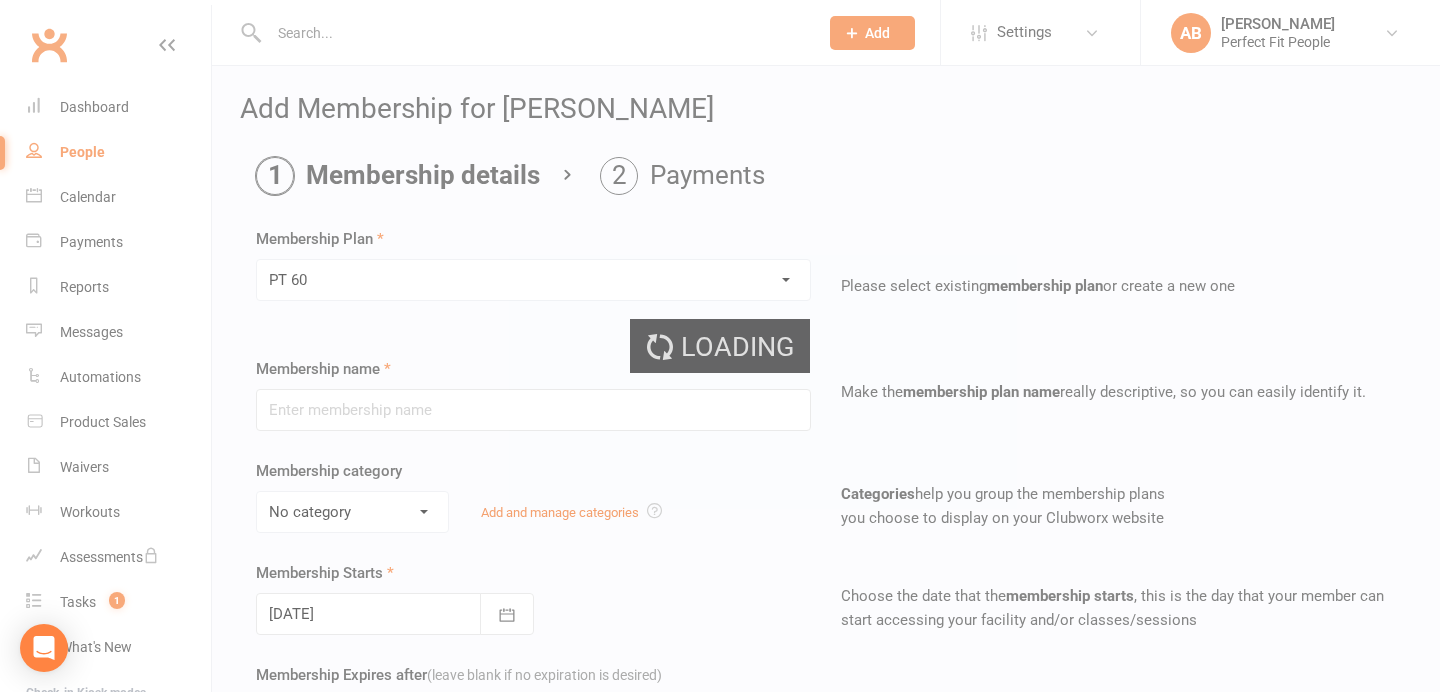 type on "PT 60" 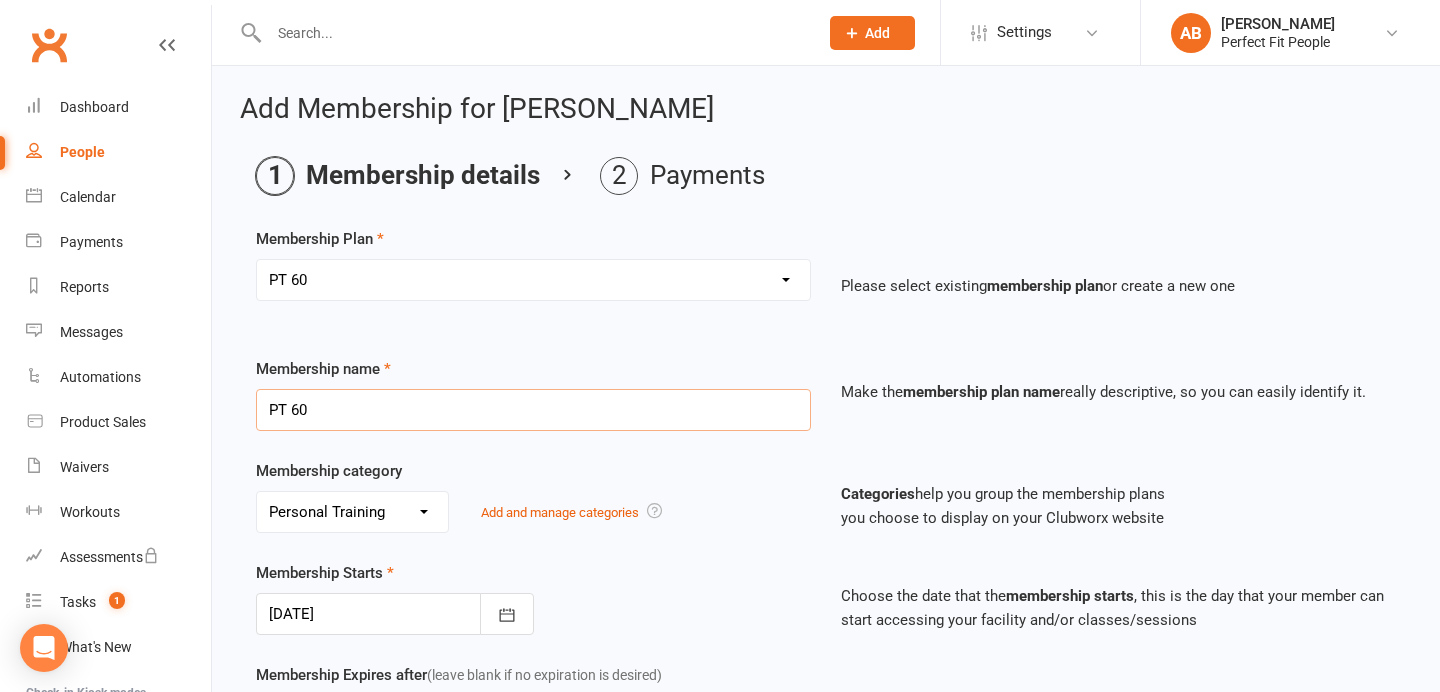 click on "PT 60" at bounding box center (533, 410) 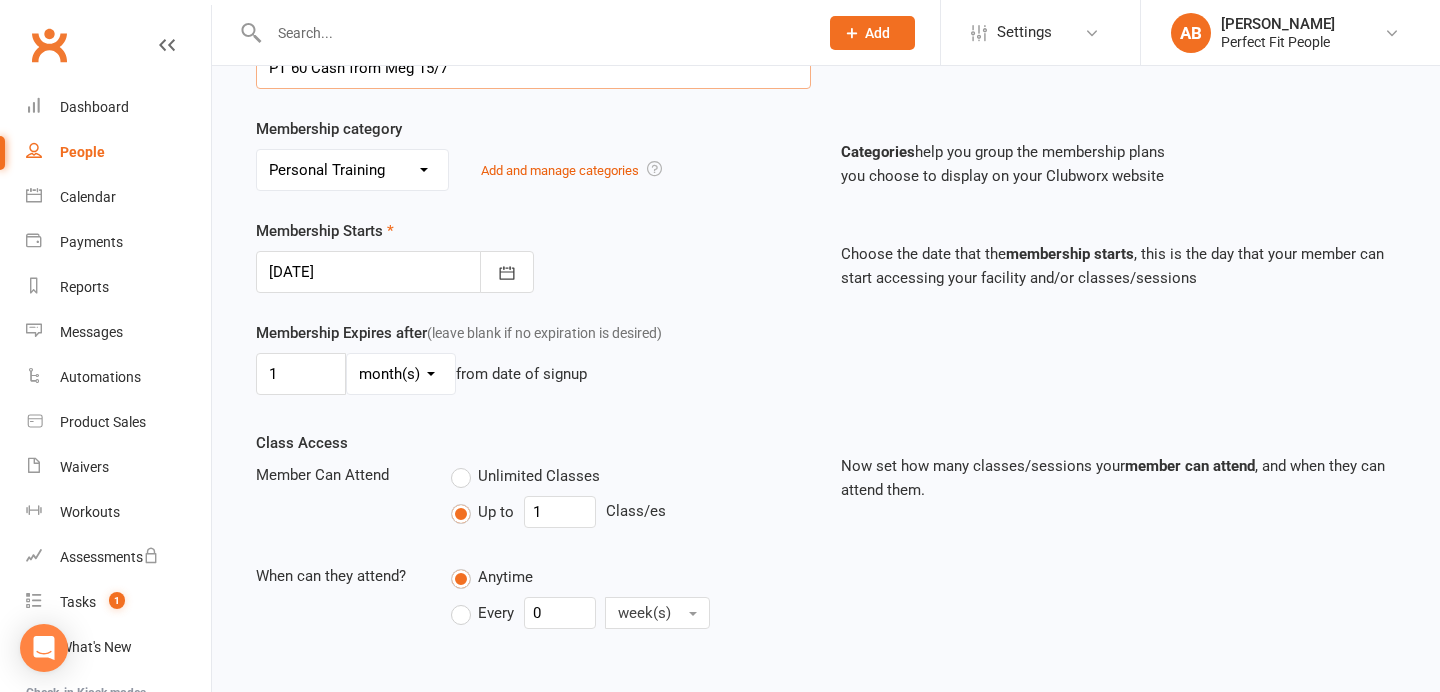 scroll, scrollTop: 348, scrollLeft: 0, axis: vertical 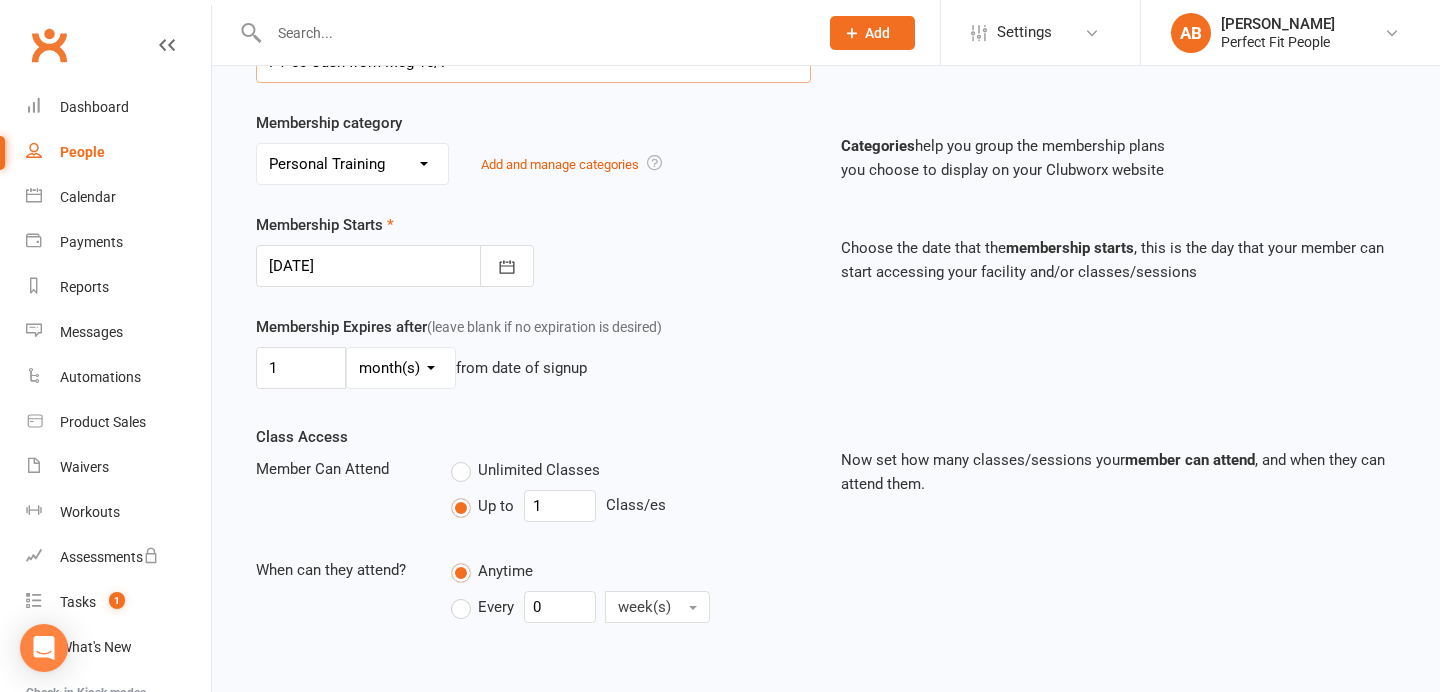 type on "PT 60 Cash from Meg 15/7" 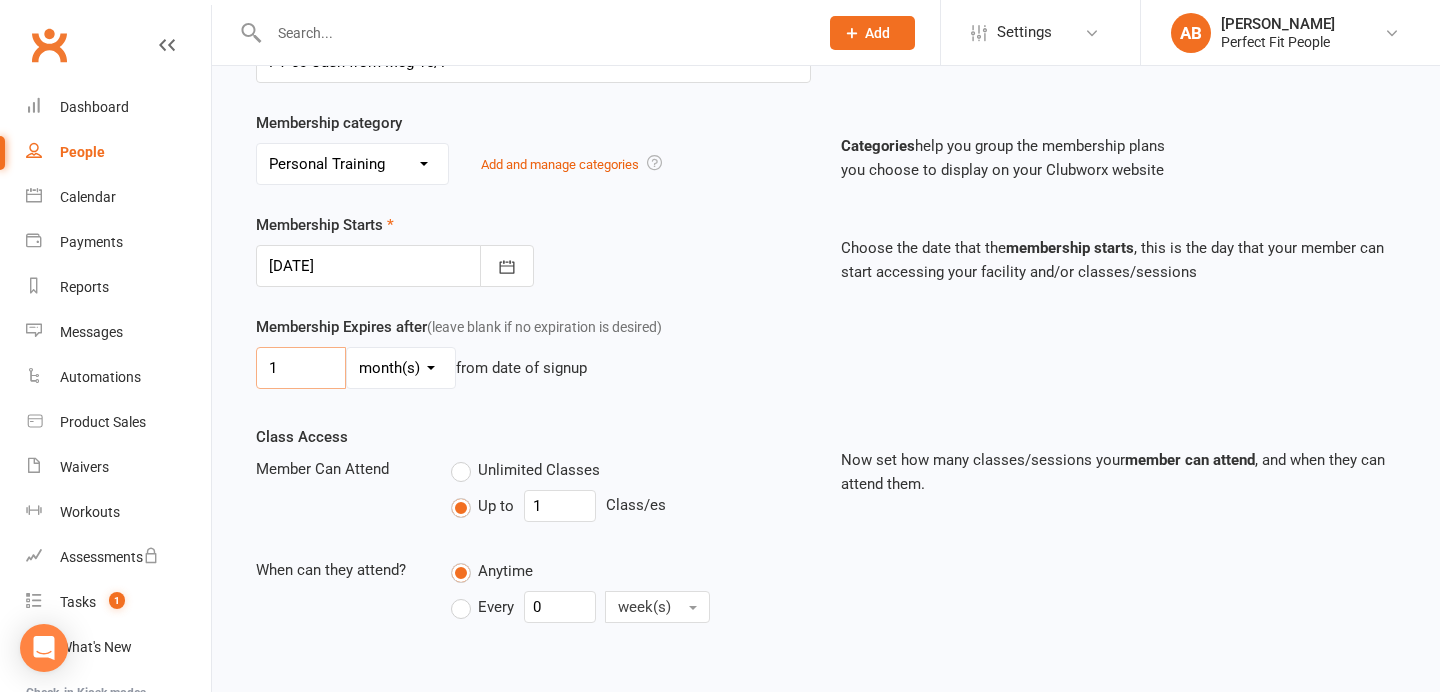 click on "1" at bounding box center [301, 368] 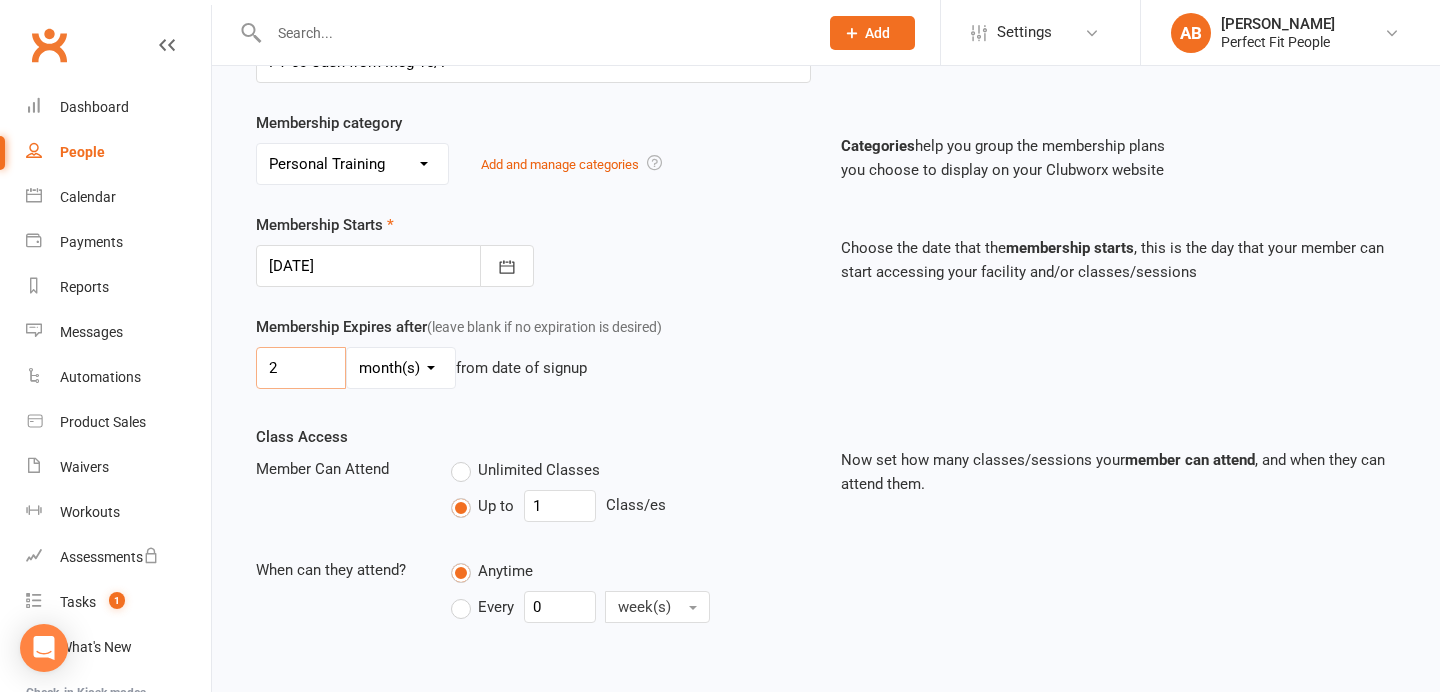 type on "2" 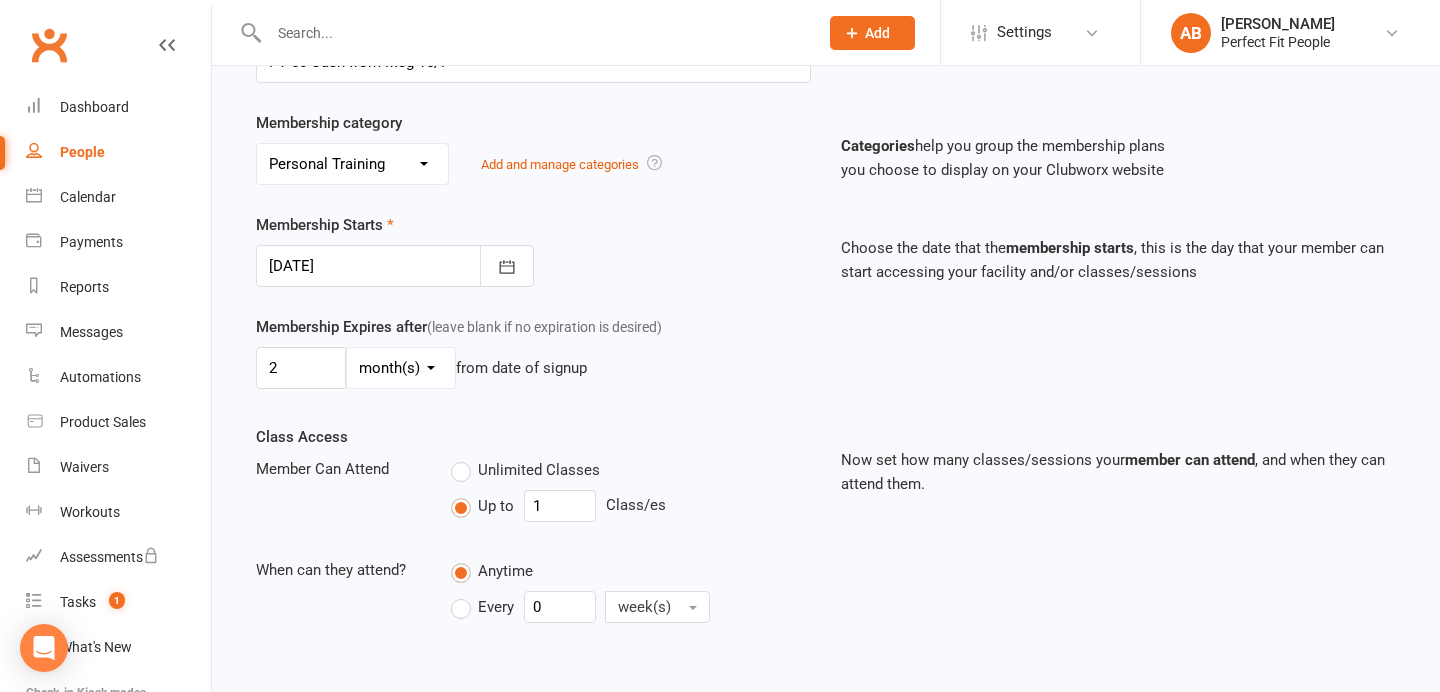 click on "day(s) week(s) month(s) year(s)" at bounding box center [401, 368] 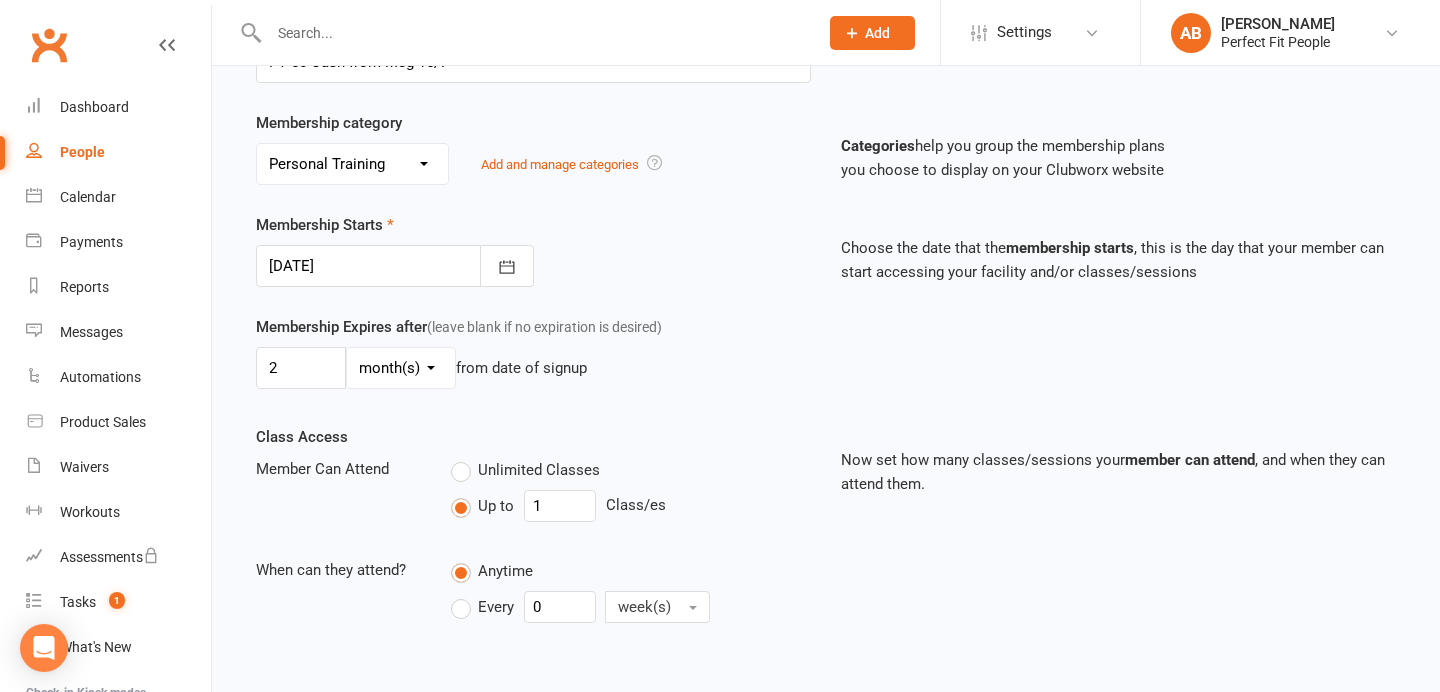 select on "1" 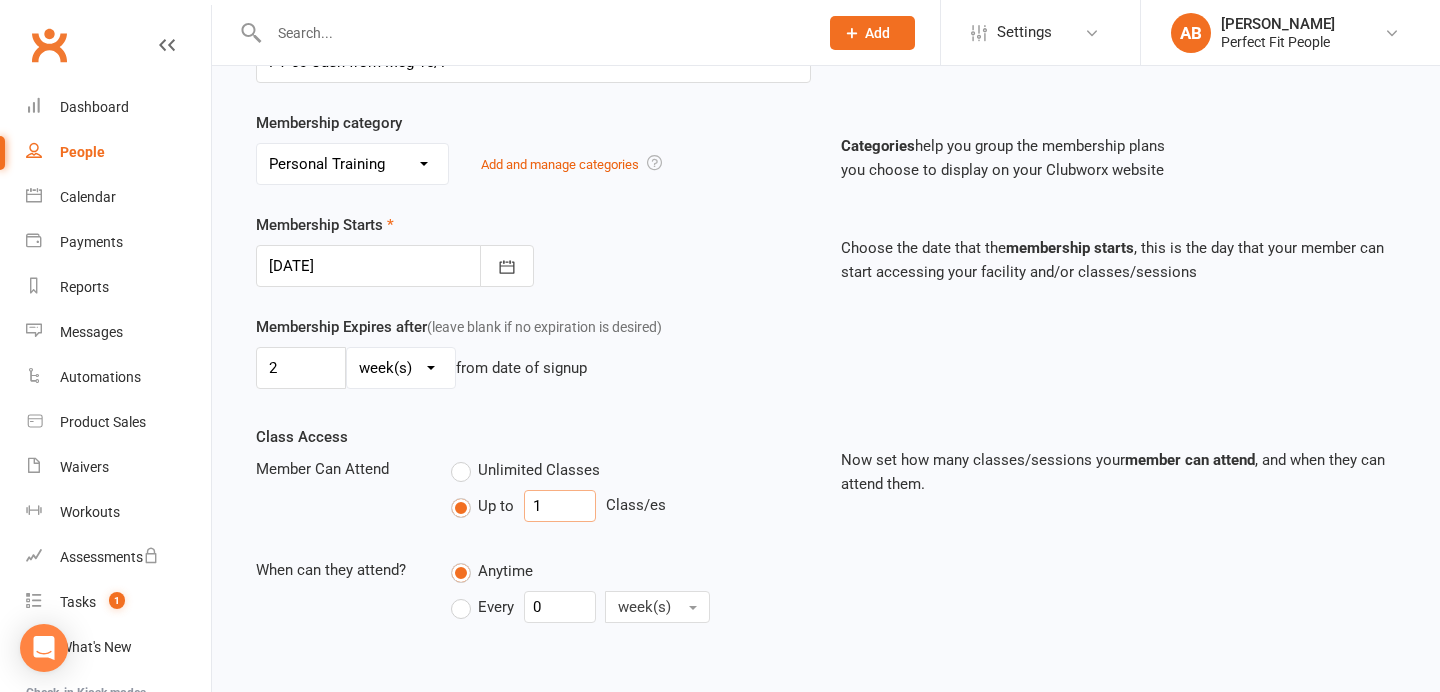 click on "1" at bounding box center (560, 506) 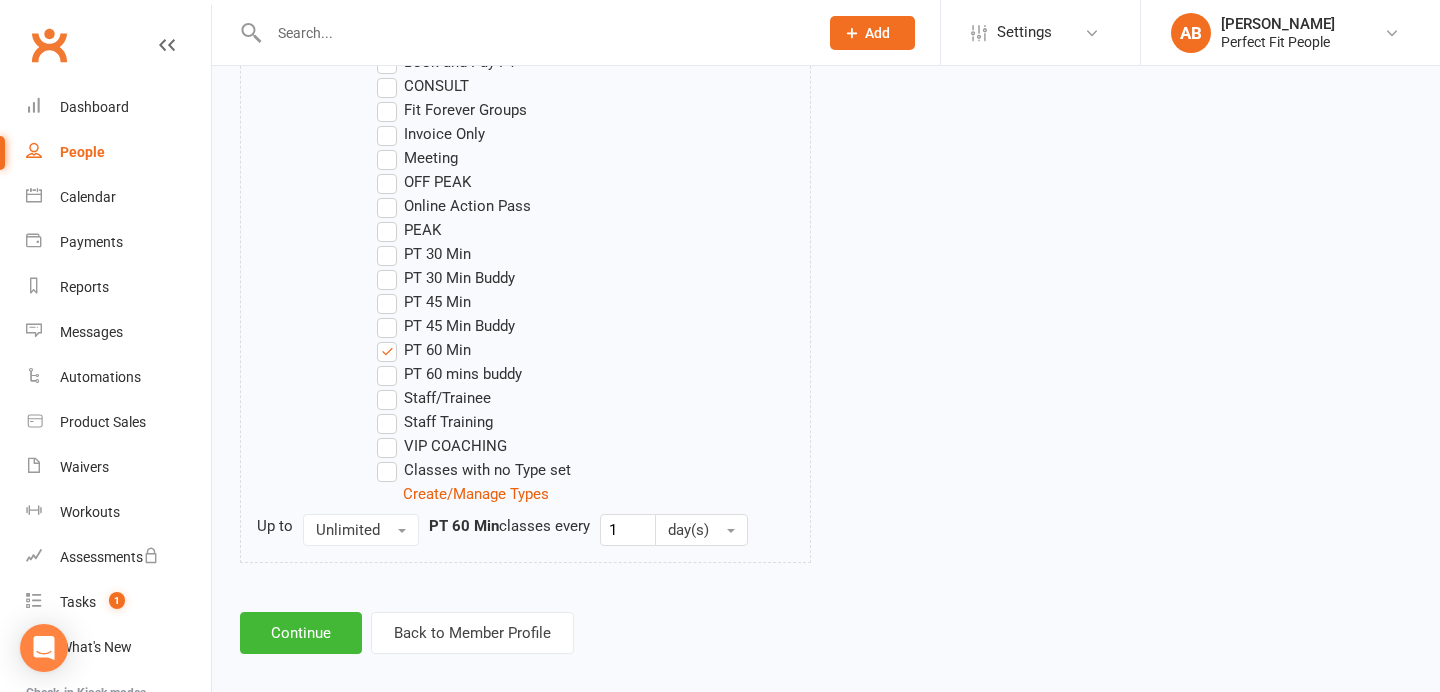 scroll, scrollTop: 1119, scrollLeft: 0, axis: vertical 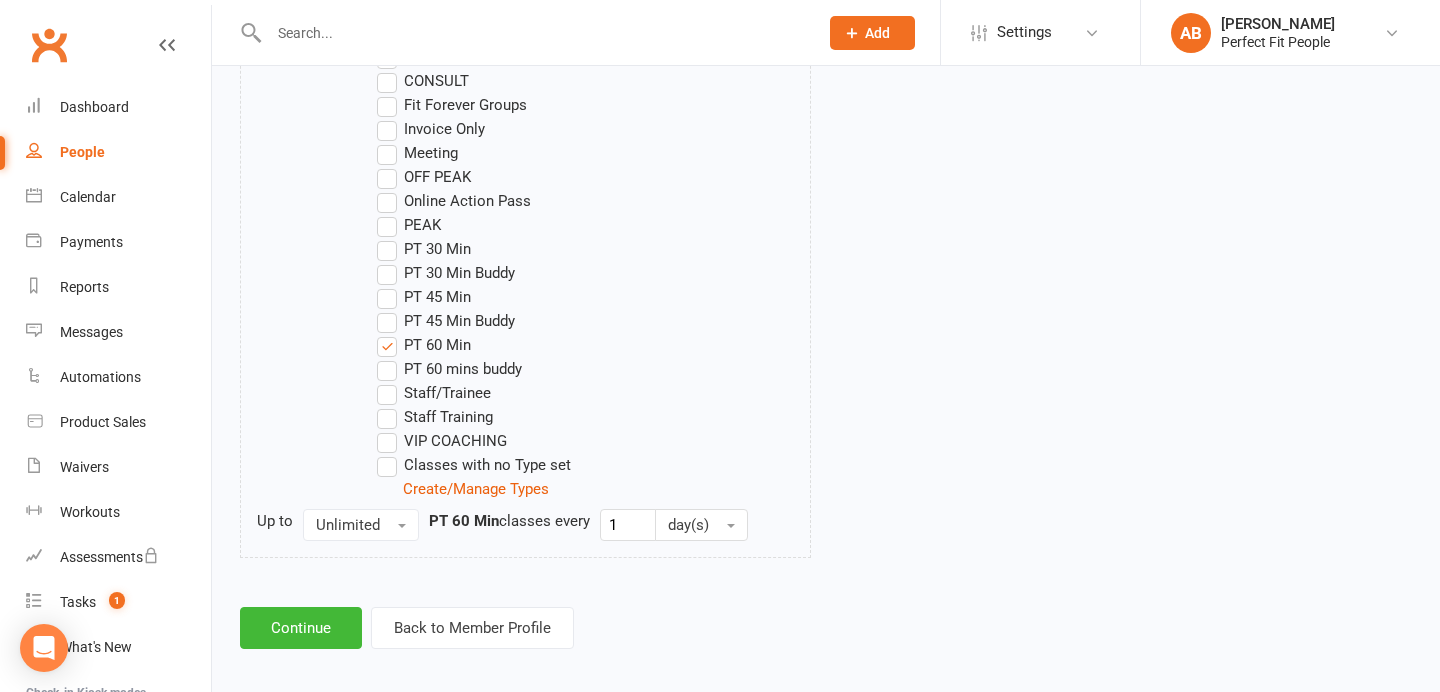 type on "2" 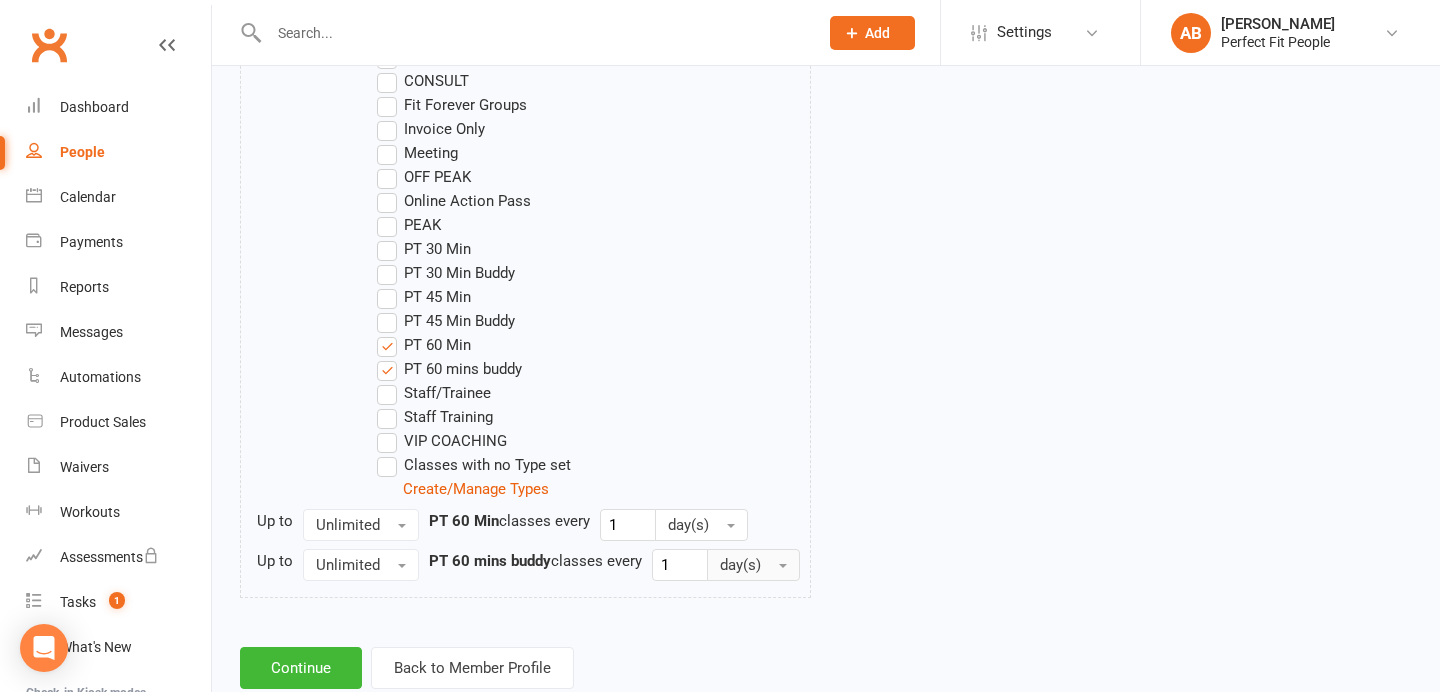 scroll, scrollTop: 1205, scrollLeft: 0, axis: vertical 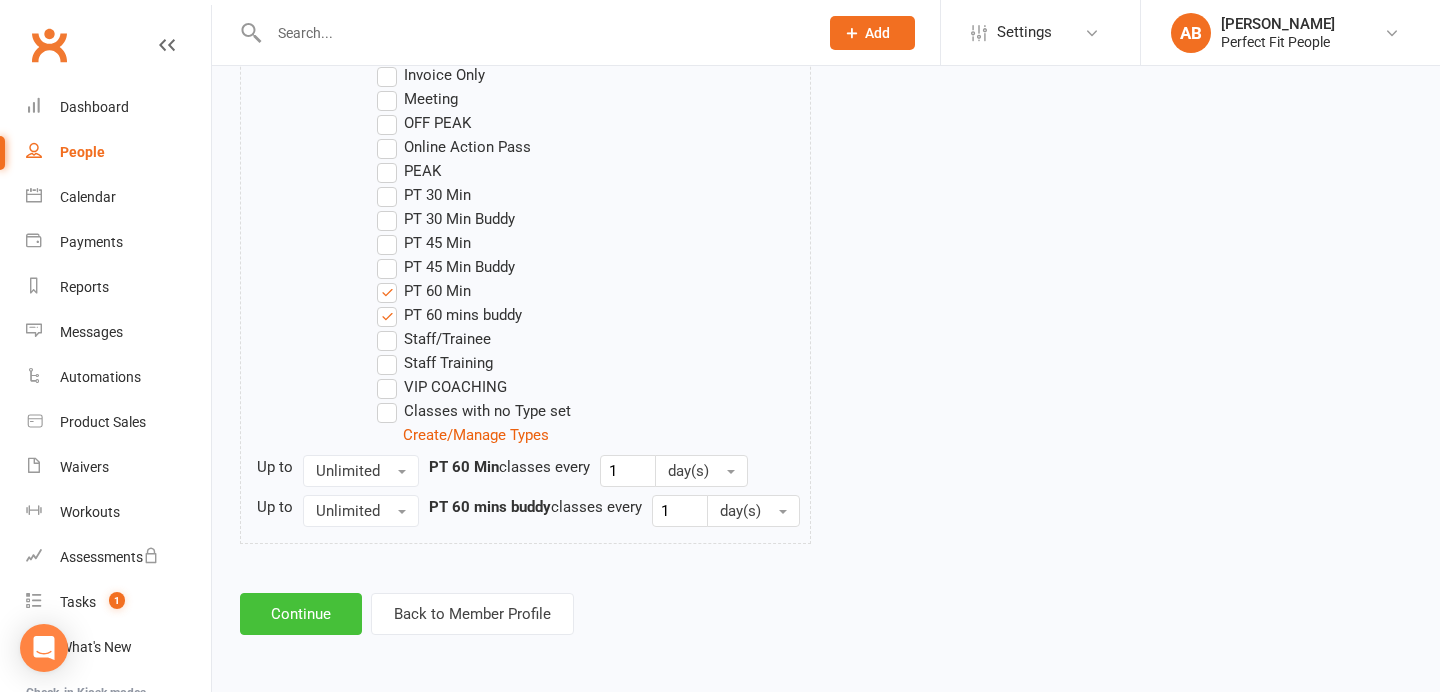 click on "Continue" at bounding box center [301, 614] 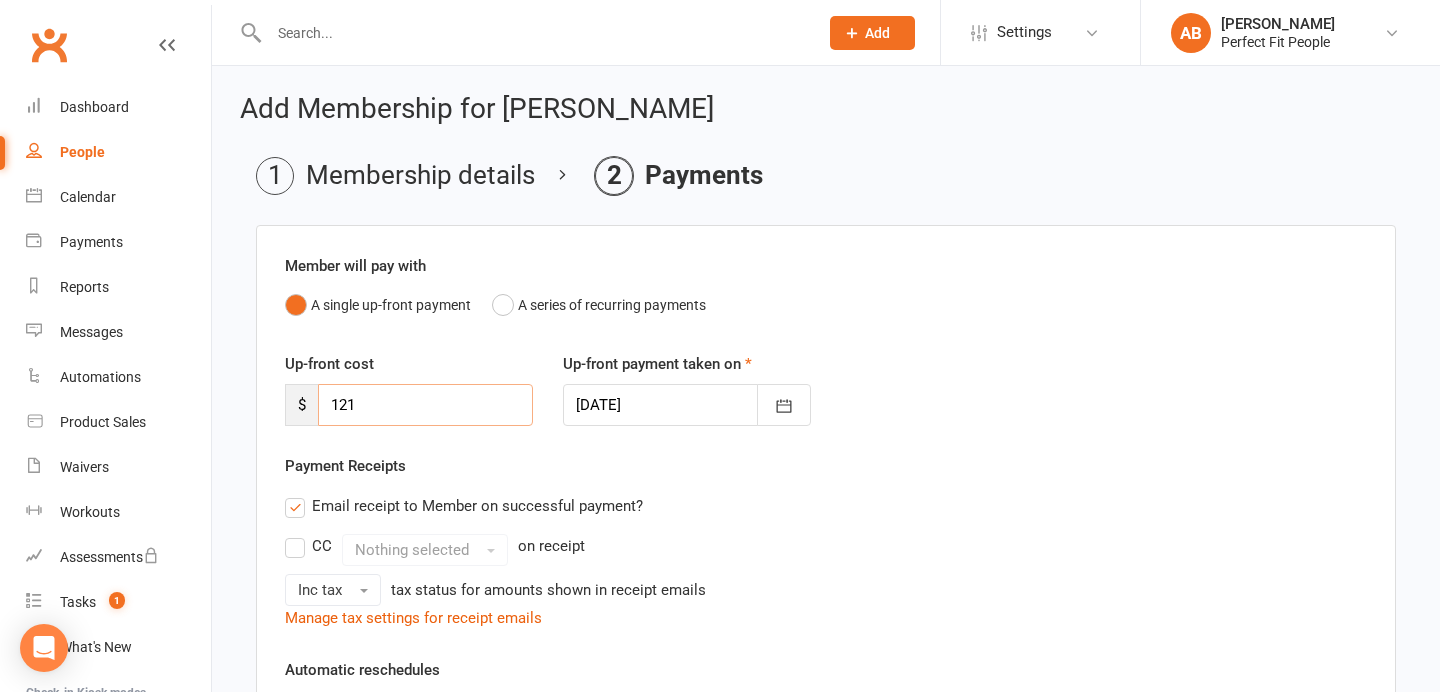 click on "121" at bounding box center (425, 405) 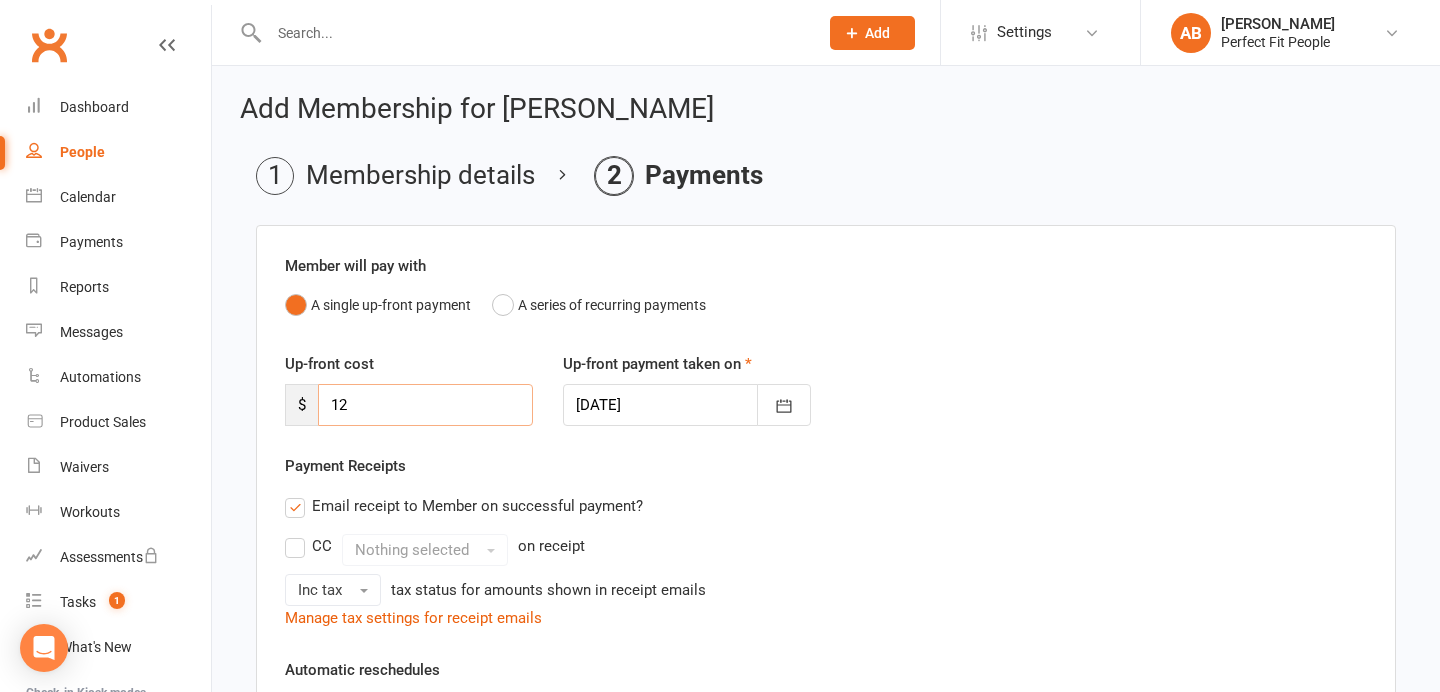 type on "1" 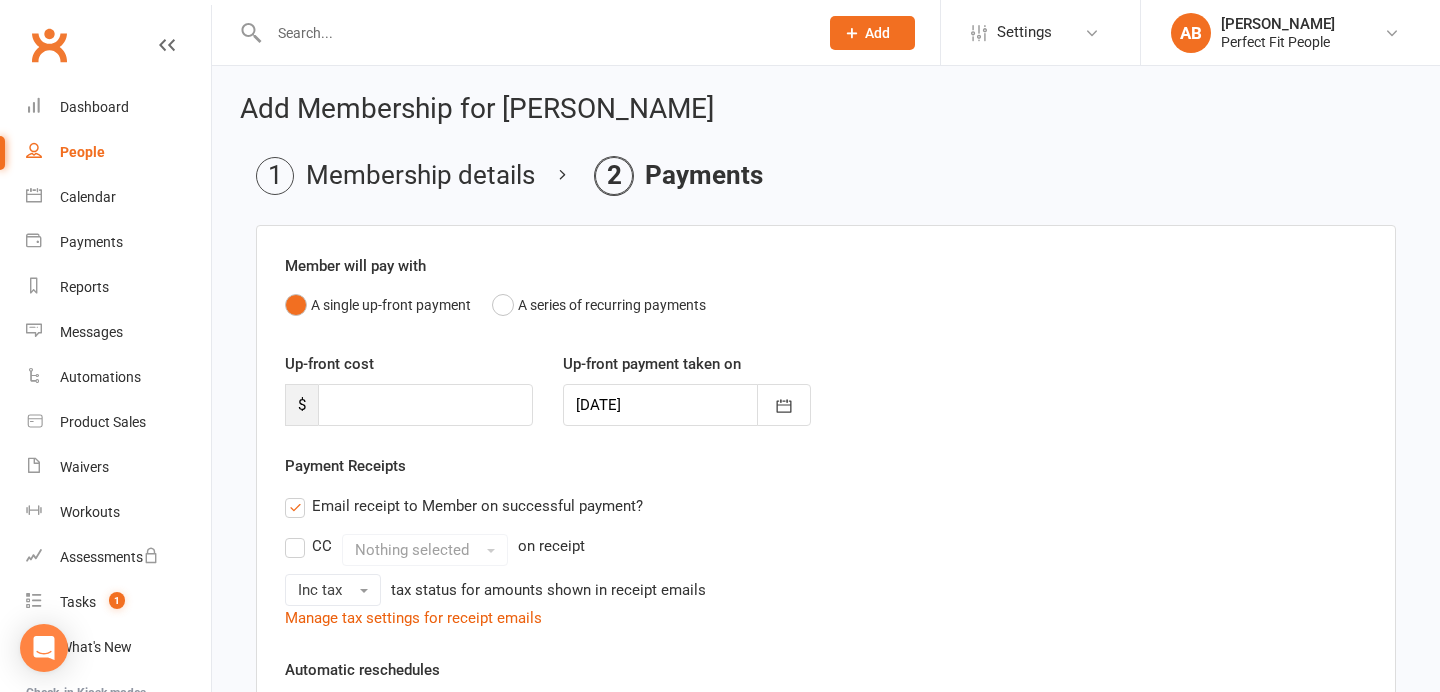 click on "Email receipt to Member on successful payment?" at bounding box center (464, 506) 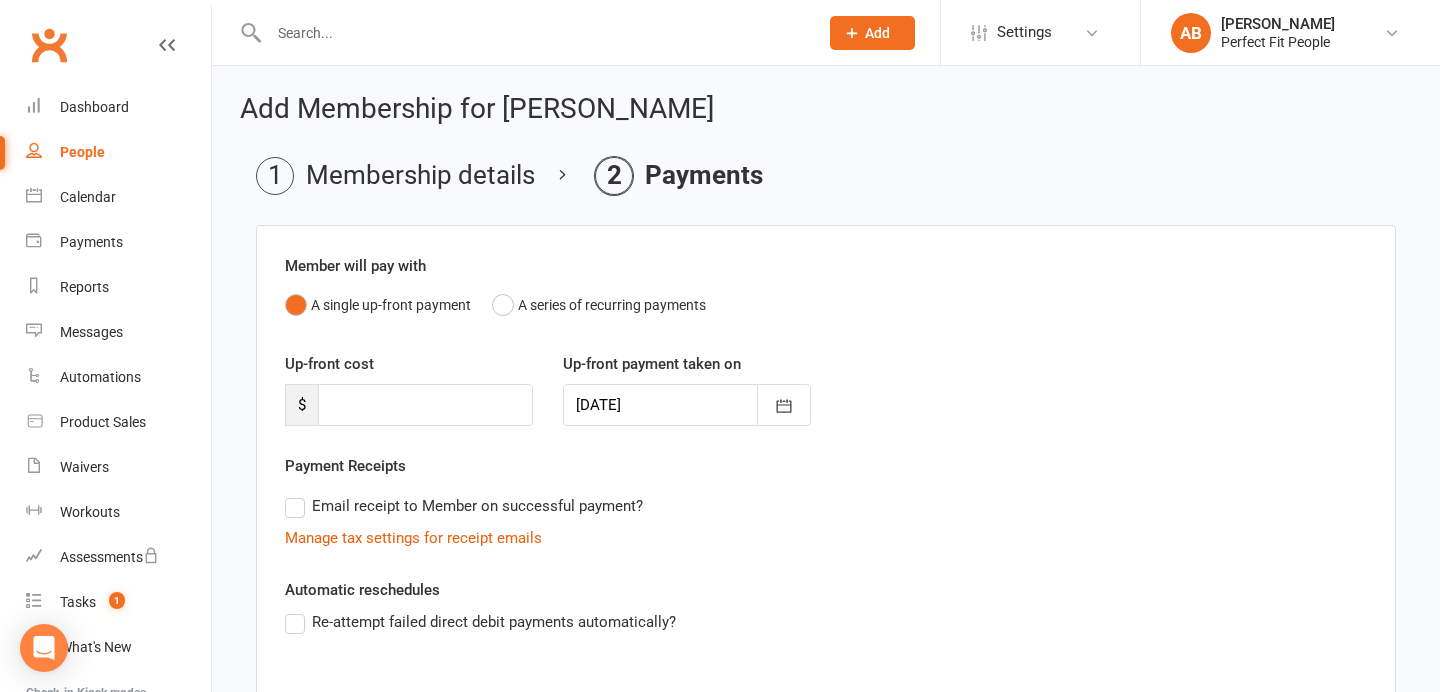 scroll, scrollTop: 317, scrollLeft: 0, axis: vertical 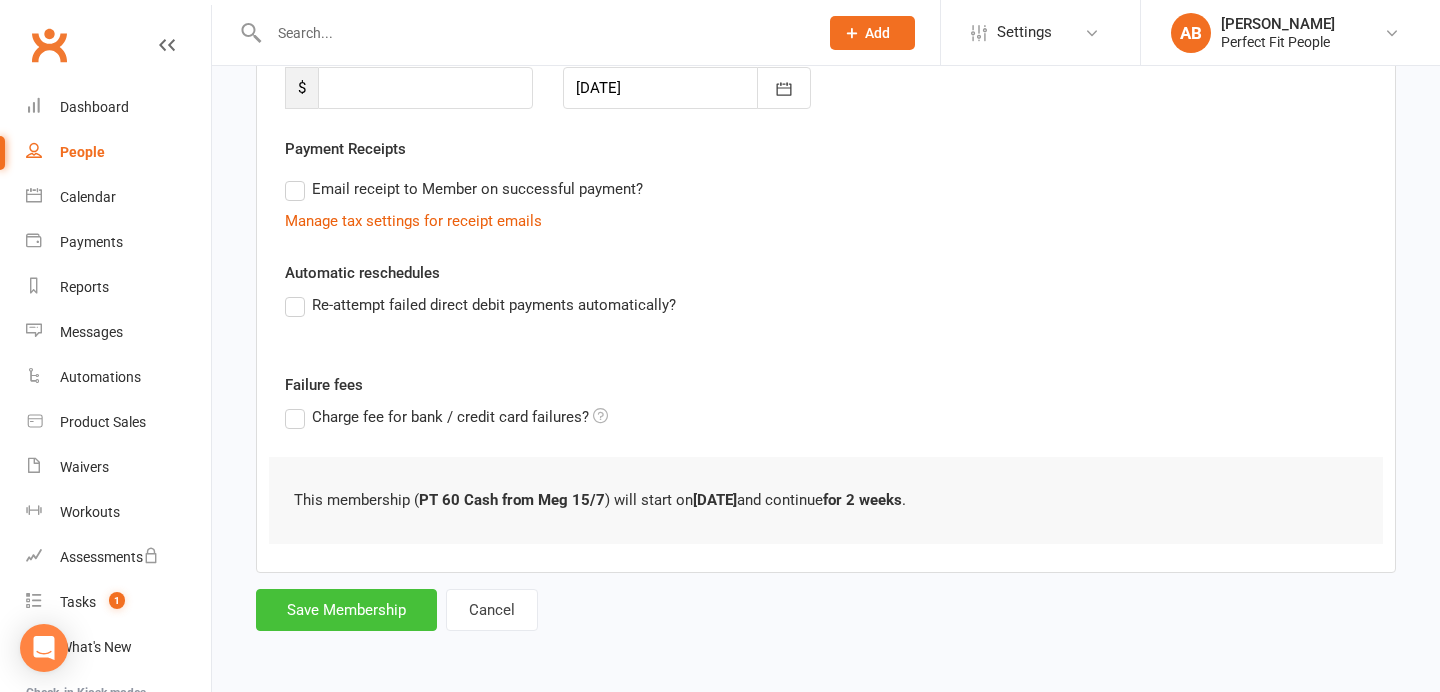 click on "Save Membership" at bounding box center (346, 610) 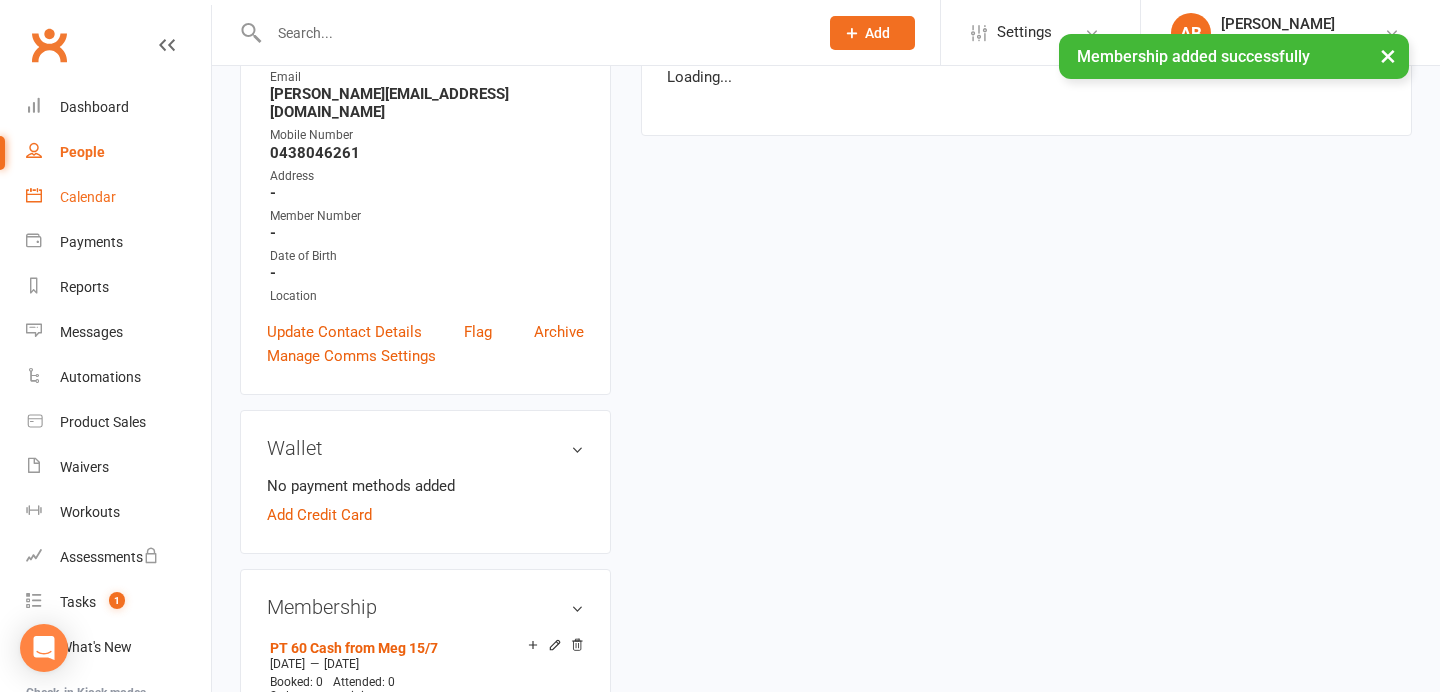 scroll, scrollTop: 0, scrollLeft: 0, axis: both 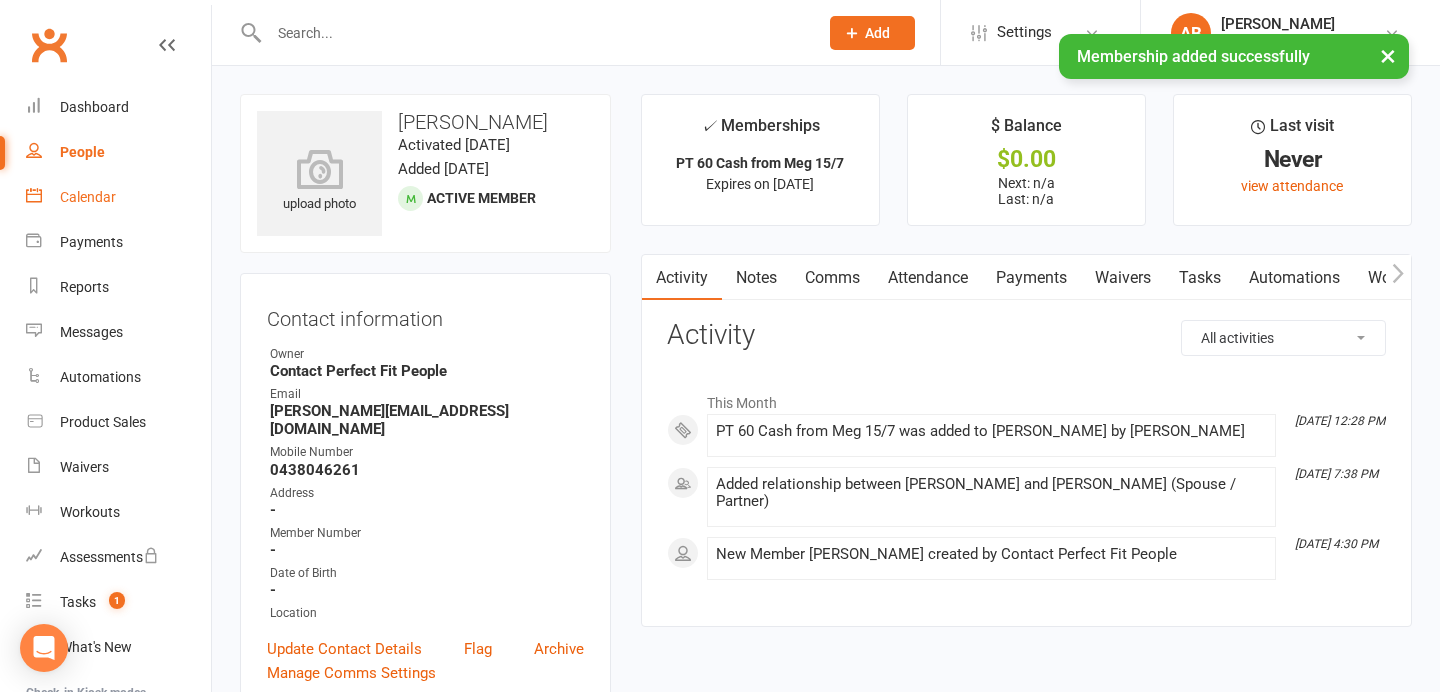 click on "Calendar" at bounding box center (88, 197) 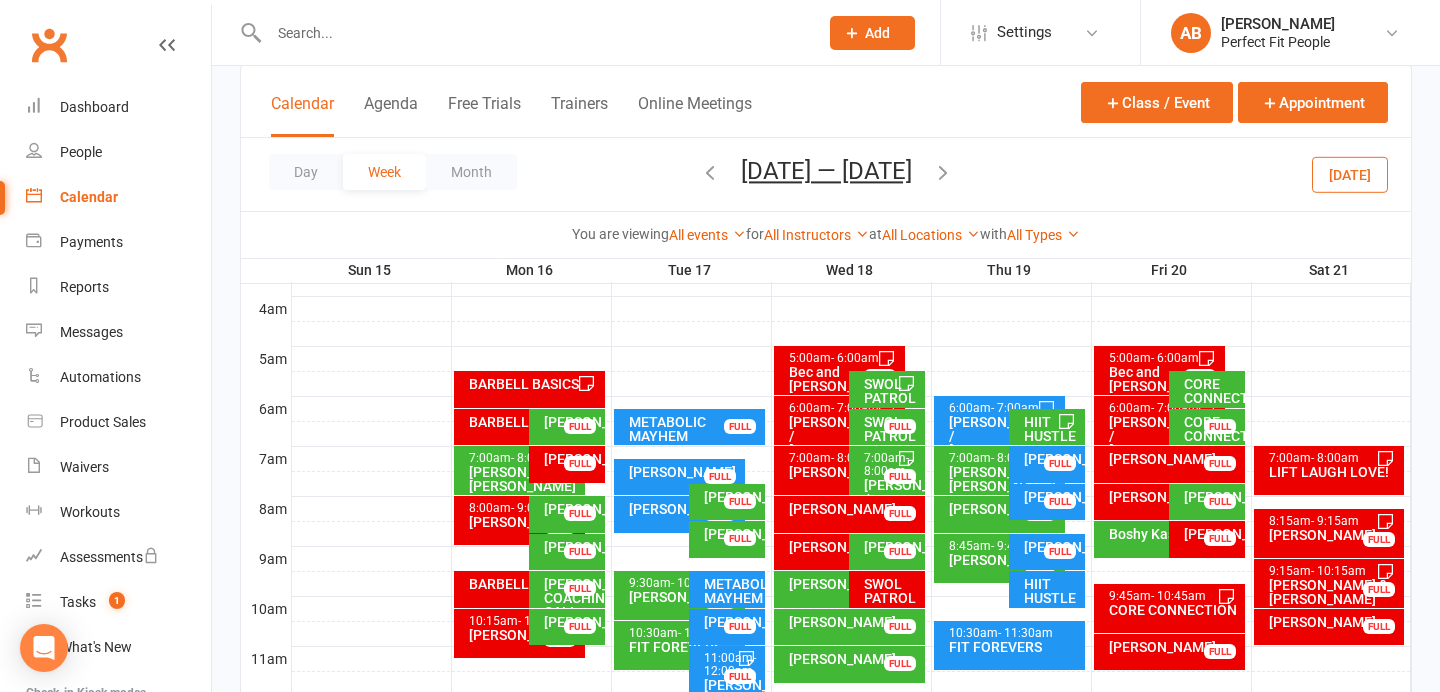 scroll, scrollTop: 308, scrollLeft: 0, axis: vertical 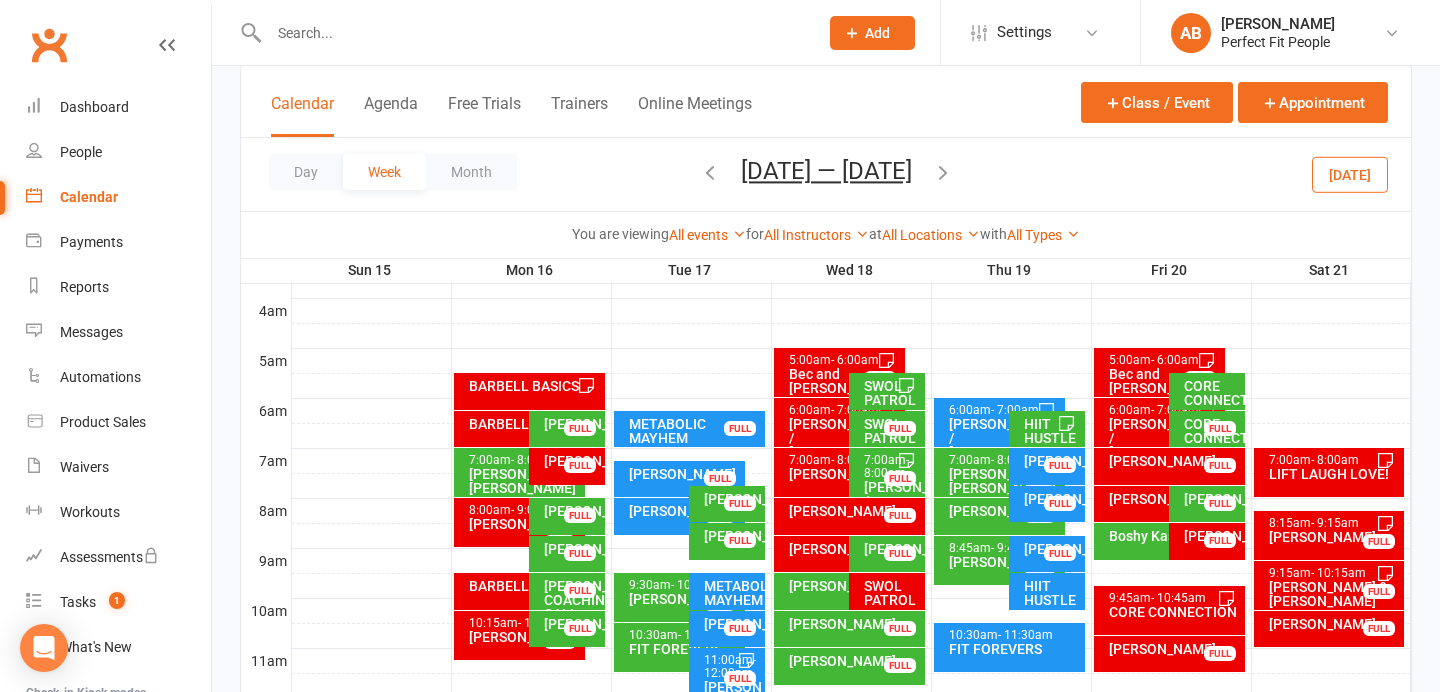 click on "[DATE]" at bounding box center [1350, 174] 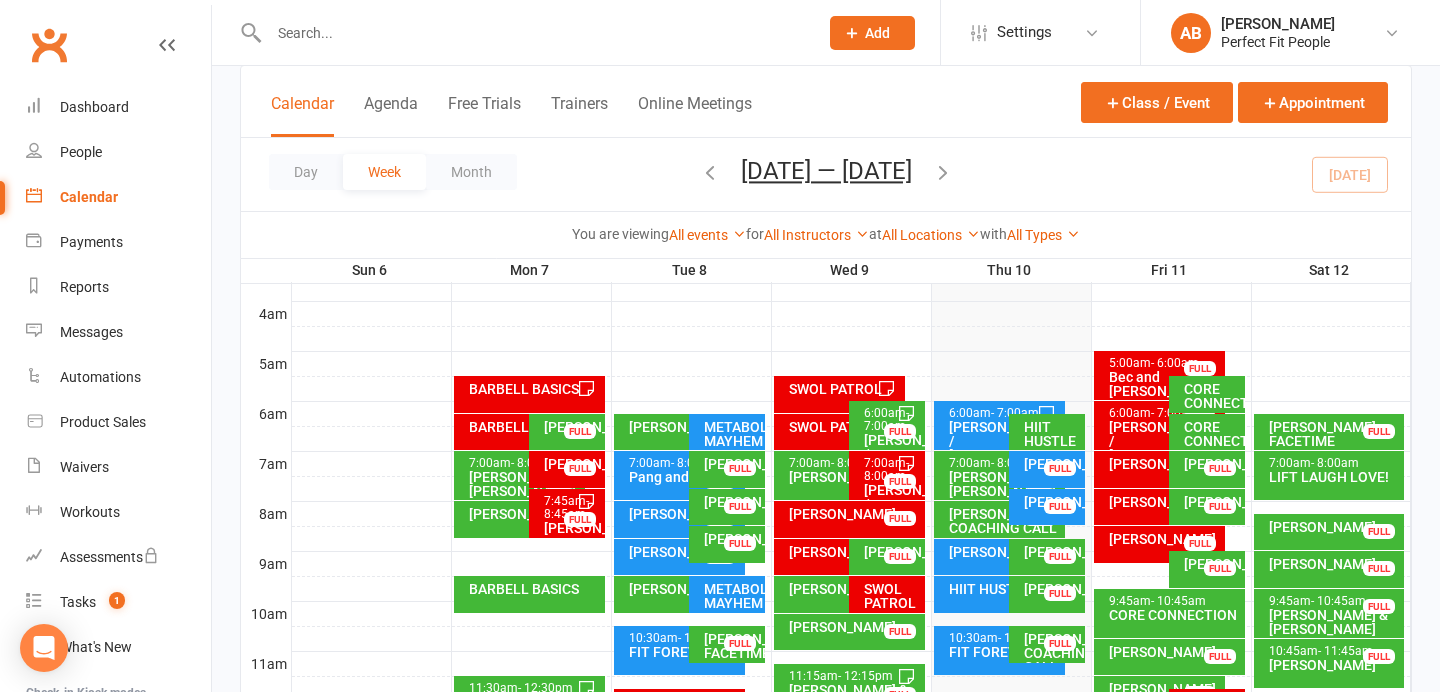 scroll, scrollTop: 291, scrollLeft: 0, axis: vertical 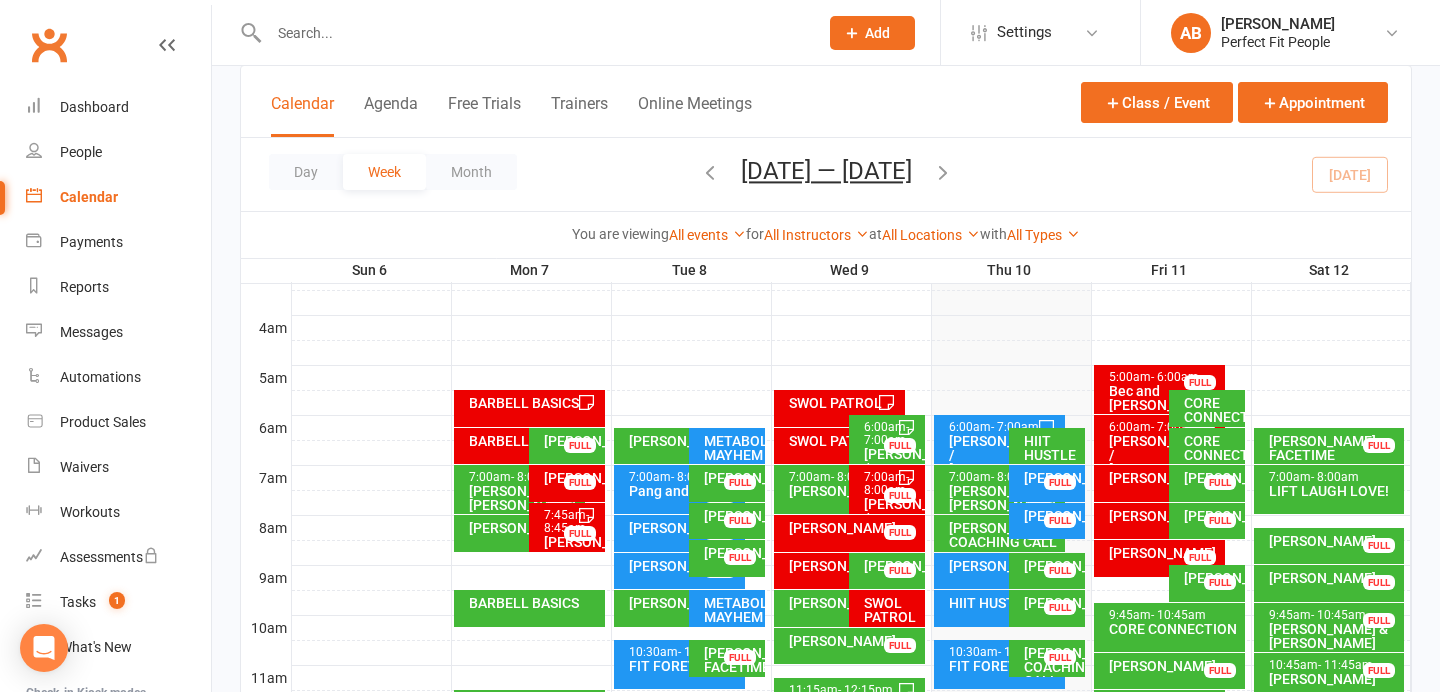 click at bounding box center (943, 172) 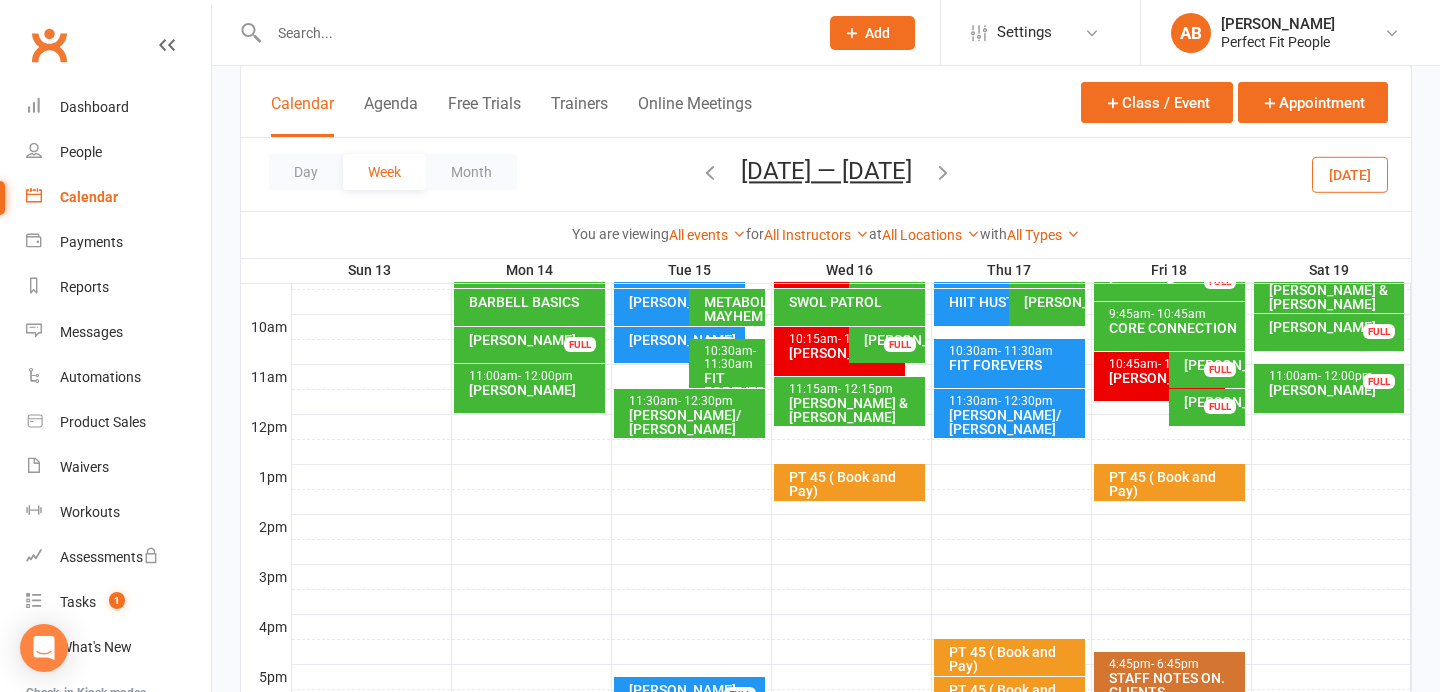 scroll, scrollTop: 595, scrollLeft: 0, axis: vertical 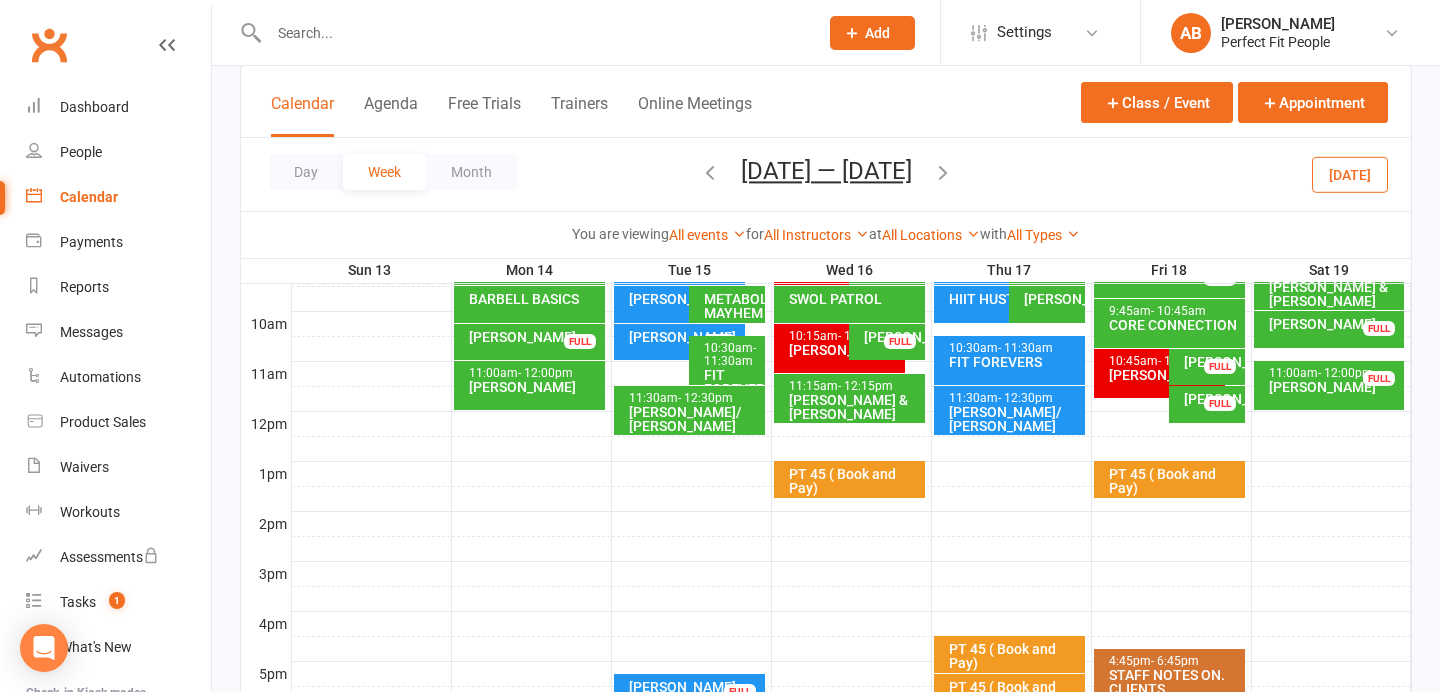 click on "Meg/ Ken Holmes" at bounding box center [694, 419] 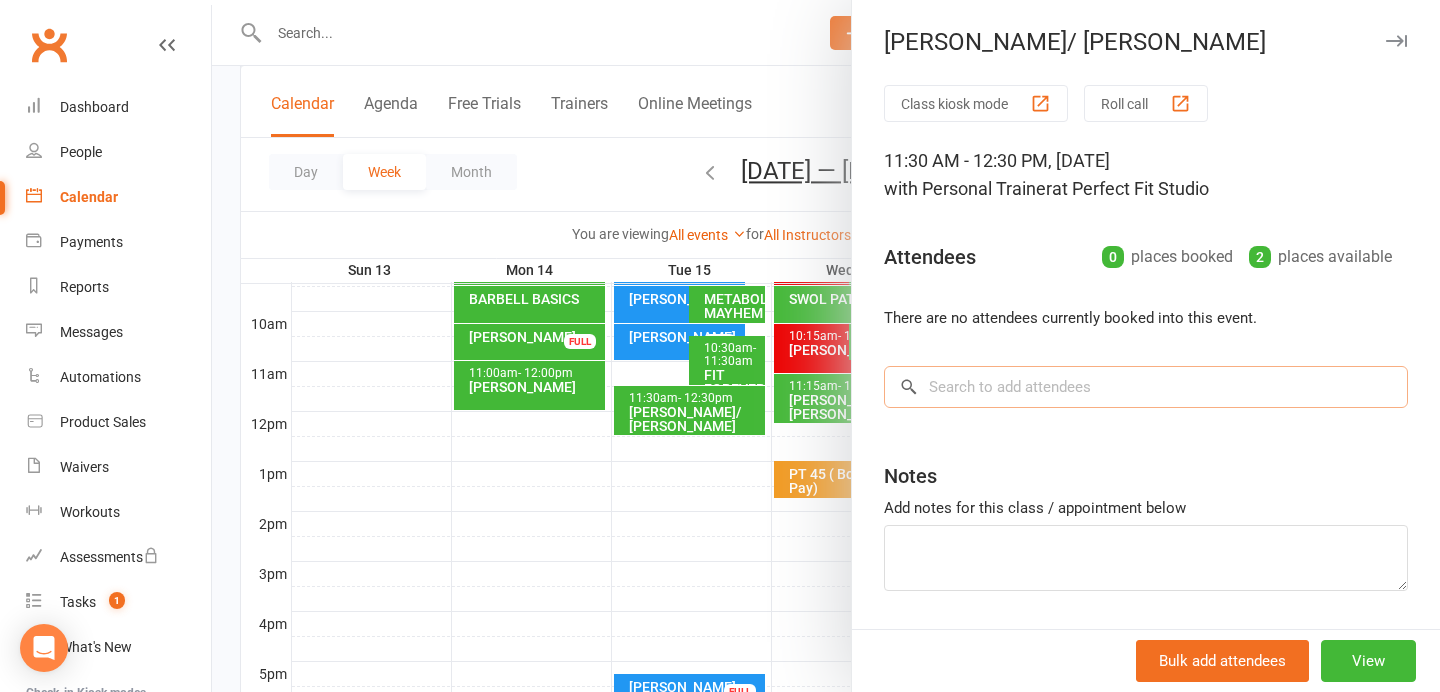 click at bounding box center [1146, 387] 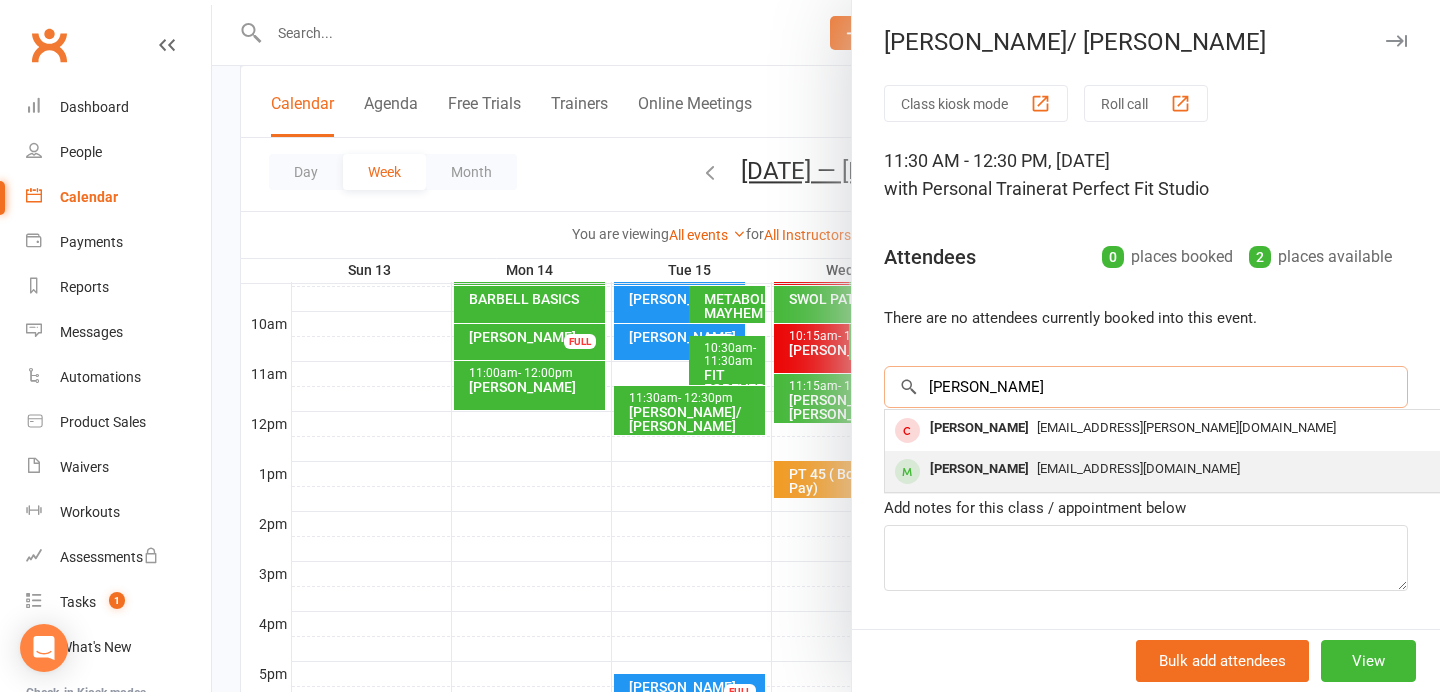 type on "Meg" 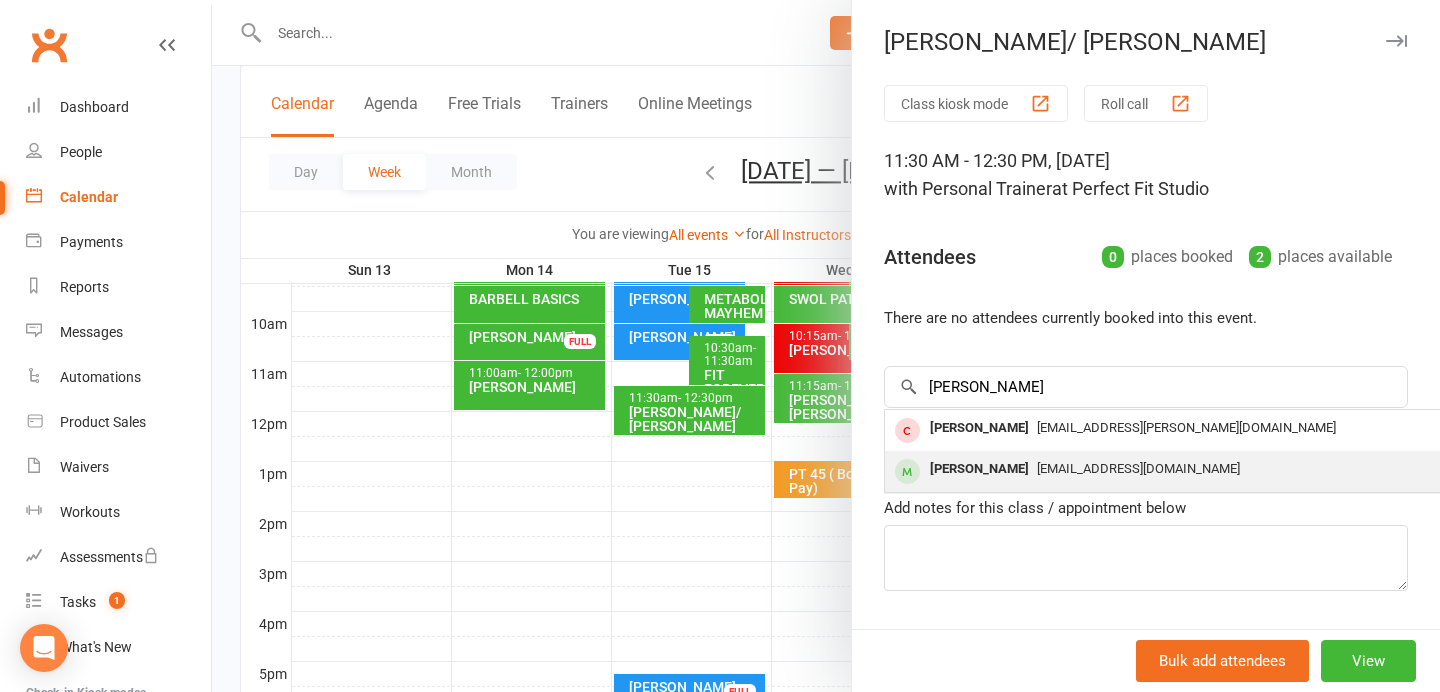 click on "Meg Holmes" at bounding box center (979, 469) 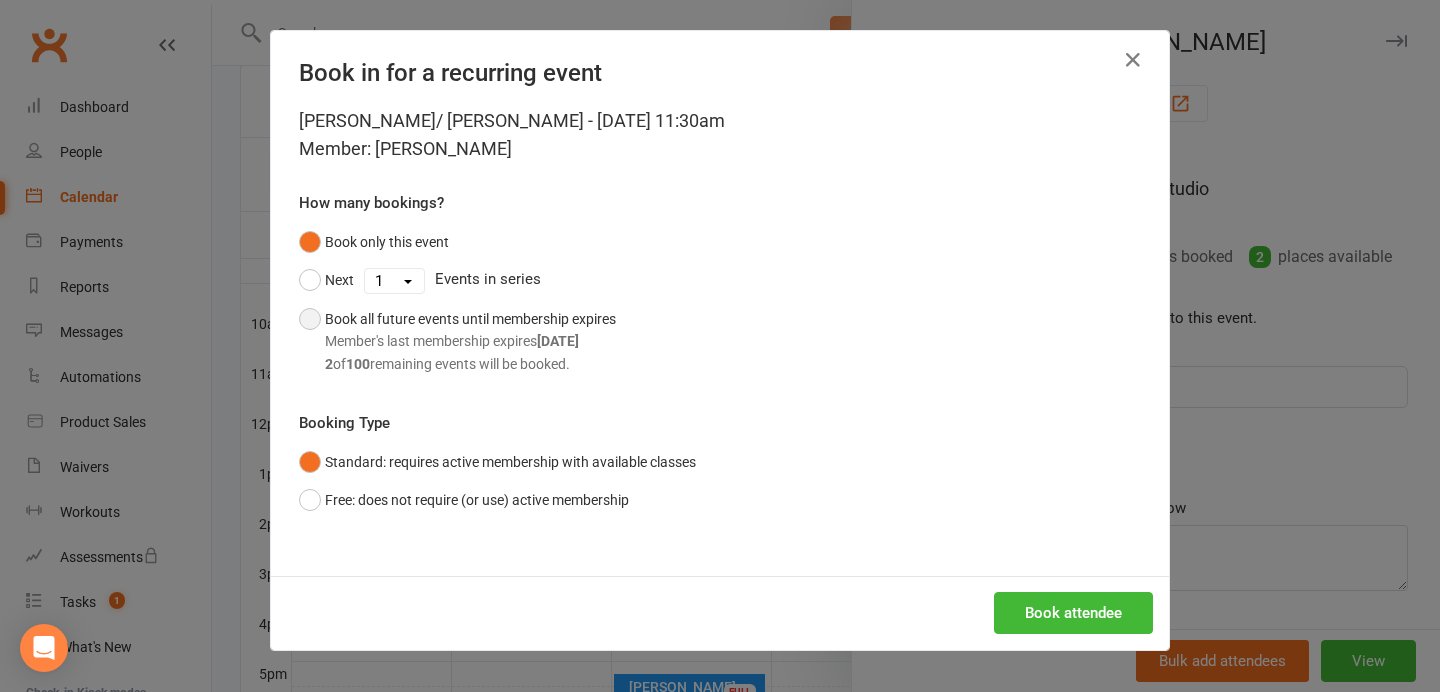 click on "Book all future events until membership expires Member's last membership expires  Jul 23, 2025 2  of  100  remaining events will be booked." at bounding box center (457, 341) 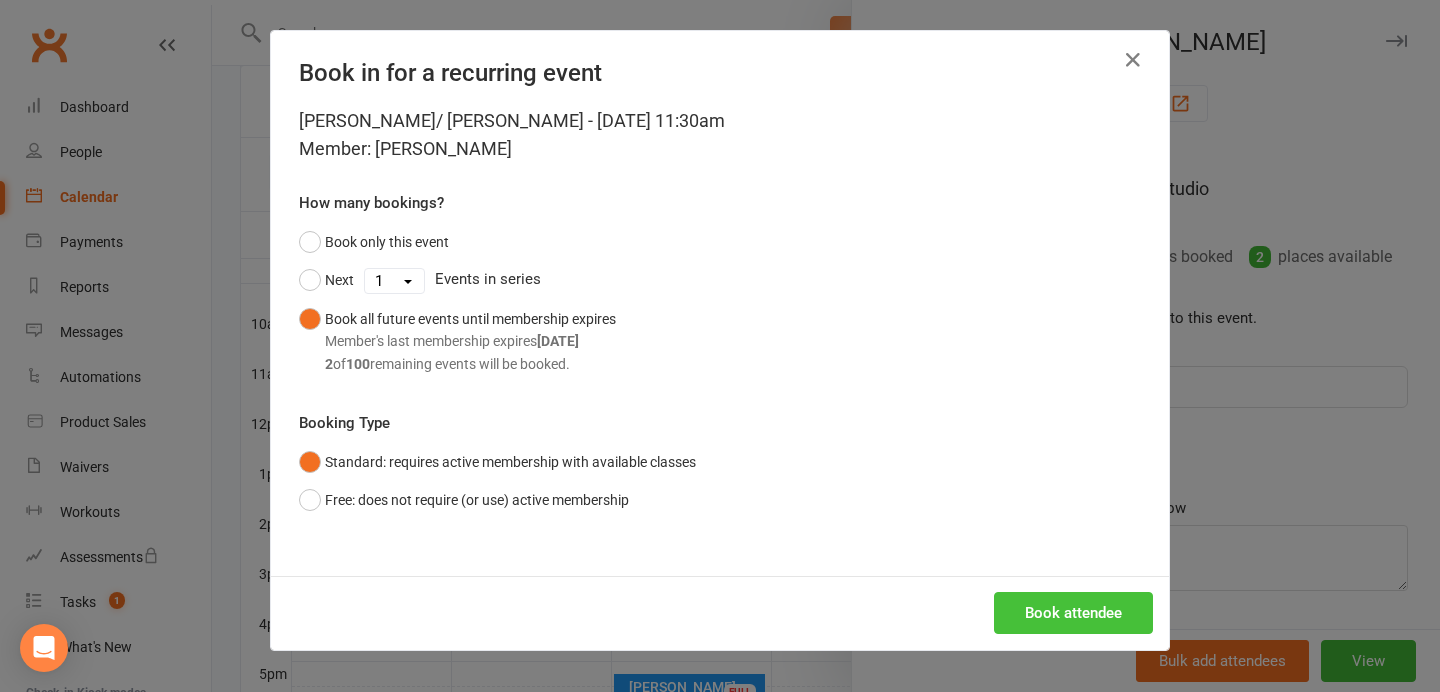 click on "Book attendee" at bounding box center (1073, 613) 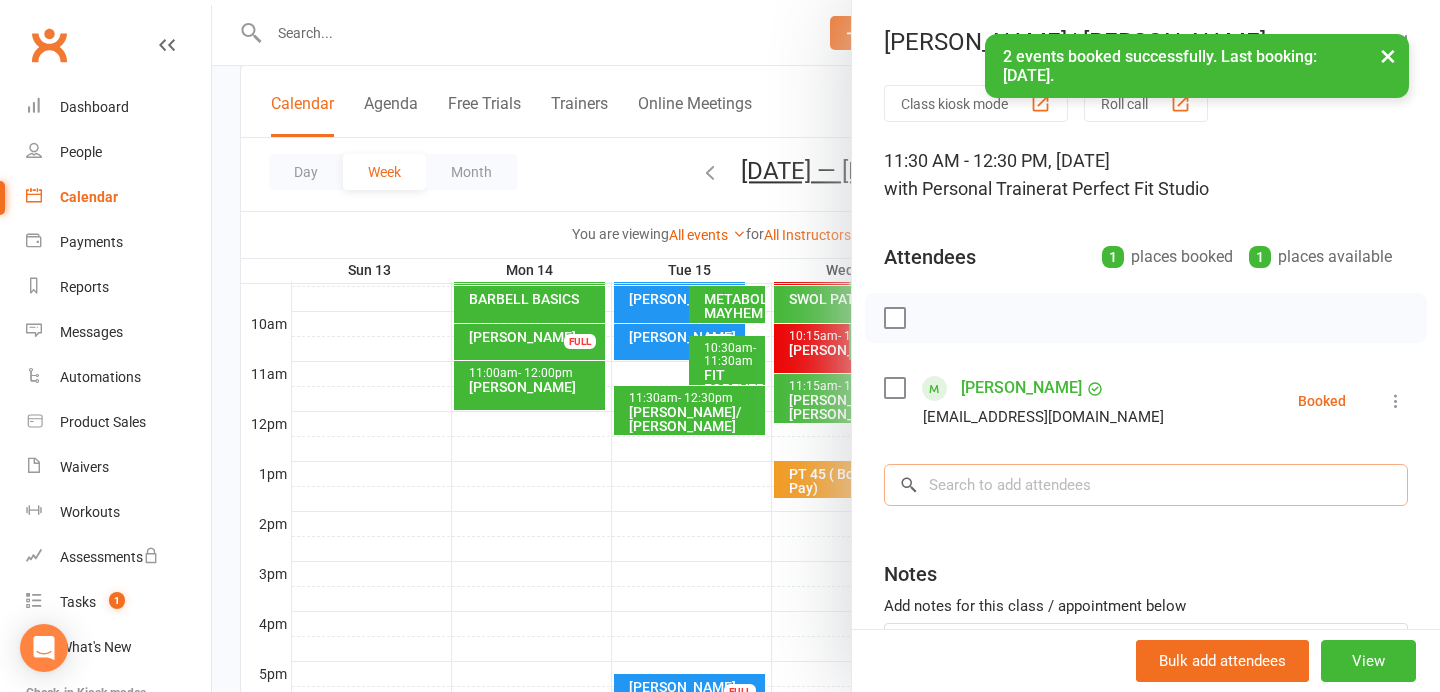 click at bounding box center [1146, 485] 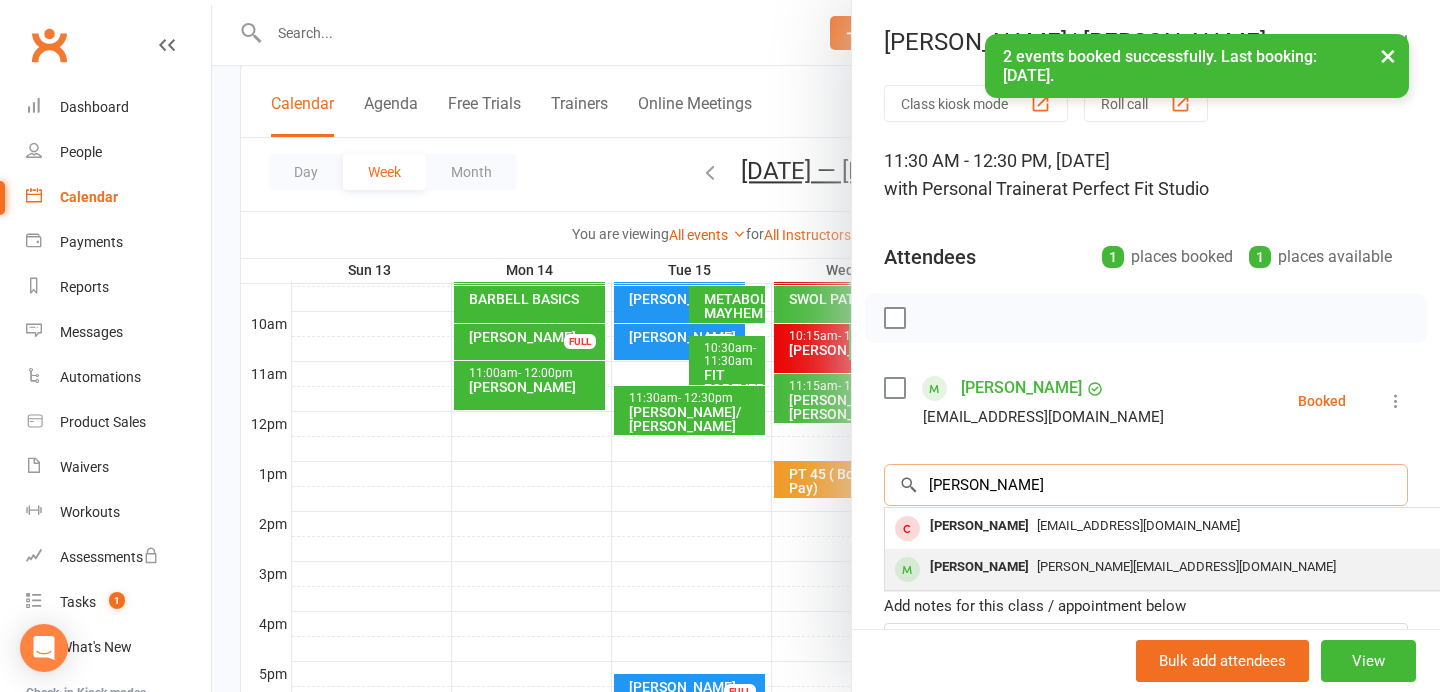 type on "Ken" 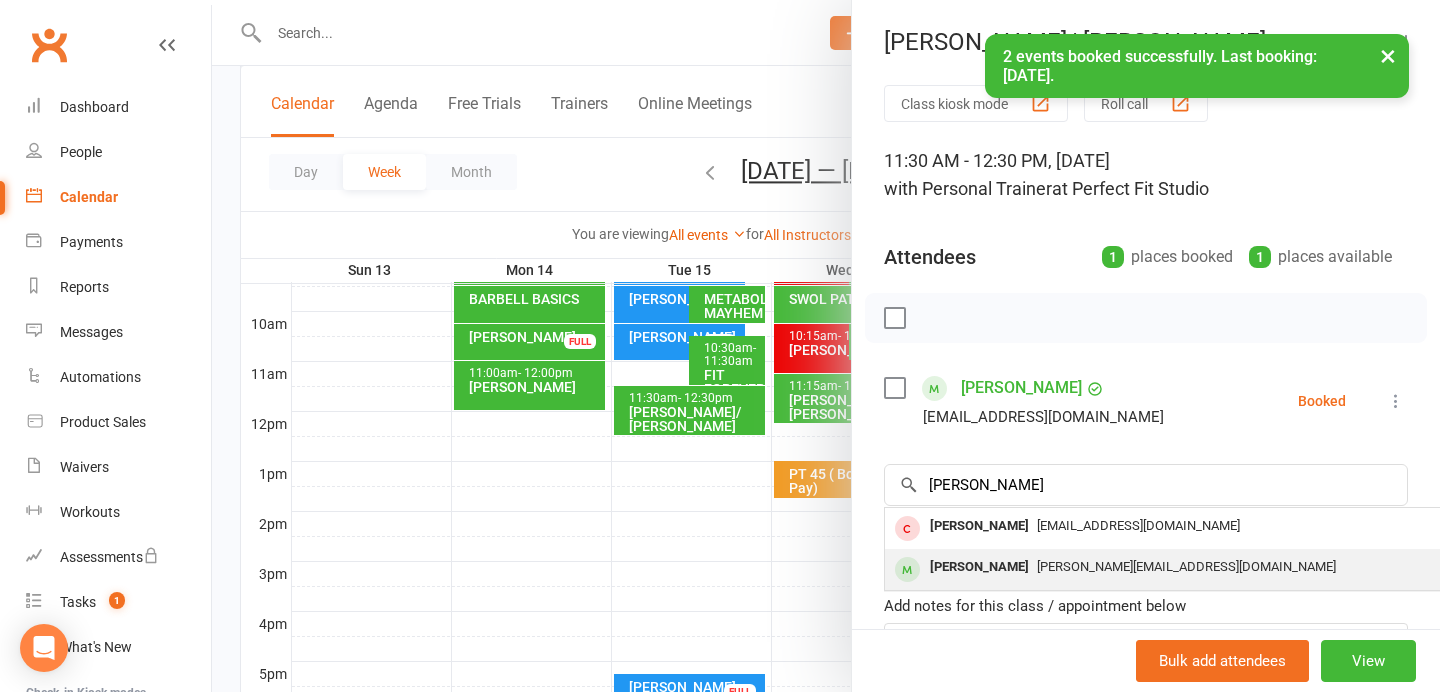 click on "Ken Holmes" at bounding box center [979, 567] 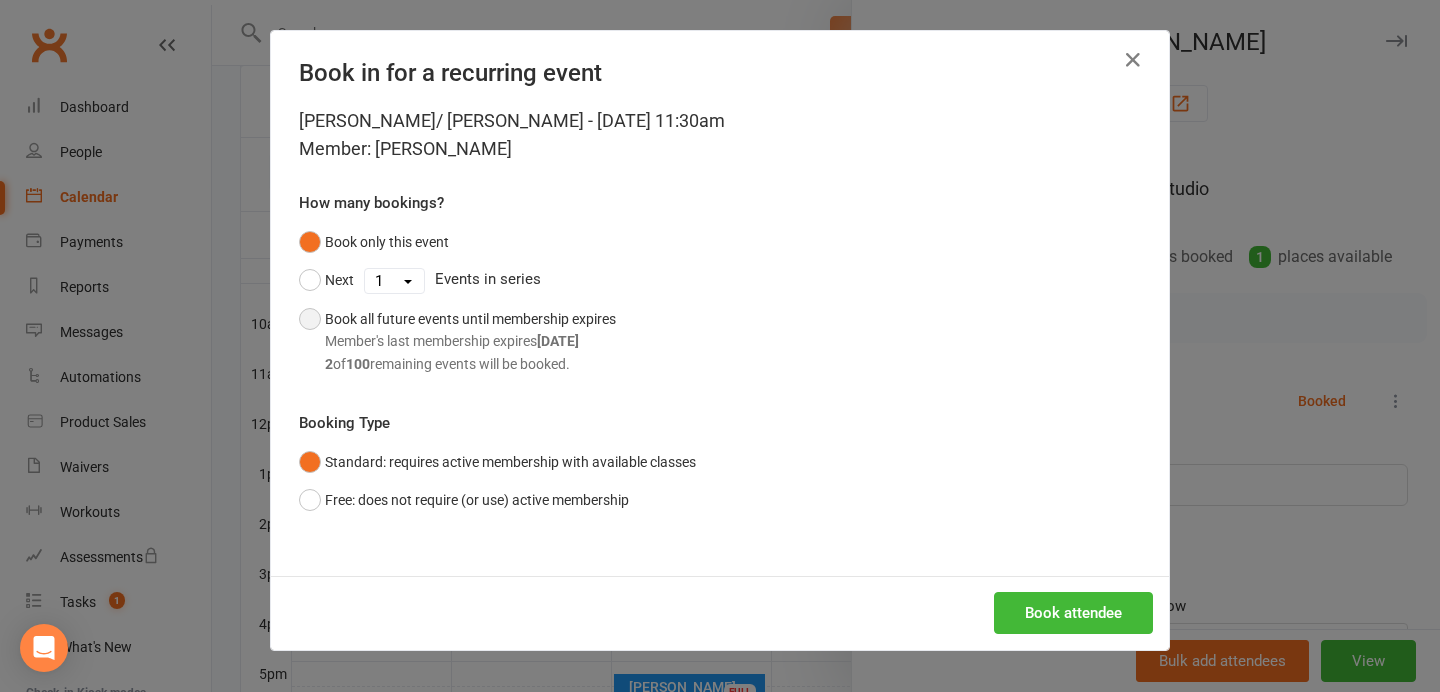 click on "Book all future events until membership expires Member's last membership expires  Jul 23, 2025 2  of  100  remaining events will be booked." at bounding box center (470, 341) 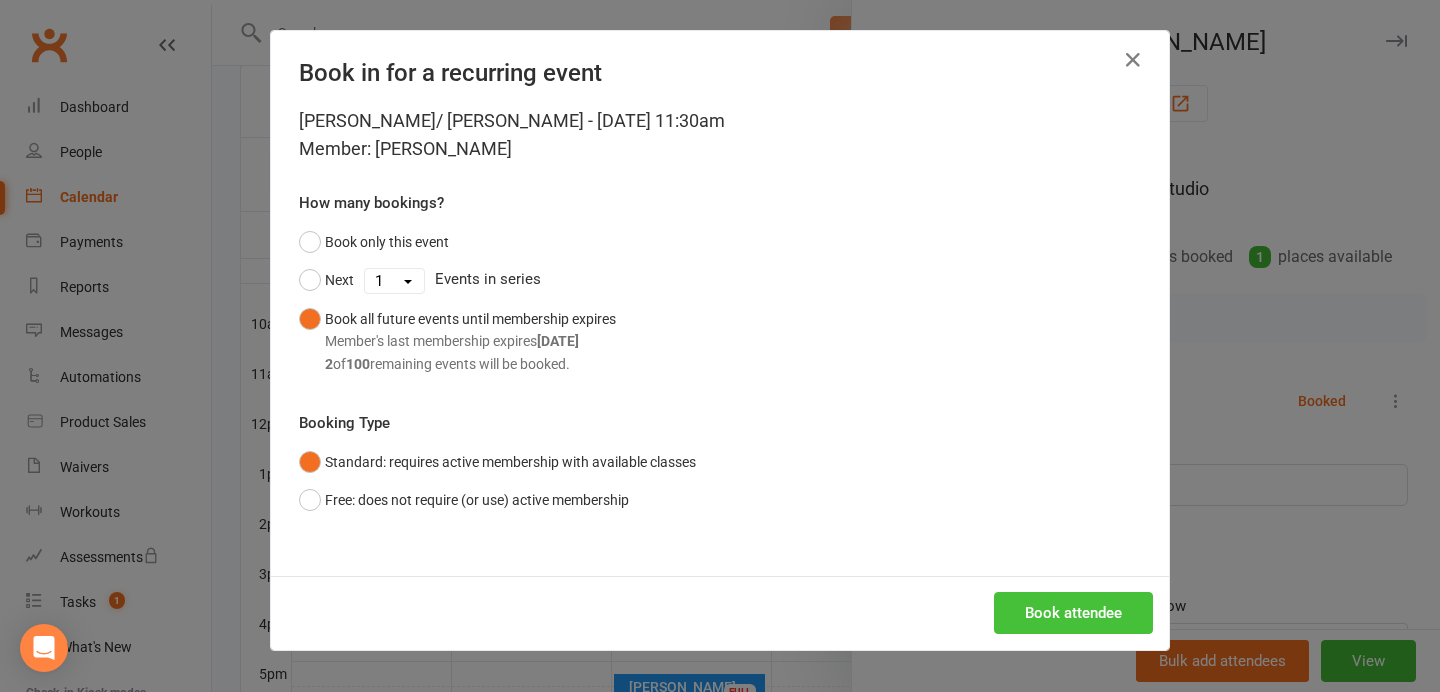 click on "Book attendee" at bounding box center [1073, 613] 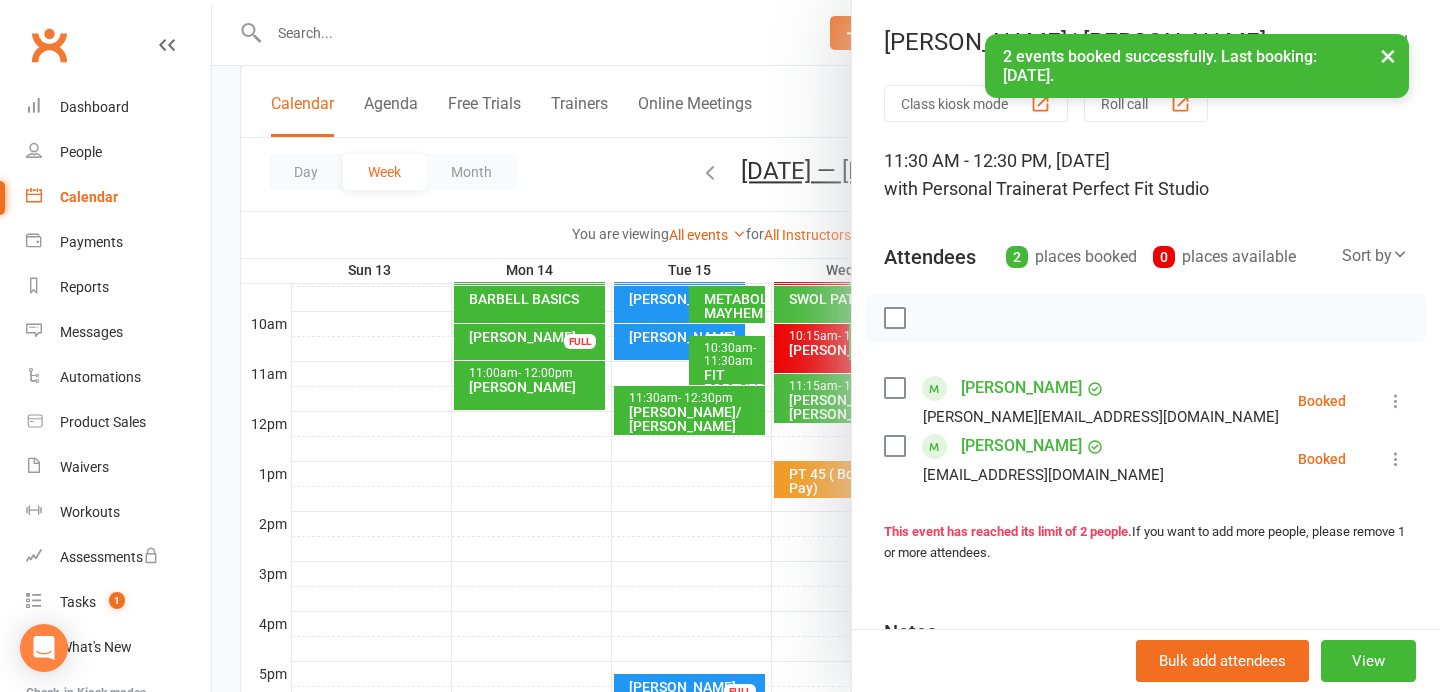 click on "×" at bounding box center (1388, 55) 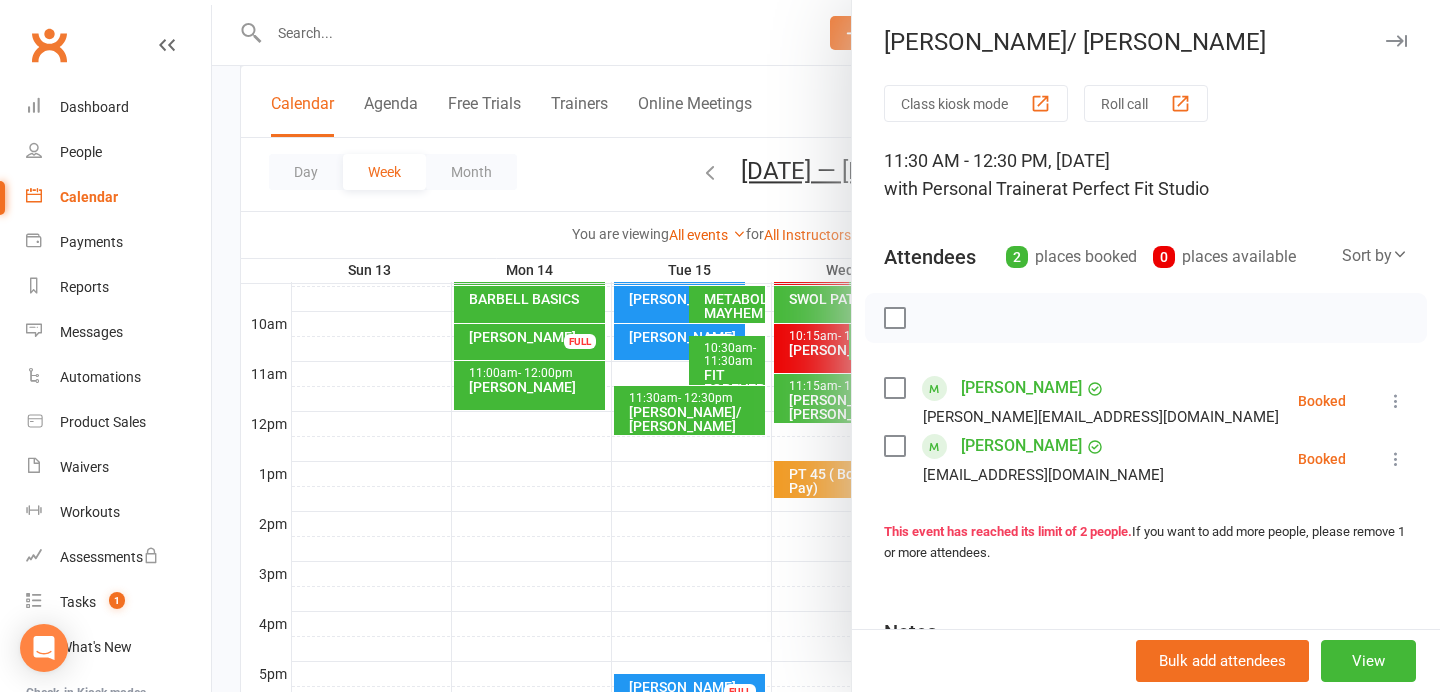 click at bounding box center (1396, 41) 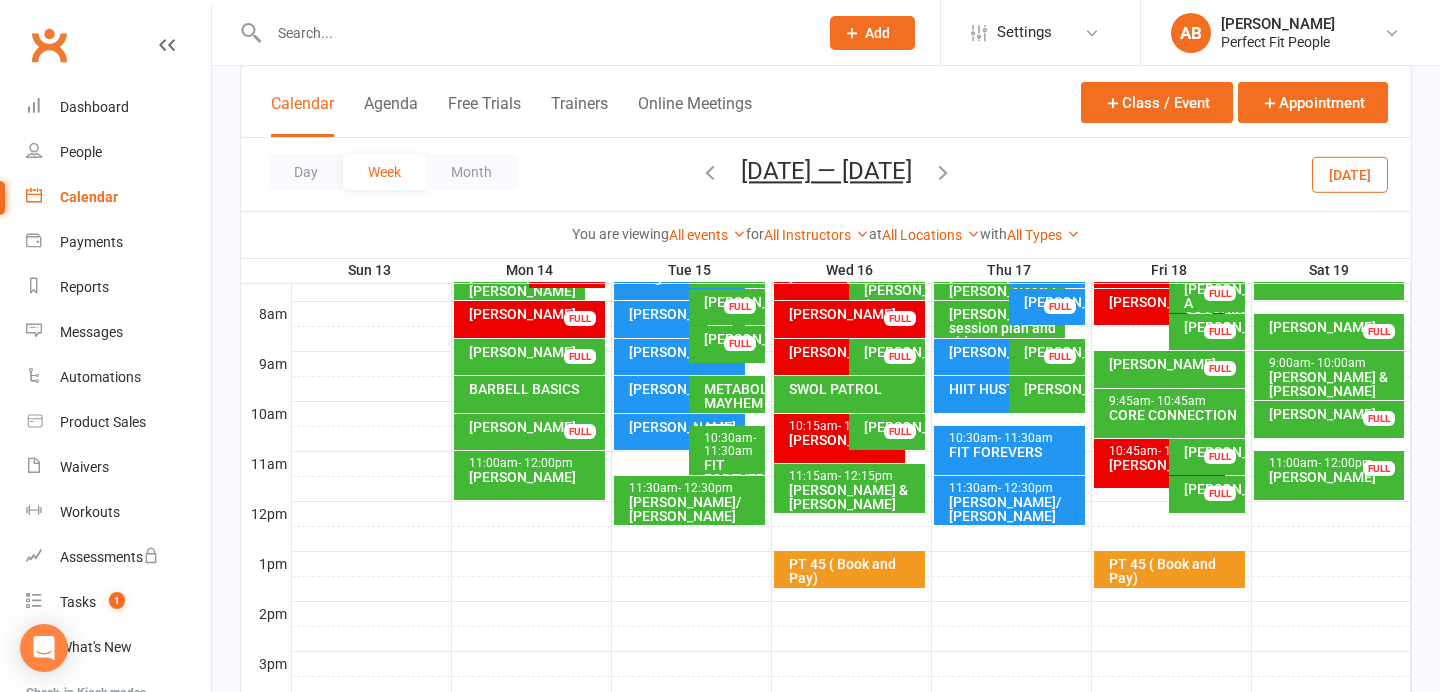 scroll, scrollTop: 504, scrollLeft: 0, axis: vertical 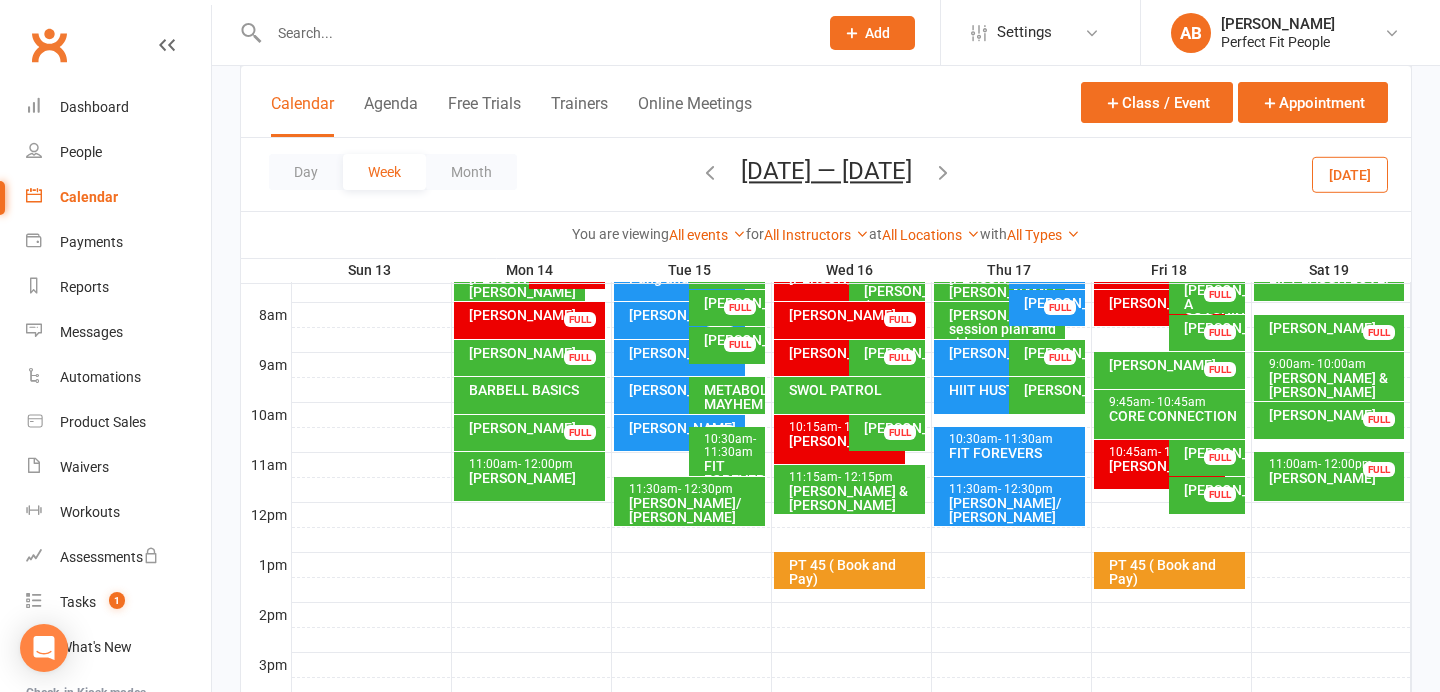 click on "Meg/ Ken Holmes" at bounding box center (1014, 510) 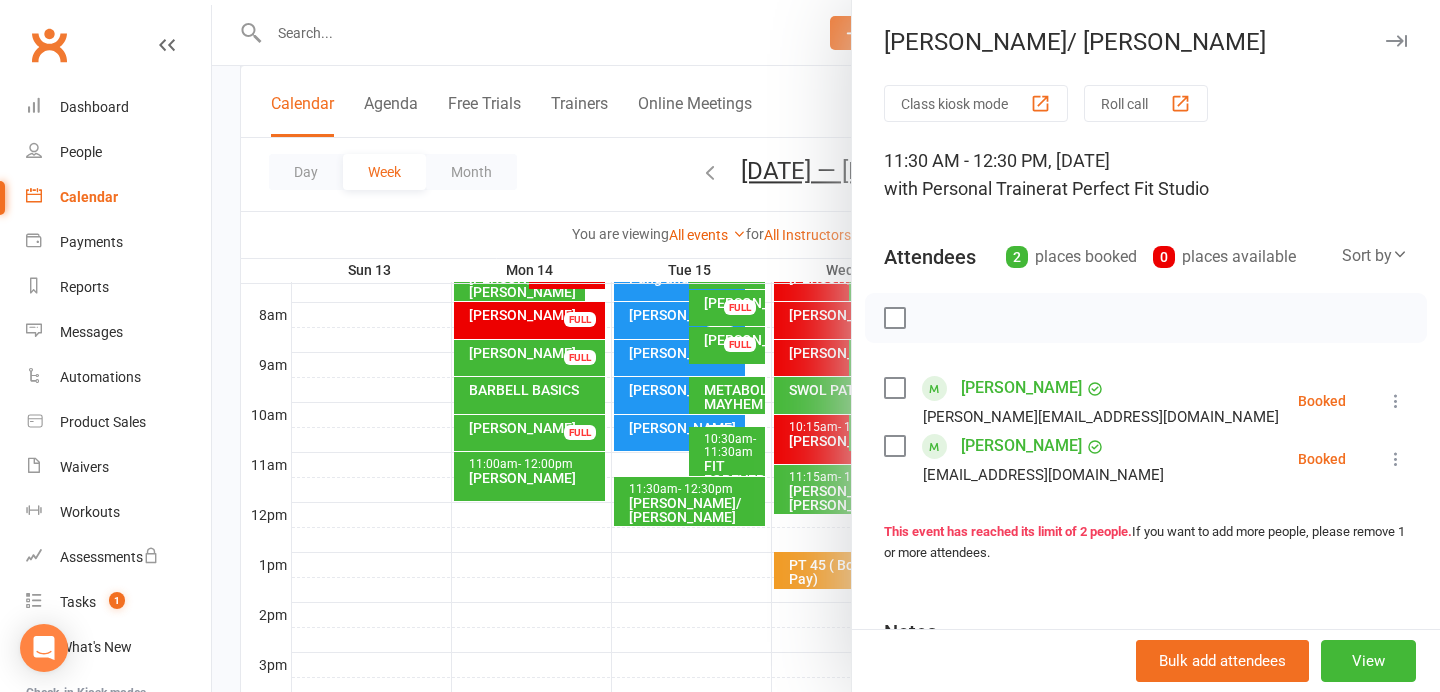 click at bounding box center (1396, 41) 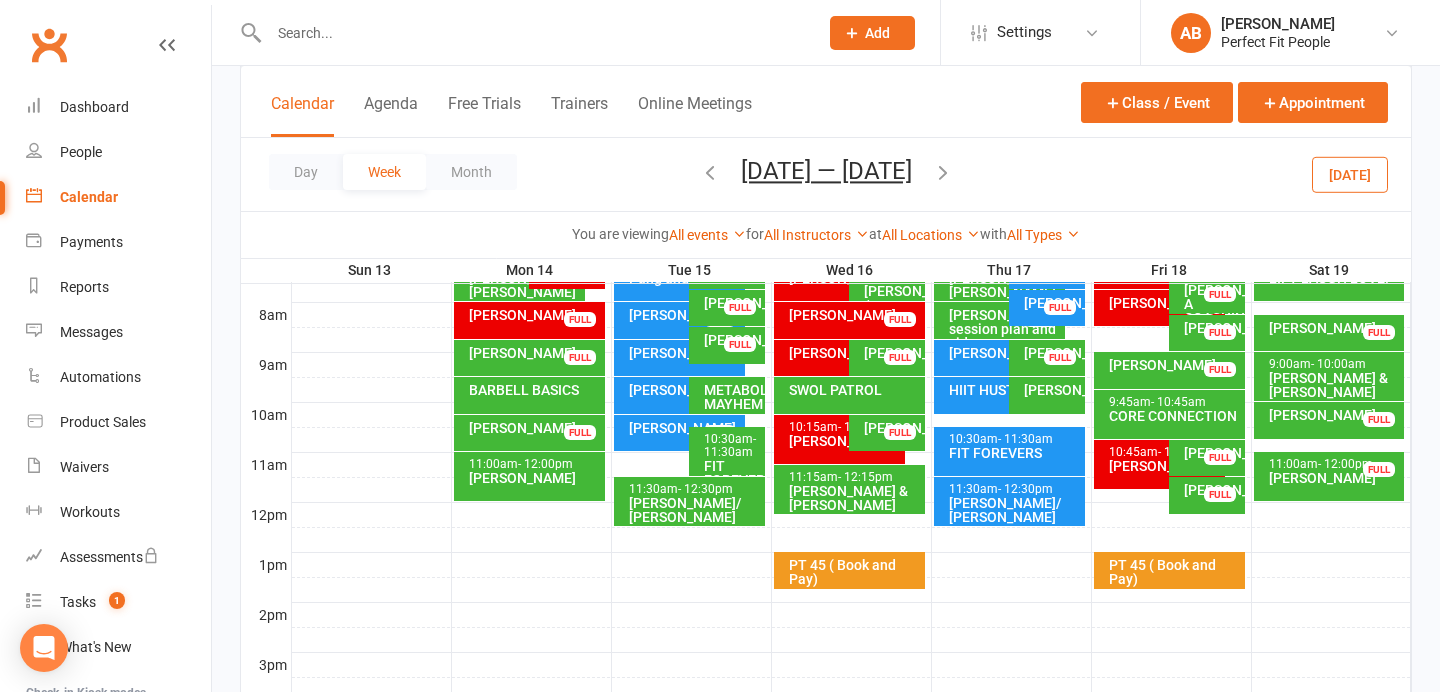 click on "11:30am  - 12:30pm Meg/ Ken Holmes" at bounding box center [689, 501] 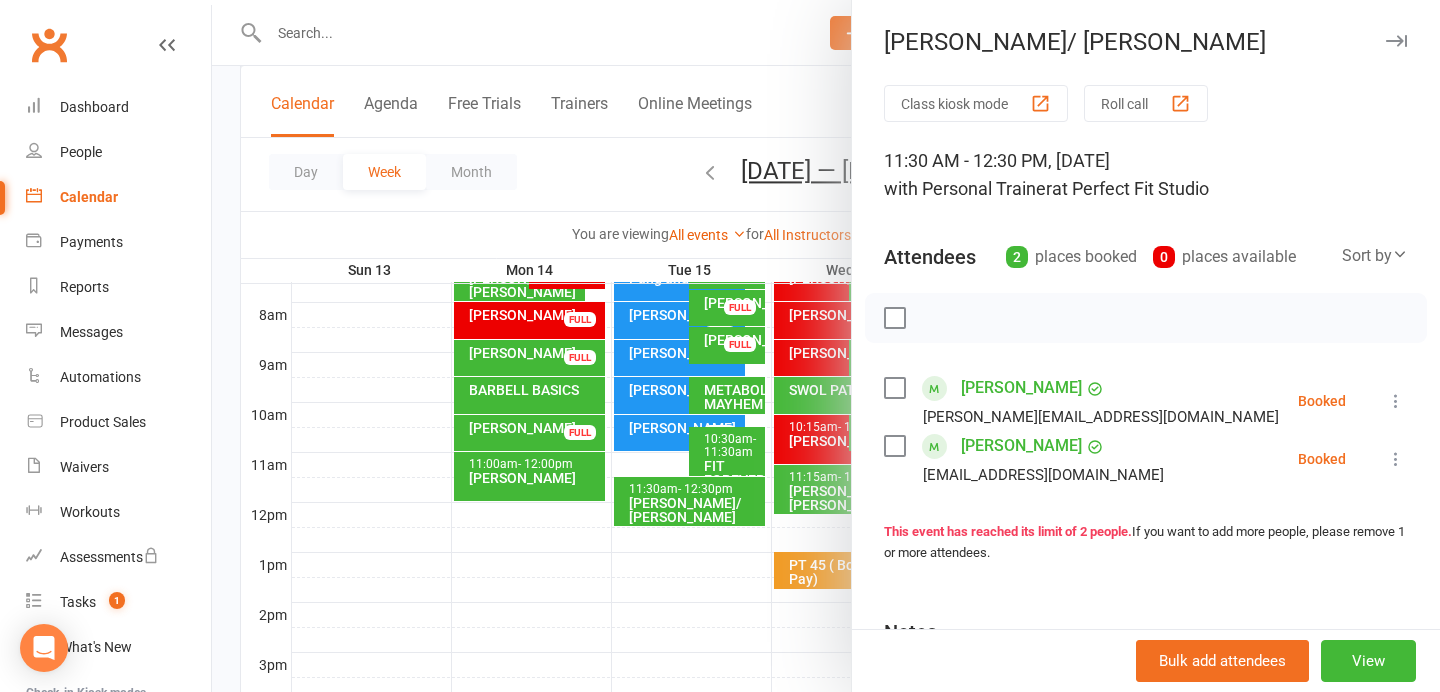 click on "Meg Holmes" at bounding box center [1021, 446] 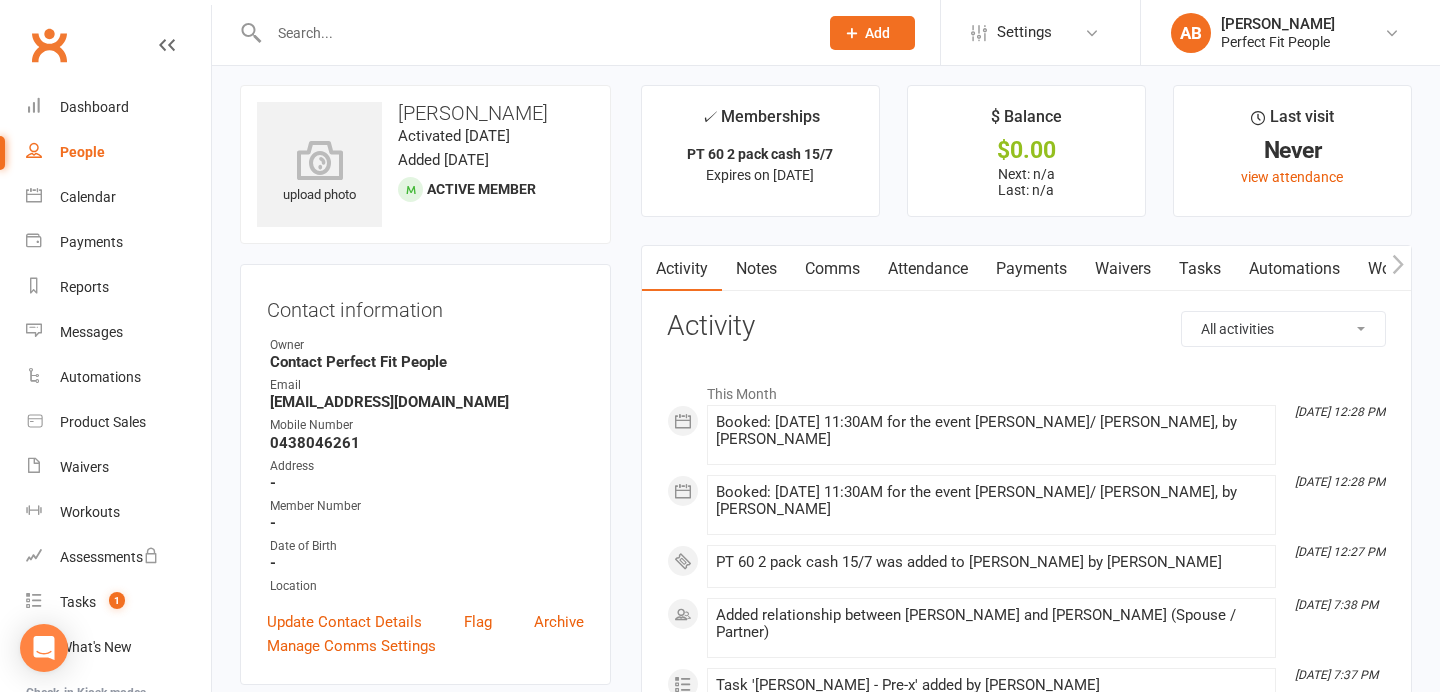 scroll, scrollTop: 7, scrollLeft: 0, axis: vertical 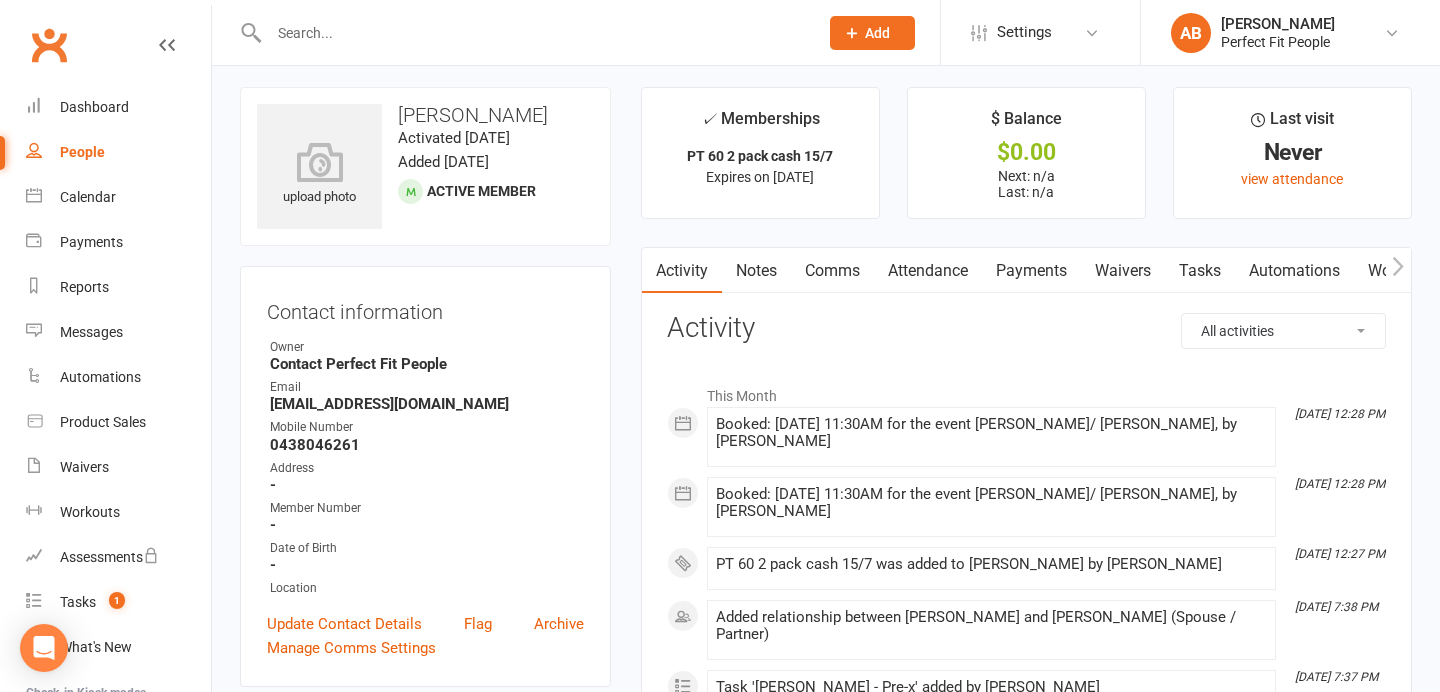 click on "Notes" at bounding box center (756, 271) 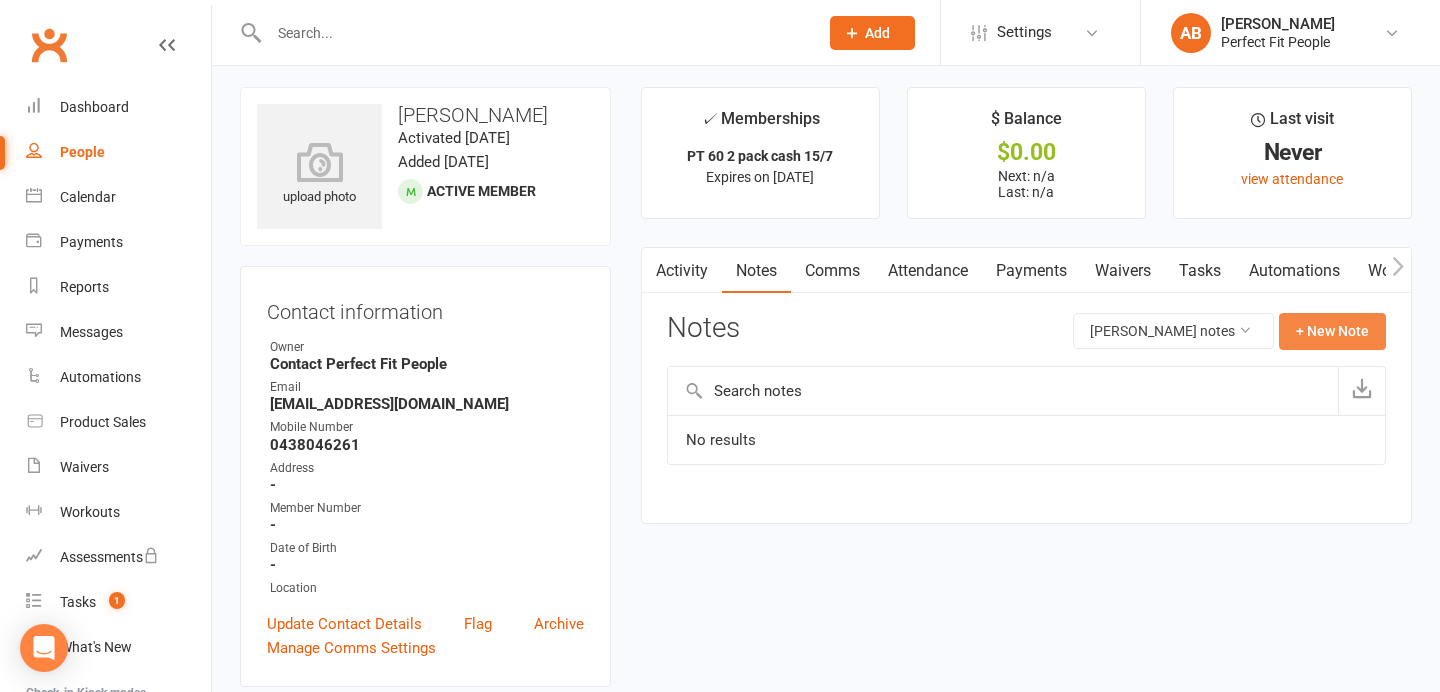 click on "+ New Note" at bounding box center [1332, 331] 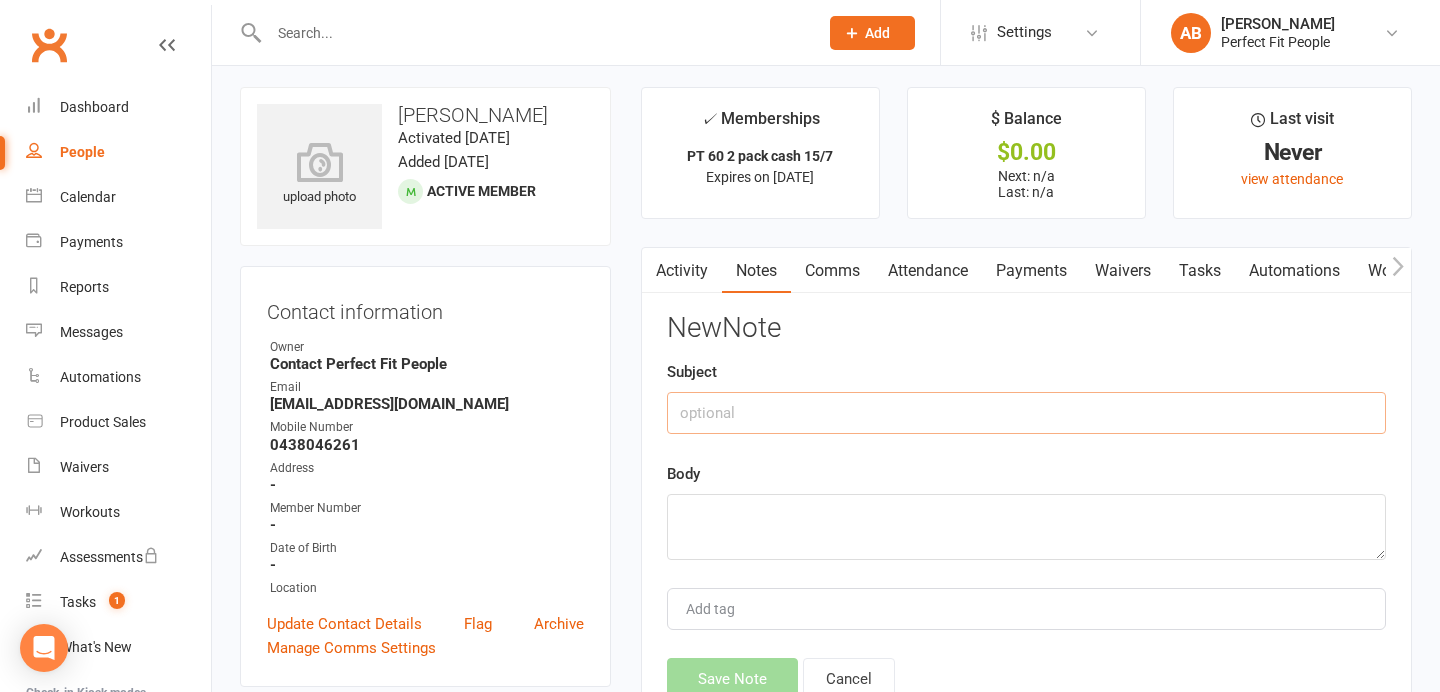 click at bounding box center [1026, 413] 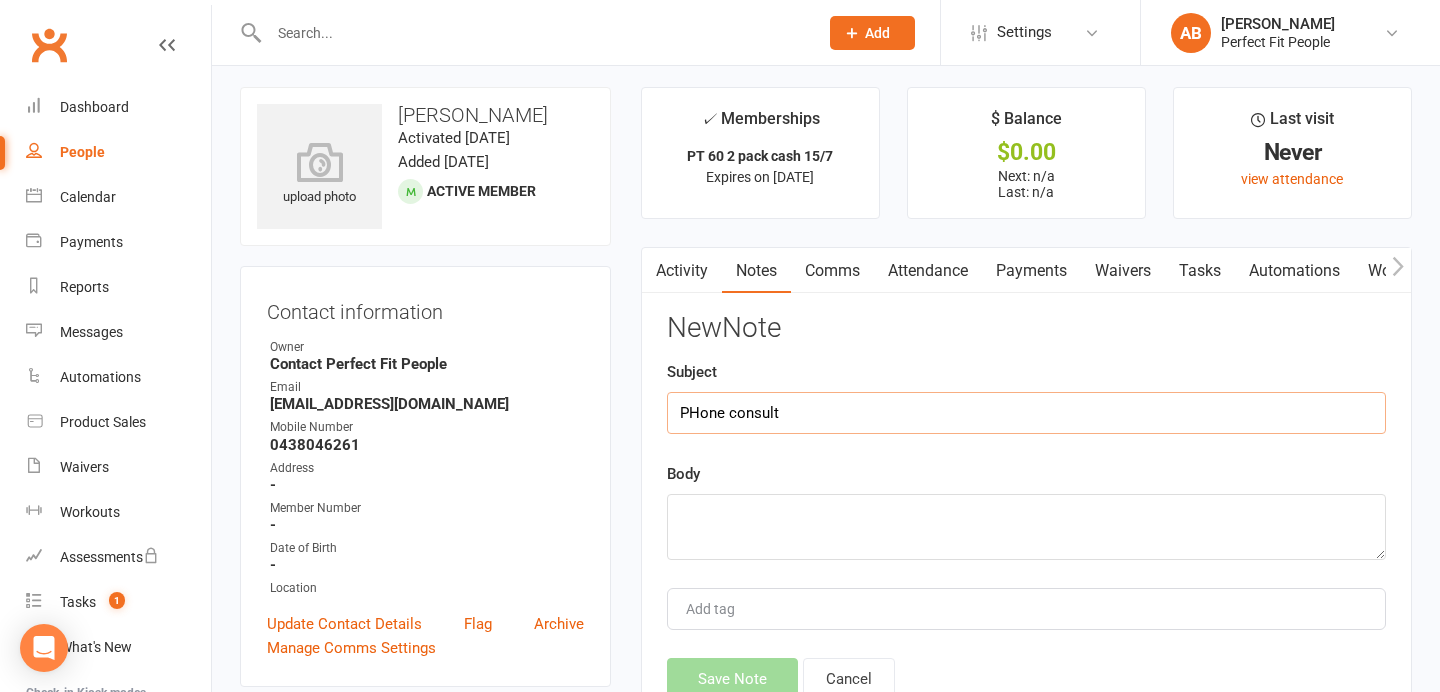 click on "PHone consult" at bounding box center (1026, 413) 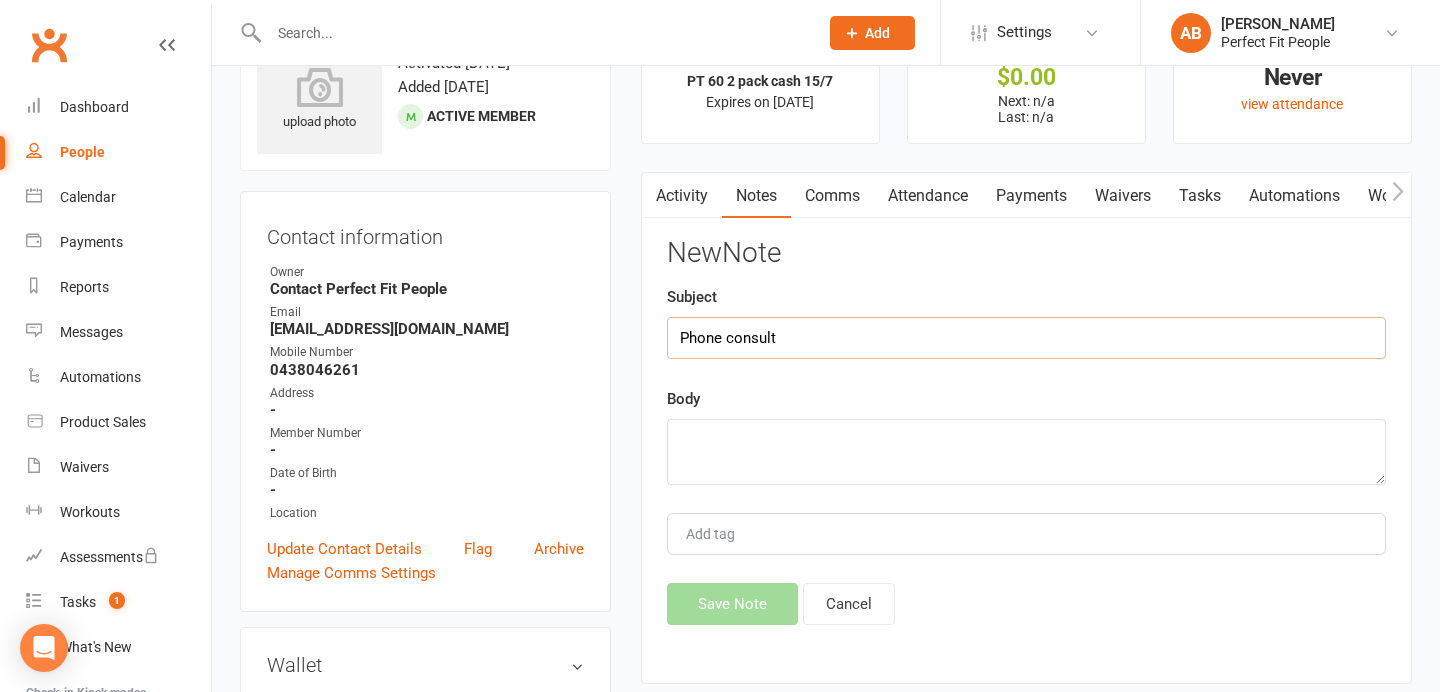 scroll, scrollTop: 97, scrollLeft: 0, axis: vertical 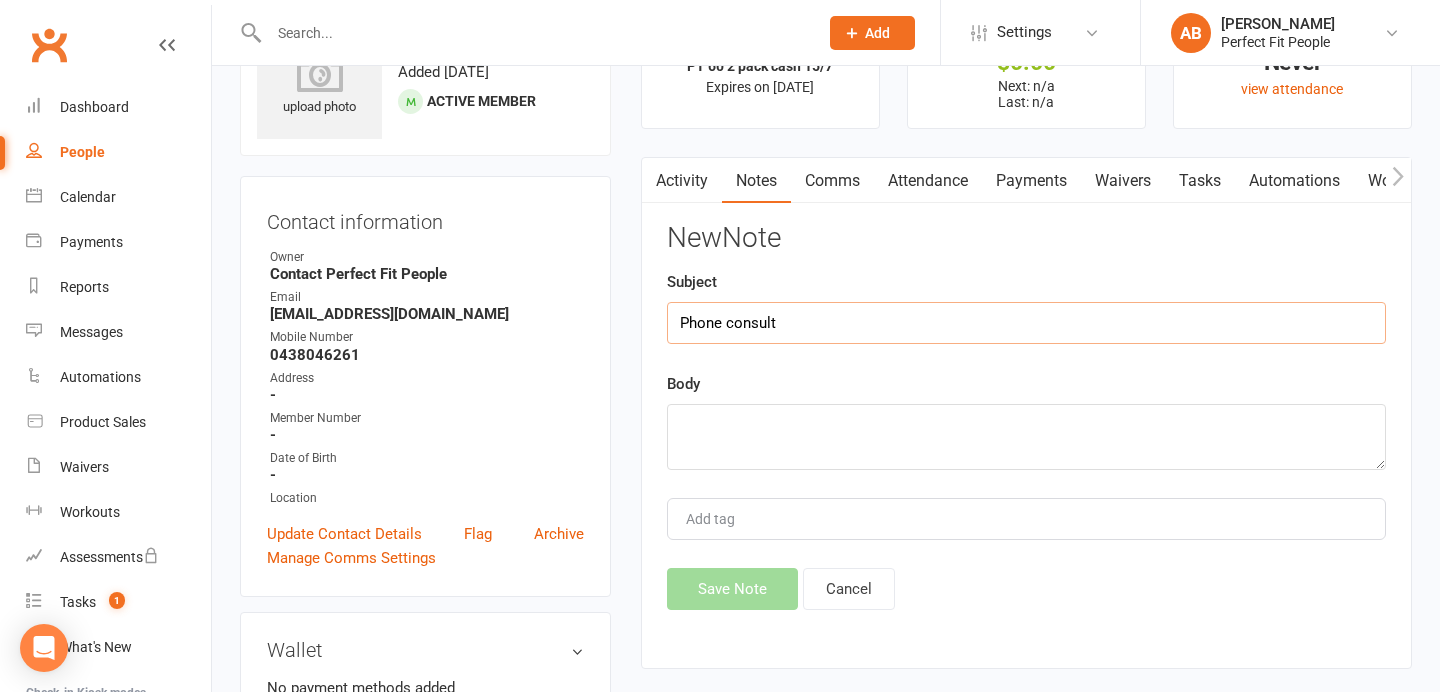 type on "Phone consult" 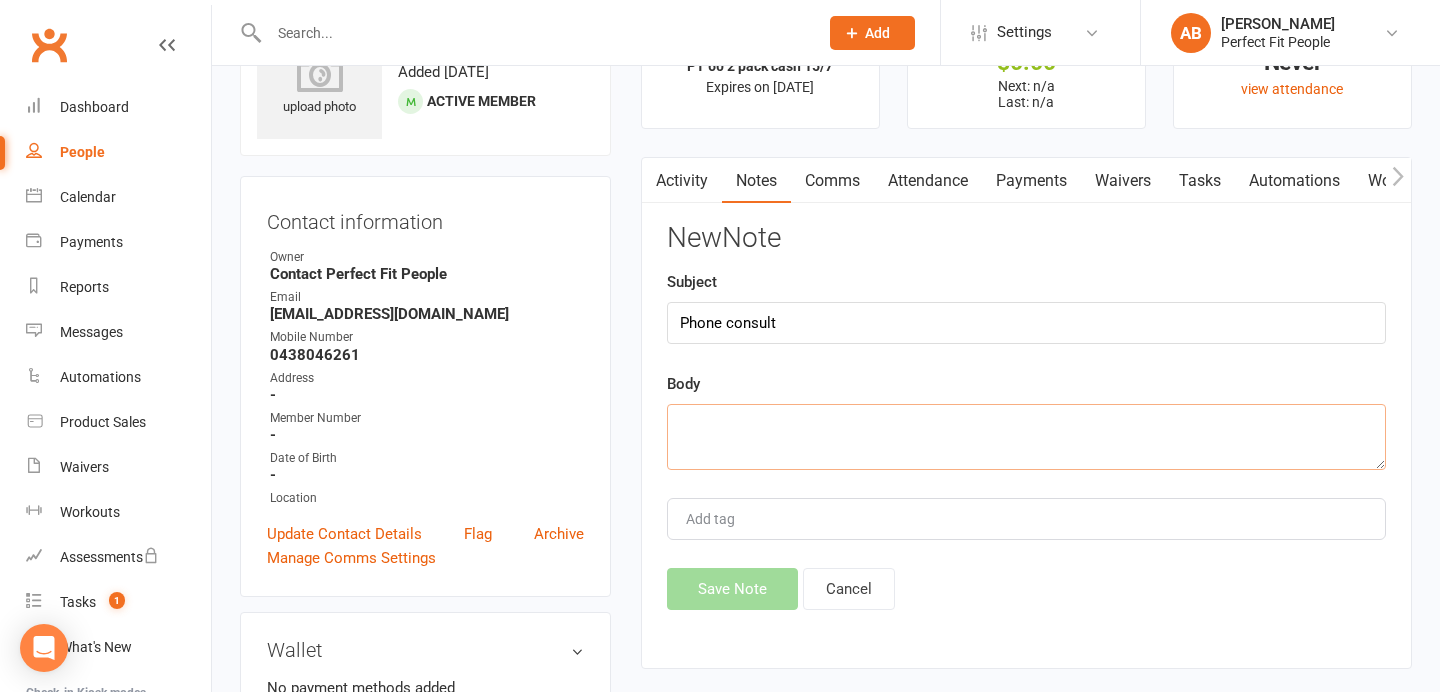 click at bounding box center [1026, 437] 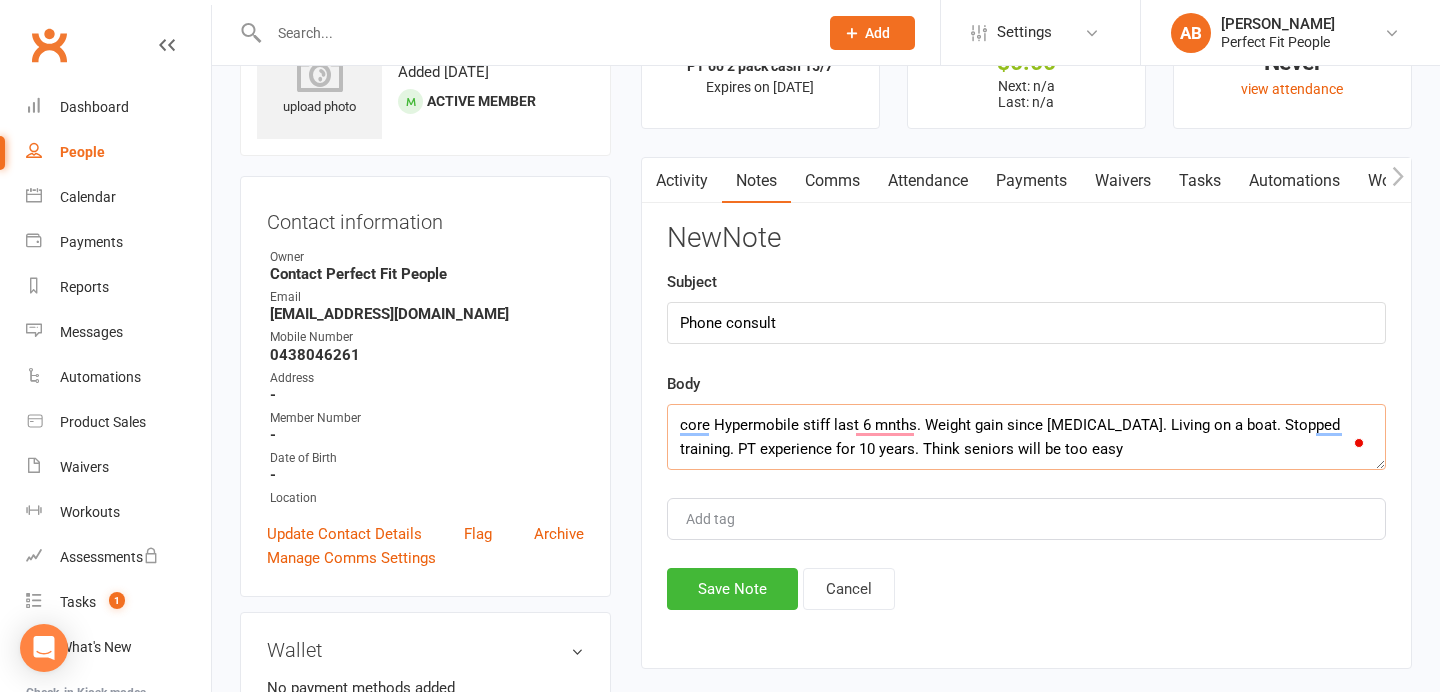 click on "core Hypermobile stiff last 6 mnths. Weight gain since COVID. Living on a boat. Stopped training. PT experience for 10 years. Think seniors will be too easy" at bounding box center (1026, 437) 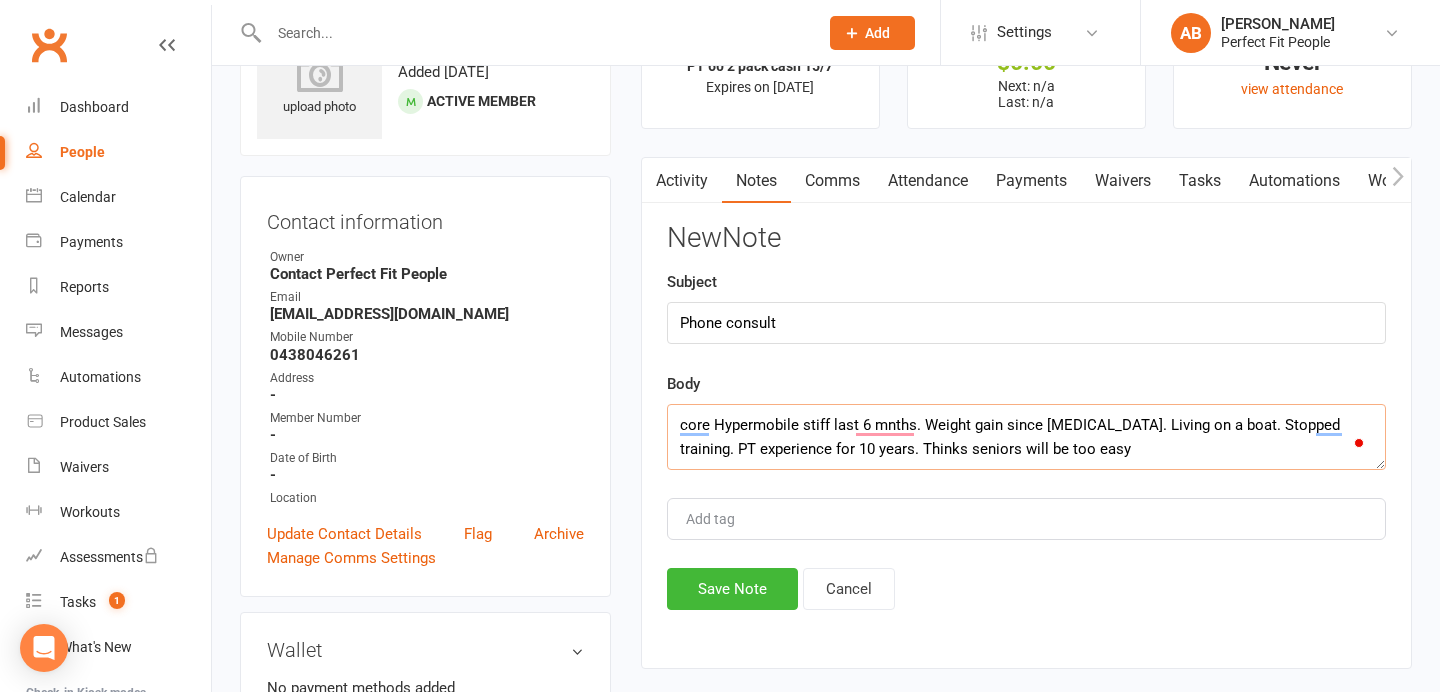 click on "core Hypermobile stiff last 6 mnths. Weight gain since COVID. Living on a boat. Stopped training. PT experience for 10 years. Thinks seniors will be too easy" at bounding box center (1026, 437) 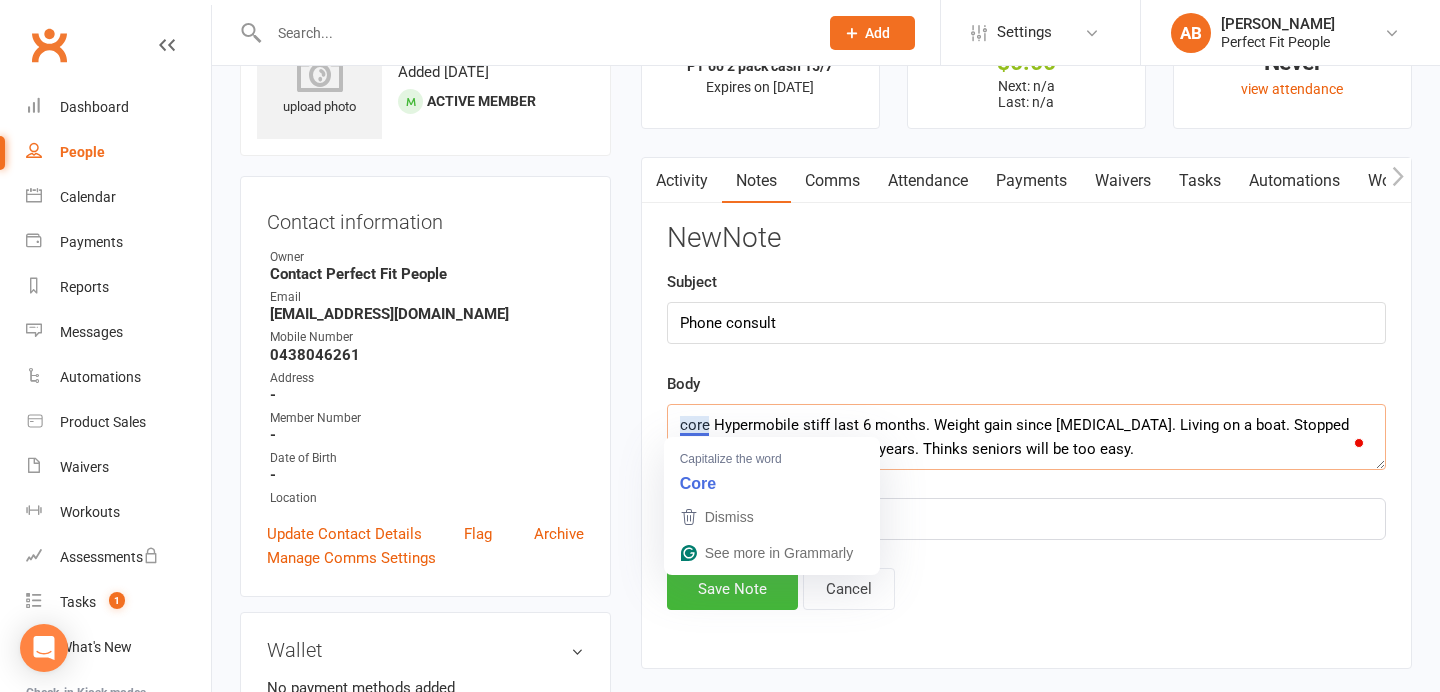 click on "core Hypermobile stiff last 6 months. Weight gain since COVID. Living on a boat. Stopped training. PT experience for 10 years. Thinks seniors will be too easy." at bounding box center [1026, 437] 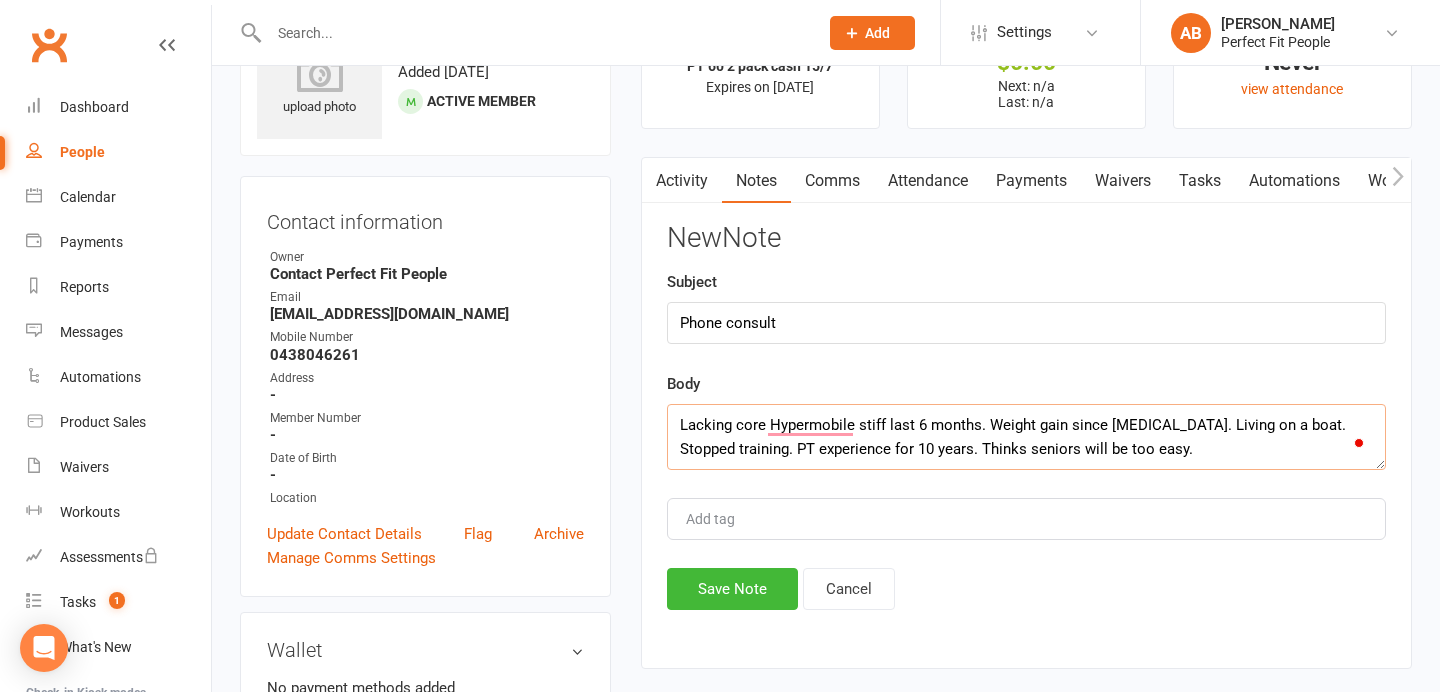 click on "Lacking core Hypermobile stiff last 6 months. Weight gain since COVID. Living on a boat. Stopped training. PT experience for 10 years. Thinks seniors will be too easy." at bounding box center (1026, 437) 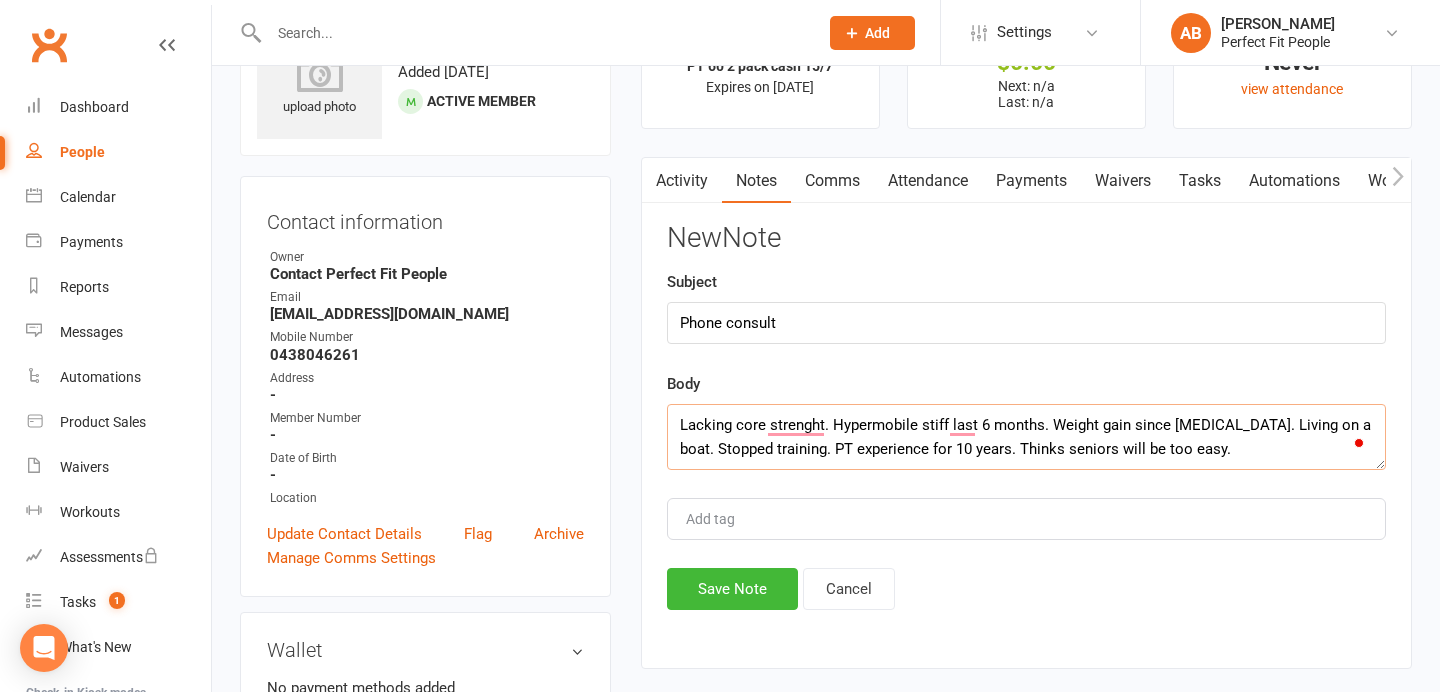 click on "Lacking core strenght. Hypermobile stiff last 6 months. Weight gain since COVID. Living on a boat. Stopped training. PT experience for 10 years. Thinks seniors will be too easy." at bounding box center (1026, 437) 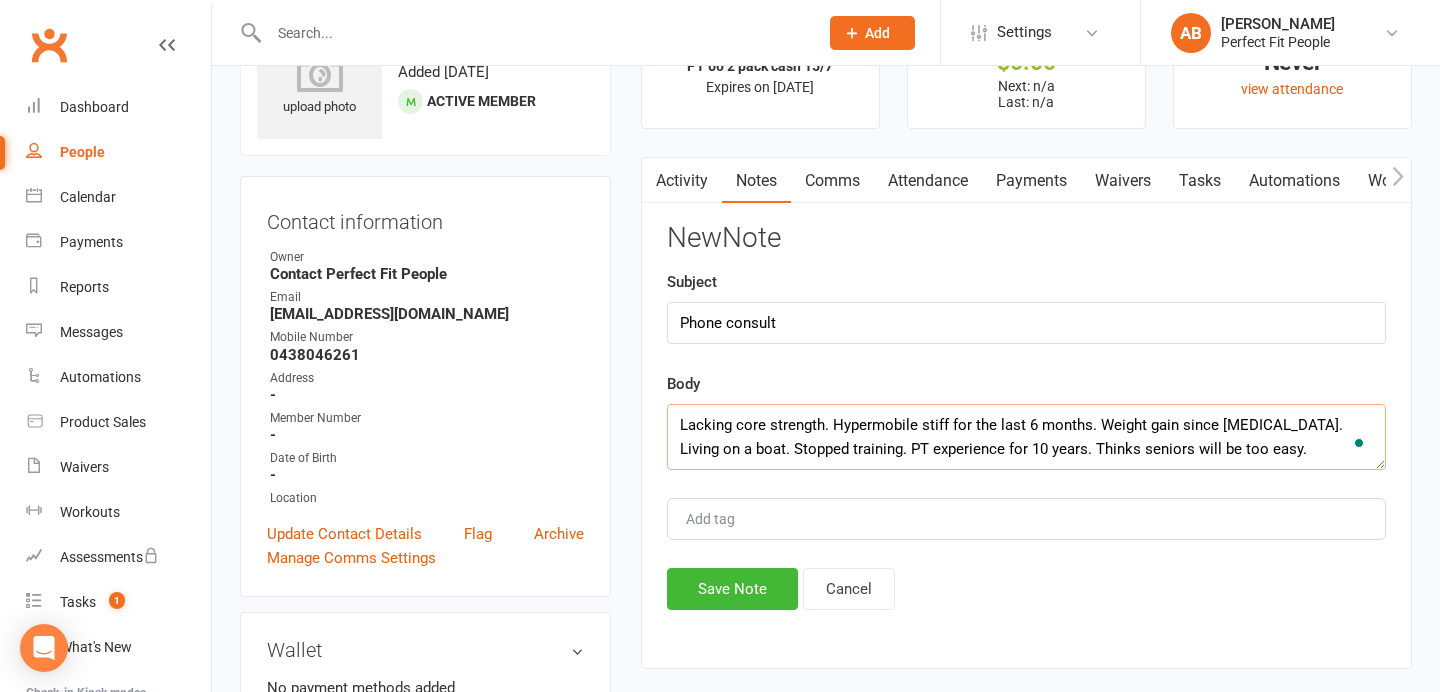 click on "Lacking core strength. Hypermobile stiff for the last 6 months. Weight gain since COVID. Living on a boat. Stopped training. PT experience for 10 years. Thinks seniors will be too easy." at bounding box center [1026, 437] 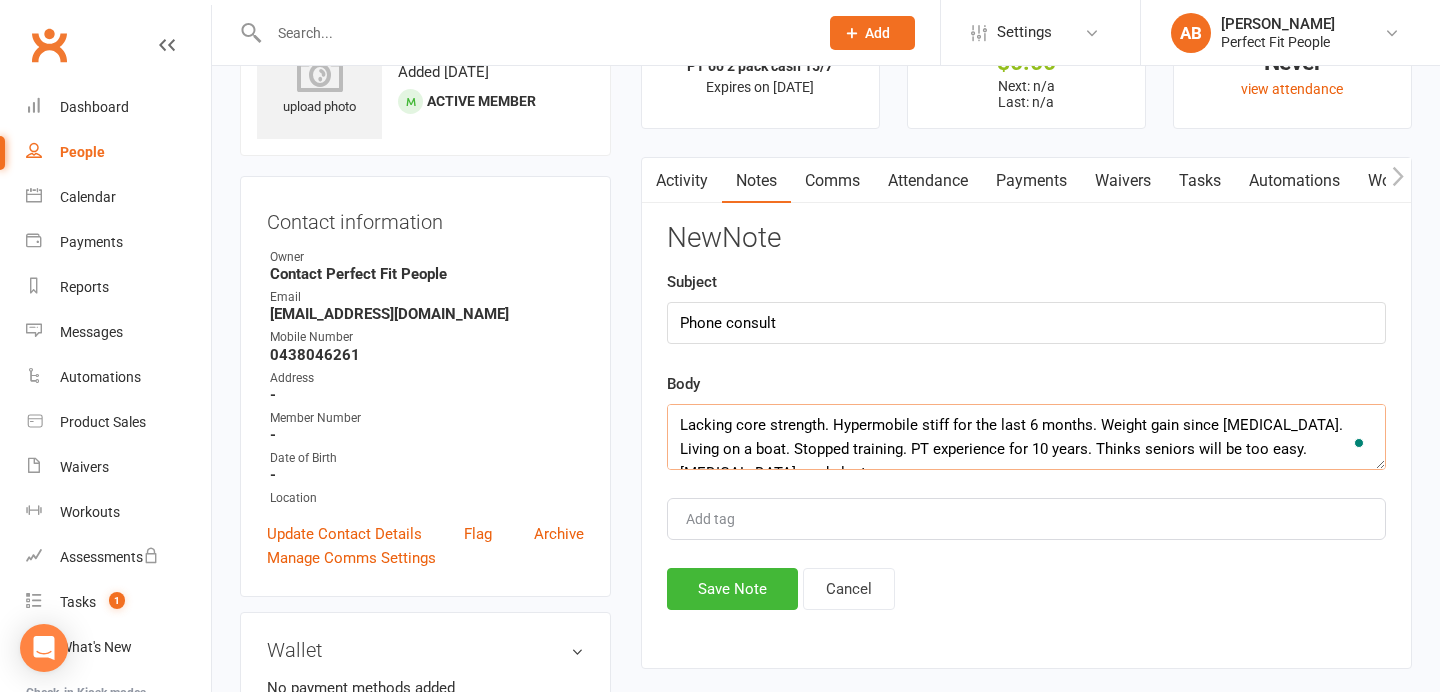 scroll, scrollTop: 13, scrollLeft: 0, axis: vertical 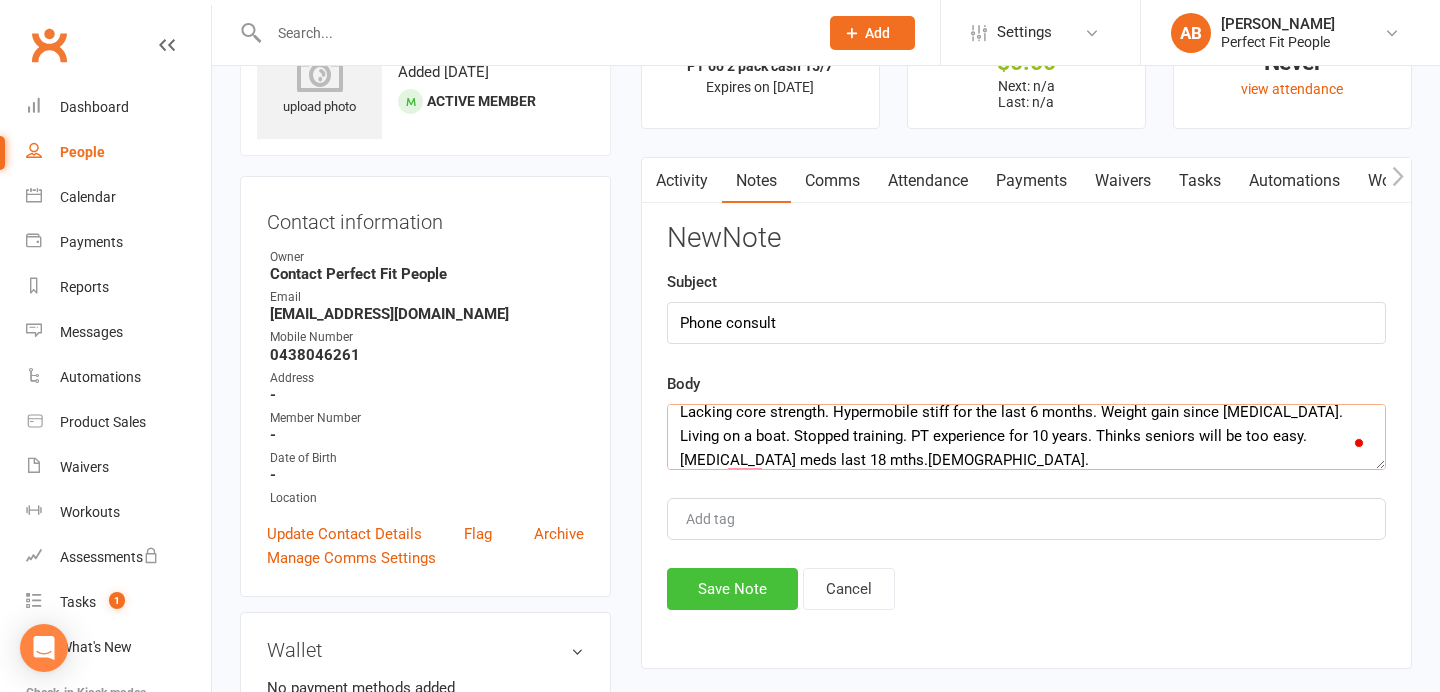 type on "Lacking core strength. Hypermobile stiff for the last 6 months. Weight gain since COVID. Living on a boat. Stopped training. PT experience for 10 years. Thinks seniors will be too easy. Depression meds last 18 mths.63 yo." 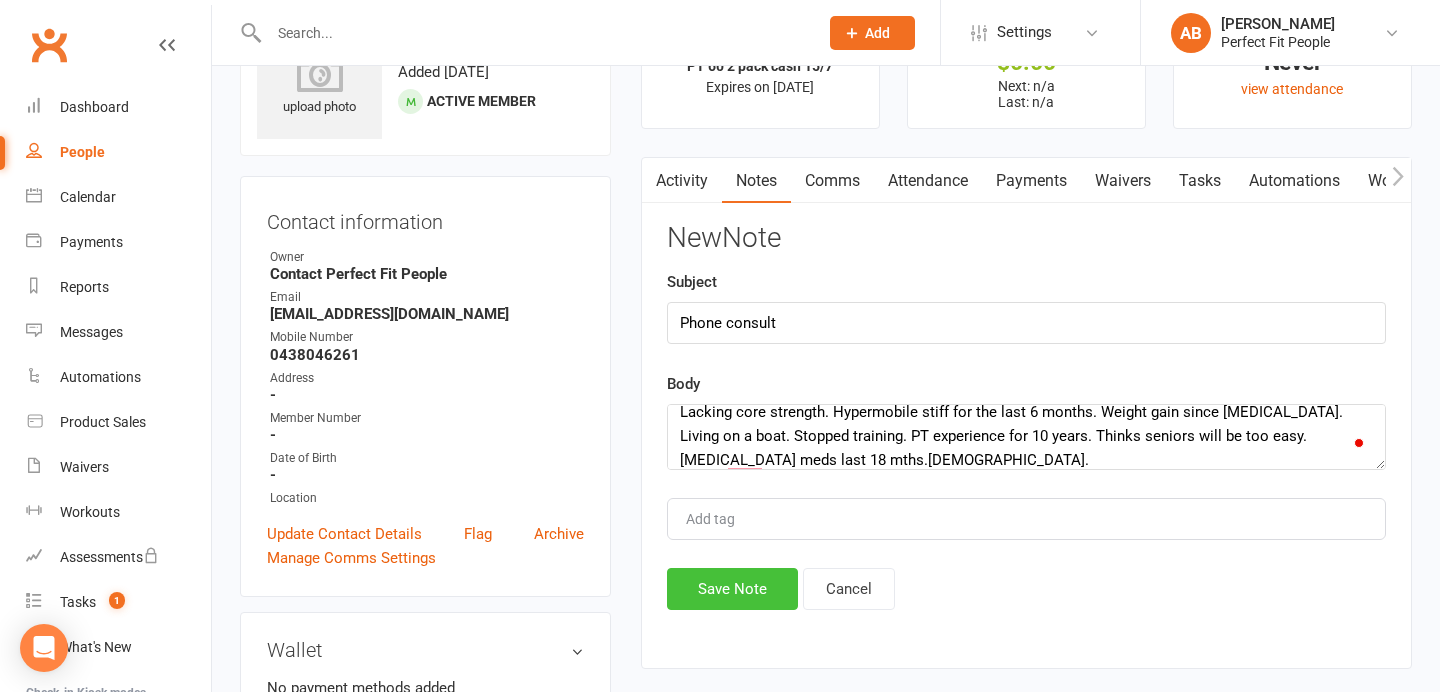 click on "Save Note" at bounding box center (732, 589) 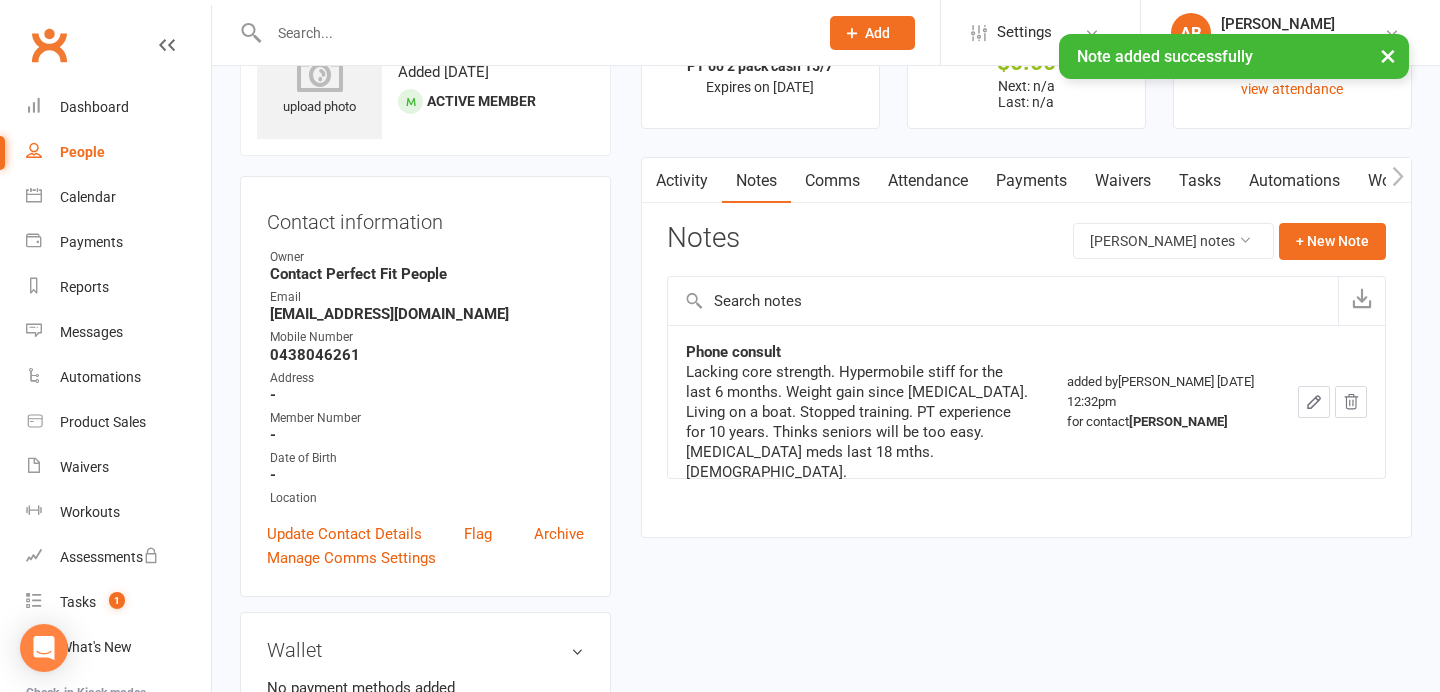 click at bounding box center (522, 32) 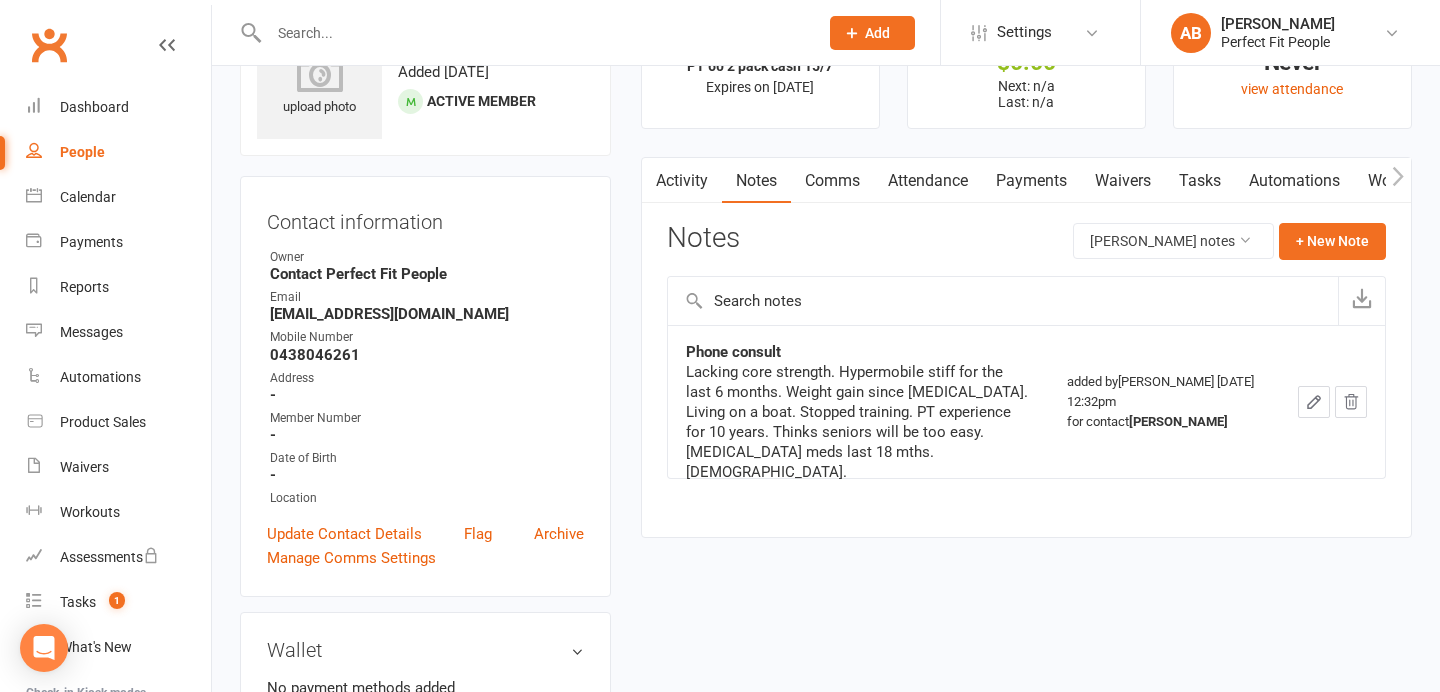 click at bounding box center [533, 33] 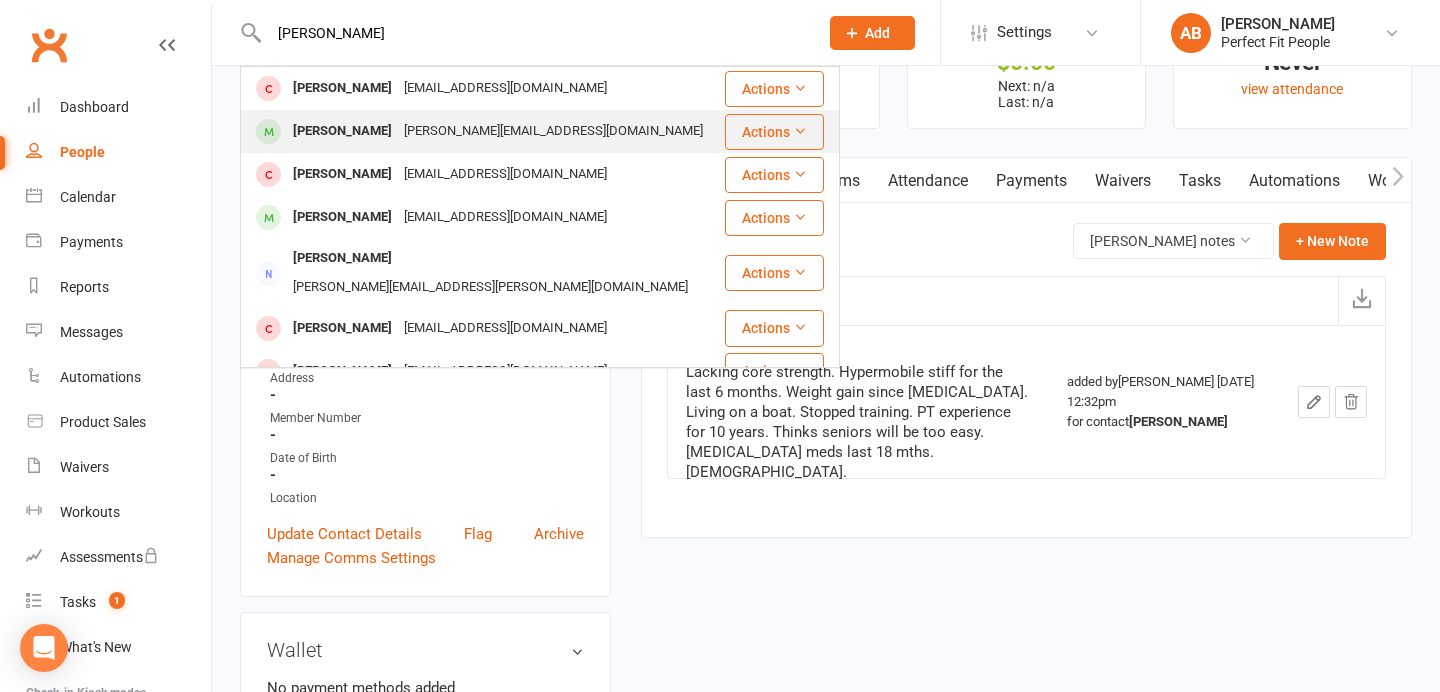 type on "Ken" 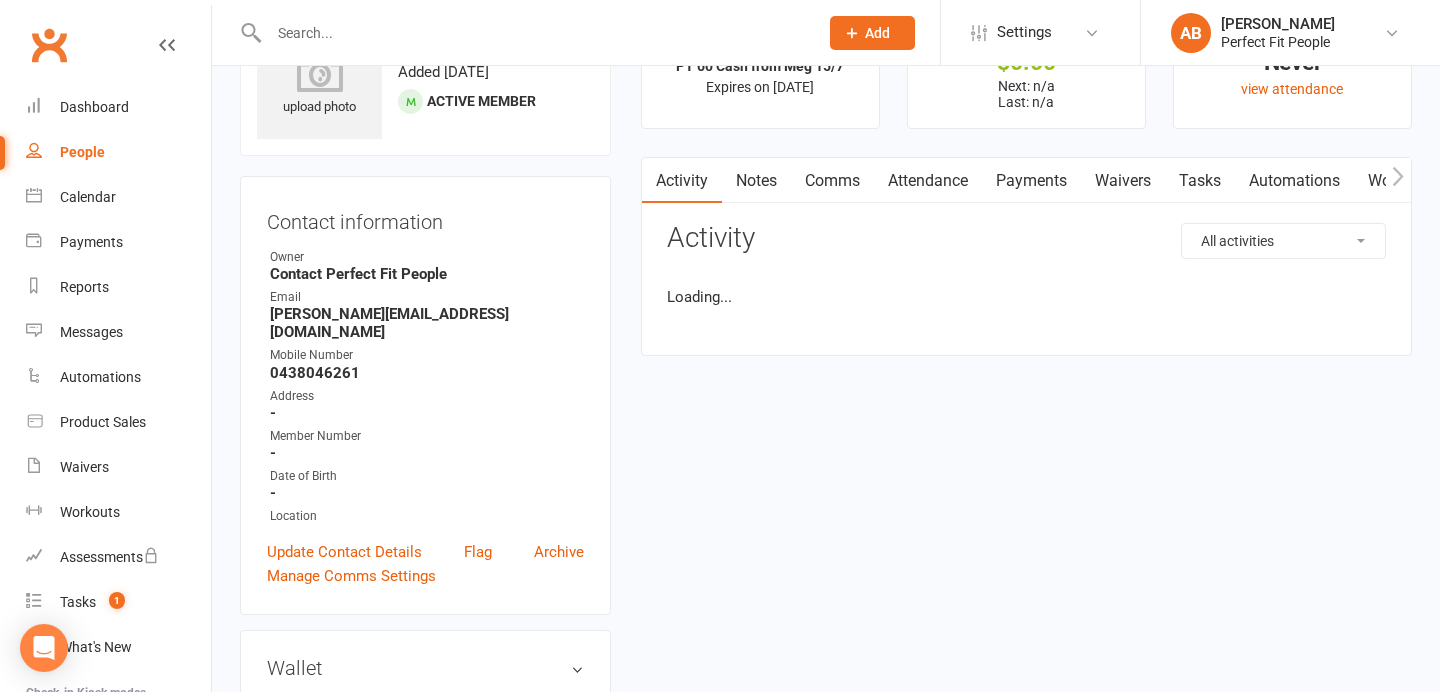 scroll, scrollTop: 0, scrollLeft: 0, axis: both 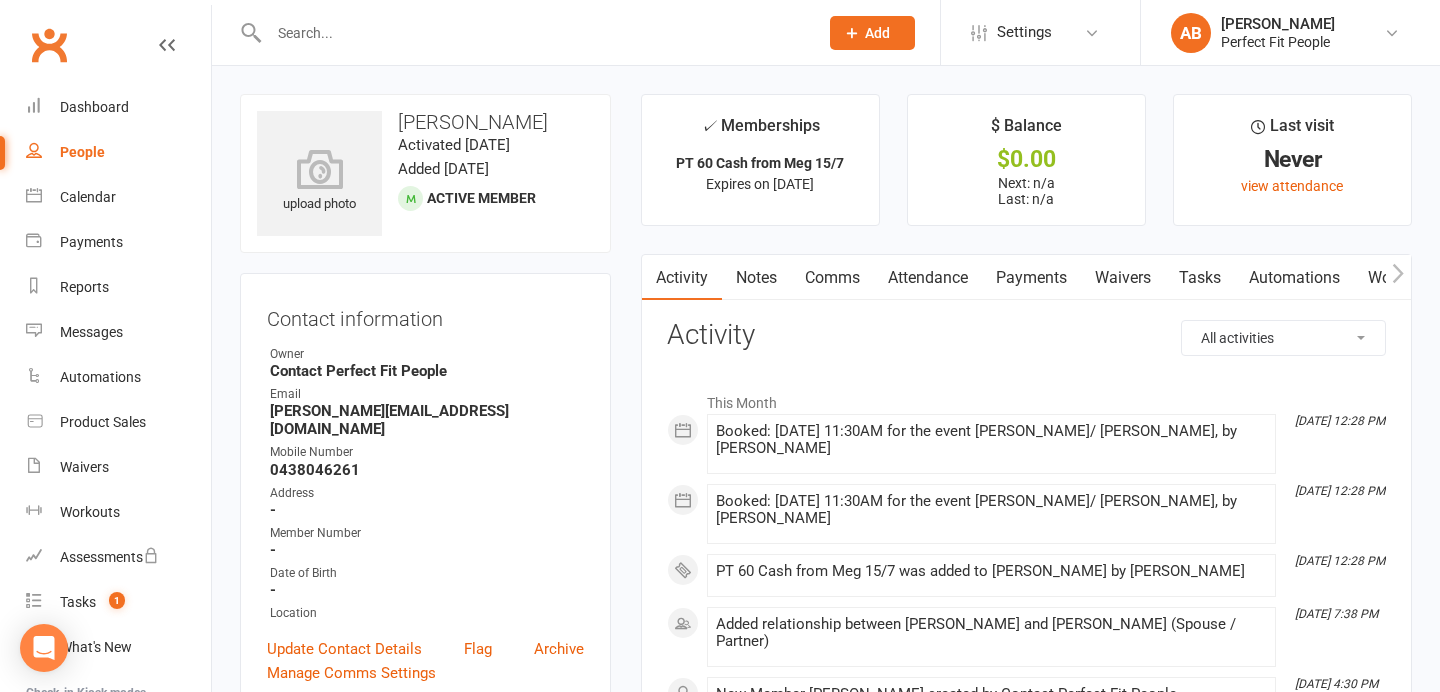 click on "Notes" at bounding box center (756, 278) 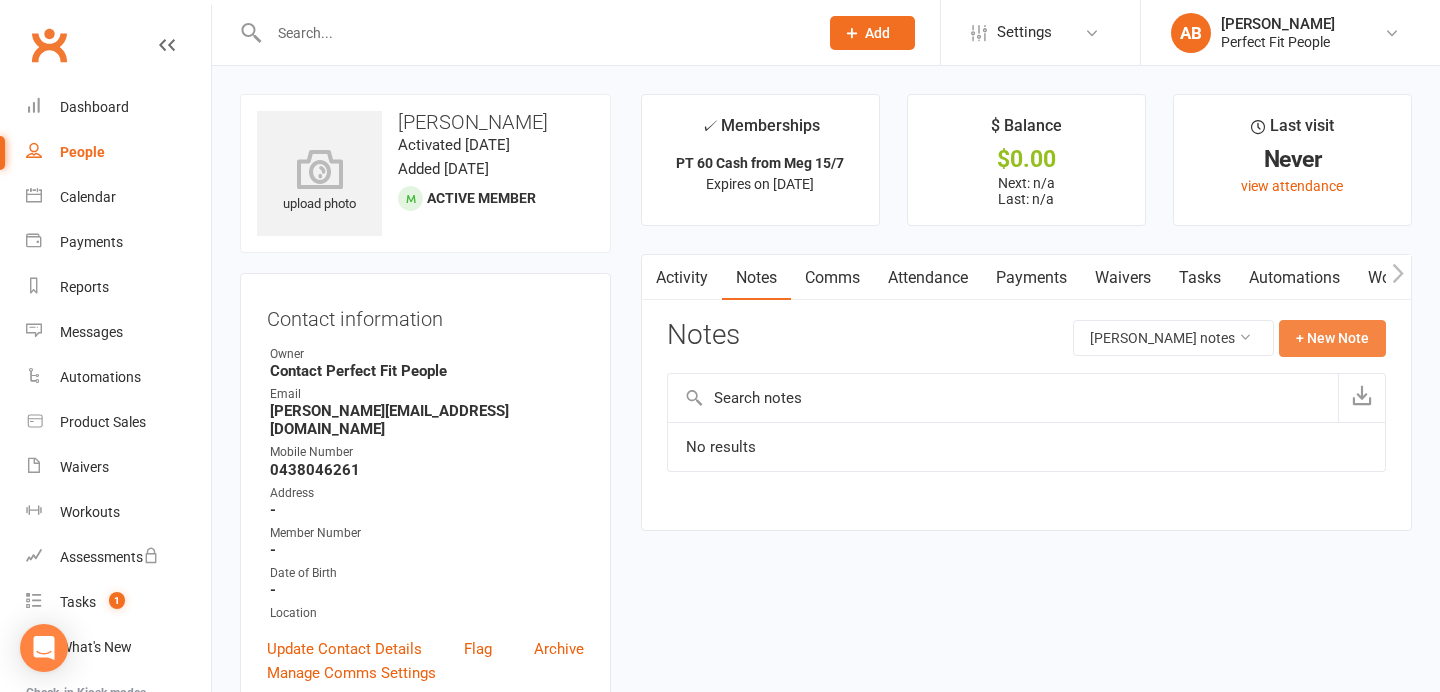 click on "+ New Note" at bounding box center (1332, 338) 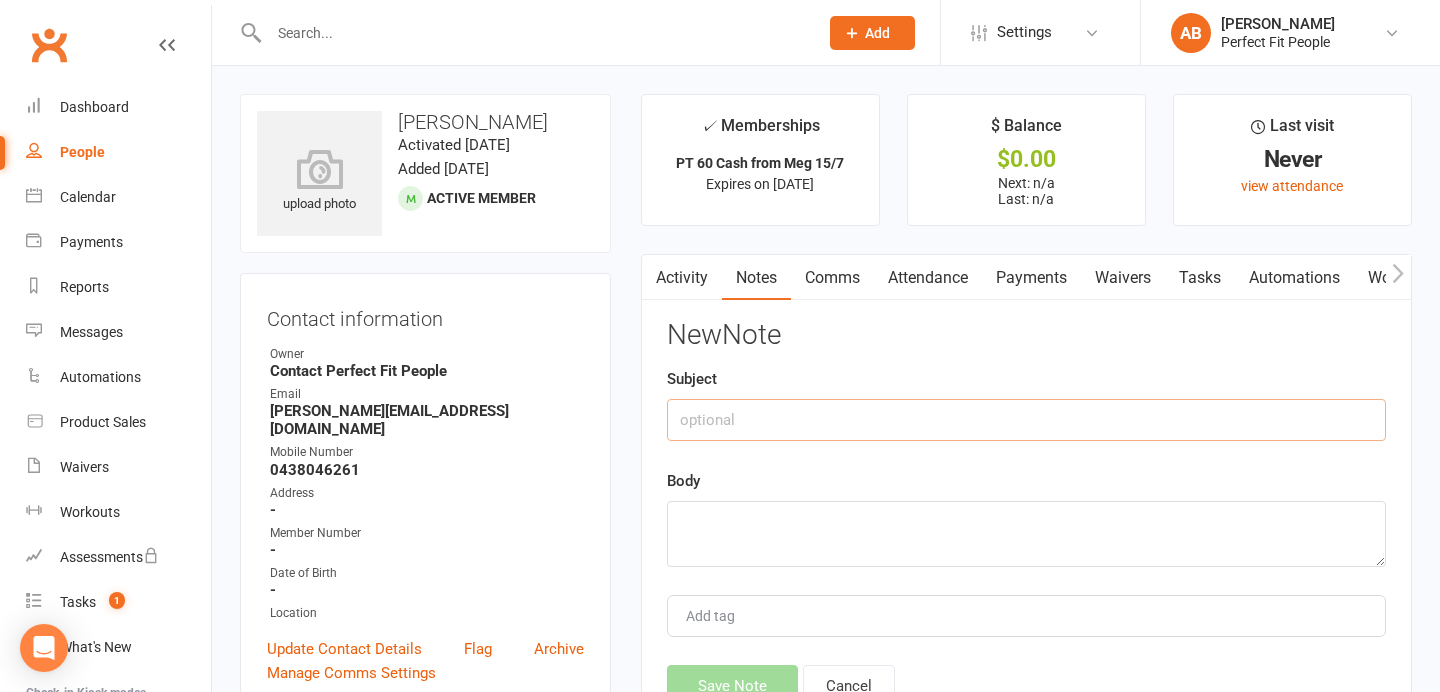 click at bounding box center [1026, 420] 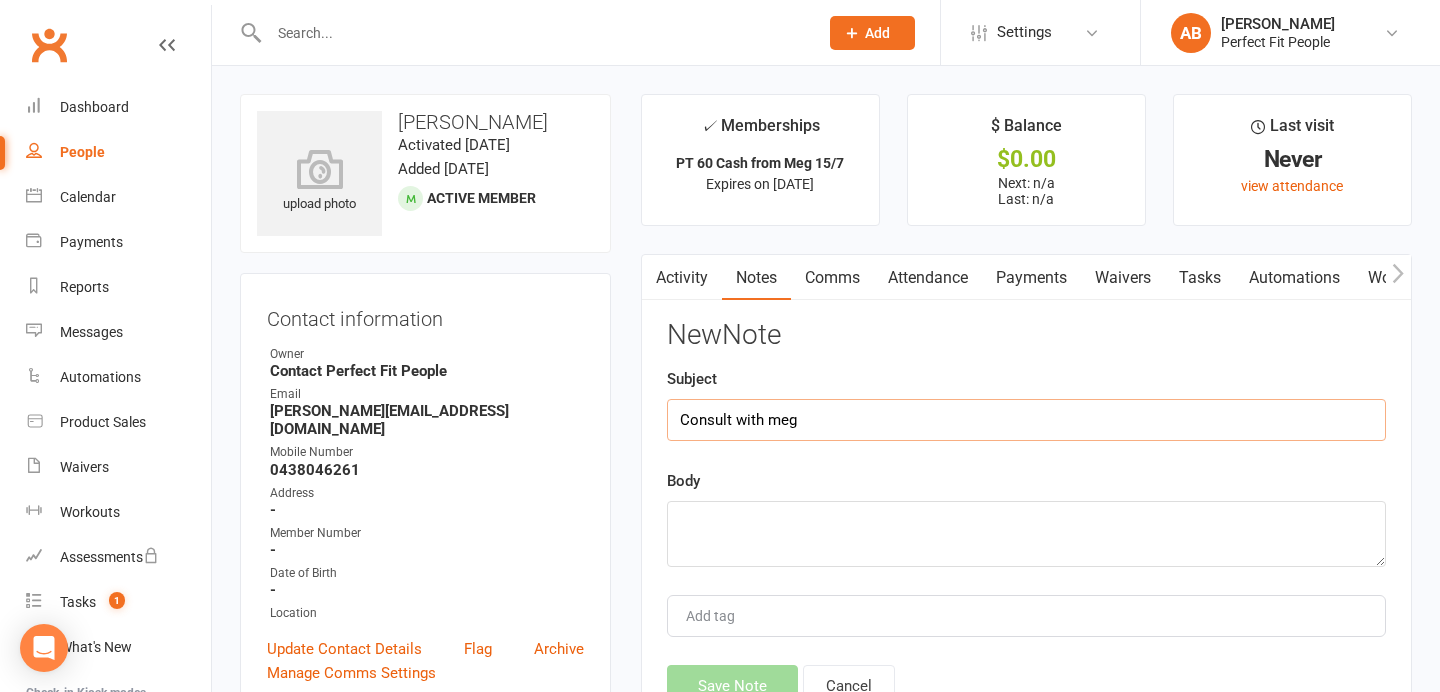 type on "Consult with meg" 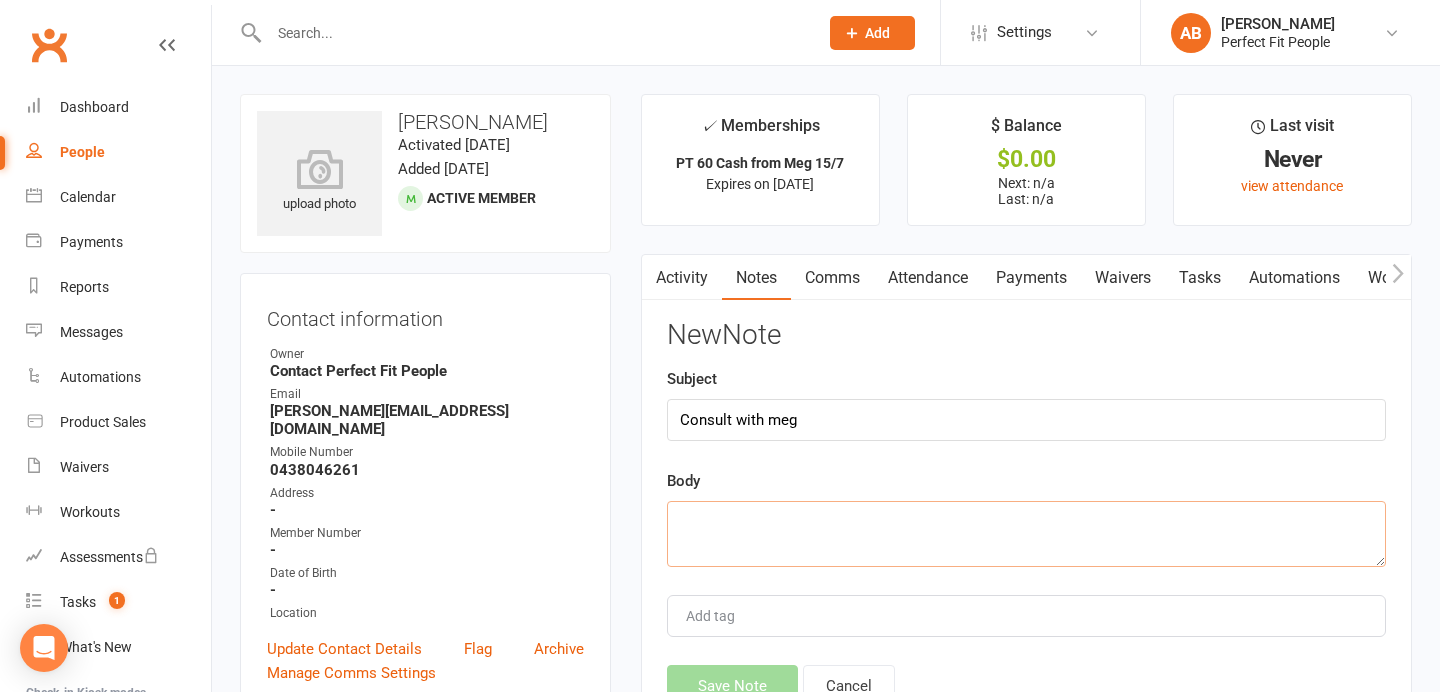 click at bounding box center (1026, 534) 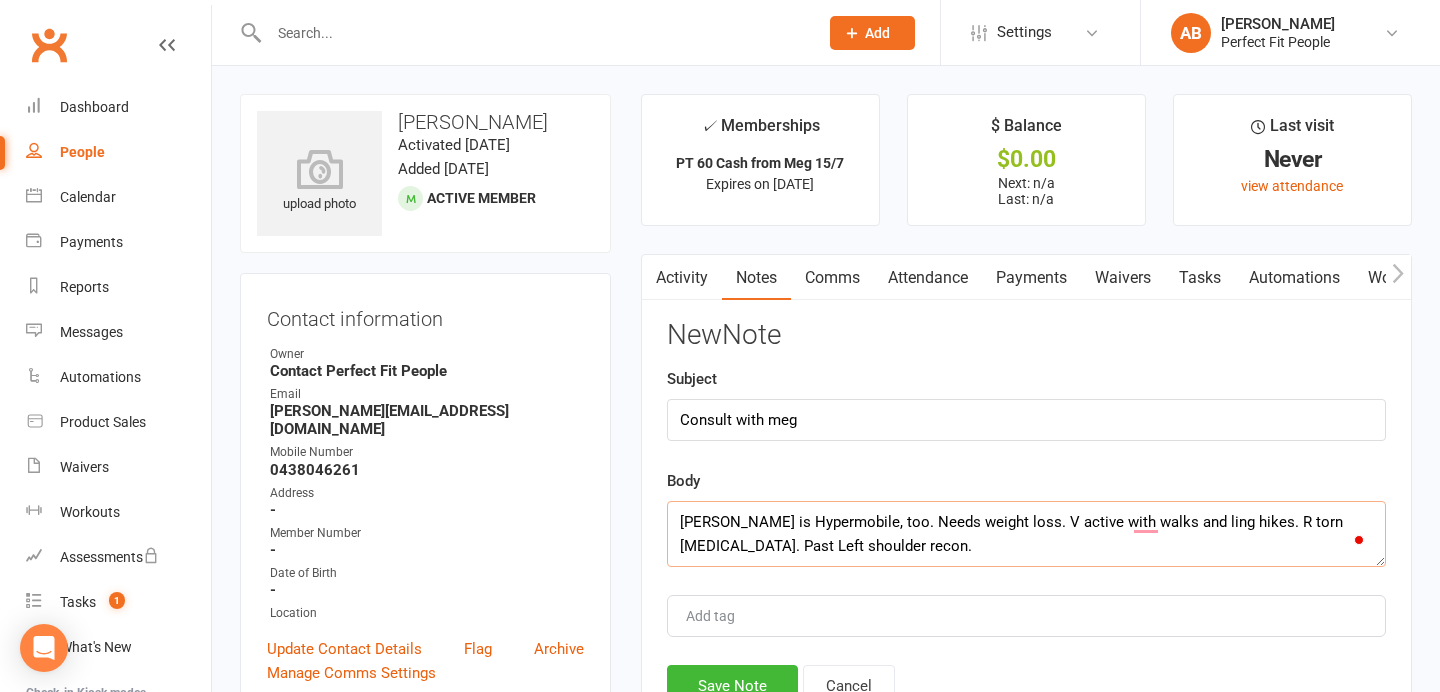 click on "Ken is Hypermobile, too. Needs weight loss. V active with walks and ling hikes. R torn Rotator cuff. Past Left shoulder recon." at bounding box center (1026, 534) 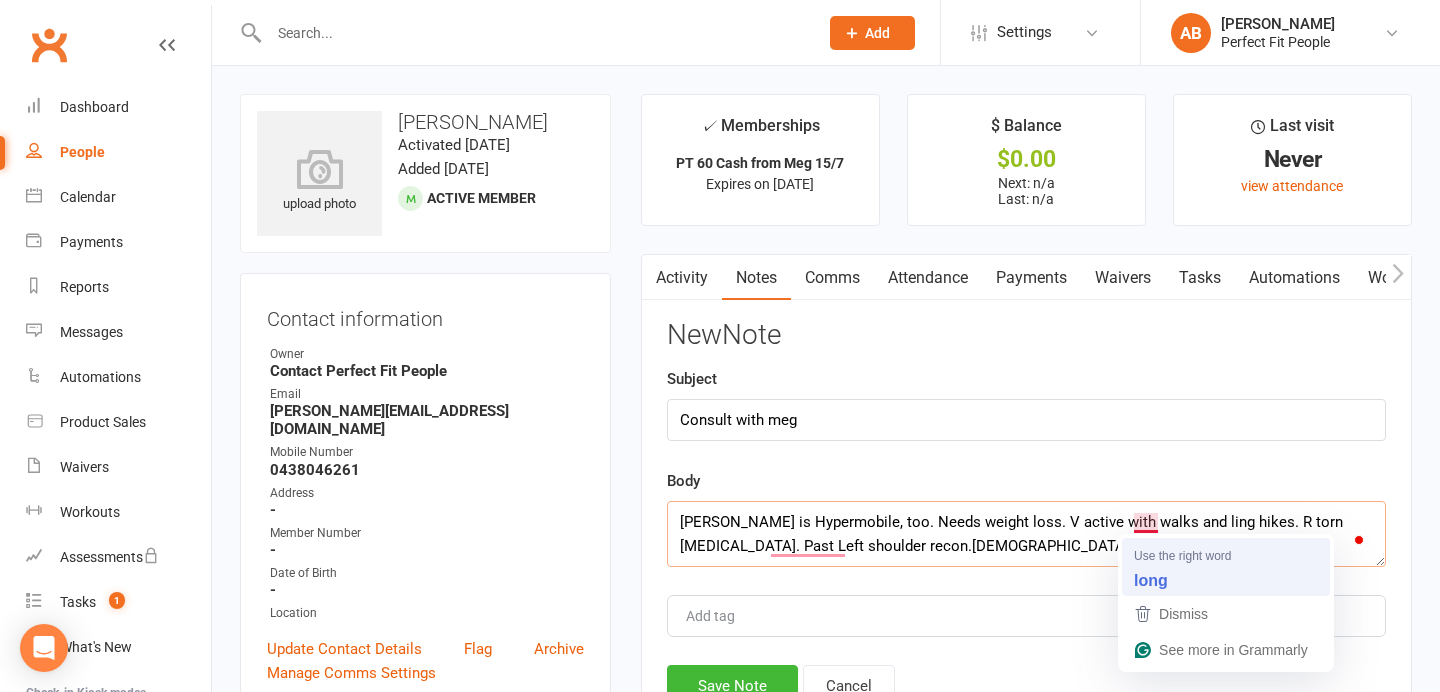 type on "Ken is Hypermobile, too. Needs weight loss. V active with walks and long hikes. R torn Rotator cuff. Past Left shoulder recon.68yo." 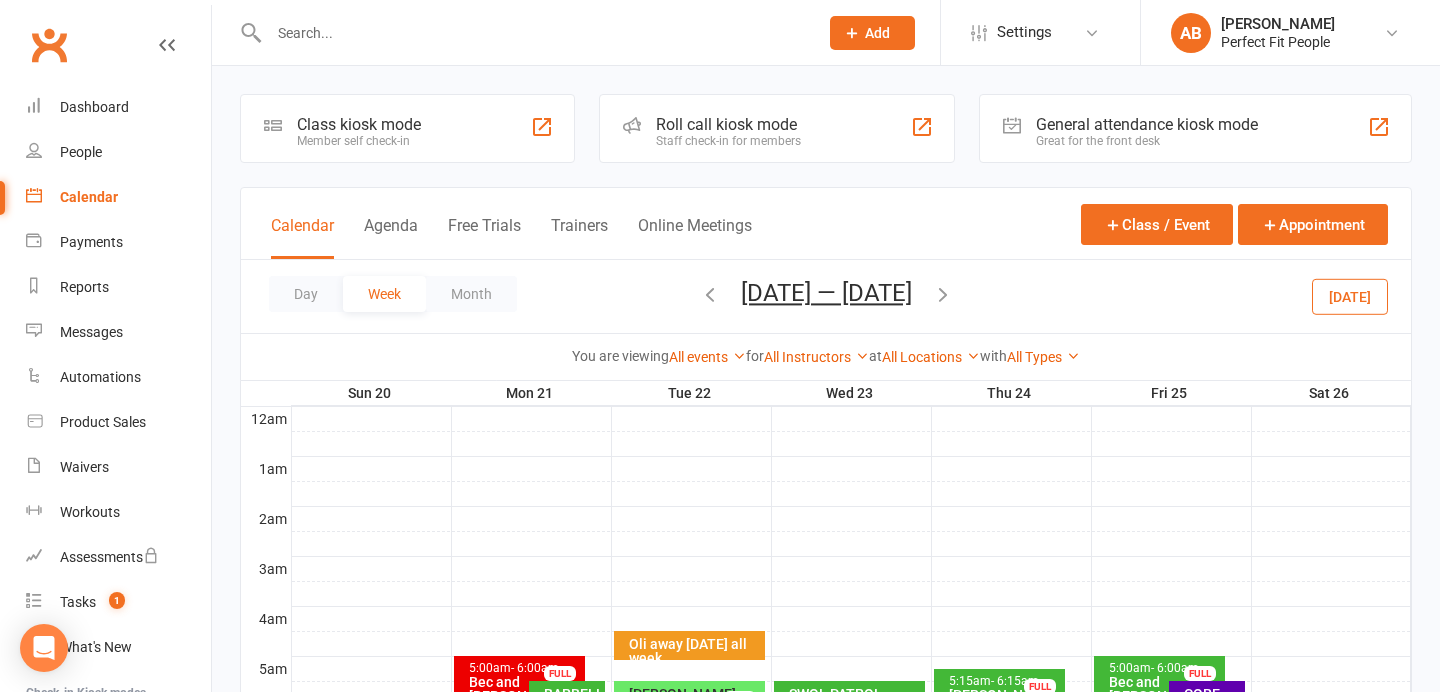 scroll, scrollTop: 305, scrollLeft: 0, axis: vertical 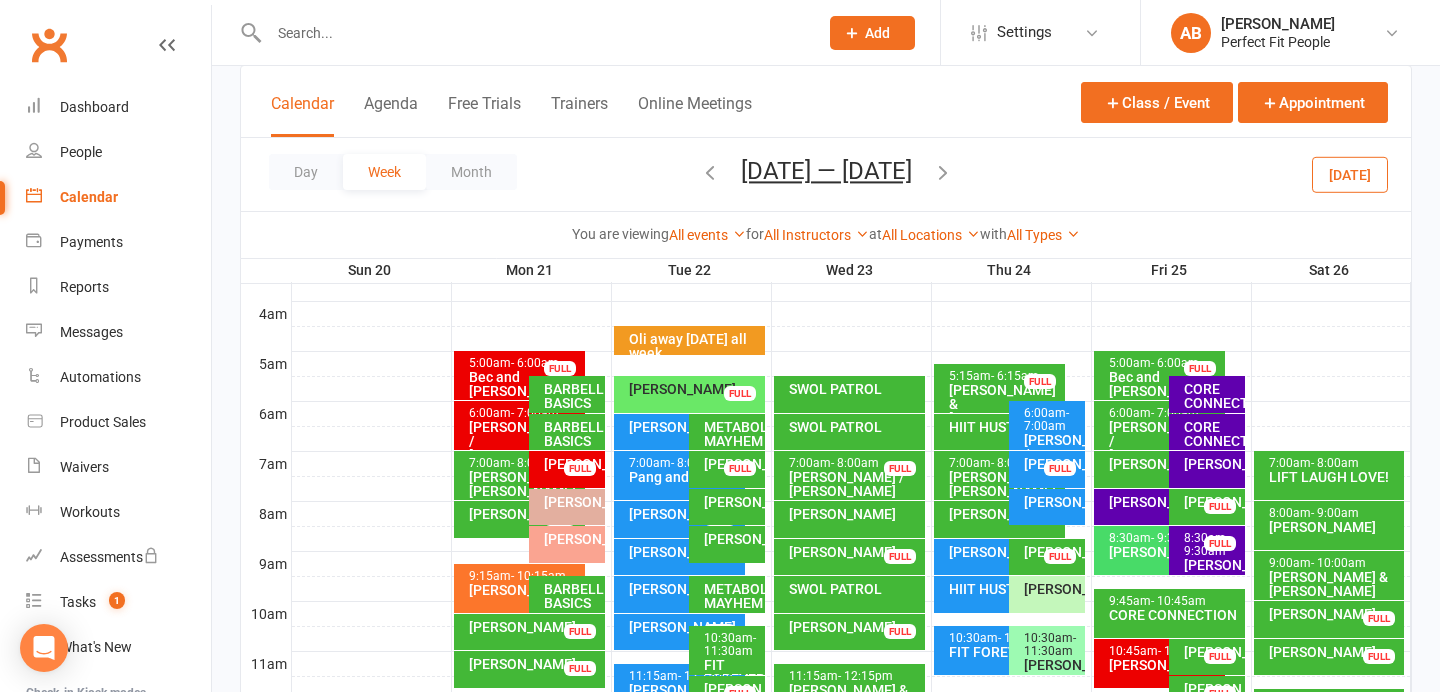 click on "CORE CONNECTION" at bounding box center [1212, 396] 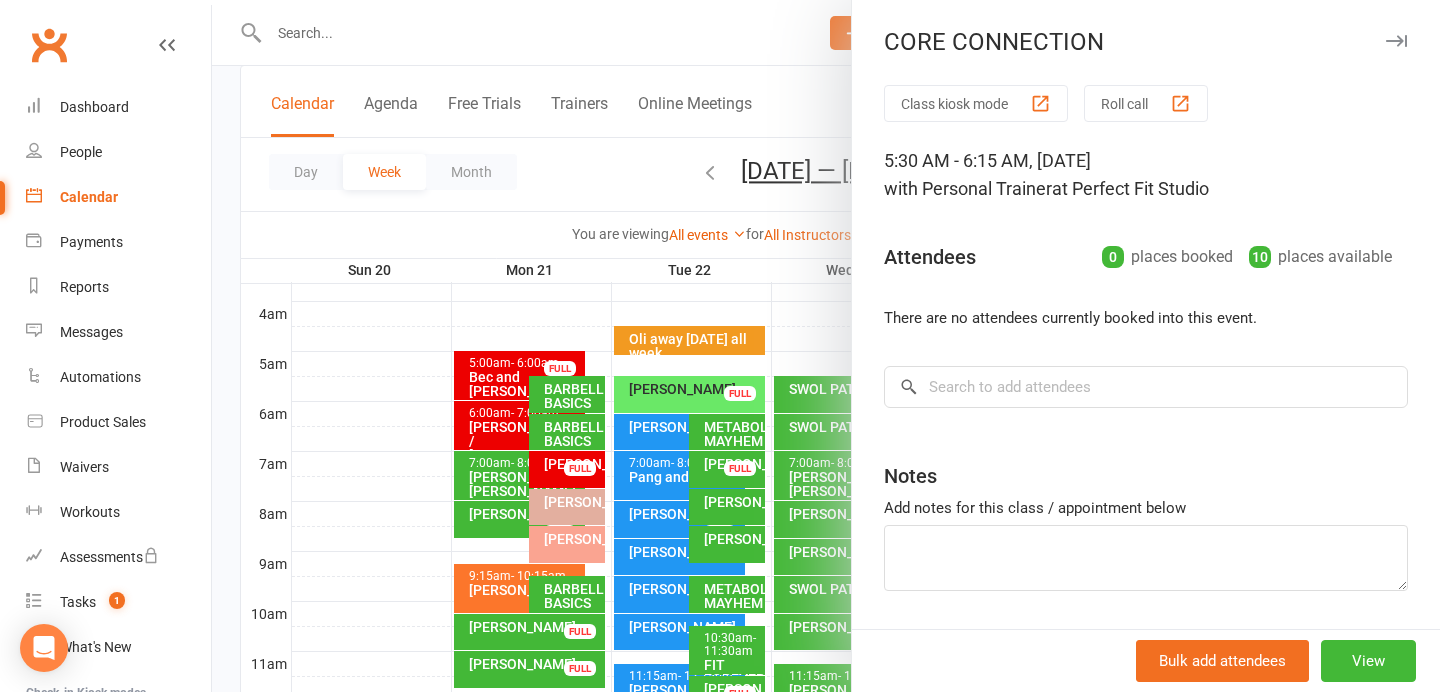 click at bounding box center (1396, 41) 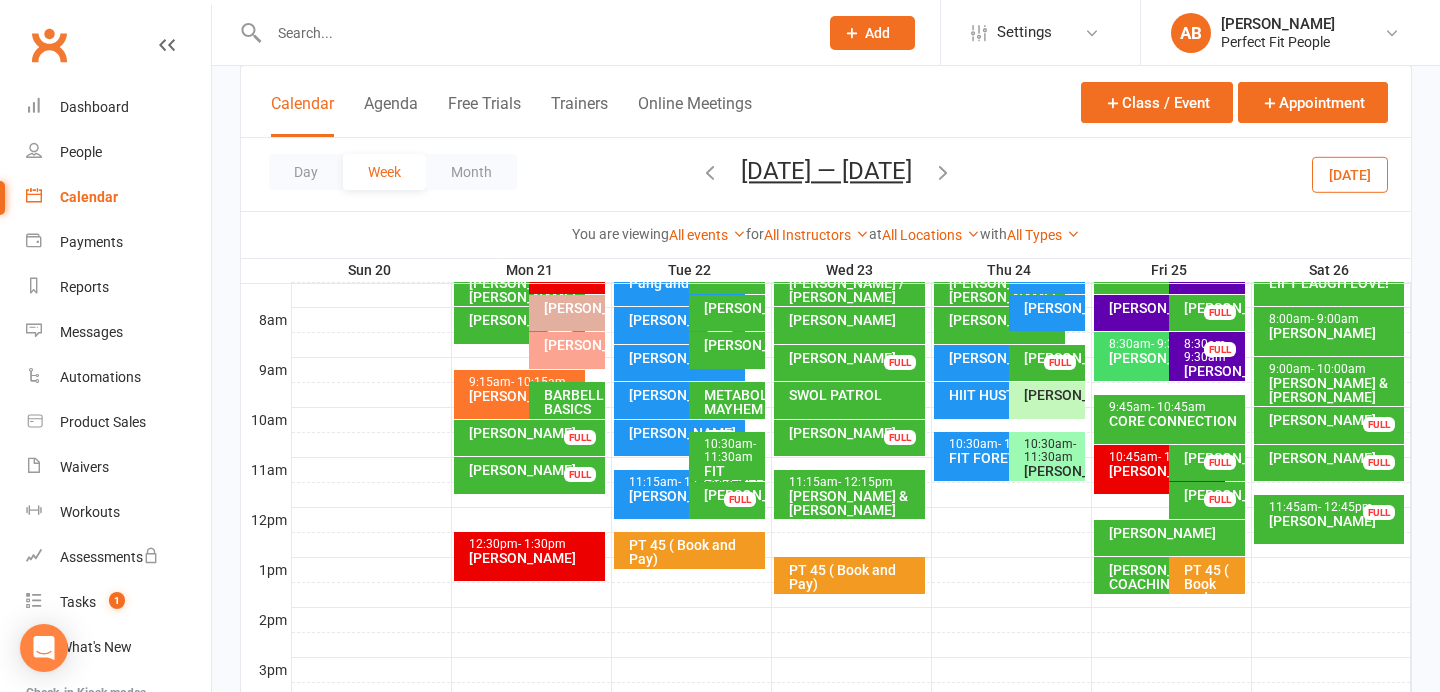 scroll, scrollTop: 497, scrollLeft: 0, axis: vertical 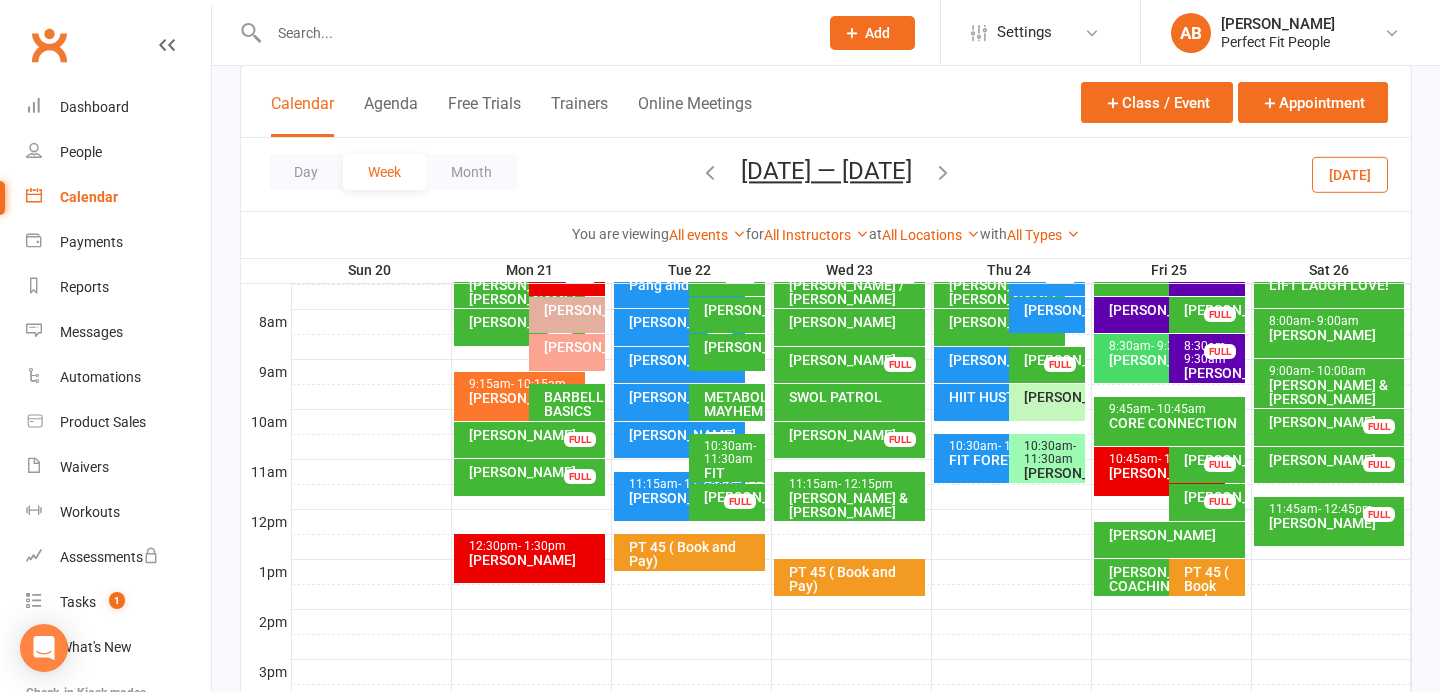 click on "[PERSON_NAME]" at bounding box center (1052, 397) 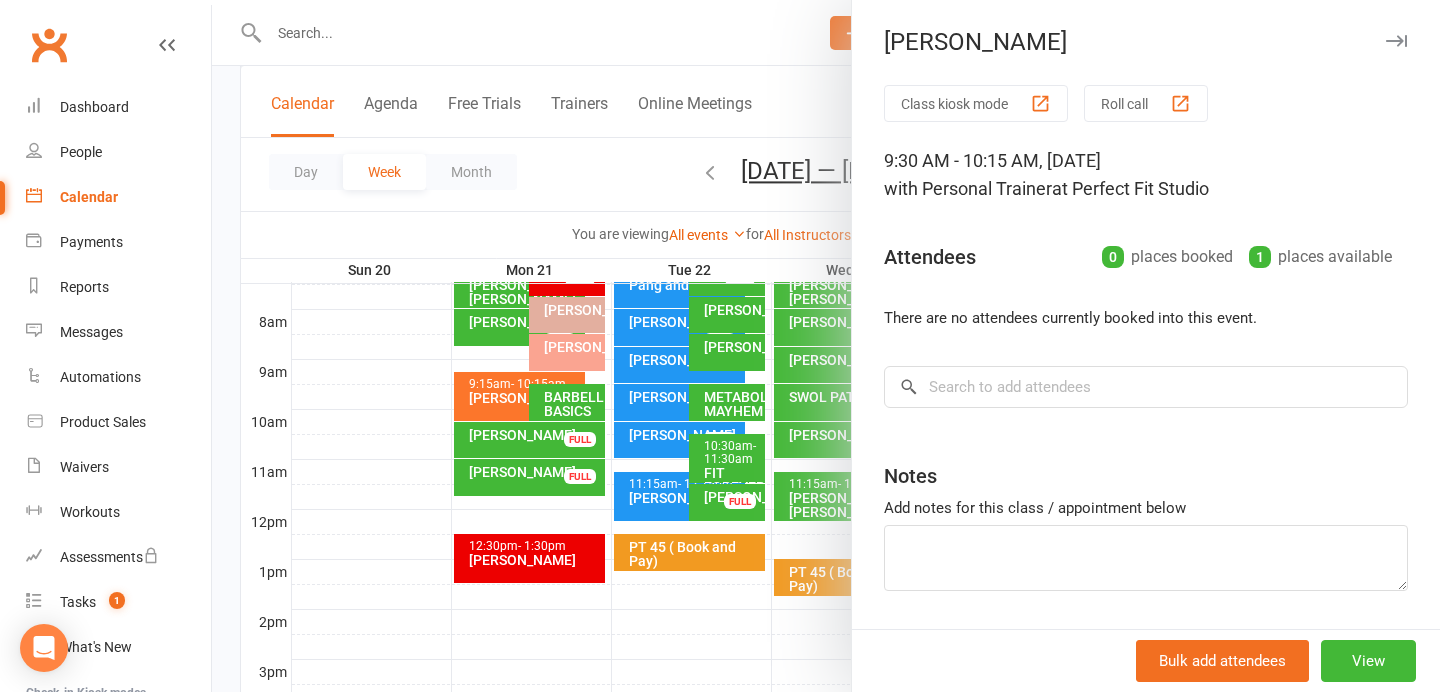 click at bounding box center [1396, 41] 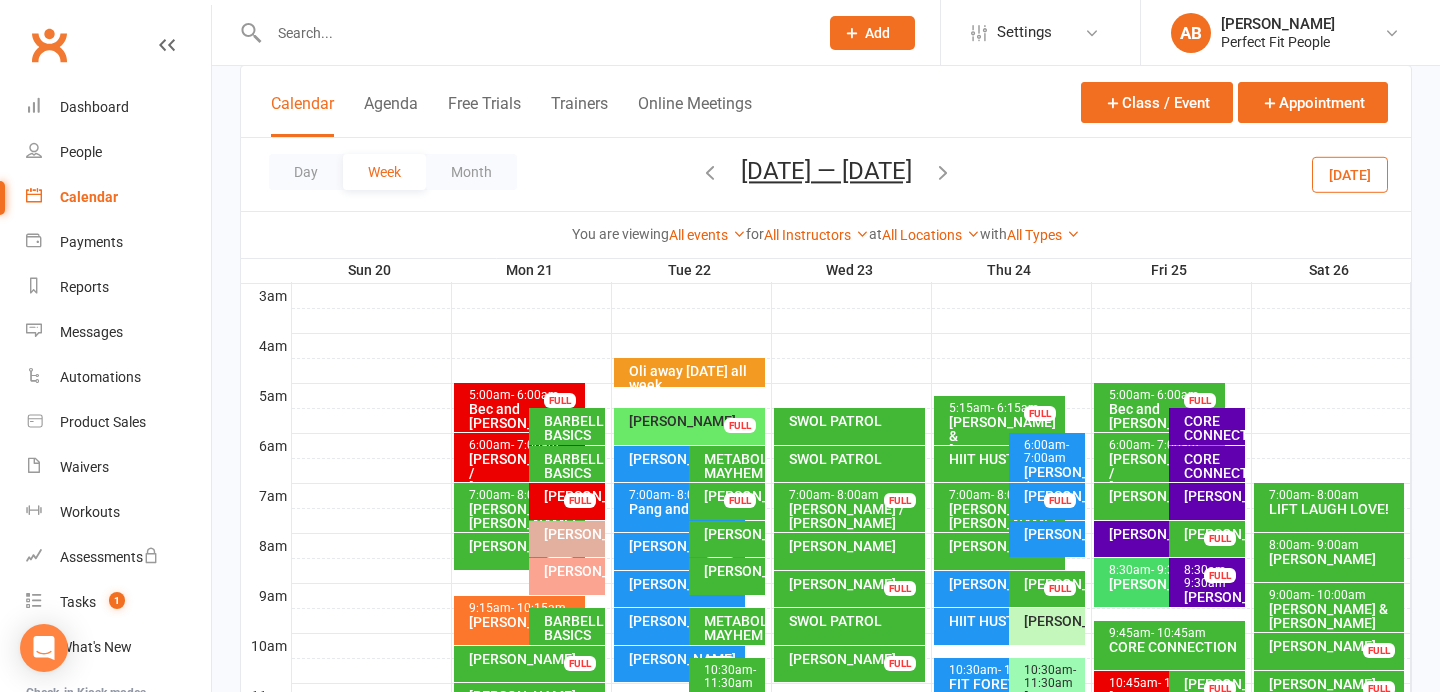 scroll, scrollTop: 265, scrollLeft: 0, axis: vertical 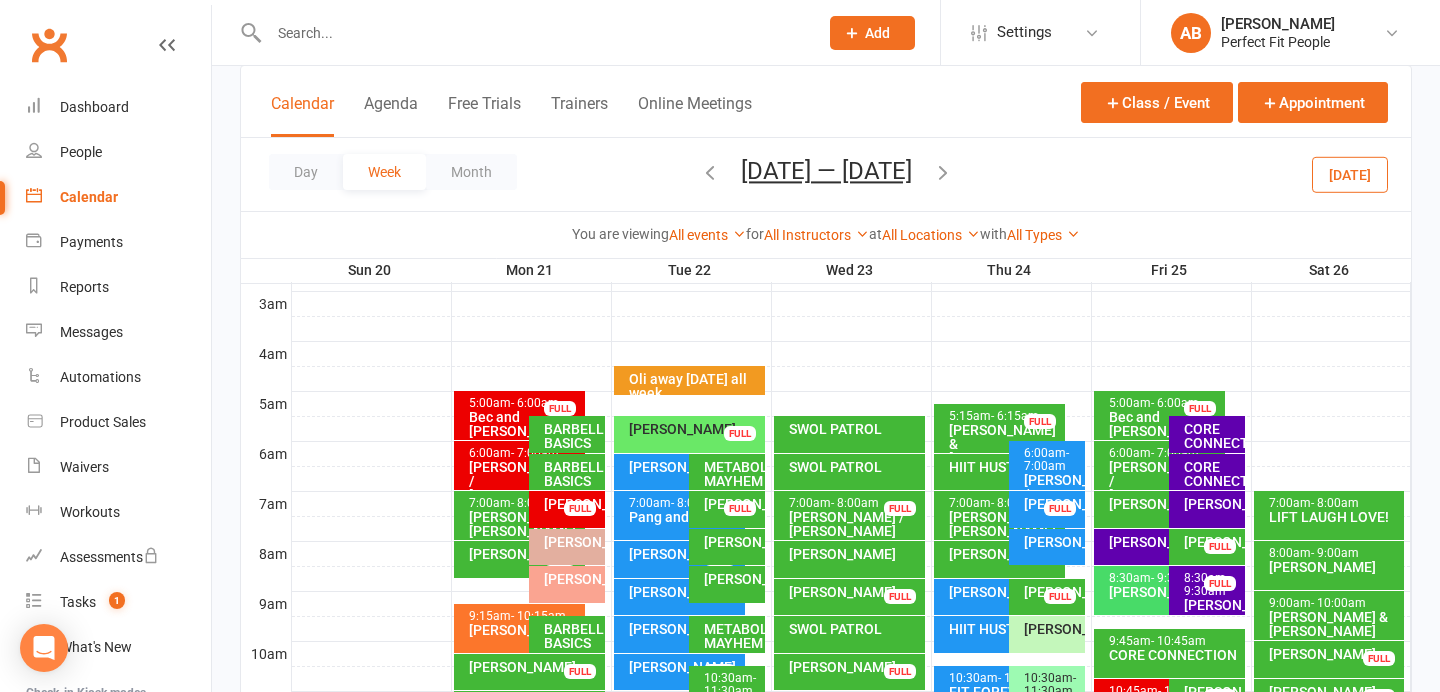 click on "[DATE]" at bounding box center (1350, 174) 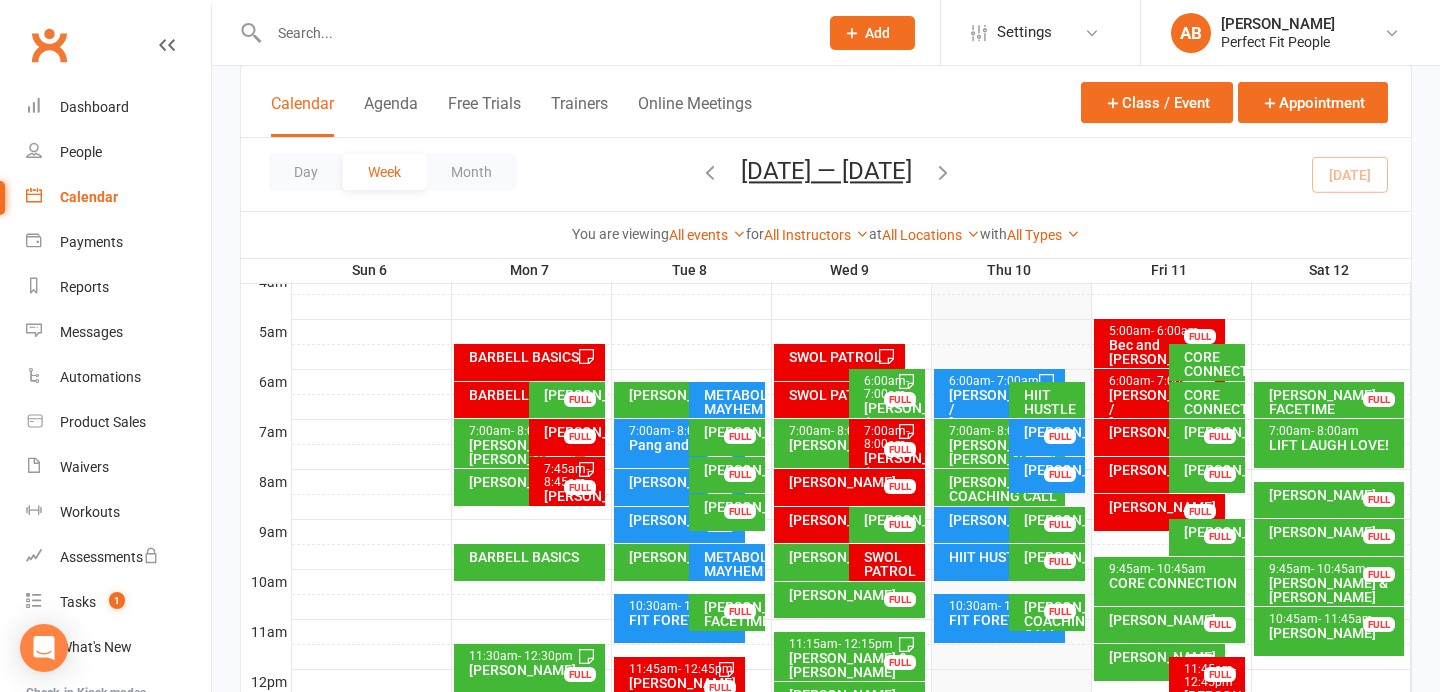 scroll, scrollTop: 327, scrollLeft: 0, axis: vertical 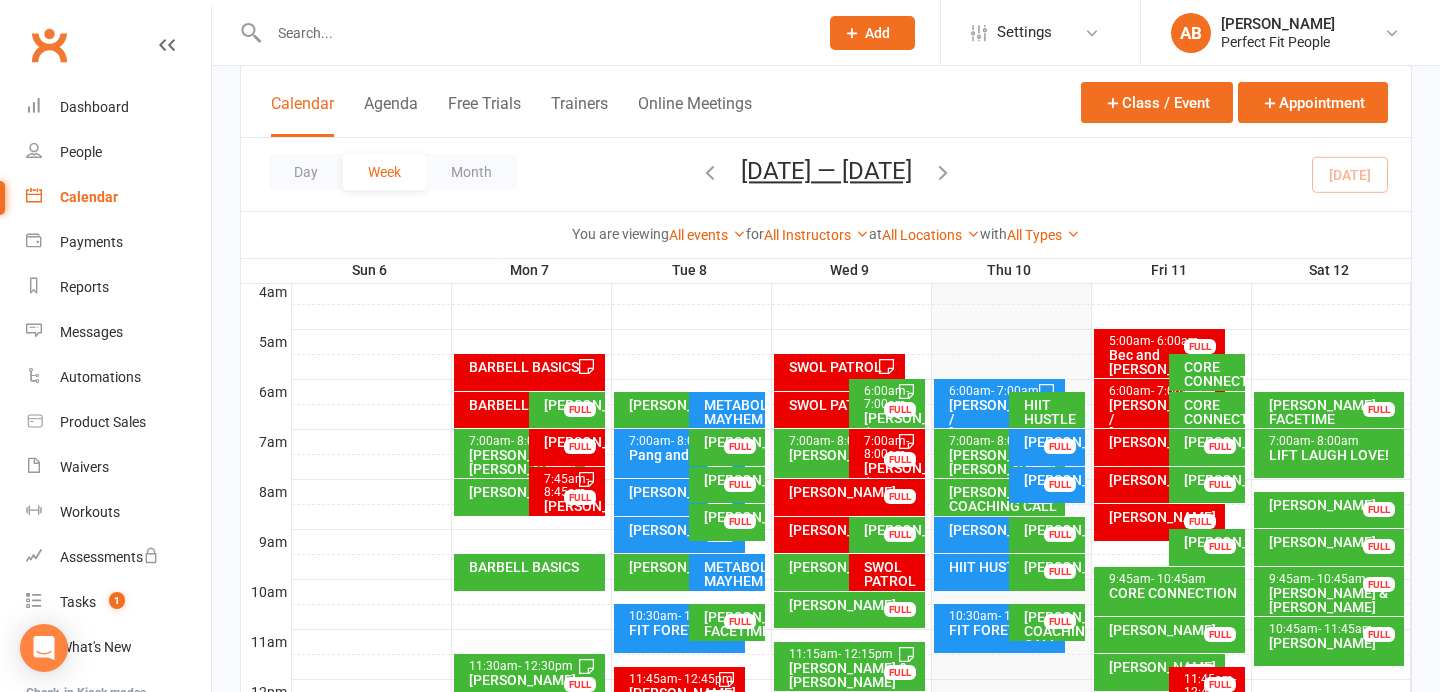 click at bounding box center (943, 172) 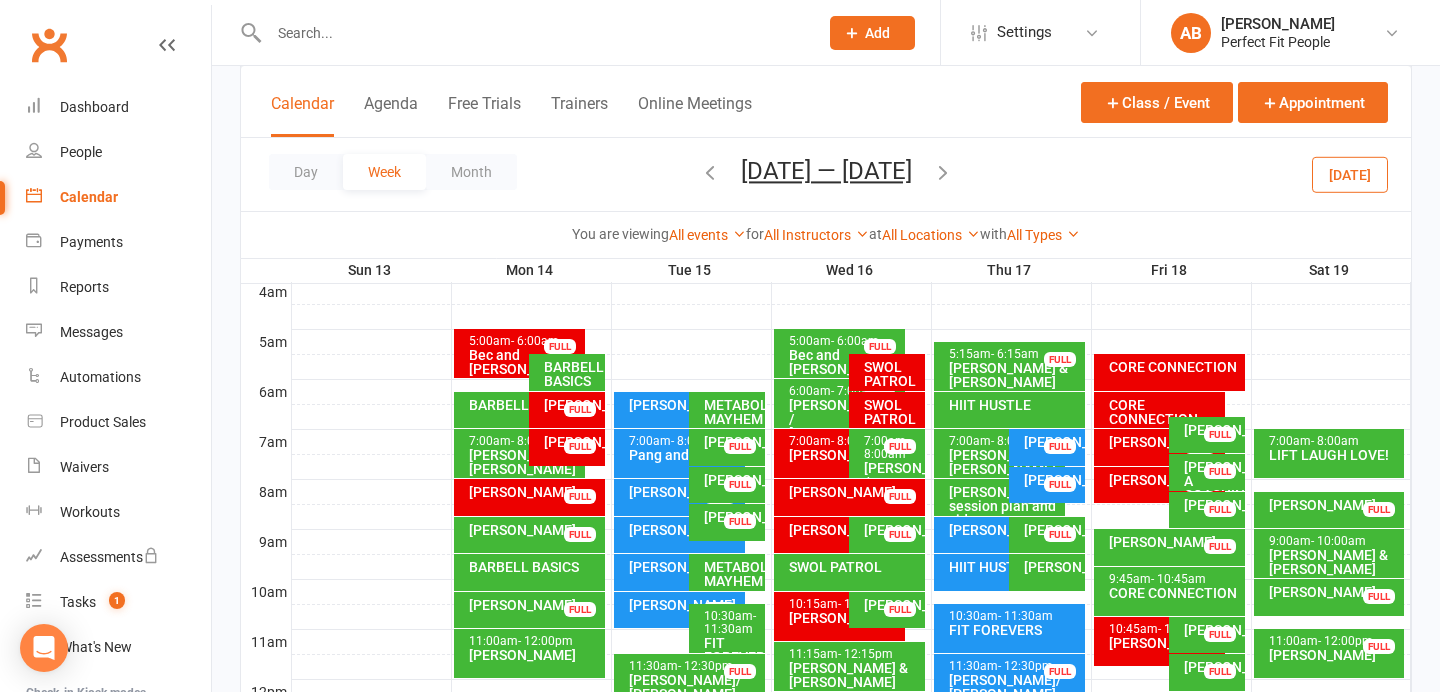 click on "[PERSON_NAME]" at bounding box center (1052, 567) 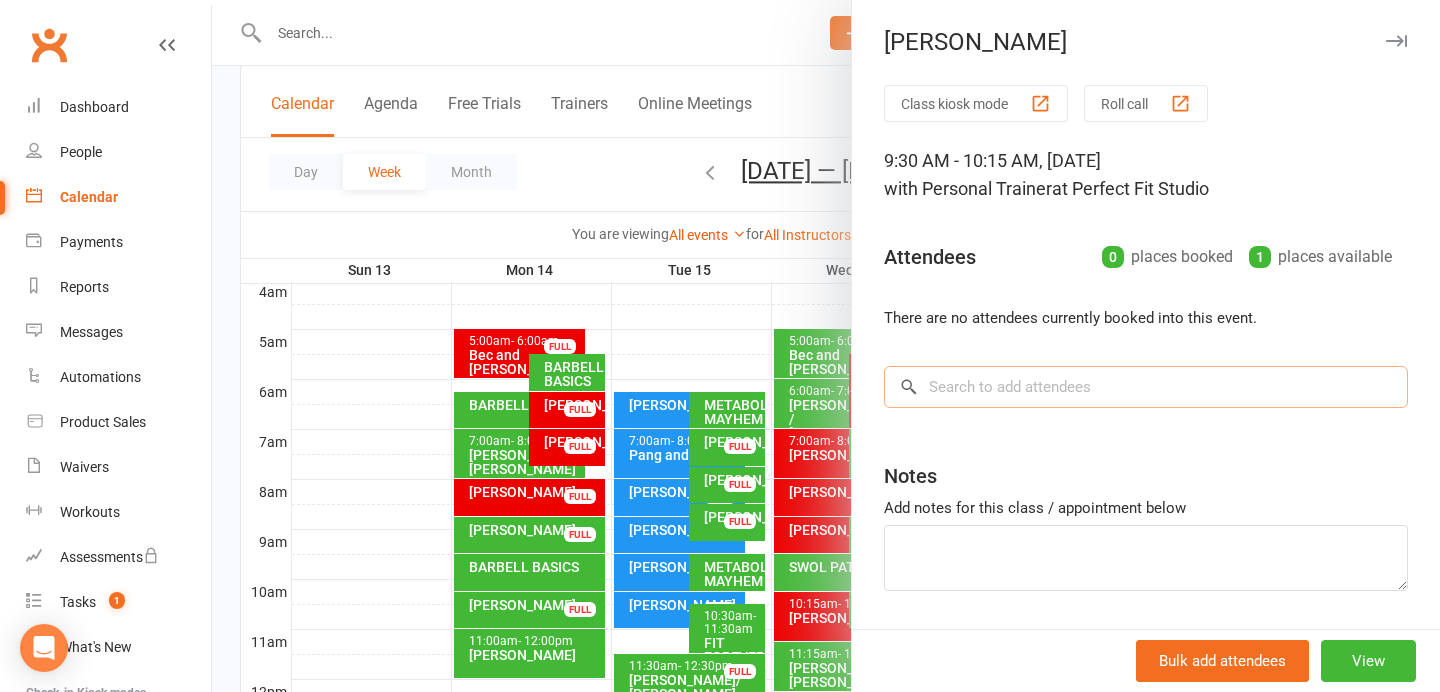 click at bounding box center (1146, 387) 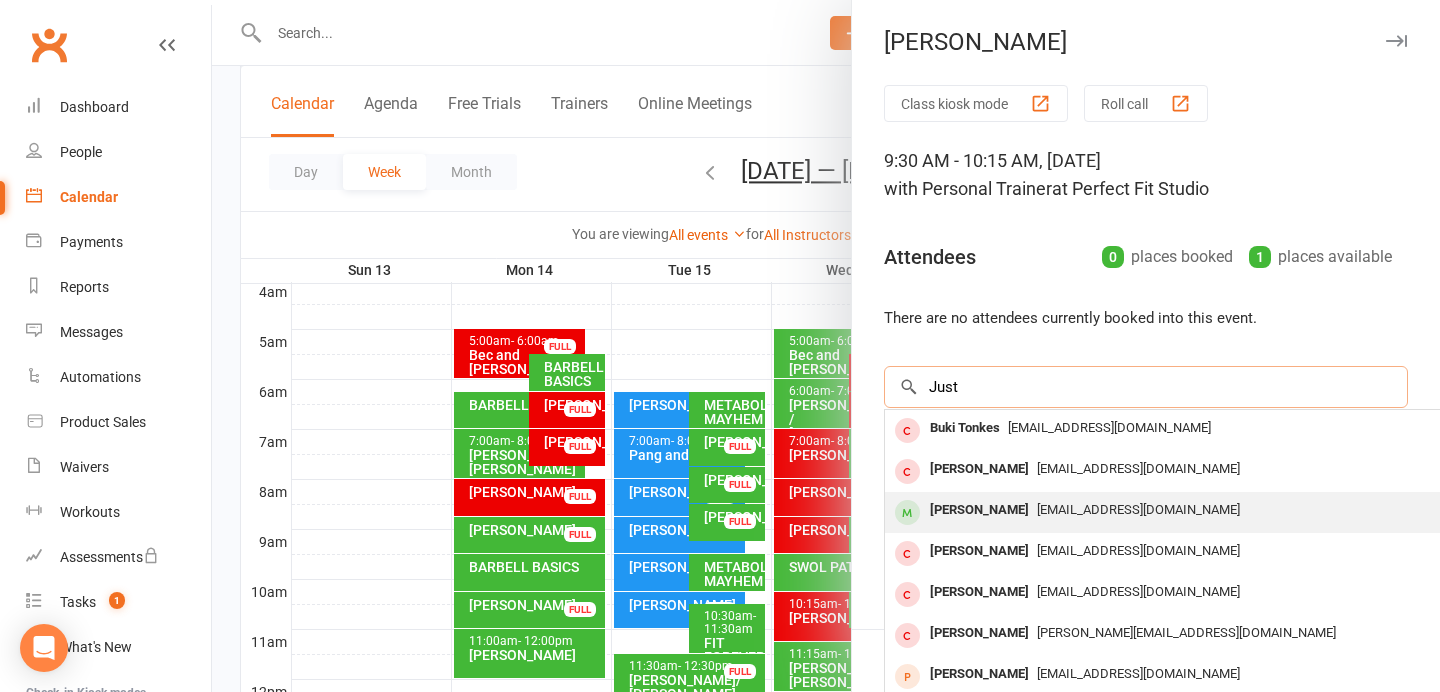 type on "Just" 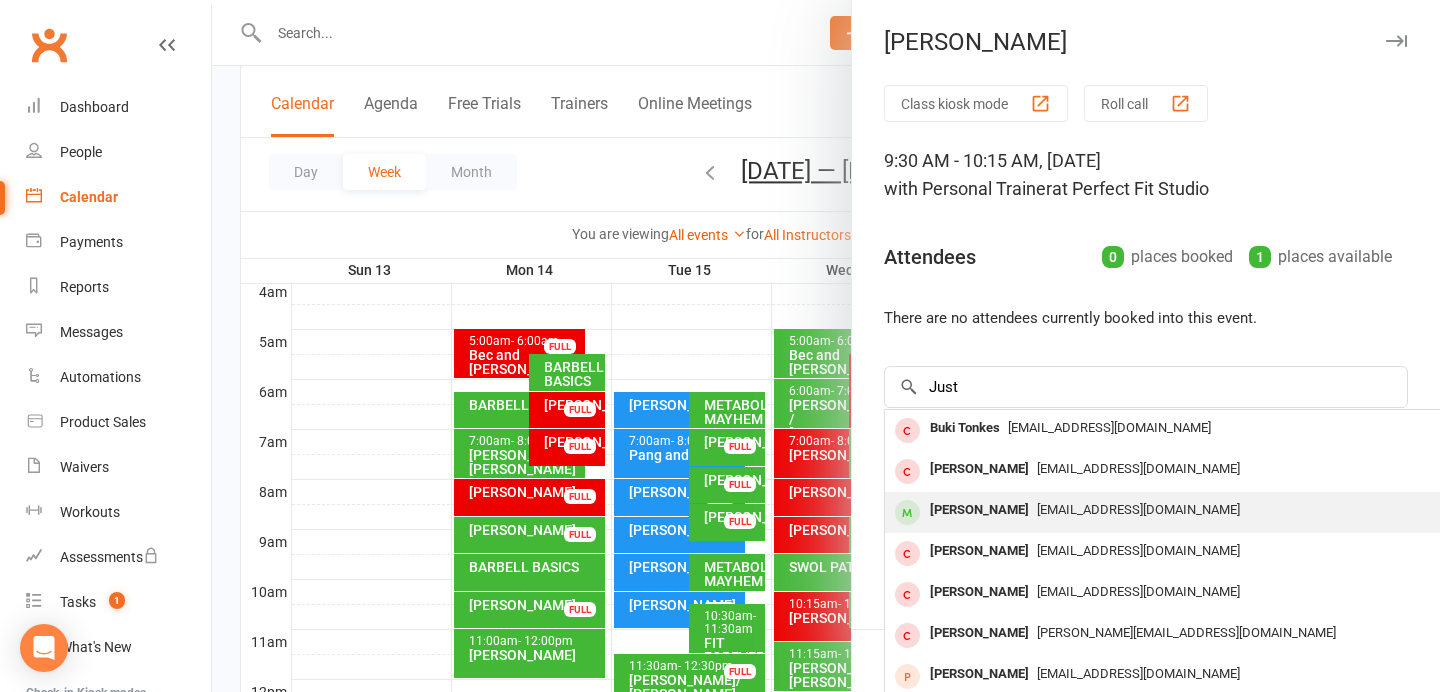 click on "[PERSON_NAME]" at bounding box center (979, 510) 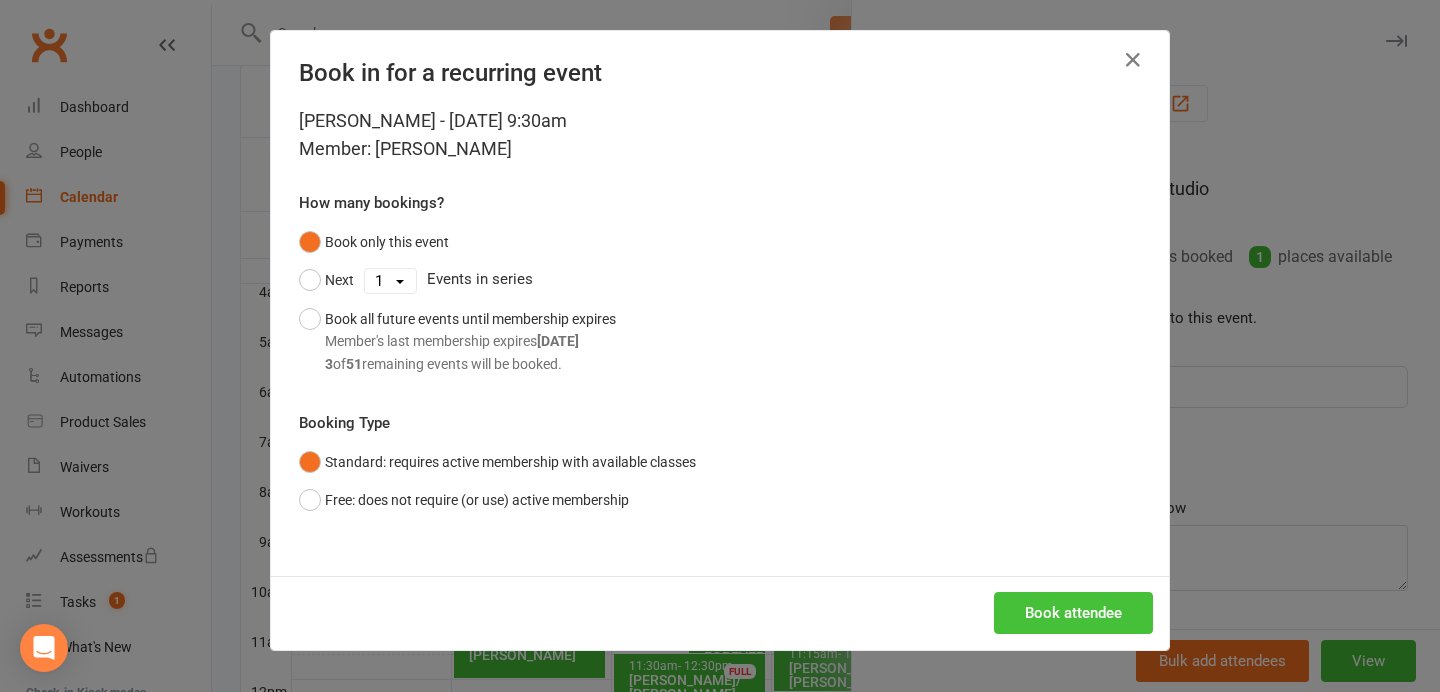 click on "Book attendee" at bounding box center (1073, 613) 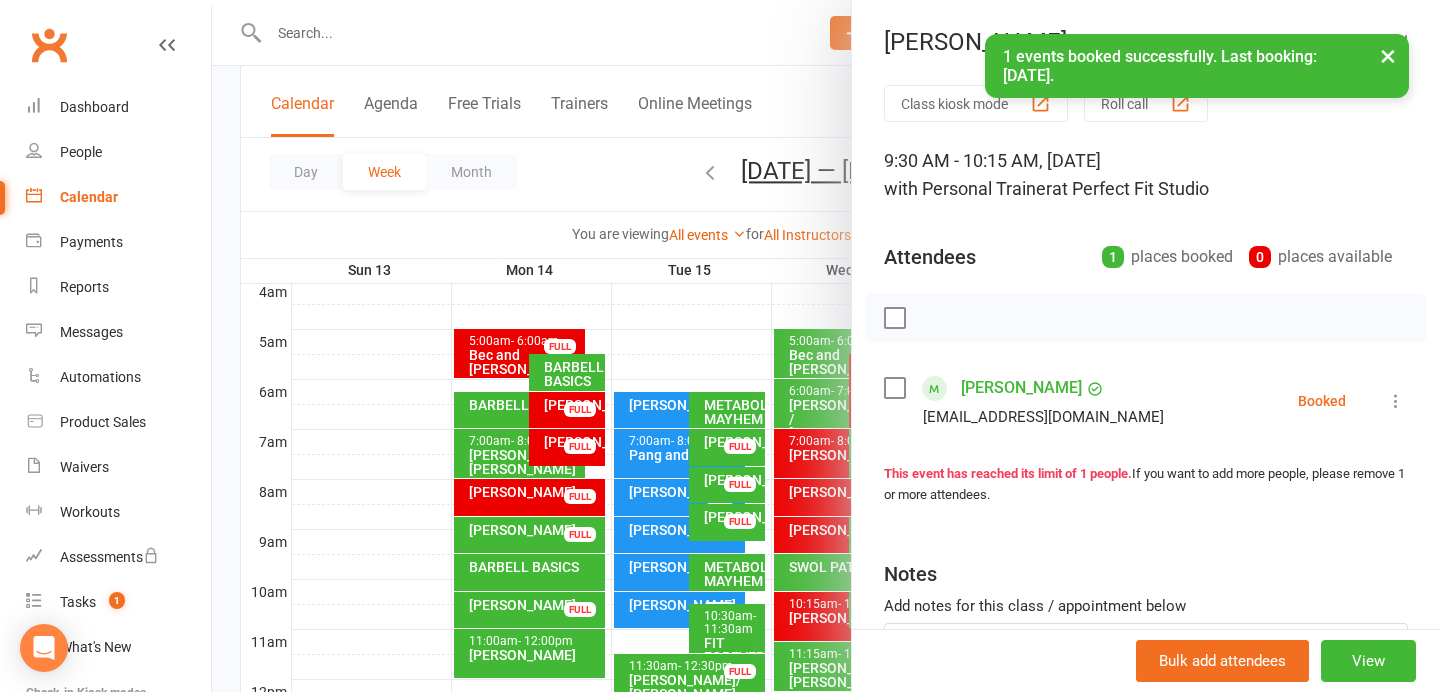 click on "×" at bounding box center [1388, 55] 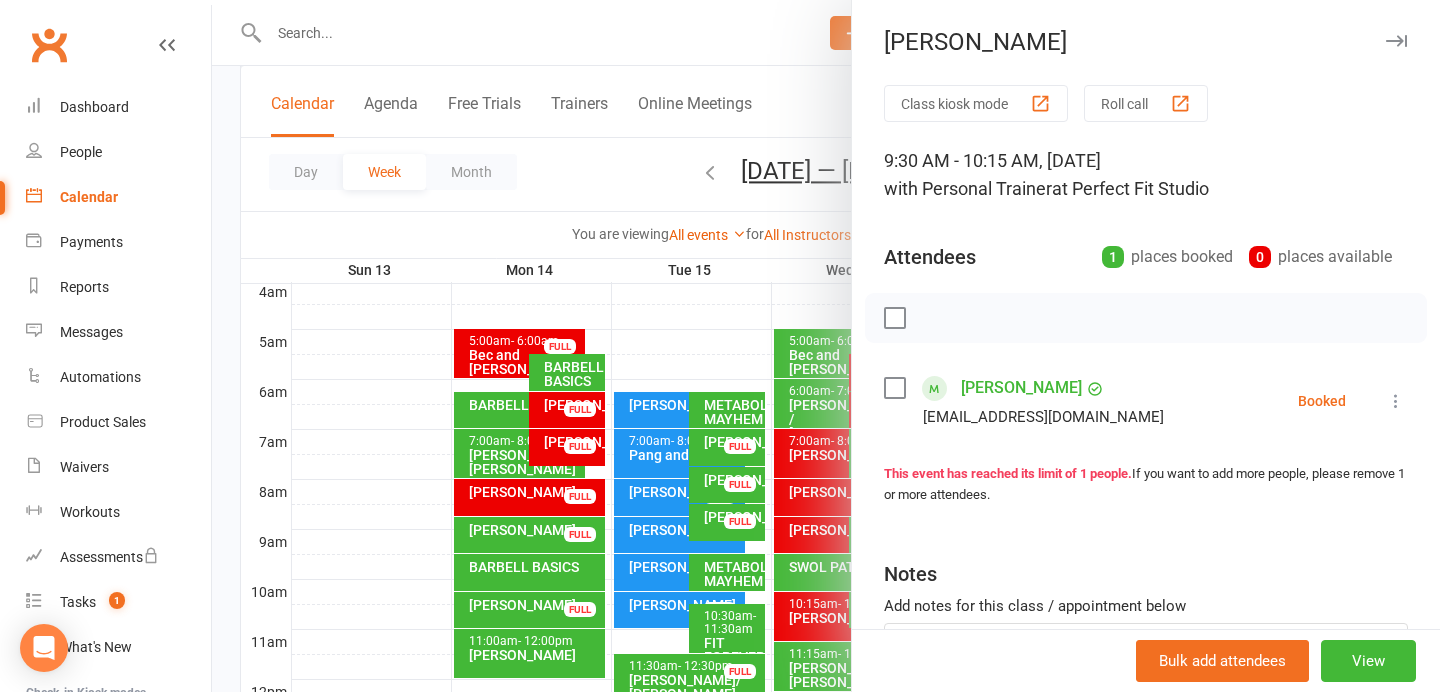 click at bounding box center (1396, 41) 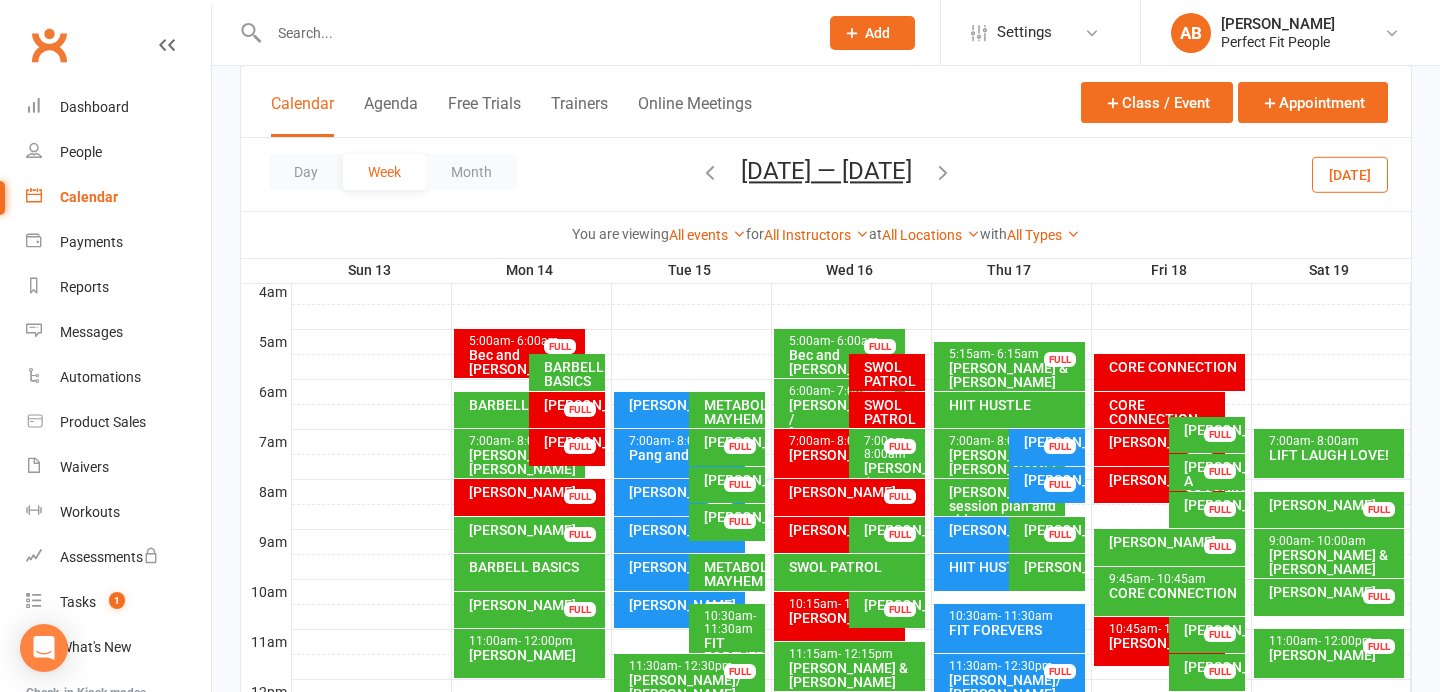 click on "BARBELL BASICS" at bounding box center [524, 405] 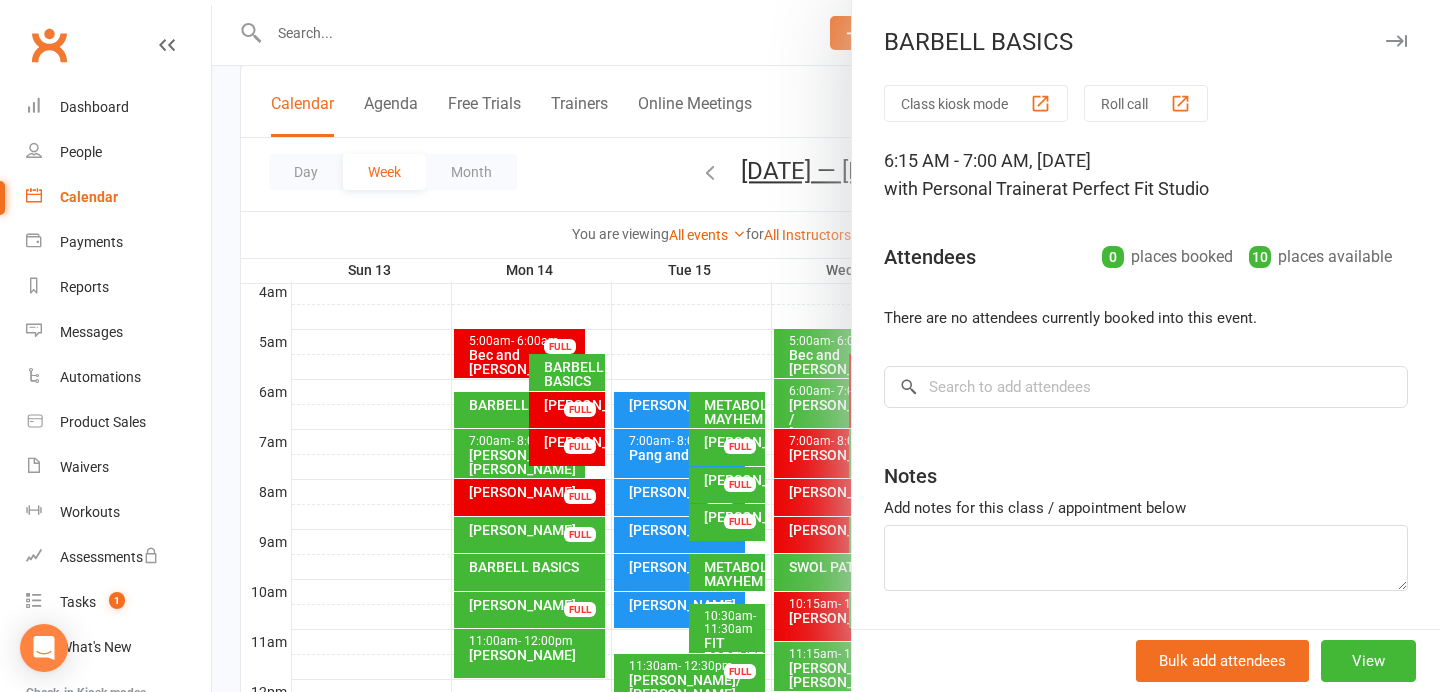 click at bounding box center [1396, 41] 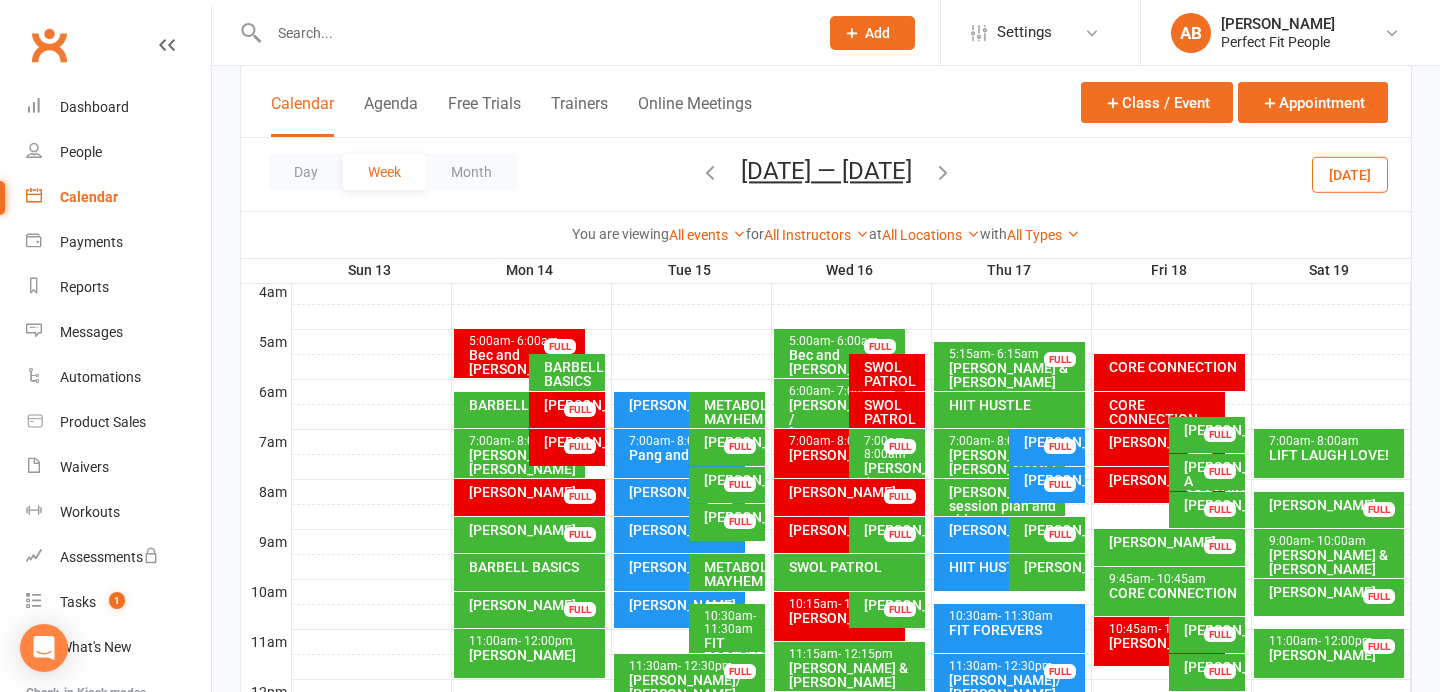 click on "7:00am  - 8:00am" at bounding box center [524, 441] 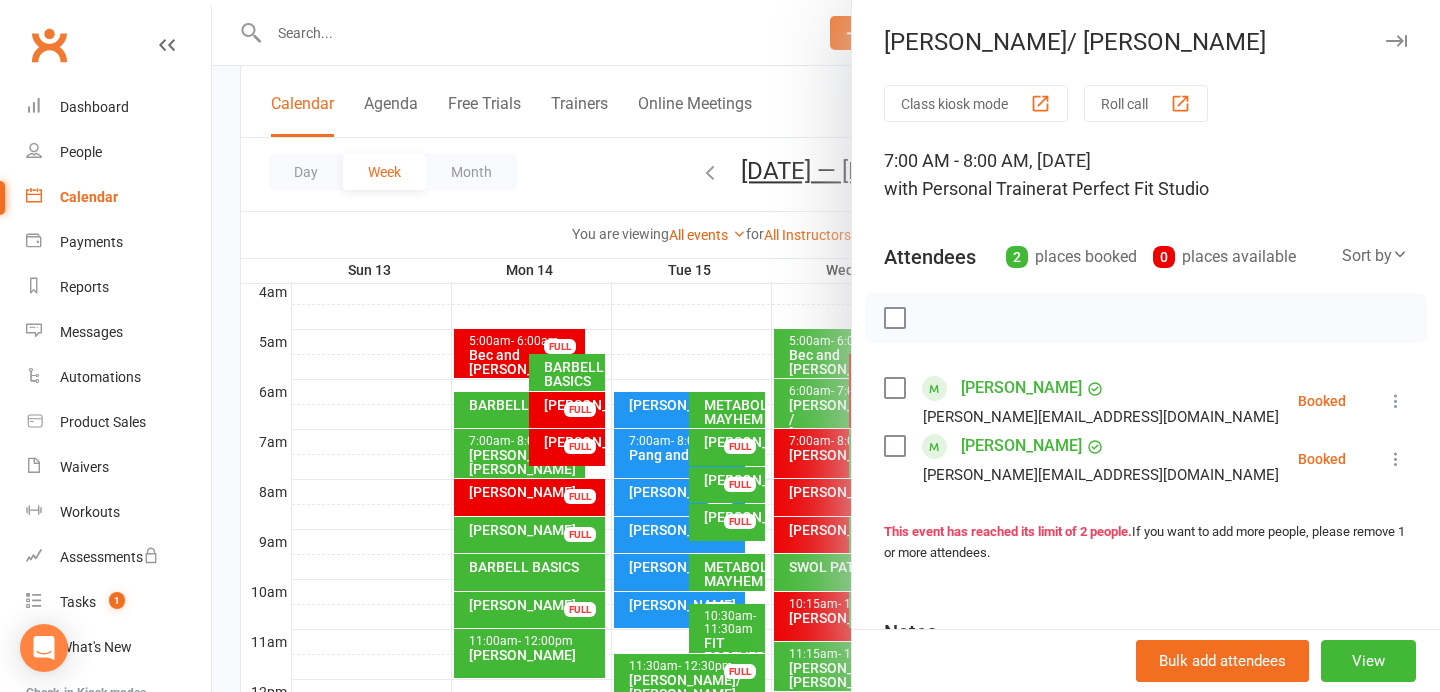 click at bounding box center [1396, 41] 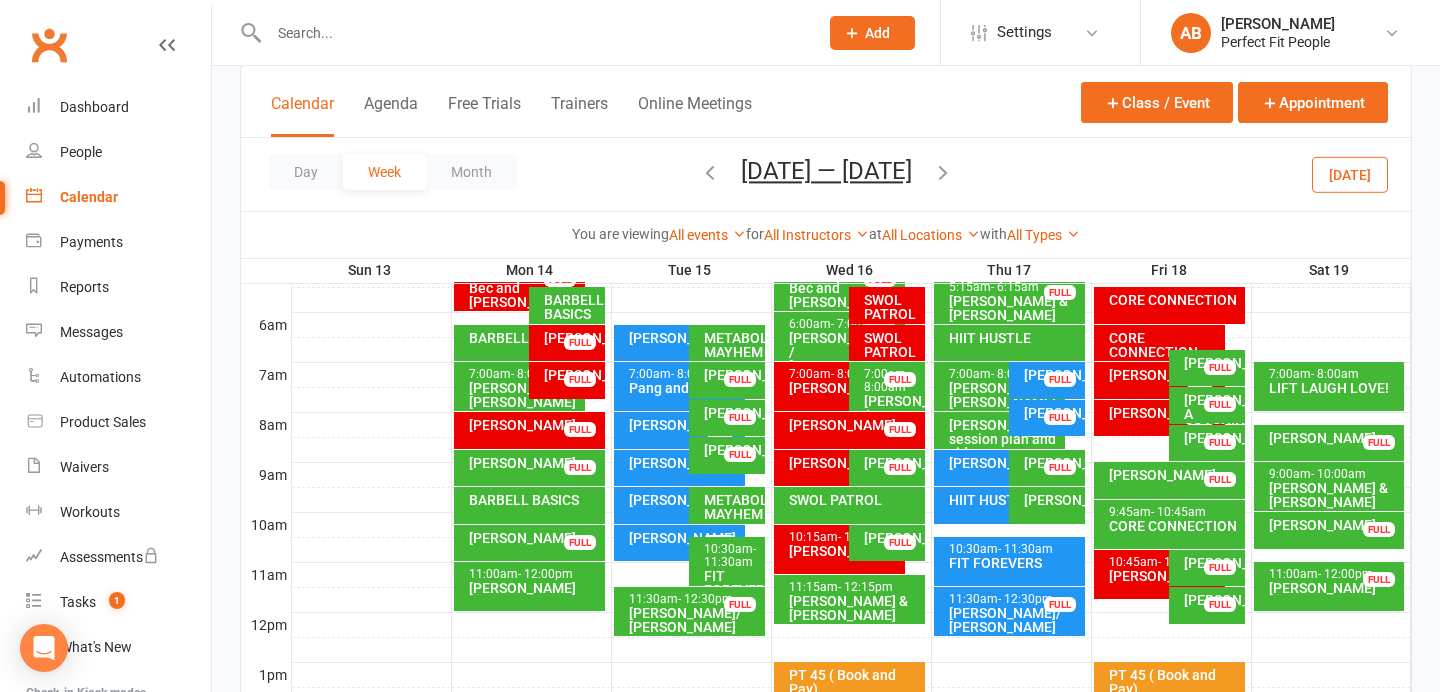 scroll, scrollTop: 408, scrollLeft: 0, axis: vertical 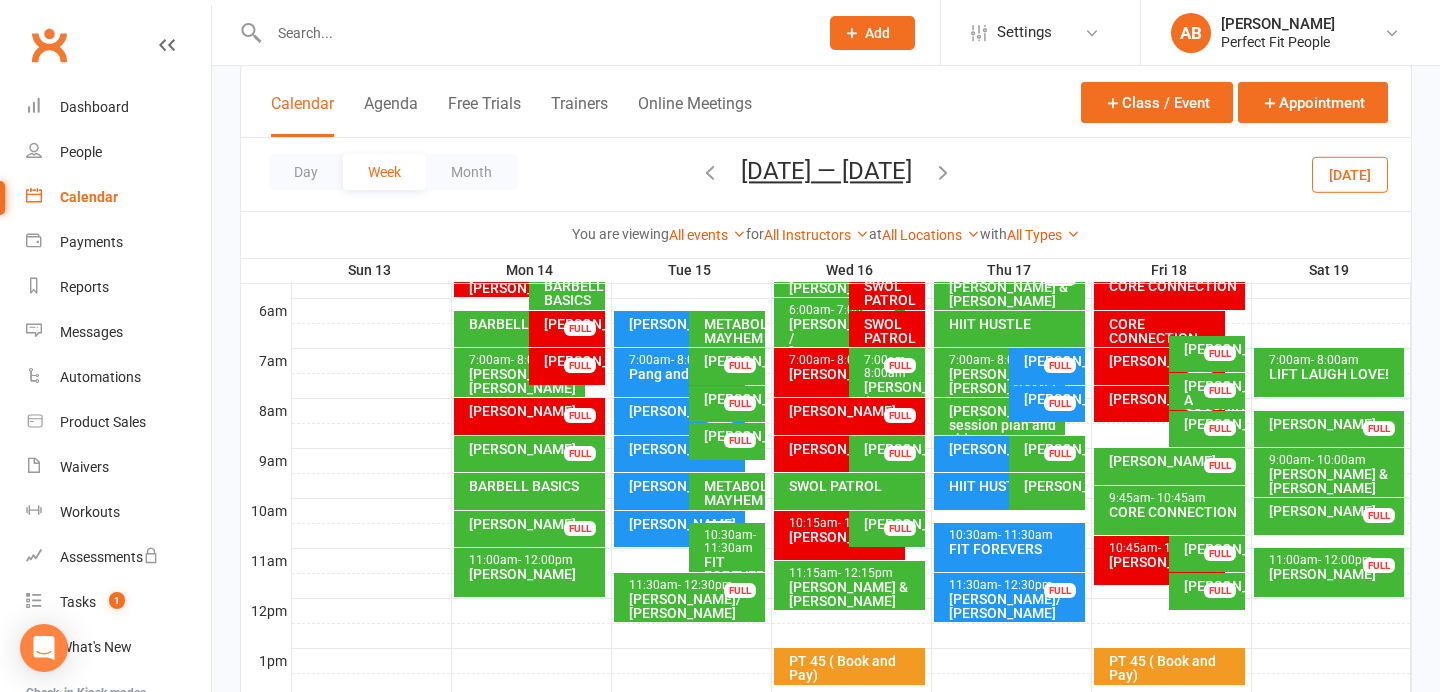 click on "[PERSON_NAME]" at bounding box center (534, 574) 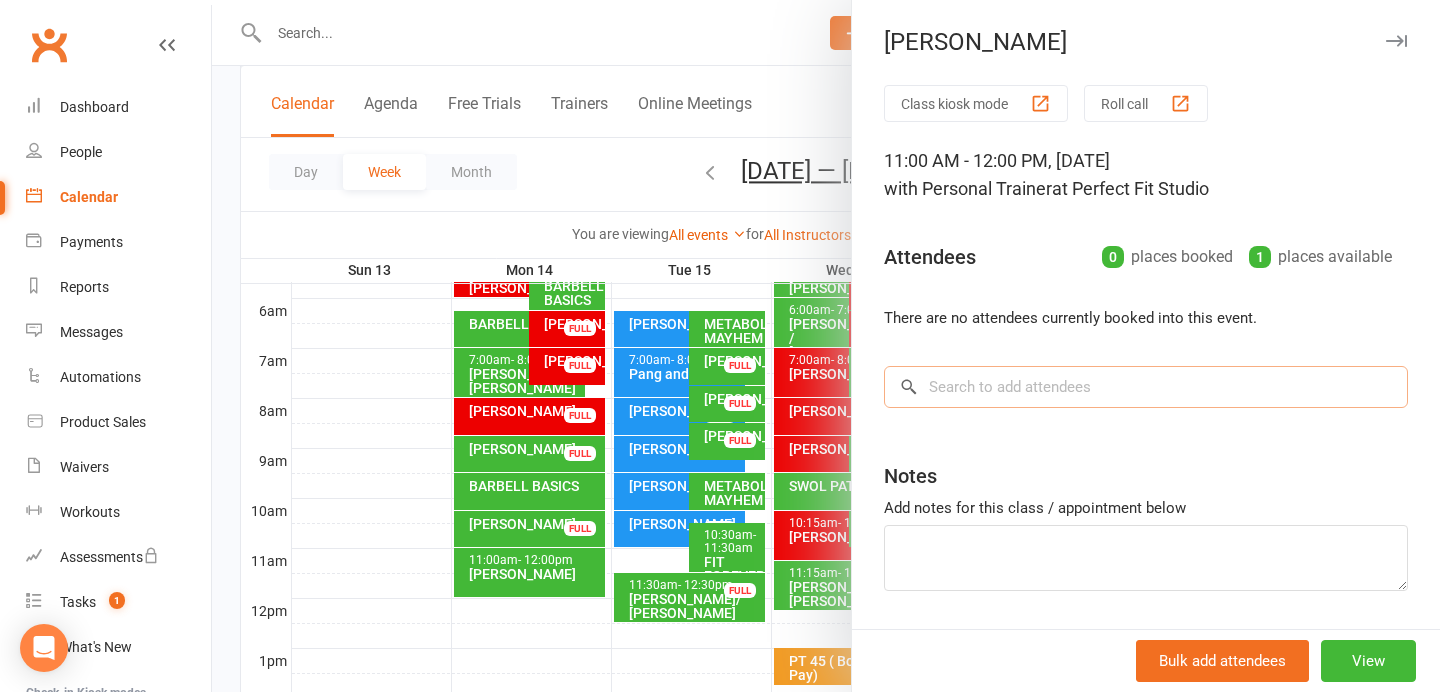 click at bounding box center (1146, 387) 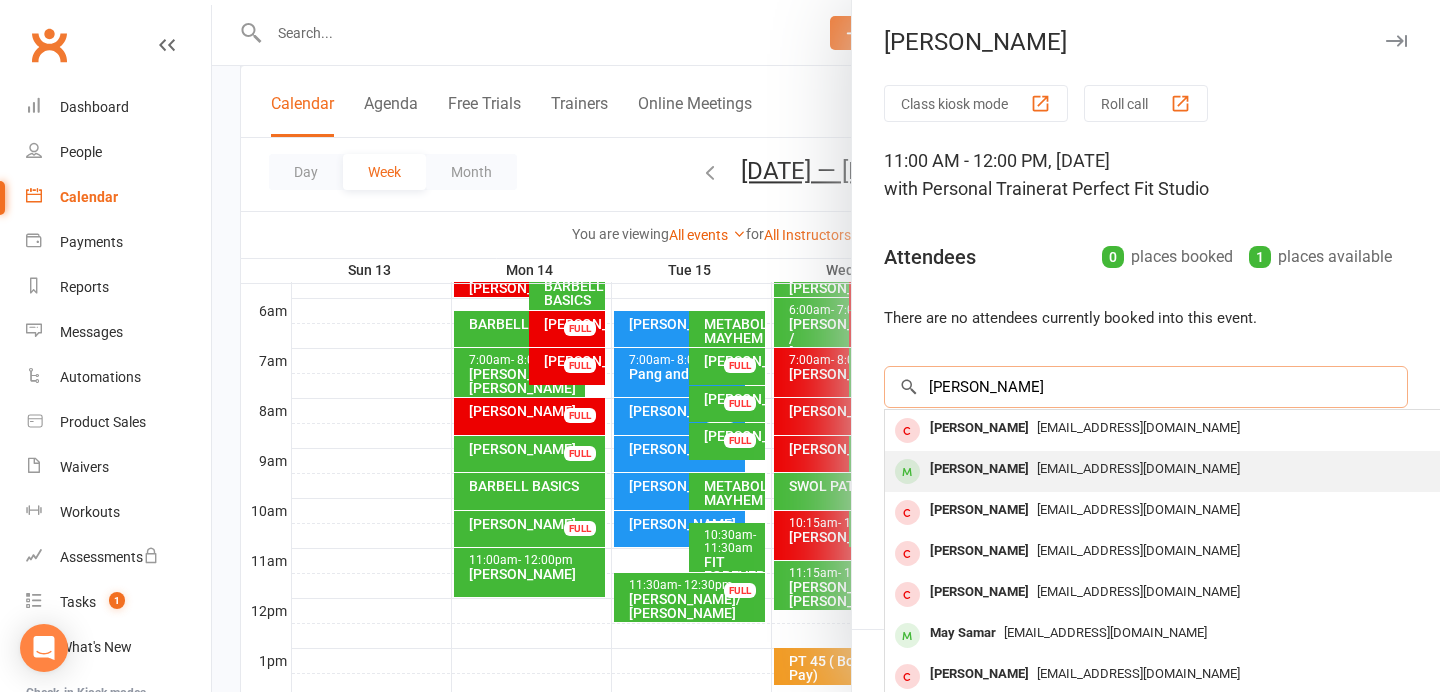 type on "Sam" 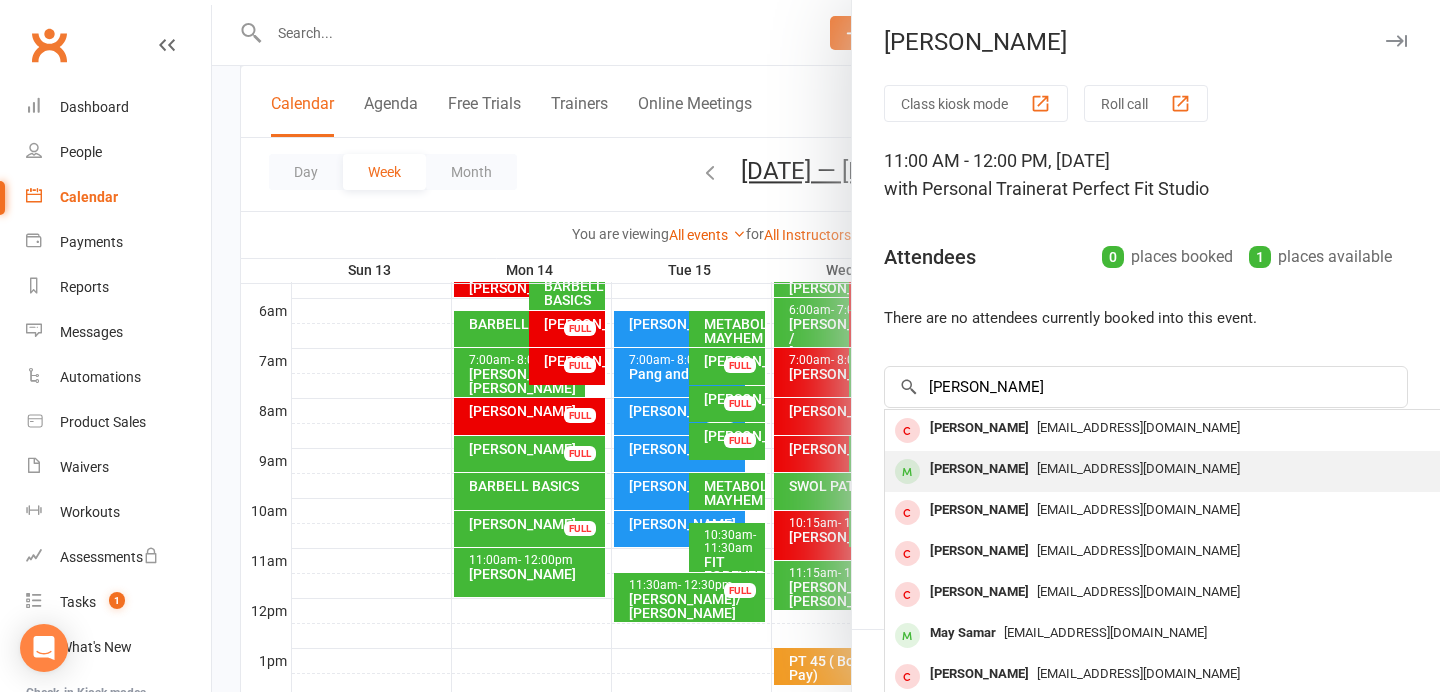 click on "[PERSON_NAME]" at bounding box center (979, 469) 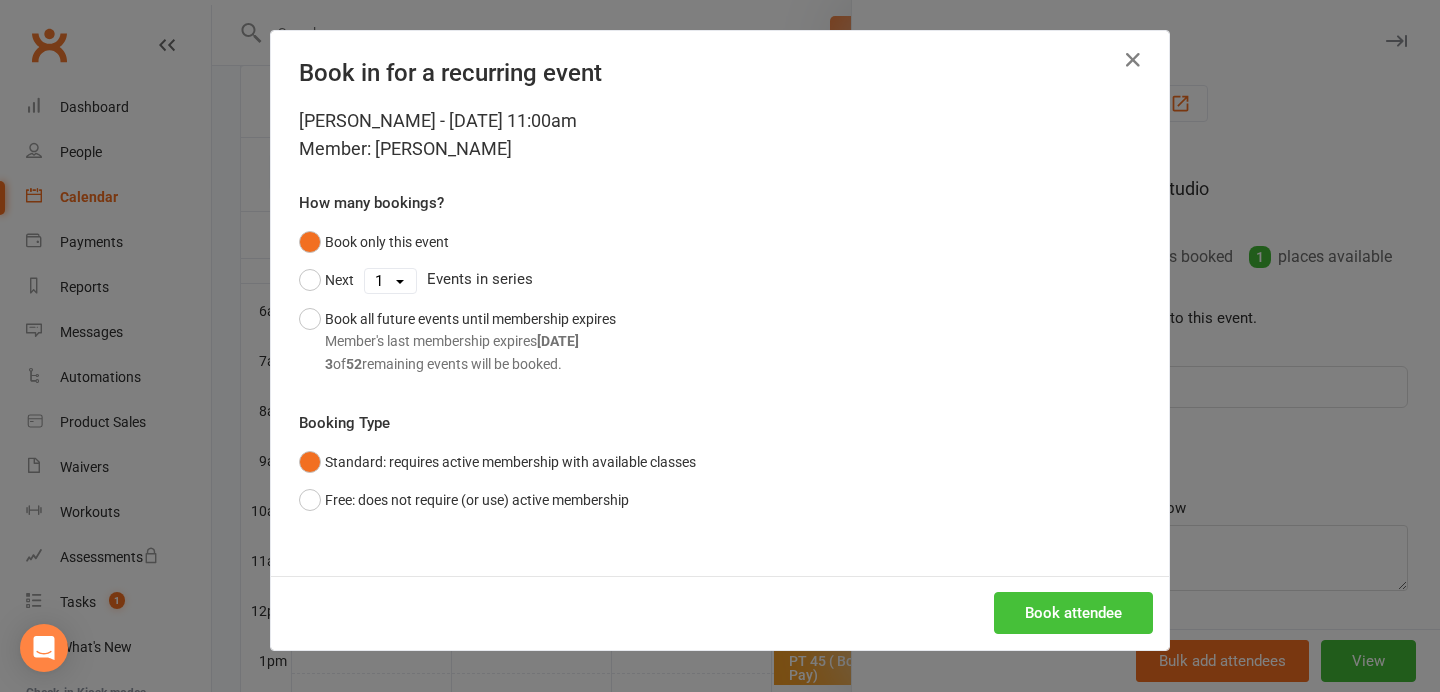 click on "Book attendee" at bounding box center [1073, 613] 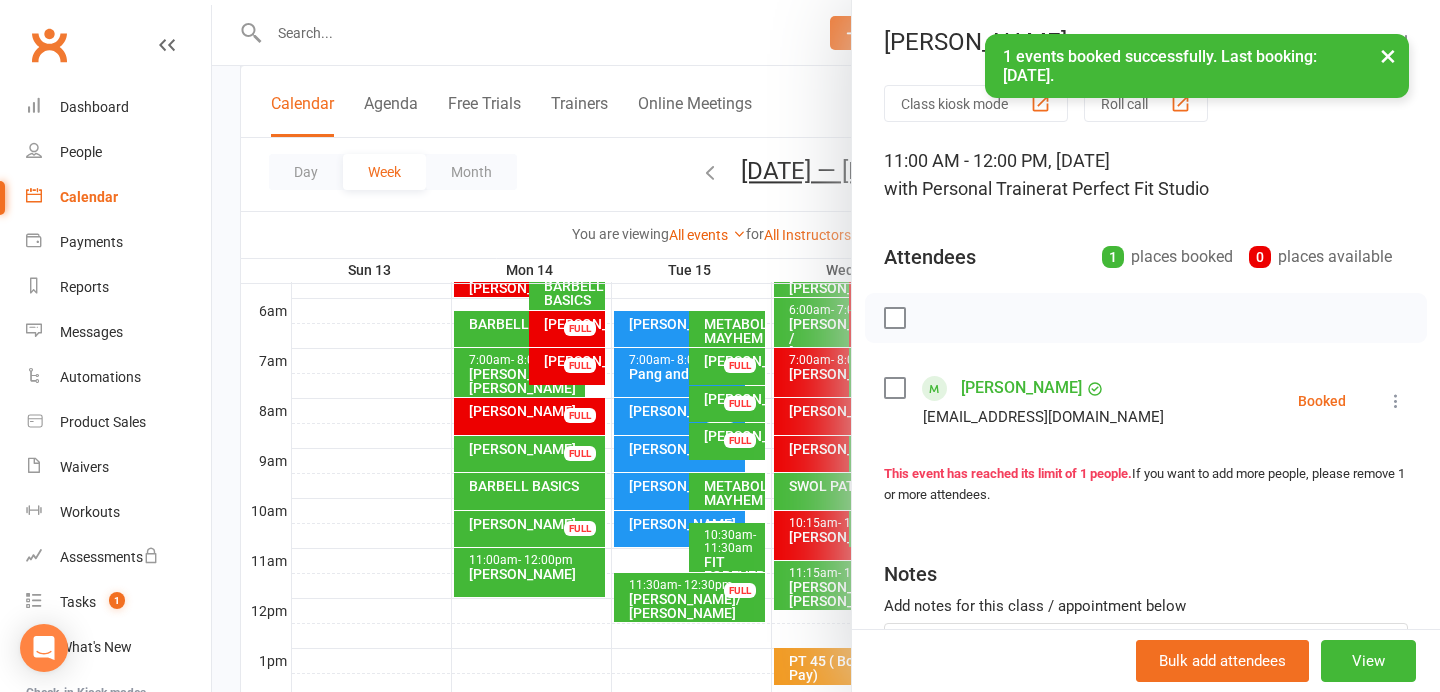 click on "×" at bounding box center (1388, 55) 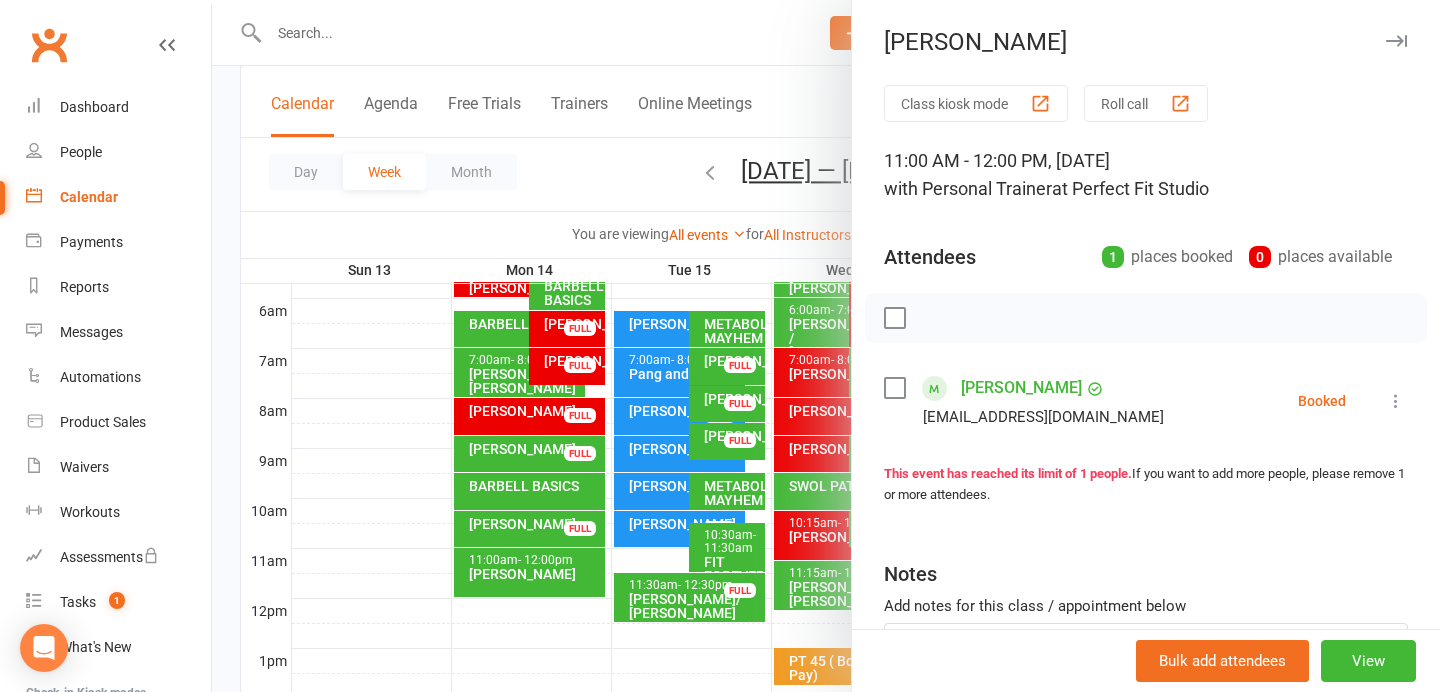 click at bounding box center [1396, 41] 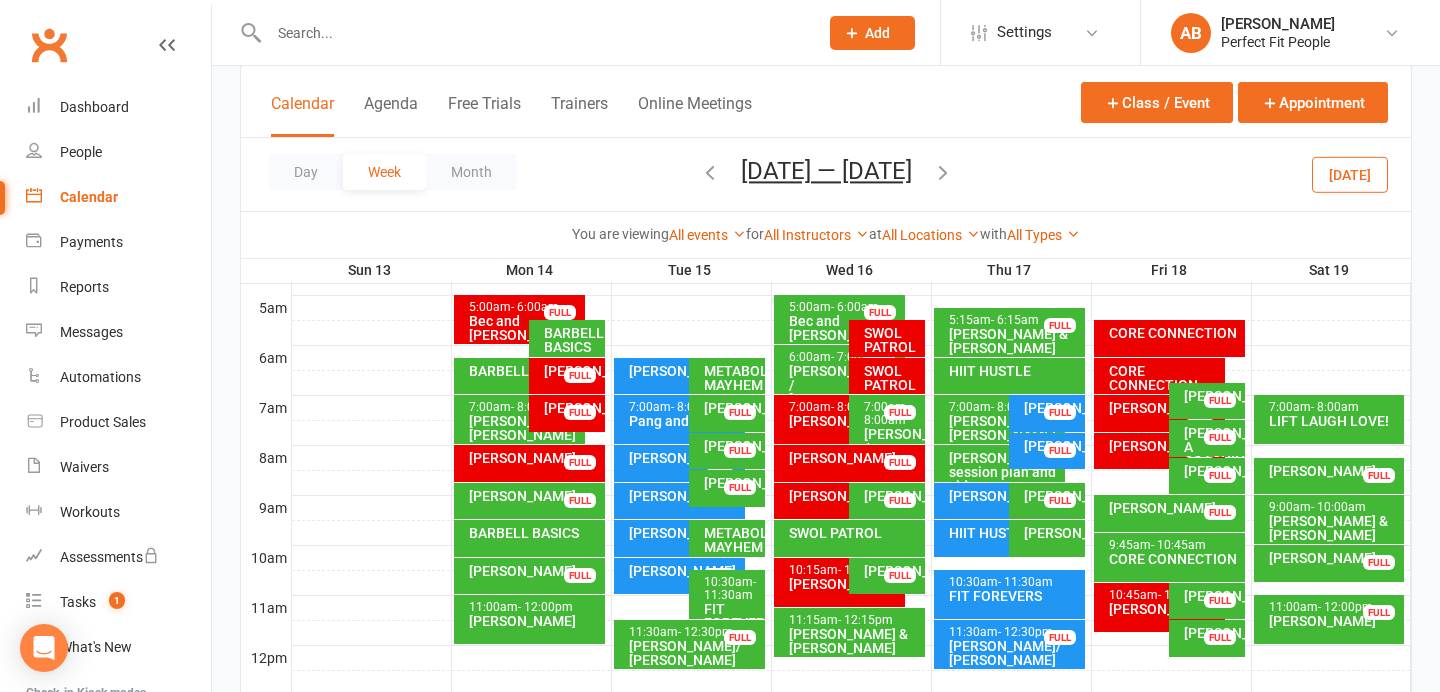scroll, scrollTop: 363, scrollLeft: 0, axis: vertical 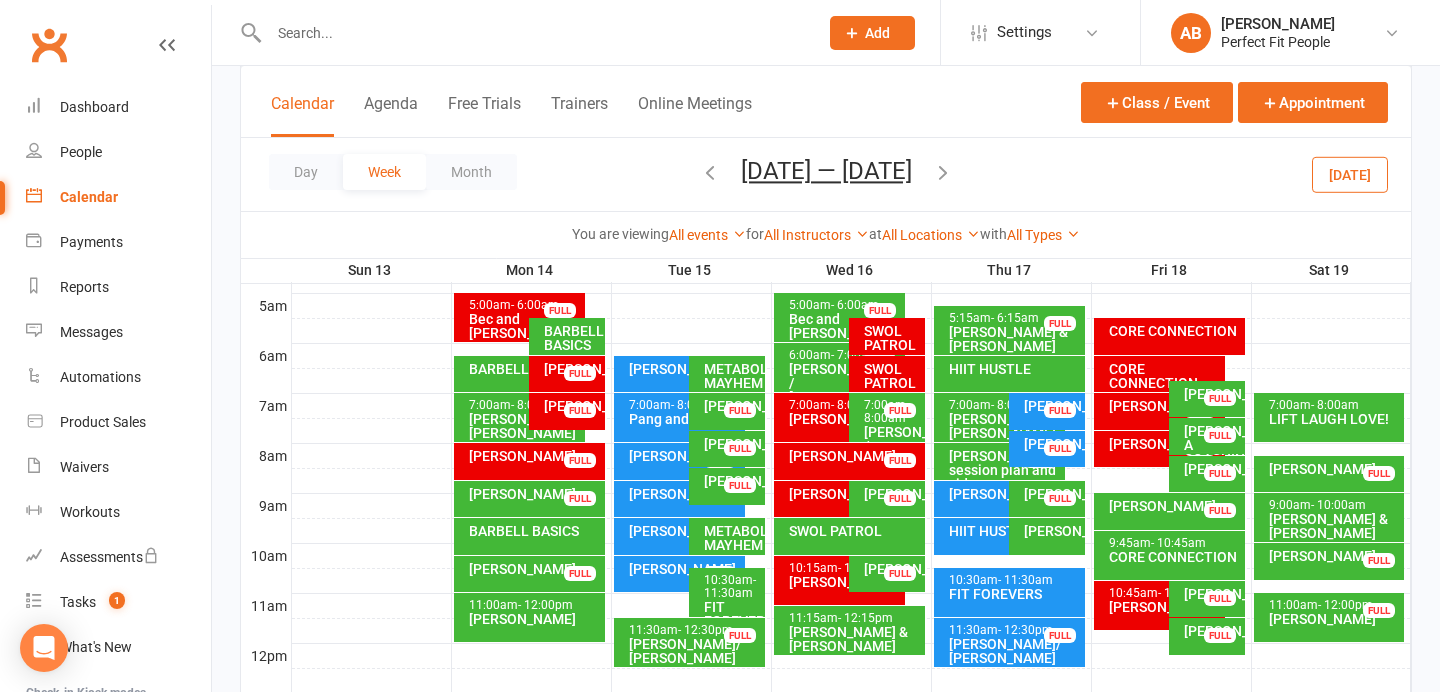 click on "Harriet Cuming FULL" at bounding box center (679, 574) 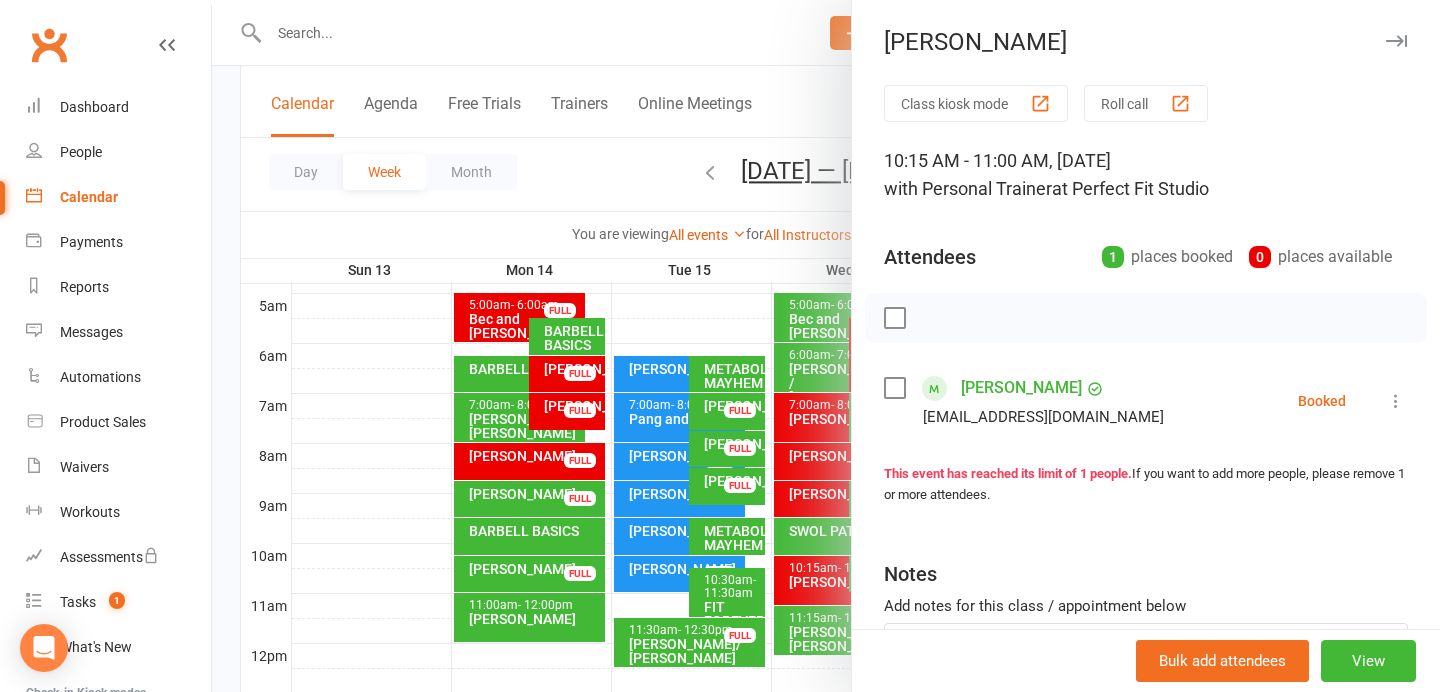 click at bounding box center (1396, 41) 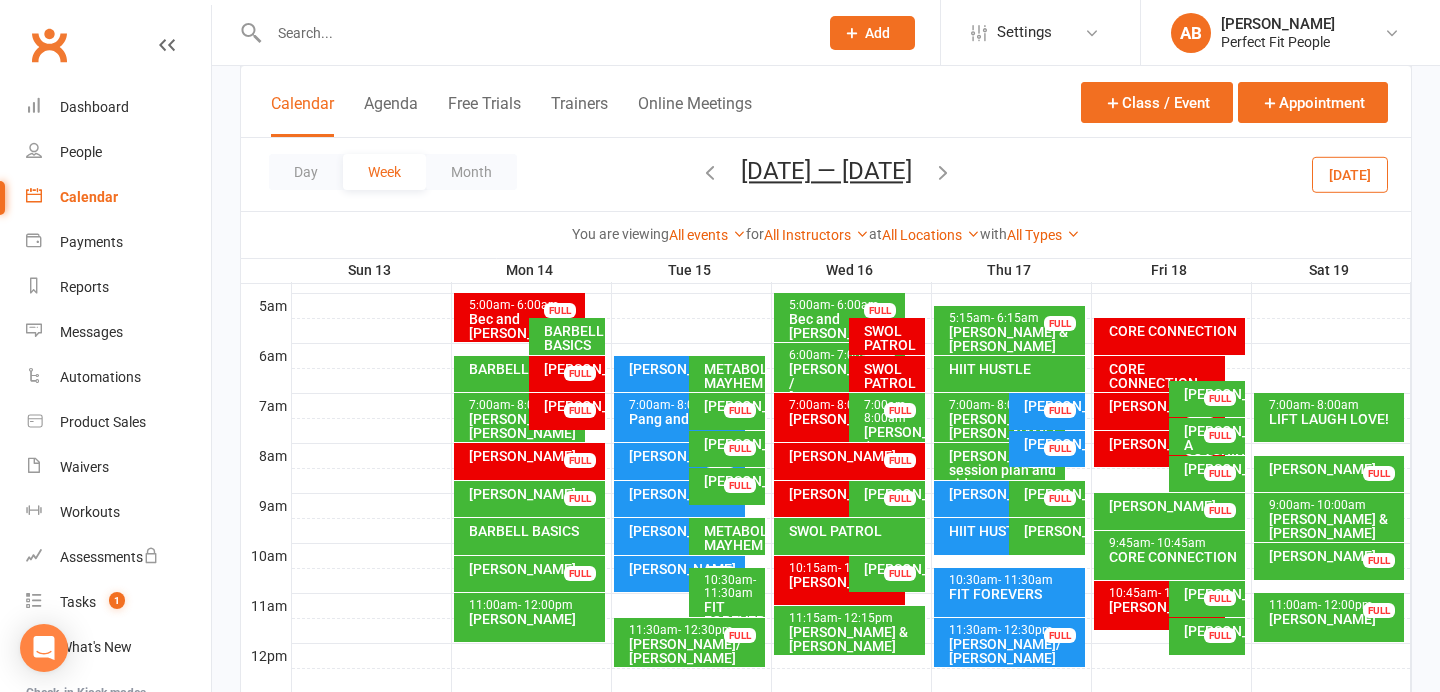 click on "Janine Hill FULL" at bounding box center [679, 536] 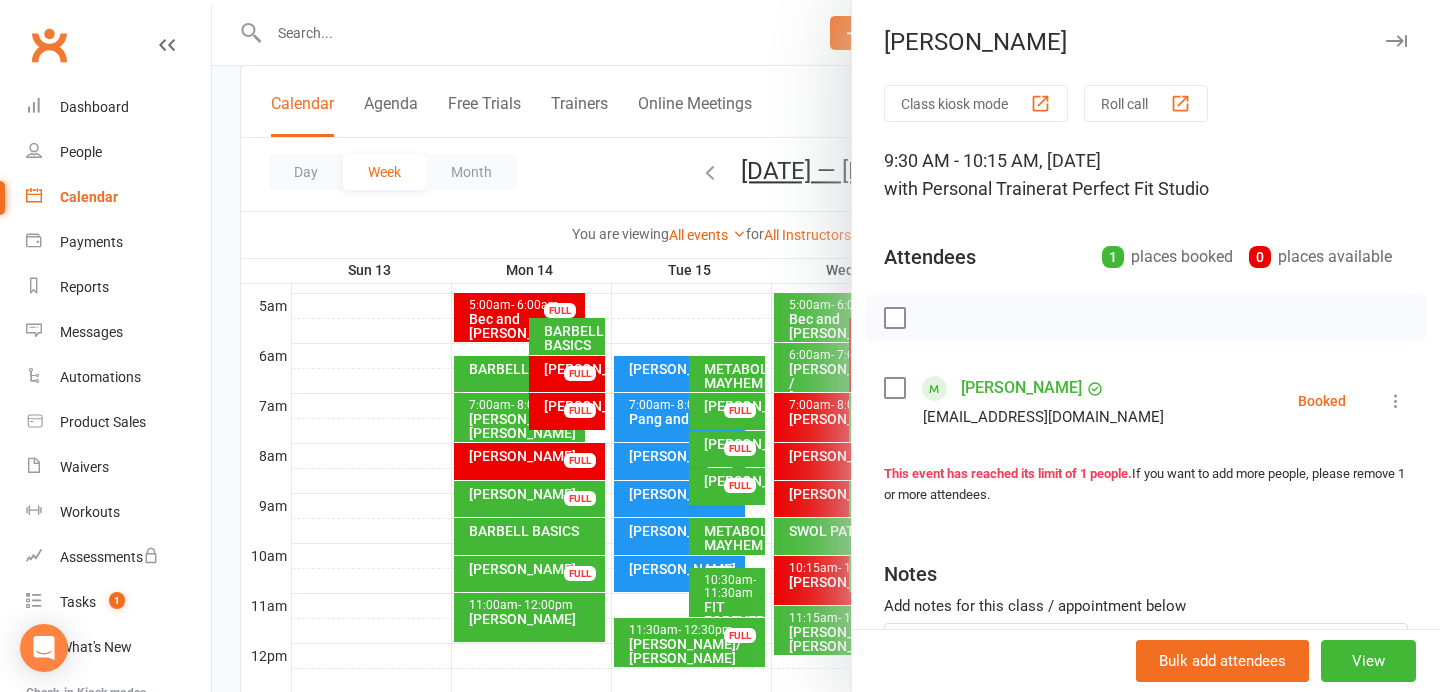 click at bounding box center (1396, 41) 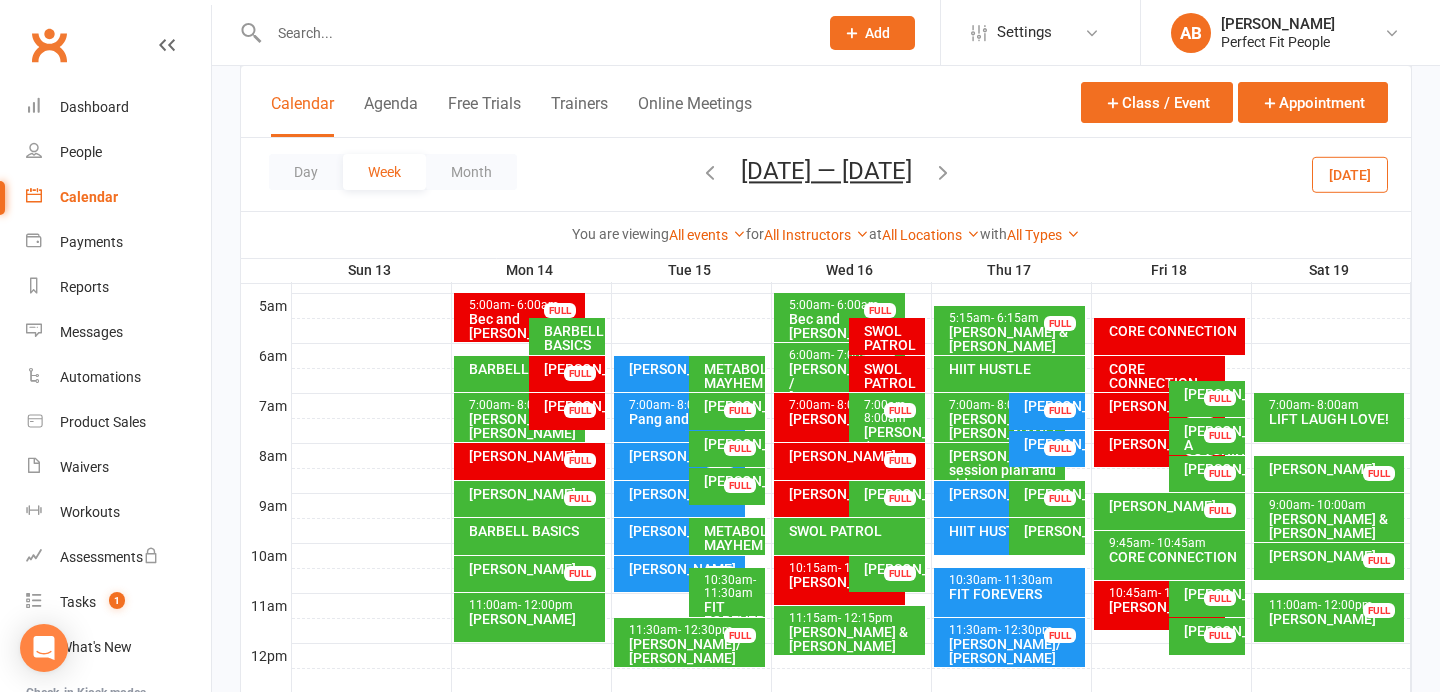 click on "[PERSON_NAME]" at bounding box center [684, 494] 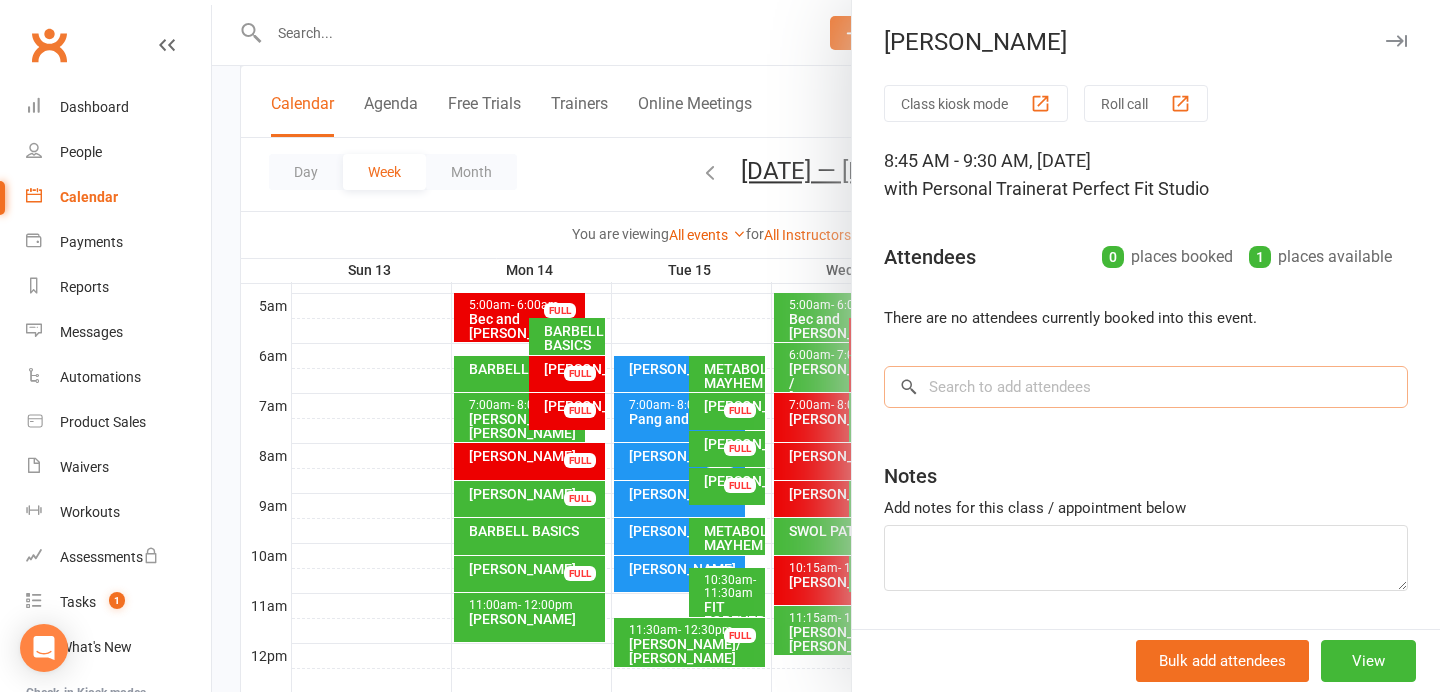 click at bounding box center (1146, 387) 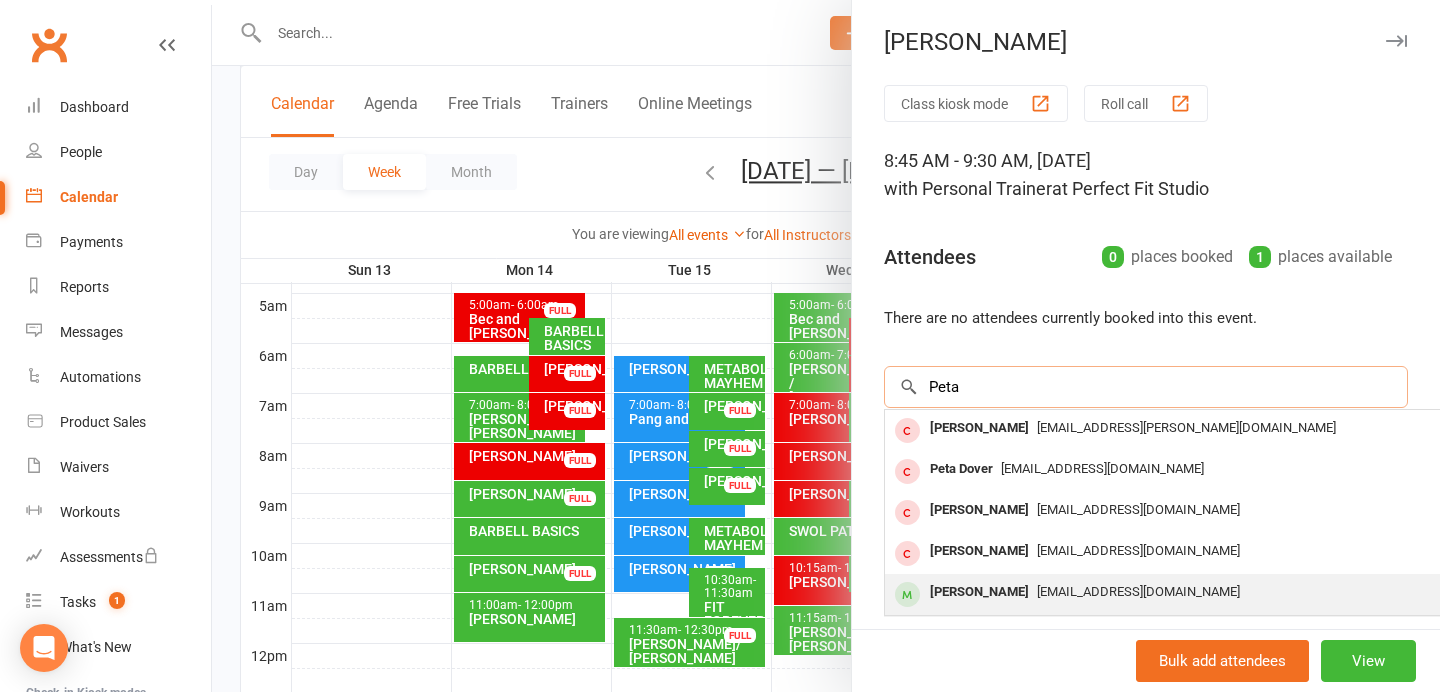 type on "Peta" 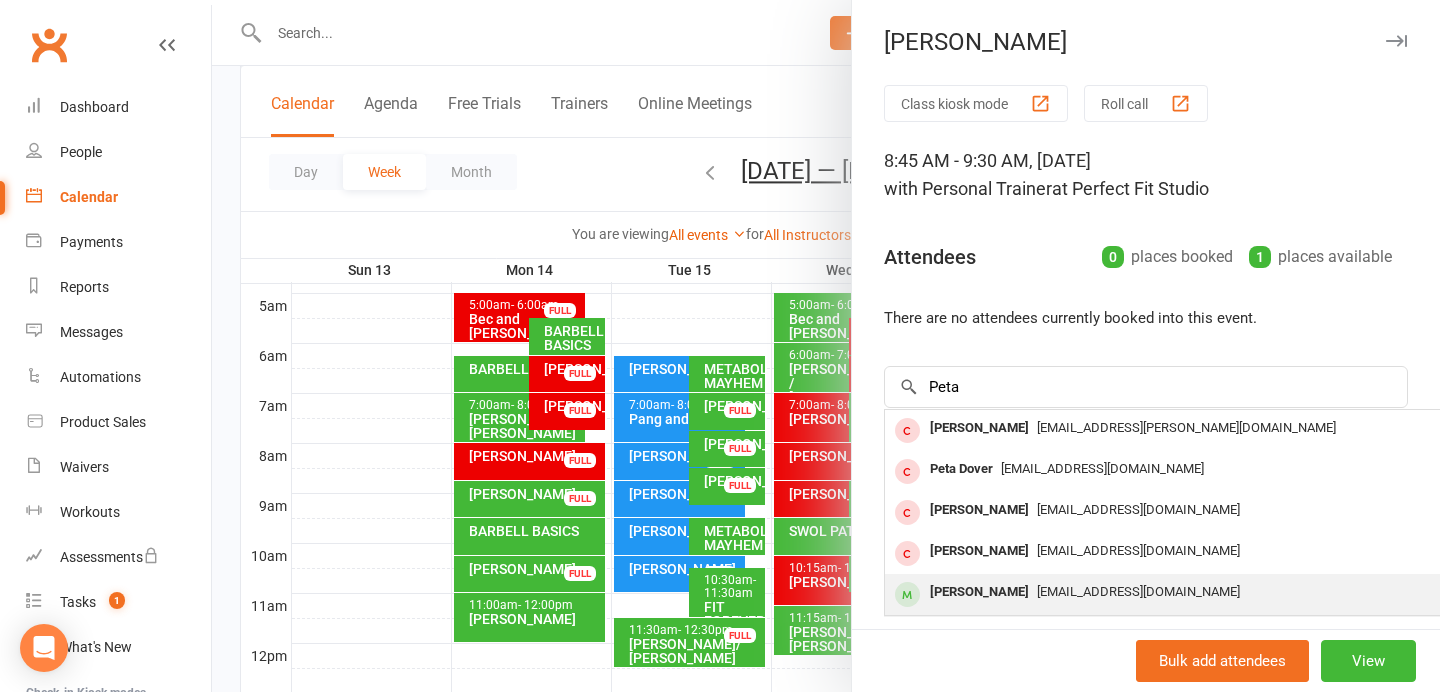 click on "Peta Torkington peta@prestigeharbourcruises.com.au" at bounding box center (1184, 594) 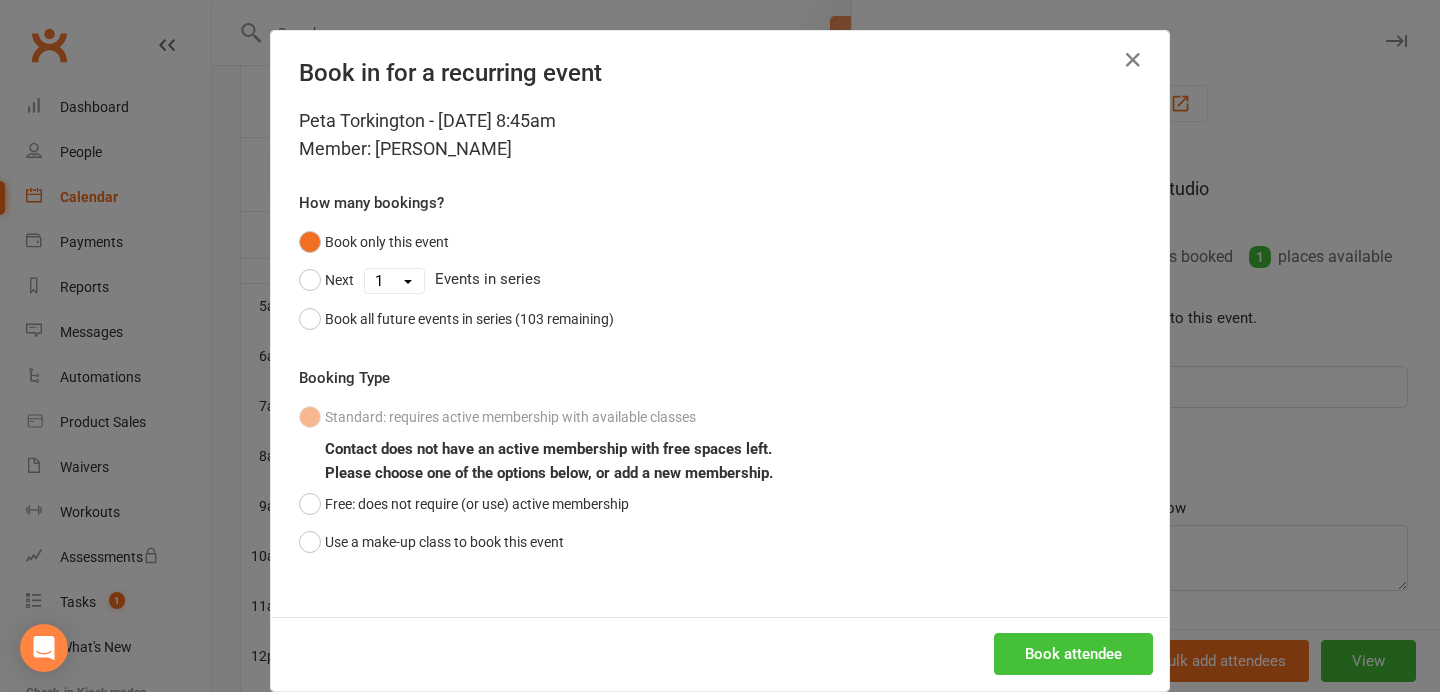 click on "Book attendee" at bounding box center [1073, 654] 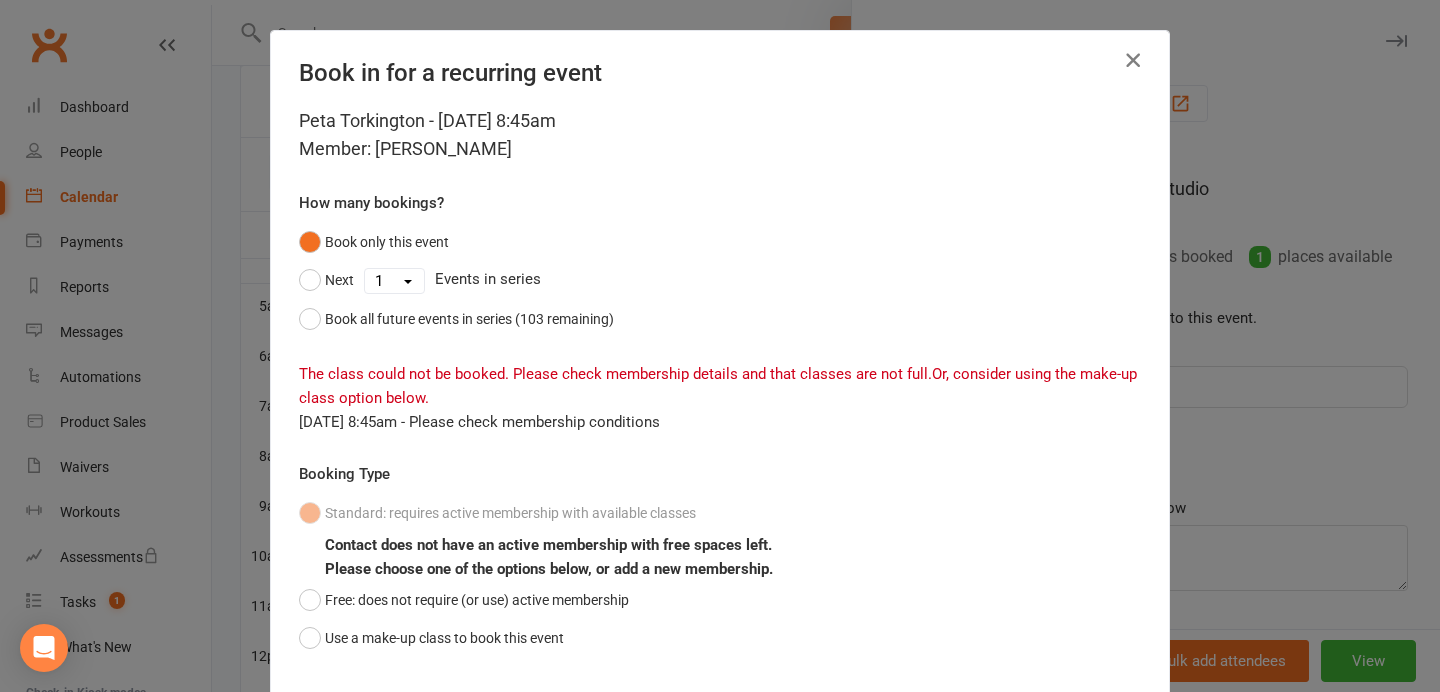 click at bounding box center (1133, 60) 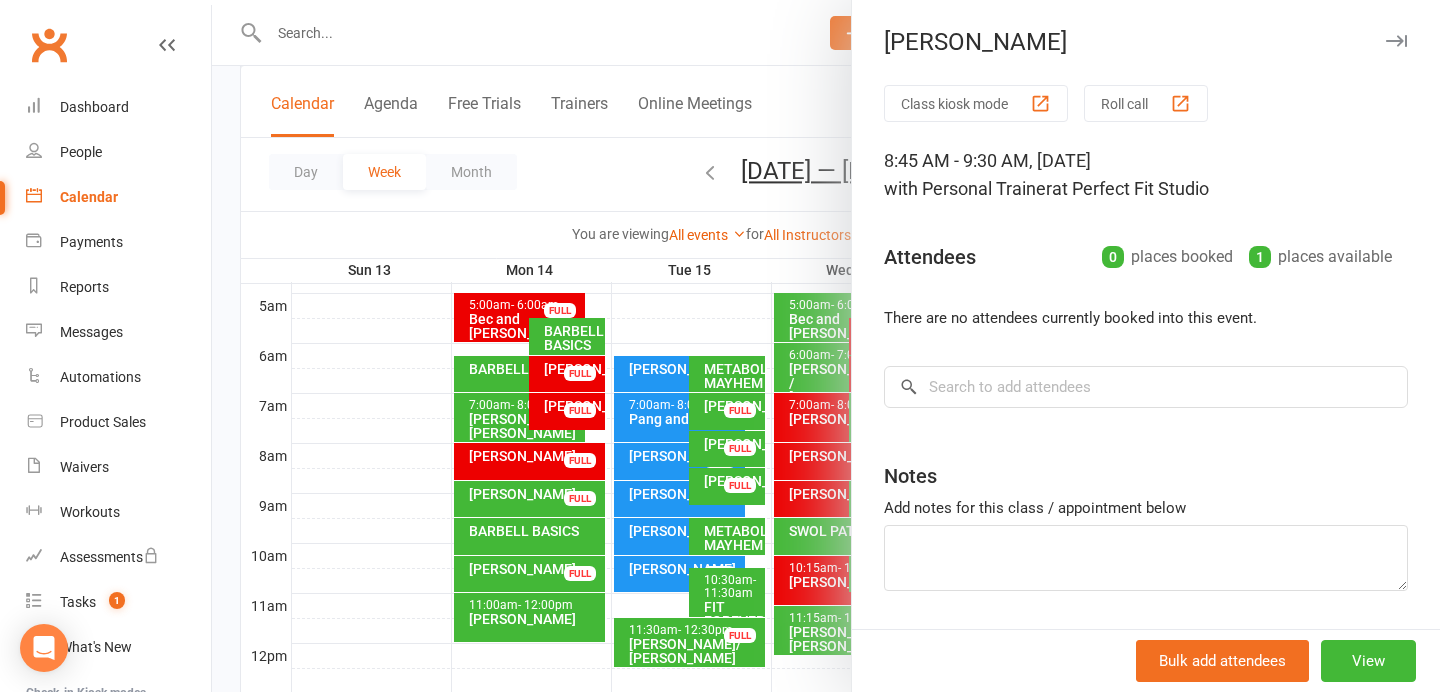 click at bounding box center (1396, 41) 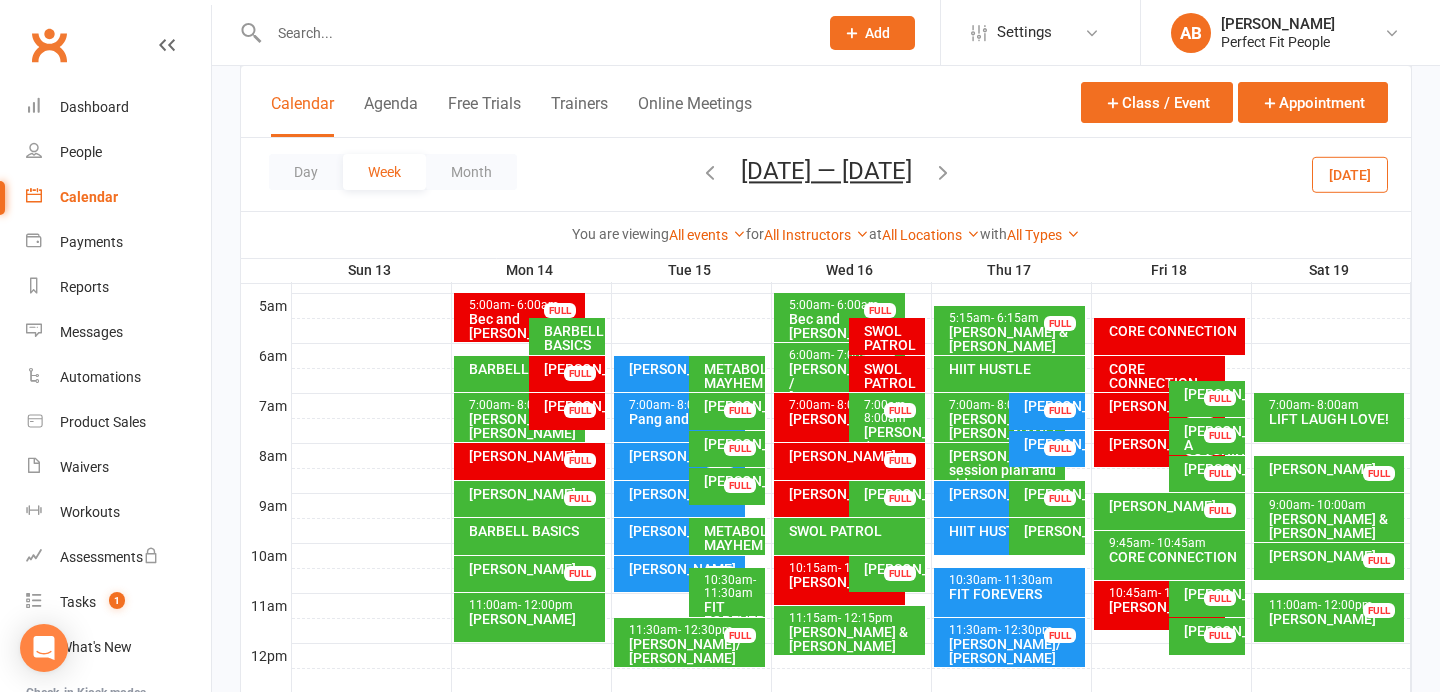click on "Chris Freidrich FULL" at bounding box center [679, 374] 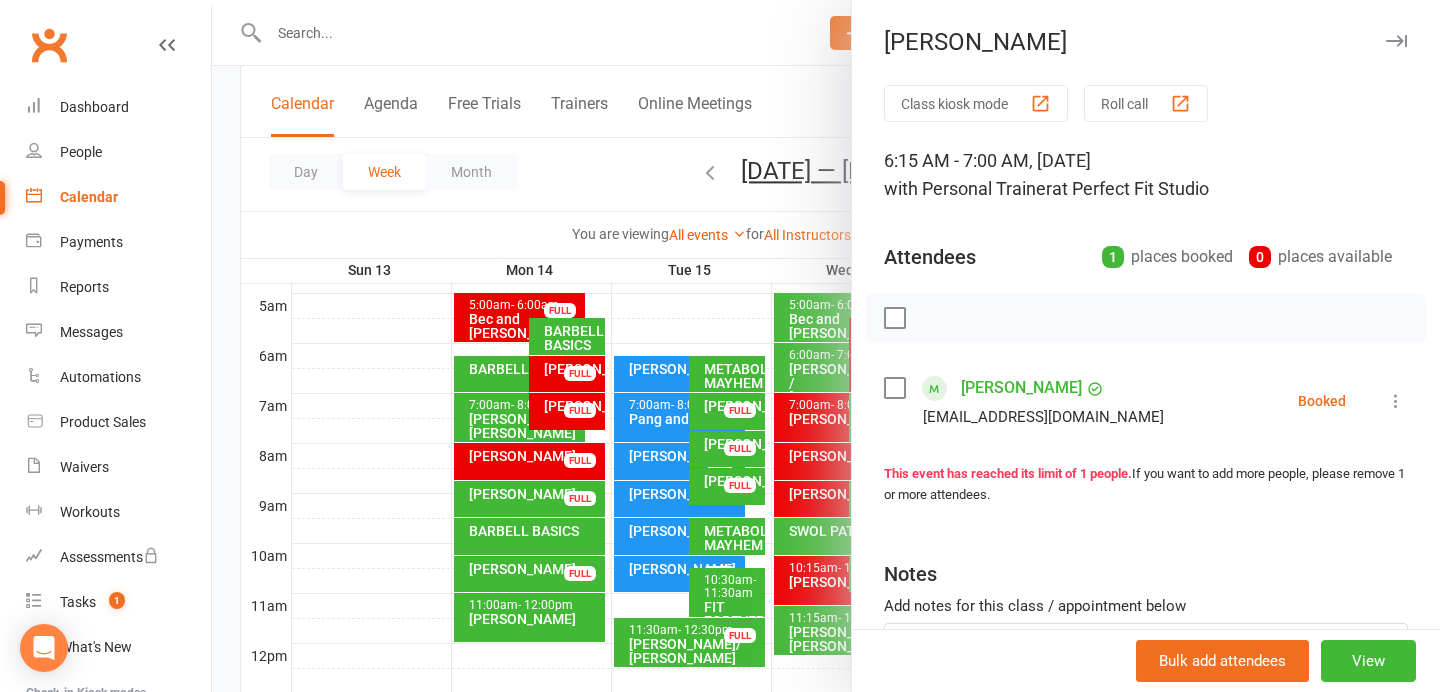 click at bounding box center (1396, 41) 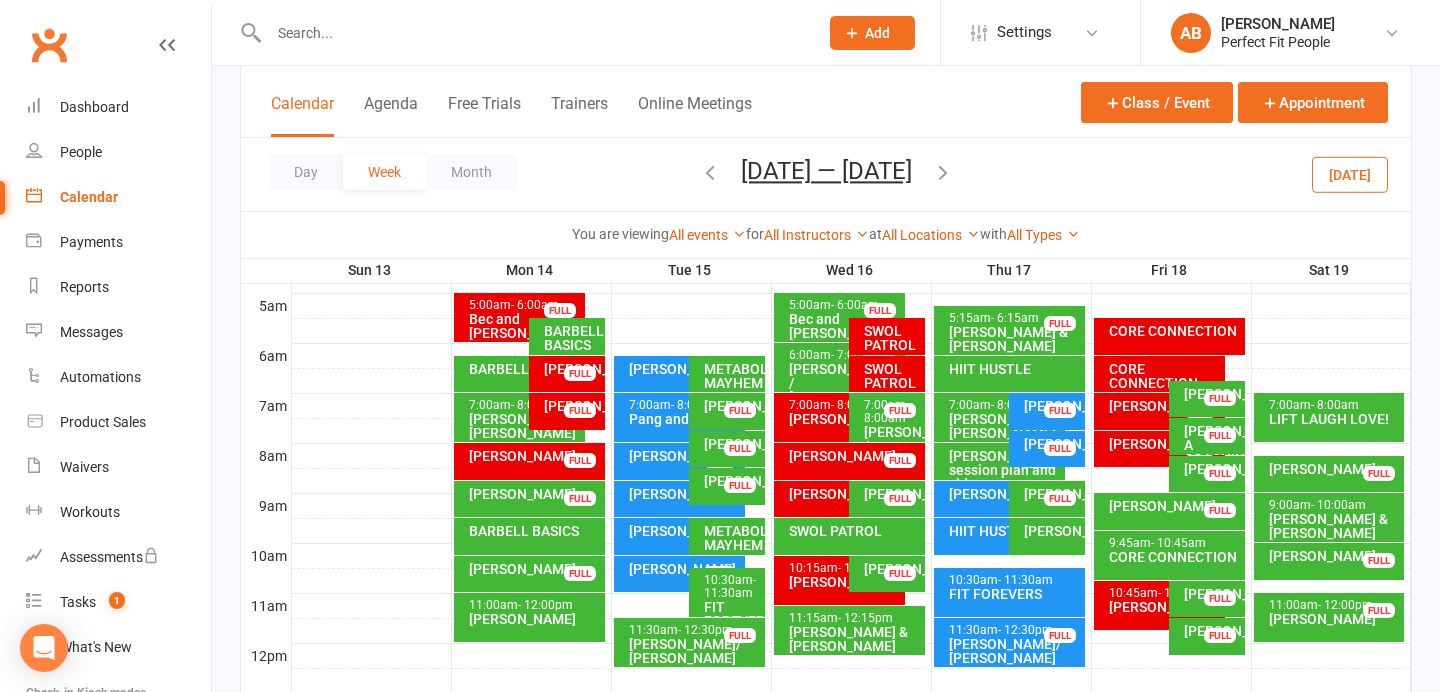click on "Pang and Tita" at bounding box center [684, 419] 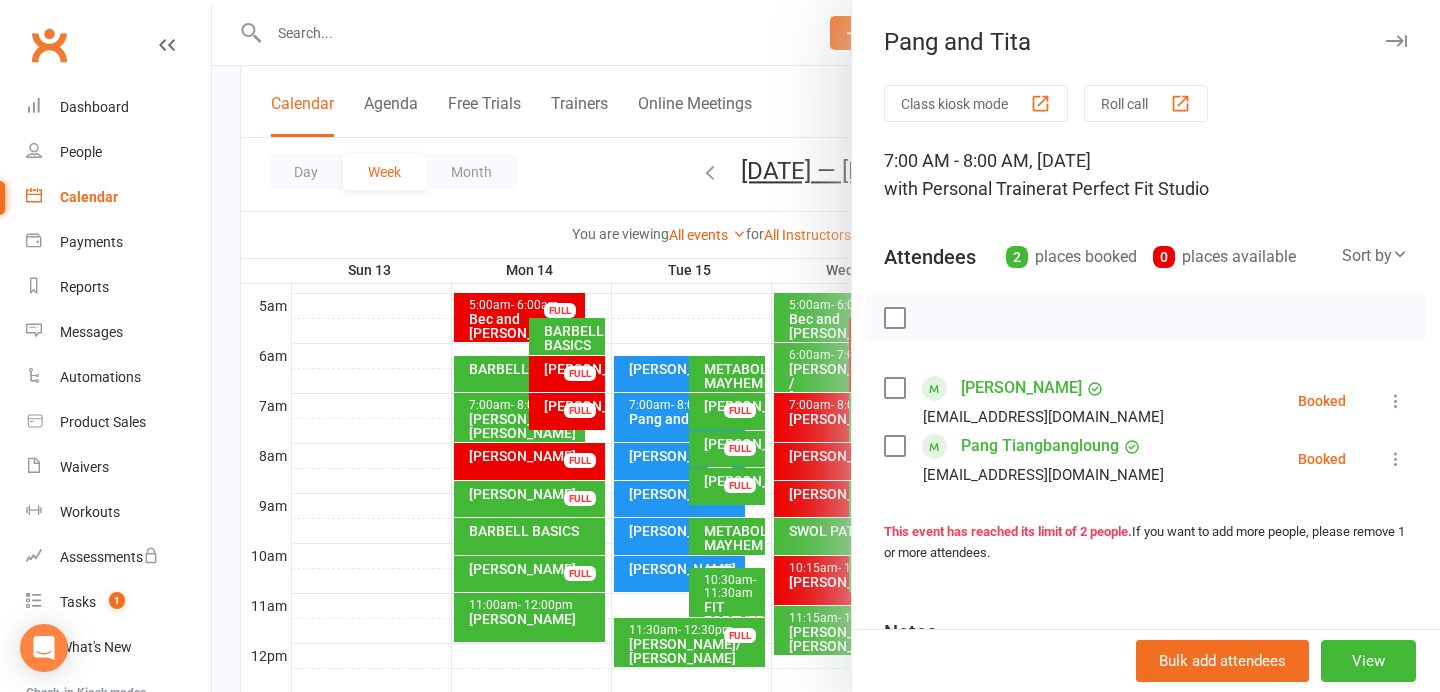 click at bounding box center [1396, 41] 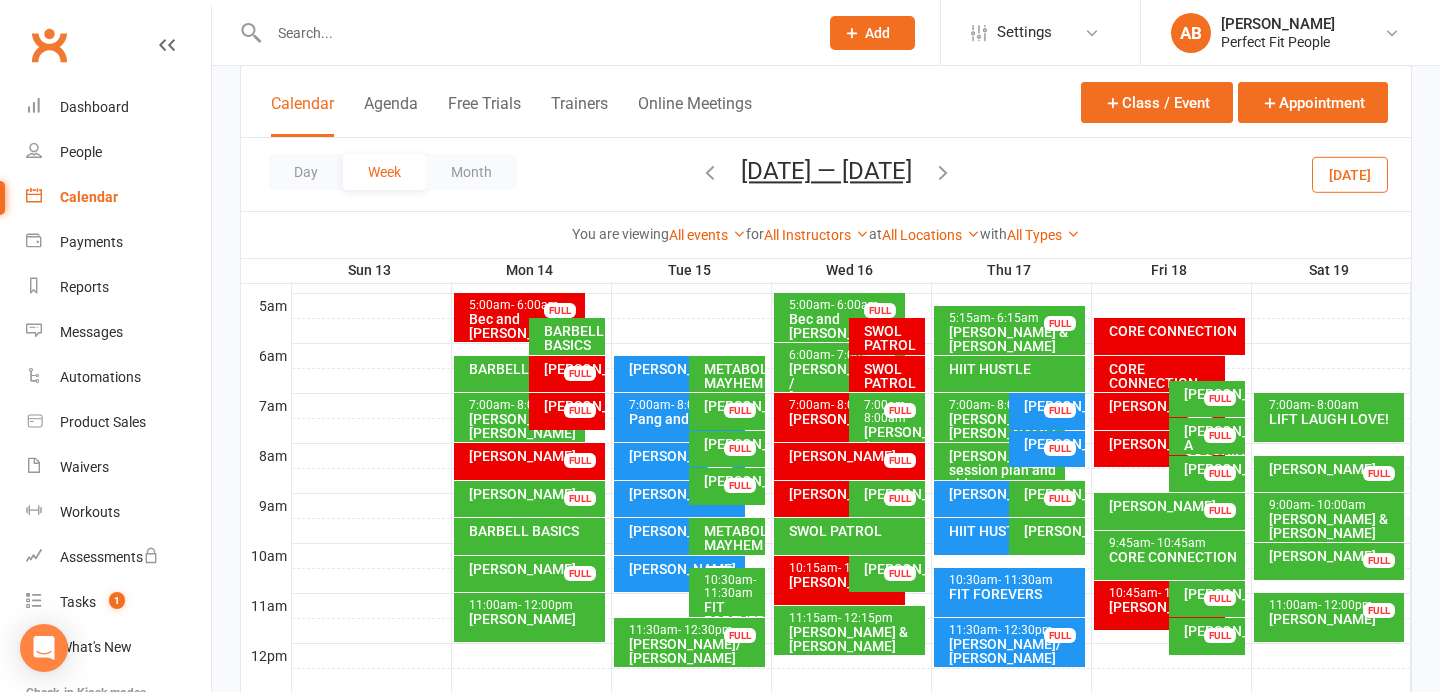 scroll, scrollTop: 380, scrollLeft: 0, axis: vertical 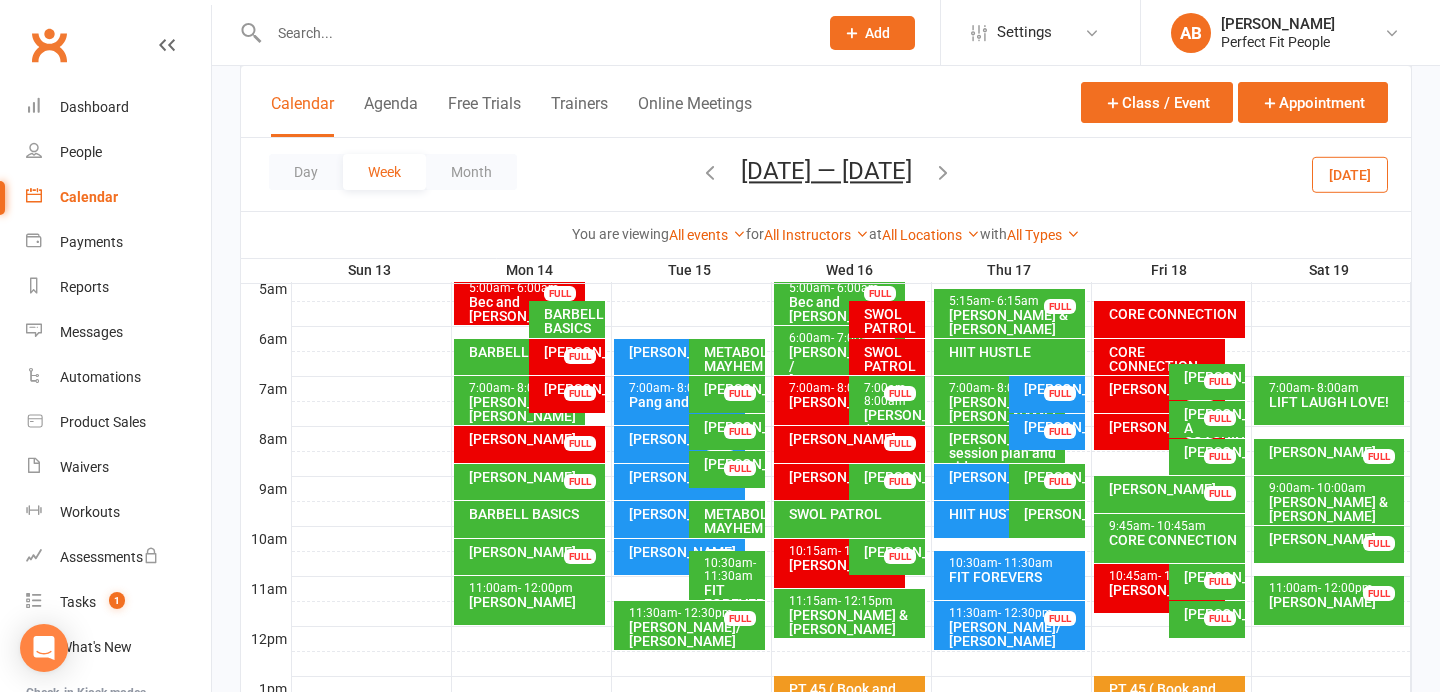 click on "[PERSON_NAME]" at bounding box center [684, 552] 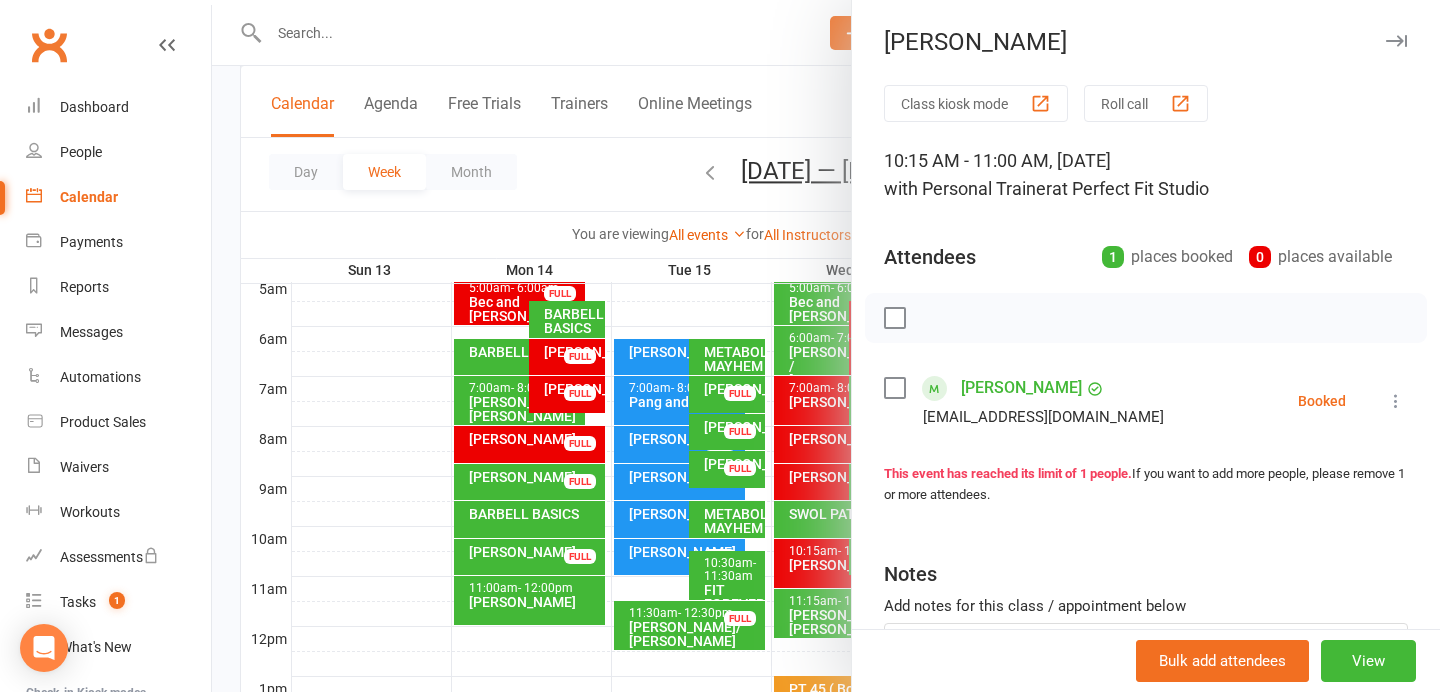 click at bounding box center (1396, 41) 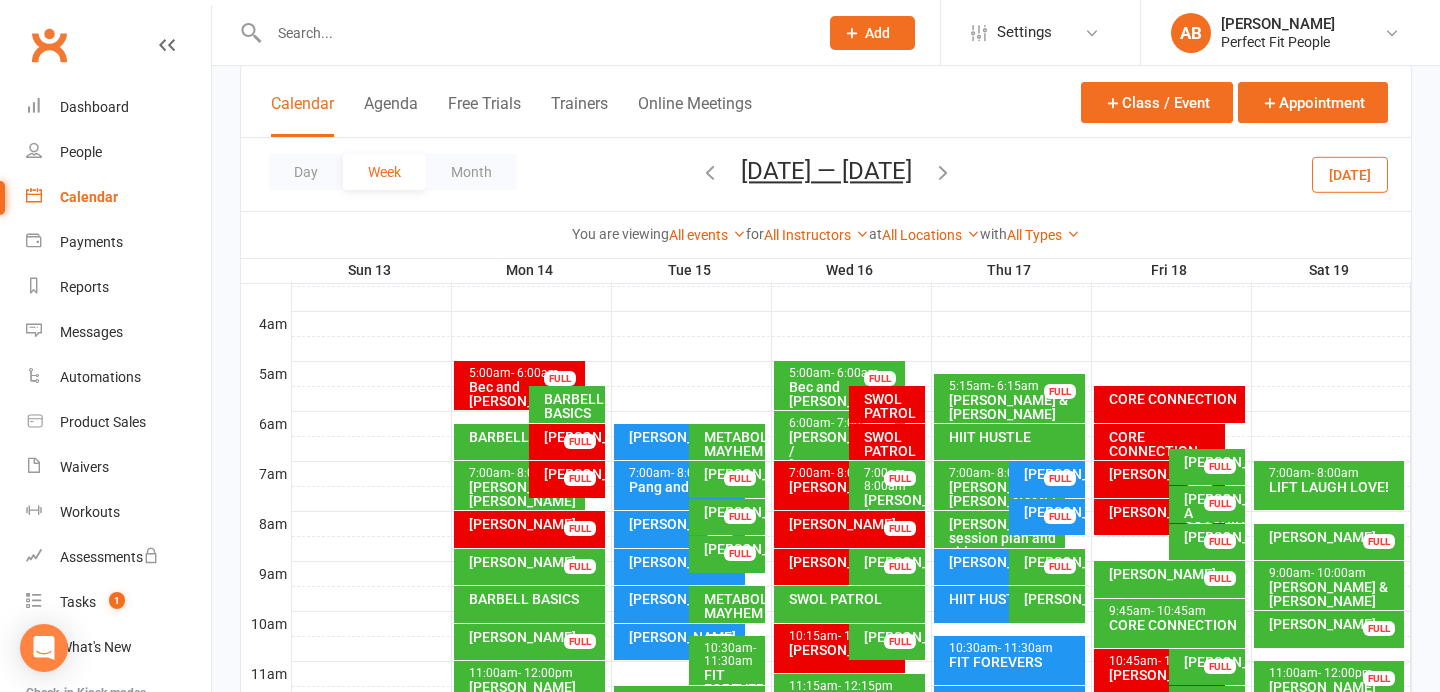 scroll, scrollTop: 275, scrollLeft: 0, axis: vertical 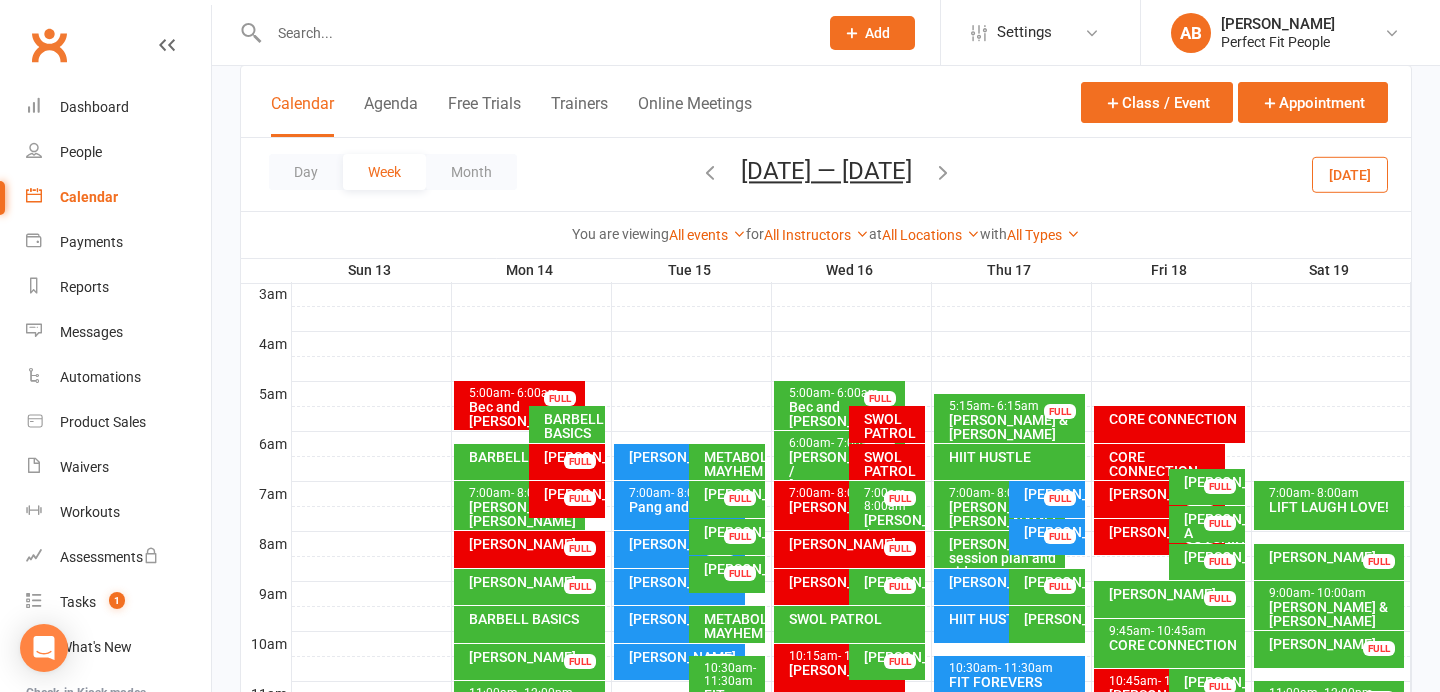 click on "SWOL PATROL" at bounding box center [892, 426] 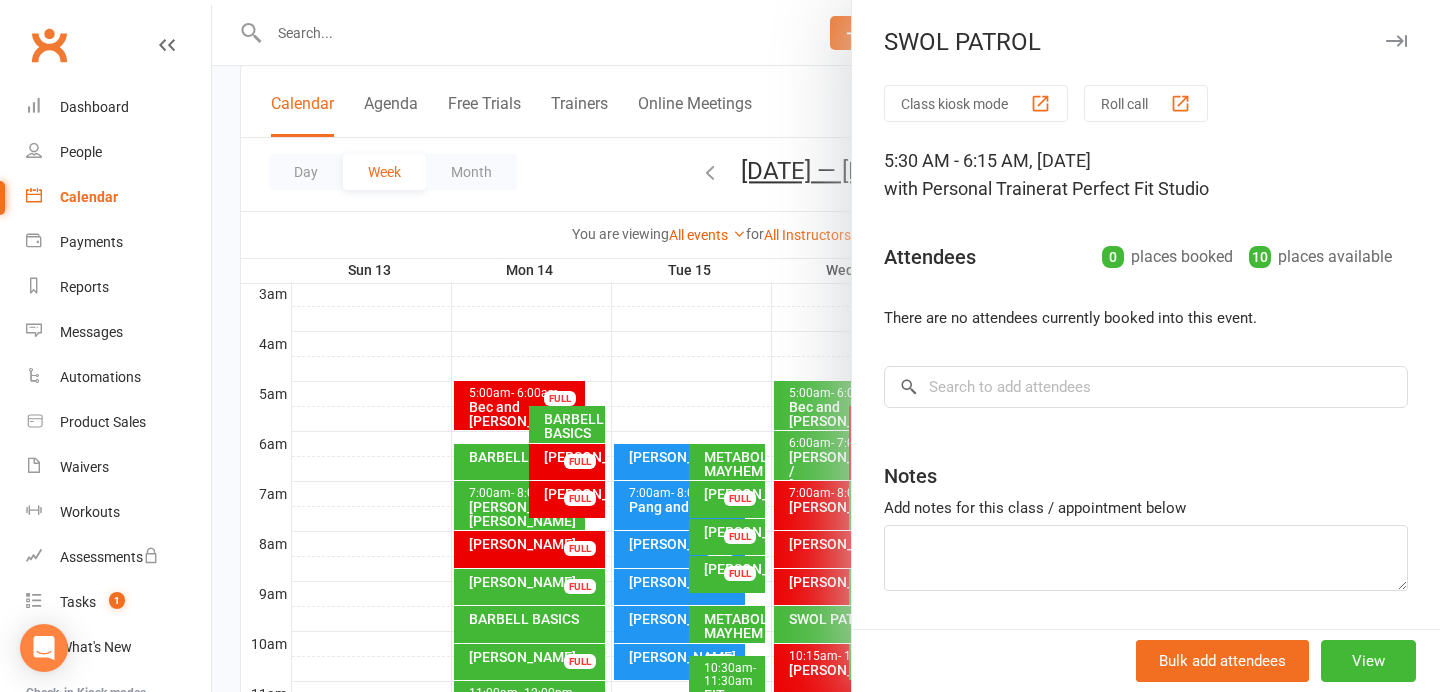 click at bounding box center [1396, 41] 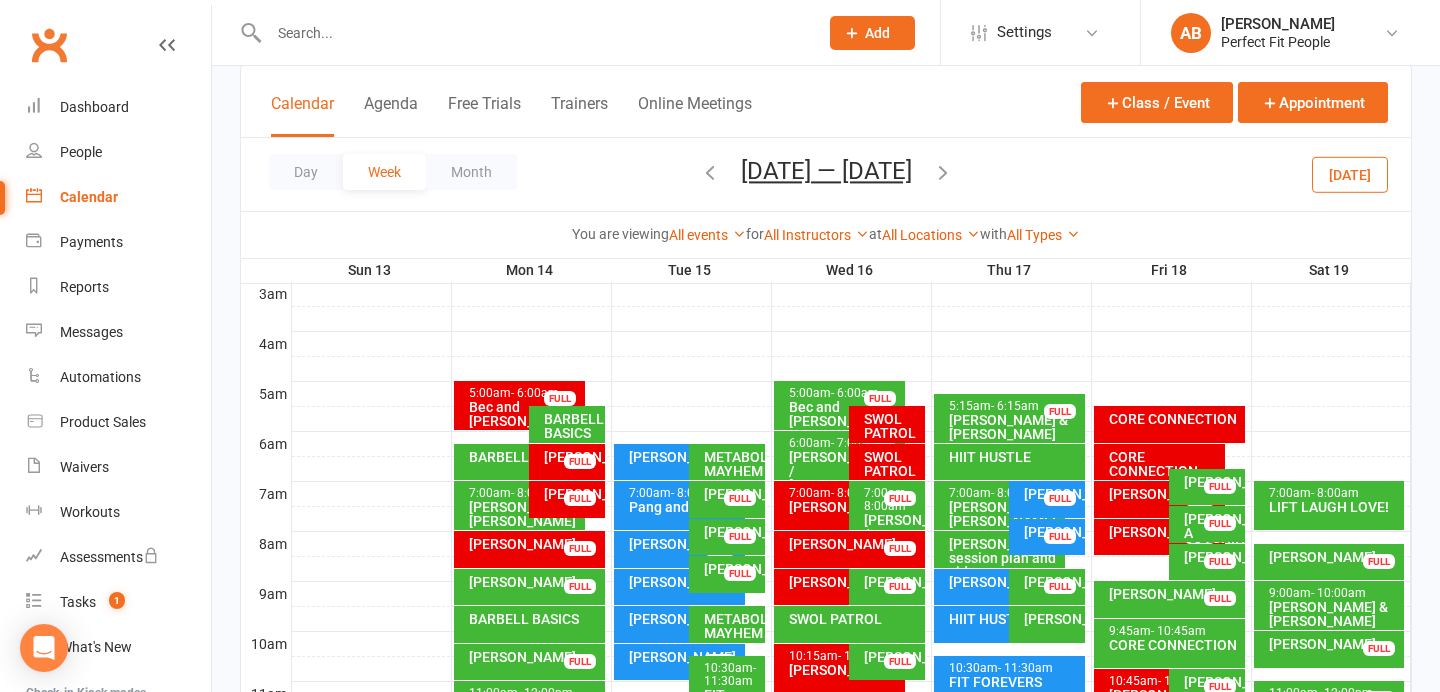 click on "6:00am  - 7:00am" at bounding box center [844, 443] 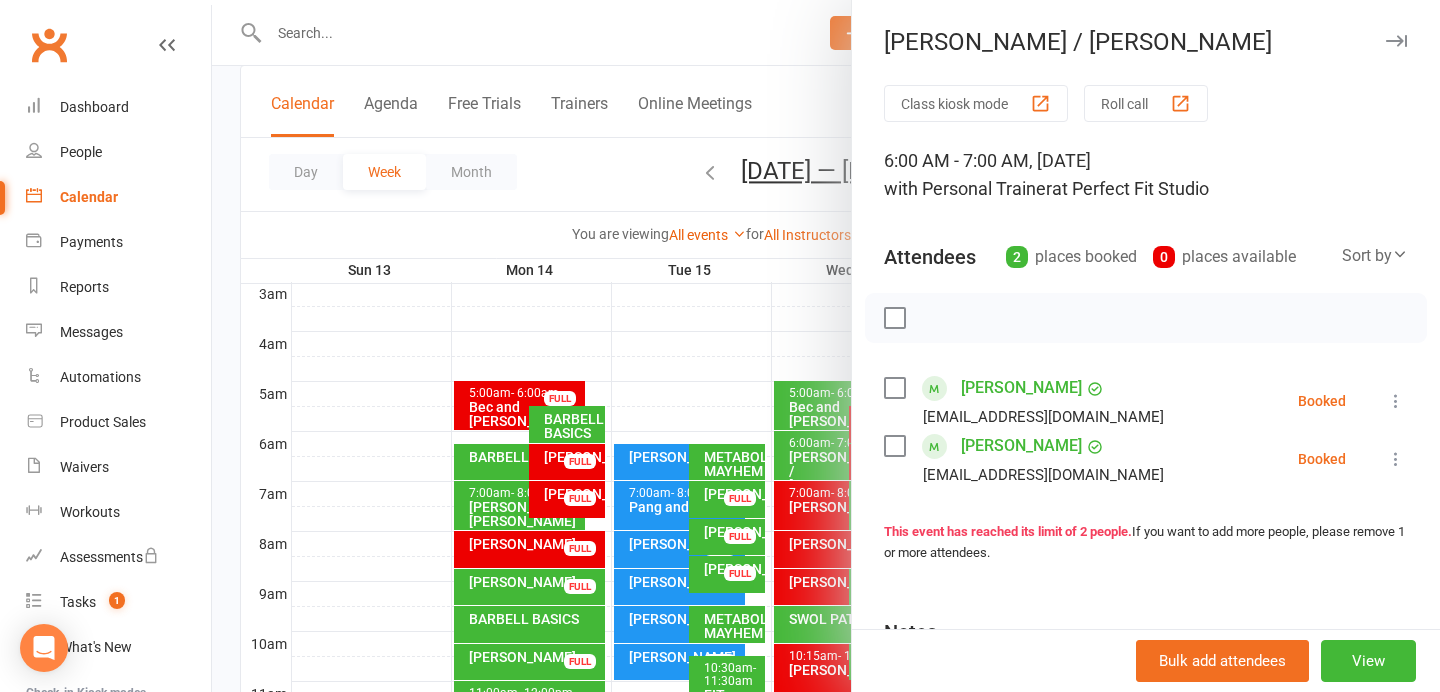click at bounding box center (1396, 41) 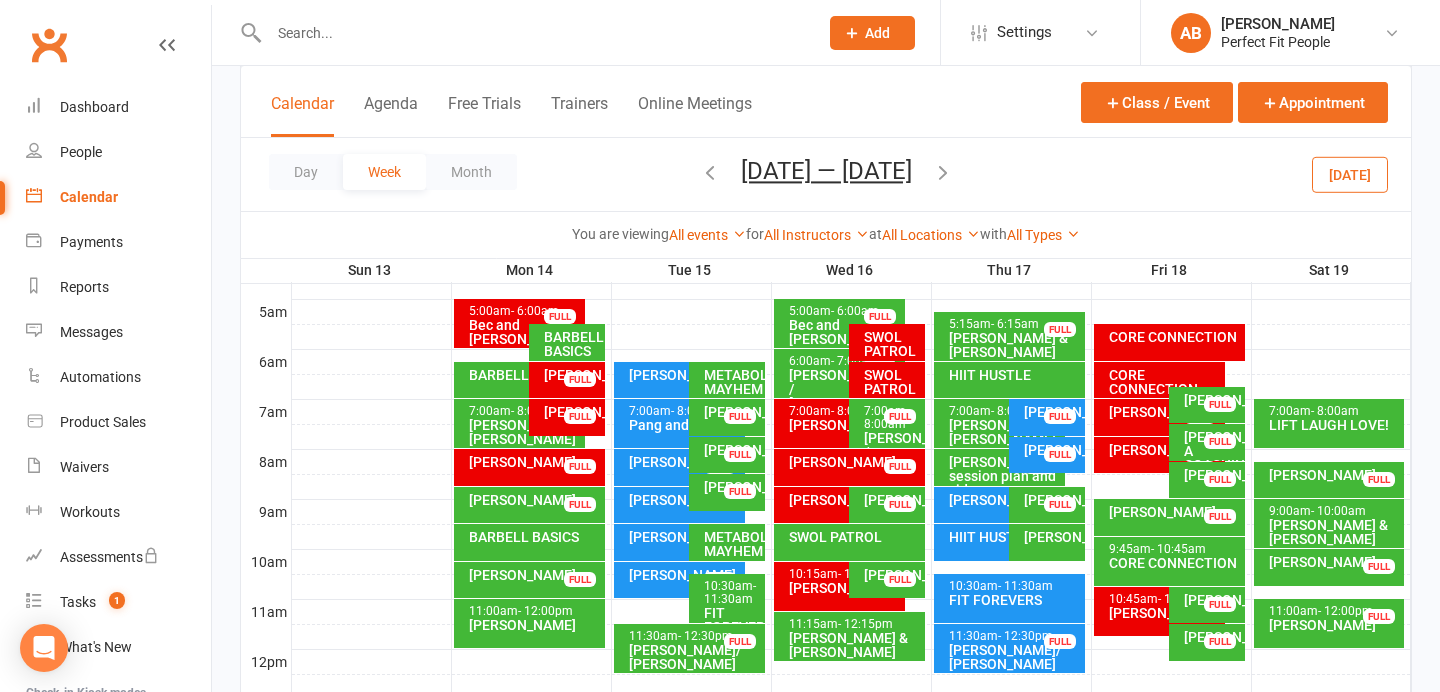 scroll, scrollTop: 372, scrollLeft: 0, axis: vertical 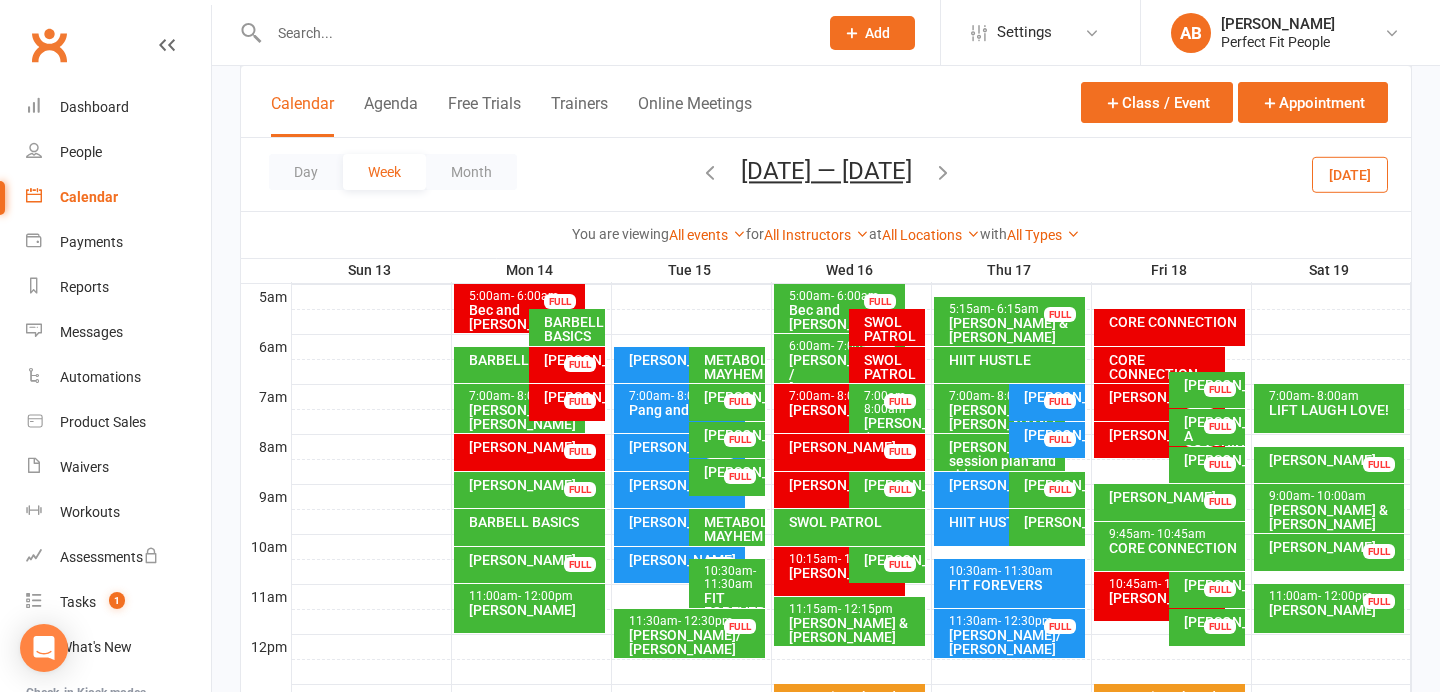 click on "Geoff Croshaw FULL" at bounding box center (839, 490) 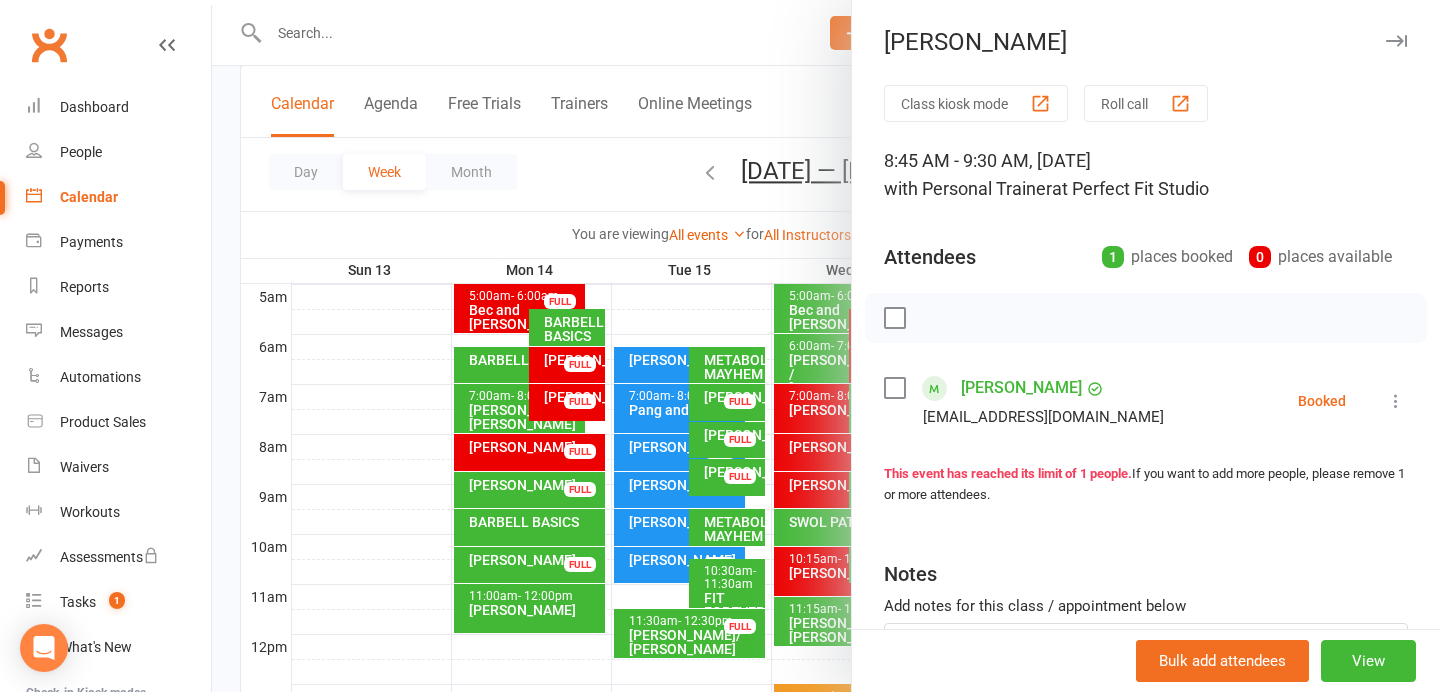 click at bounding box center [1396, 41] 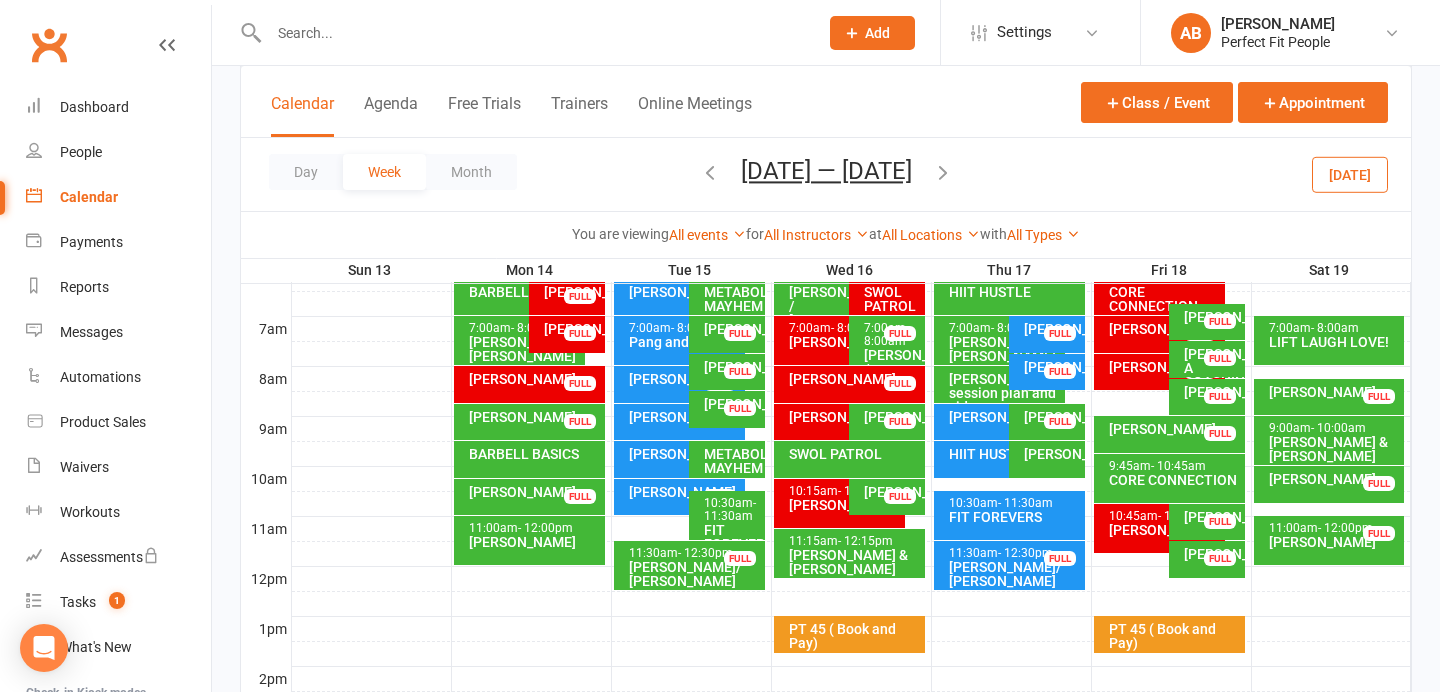 scroll, scrollTop: 449, scrollLeft: 0, axis: vertical 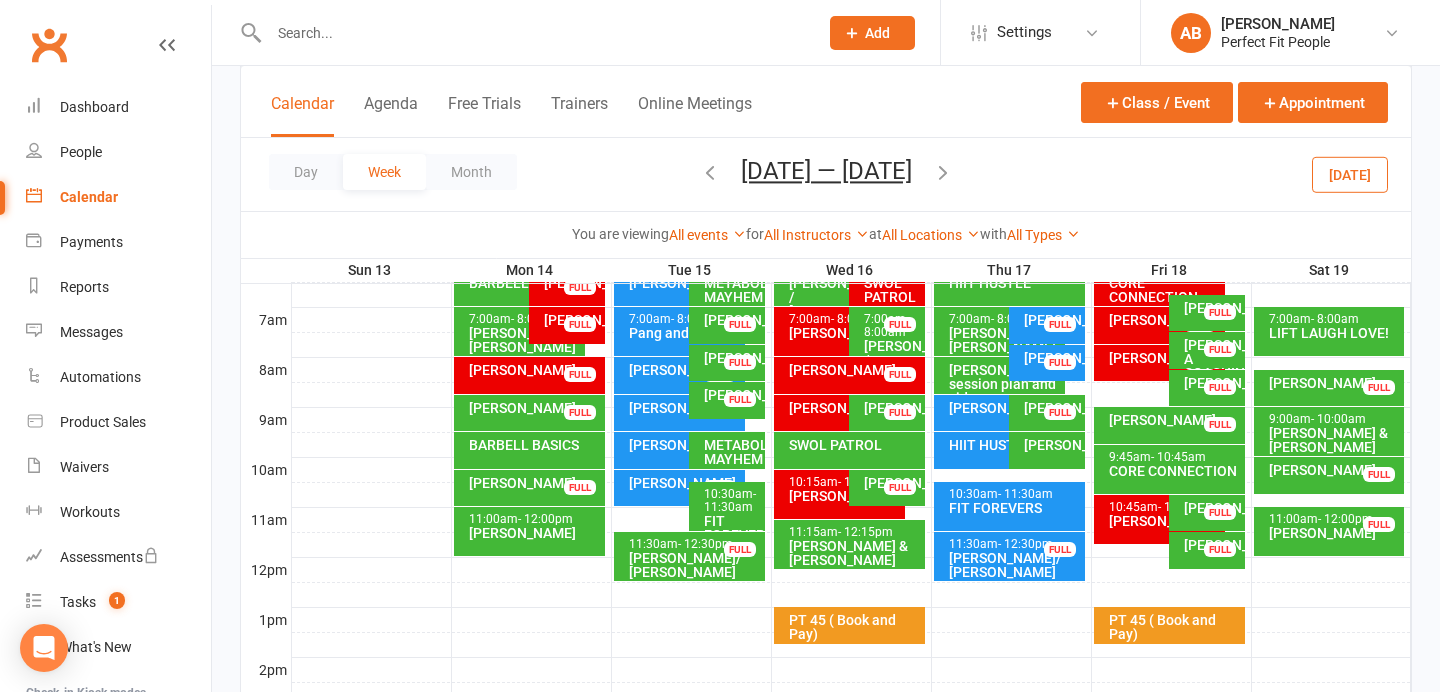 click on "10:15am  - 11:15am Sam Bloom FULL" at bounding box center [839, 494] 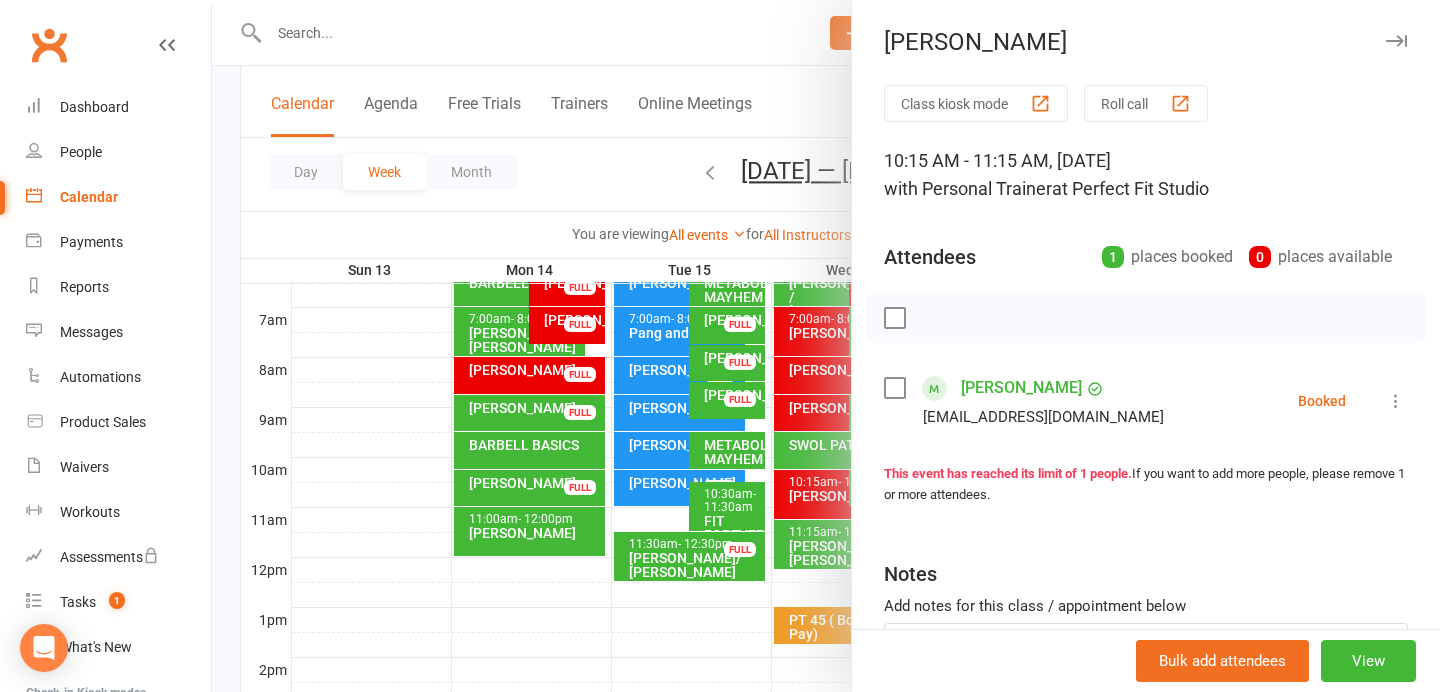 click at bounding box center (1396, 41) 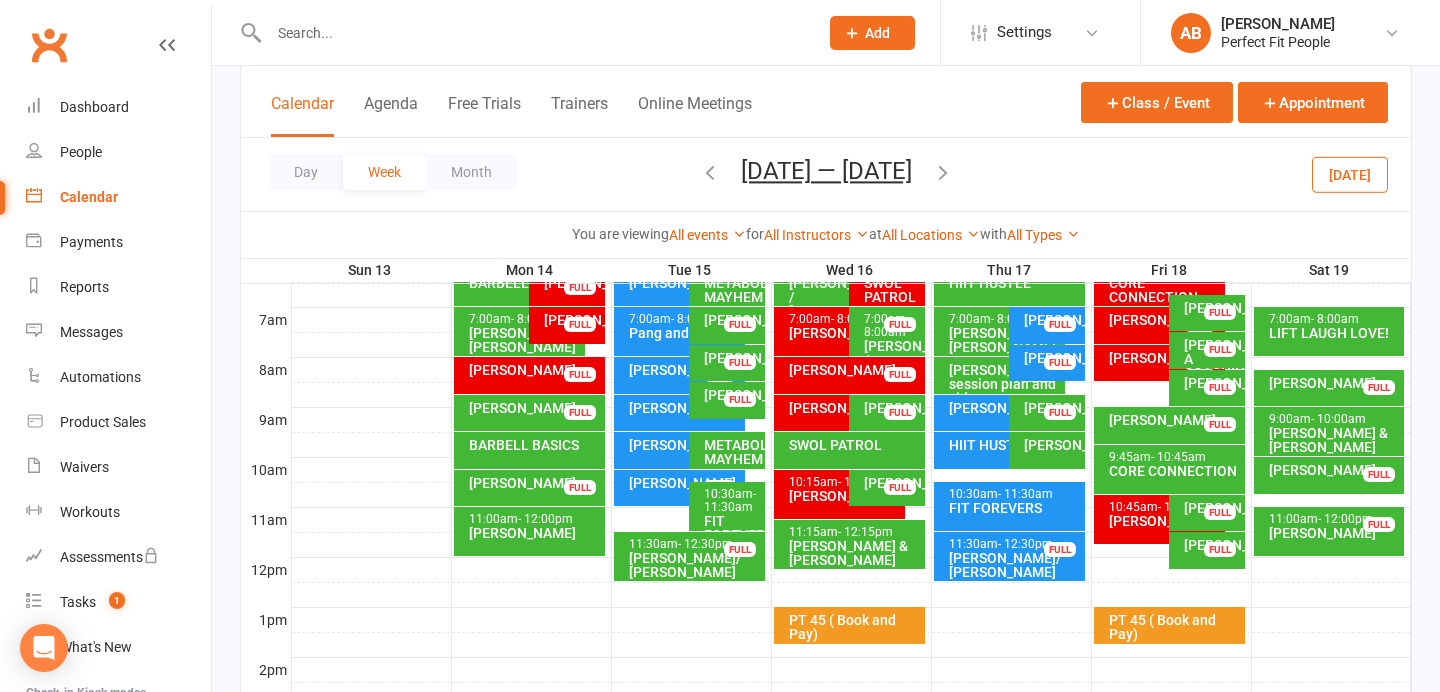 scroll, scrollTop: 603, scrollLeft: 0, axis: vertical 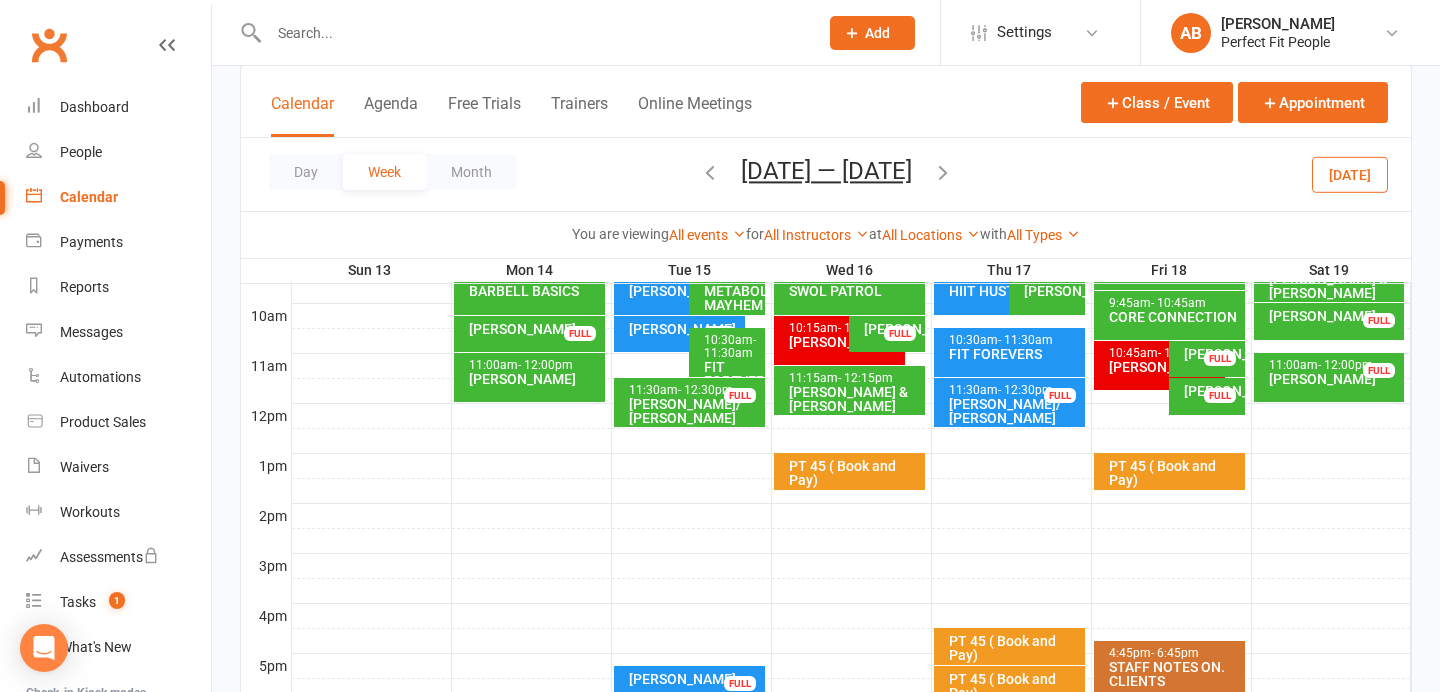 click on "[PERSON_NAME] & [PERSON_NAME]" at bounding box center (854, 399) 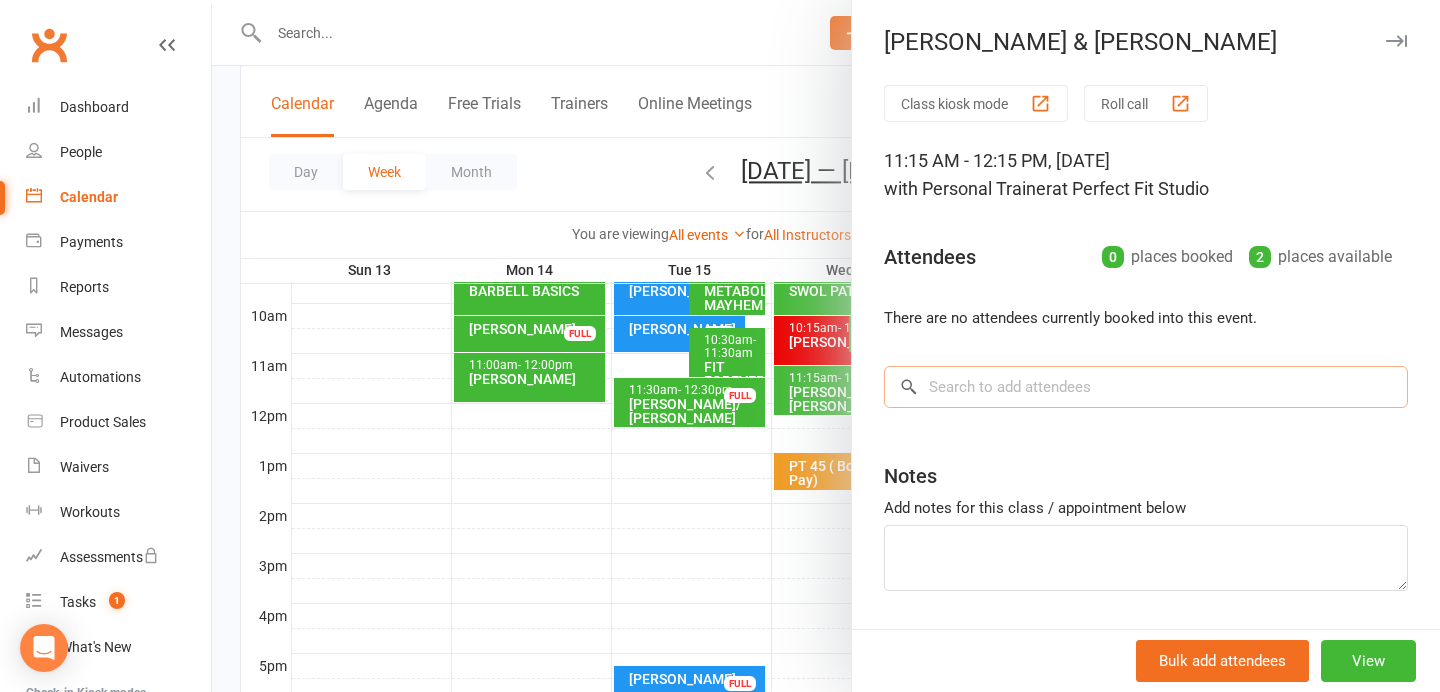 click at bounding box center (1146, 387) 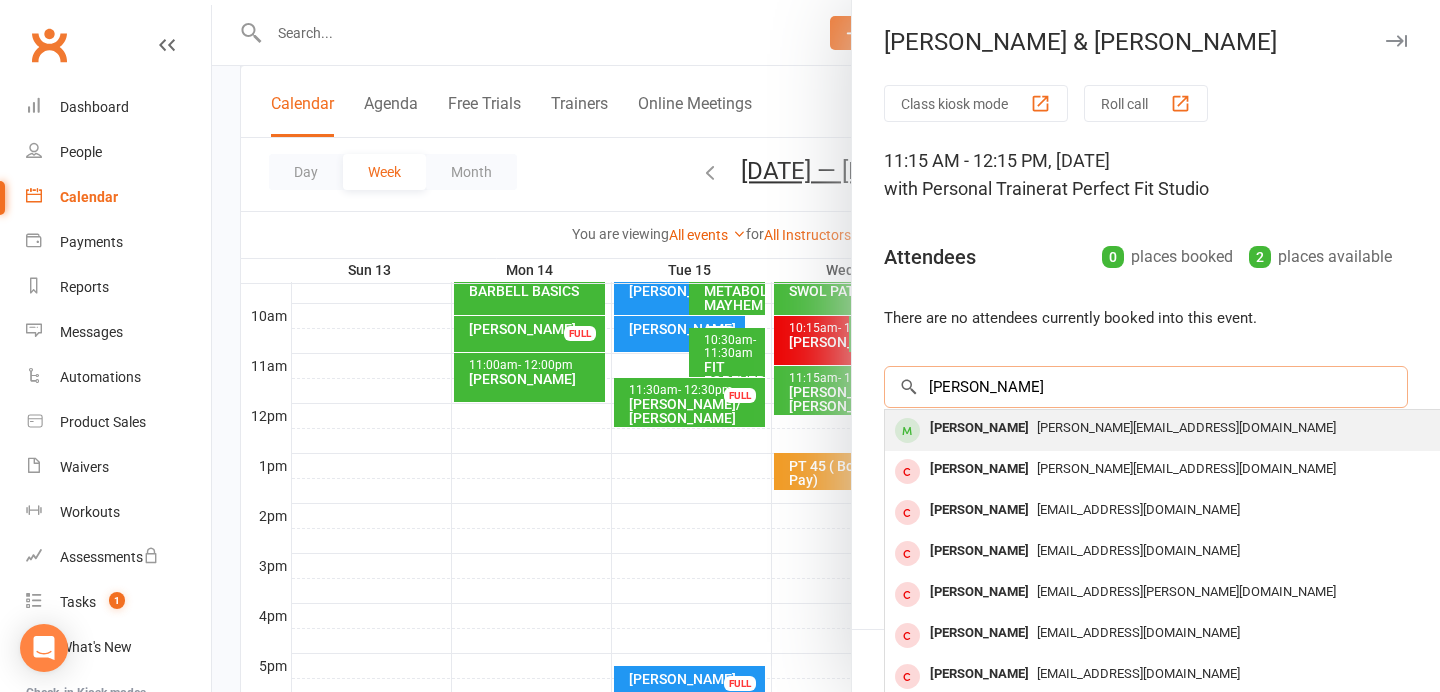 type on "Katrina" 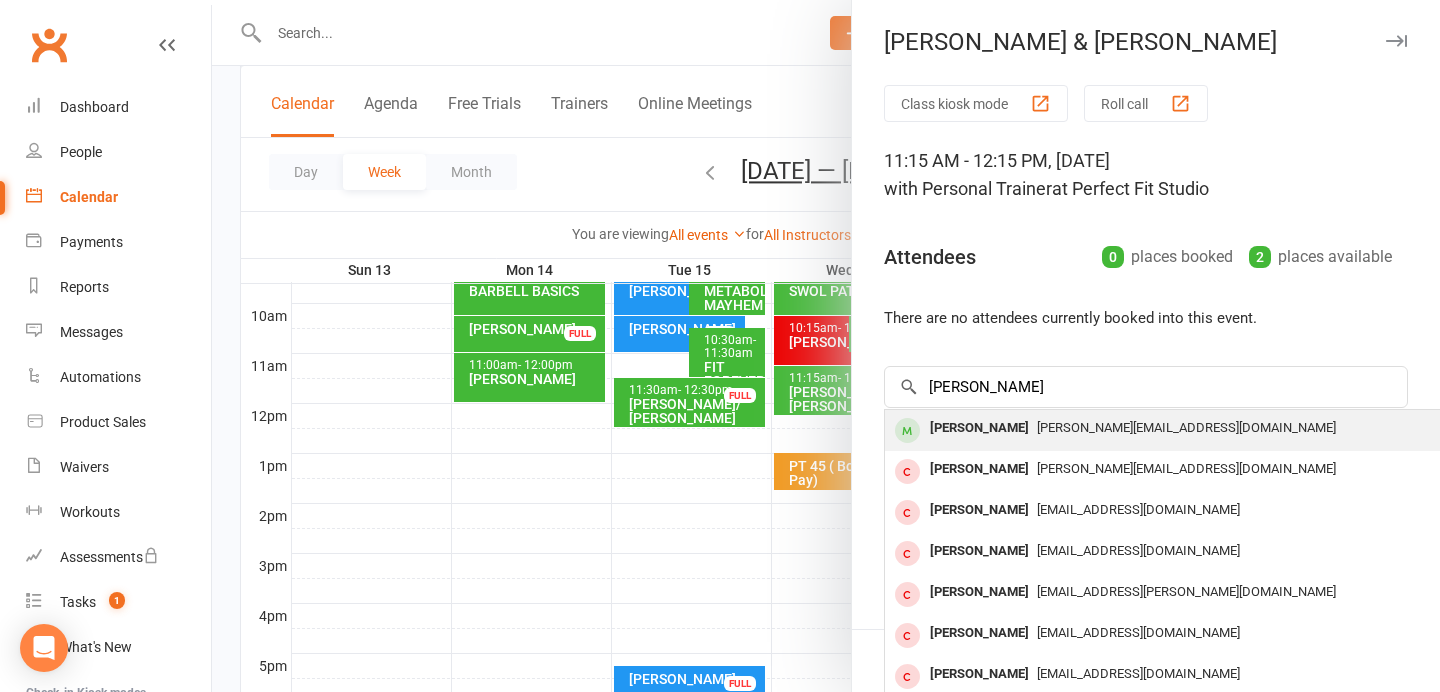 click on "[PERSON_NAME]" at bounding box center [979, 428] 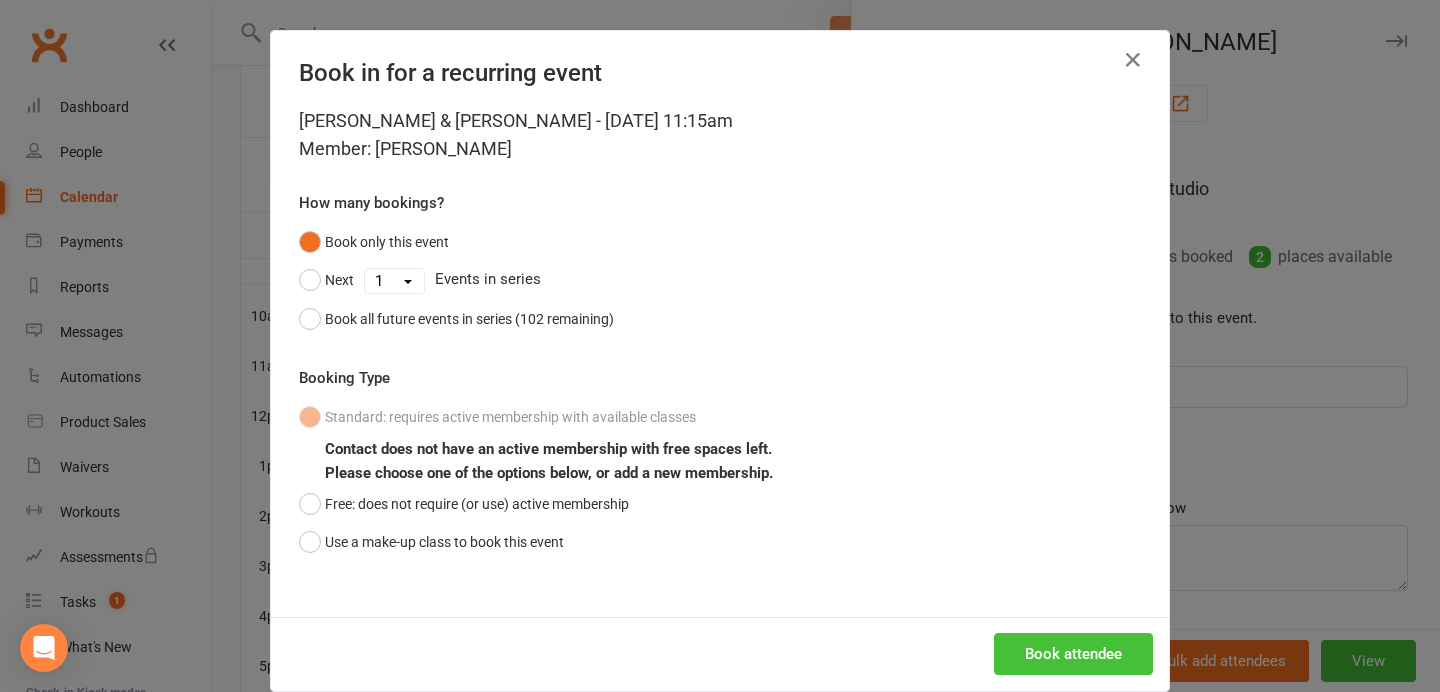 click on "Book attendee" at bounding box center [1073, 654] 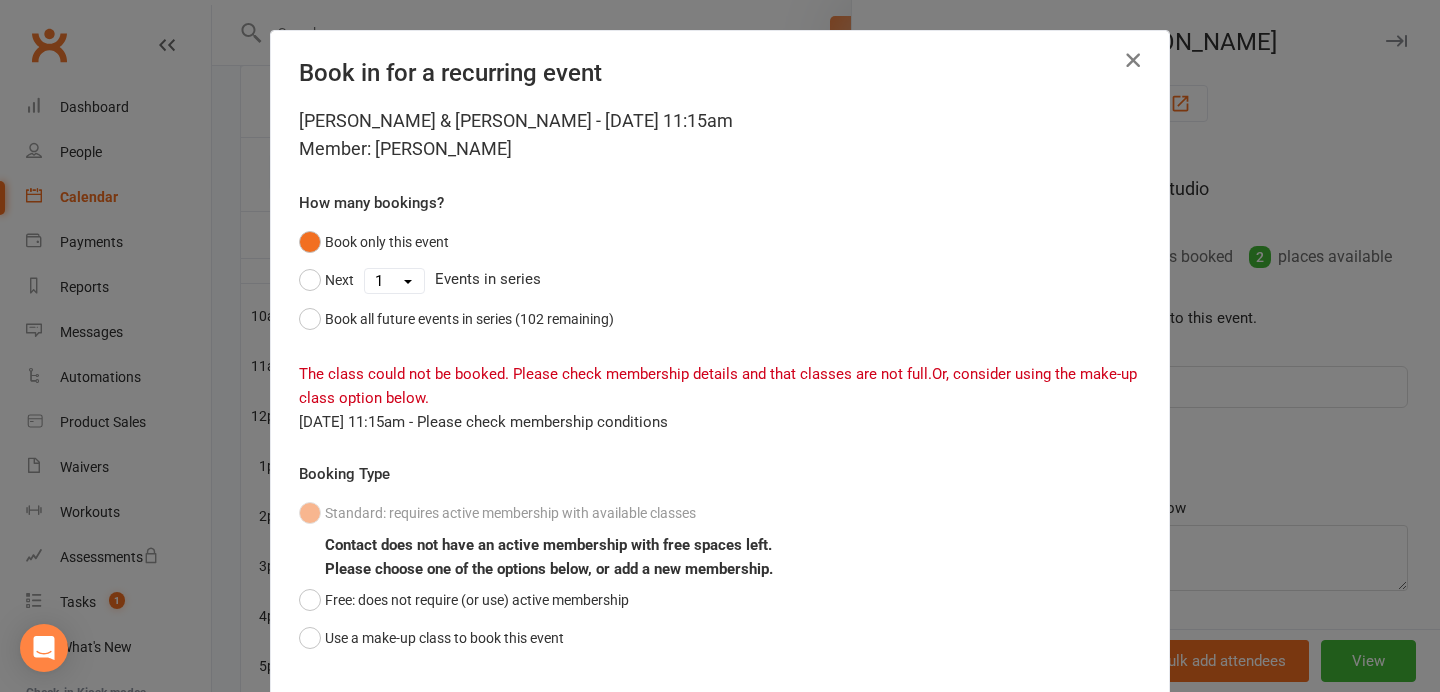 click at bounding box center [1133, 60] 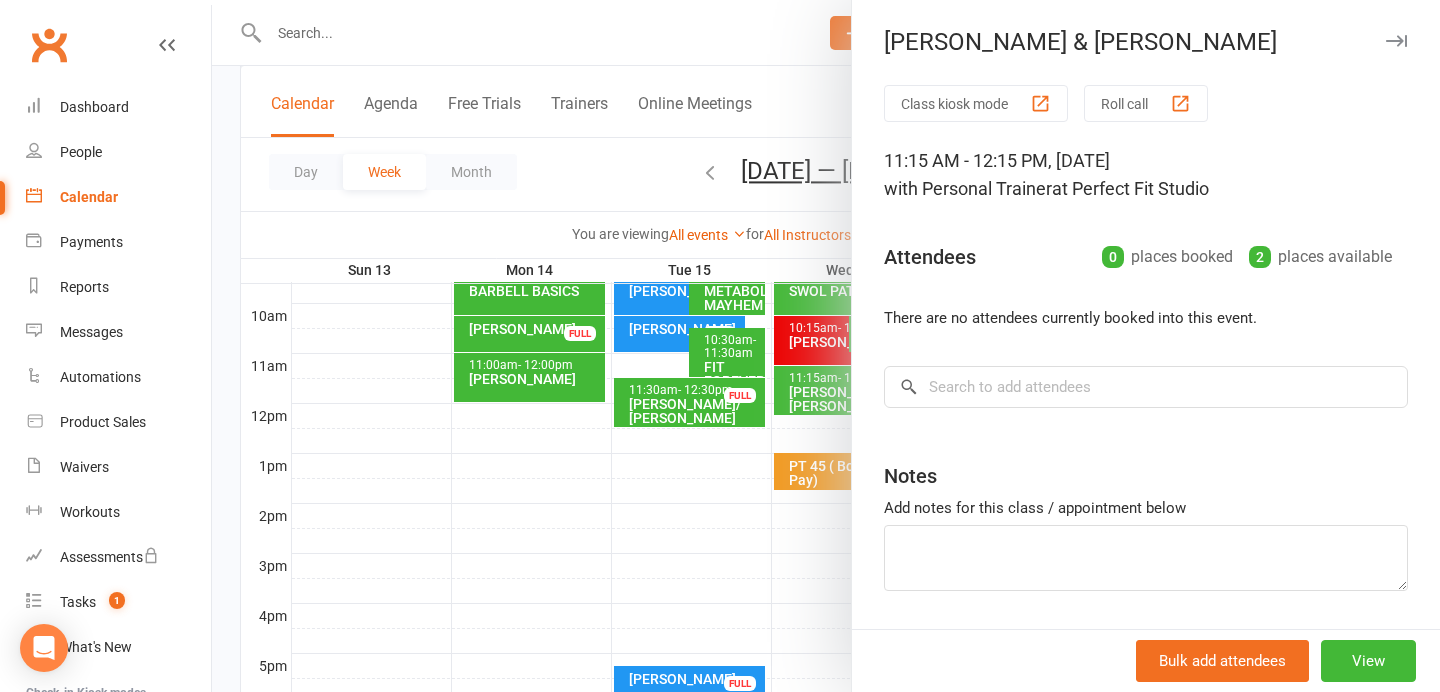 click at bounding box center [1396, 41] 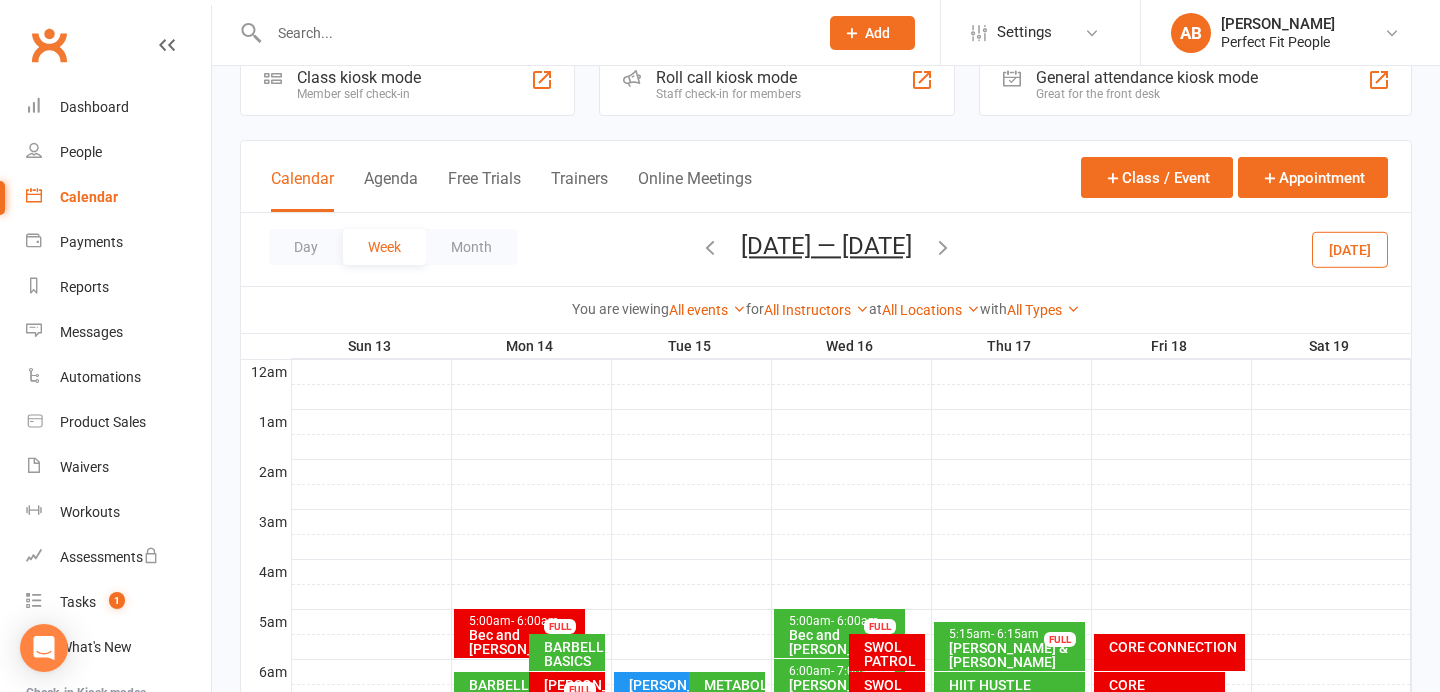 scroll, scrollTop: 0, scrollLeft: 0, axis: both 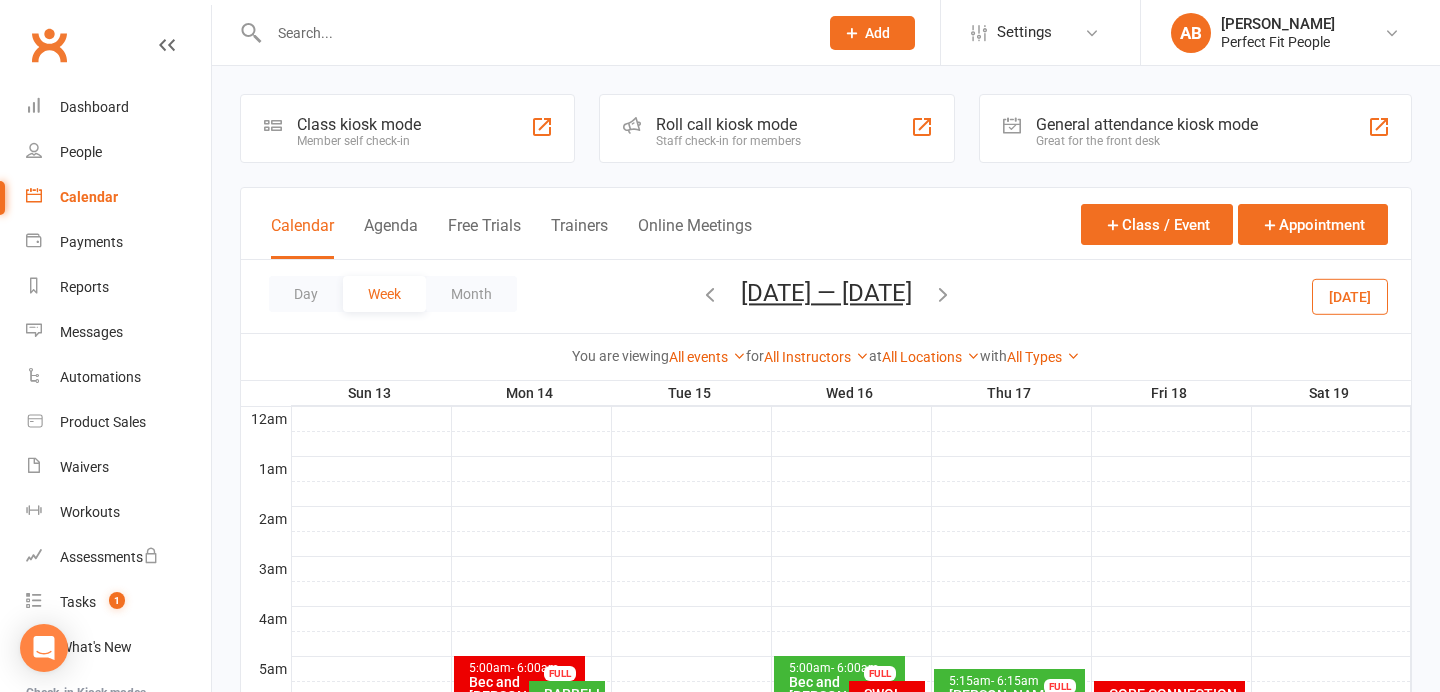 click at bounding box center [533, 33] 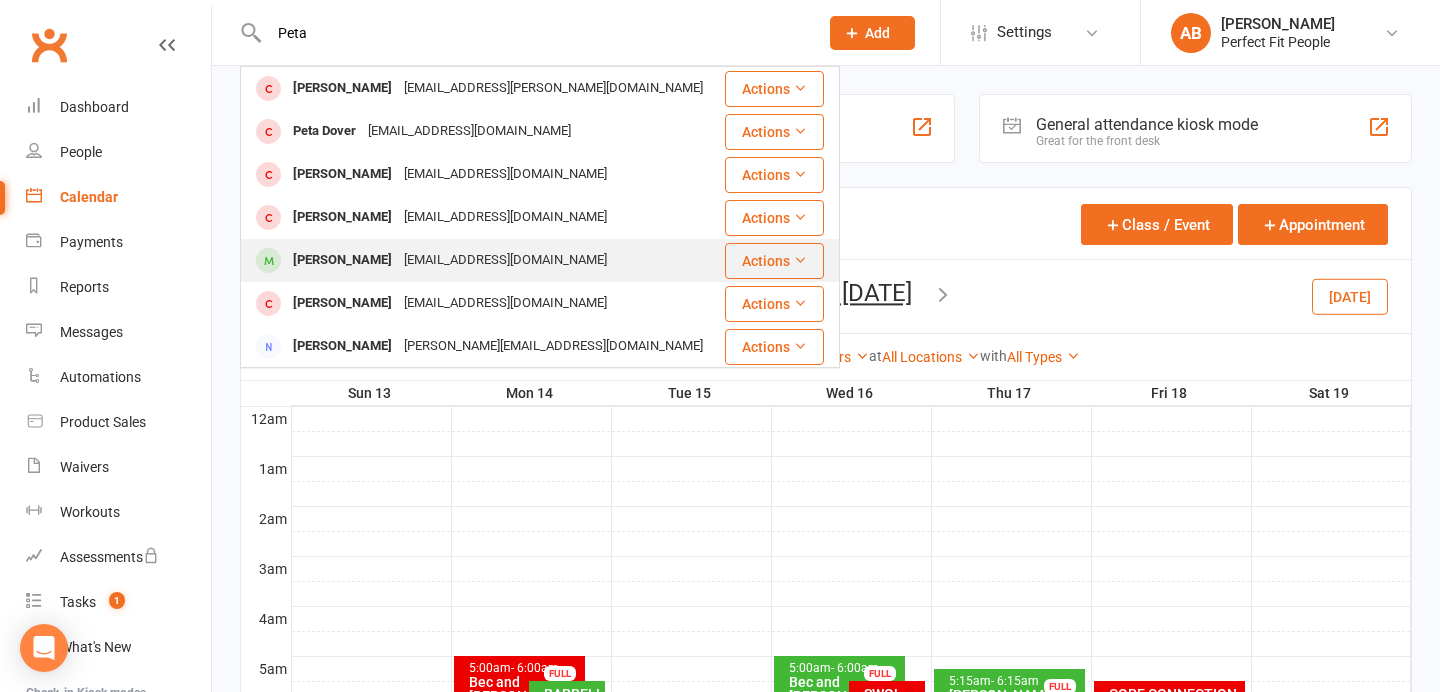 type on "Peta" 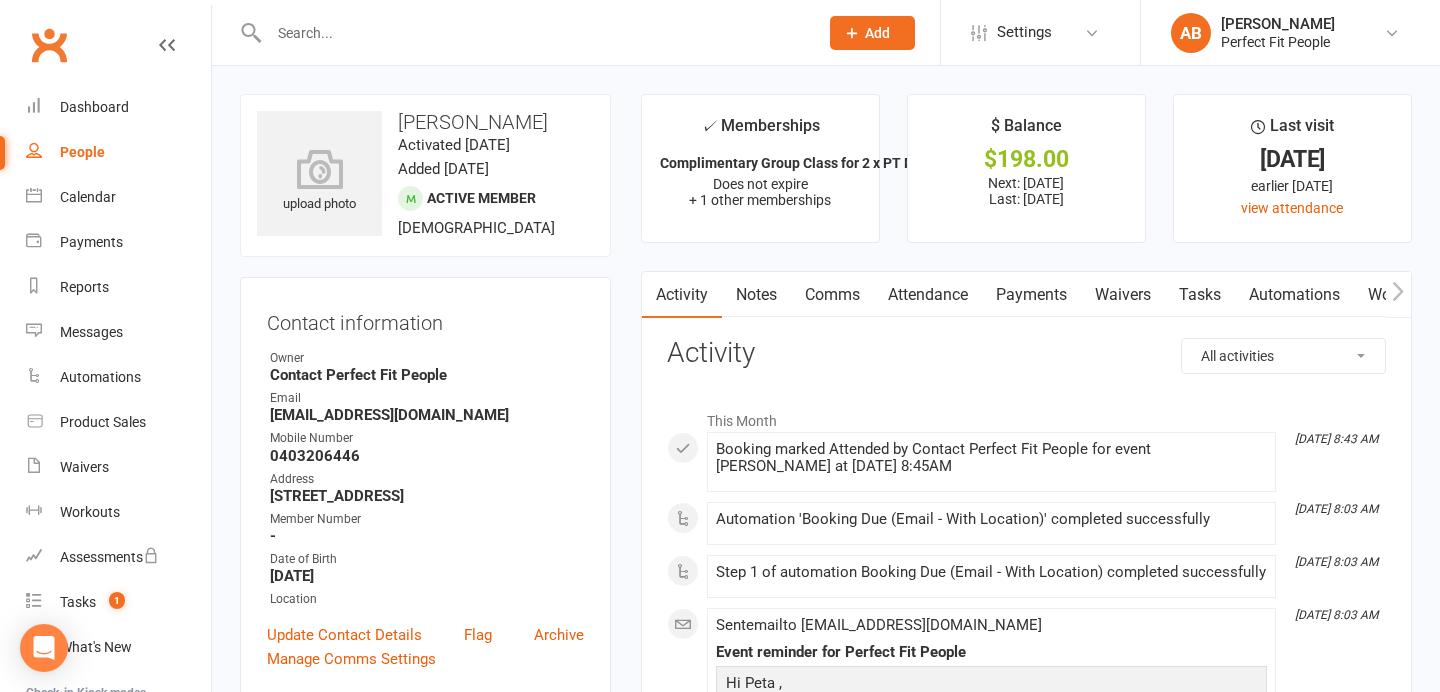click at bounding box center (533, 33) 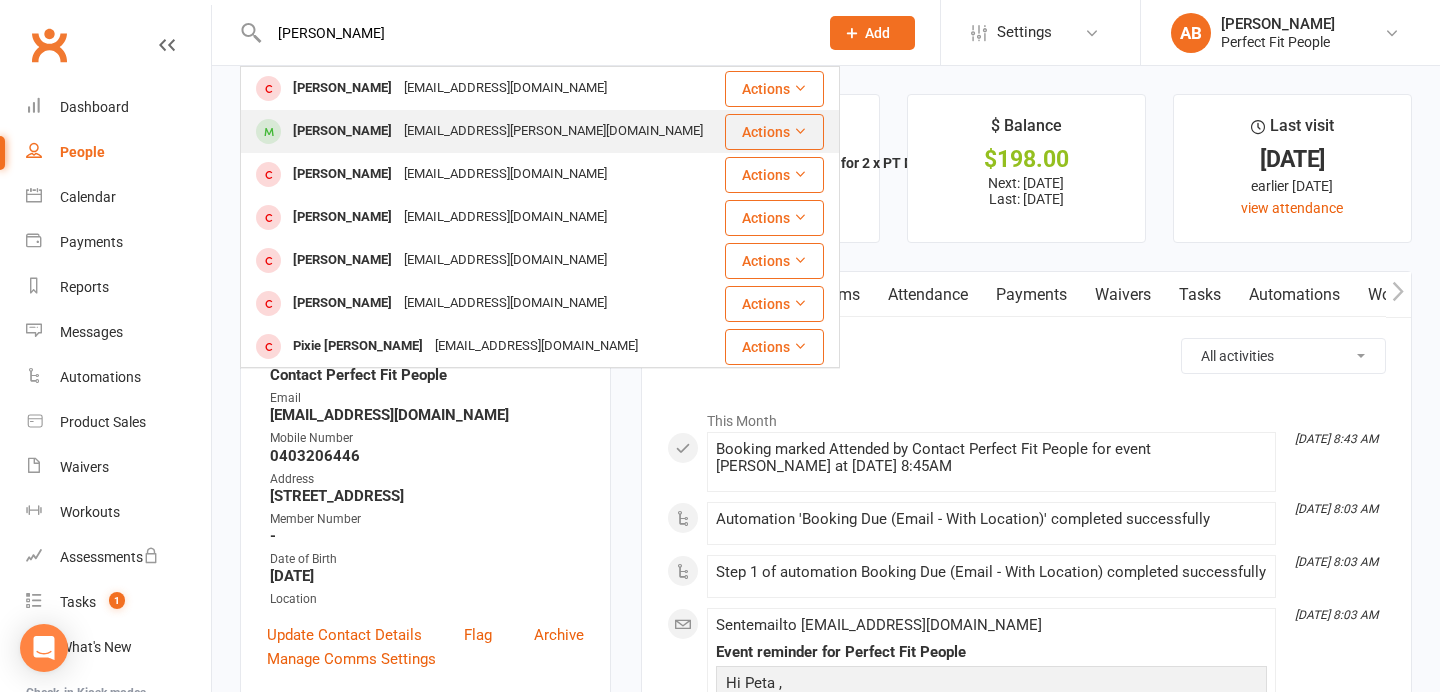 type on "Sophie" 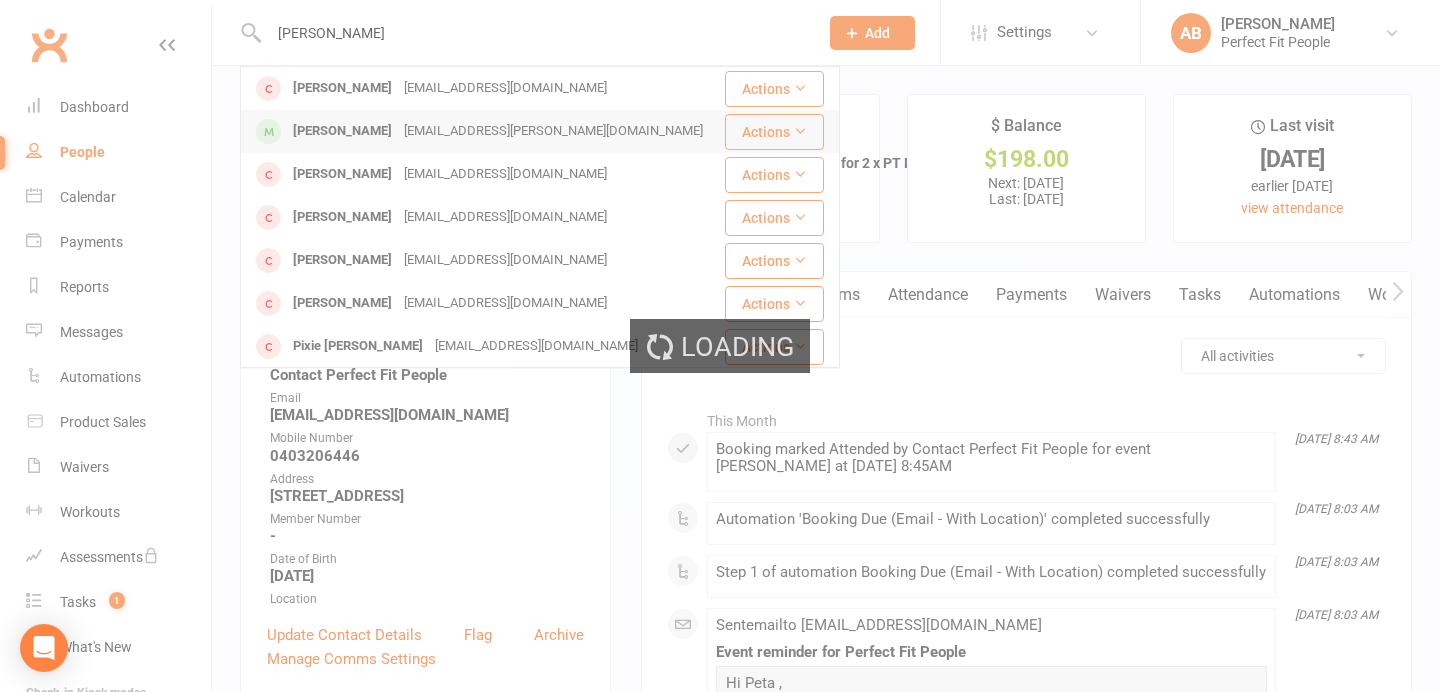 type 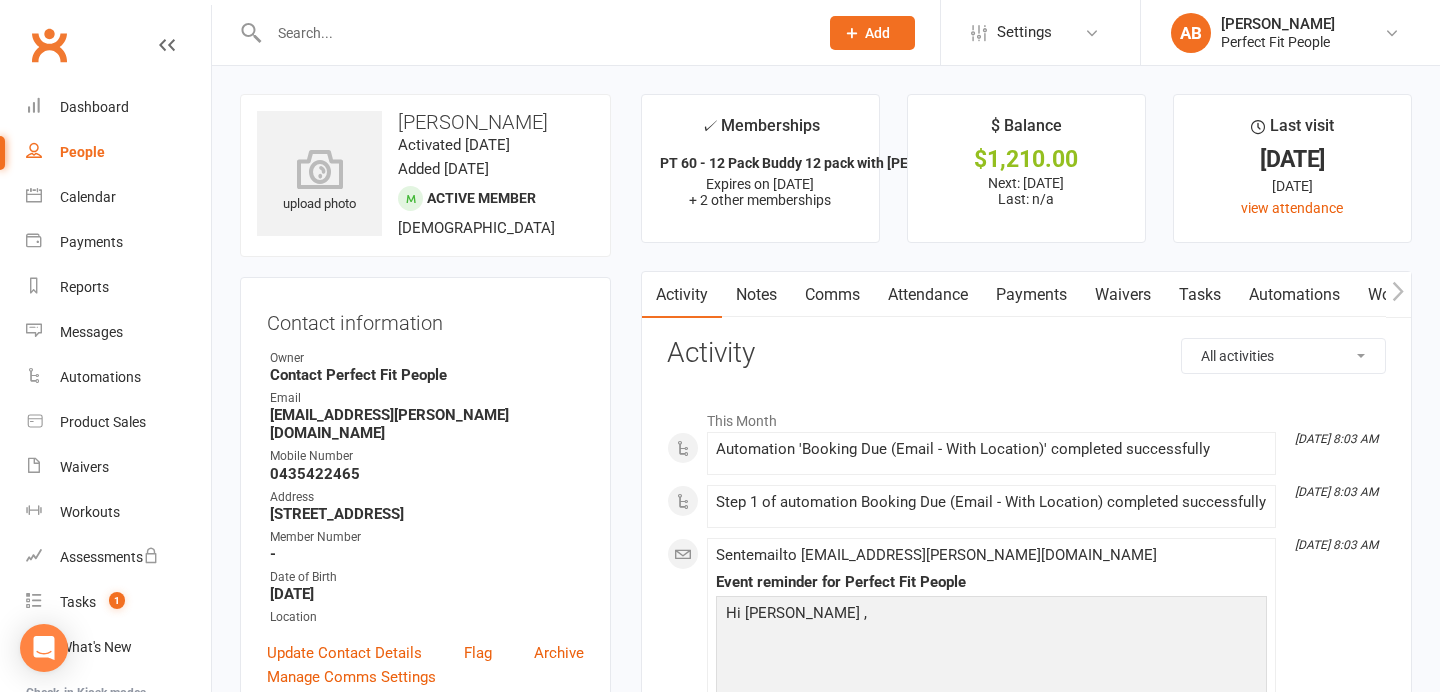 click on "Payments" at bounding box center (1031, 295) 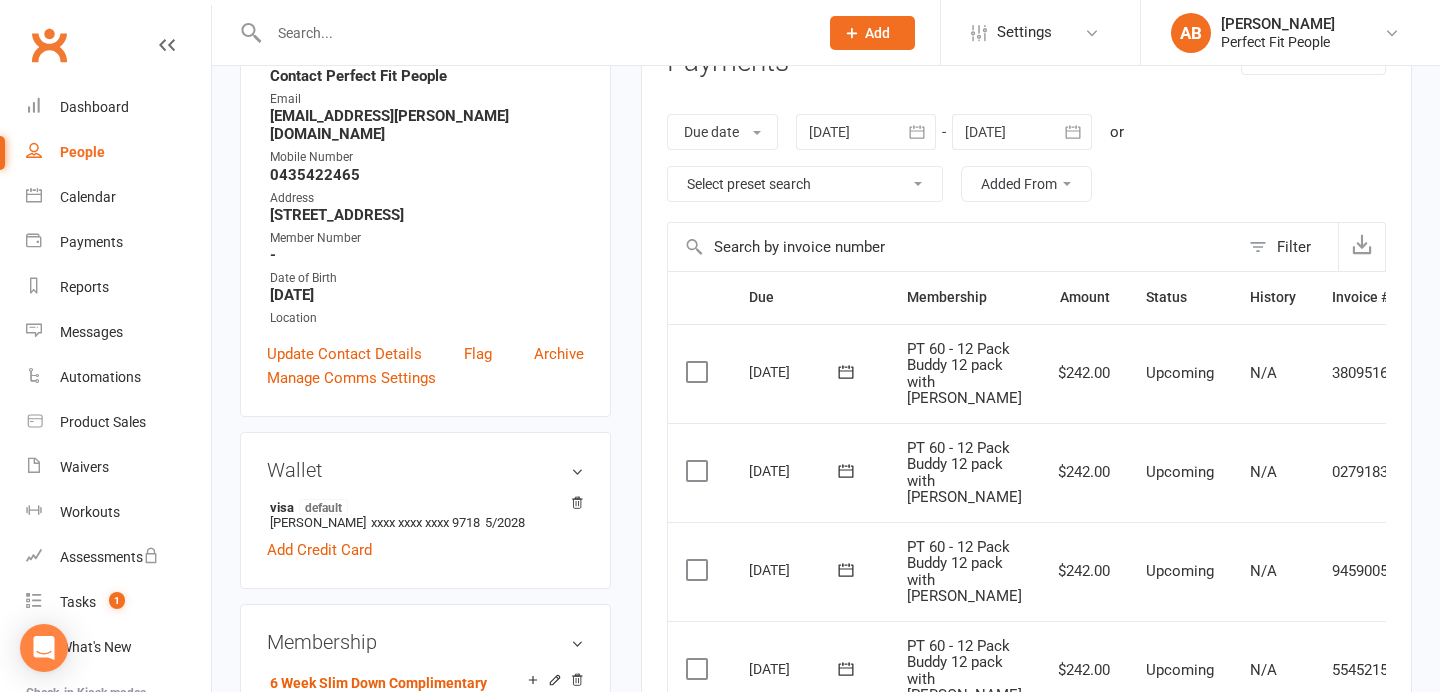 scroll, scrollTop: 295, scrollLeft: 0, axis: vertical 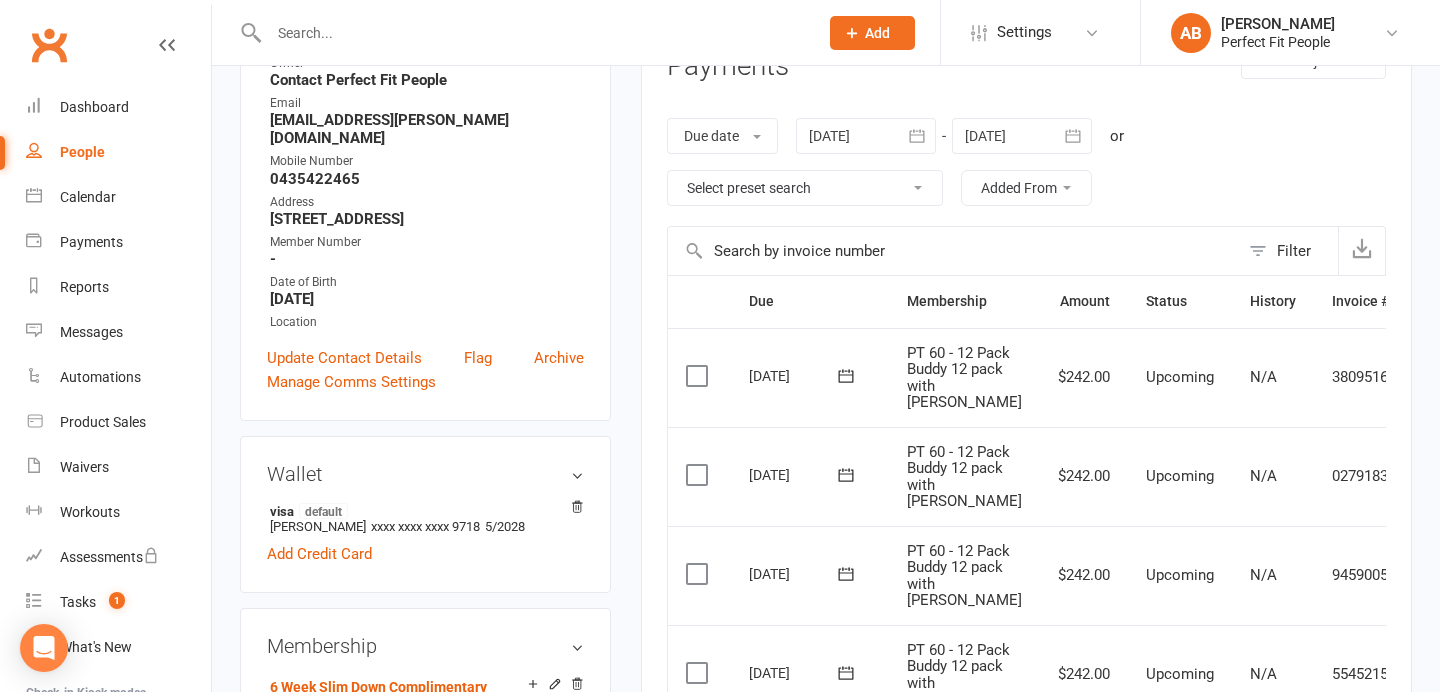 click at bounding box center (1074, 136) 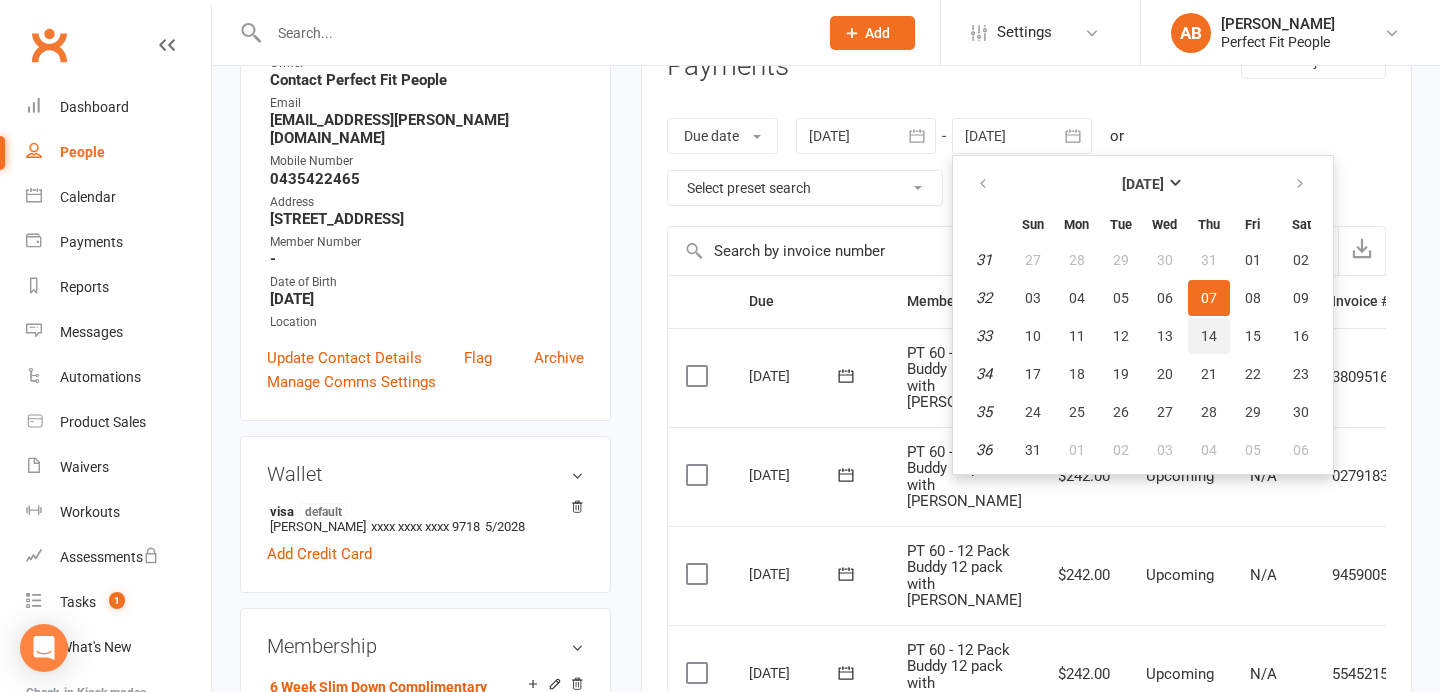 click on "14" at bounding box center (1209, 336) 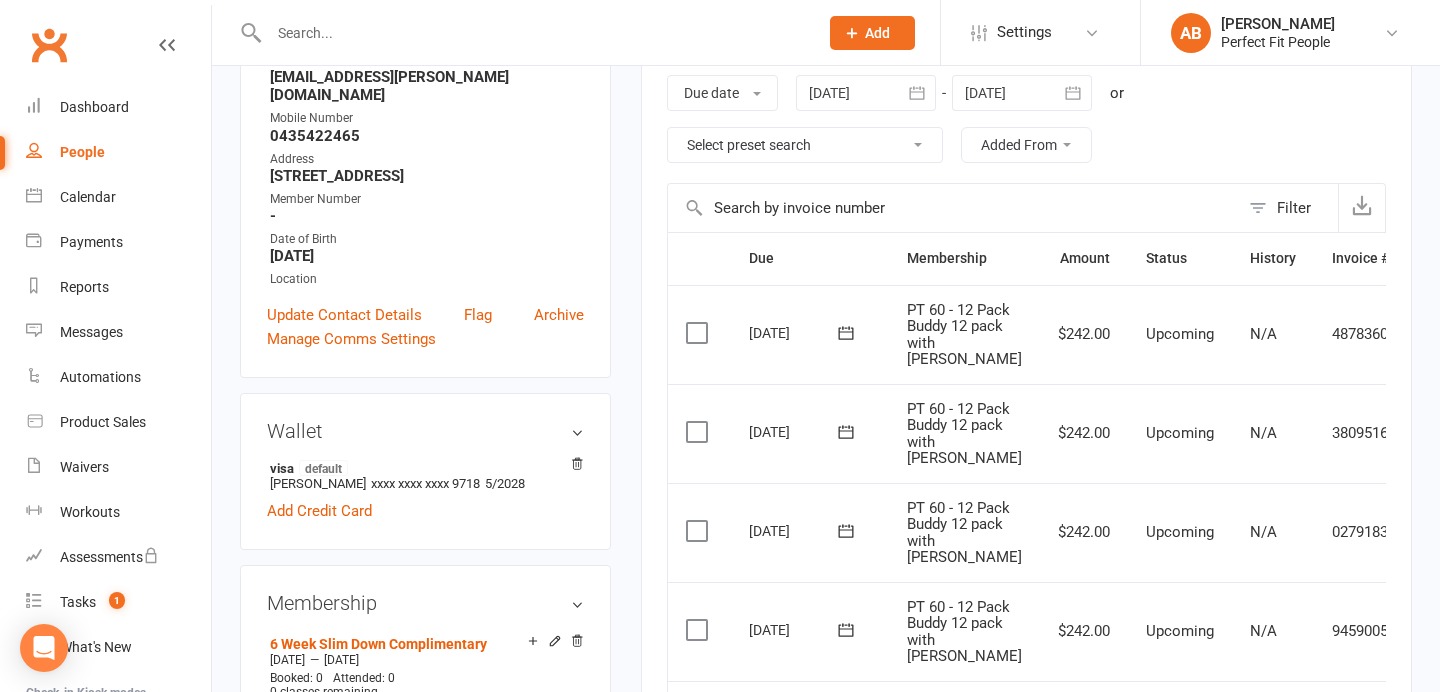 scroll, scrollTop: 335, scrollLeft: 0, axis: vertical 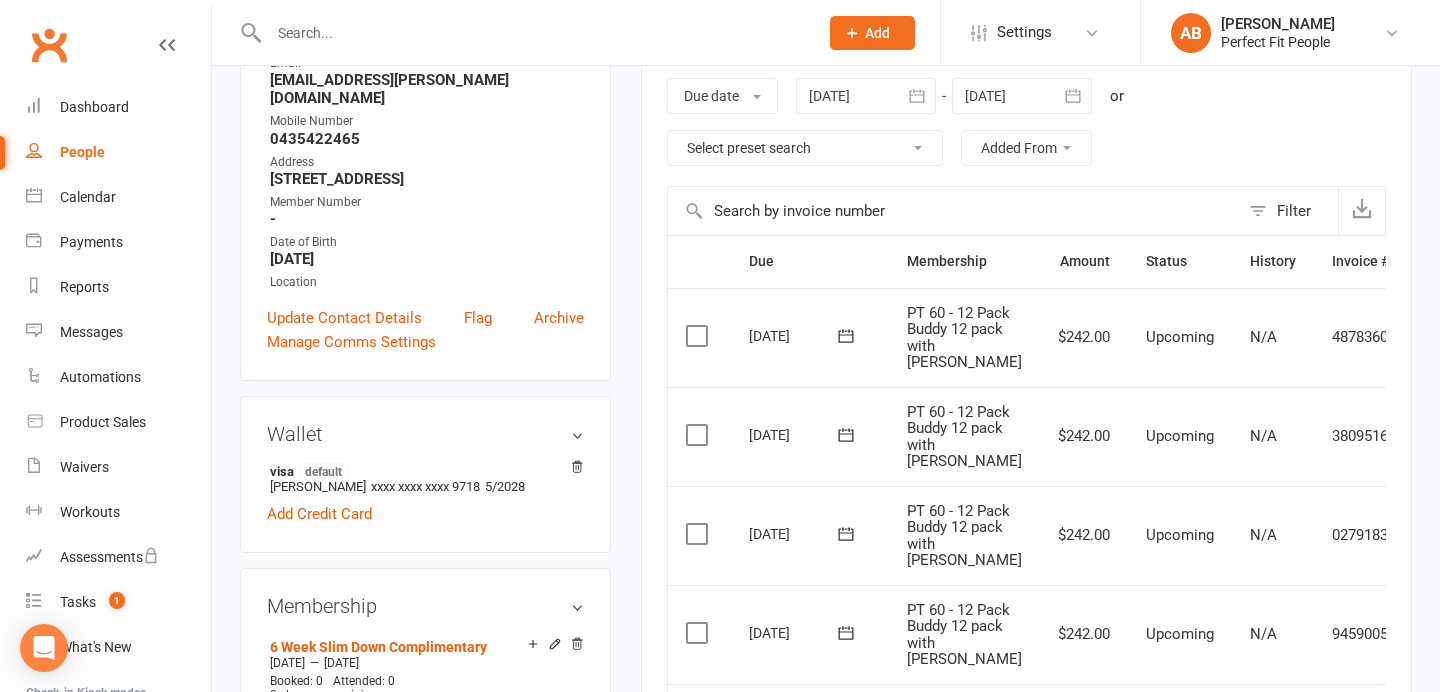 click on "Select preset search All failures All skipped payments All pending payments Successful payments (last 14 days)  Successful payments (last 30 days) Successful payments (last 90 days) Due next / Recently processed" at bounding box center (805, 148) 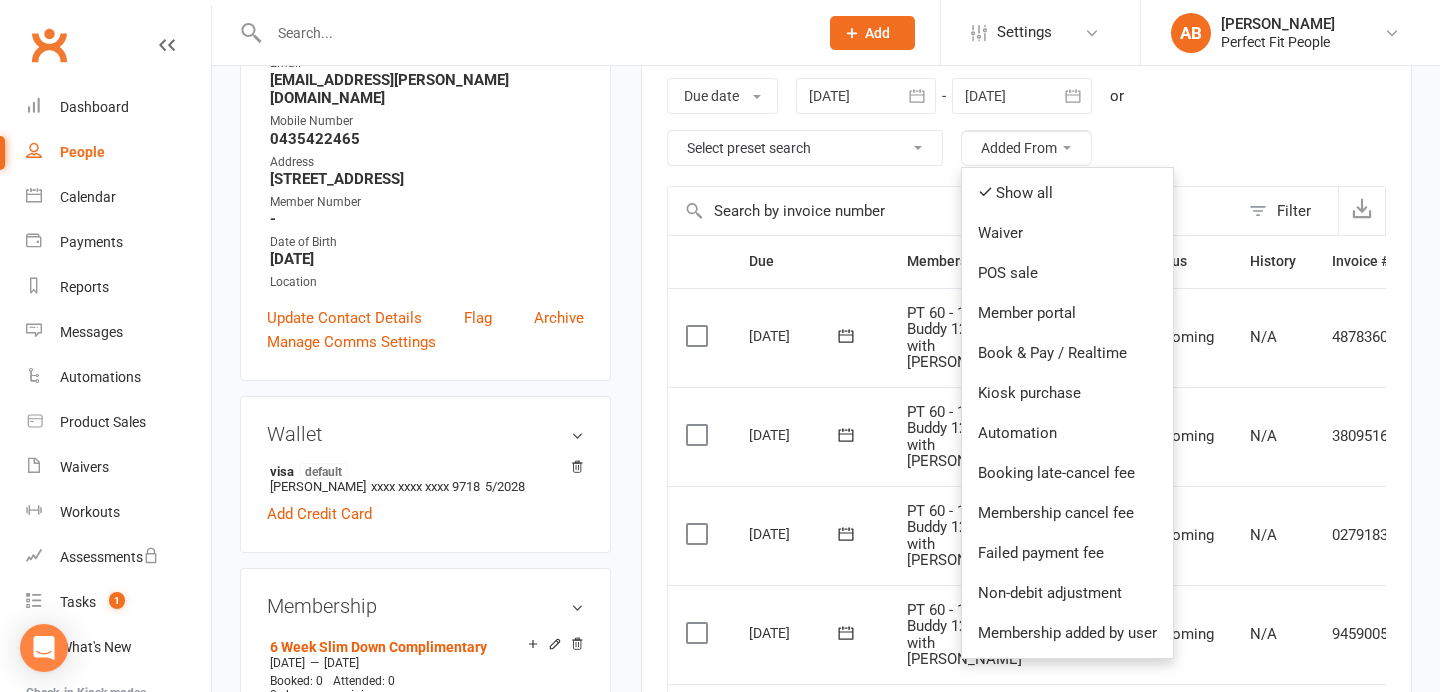 click on "Added From" at bounding box center [1026, 148] 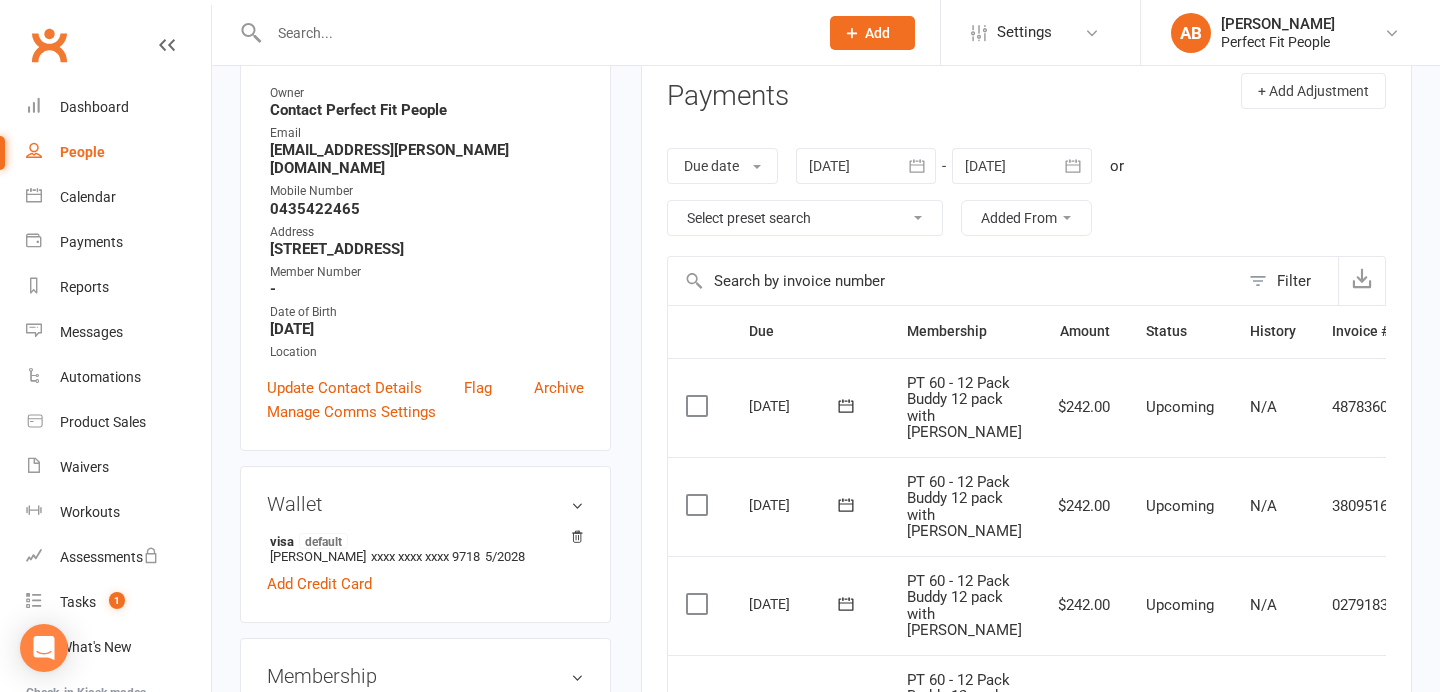 scroll, scrollTop: 0, scrollLeft: 0, axis: both 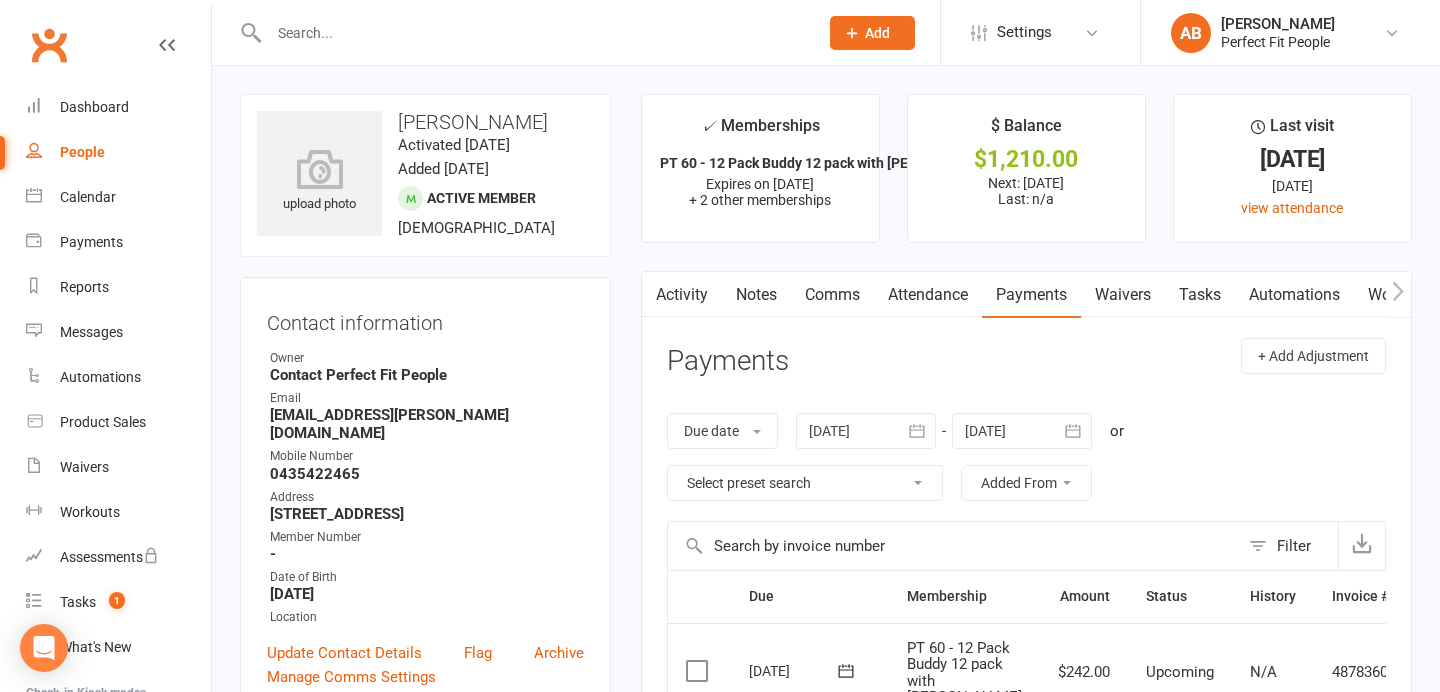 click at bounding box center [533, 33] 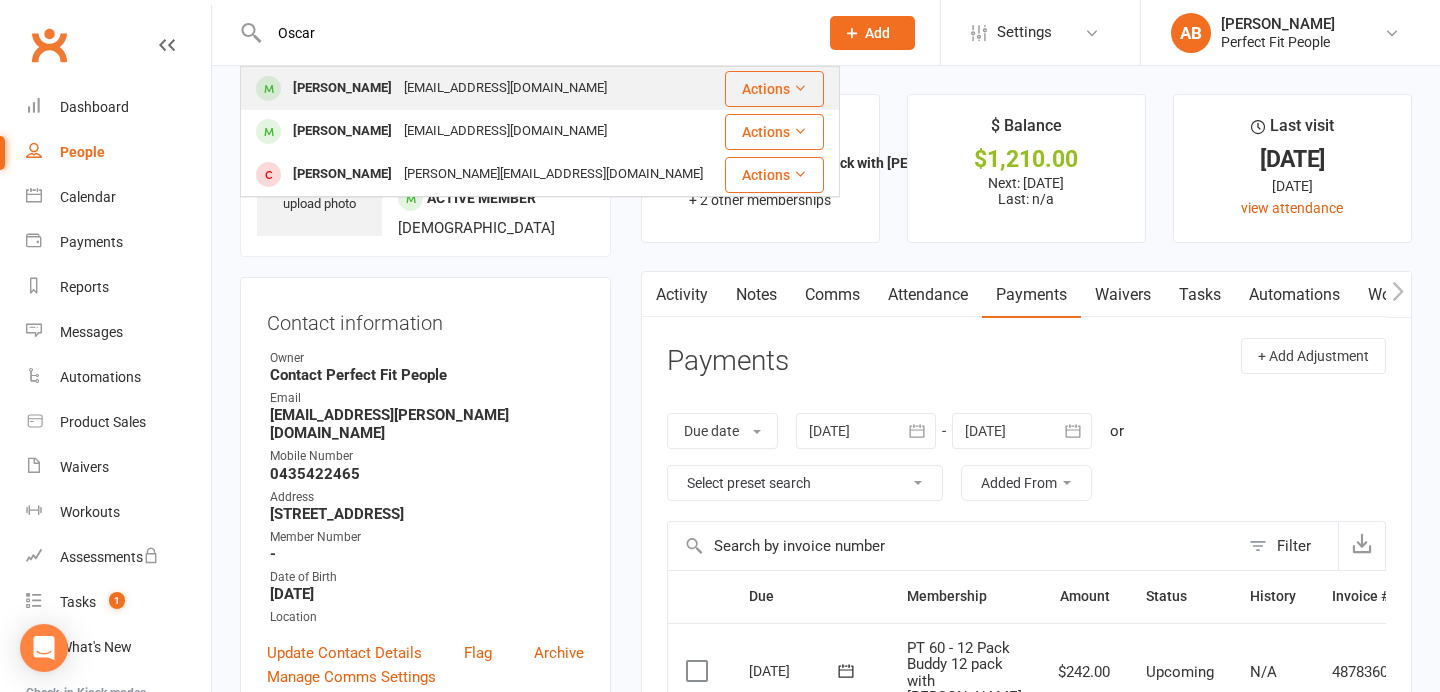 type on "Oscar" 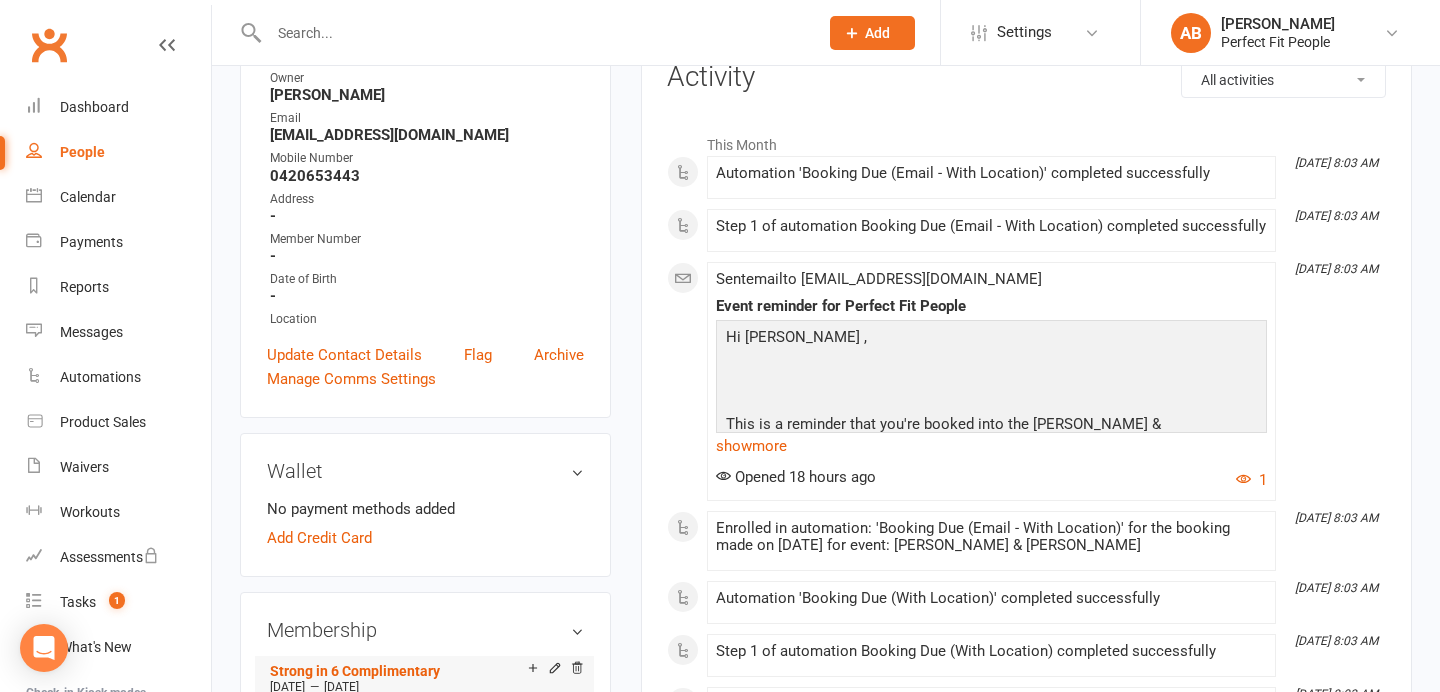 scroll, scrollTop: 0, scrollLeft: 0, axis: both 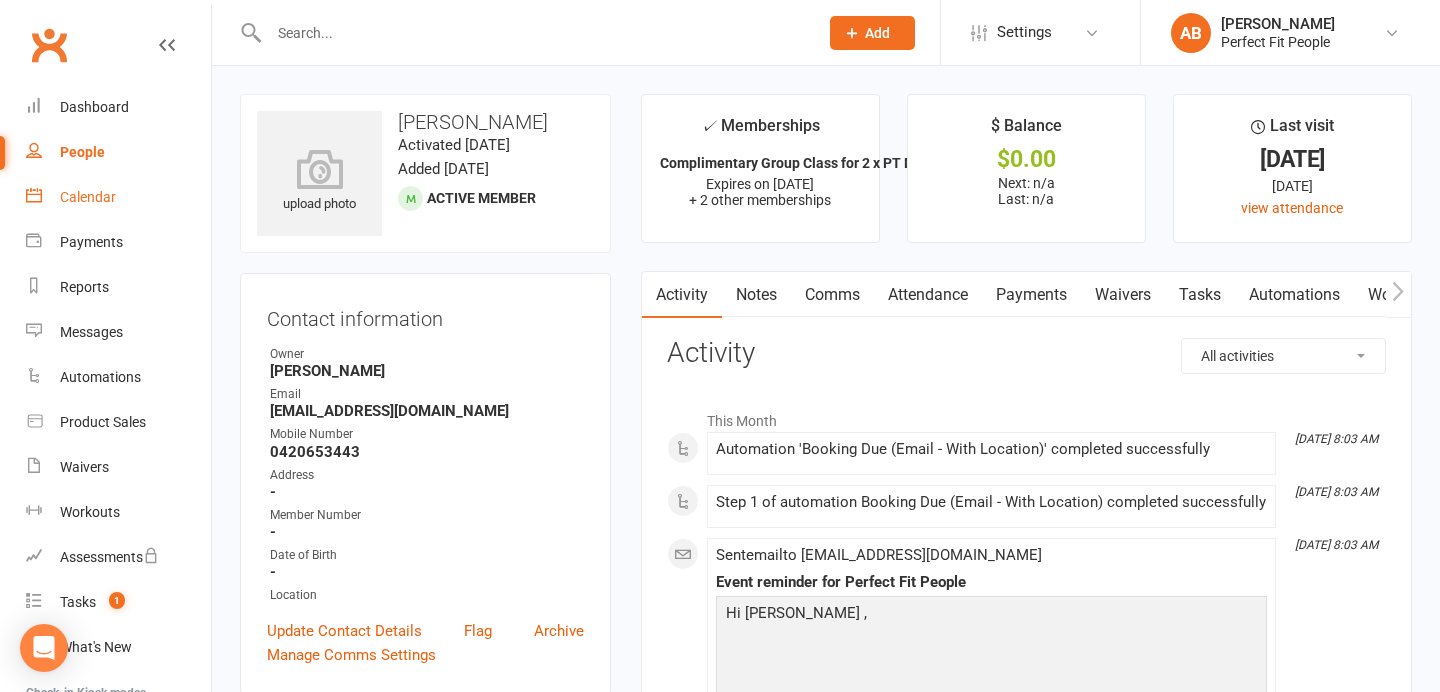 click on "Calendar" at bounding box center [88, 197] 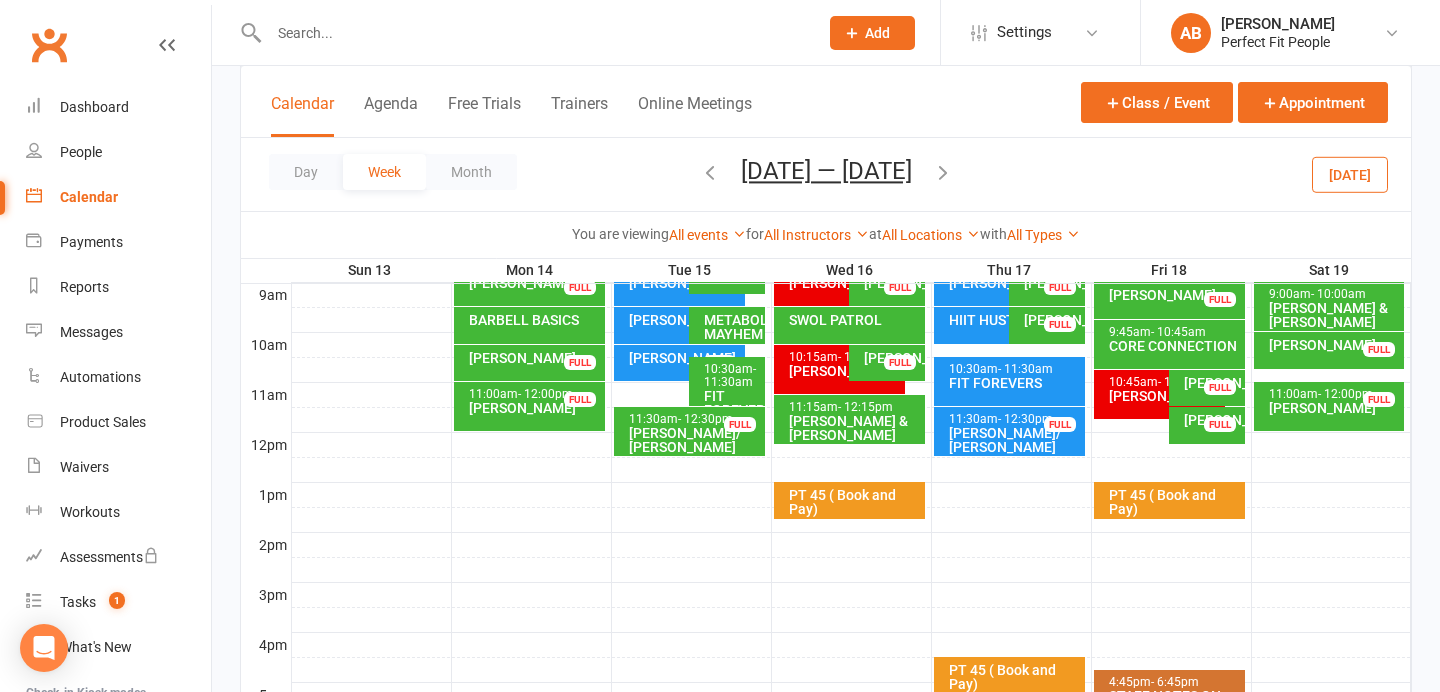 scroll, scrollTop: 922, scrollLeft: 0, axis: vertical 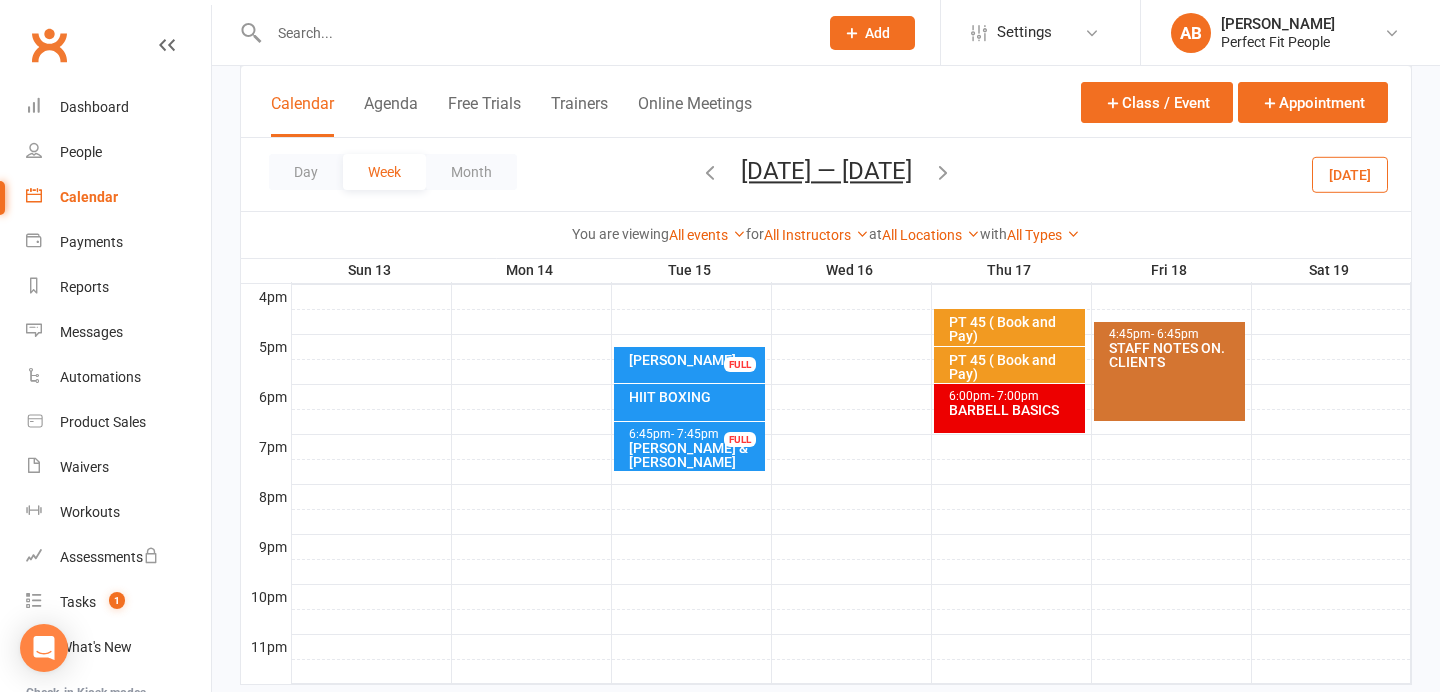 click on "[PERSON_NAME] & [PERSON_NAME]" at bounding box center [694, 455] 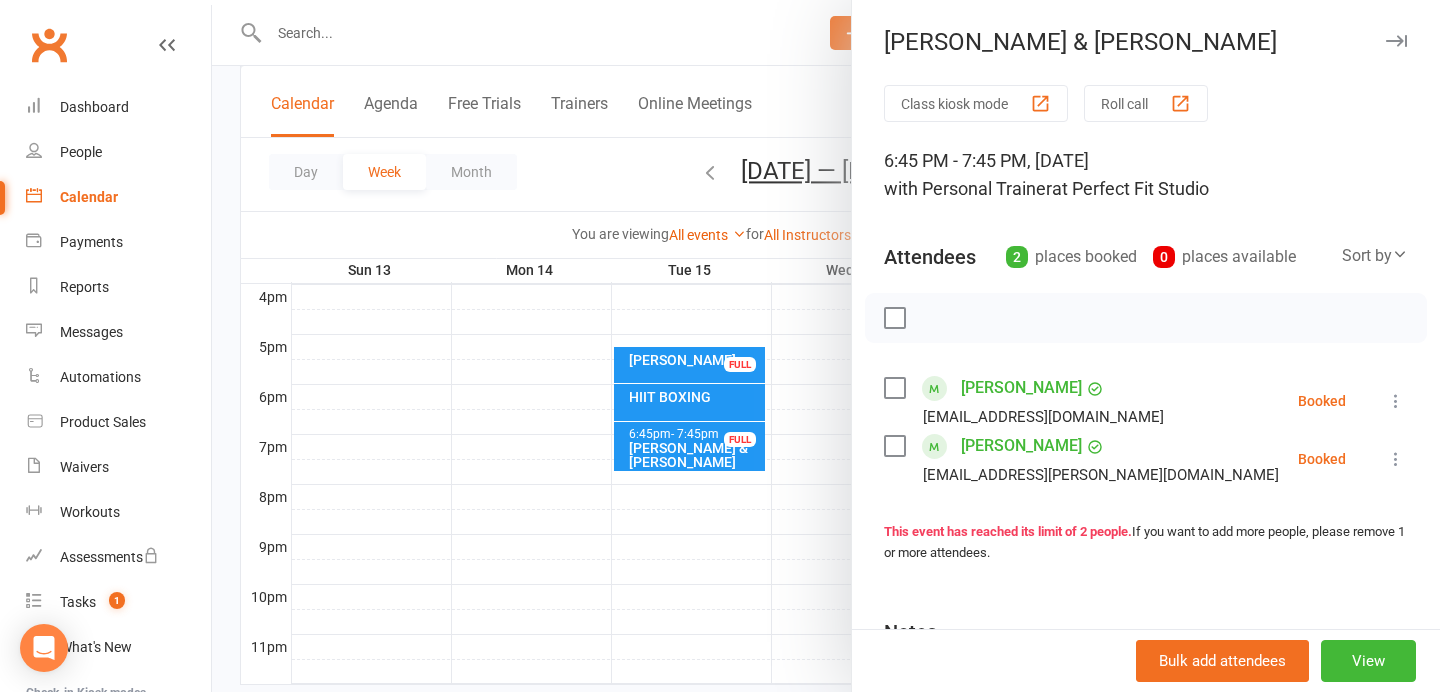 click at bounding box center [1396, 401] 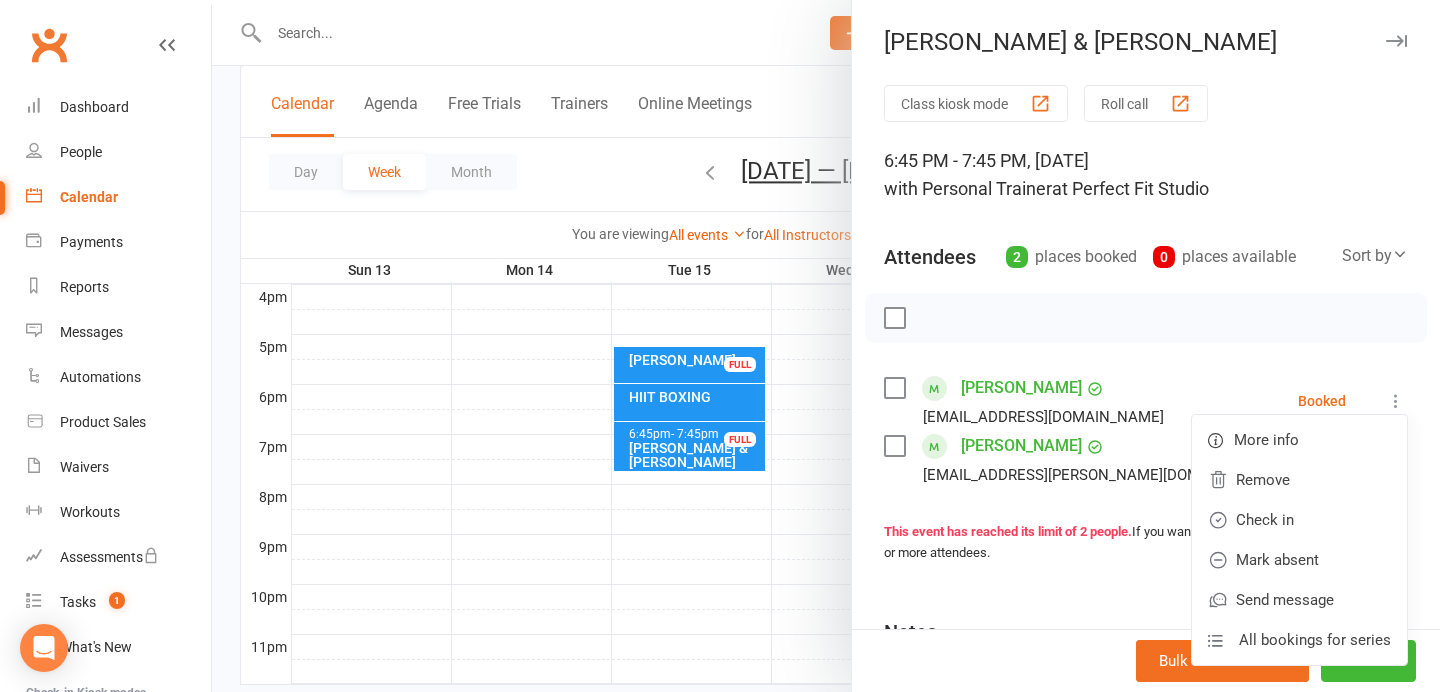 click at bounding box center [1396, 41] 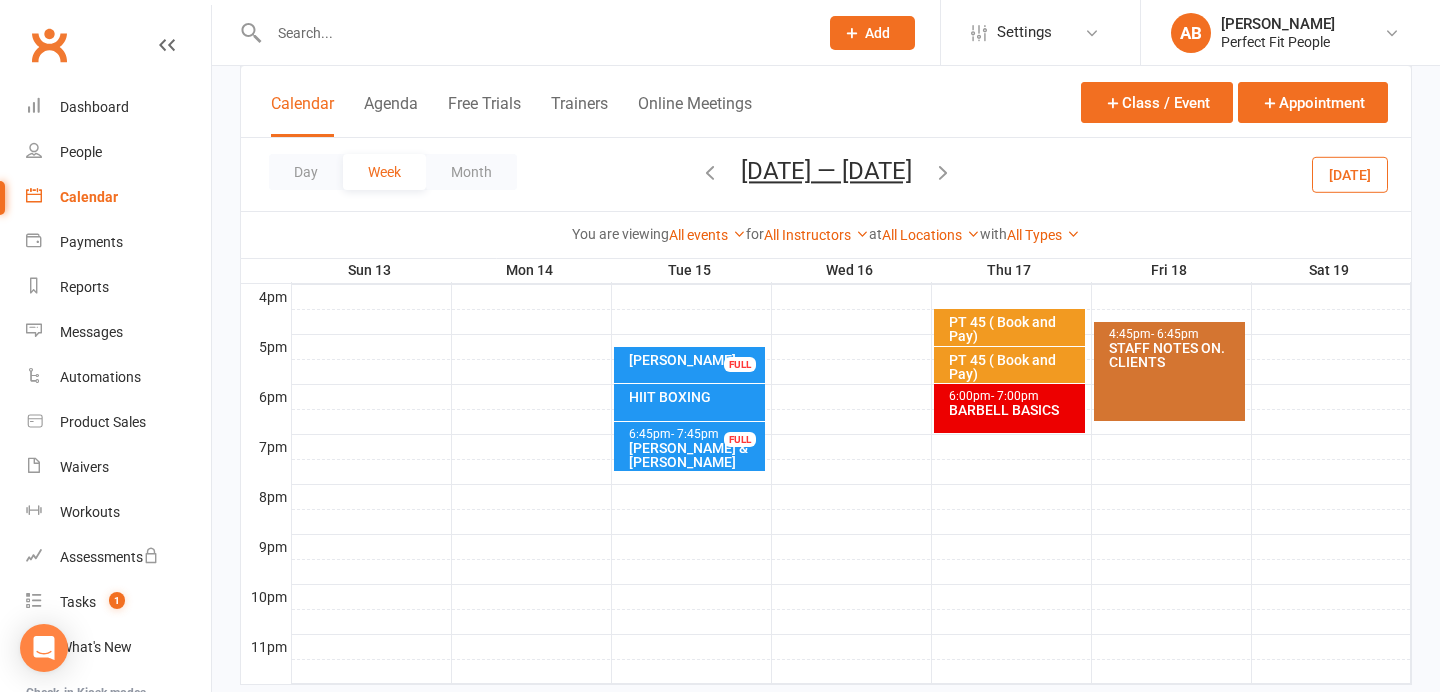 scroll, scrollTop: 823, scrollLeft: 0, axis: vertical 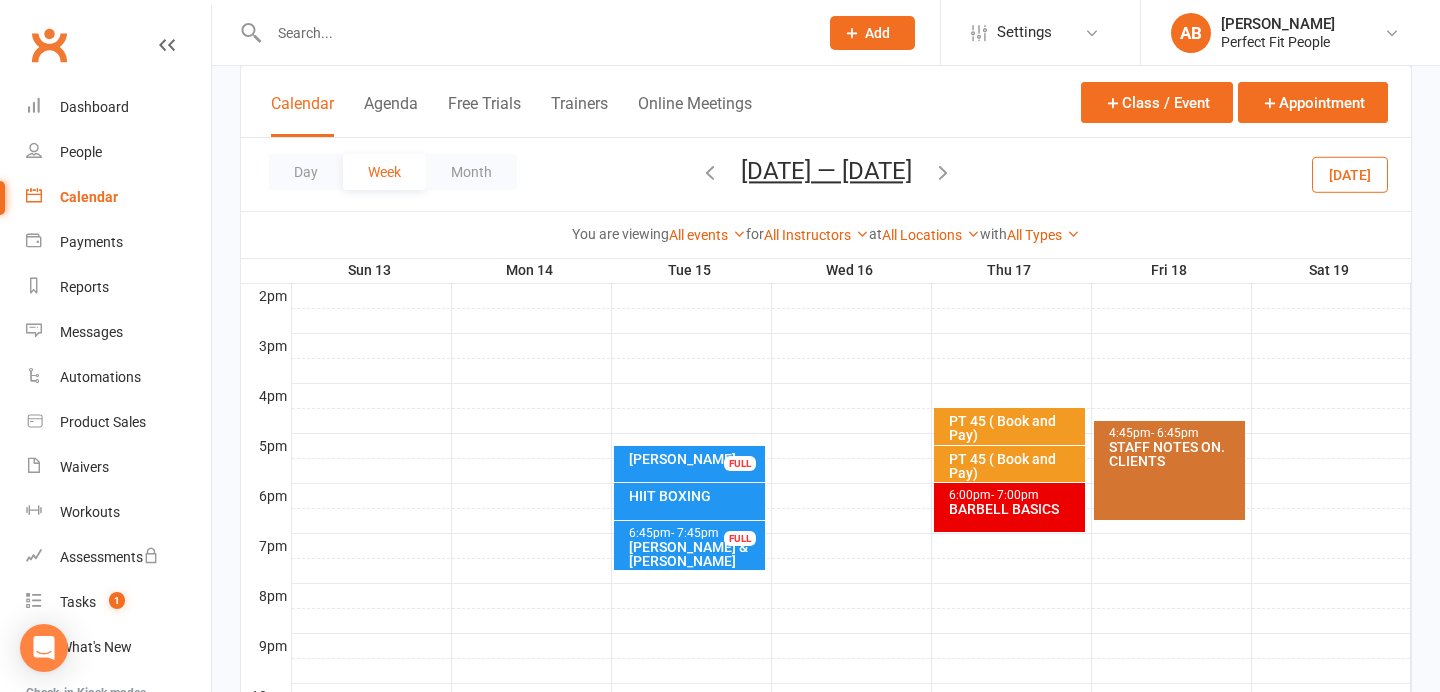click at bounding box center (943, 172) 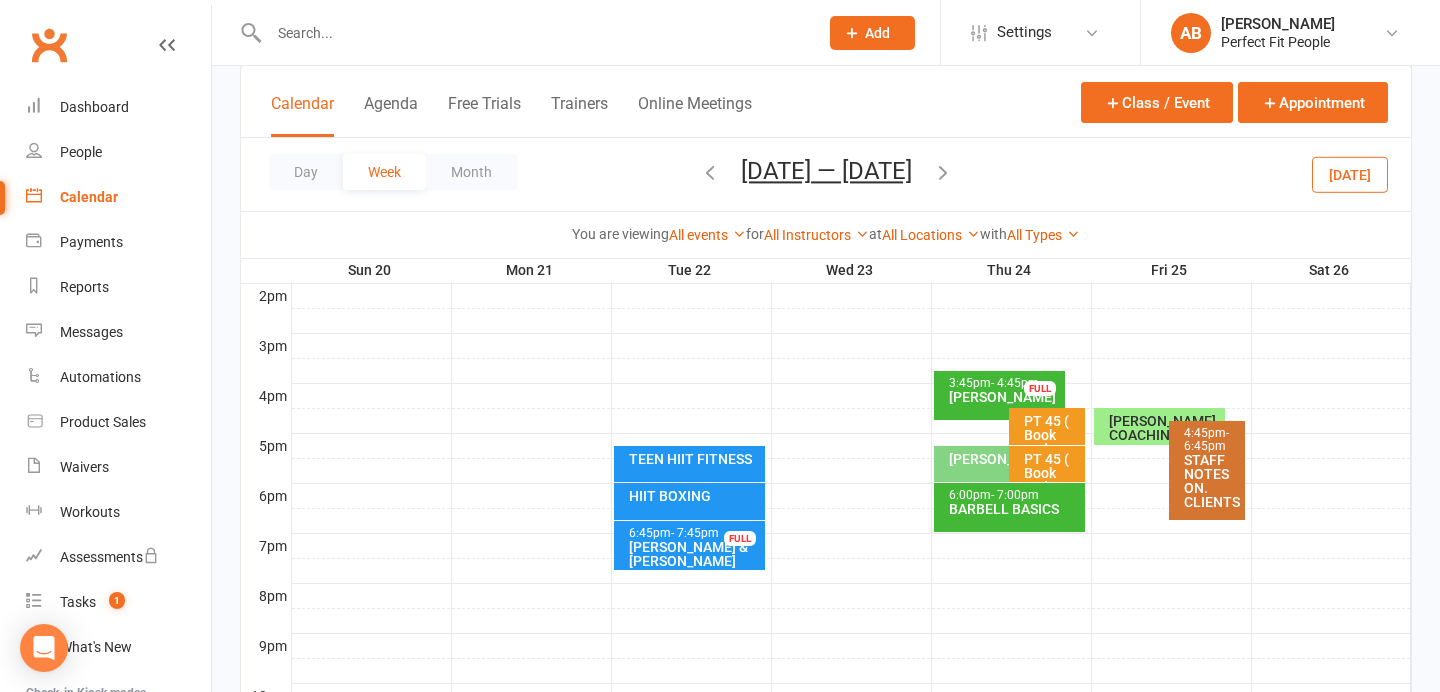 click at bounding box center (710, 172) 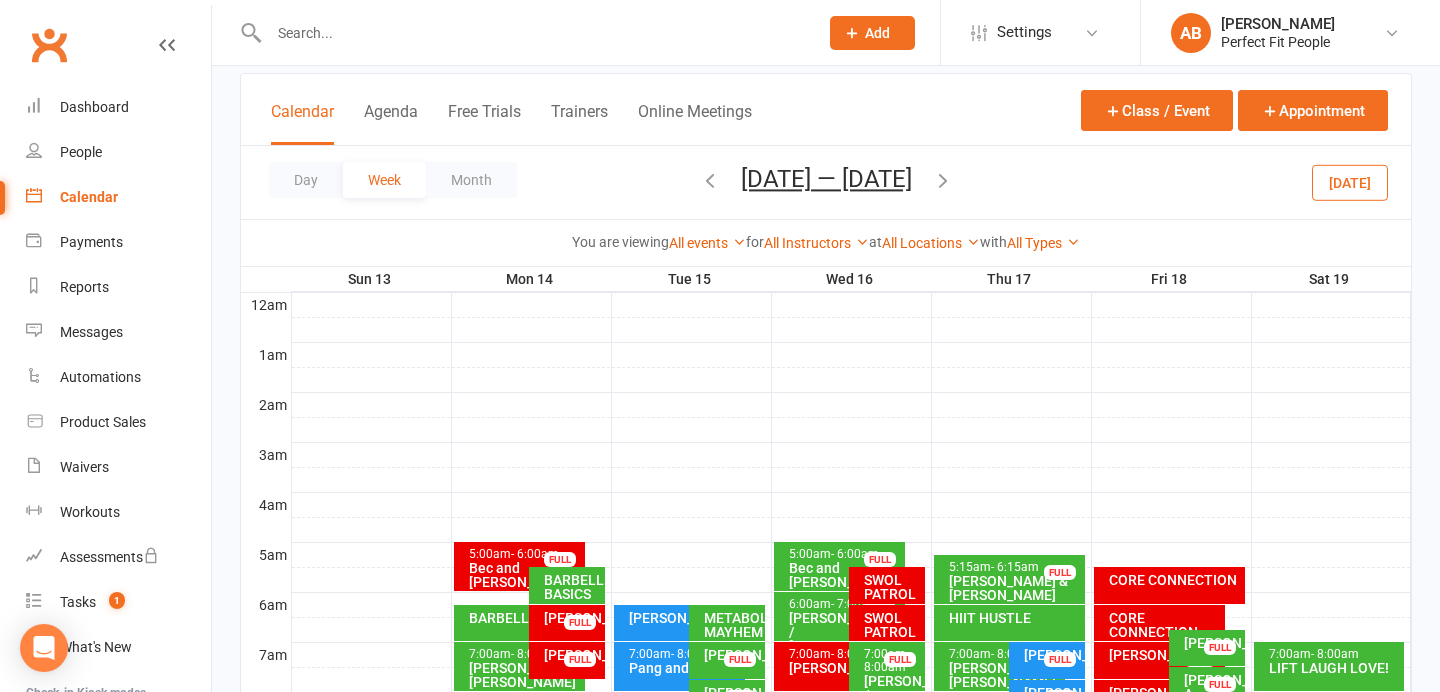 scroll, scrollTop: 0, scrollLeft: 0, axis: both 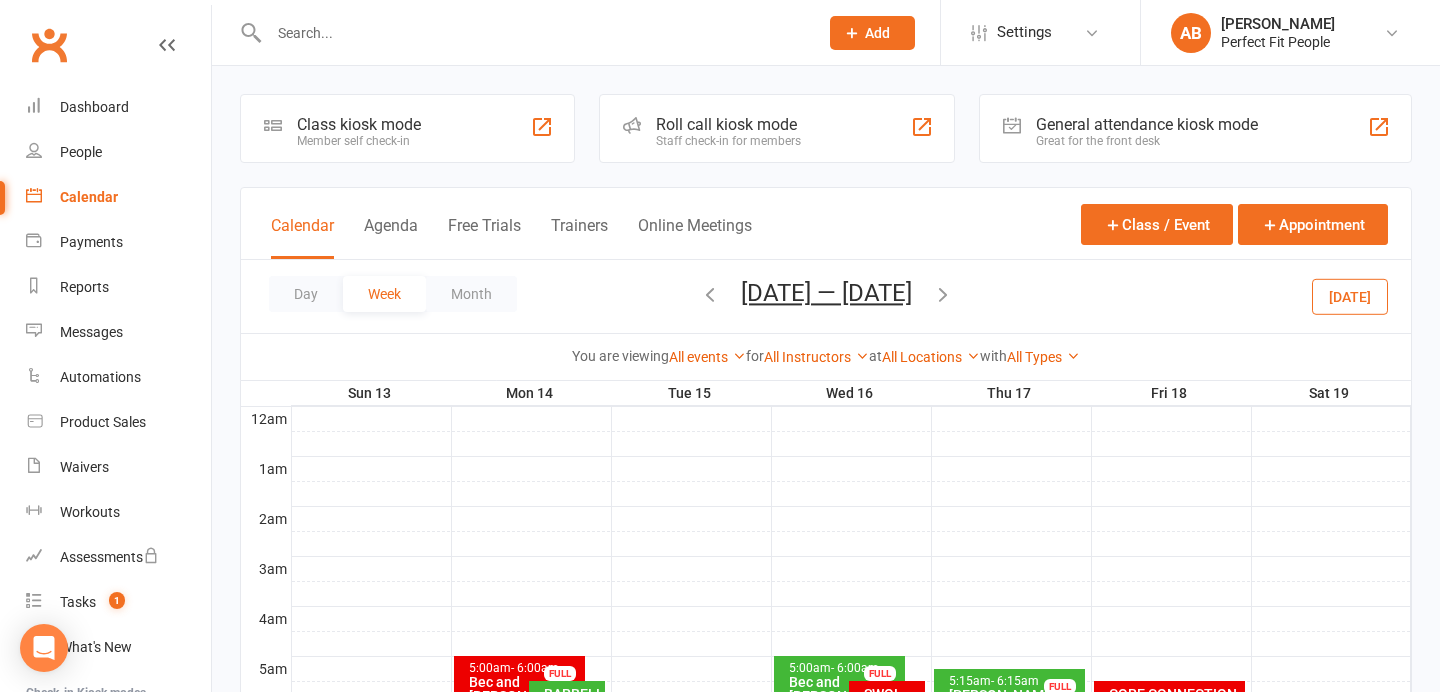 click at bounding box center (533, 33) 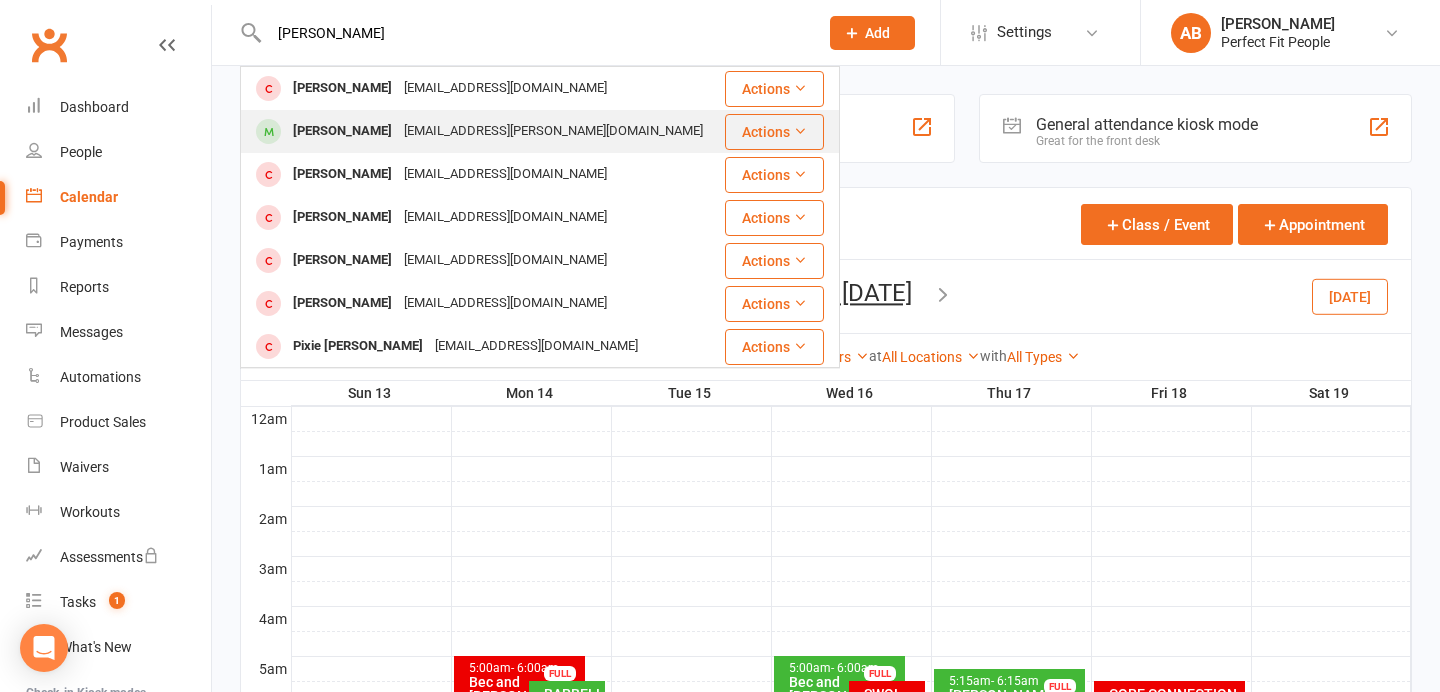 type on "Sophie" 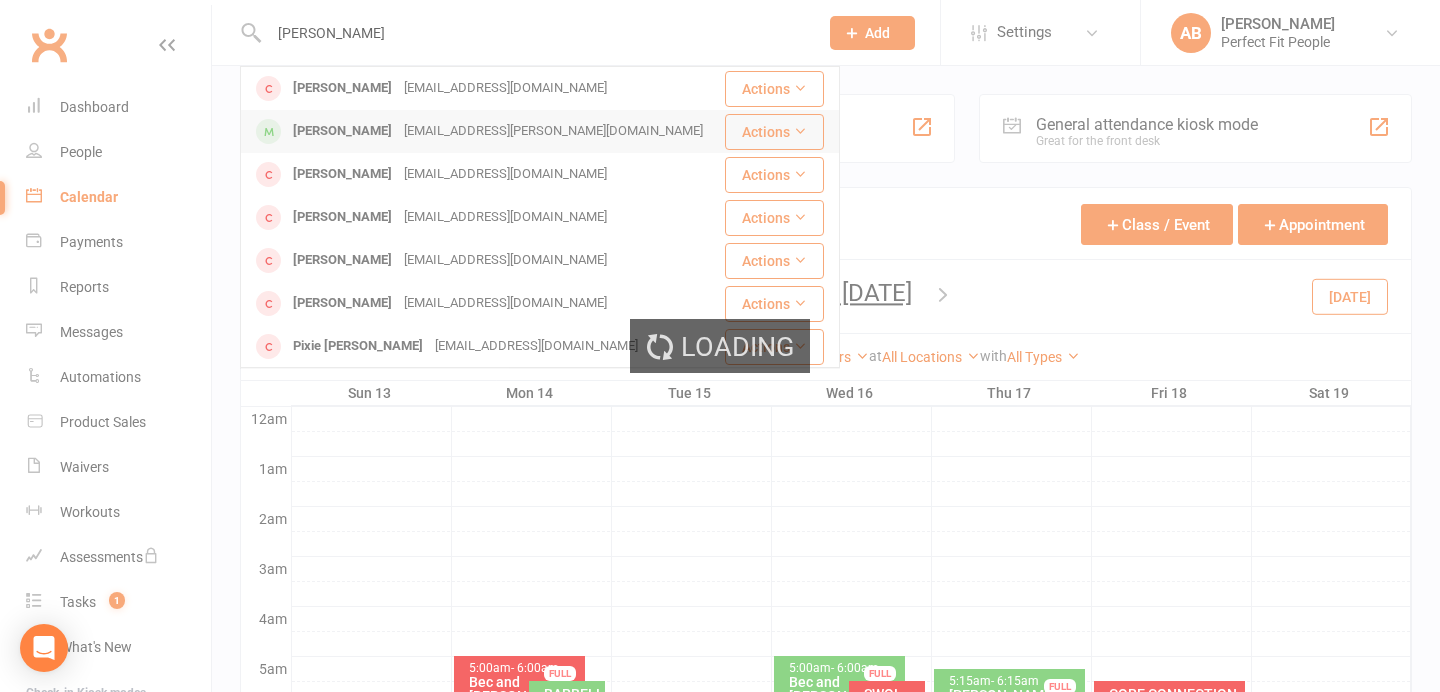 type 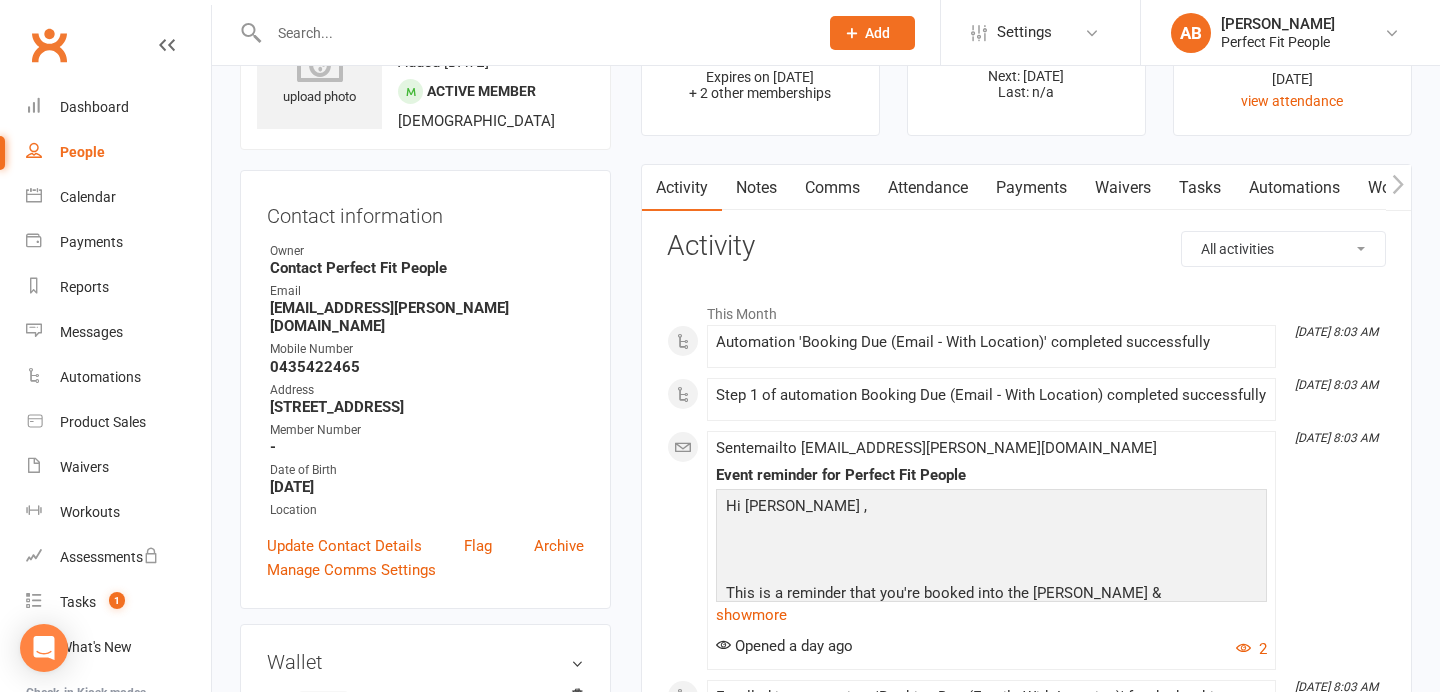 scroll, scrollTop: 127, scrollLeft: 0, axis: vertical 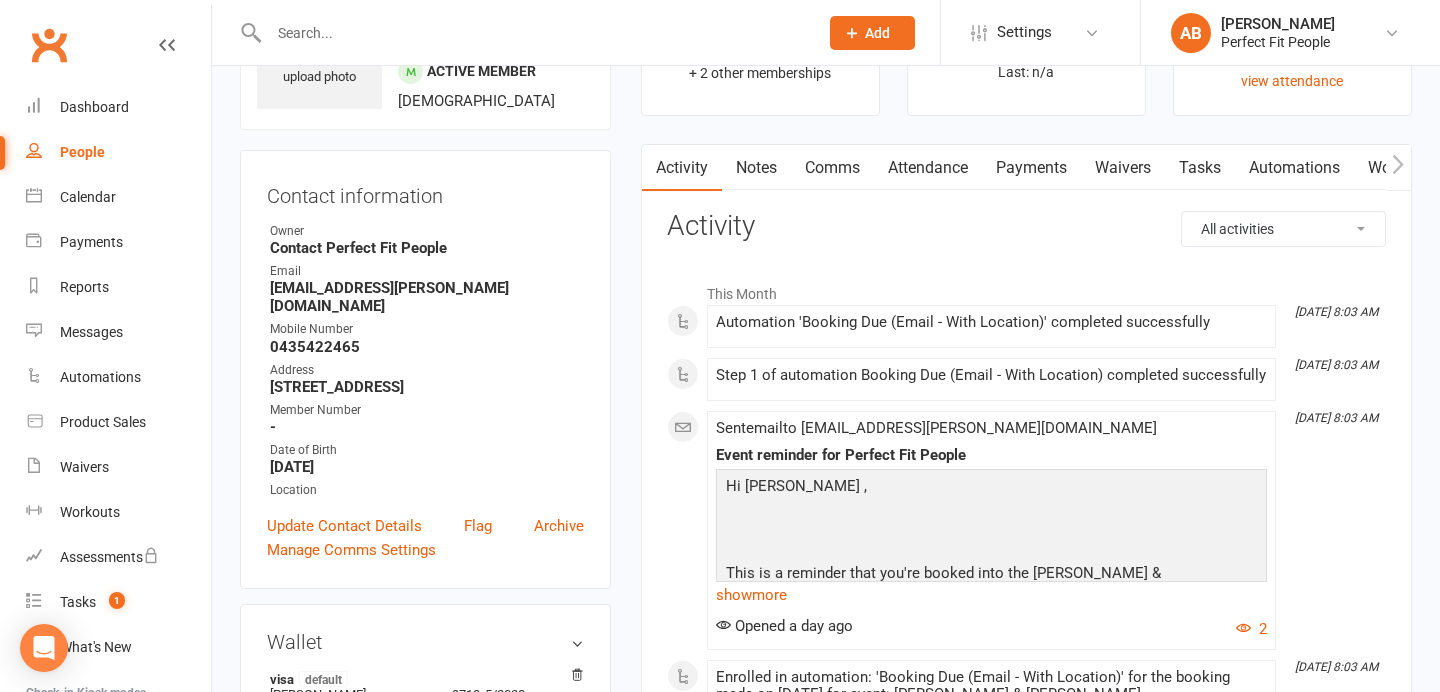 click on "Payments" at bounding box center (1031, 168) 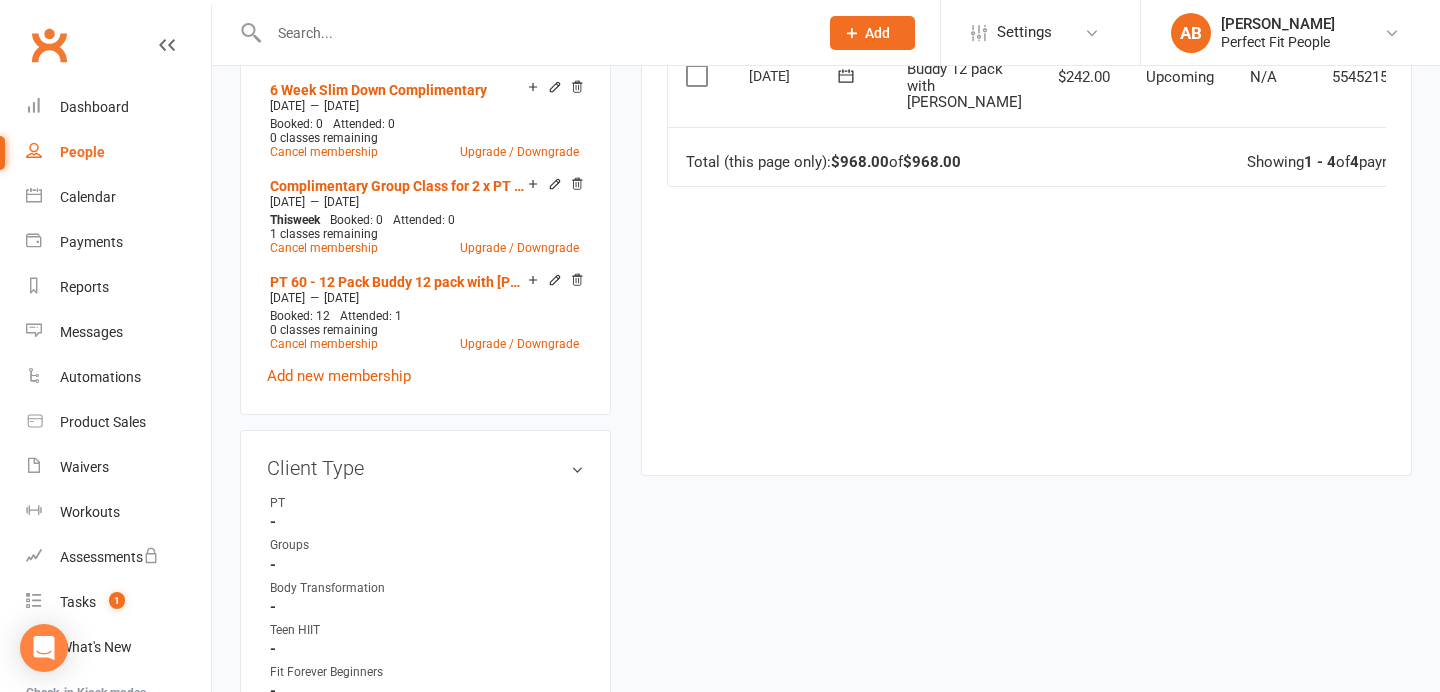 scroll, scrollTop: 887, scrollLeft: 0, axis: vertical 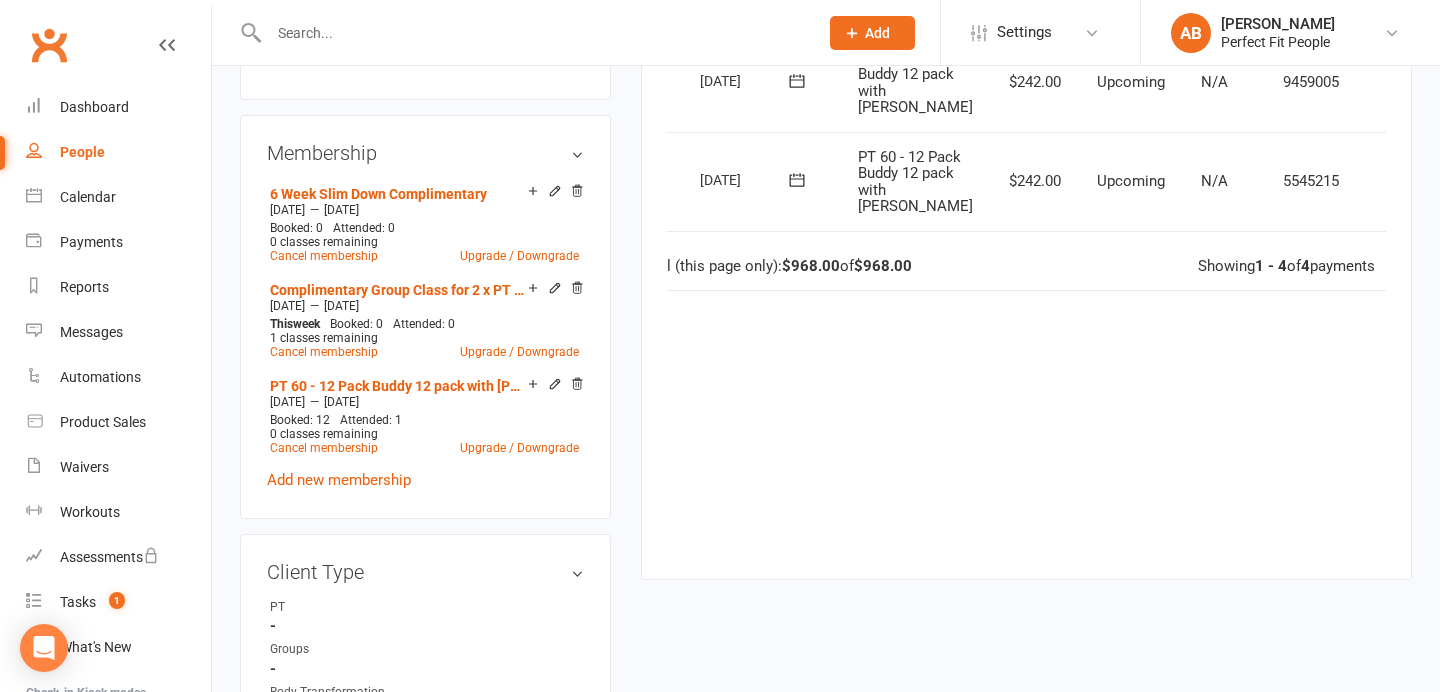 click at bounding box center [1388, 182] 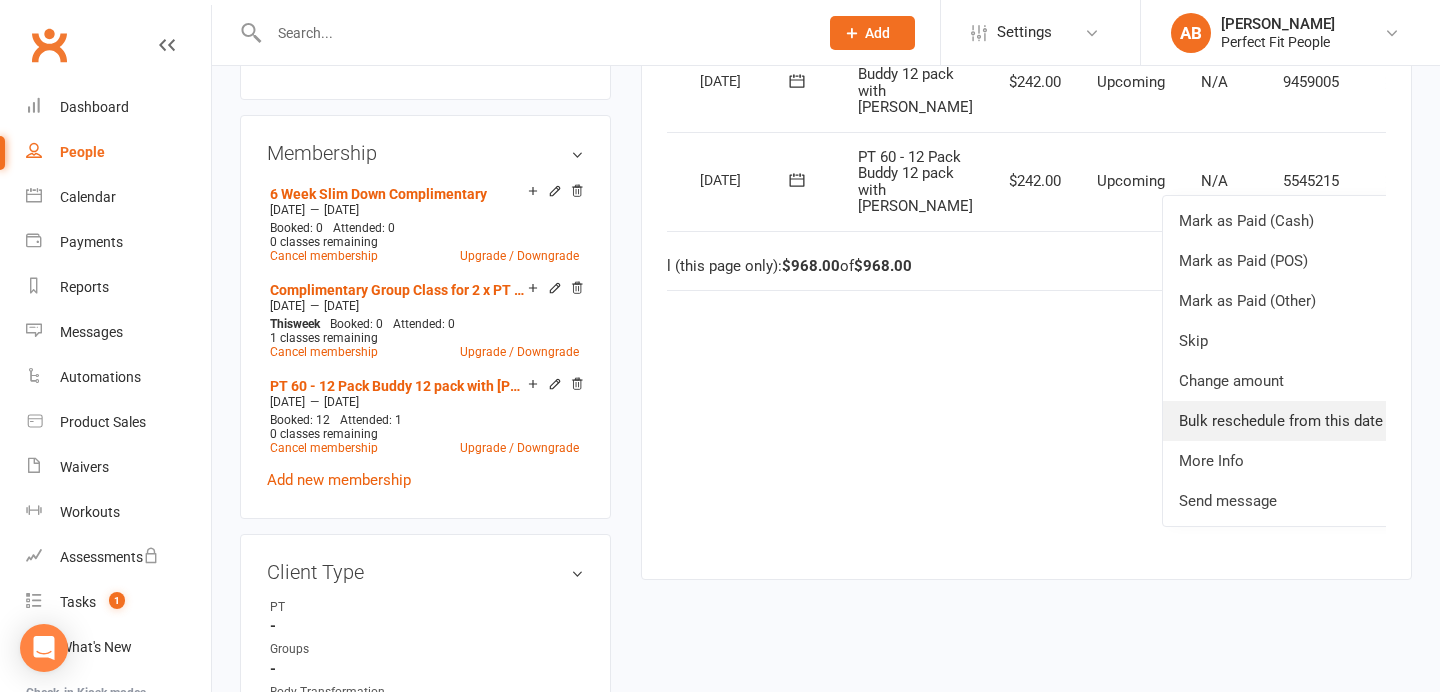 click on "Bulk reschedule from this date" at bounding box center (1281, 421) 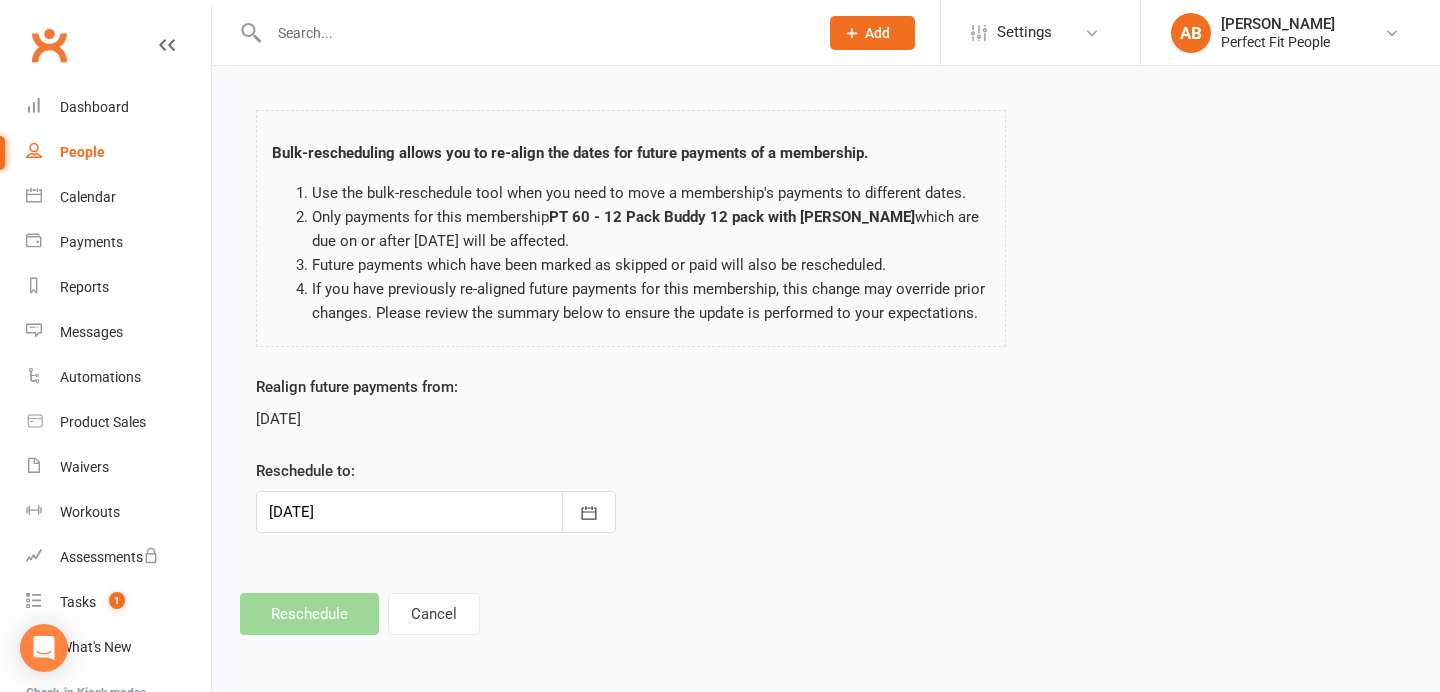 scroll, scrollTop: 0, scrollLeft: 0, axis: both 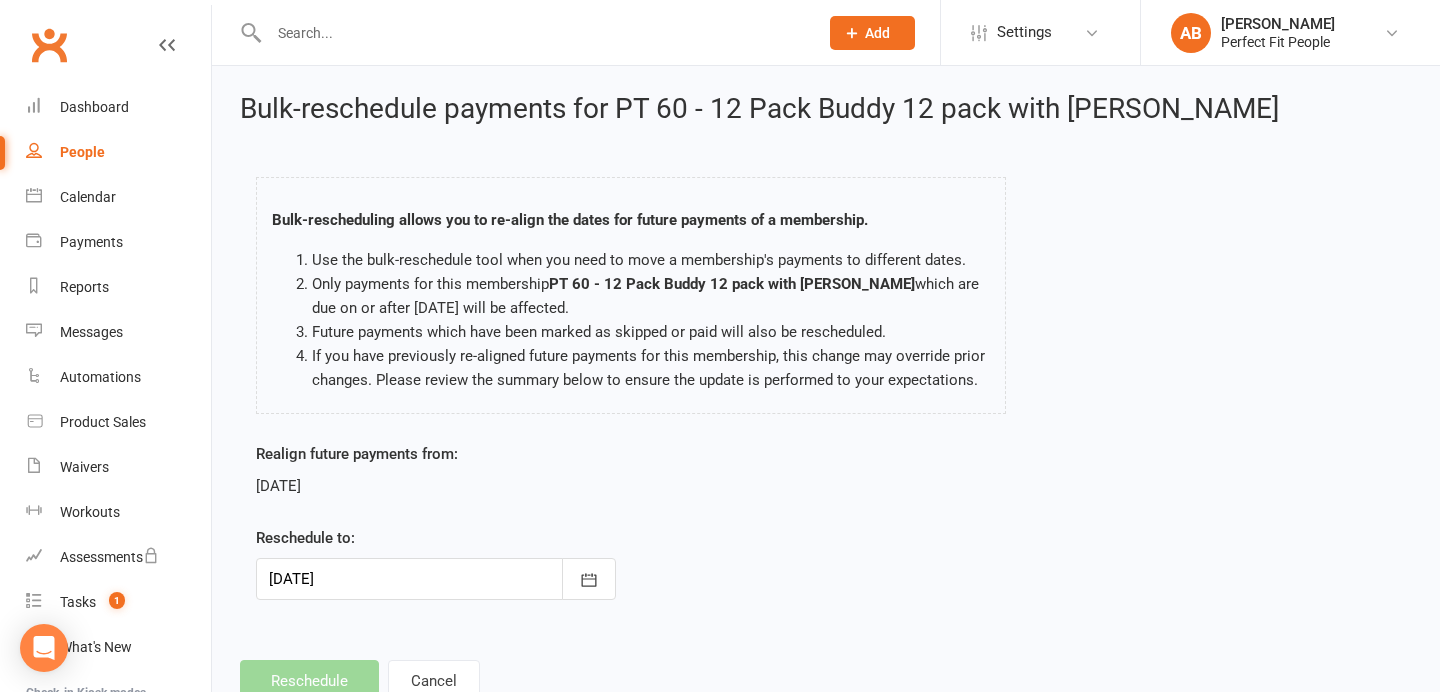 click at bounding box center [167, 45] 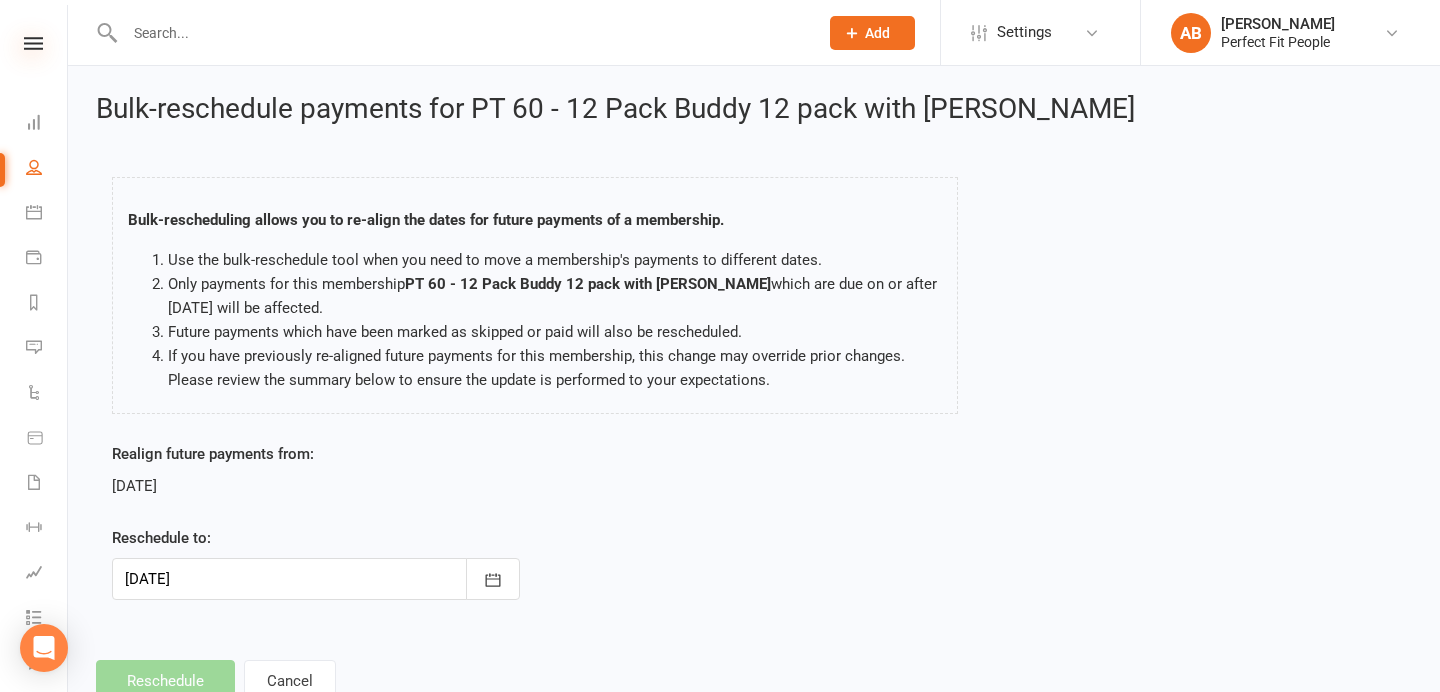 click at bounding box center [33, 43] 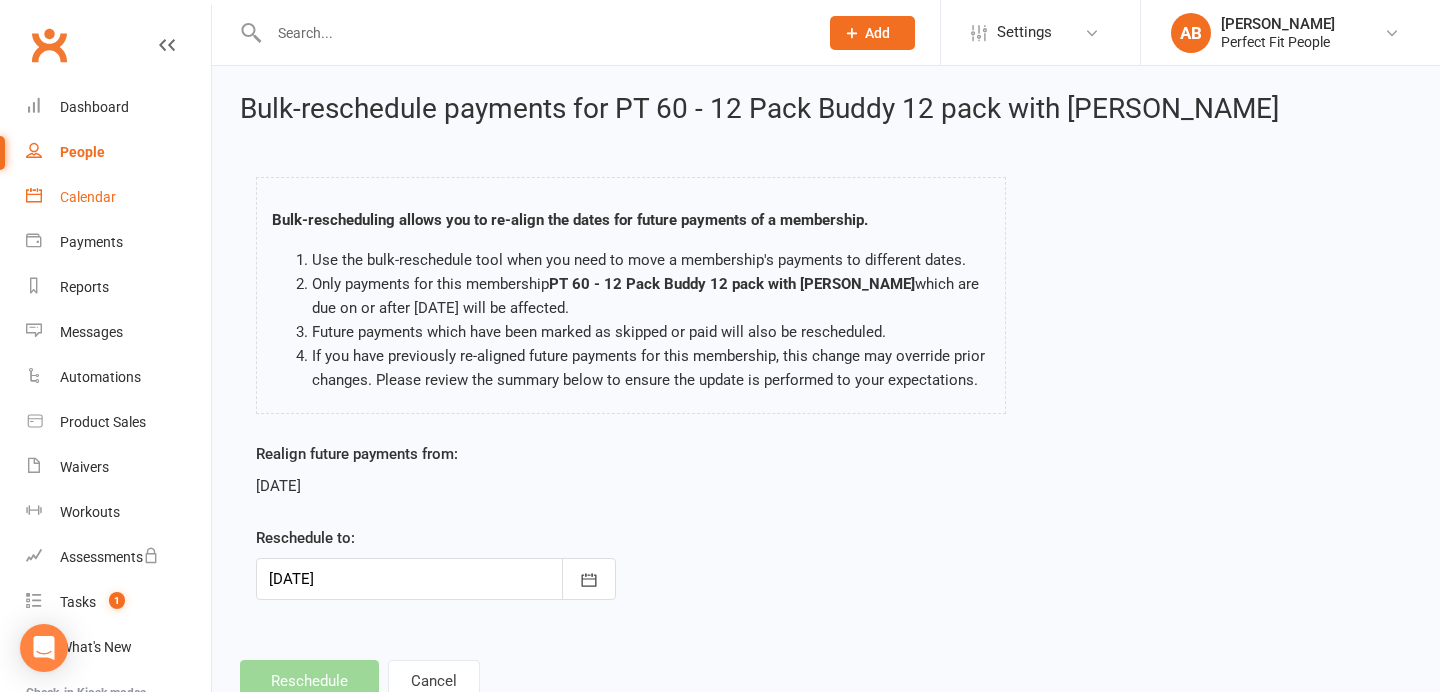click on "Calendar" at bounding box center [118, 197] 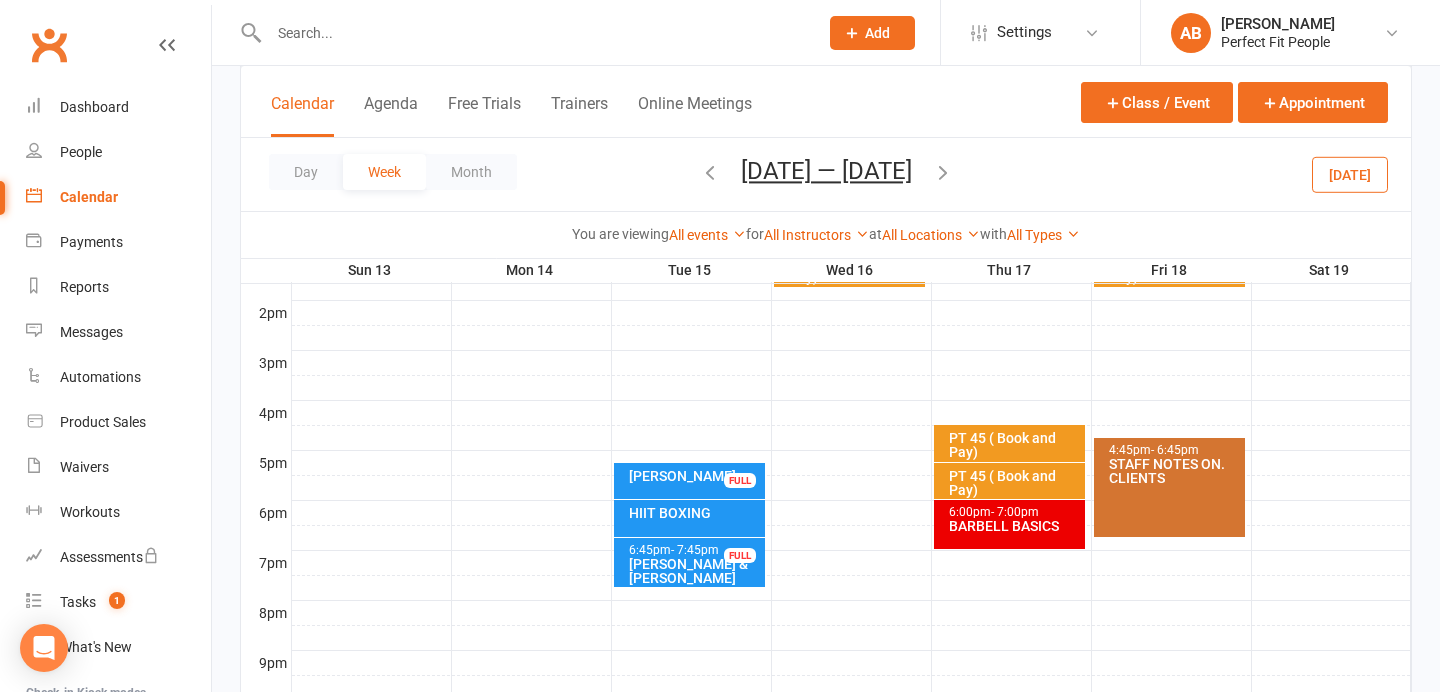 scroll, scrollTop: 877, scrollLeft: 0, axis: vertical 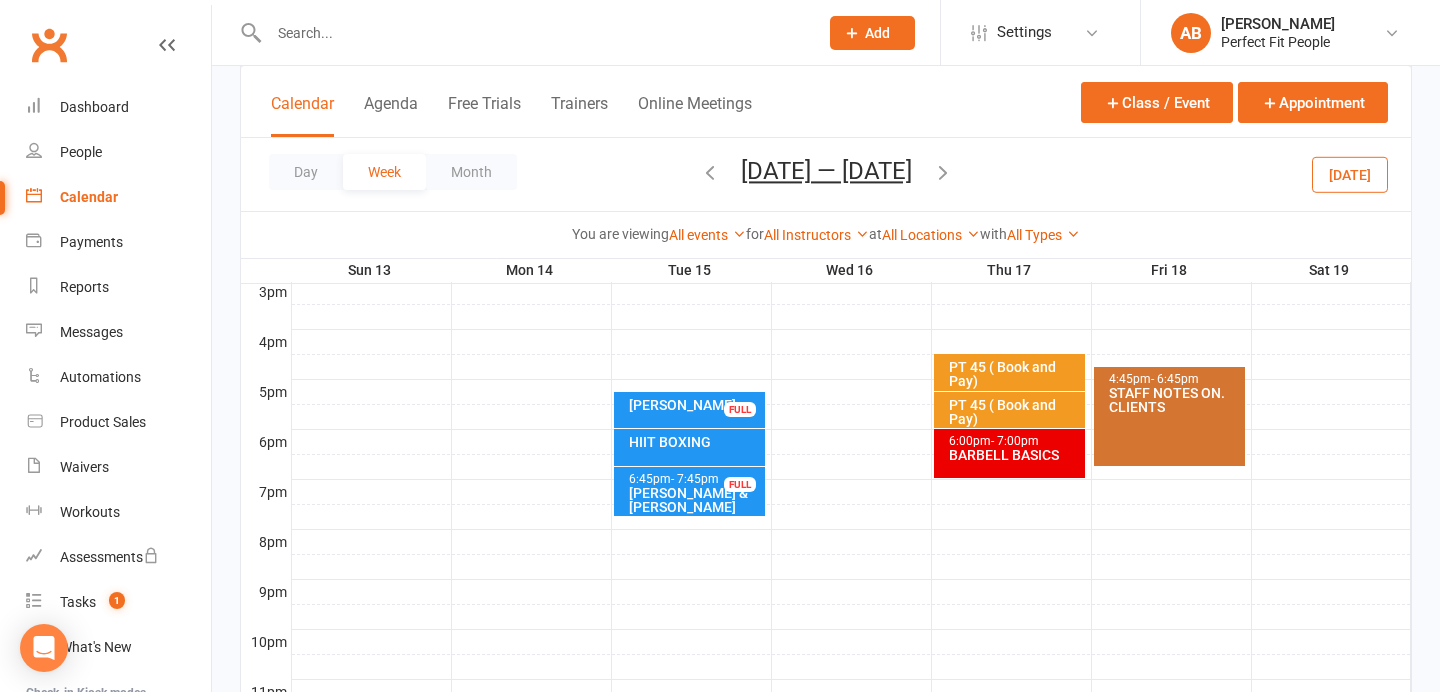 click on "[PERSON_NAME] & [PERSON_NAME]" at bounding box center (694, 500) 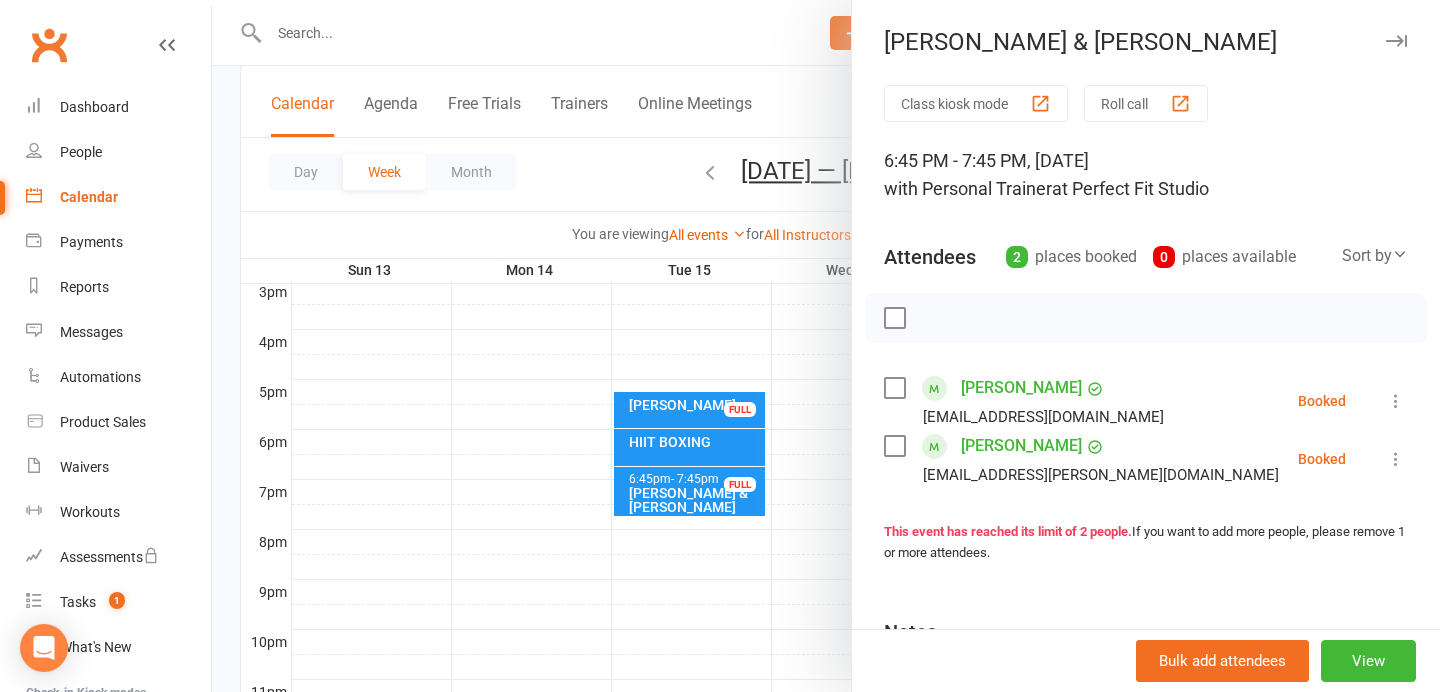 click at bounding box center [1396, 401] 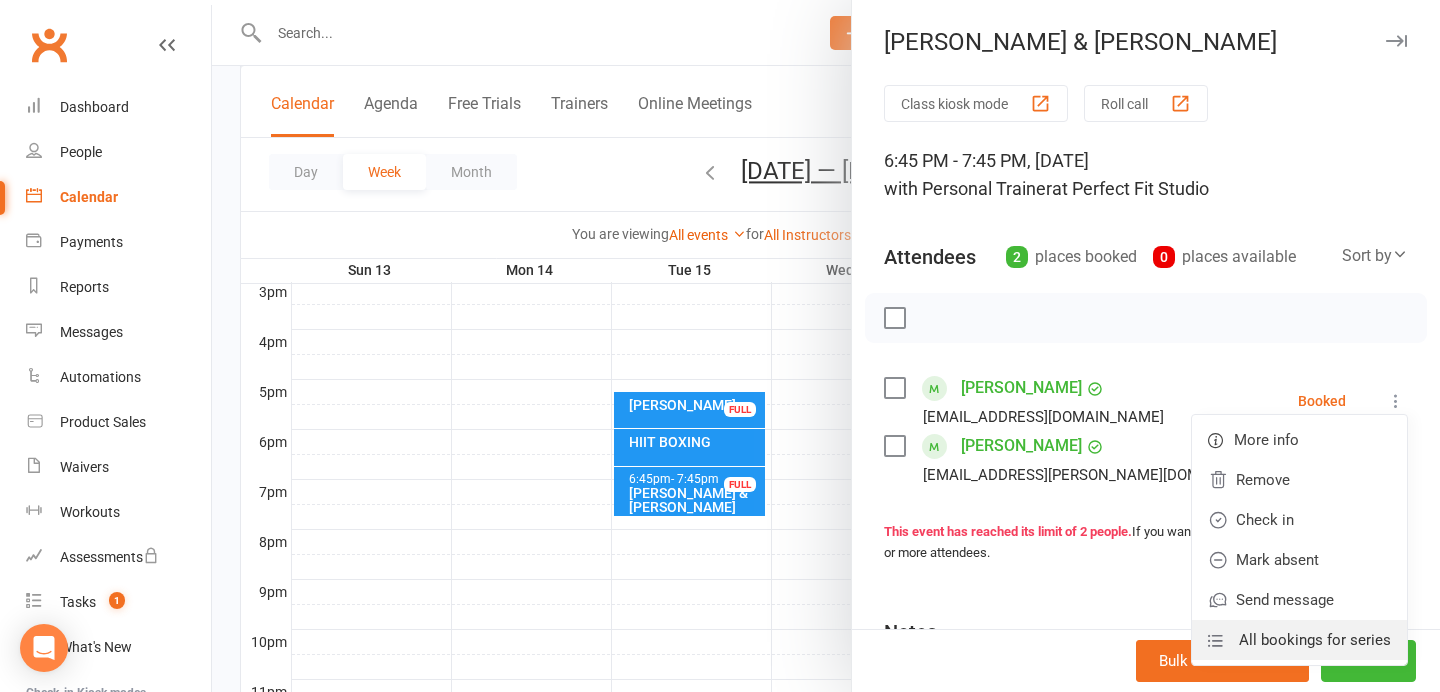 click on "All bookings for series" at bounding box center (1315, 640) 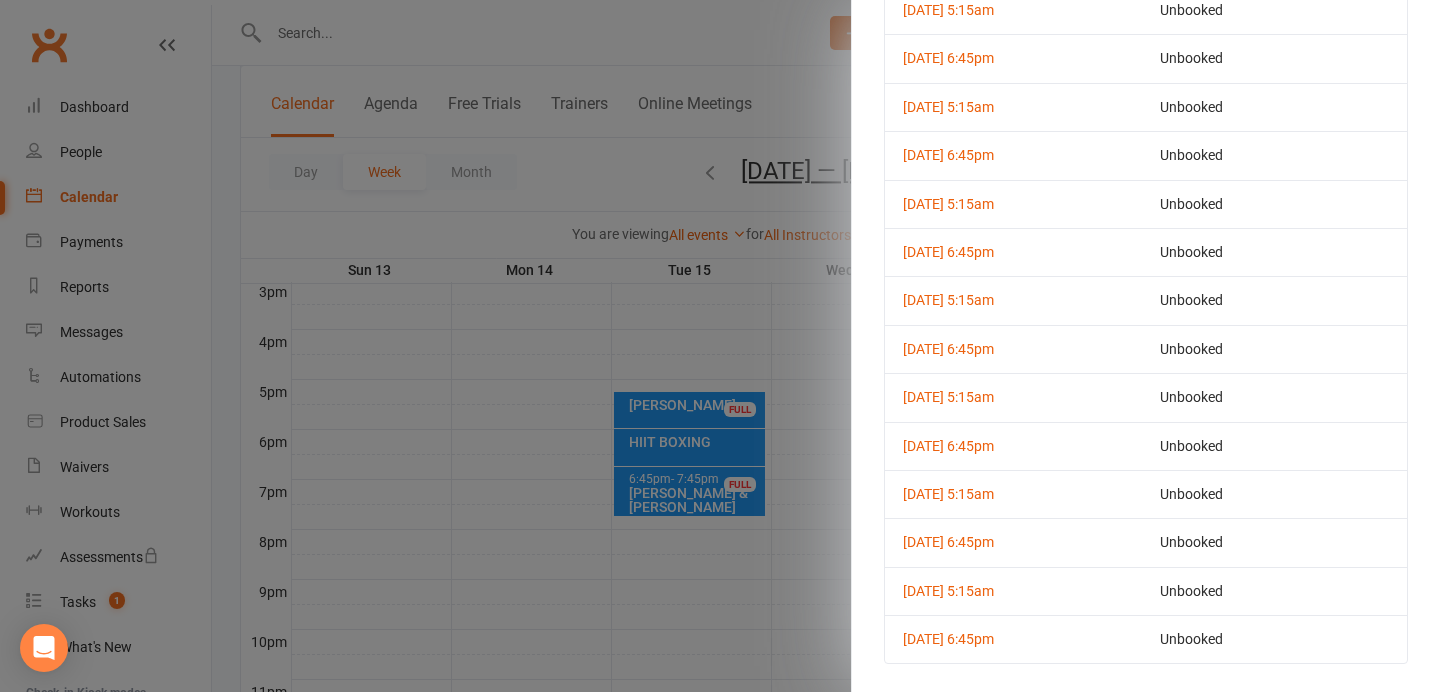 scroll, scrollTop: 4615, scrollLeft: 0, axis: vertical 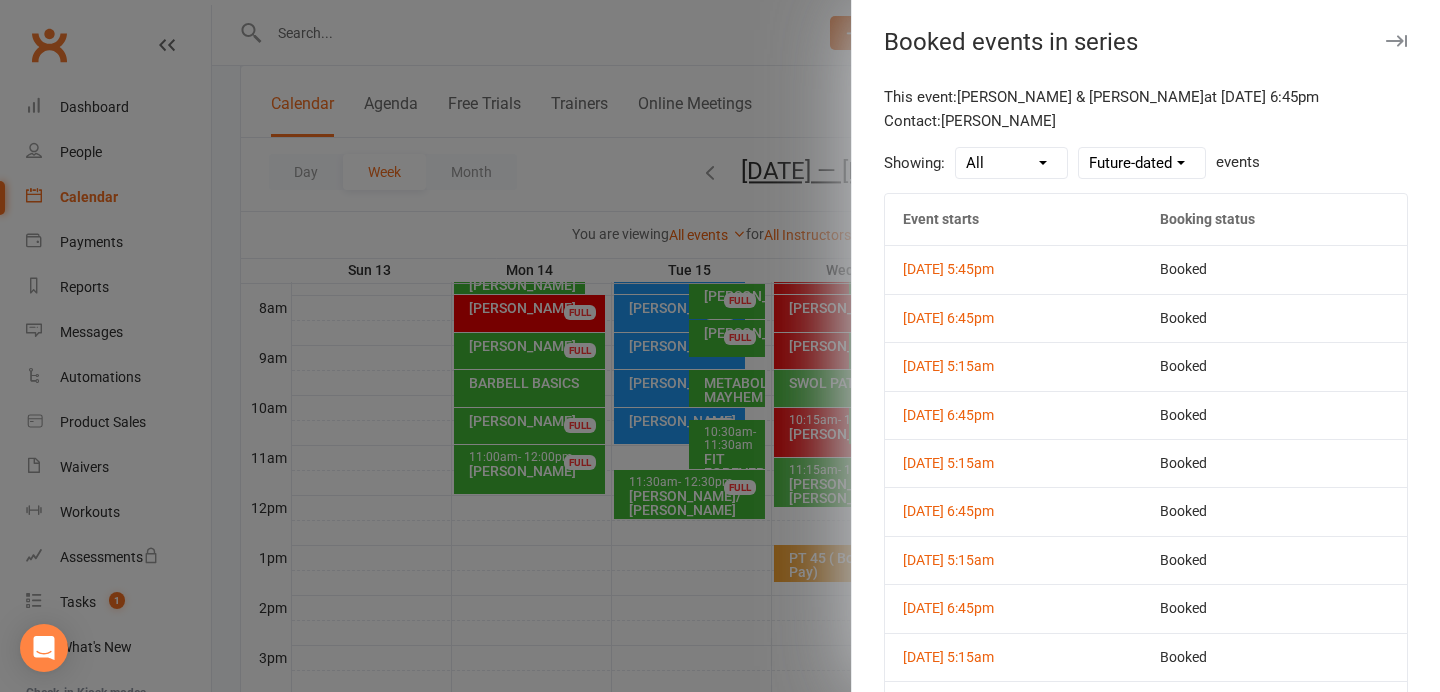 click at bounding box center (1396, 41) 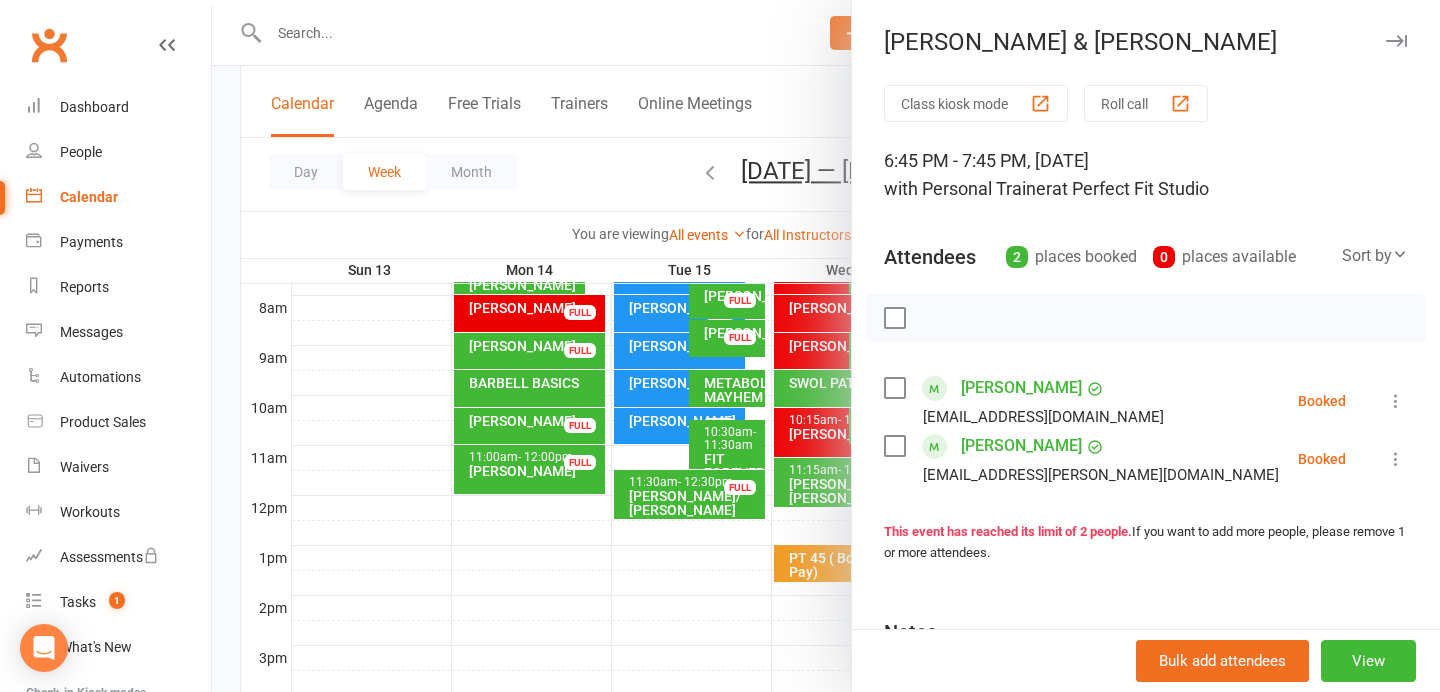 click at bounding box center [1396, 401] 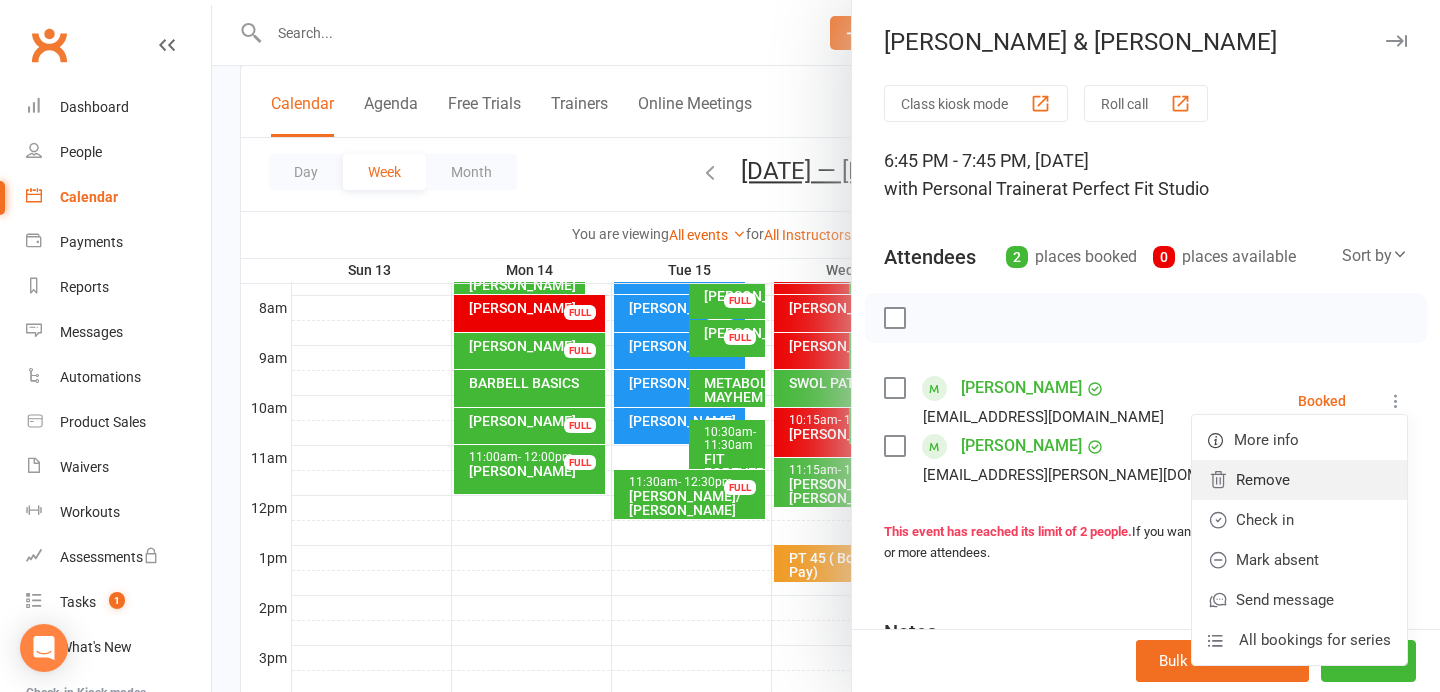 click on "Remove" at bounding box center [1299, 480] 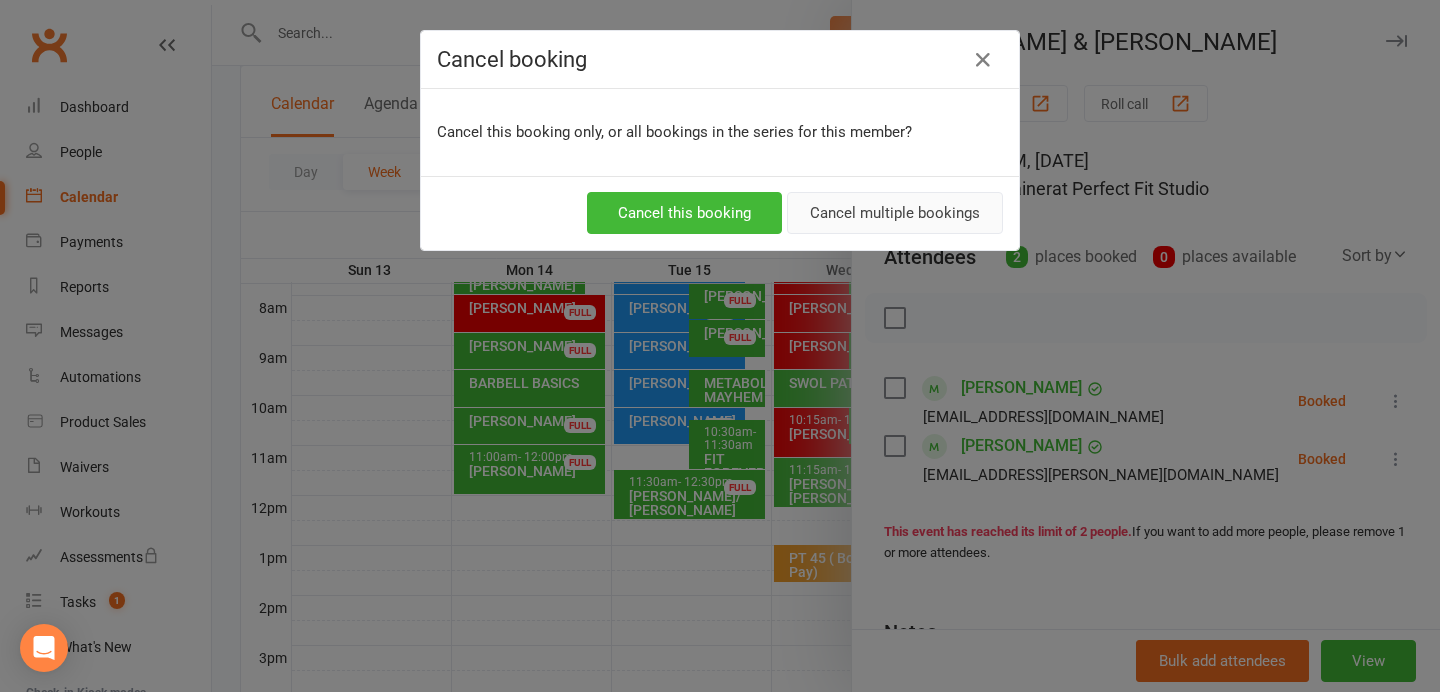 click on "Cancel multiple bookings" at bounding box center (895, 213) 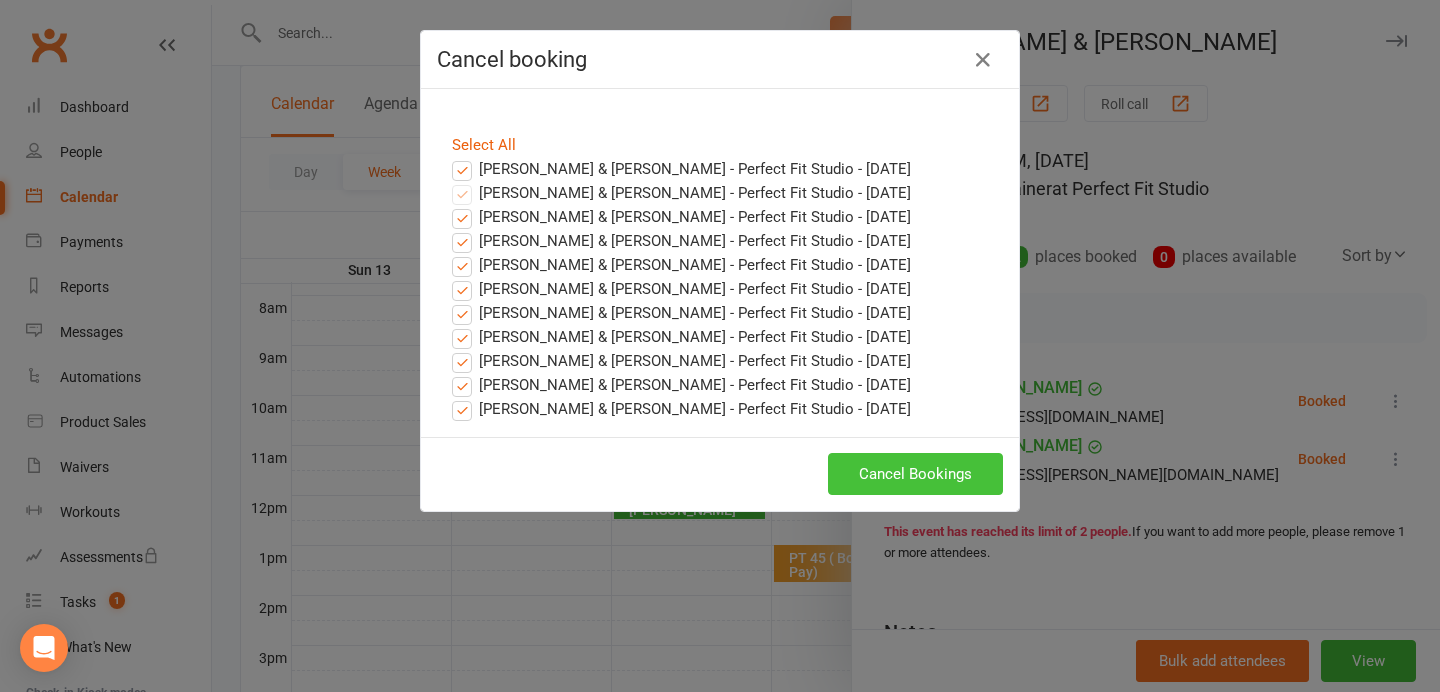 click on "Cancel Bookings" at bounding box center (915, 474) 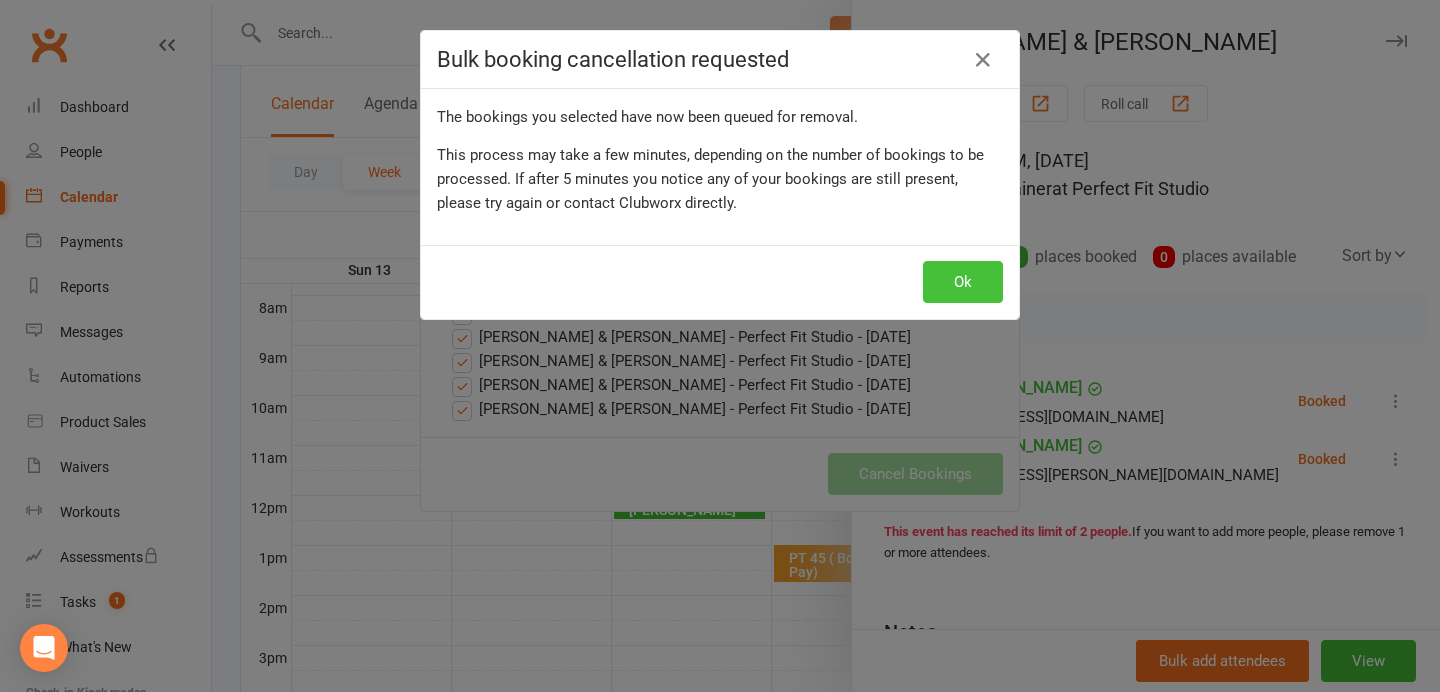 click on "Ok" at bounding box center [963, 282] 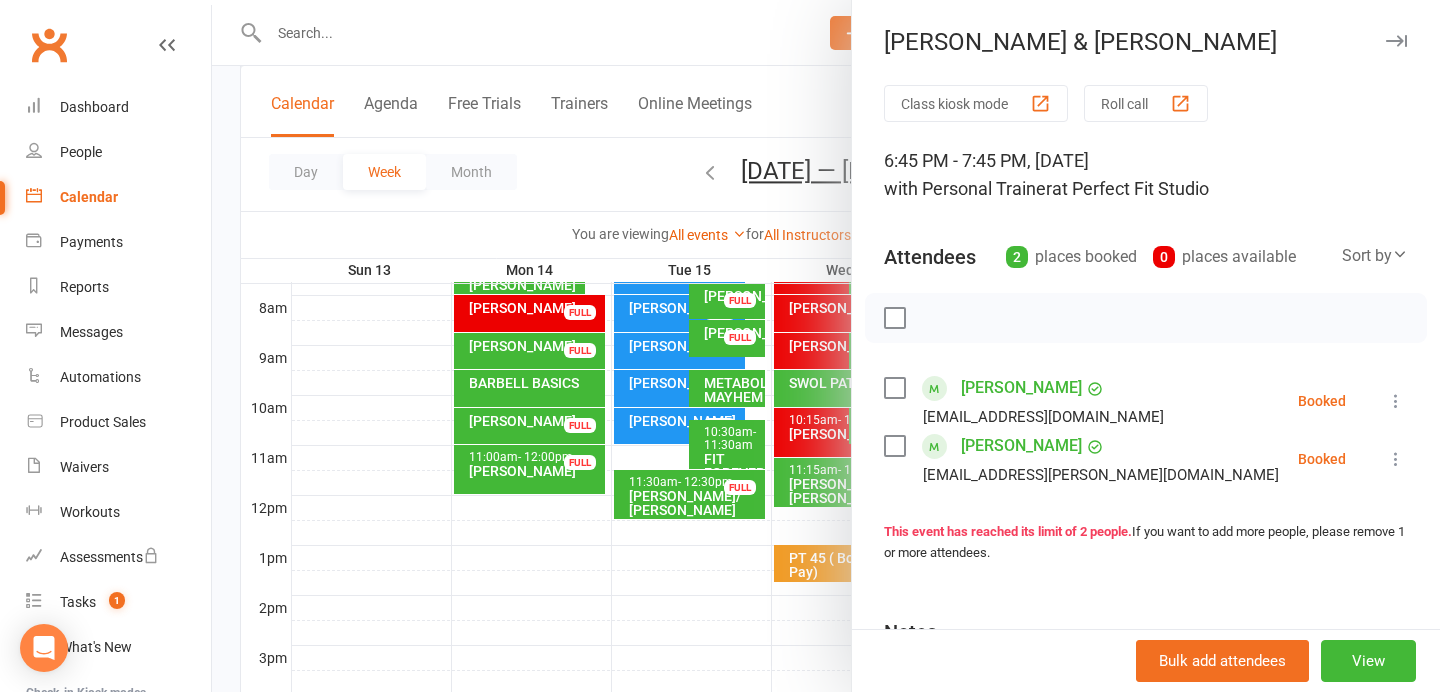 click at bounding box center (1396, 401) 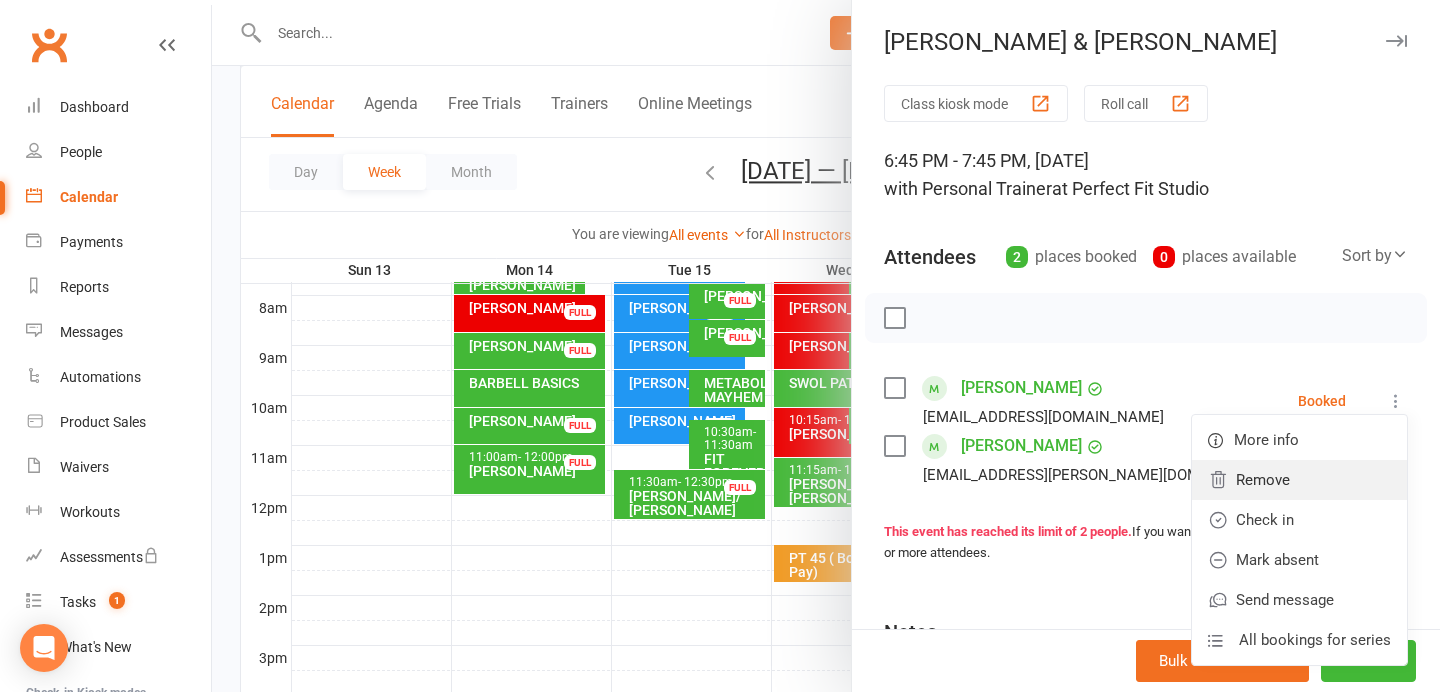 click on "Remove" at bounding box center [1299, 480] 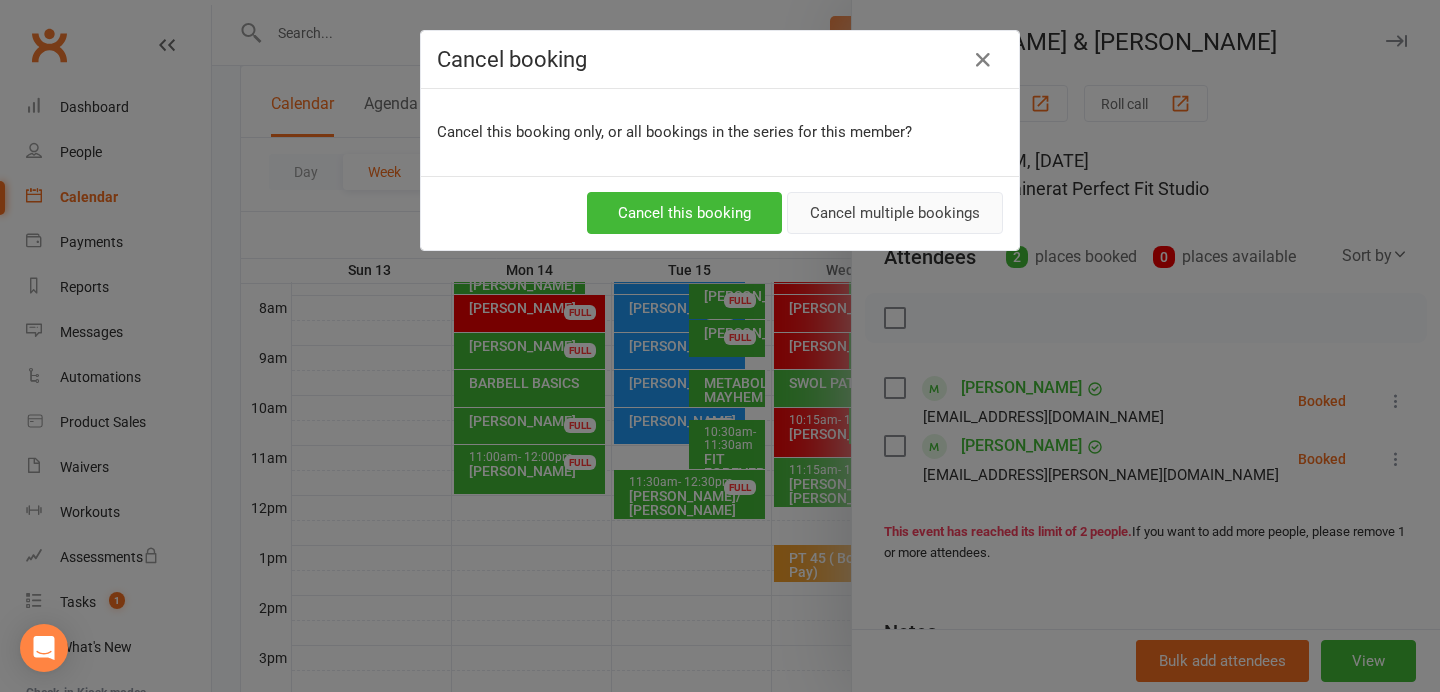 click on "Cancel multiple bookings" at bounding box center (895, 213) 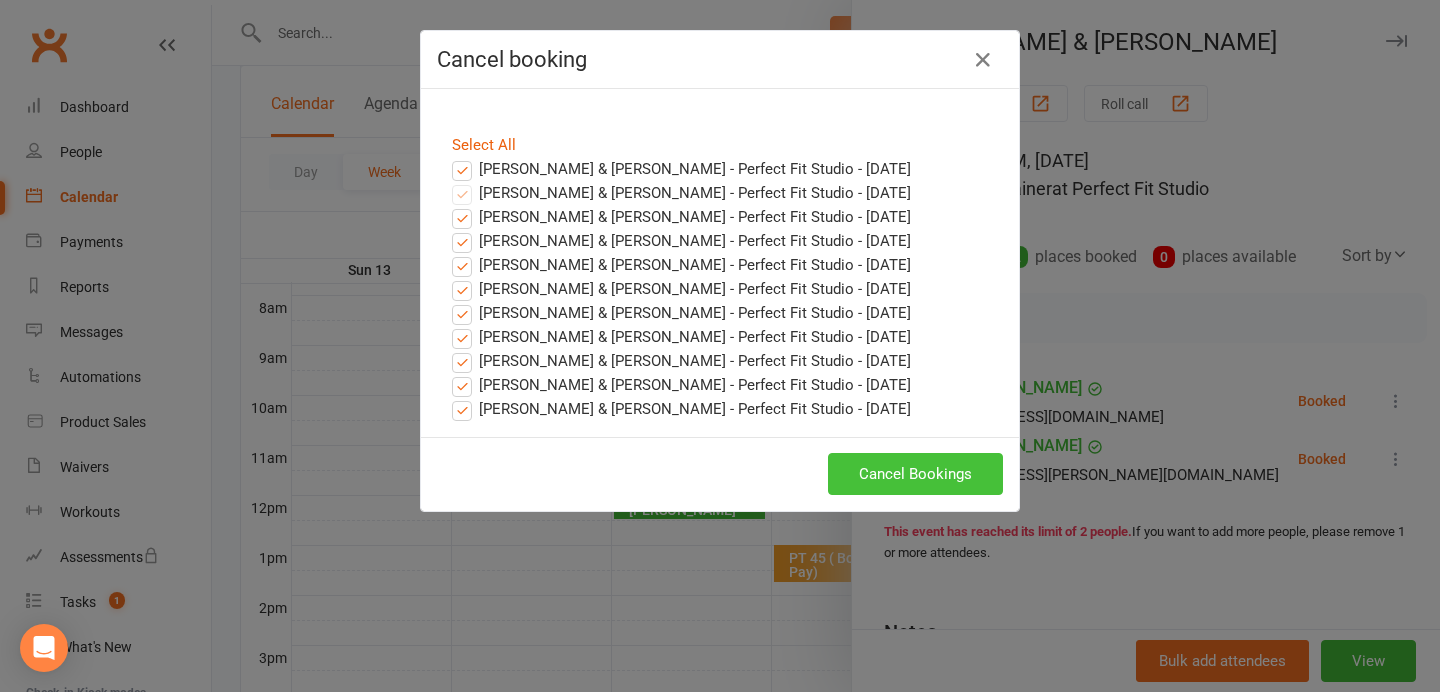 click on "Cancel Bookings" at bounding box center [915, 474] 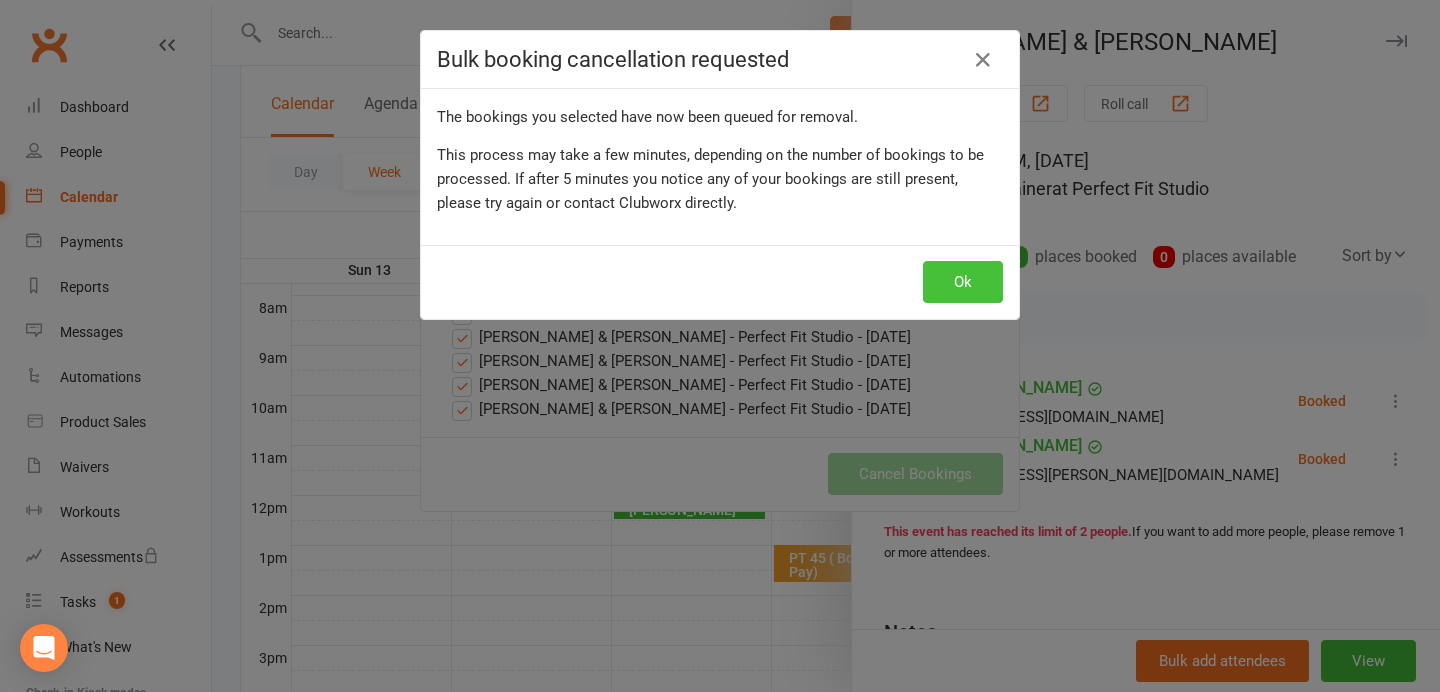 click on "Ok" at bounding box center [963, 282] 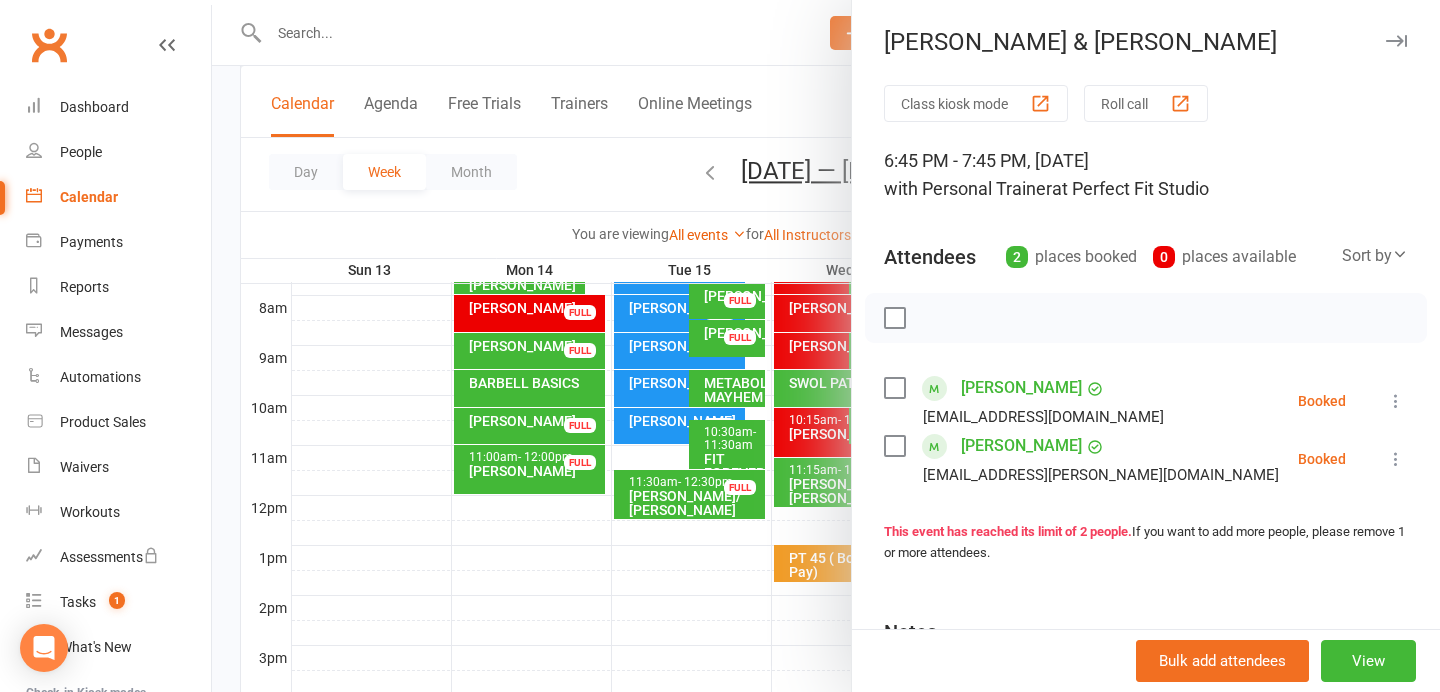 click at bounding box center (1396, 459) 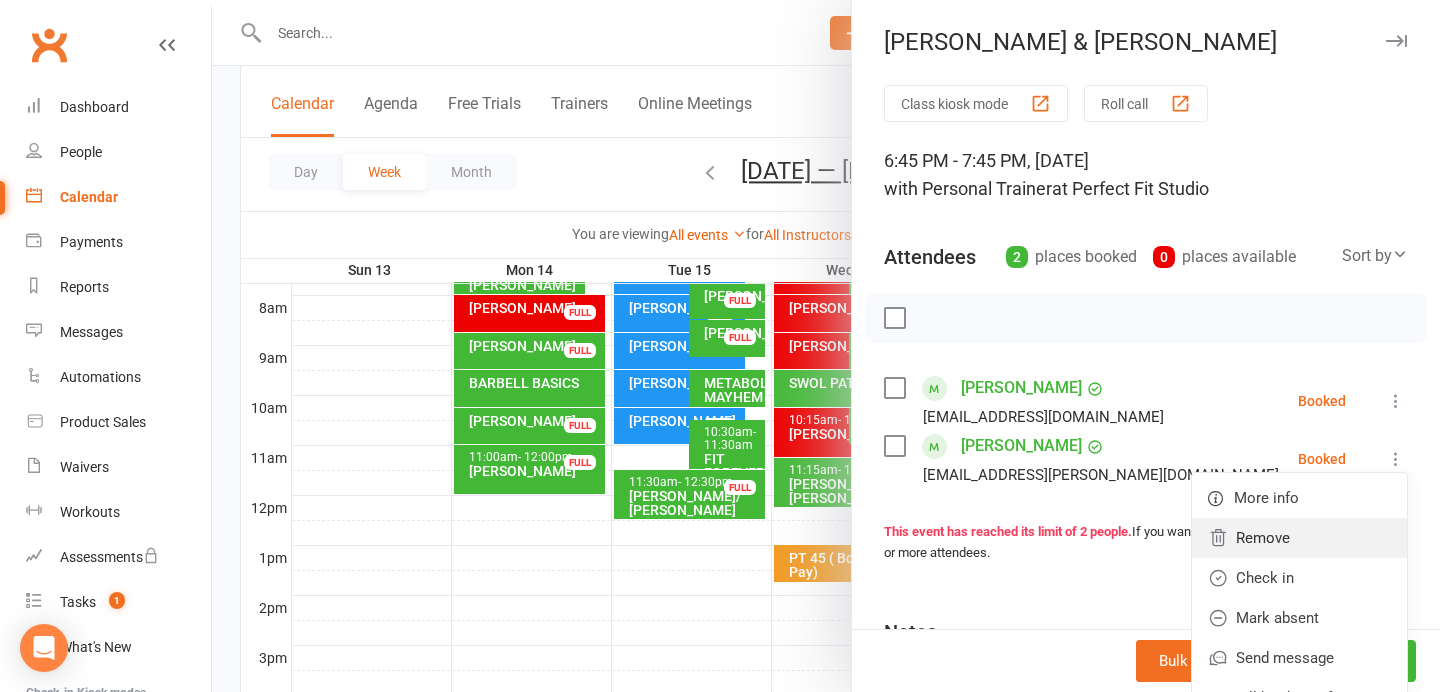click on "Remove" at bounding box center [1299, 538] 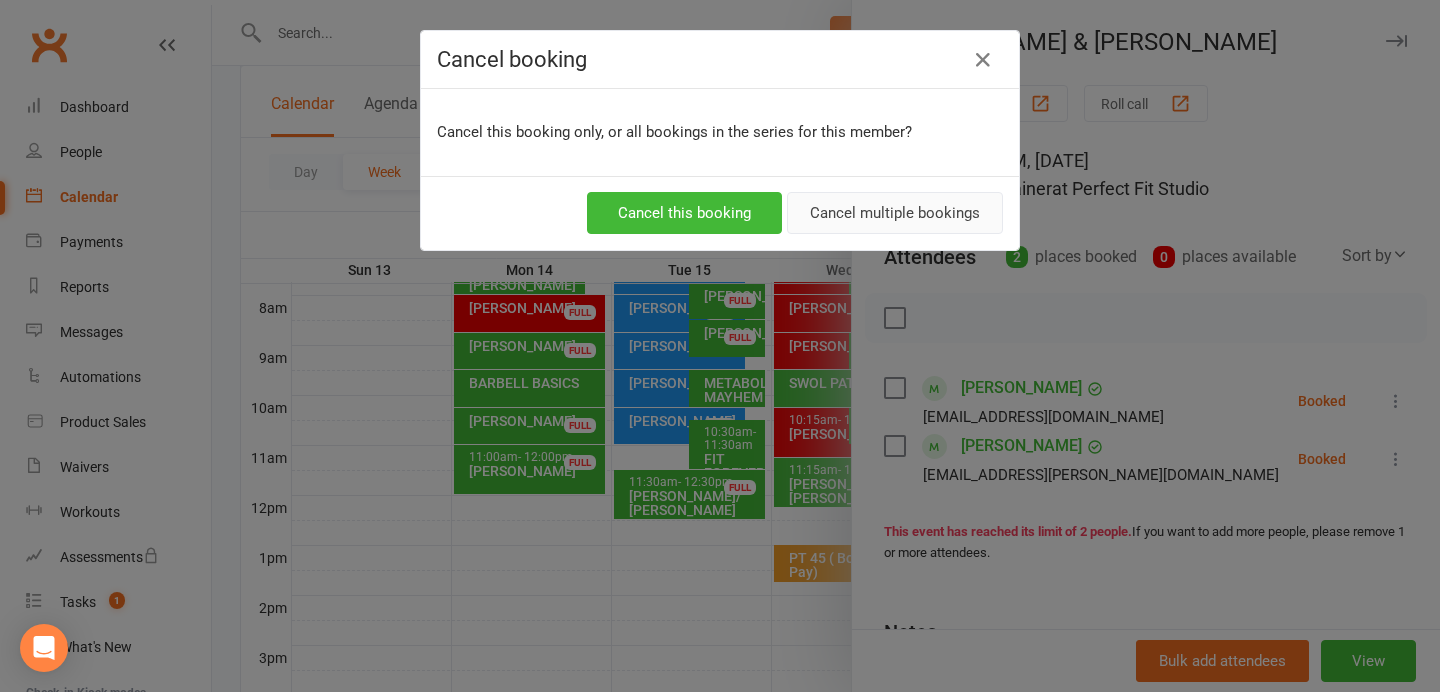 click on "Cancel multiple bookings" at bounding box center (895, 213) 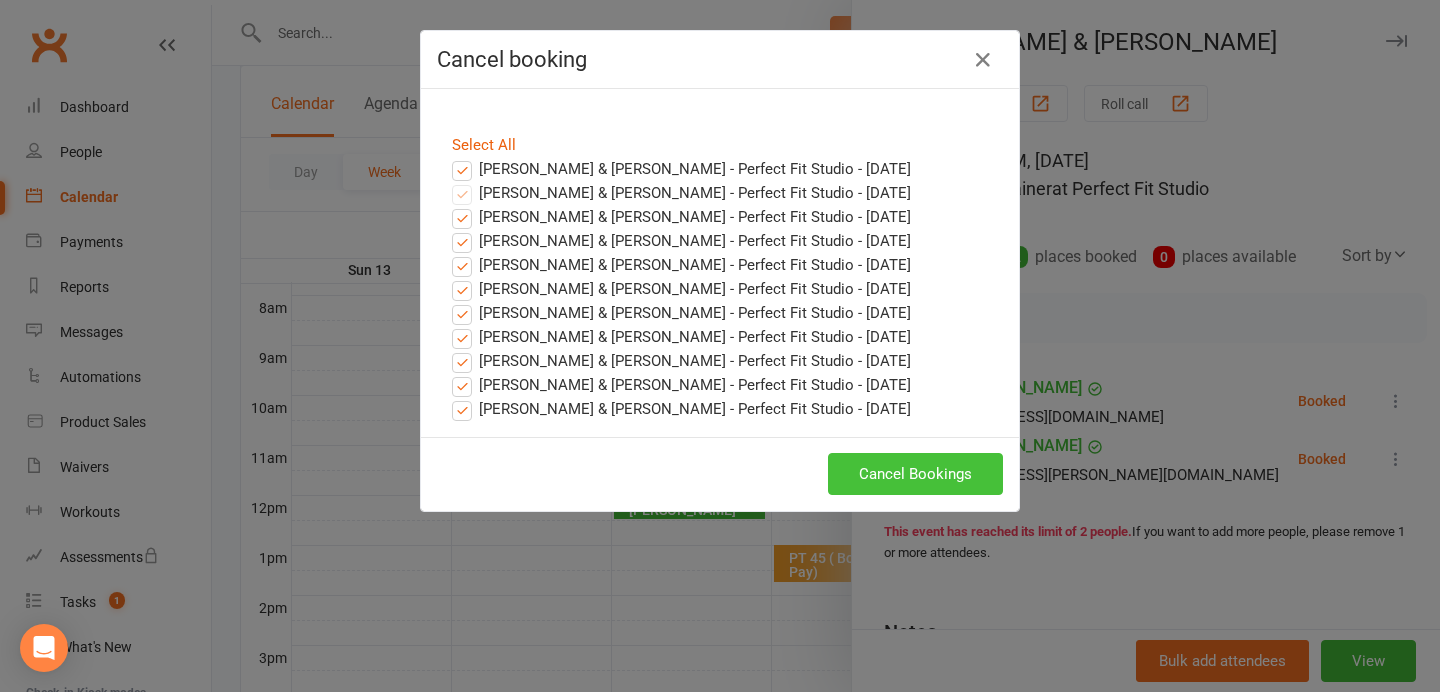 click on "Cancel Bookings" at bounding box center [915, 474] 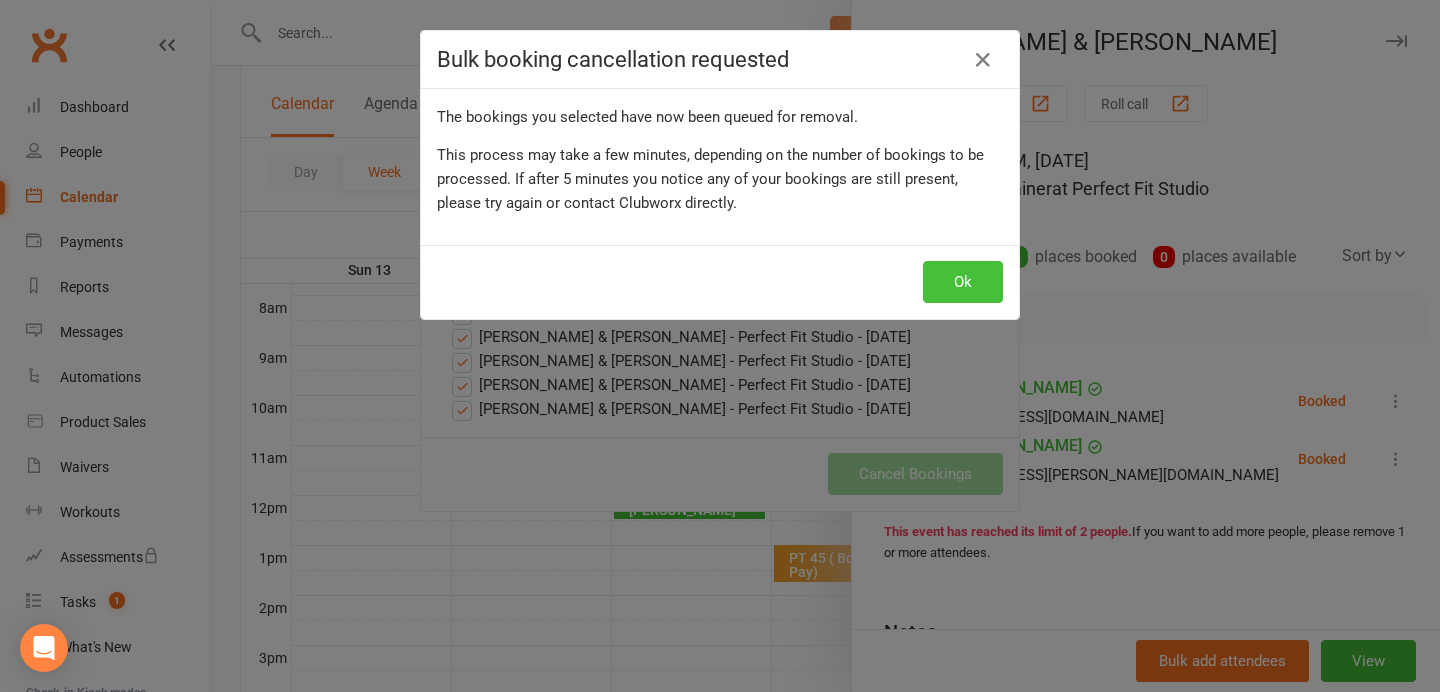 click on "Ok" at bounding box center (963, 282) 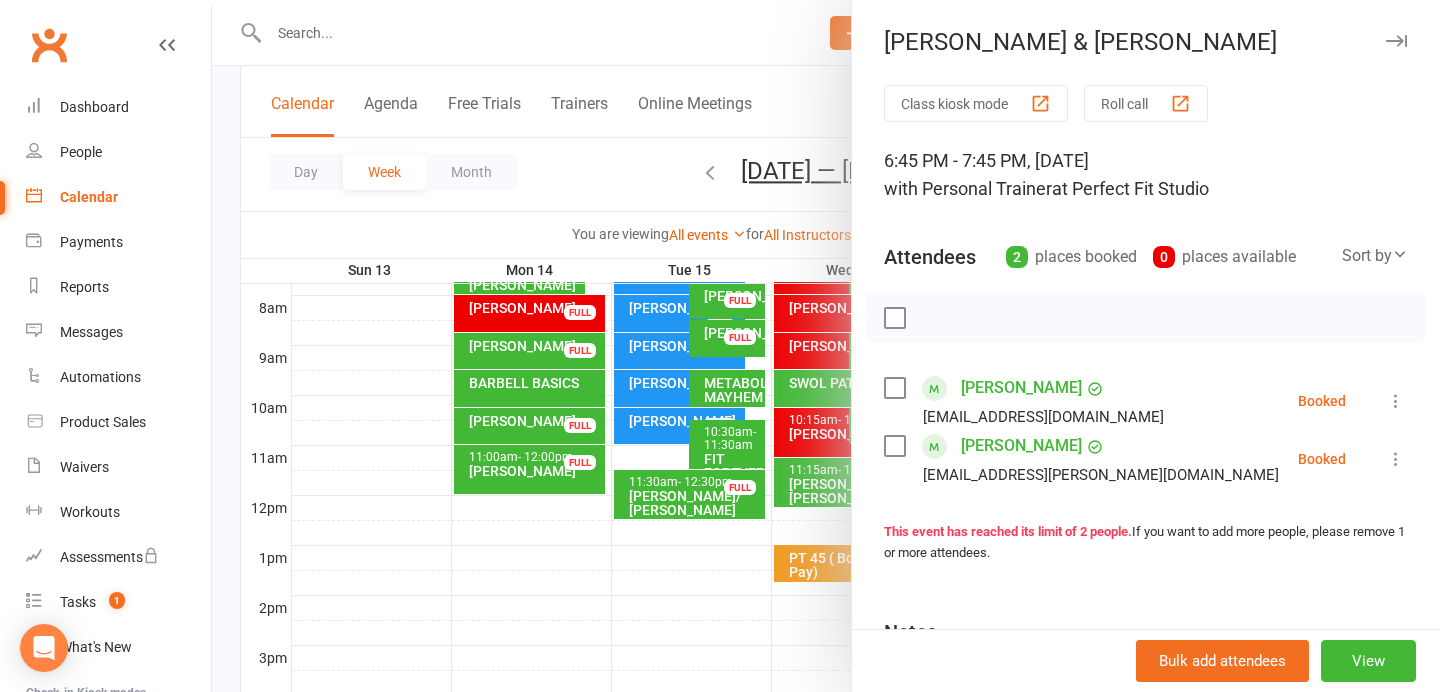 click at bounding box center [1396, 41] 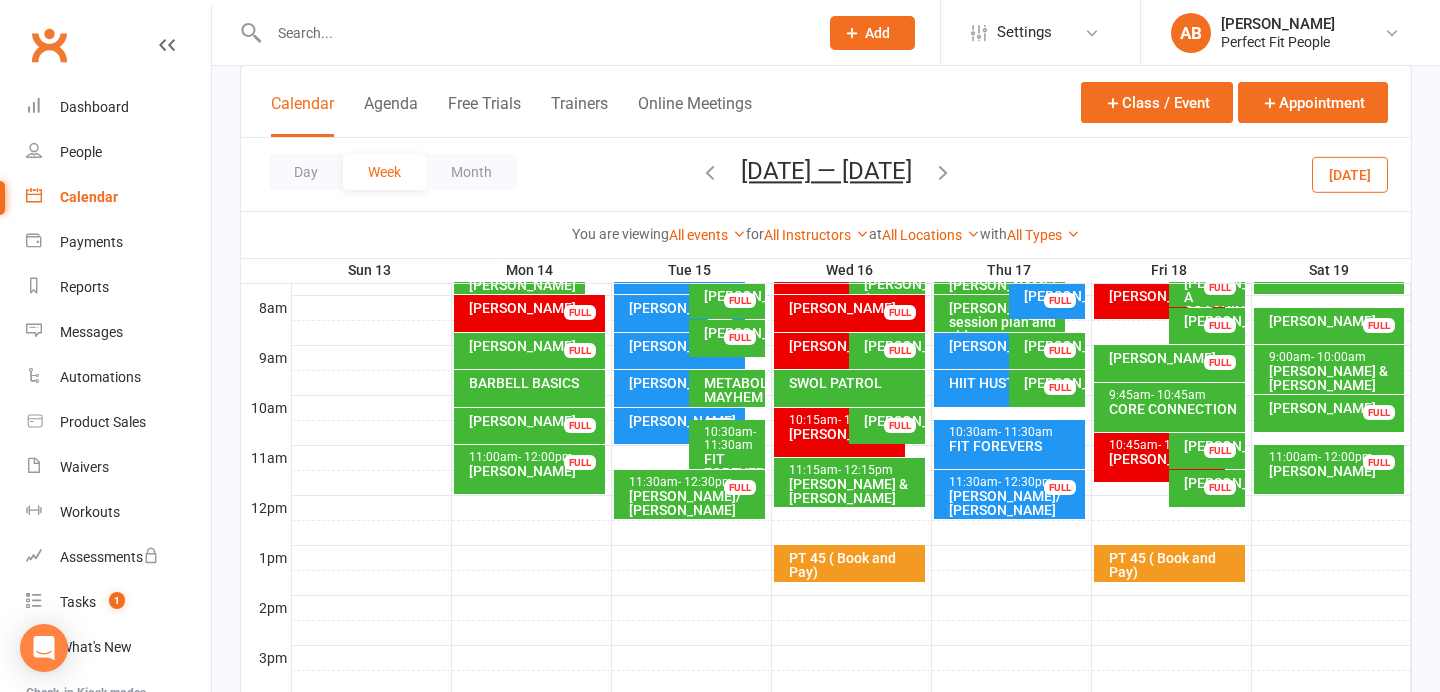 click at bounding box center (533, 33) 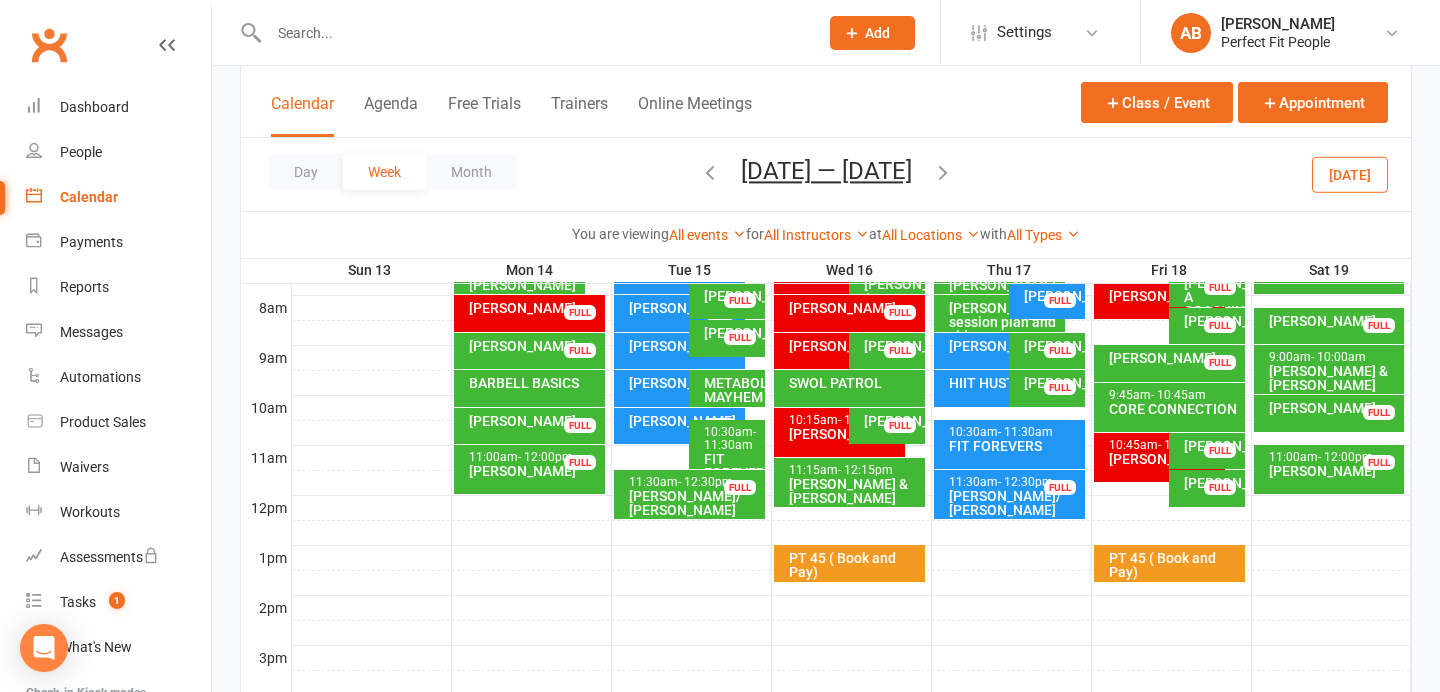 click on "Calendar" at bounding box center [89, 197] 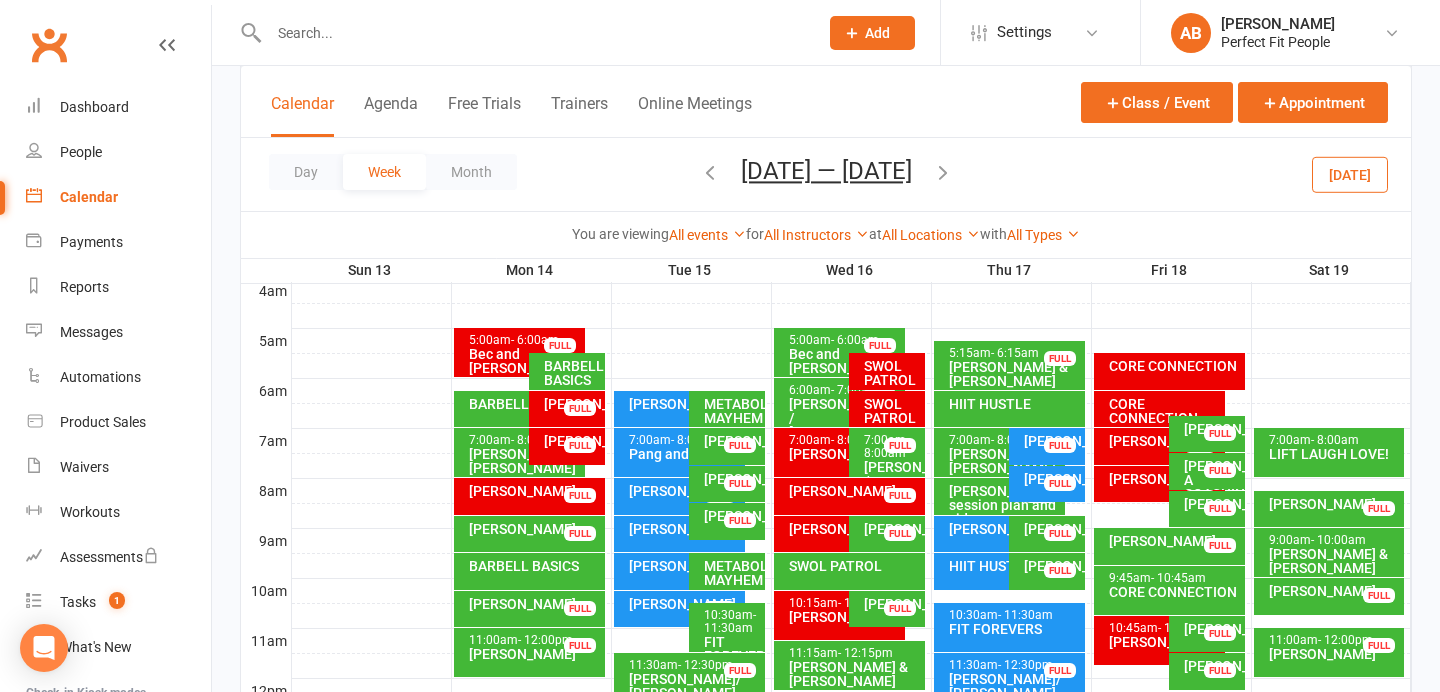 scroll, scrollTop: 298, scrollLeft: 0, axis: vertical 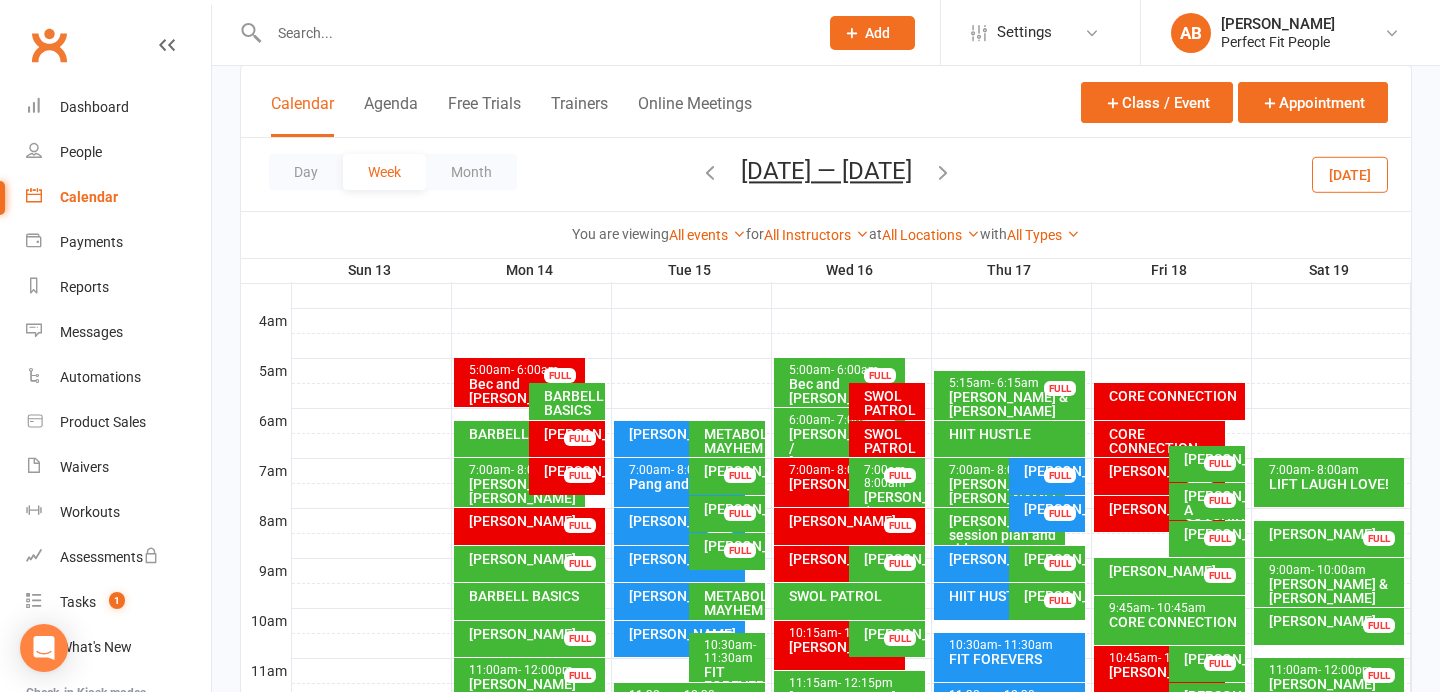 click at bounding box center (710, 172) 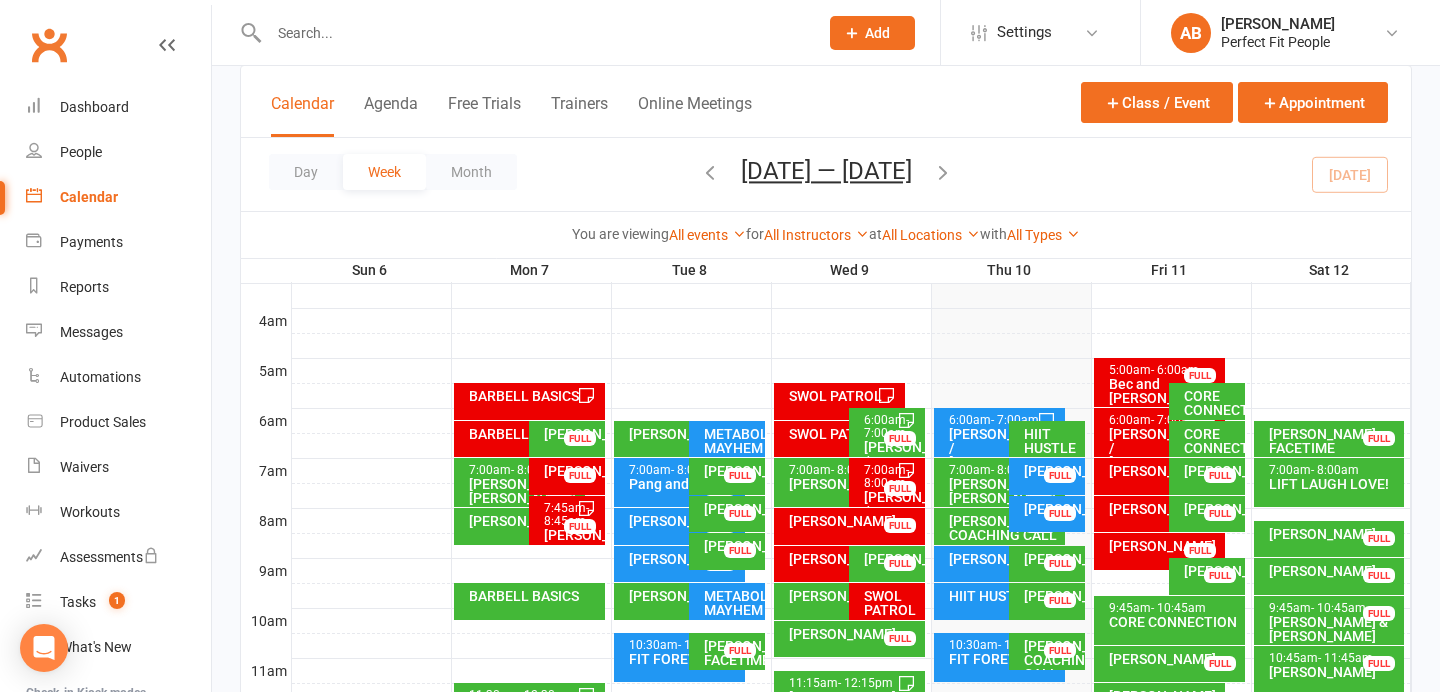 click at bounding box center (943, 172) 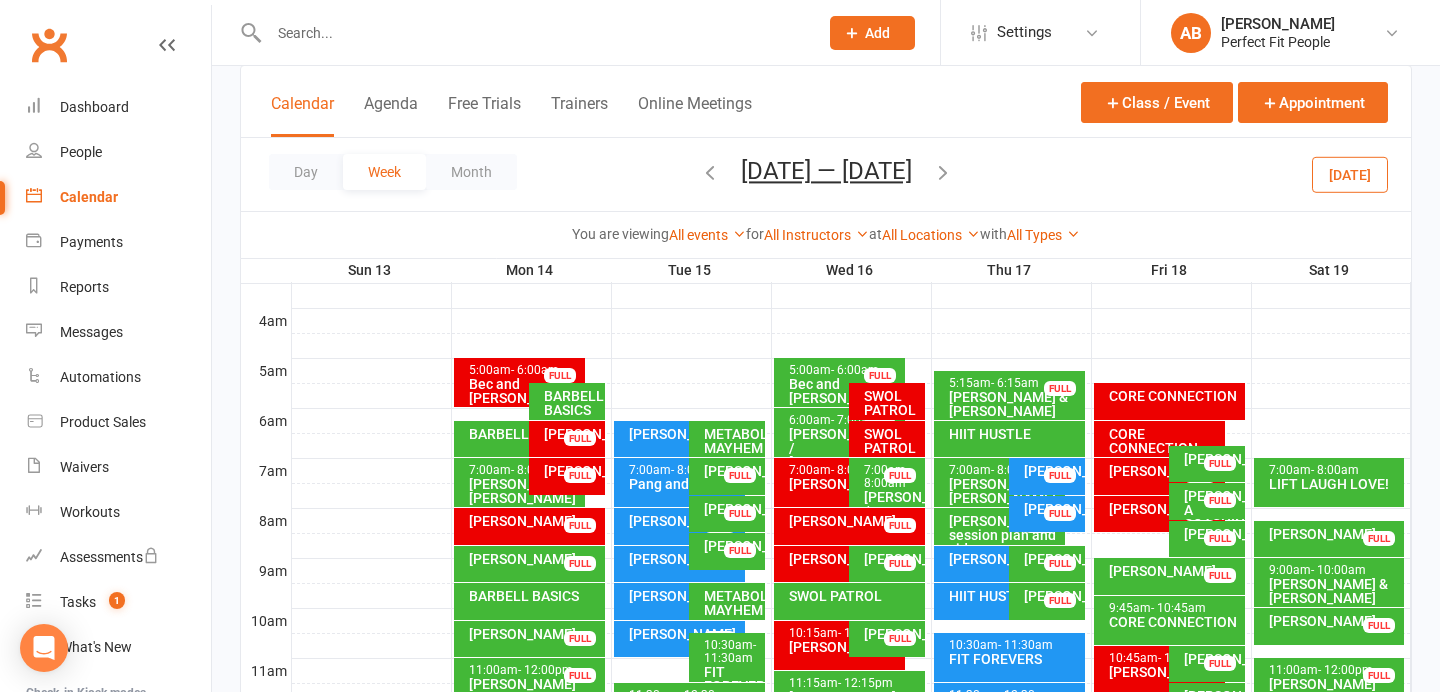 scroll, scrollTop: 972, scrollLeft: 0, axis: vertical 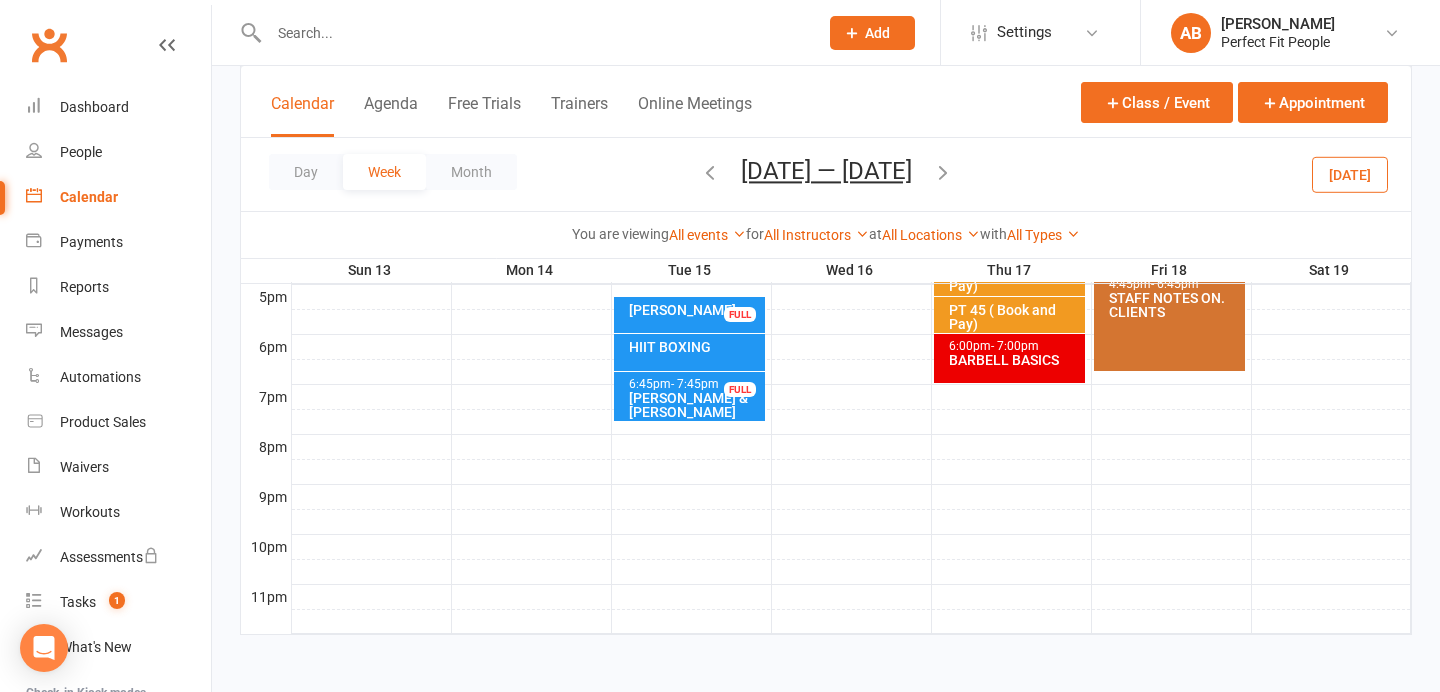 click on "- 7:45pm" at bounding box center [695, 384] 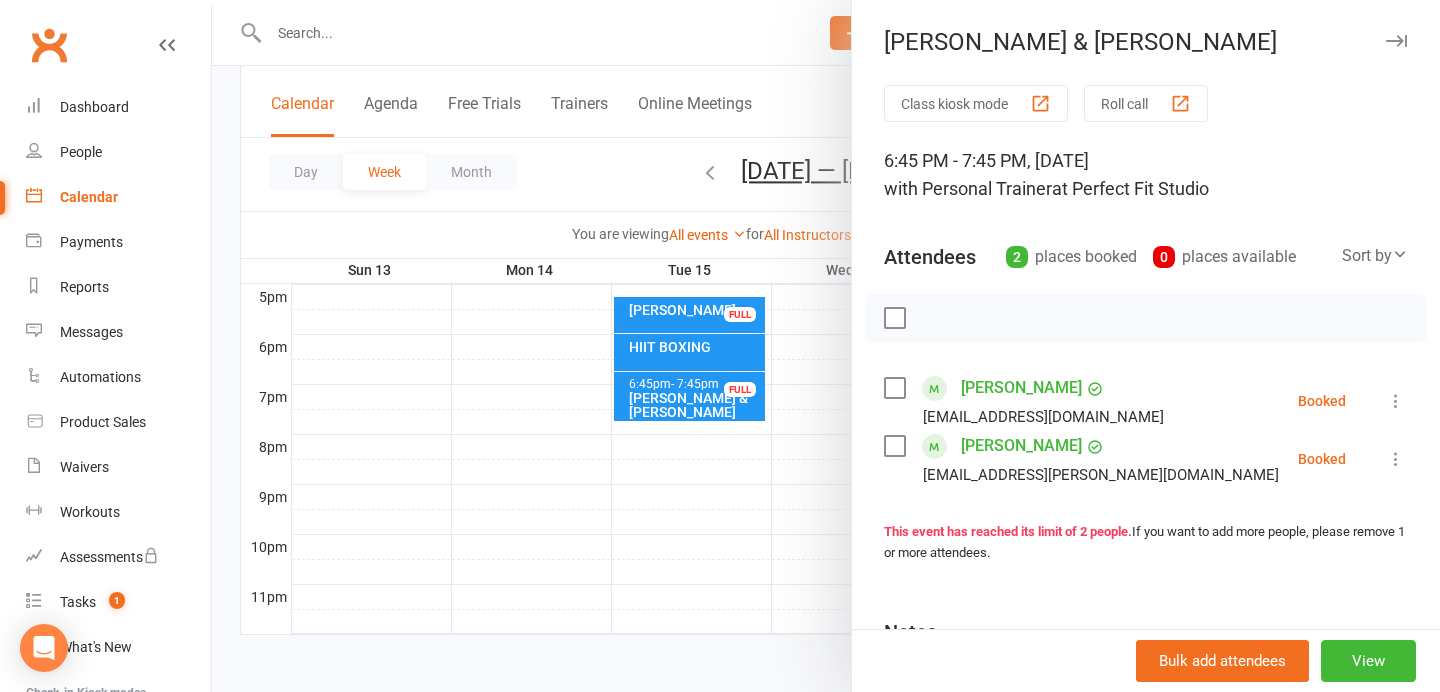 click at bounding box center (1396, 401) 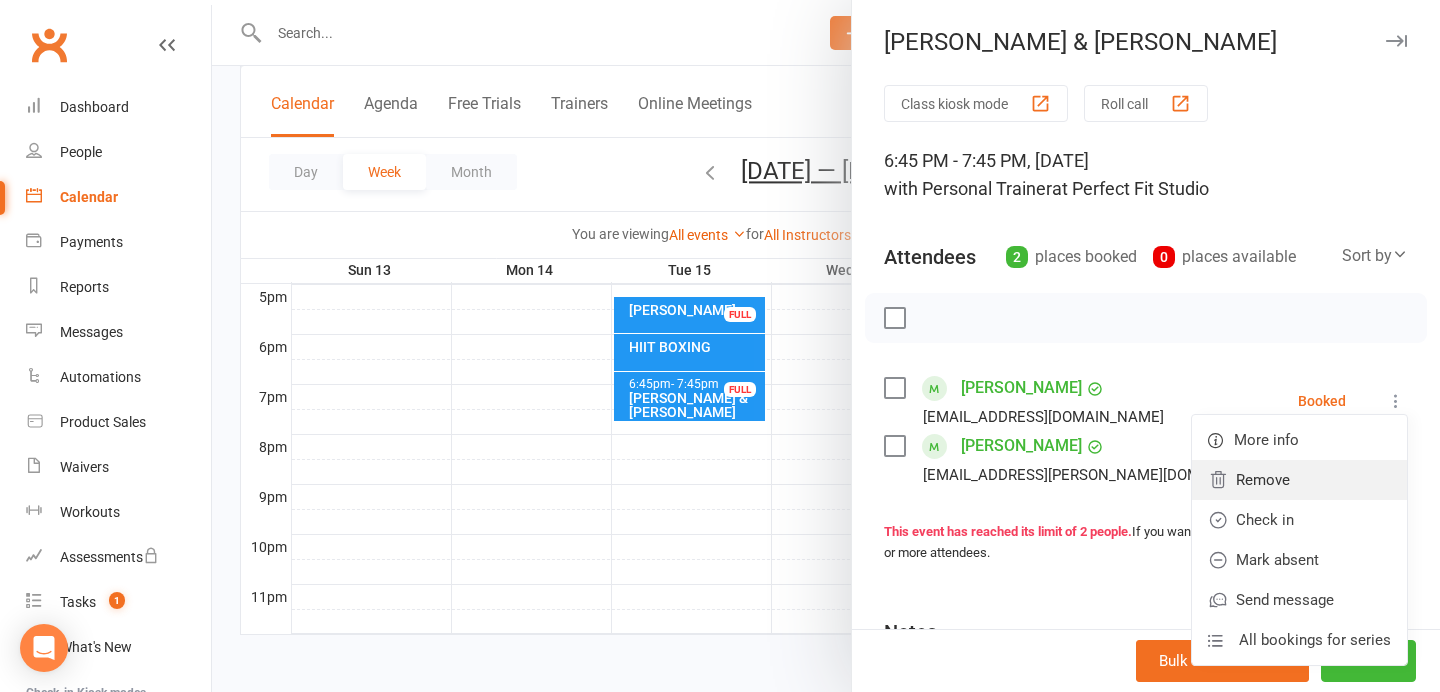 click on "Remove" at bounding box center (1299, 480) 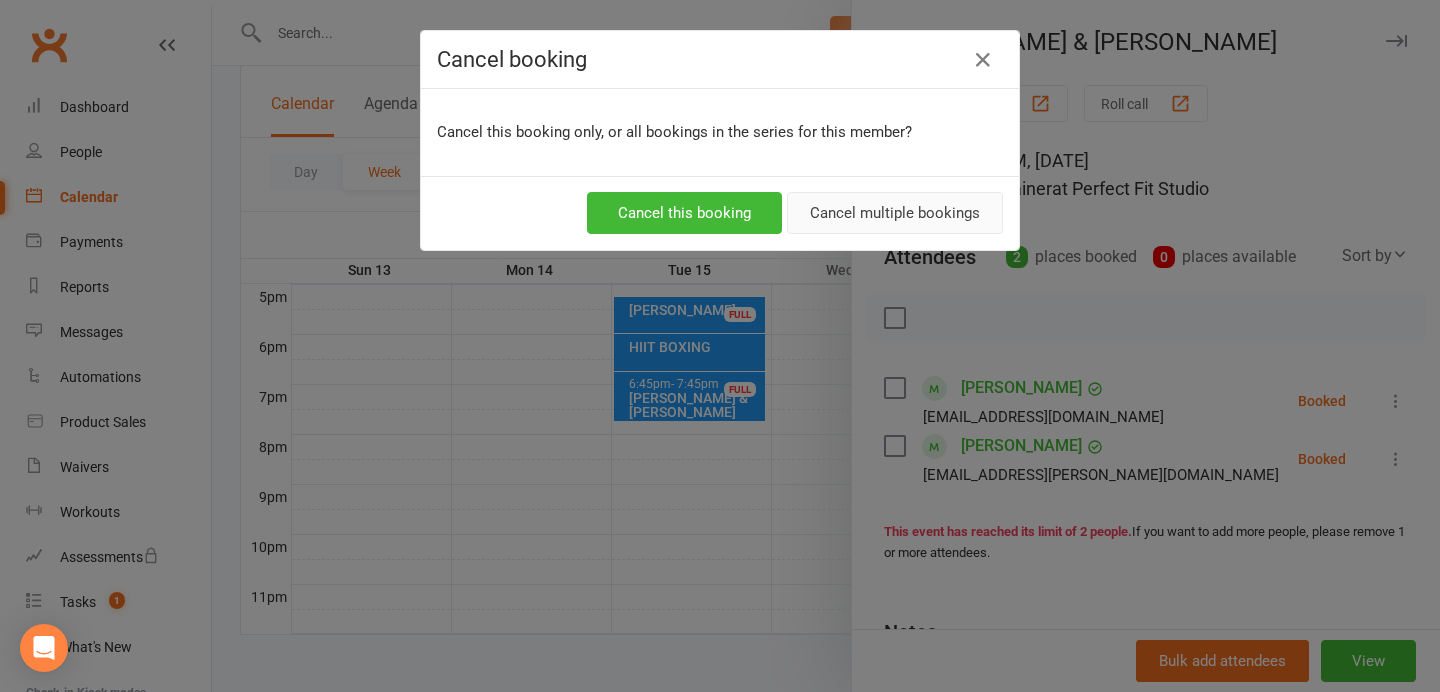 click on "Cancel multiple bookings" at bounding box center (895, 213) 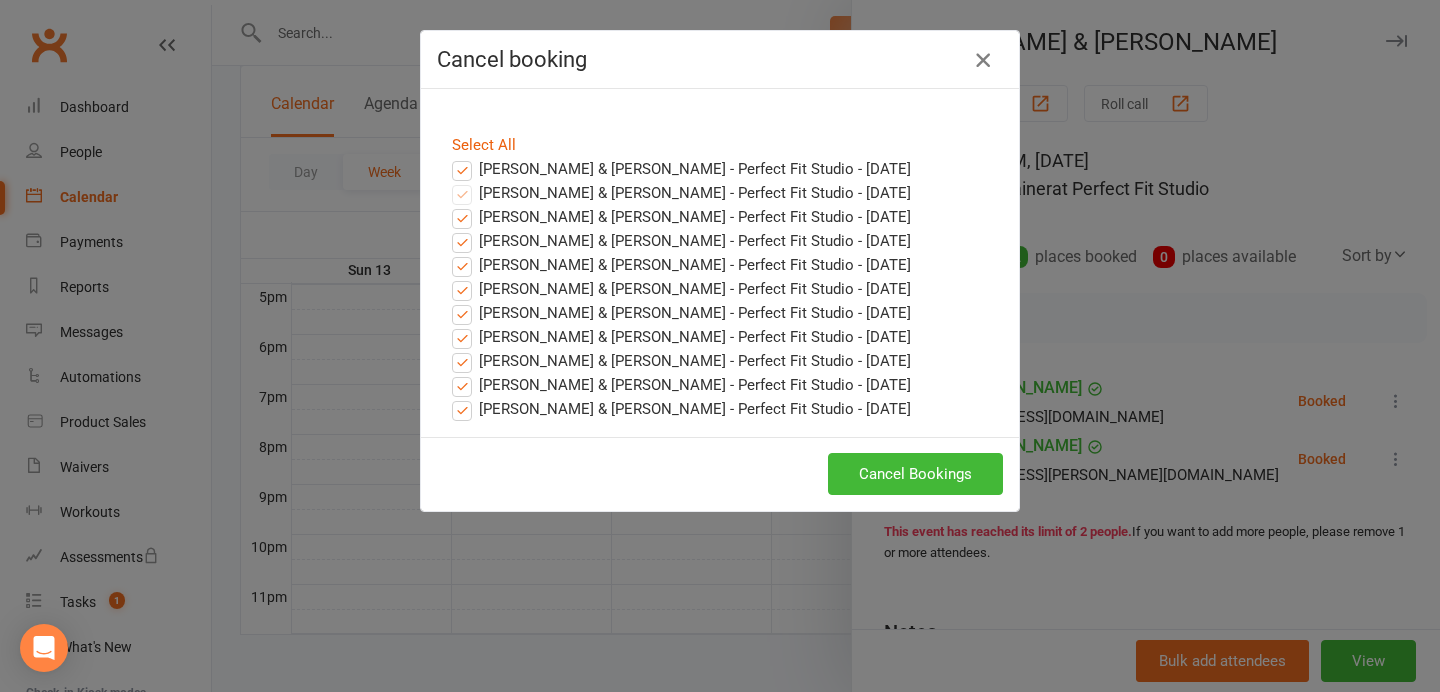 click at bounding box center [983, 60] 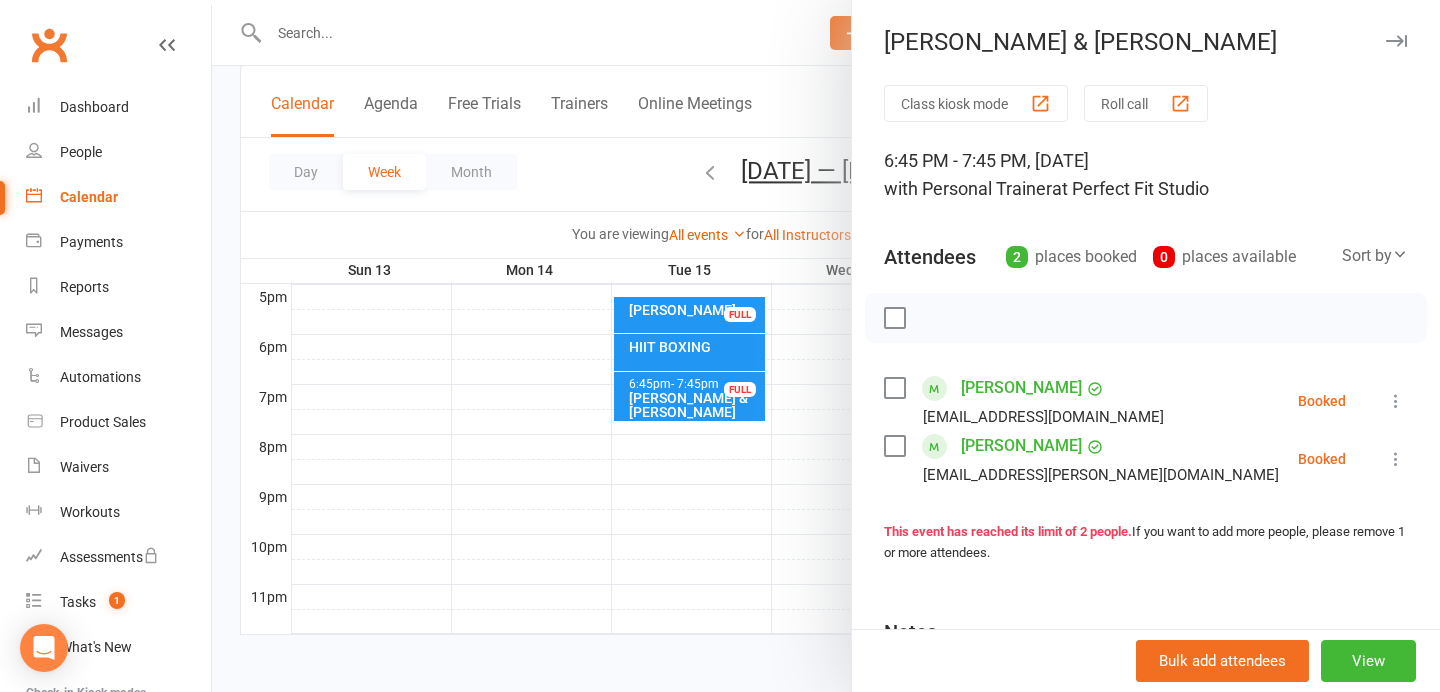 click at bounding box center [1396, 41] 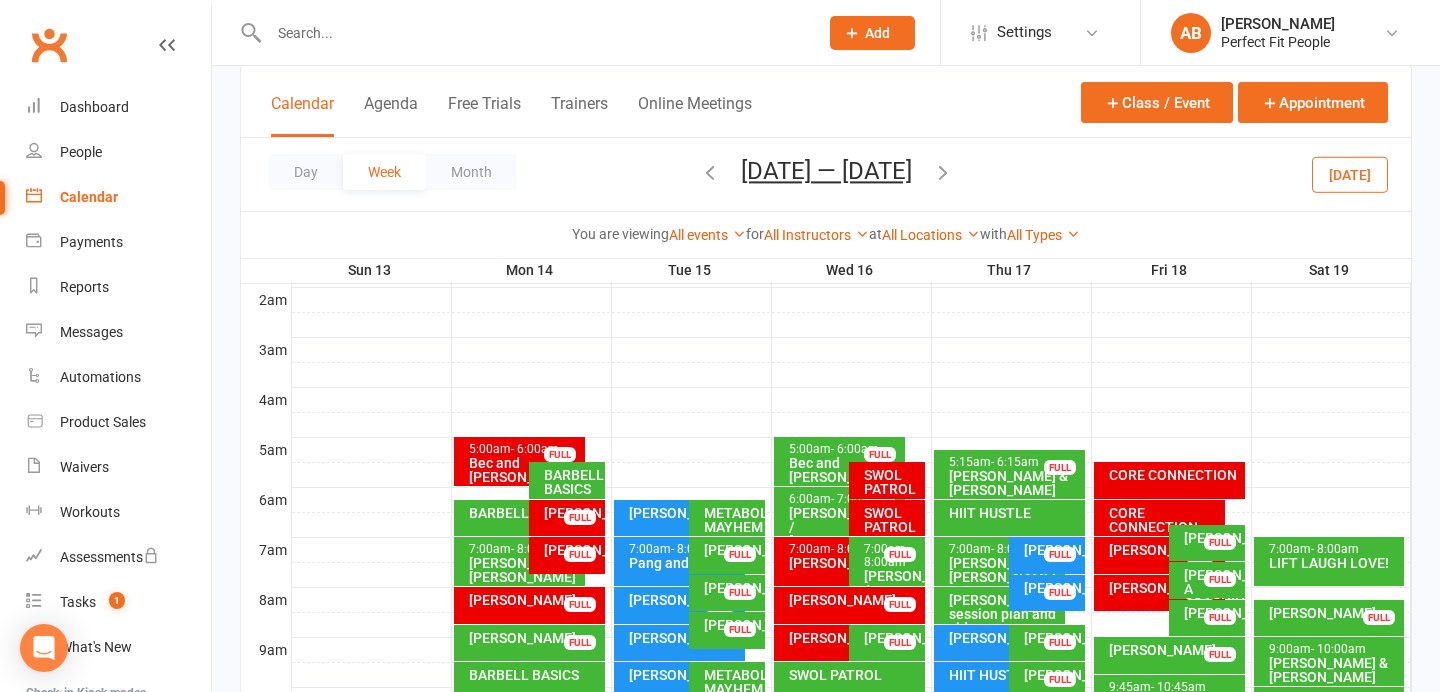 scroll, scrollTop: 221, scrollLeft: 0, axis: vertical 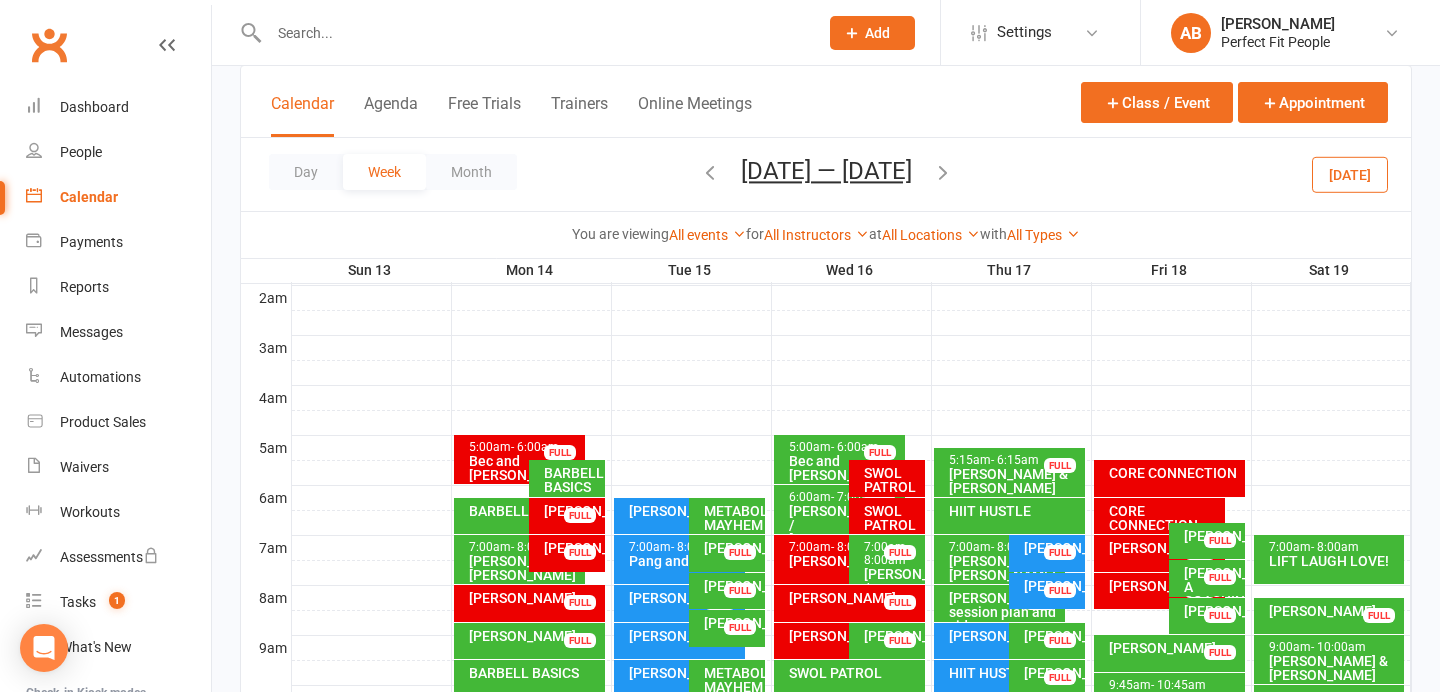 click at bounding box center (710, 172) 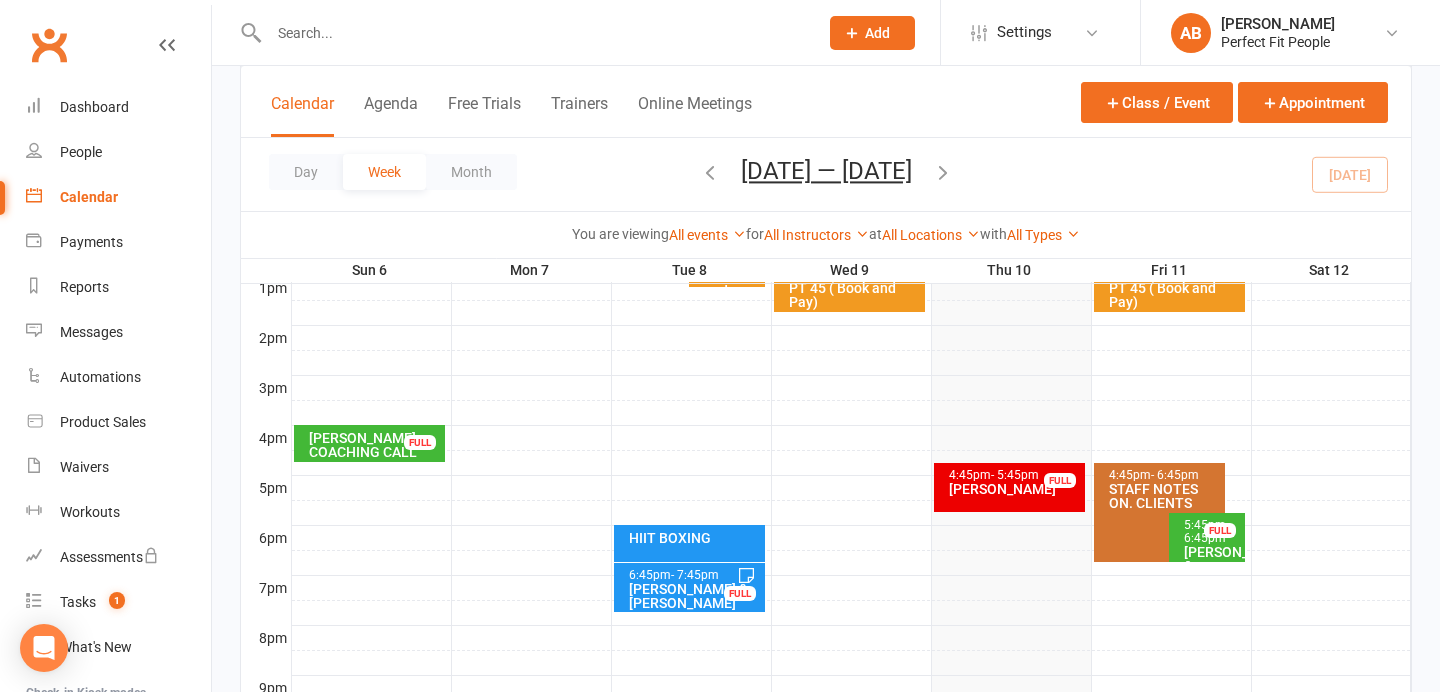 scroll, scrollTop: 819, scrollLeft: 0, axis: vertical 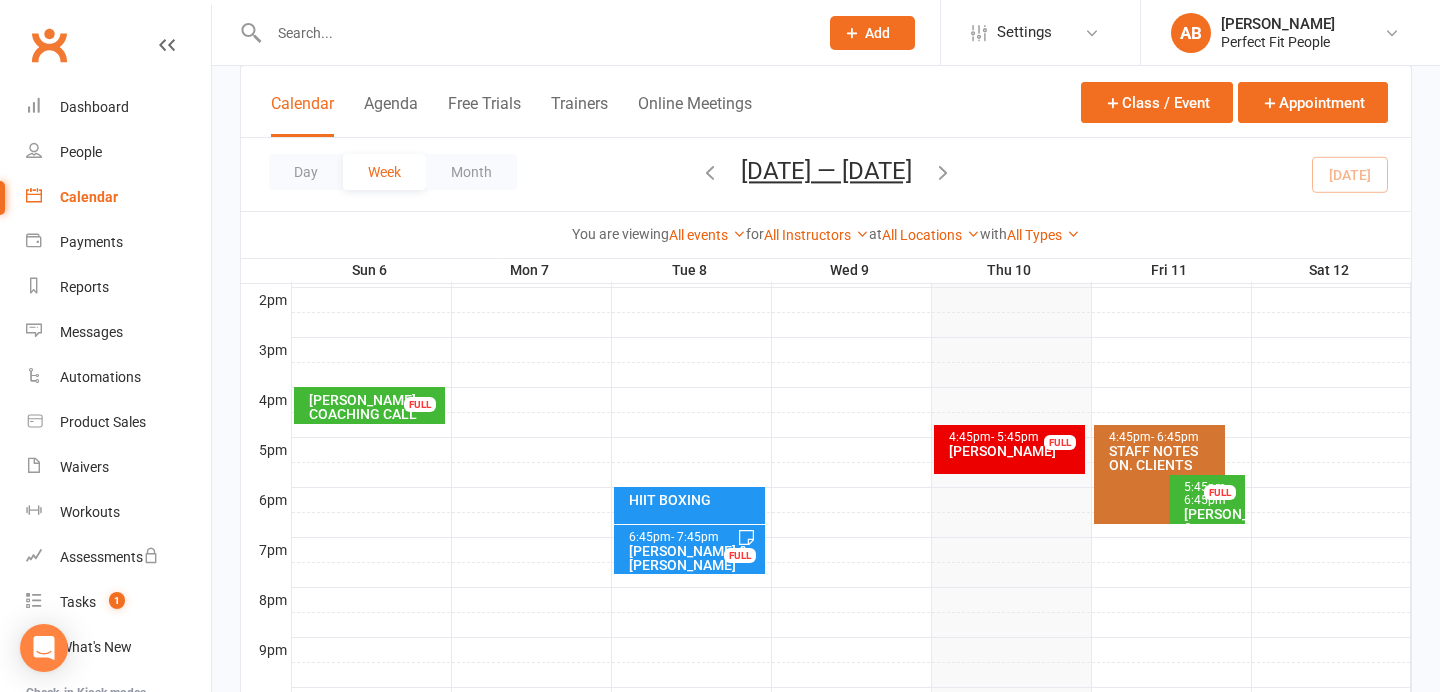 click on "[PERSON_NAME] & [PERSON_NAME]" at bounding box center [694, 558] 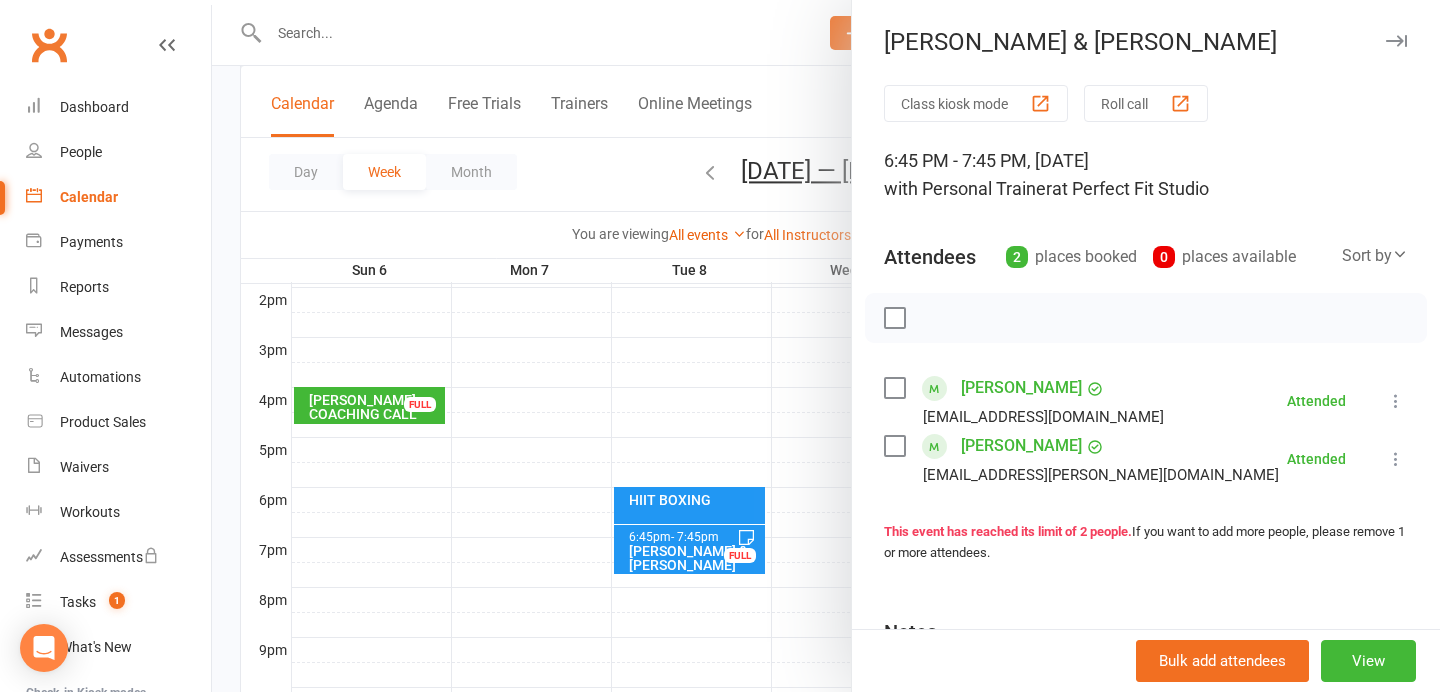 click at bounding box center (1396, 401) 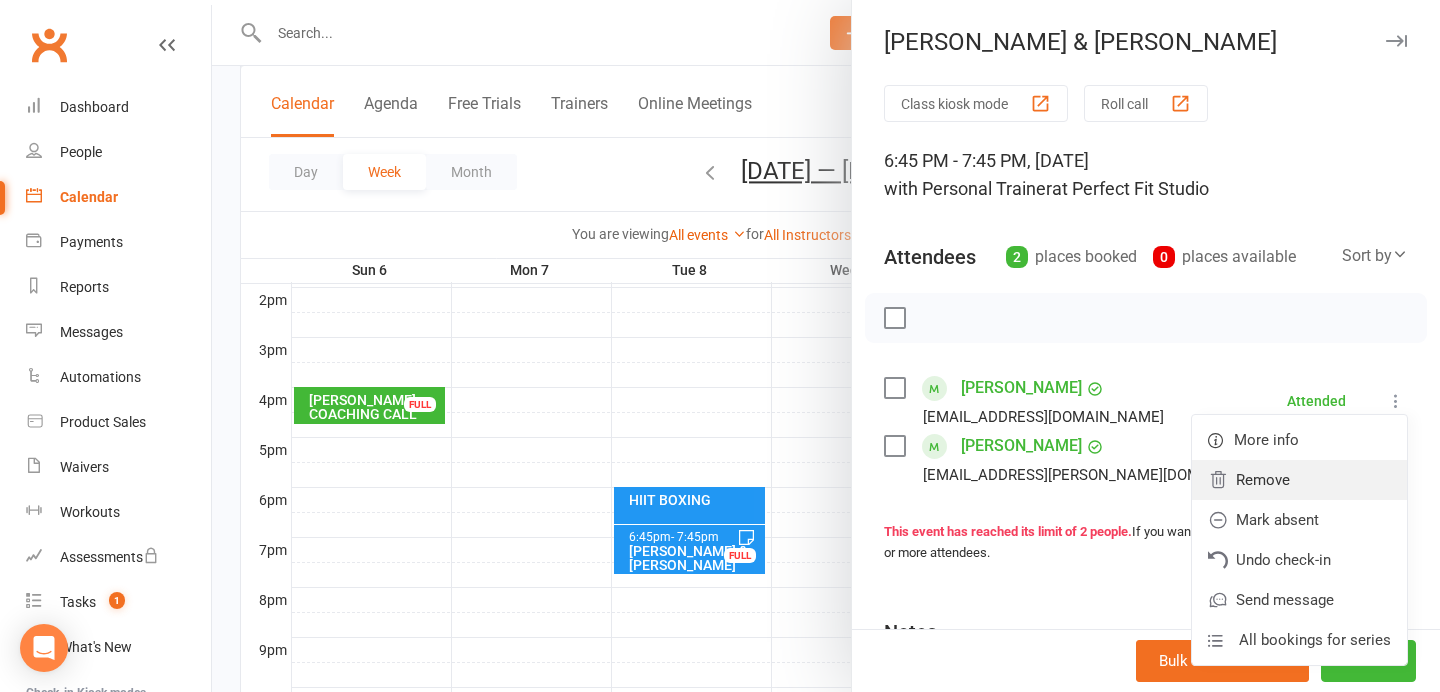 click on "Remove" at bounding box center (1299, 480) 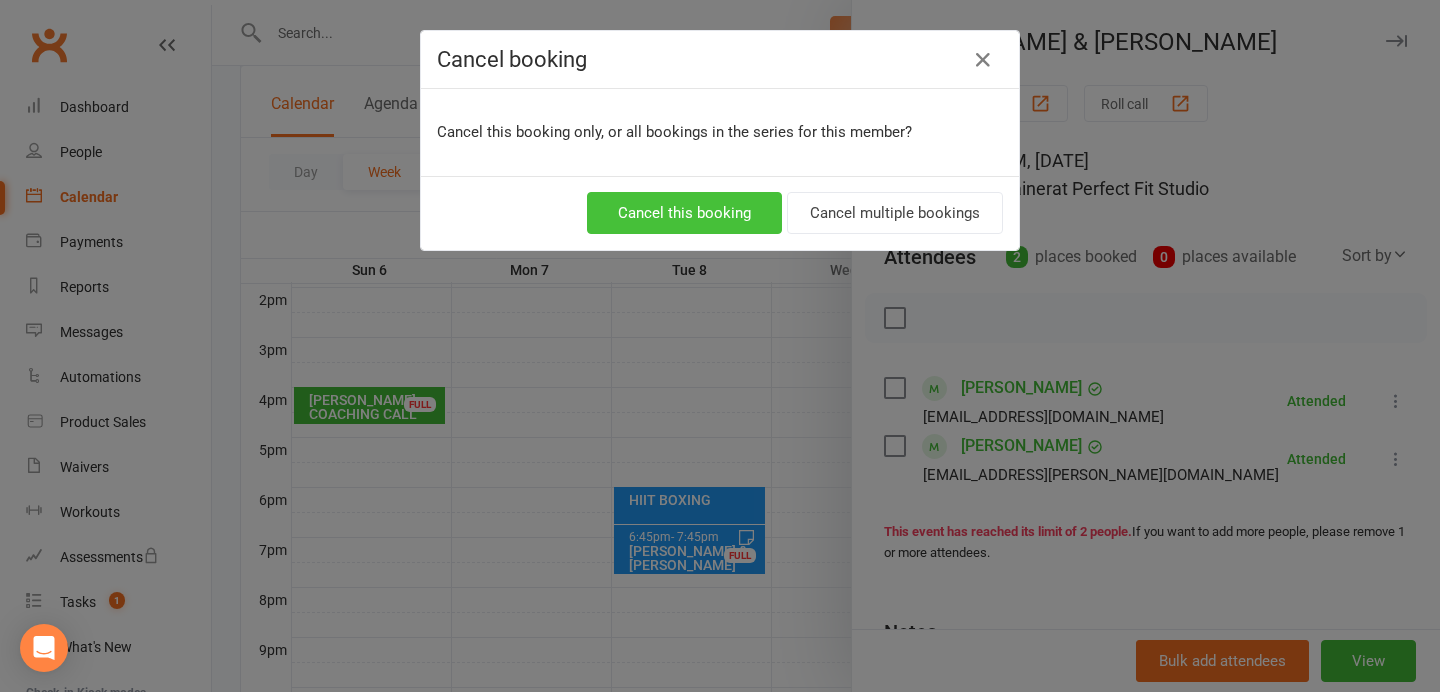 click on "Cancel this booking" at bounding box center (684, 213) 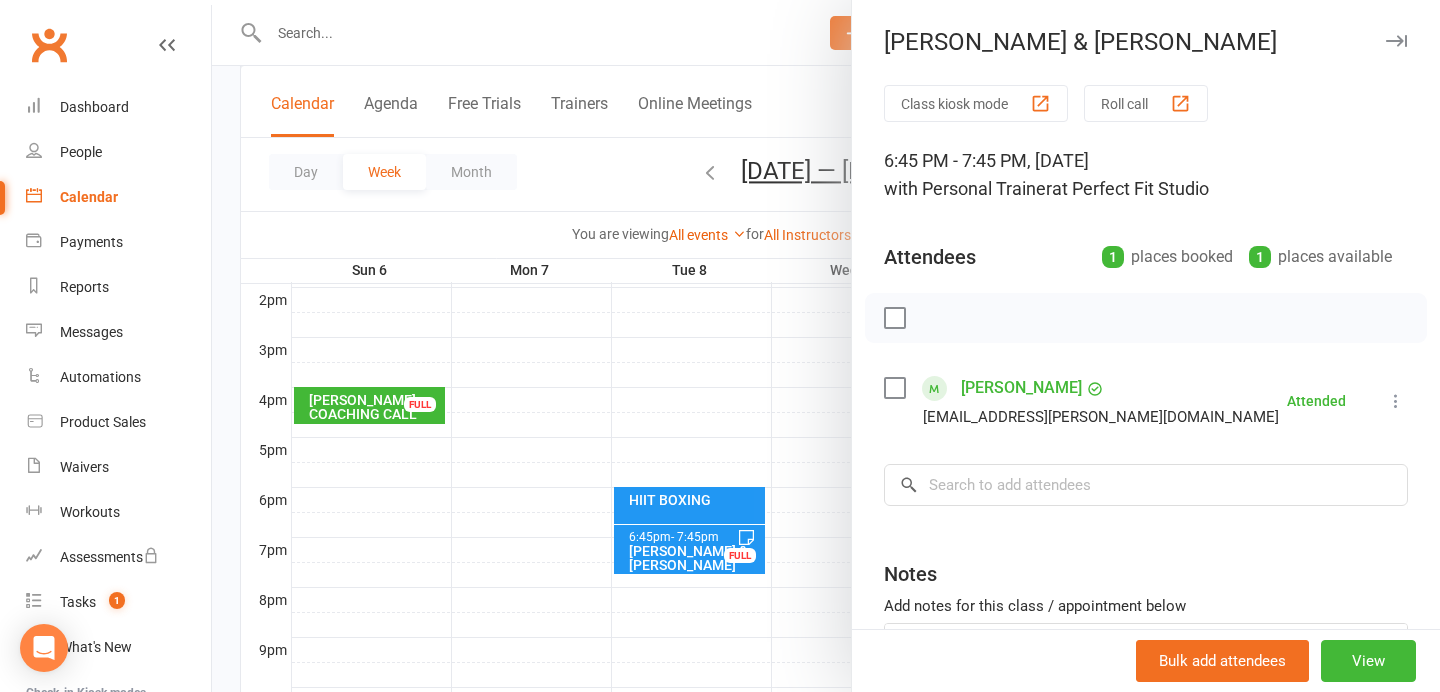 click at bounding box center (1396, 401) 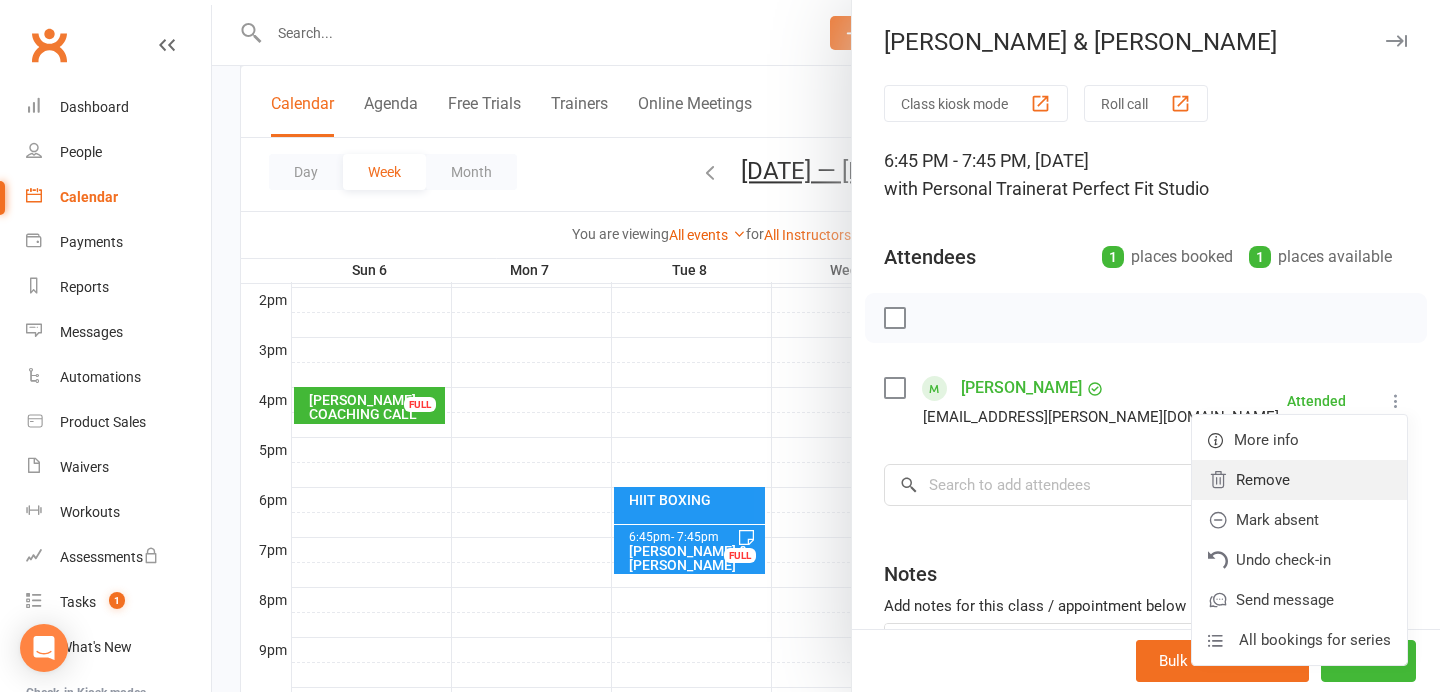 click on "Remove" at bounding box center (1299, 480) 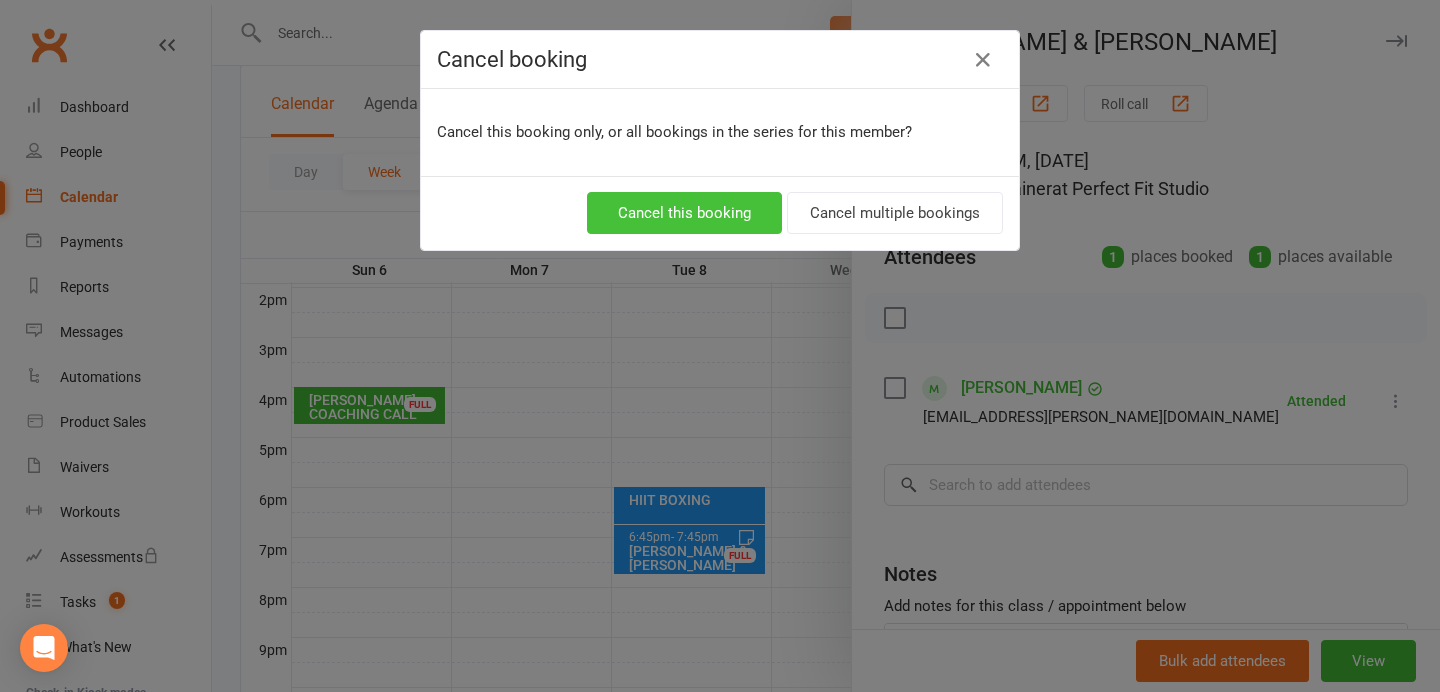 click on "Cancel this booking" at bounding box center [684, 213] 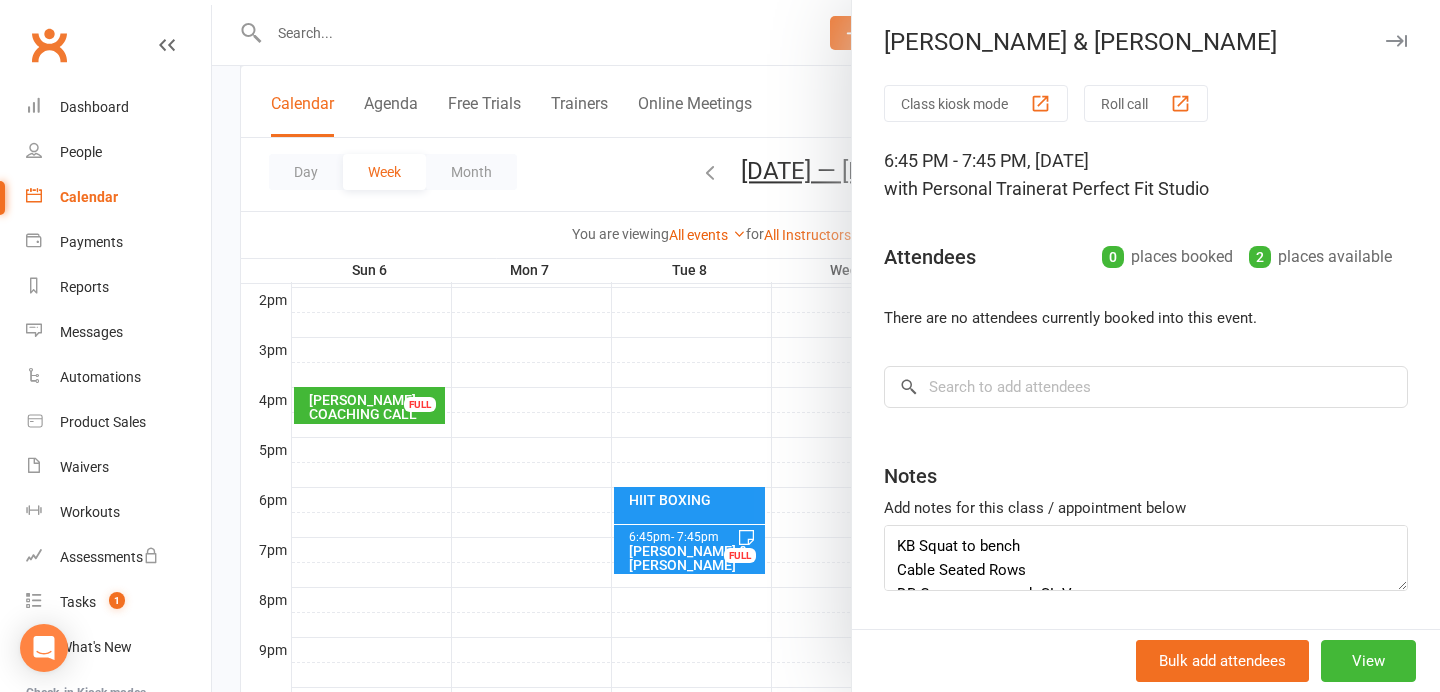 click at bounding box center [1396, 41] 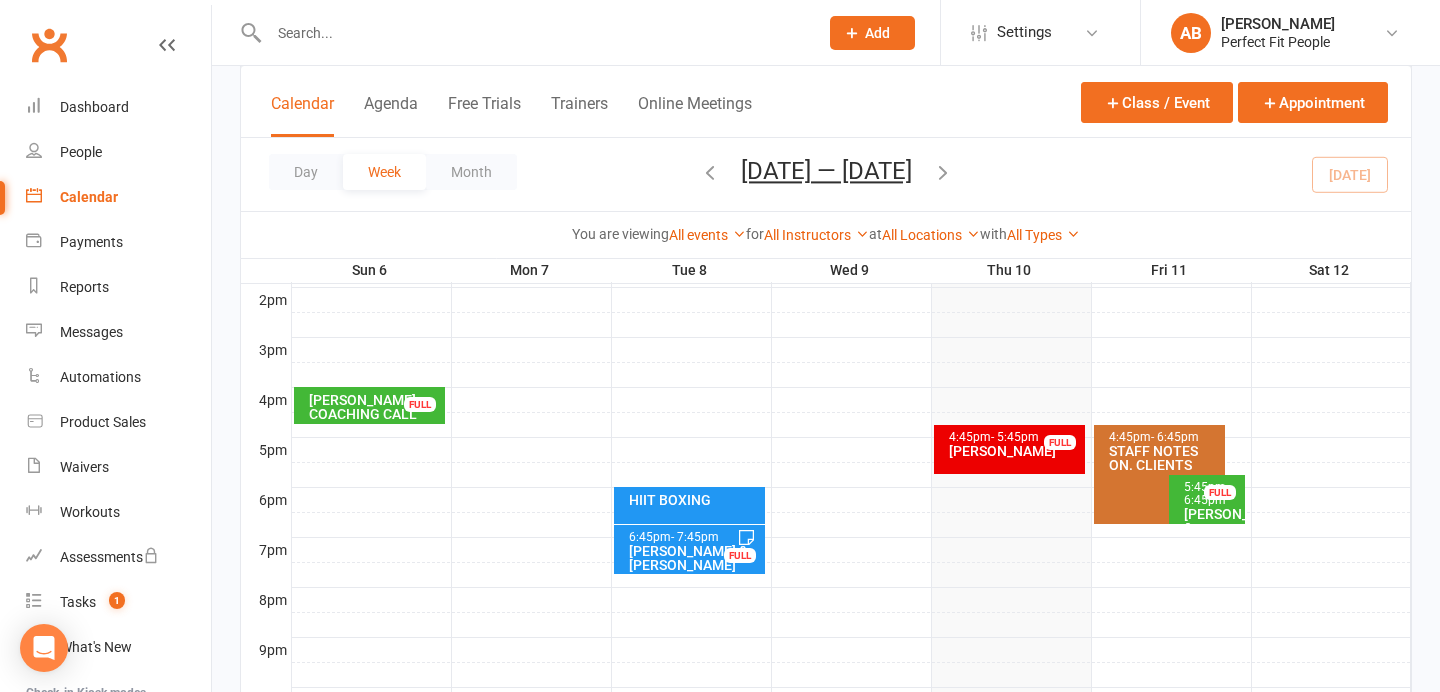 click on "[PERSON_NAME] & [PERSON_NAME]" at bounding box center [1212, 528] 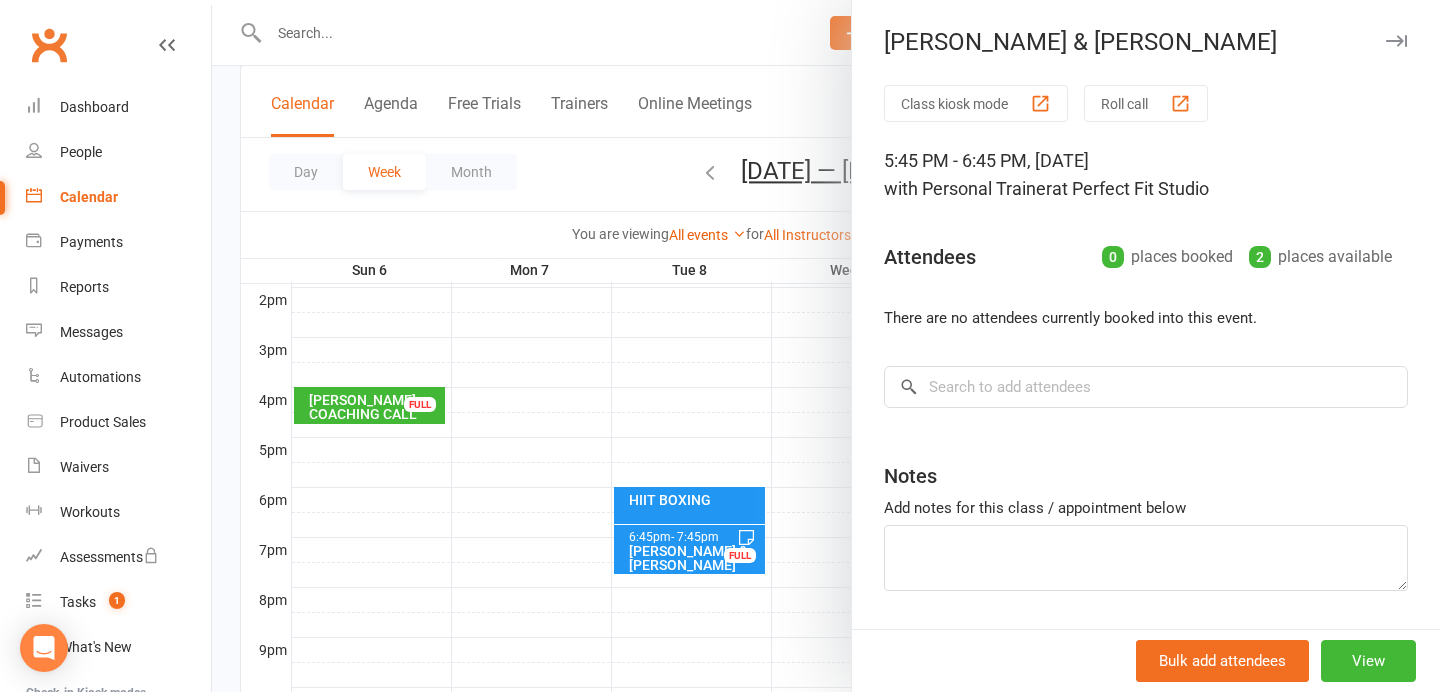 click at bounding box center [1396, 41] 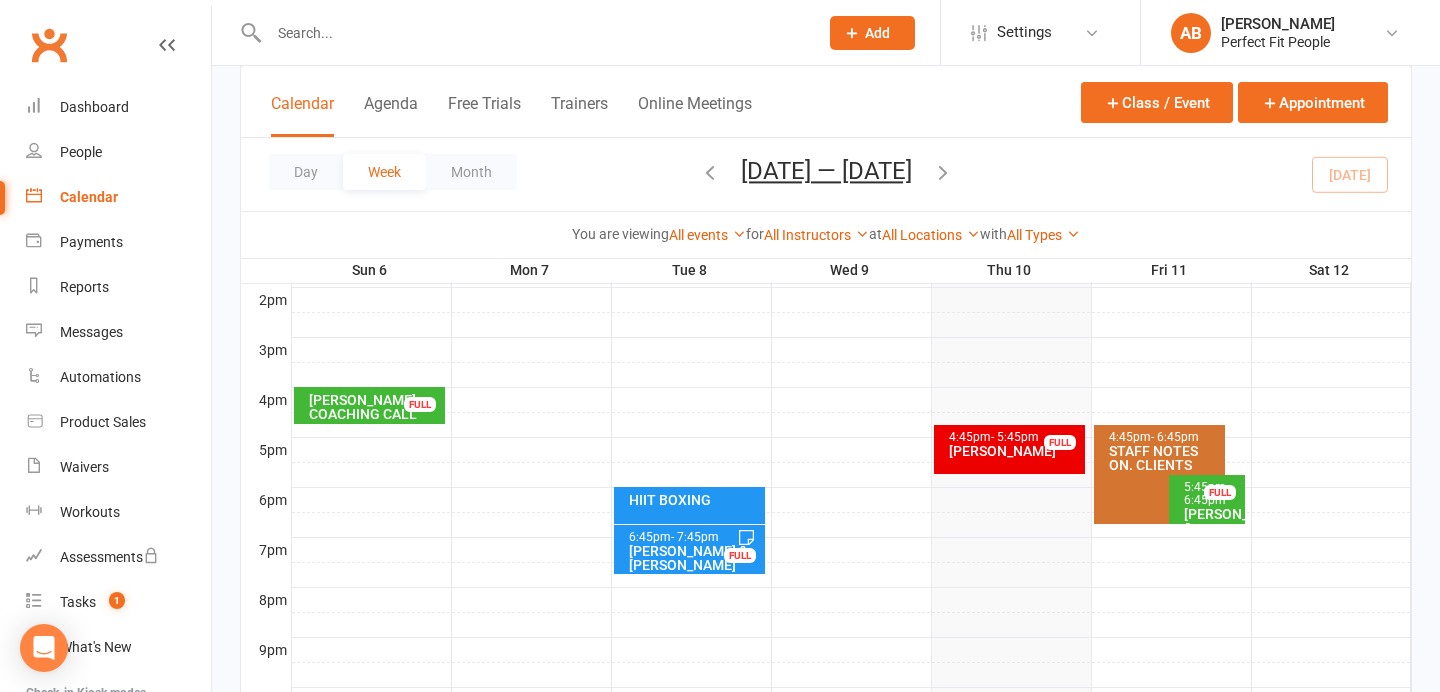 click at bounding box center [943, 172] 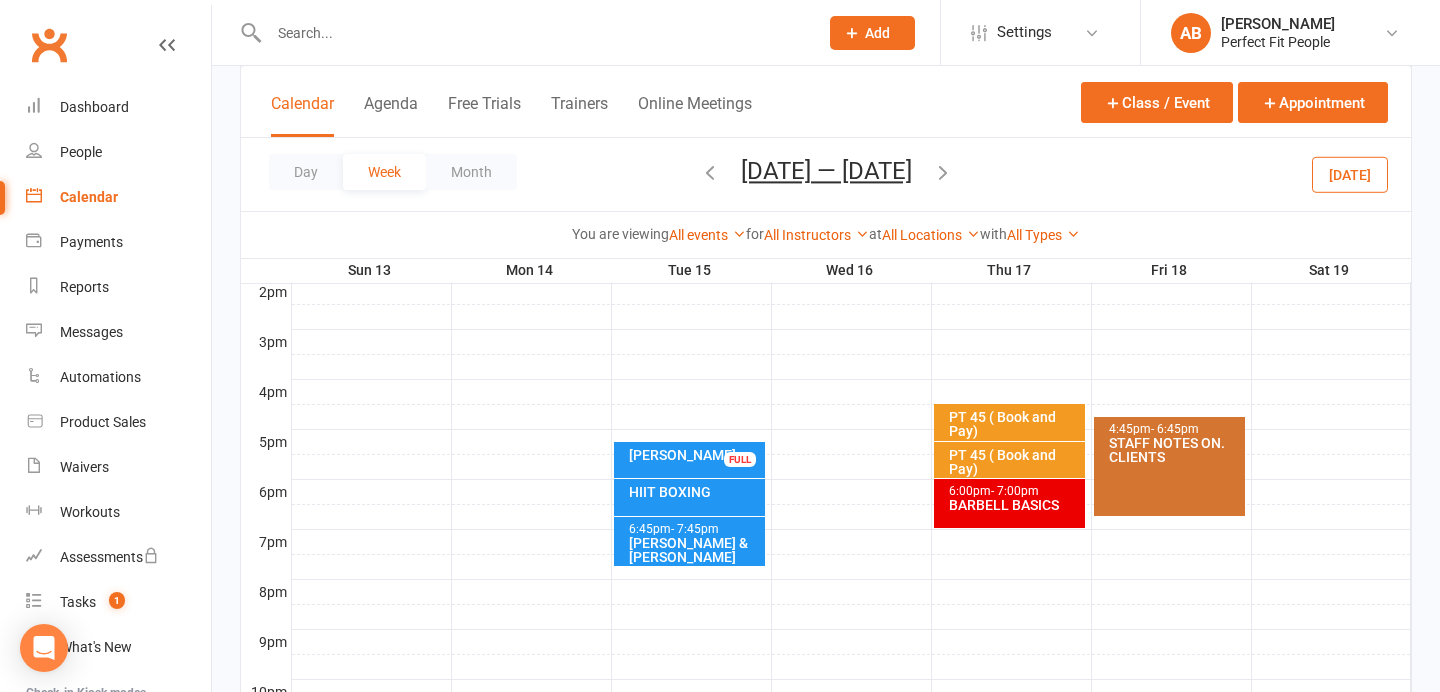 scroll, scrollTop: 823, scrollLeft: 0, axis: vertical 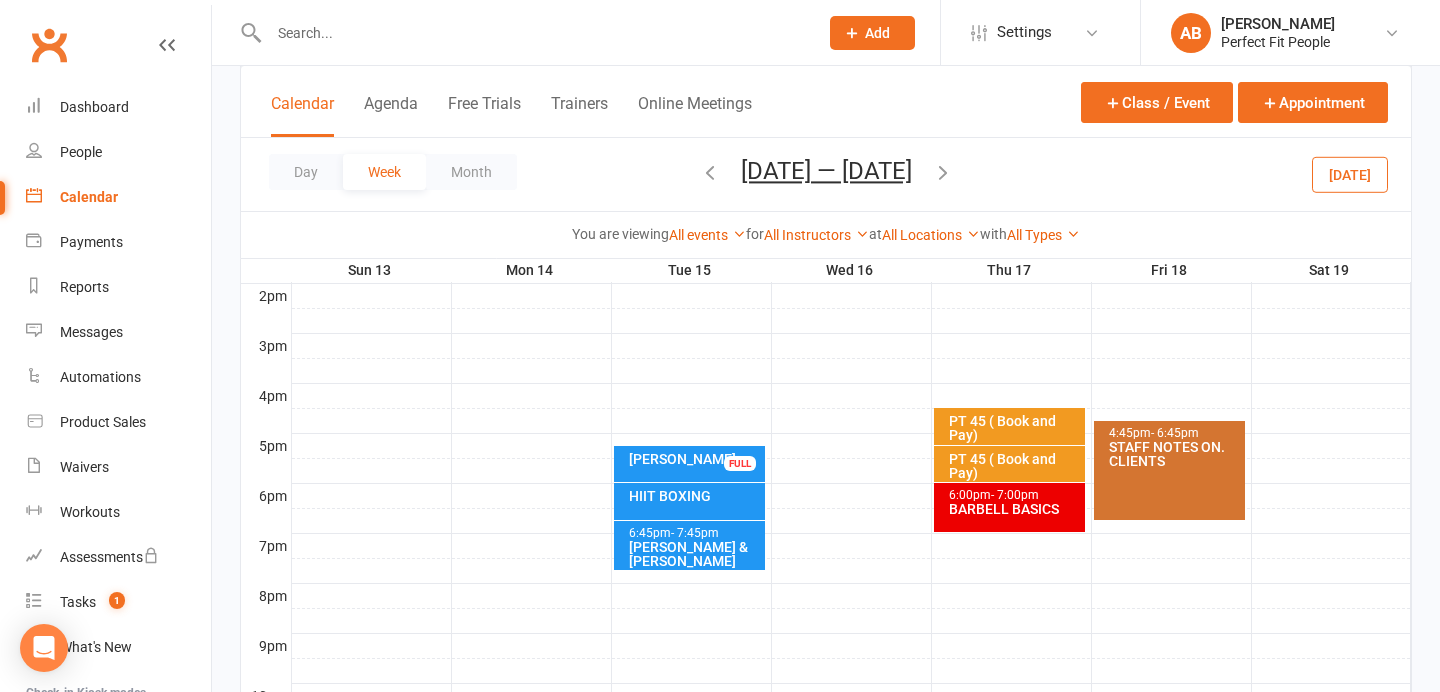 click on "[PERSON_NAME] & [PERSON_NAME]" at bounding box center [694, 554] 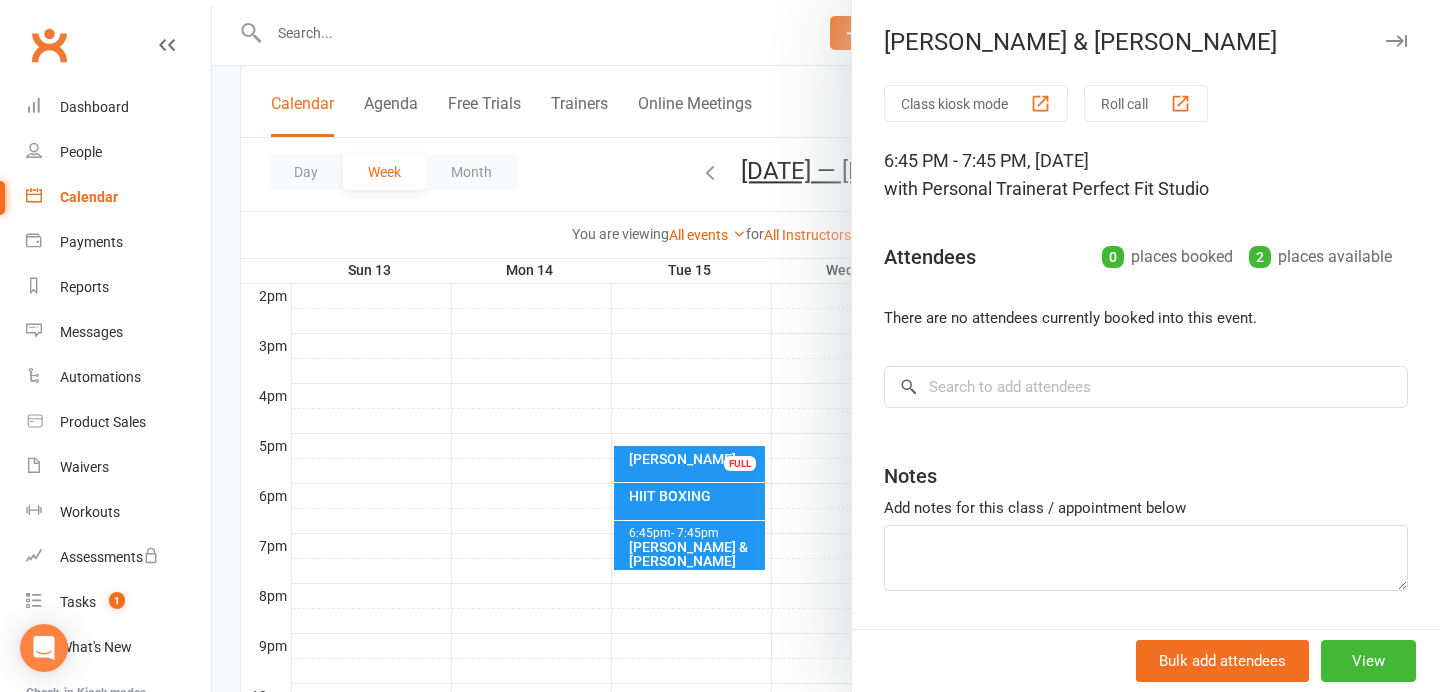 click at bounding box center [1396, 41] 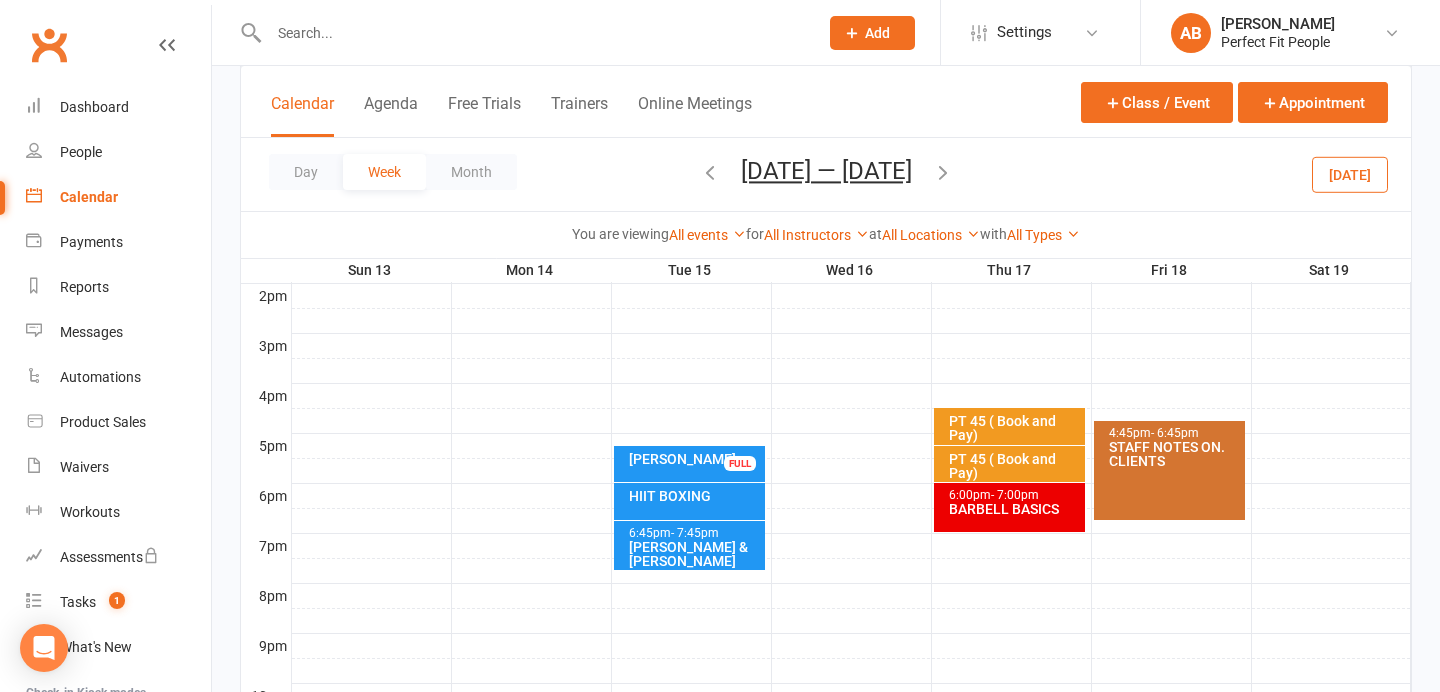 click at bounding box center [522, 32] 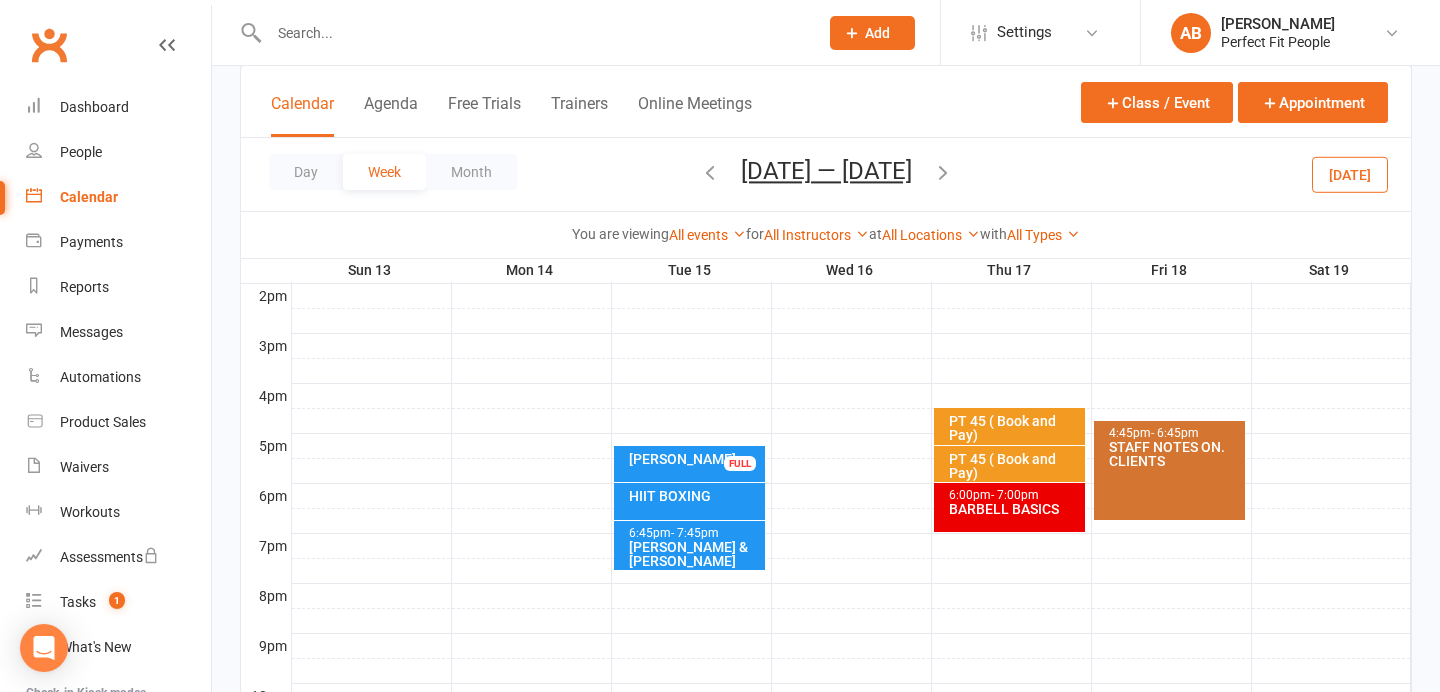 click at bounding box center (533, 33) 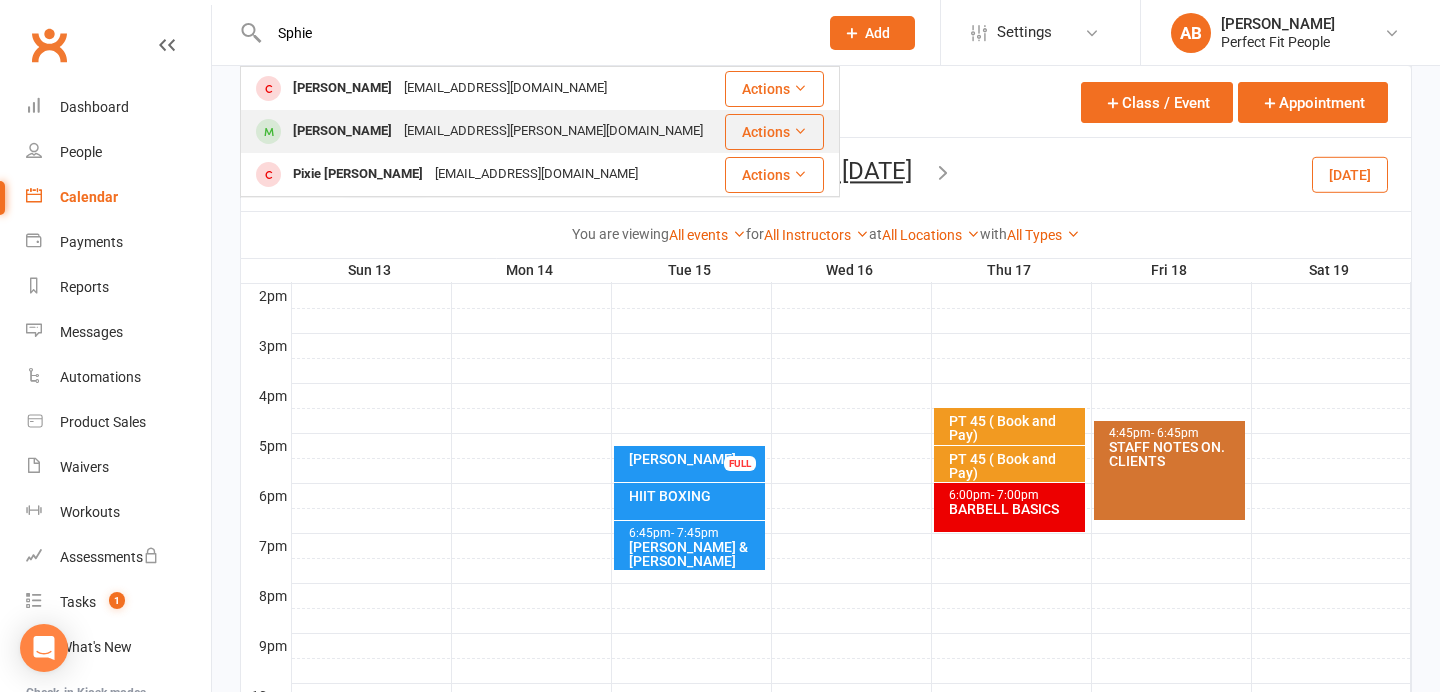 type on "Sphie" 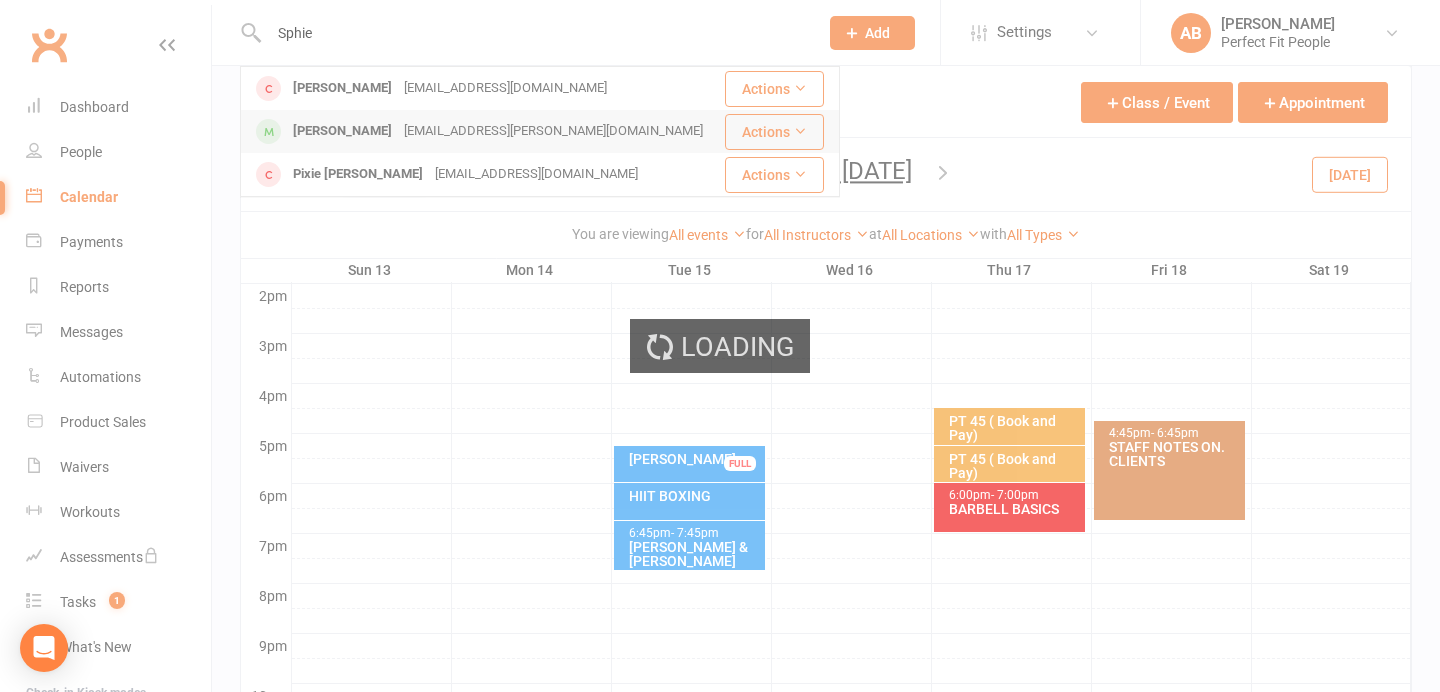 type 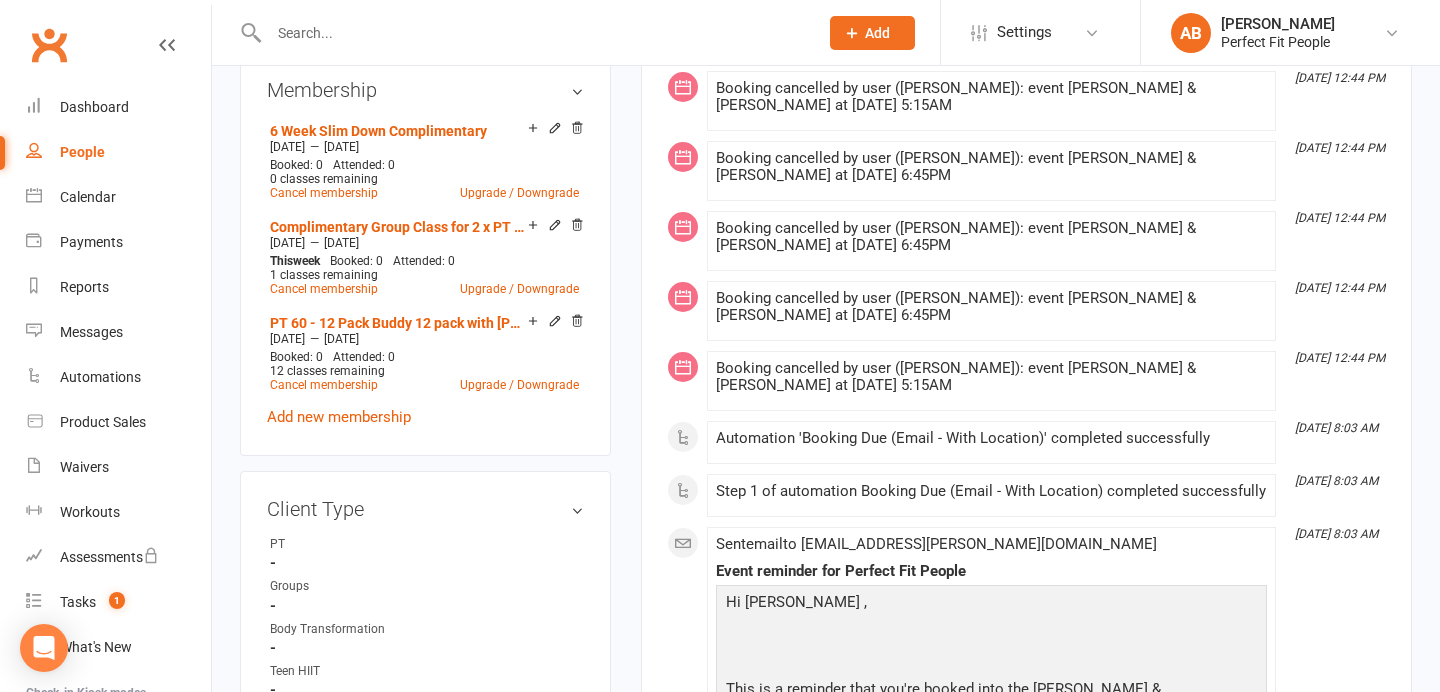 scroll, scrollTop: 852, scrollLeft: 0, axis: vertical 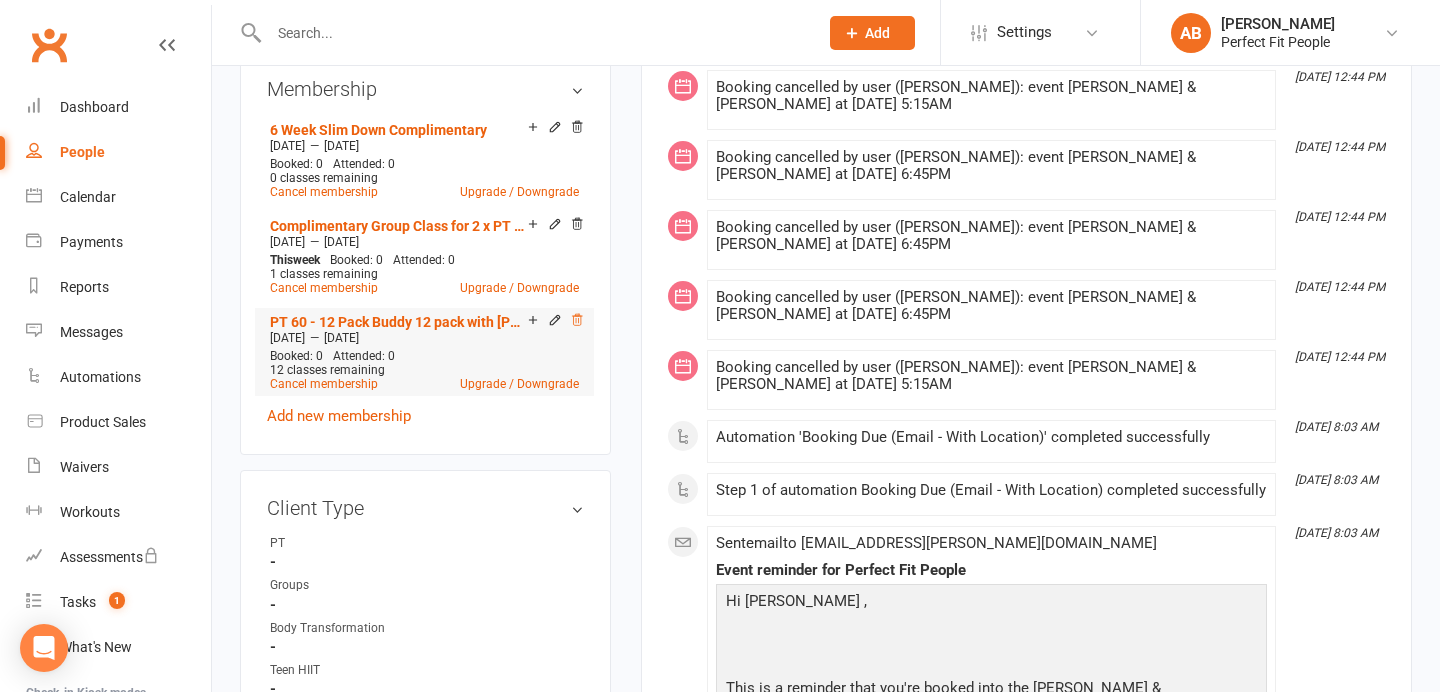 click 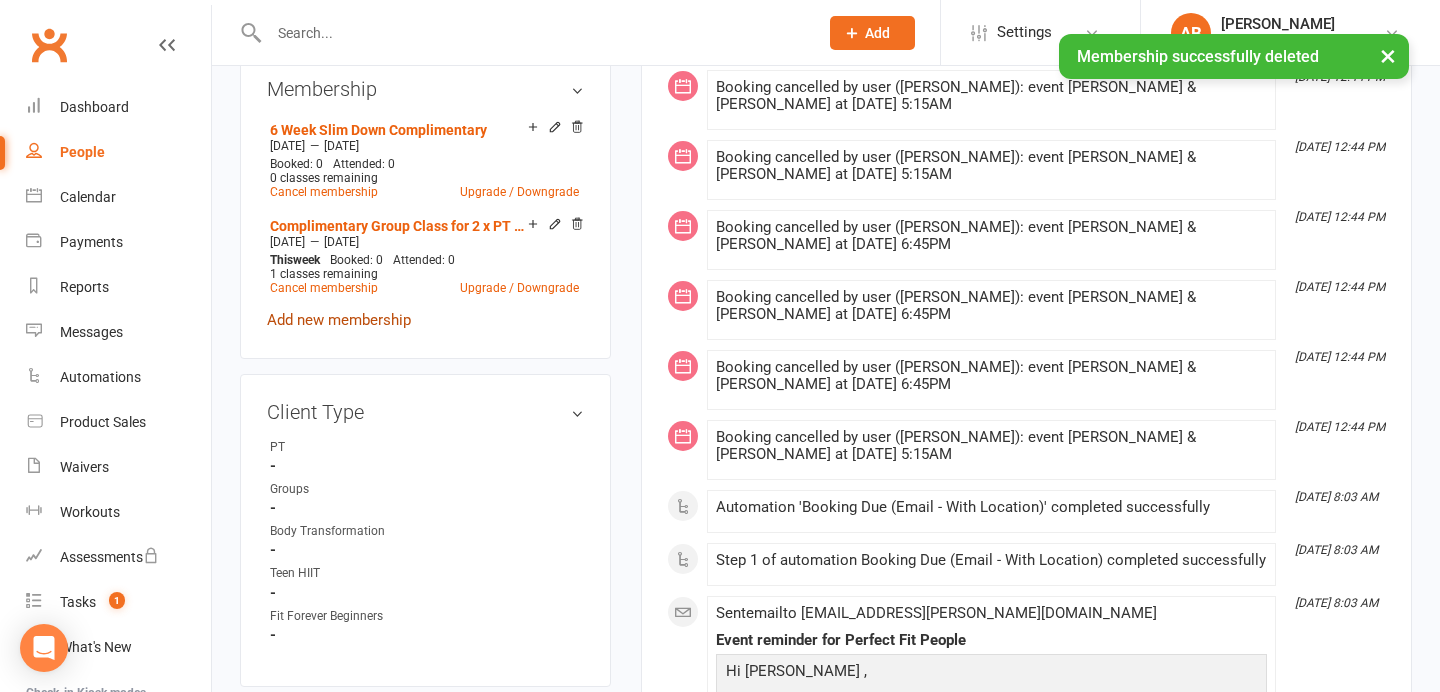 click on "Add new membership" at bounding box center [339, 320] 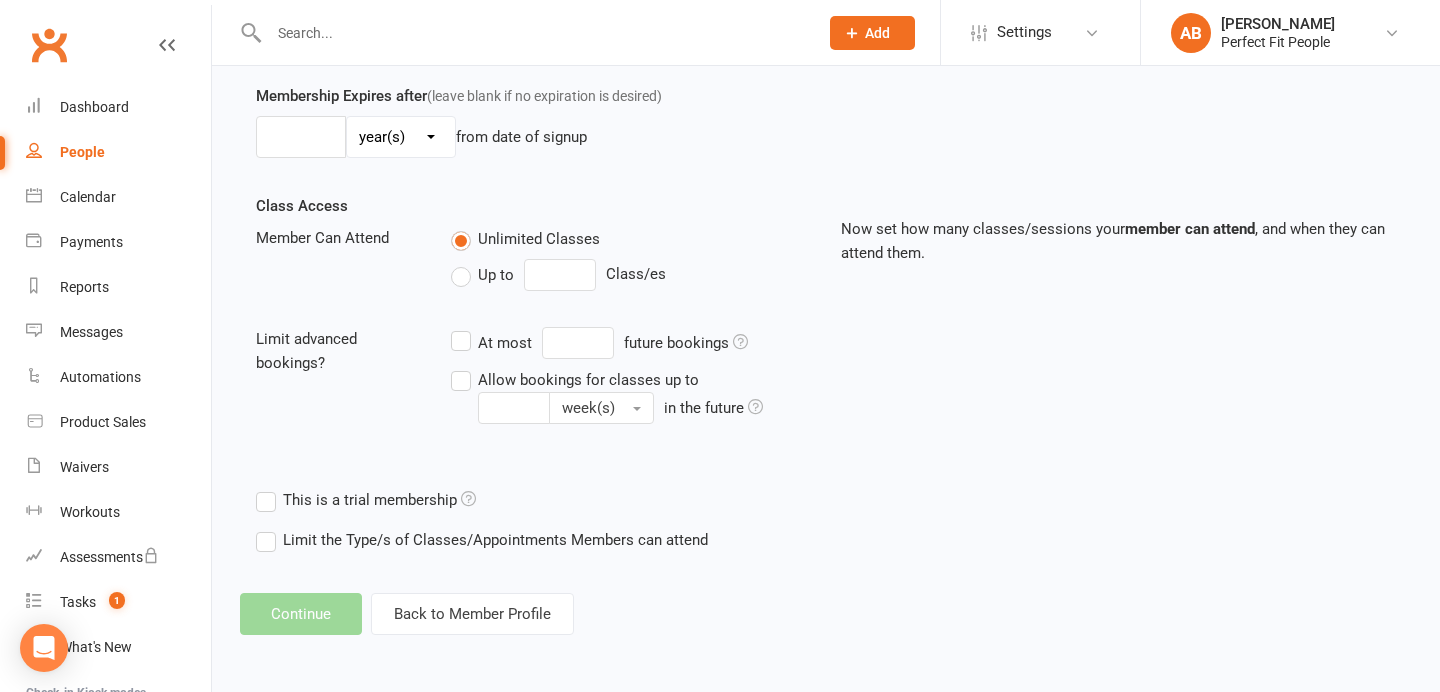 scroll, scrollTop: 0, scrollLeft: 0, axis: both 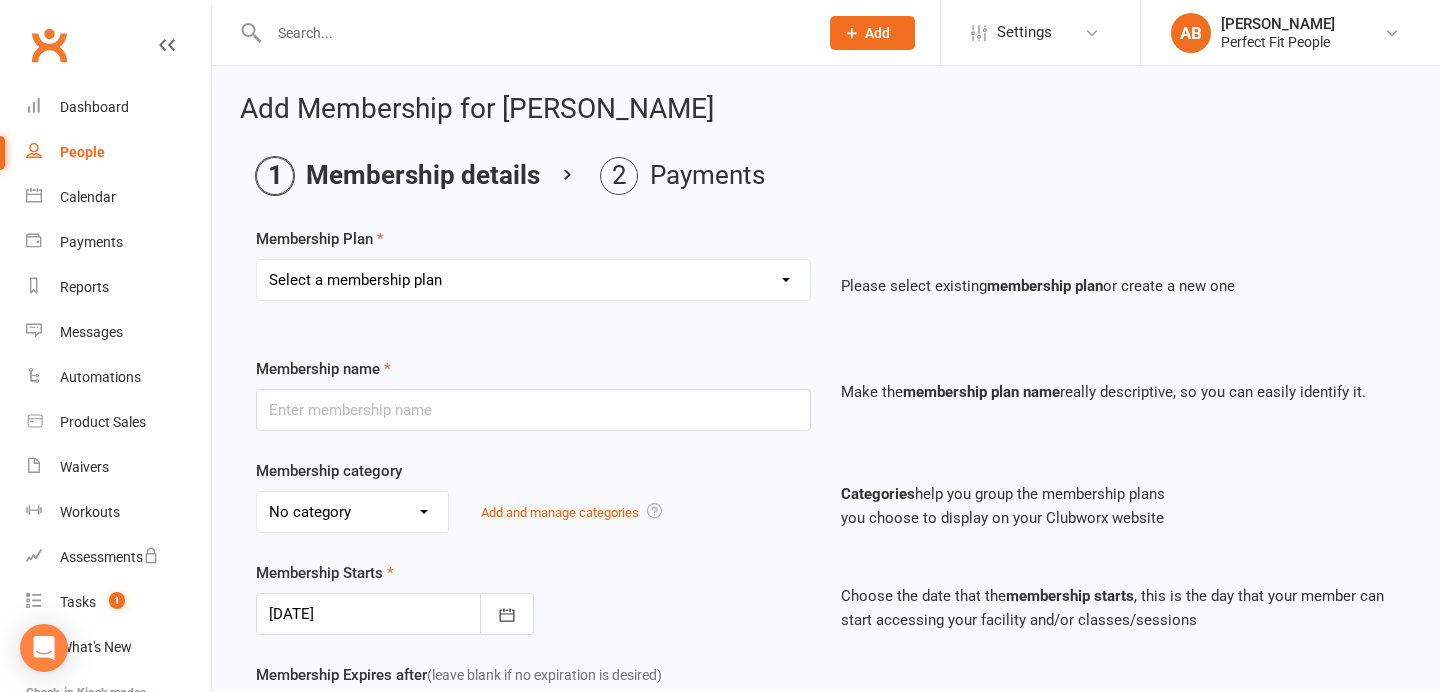 click on "Select a membership plan Create new Membership Plan 21-Day Reset Challenge  $195 + GST (New Clients Only) 21-Day Reset Challenge - MEMBERS ($195 on top of pass payment) 6 Week Slim Down $66 Per Week + GST (New member) 6 Week Slim Down $330 one-time payment + GST (New member) 6 Week Slim Down Members only $330+GST upfront Strong in 6 $200 week + GST Strong in 6 $1200 One Time Payment + GST 8 Week Body Transformation $100 / Week  + GST 8 Week Body Transformation $800 One Time Payment + GST Fit Forever Weekly Membership Fit Forever Classes  - 10 Pack Perfect Fit Boot Camp Casual - Single $25+GST Perfect Fit Boot Camp Casual - 10 Packs $250+GST Perfect Fit Groupie Casual $30 SINGLE CLASS + 10% GST Perfect Fit Groupie Casual - 10 Pack Perfect Fit Teen HIIT Casual - 10 Pack Perfect Fit Groupie STUDENT Peak Pass $50 Per Week + GST Perfect Fit TEEN FITNESS 1 Class Pack - $15 Per Week + GST Perfect Fit TEEN FITNESS 2 Class Pack - $30 Per Week + GST Perfect Fit Groupie Off Peak Pass $55 Per Week + GST PT 45 PT 60" at bounding box center (533, 280) 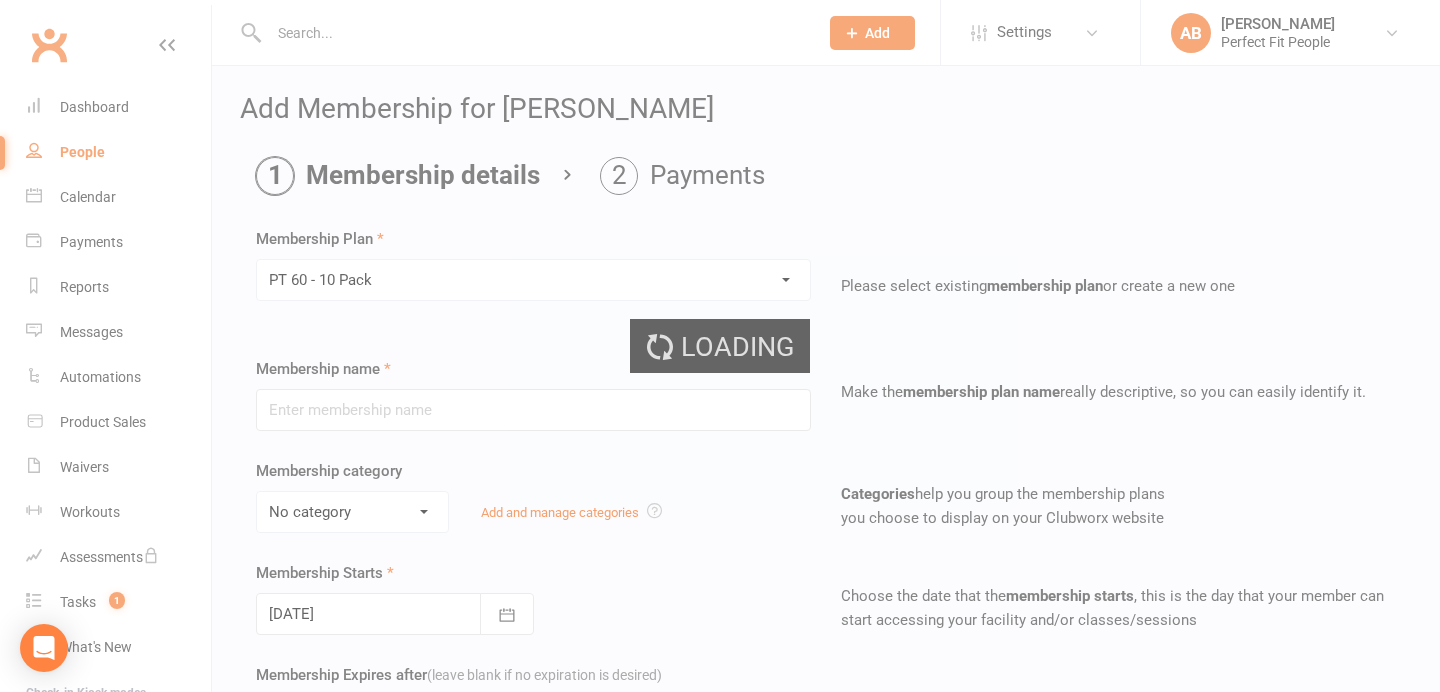 type on "PT 60 - 10 Pack" 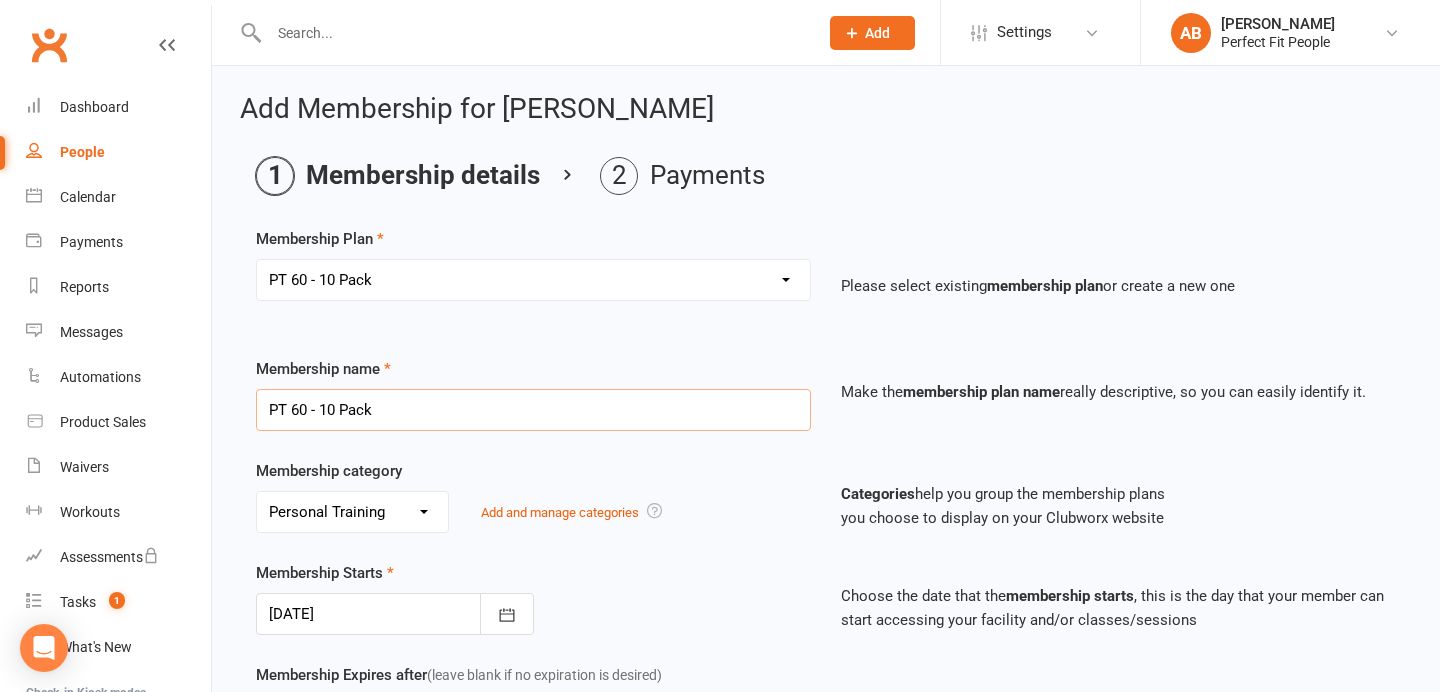 click on "PT 60 - 10 Pack" at bounding box center (533, 410) 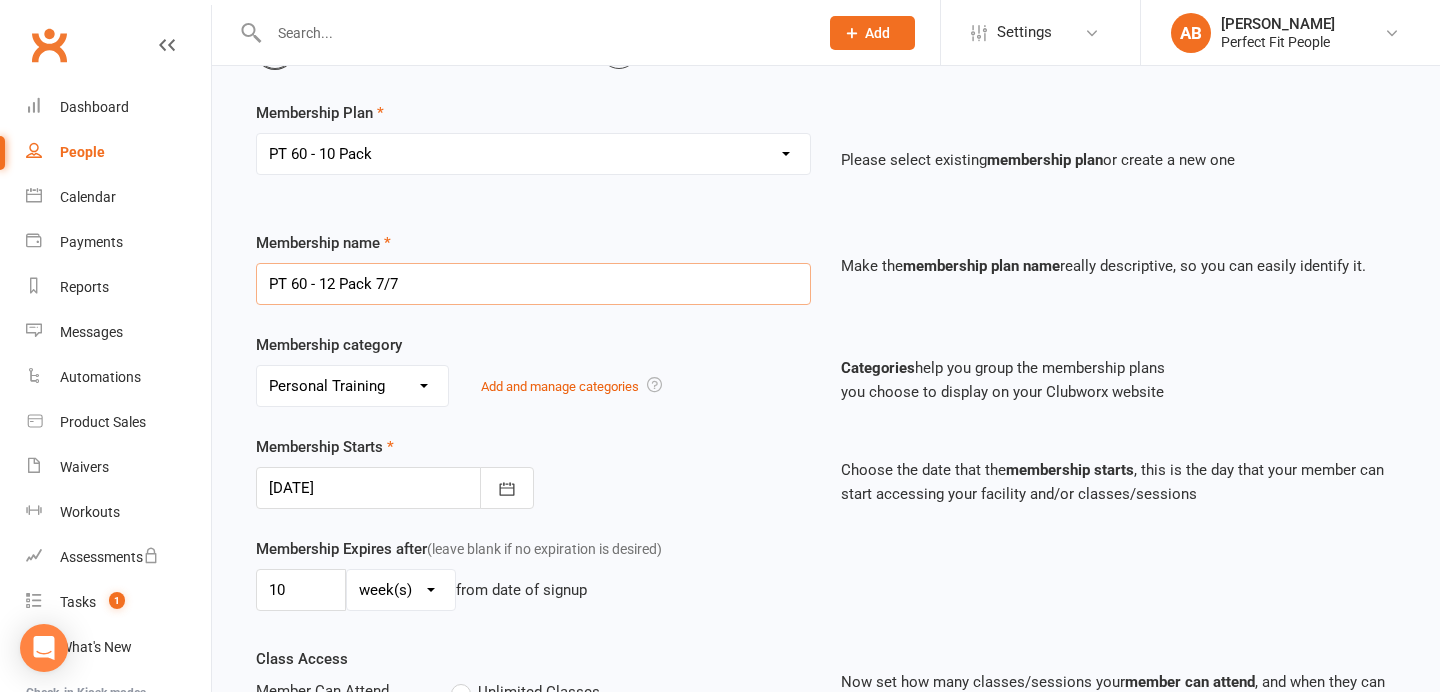 scroll, scrollTop: 231, scrollLeft: 0, axis: vertical 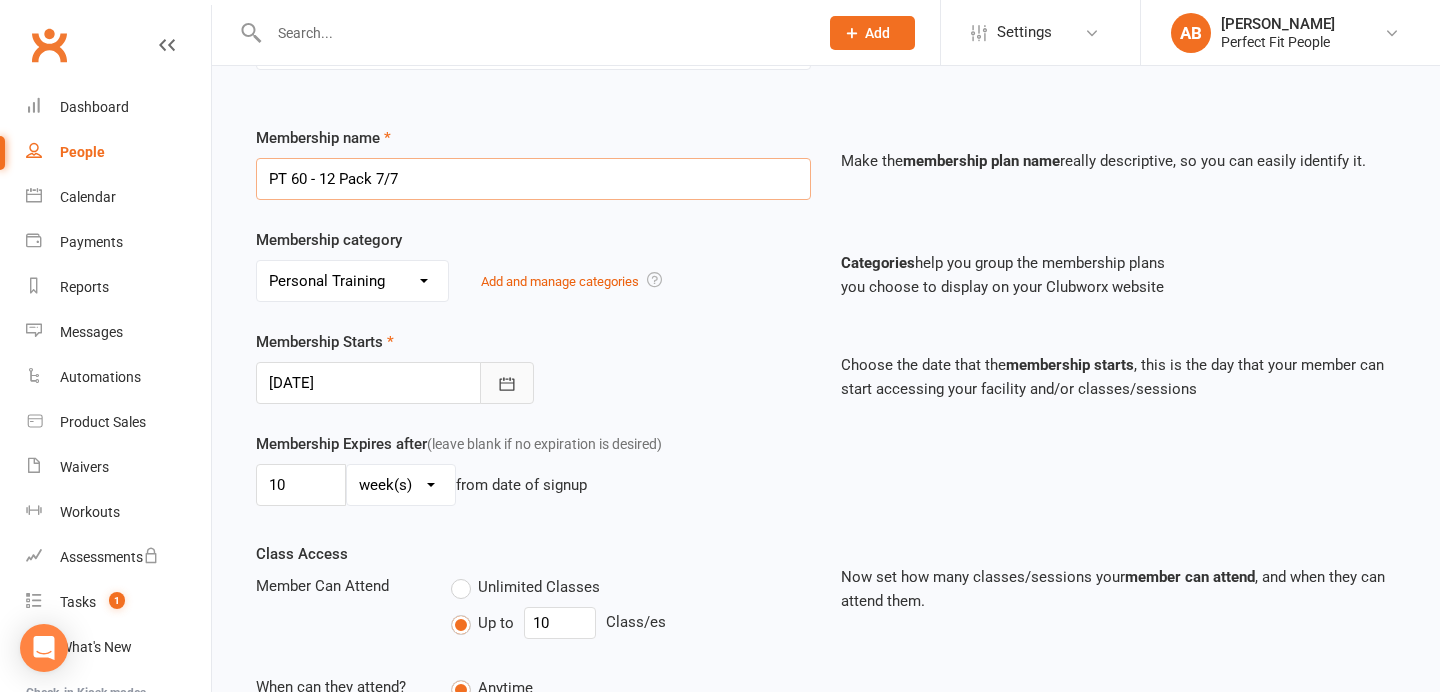 type on "PT 60 - 12 Pack 7/7" 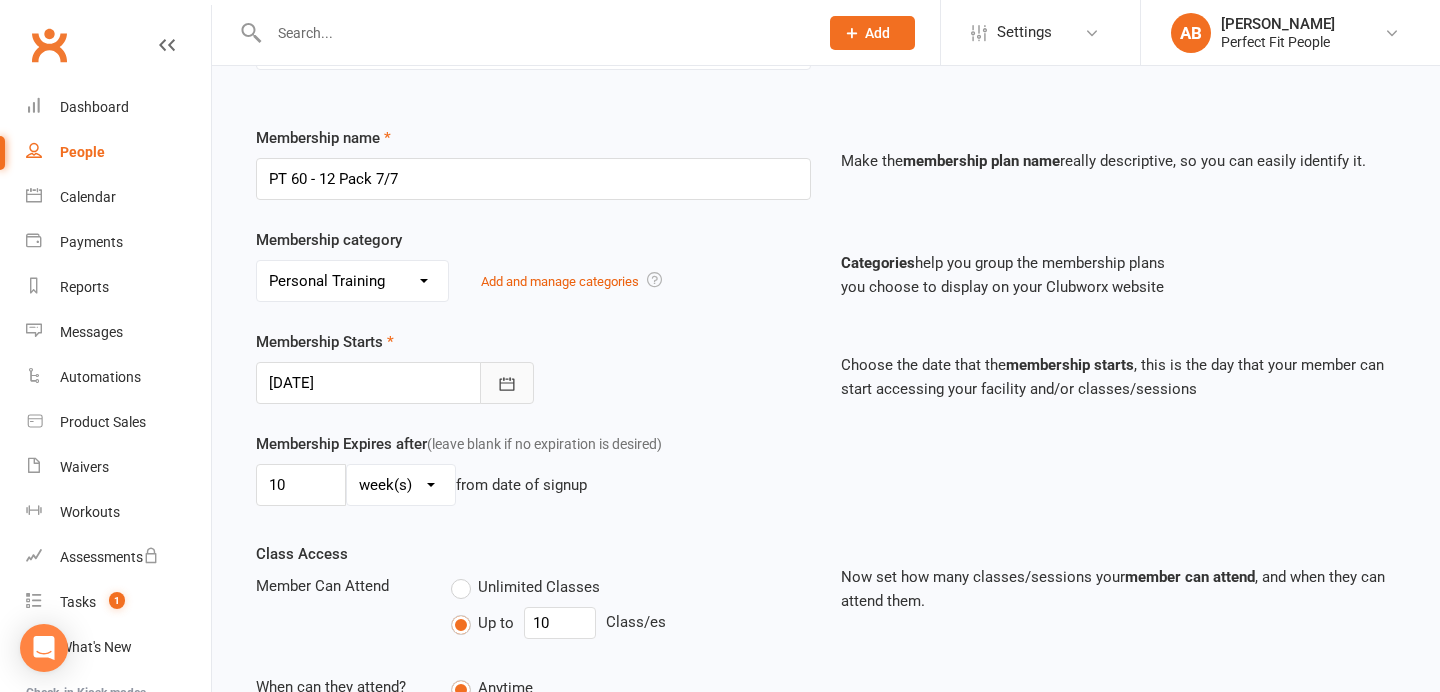 click at bounding box center (507, 383) 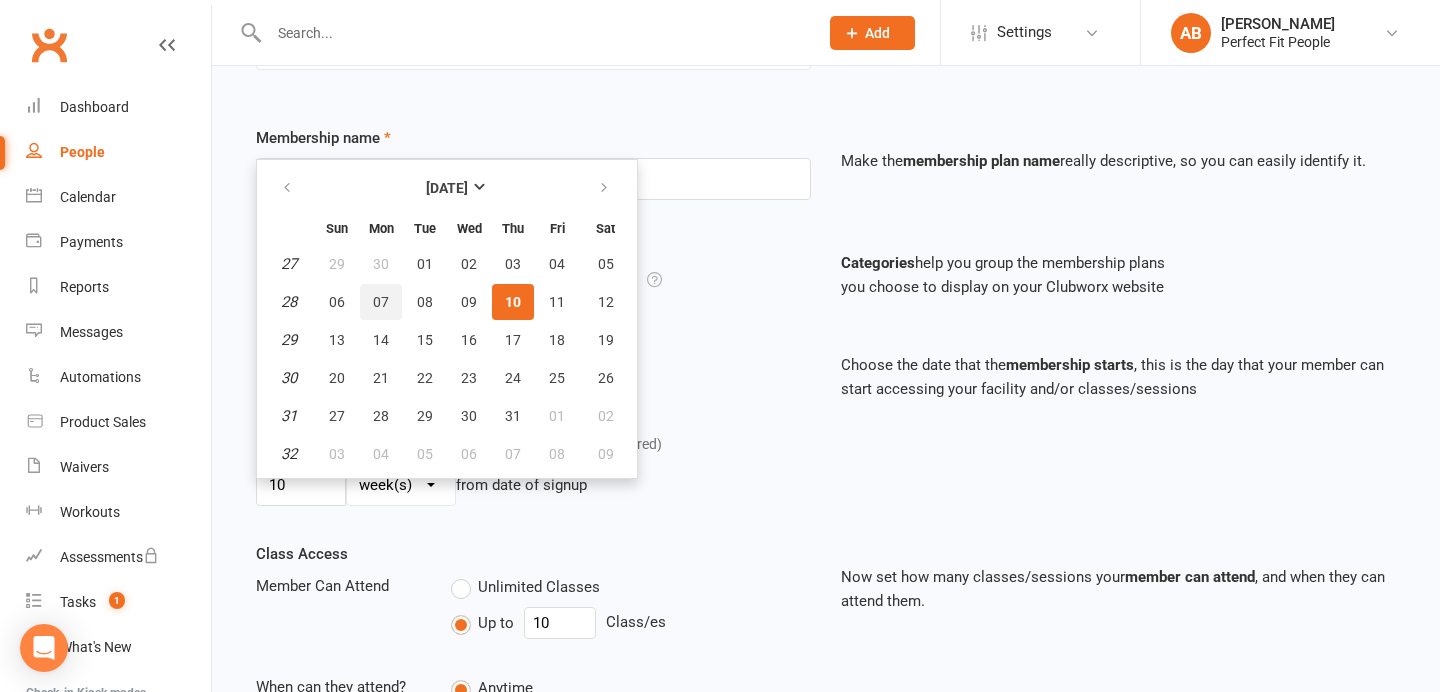 click on "07" at bounding box center [381, 302] 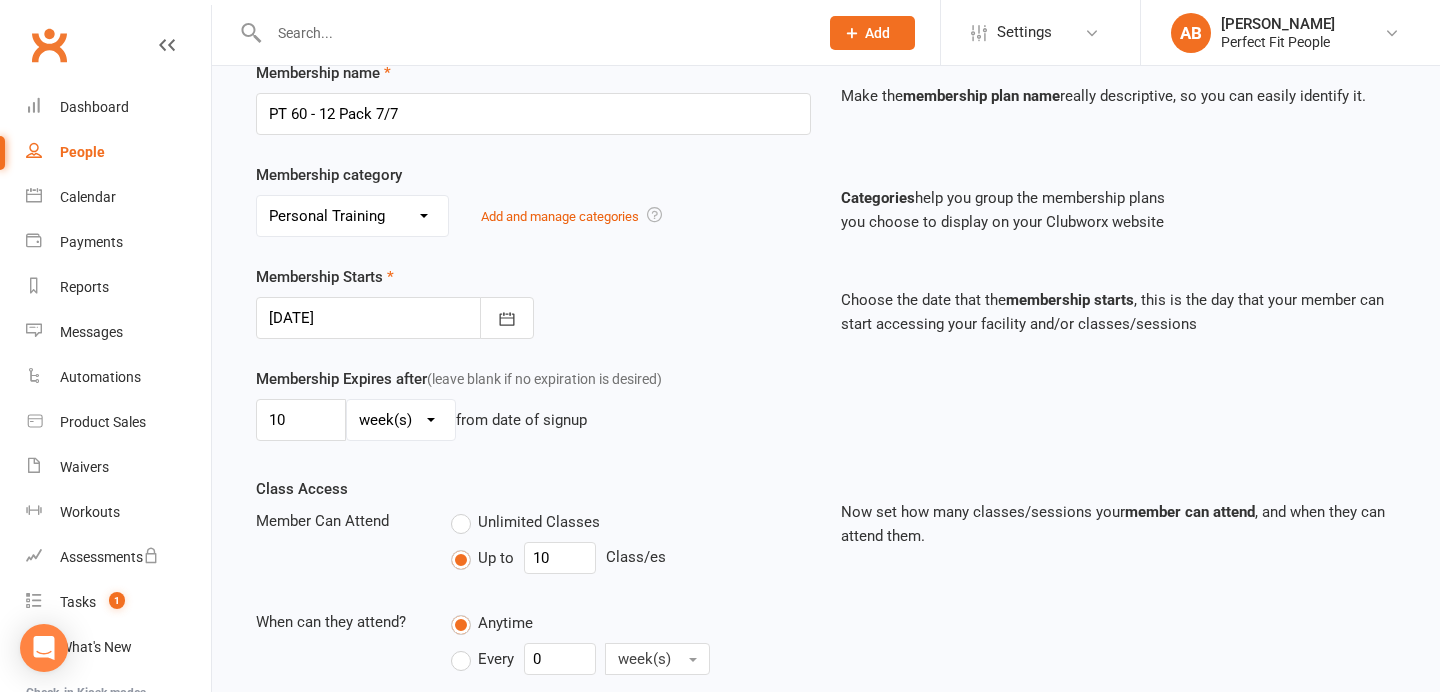 scroll, scrollTop: 313, scrollLeft: 0, axis: vertical 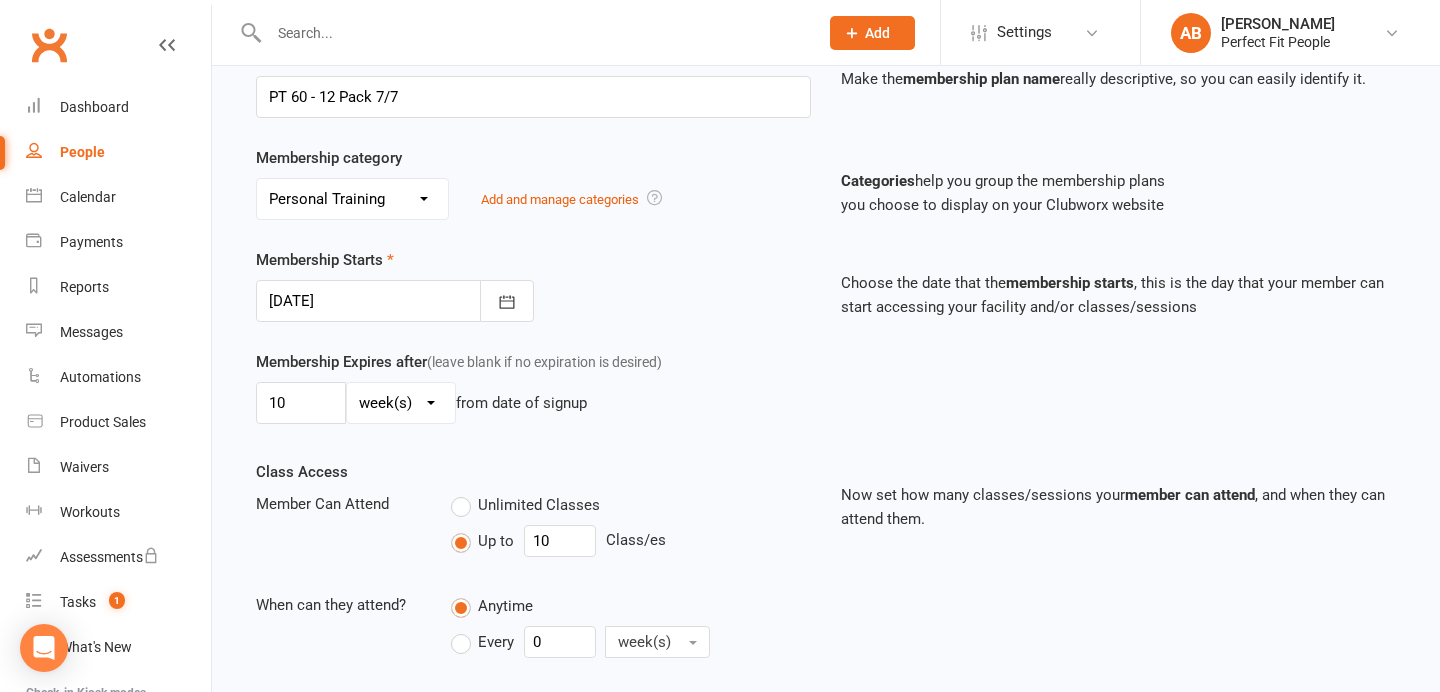click on "day(s) week(s) month(s) year(s)" at bounding box center (401, 403) 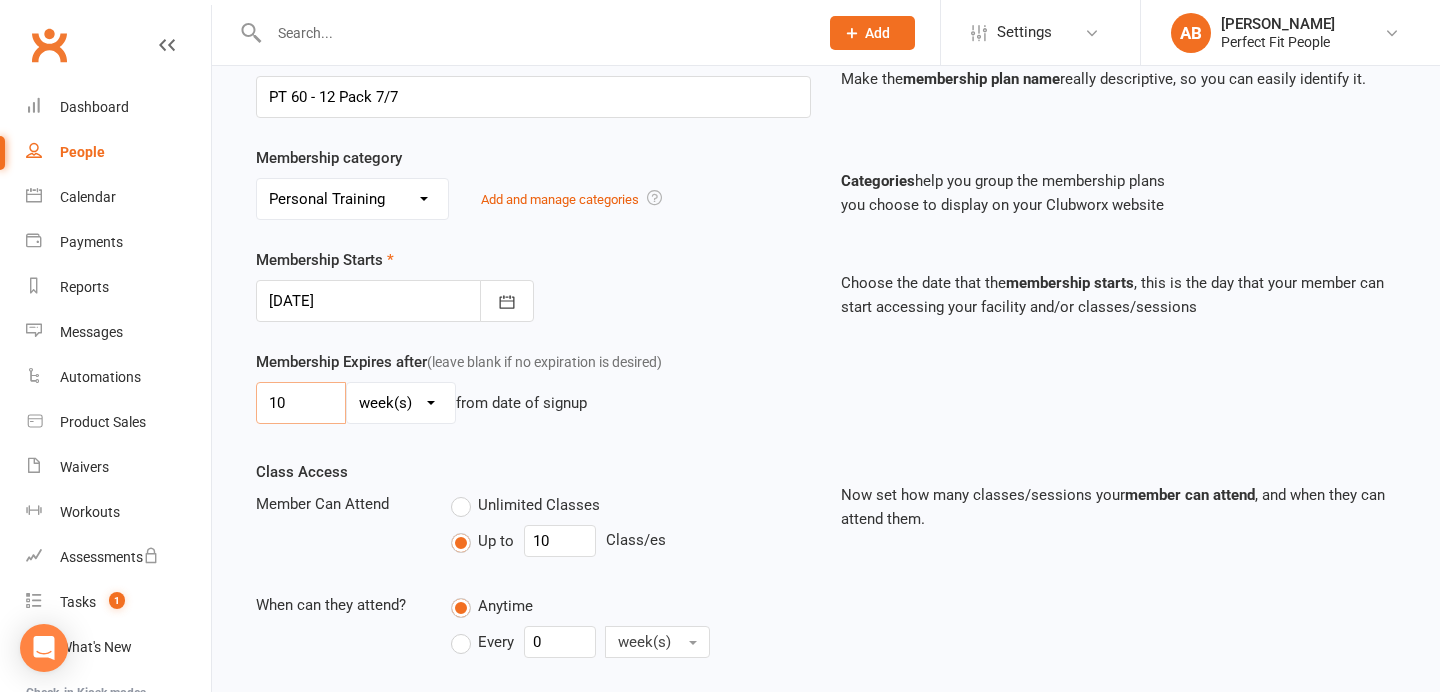click on "10" at bounding box center (301, 403) 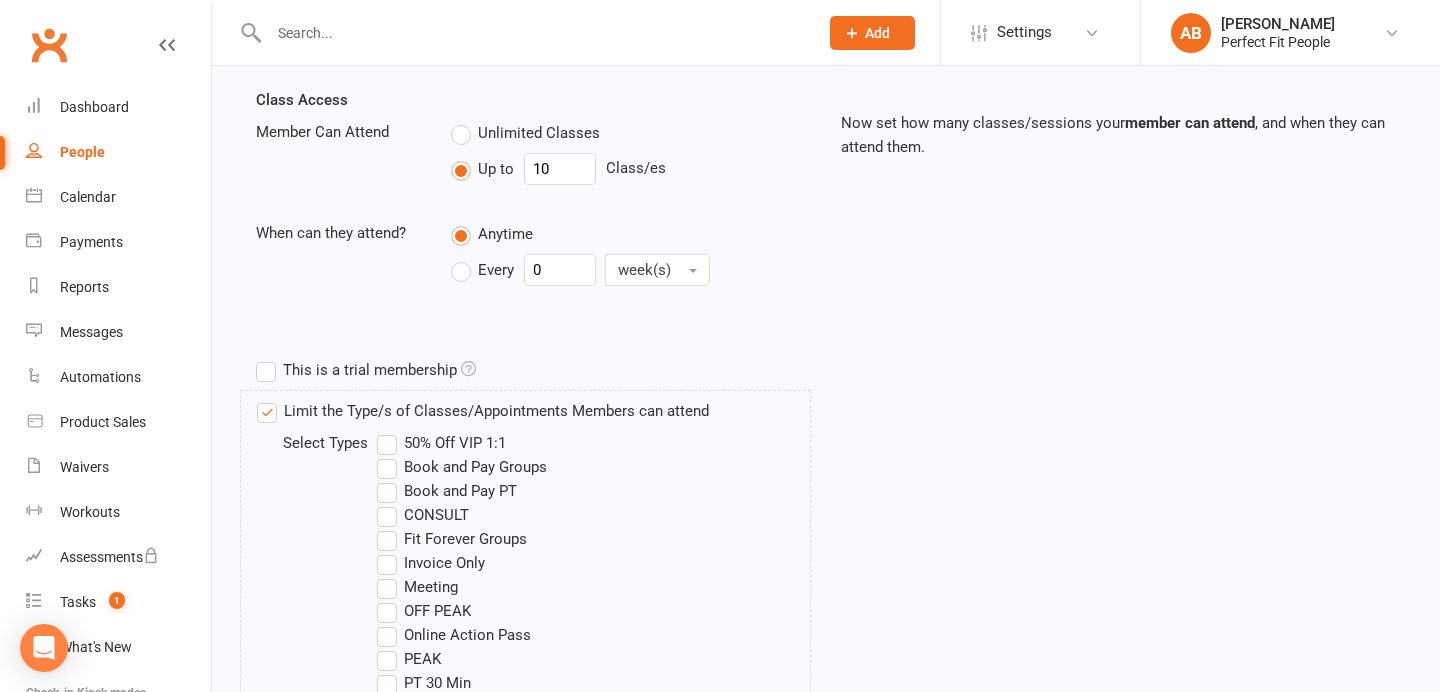 scroll, scrollTop: 686, scrollLeft: 0, axis: vertical 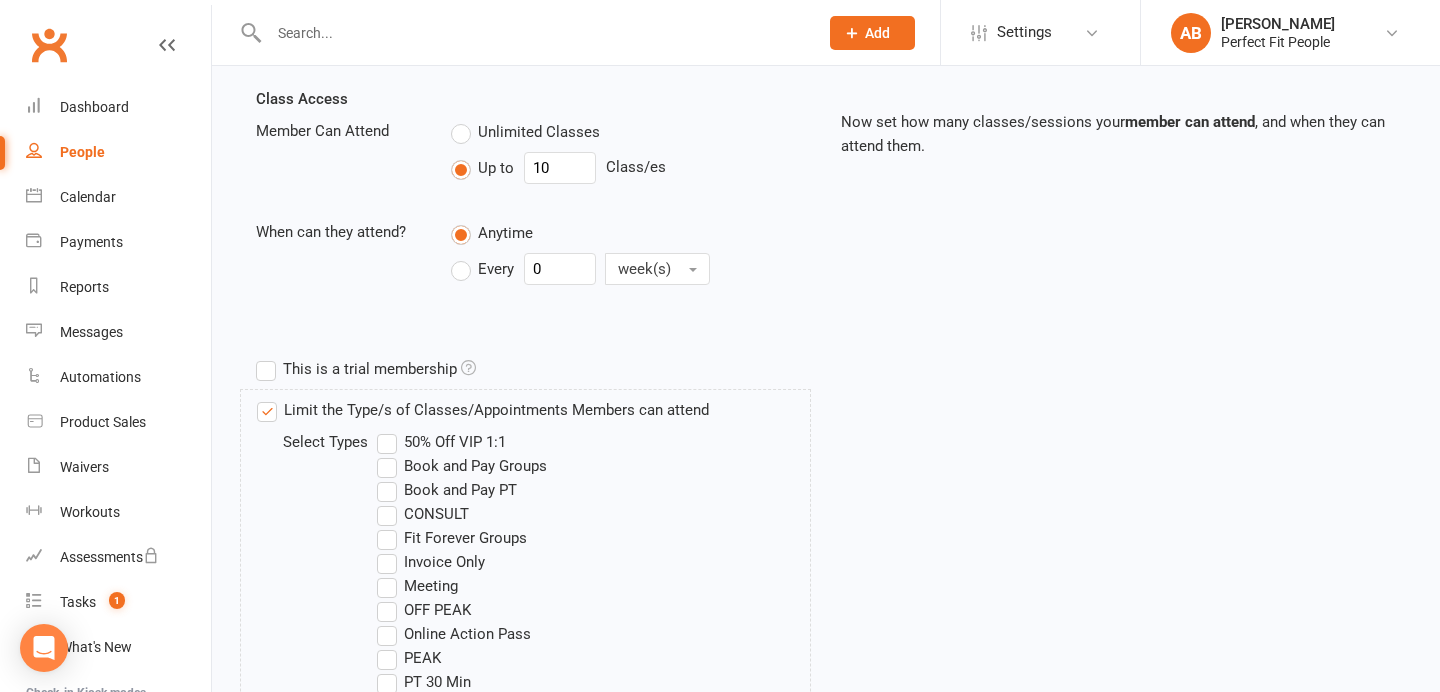 type on "6" 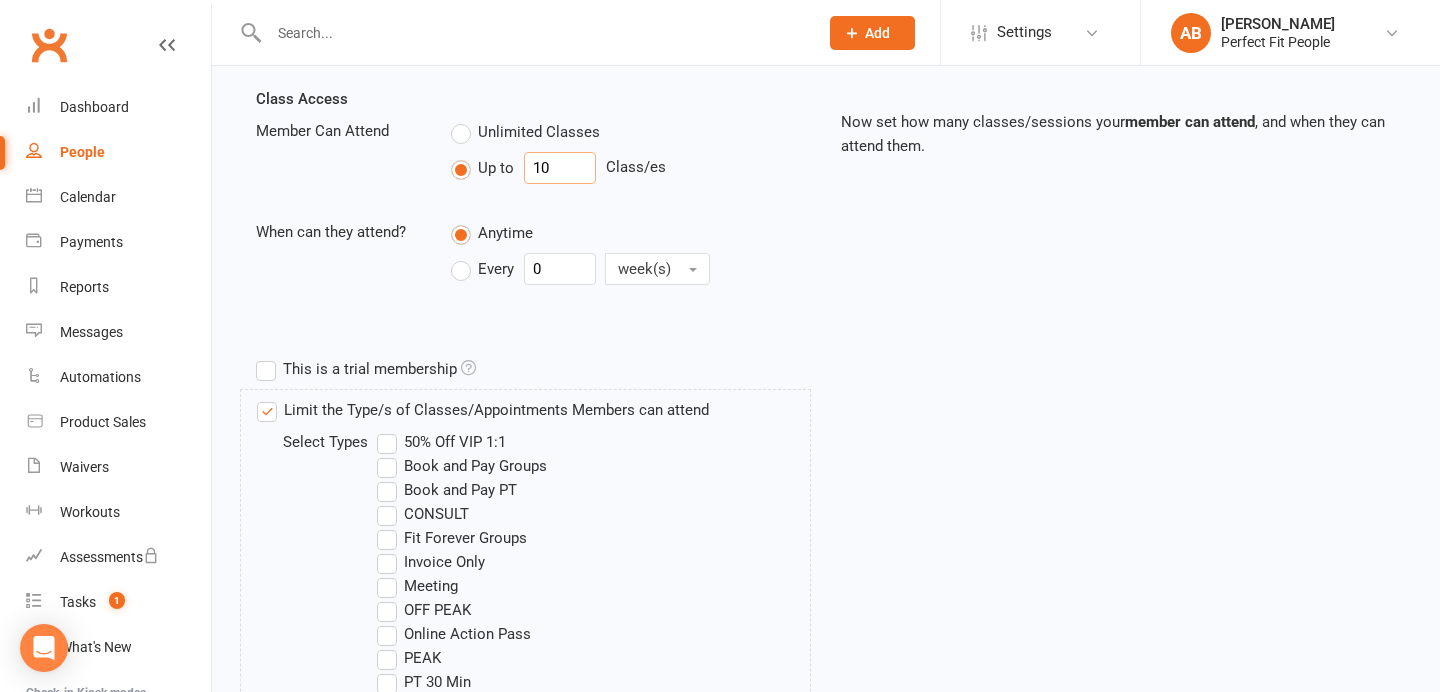 click on "10" at bounding box center (560, 168) 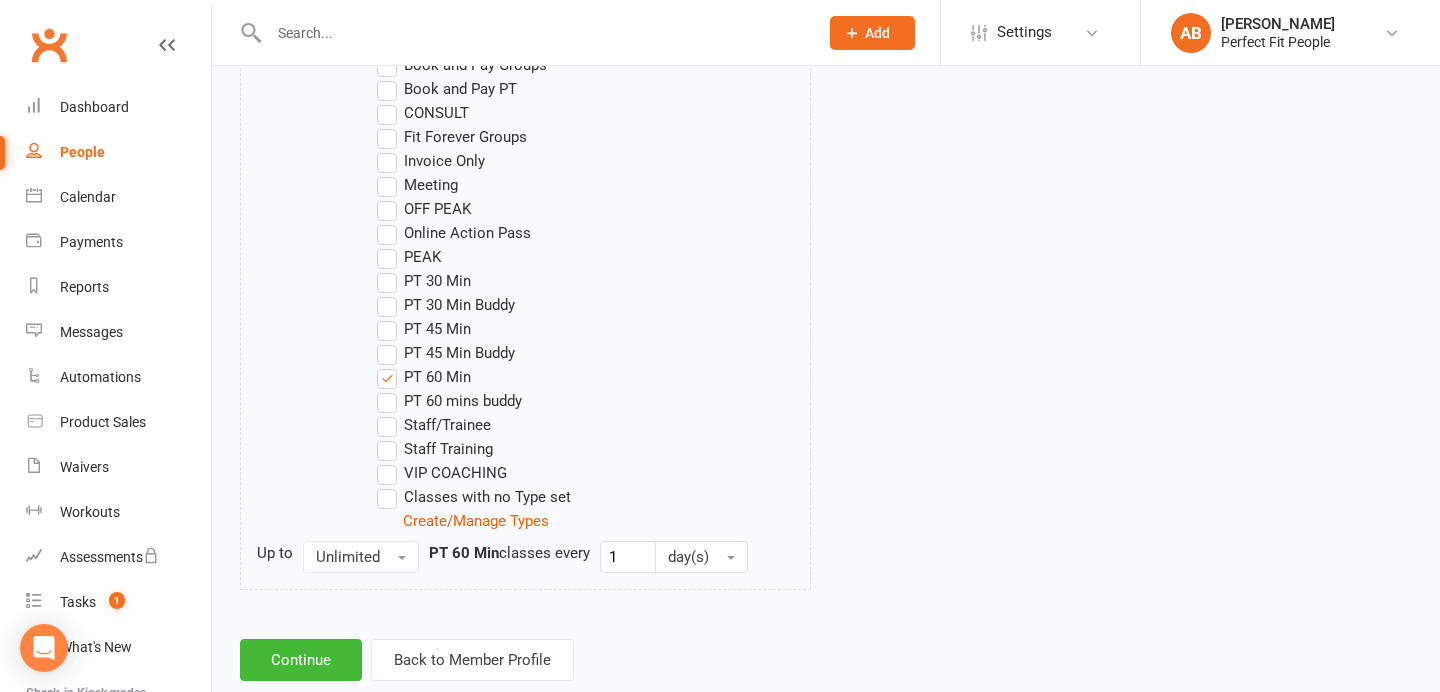 scroll, scrollTop: 1133, scrollLeft: 0, axis: vertical 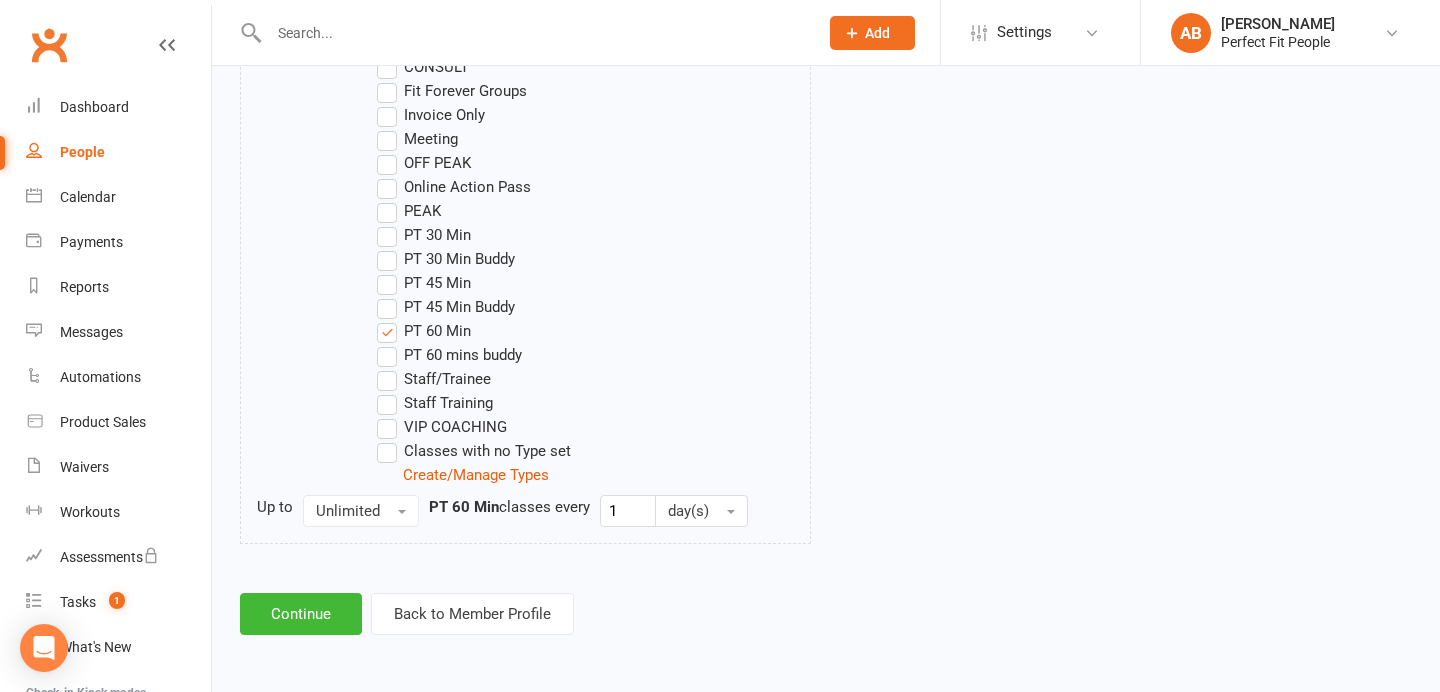 type on "12" 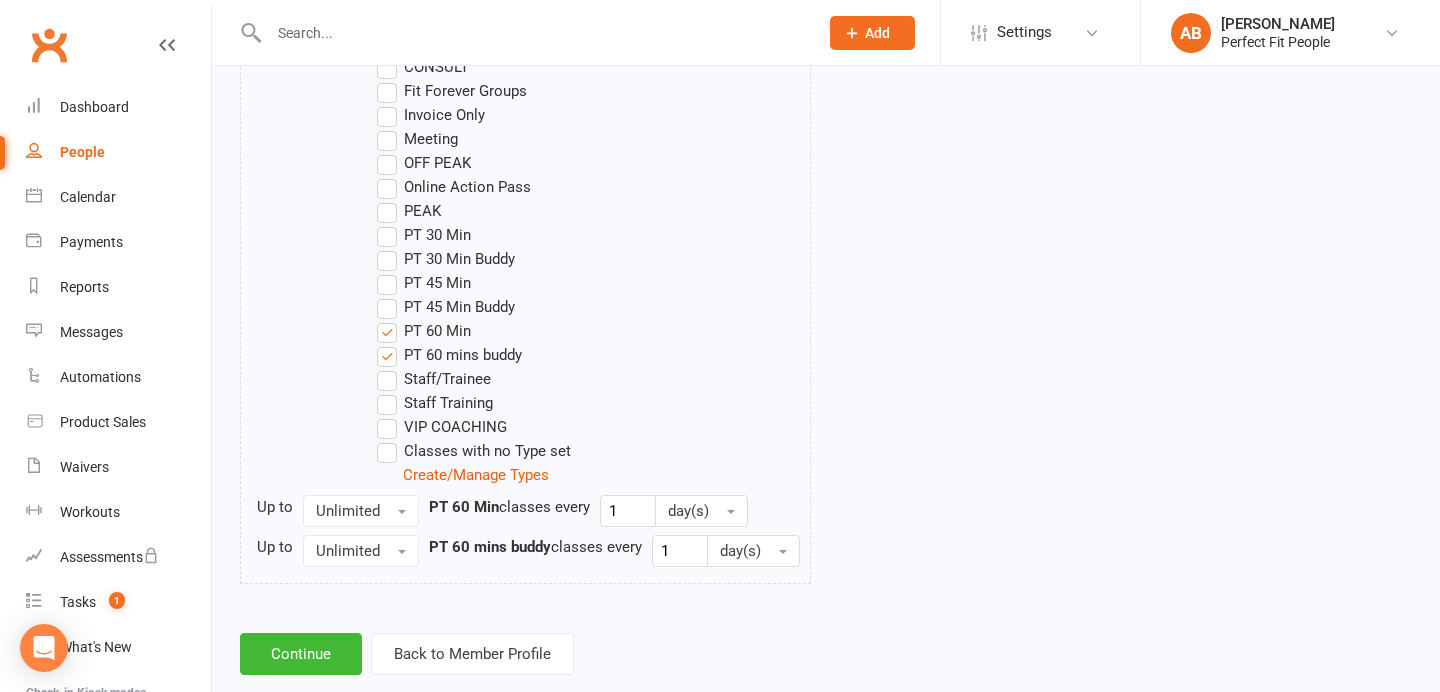 scroll, scrollTop: 1205, scrollLeft: 0, axis: vertical 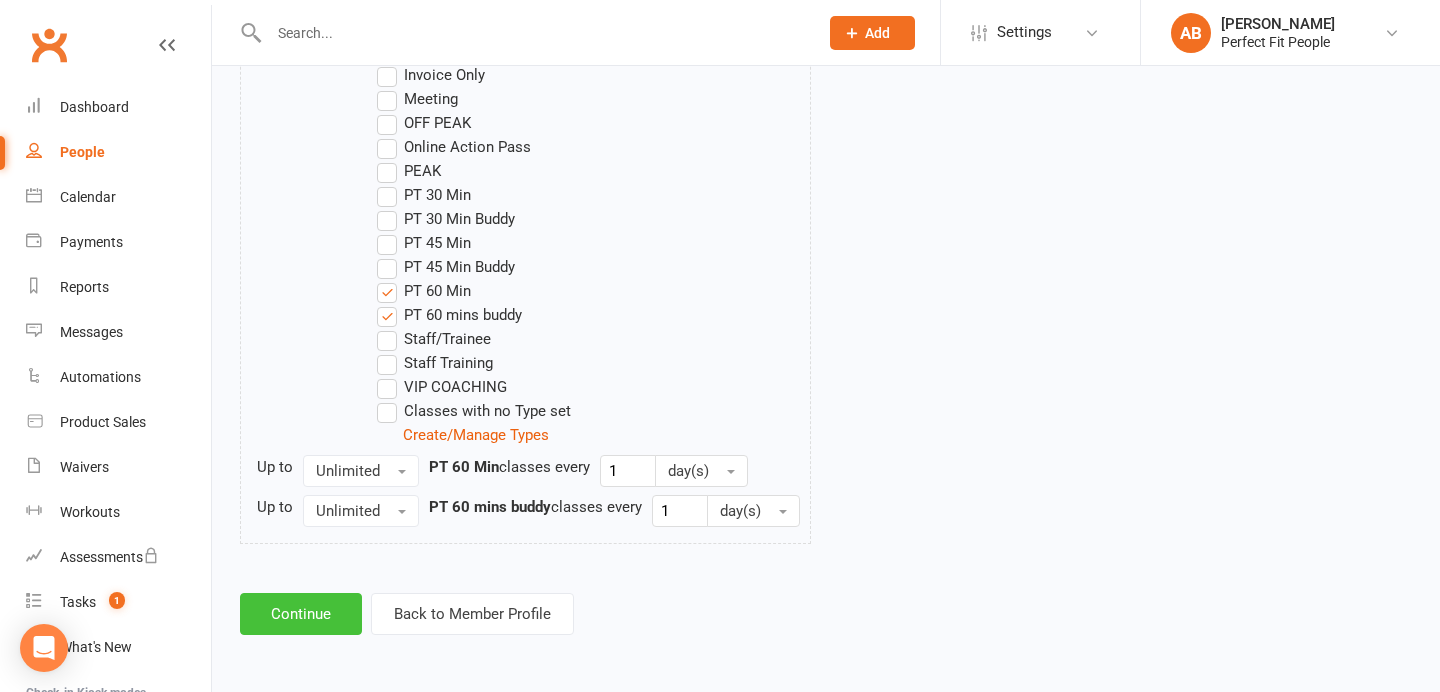 click on "Continue" at bounding box center (301, 614) 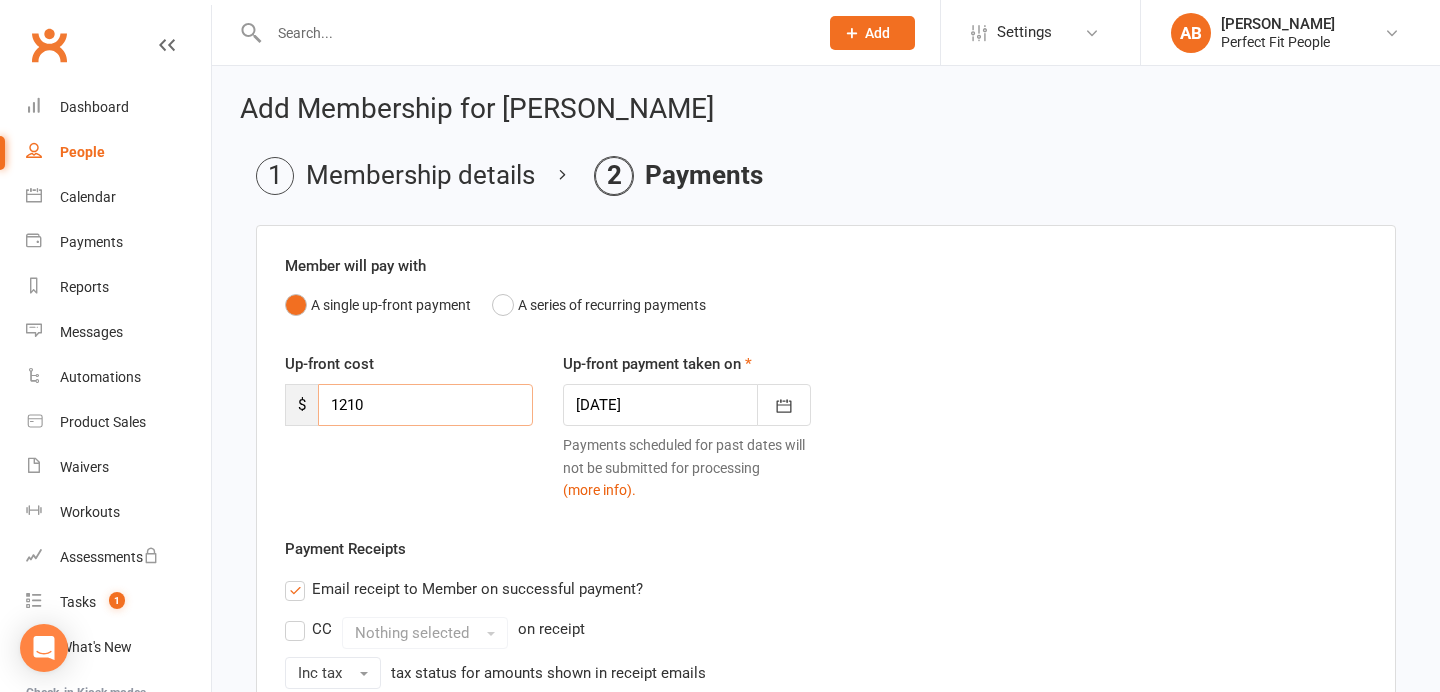click on "1210" at bounding box center [425, 405] 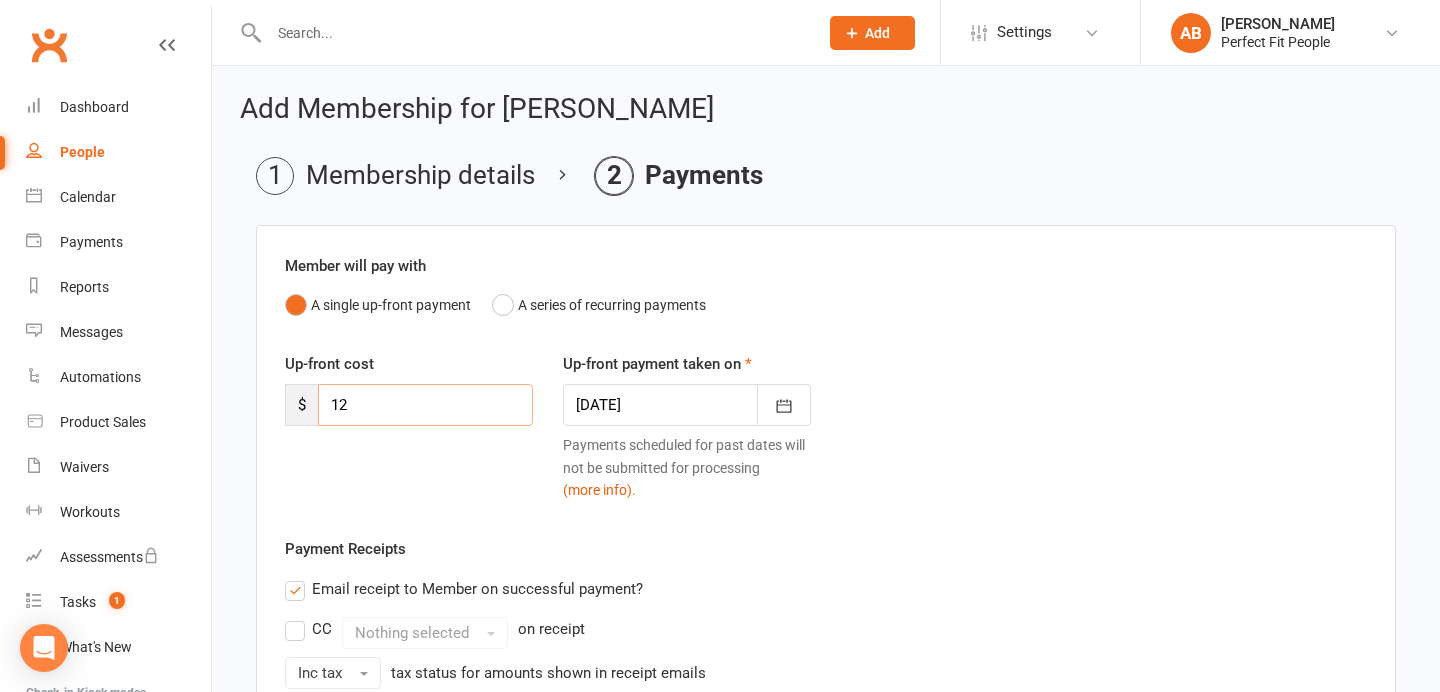 type on "1" 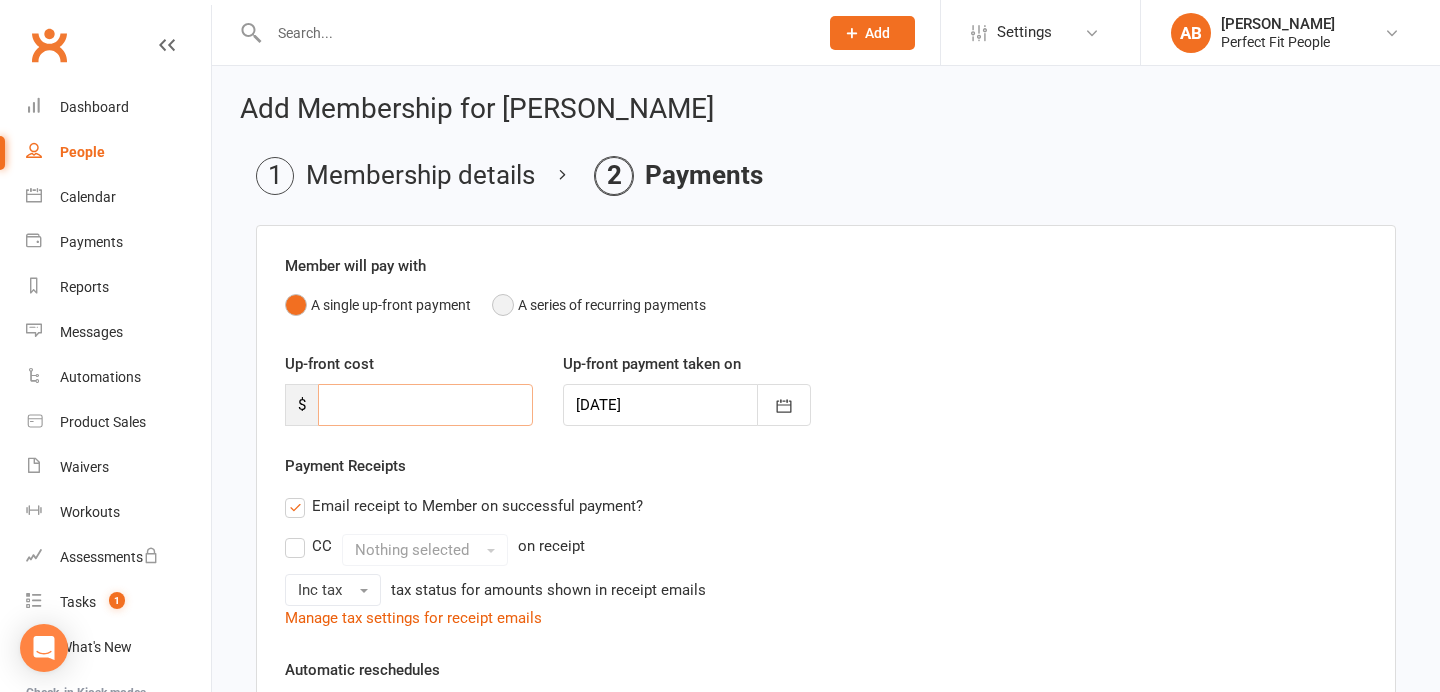 type 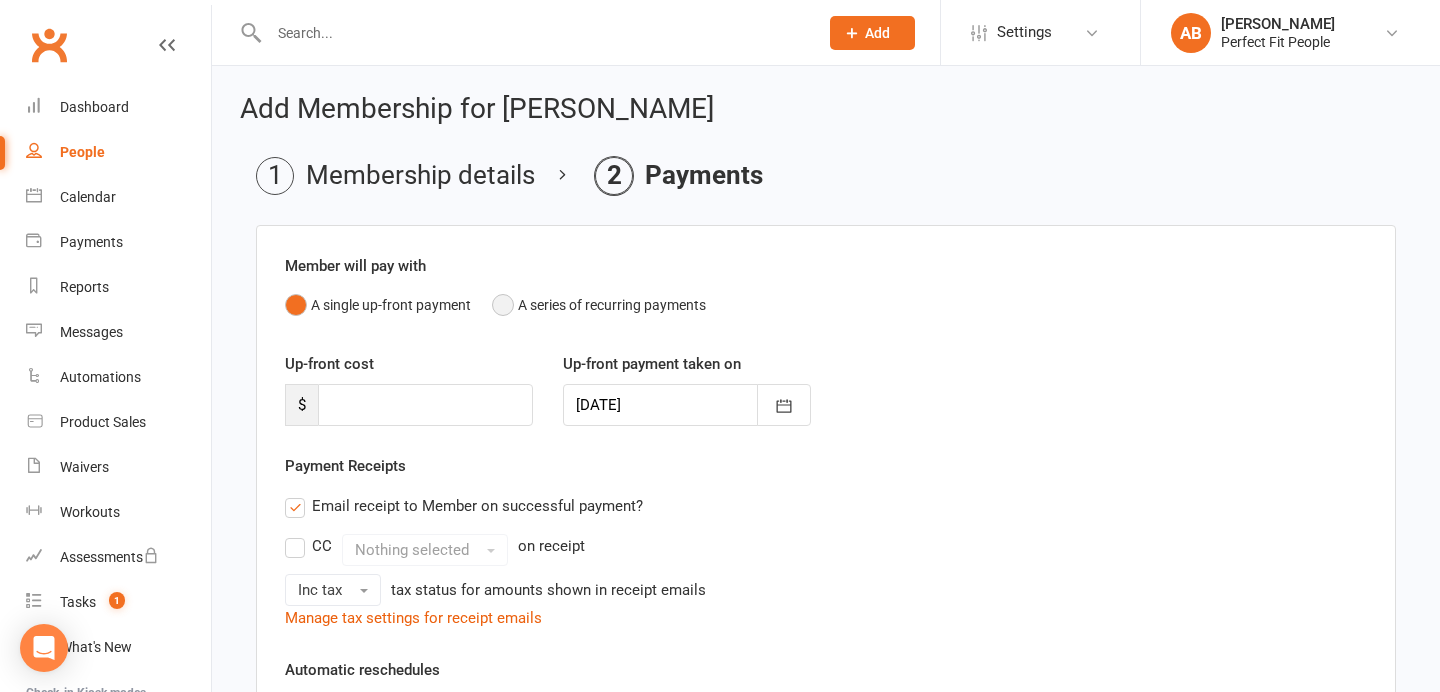 click on "A series of recurring payments" at bounding box center [599, 305] 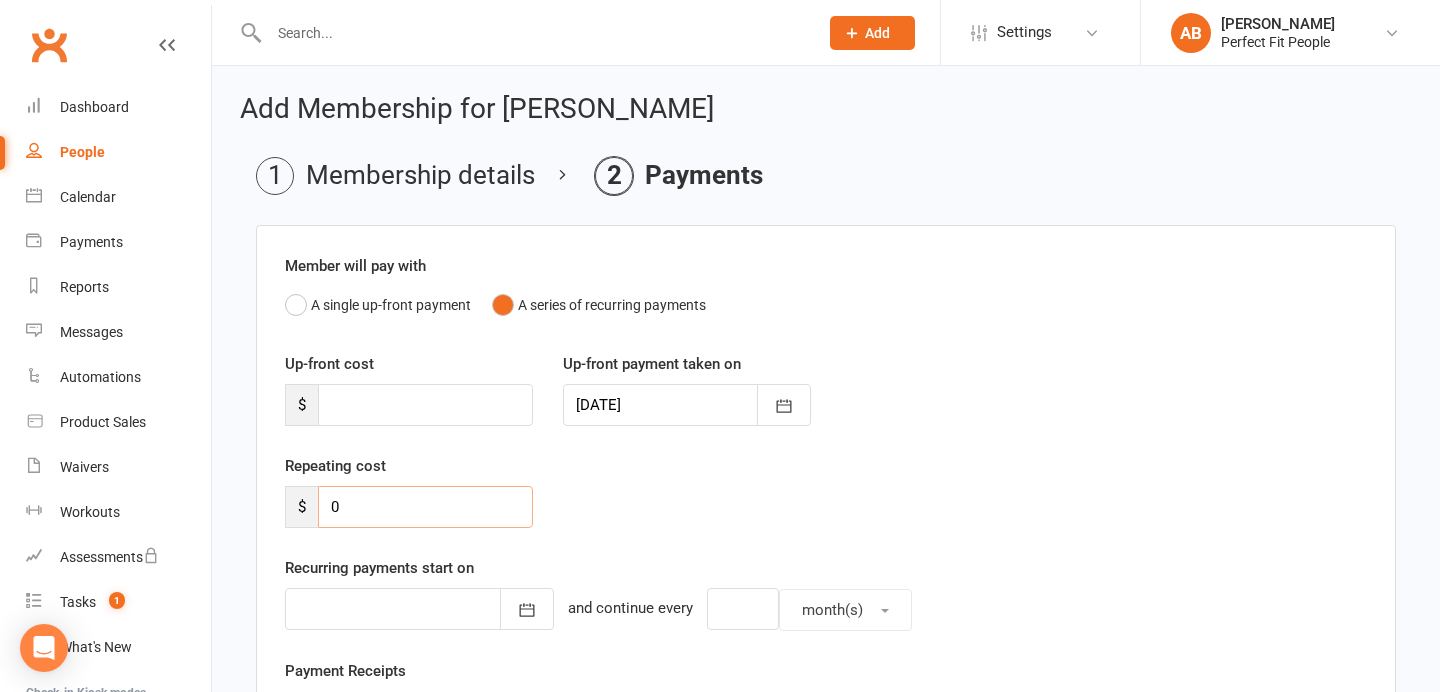 click on "0" at bounding box center [425, 507] 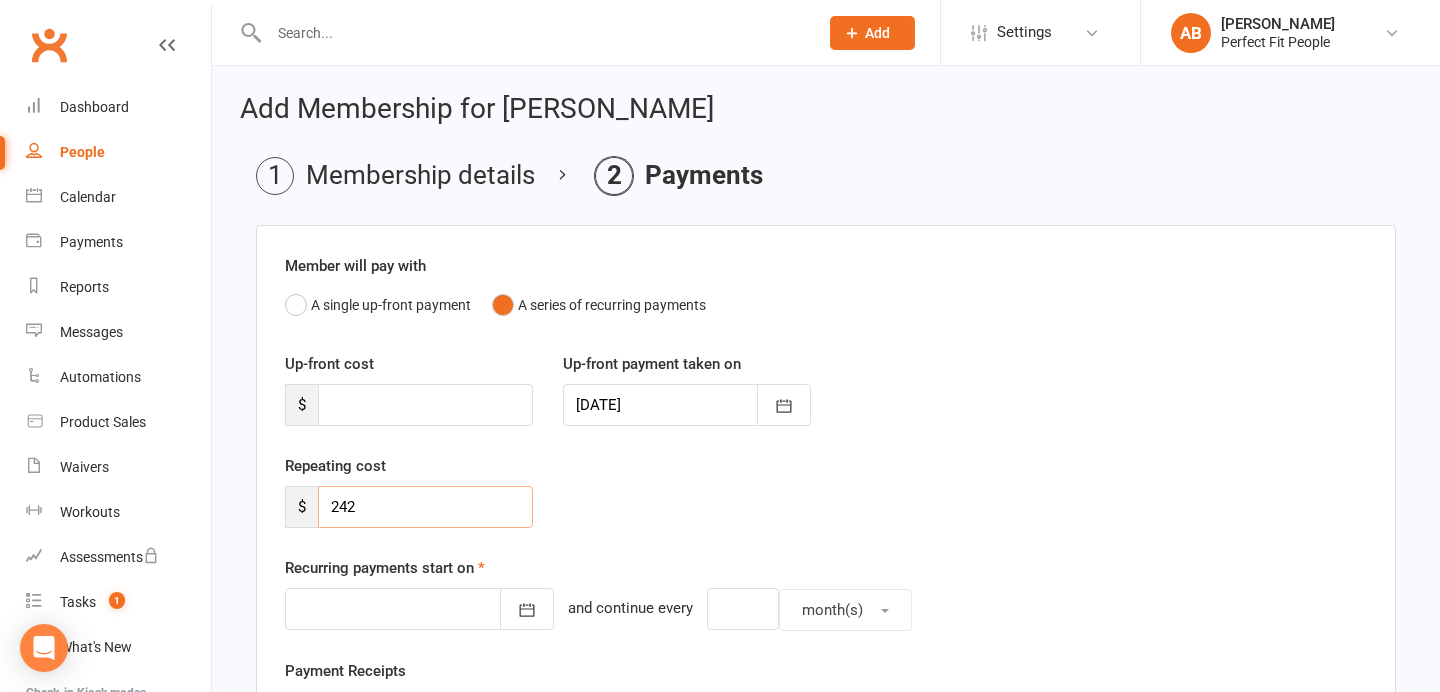 scroll, scrollTop: 75, scrollLeft: 0, axis: vertical 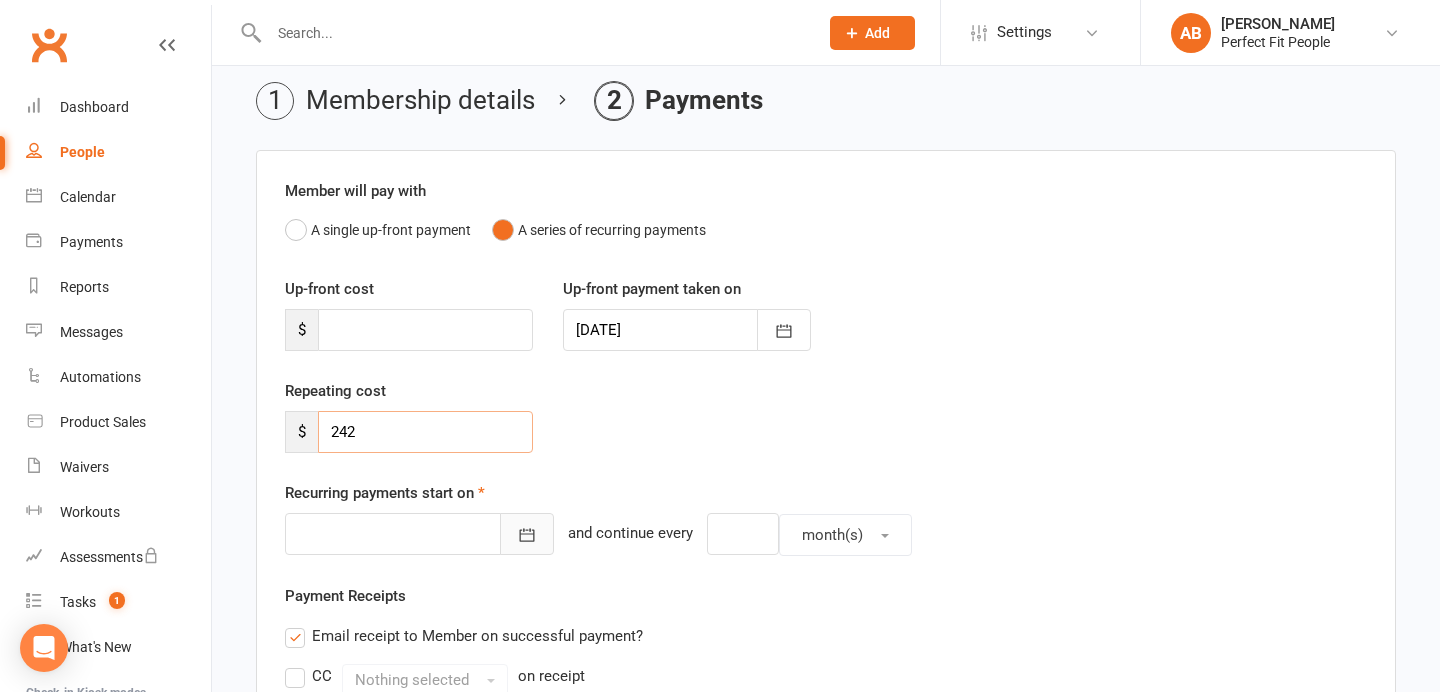 type on "242" 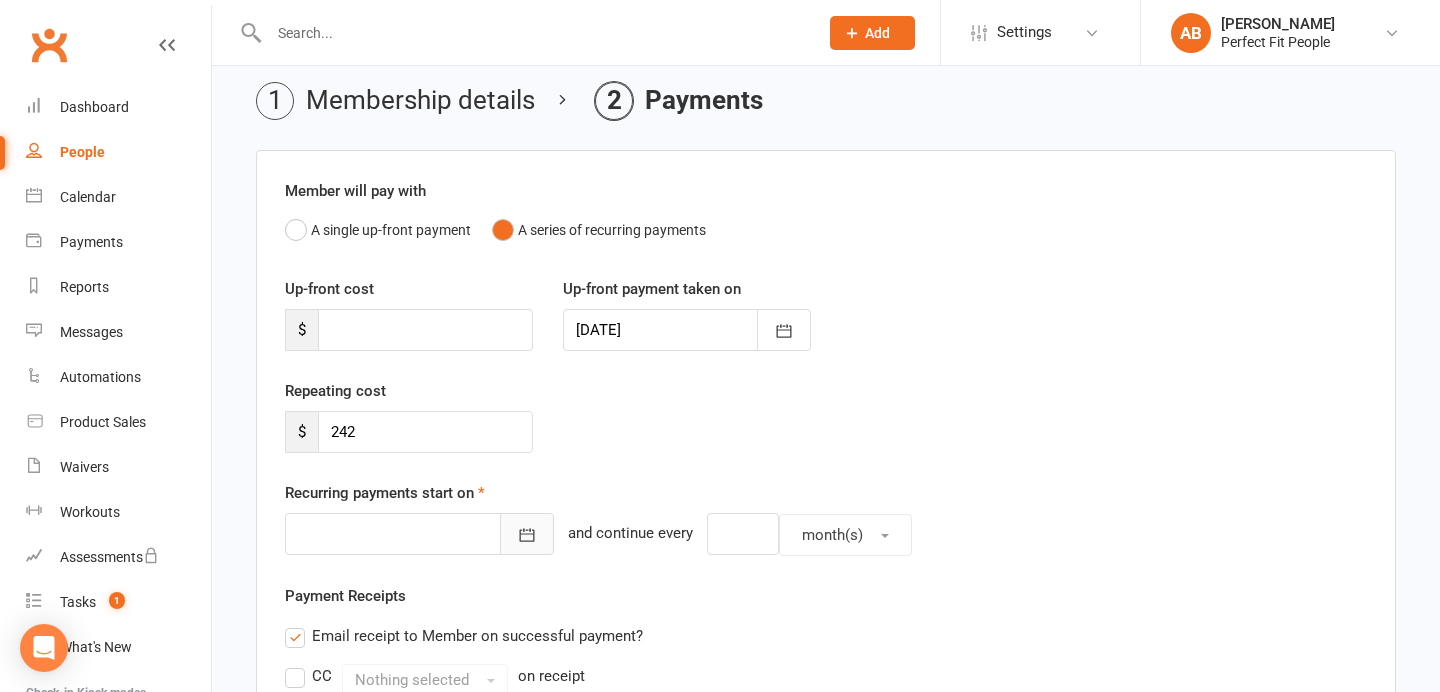 click 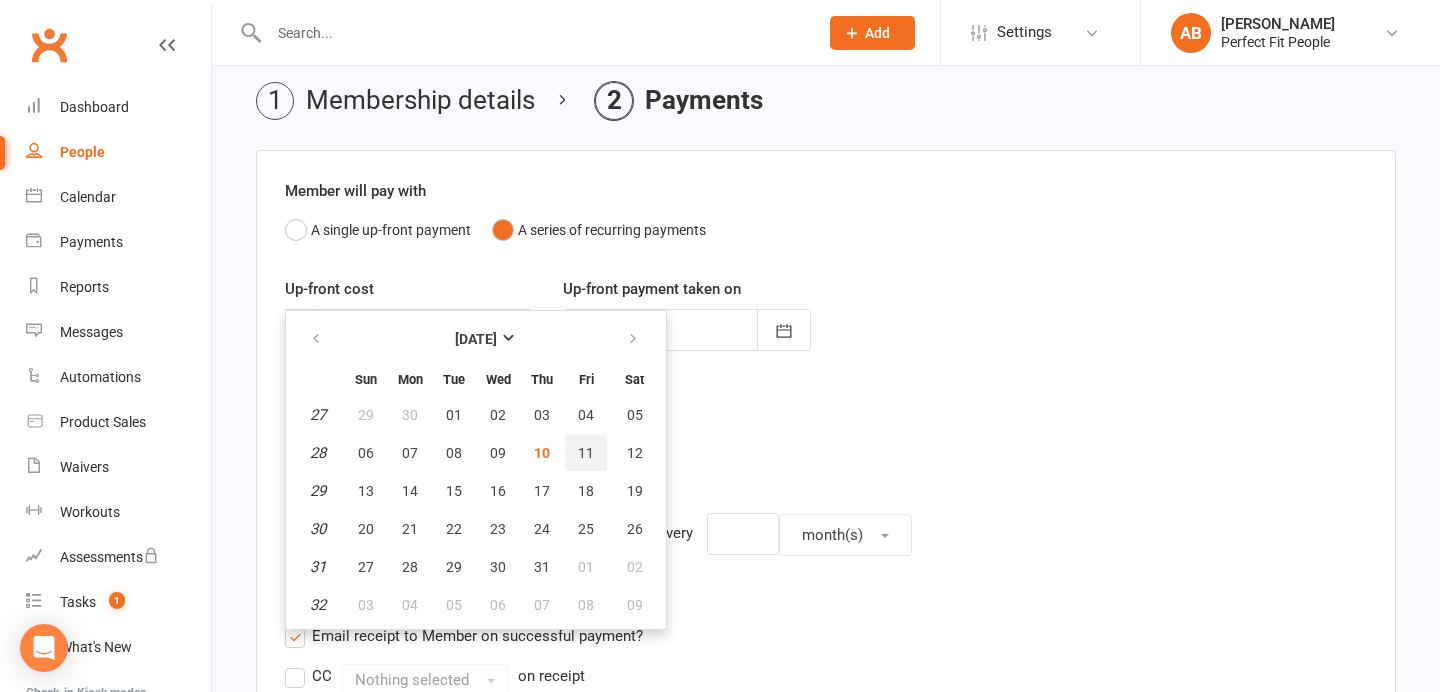click on "11" at bounding box center [586, 453] 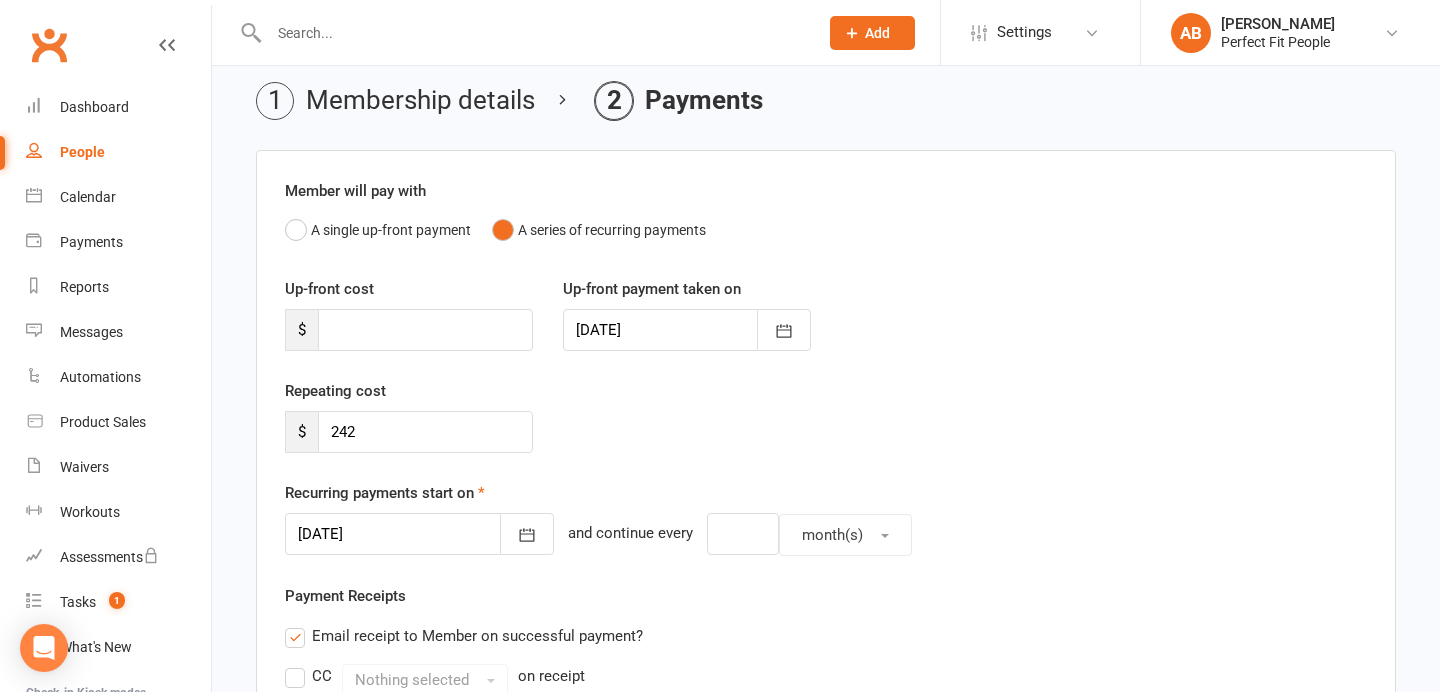 scroll, scrollTop: 389, scrollLeft: 0, axis: vertical 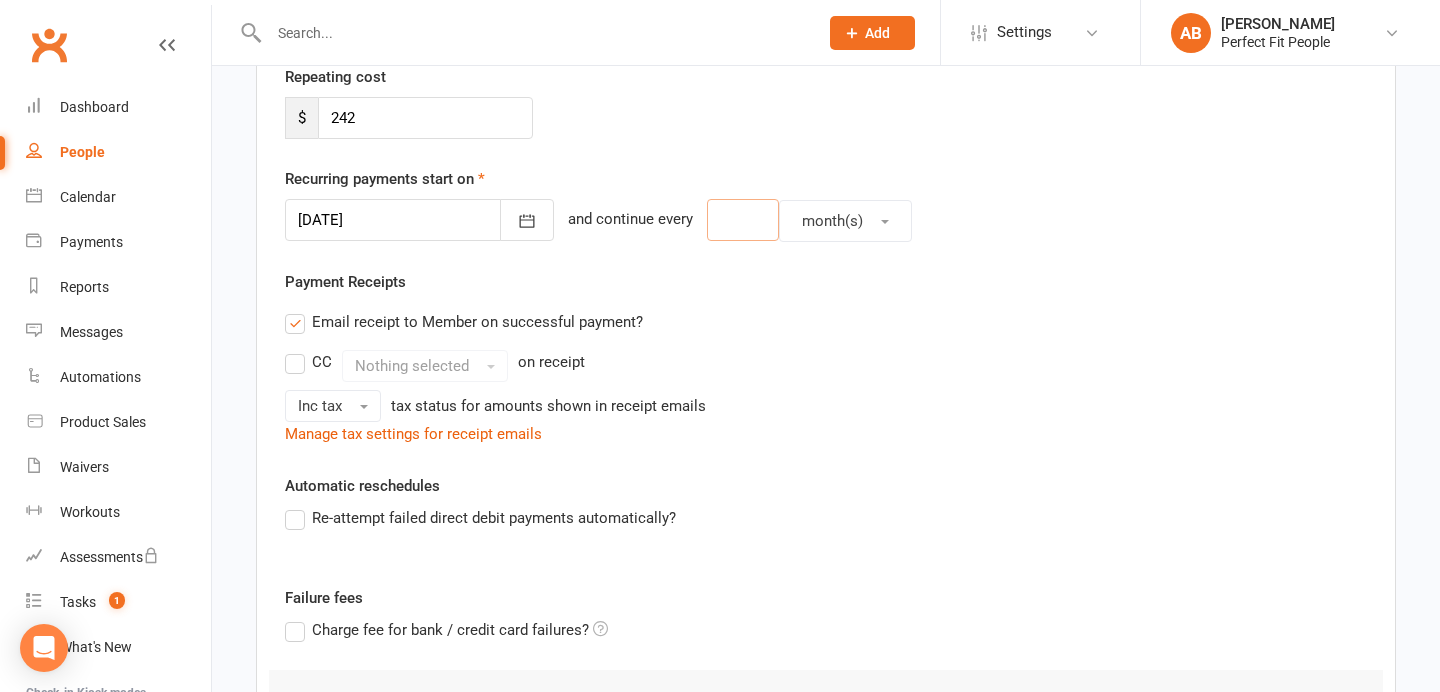 click at bounding box center (743, 220) 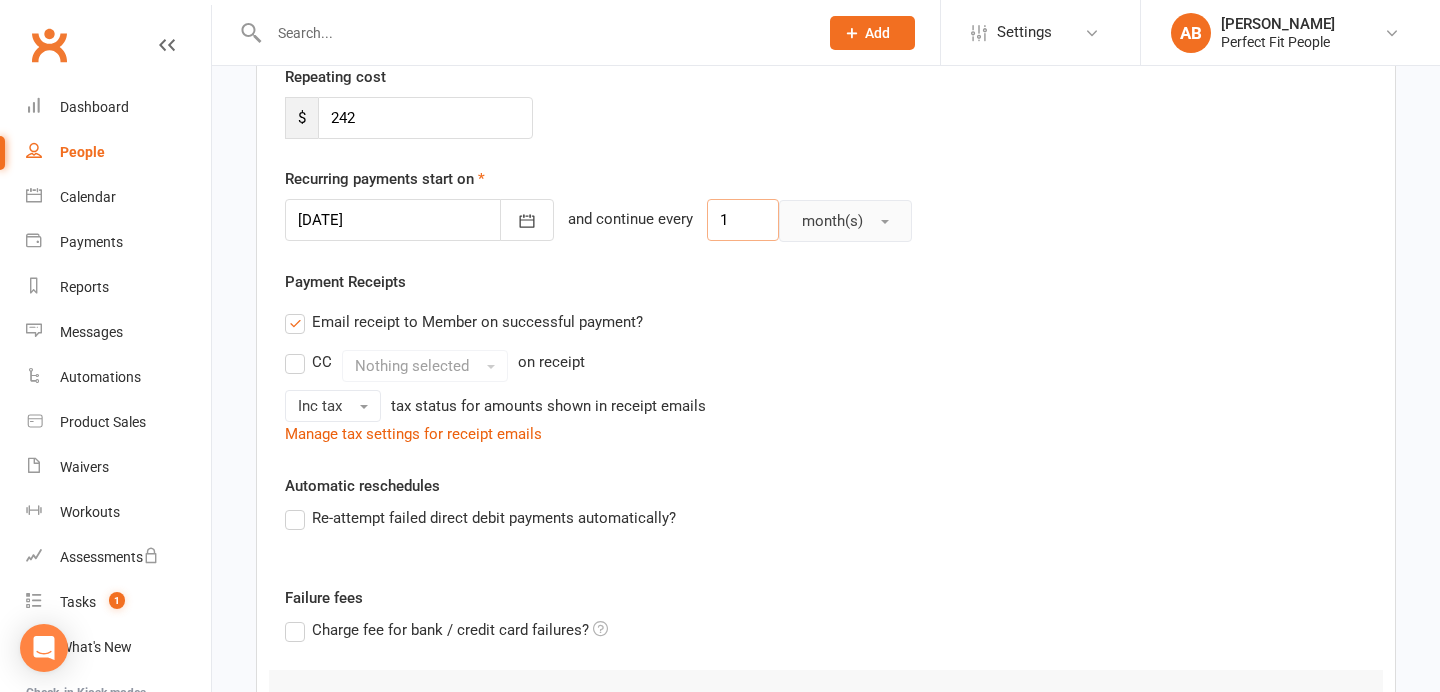 type on "1" 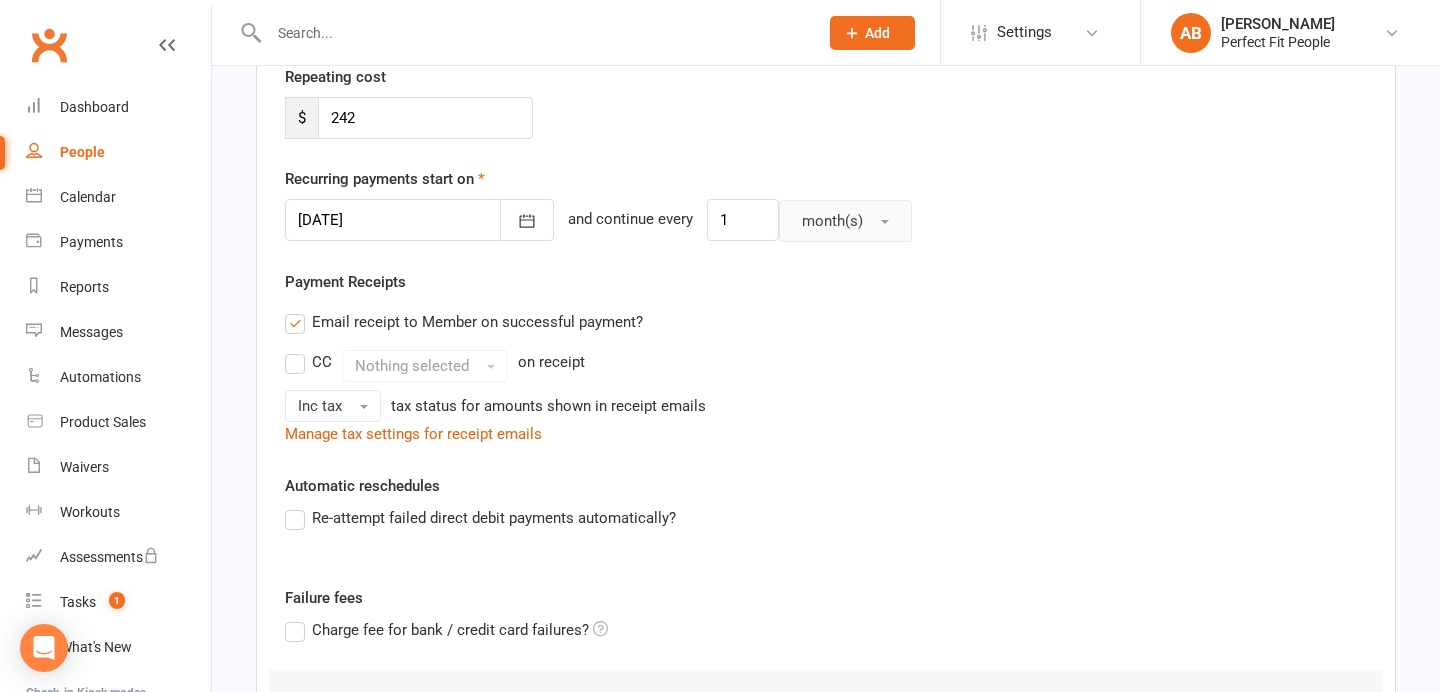 click on "month(s)" at bounding box center (832, 221) 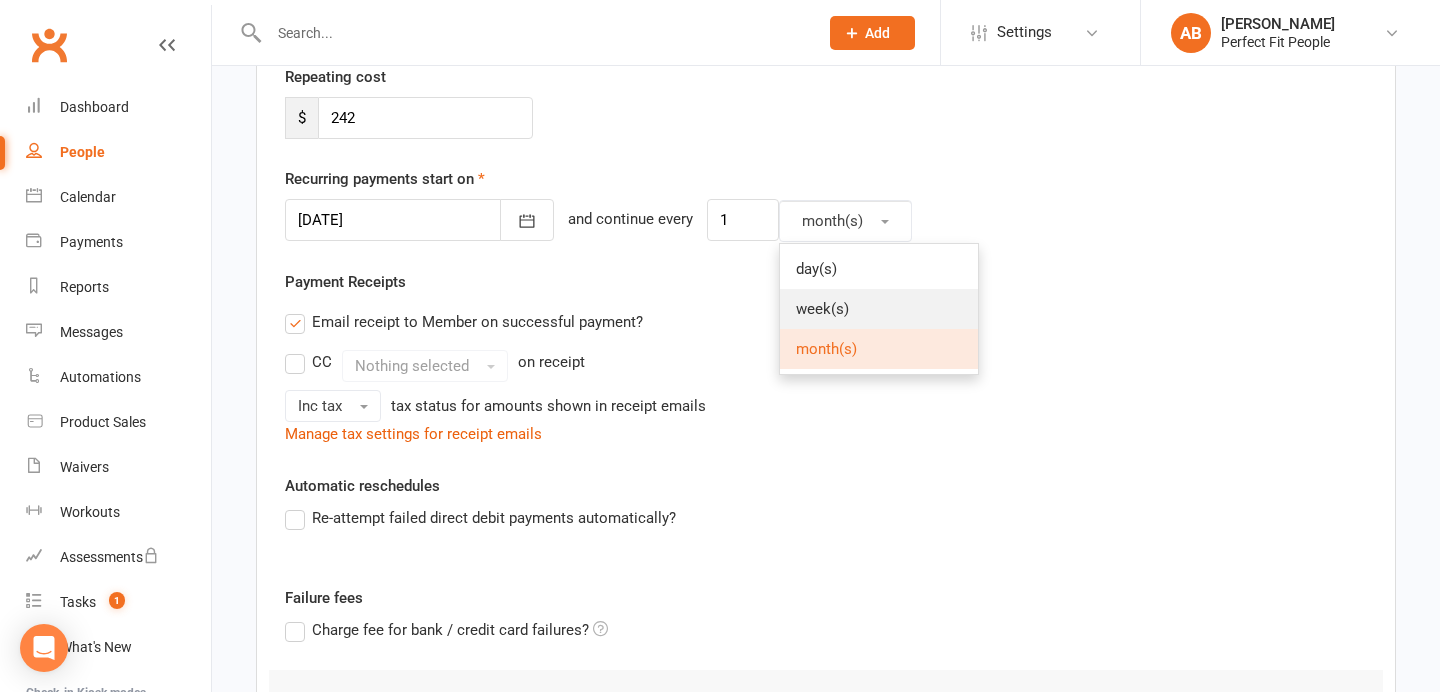 click on "week(s)" at bounding box center [822, 309] 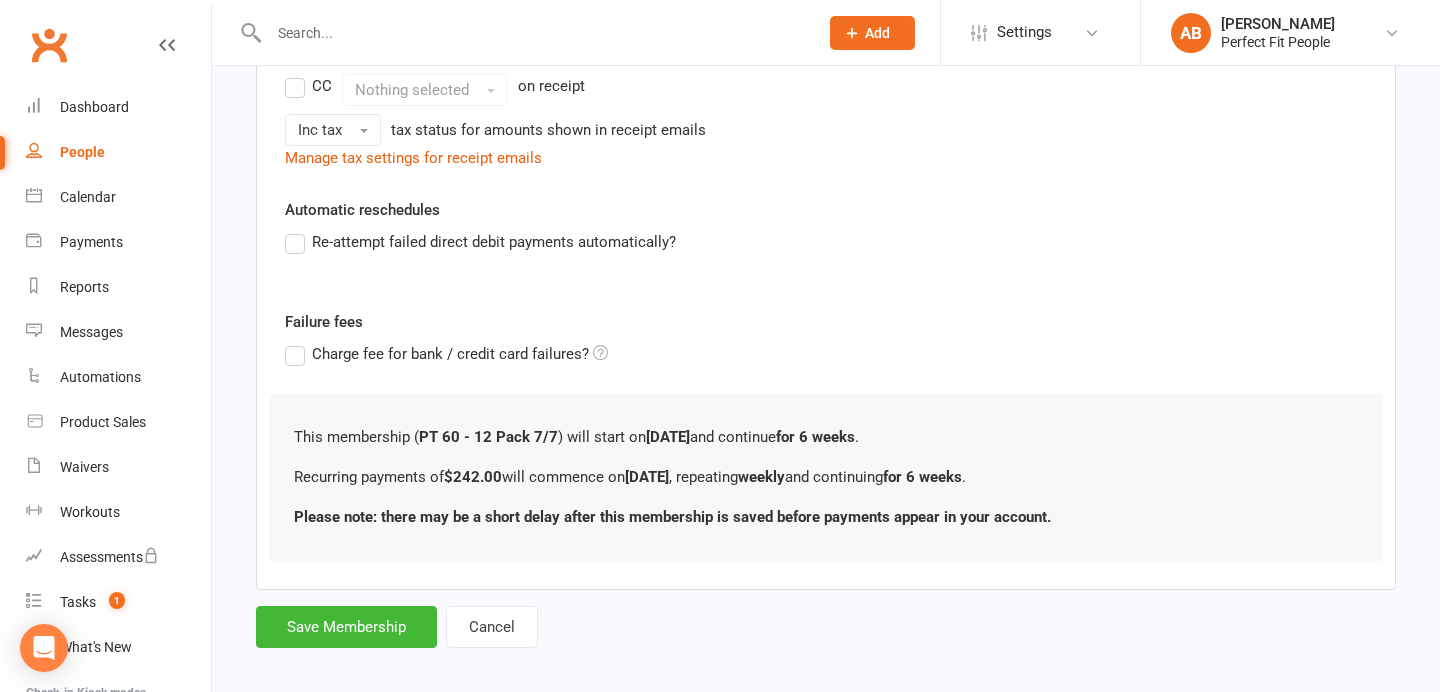 scroll, scrollTop: 682, scrollLeft: 0, axis: vertical 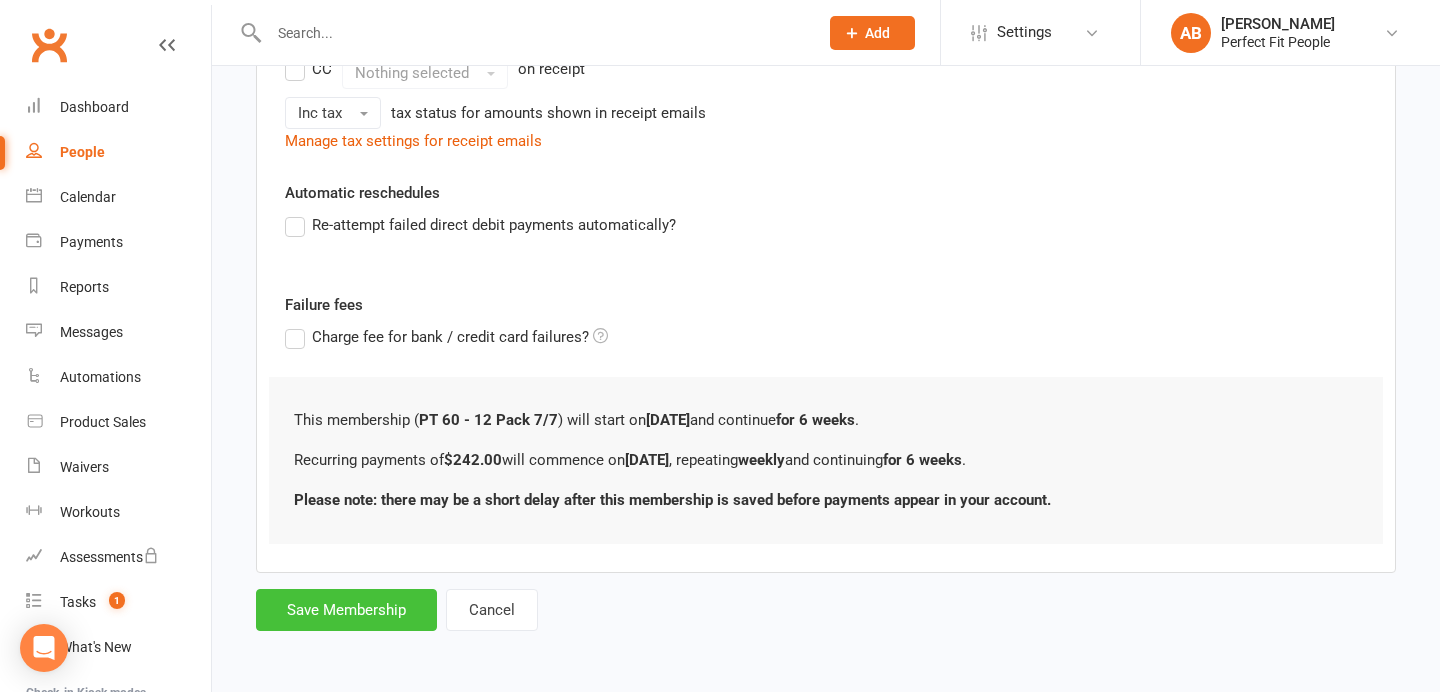 click on "Save Membership" at bounding box center [346, 610] 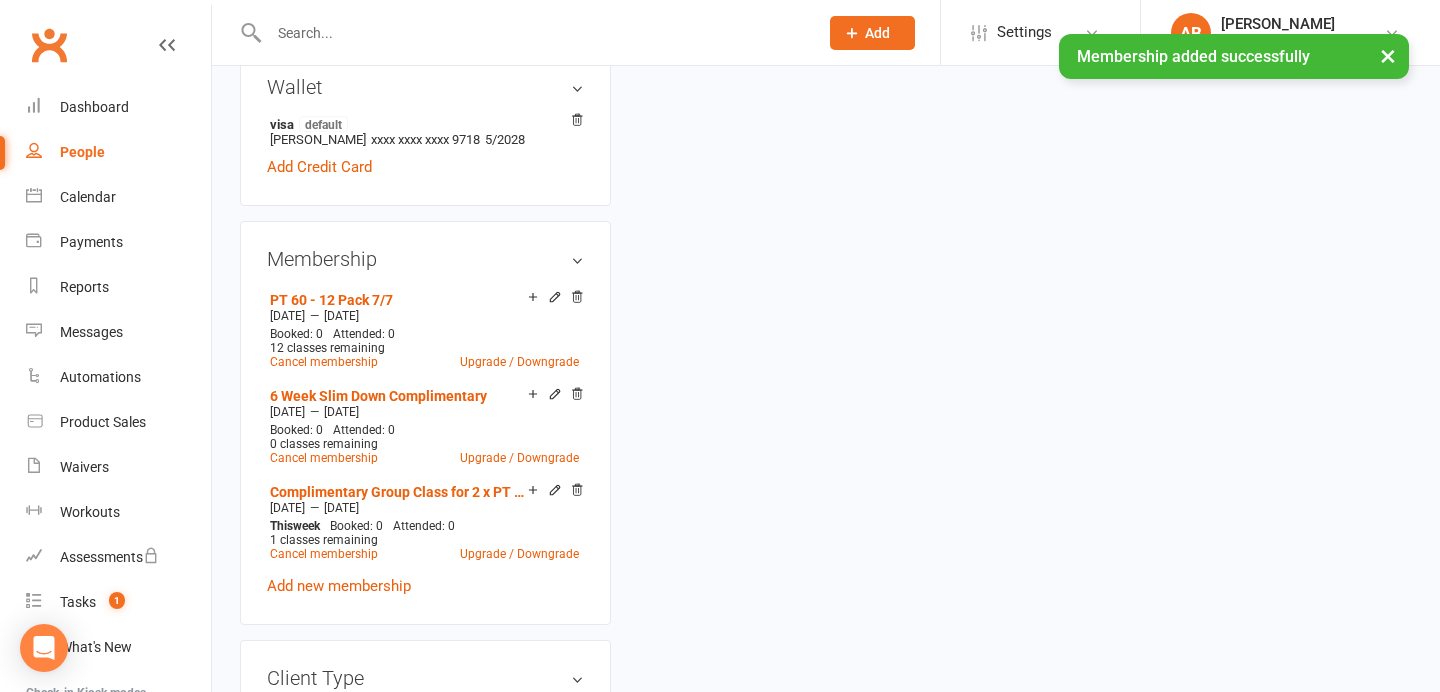 scroll, scrollTop: 0, scrollLeft: 0, axis: both 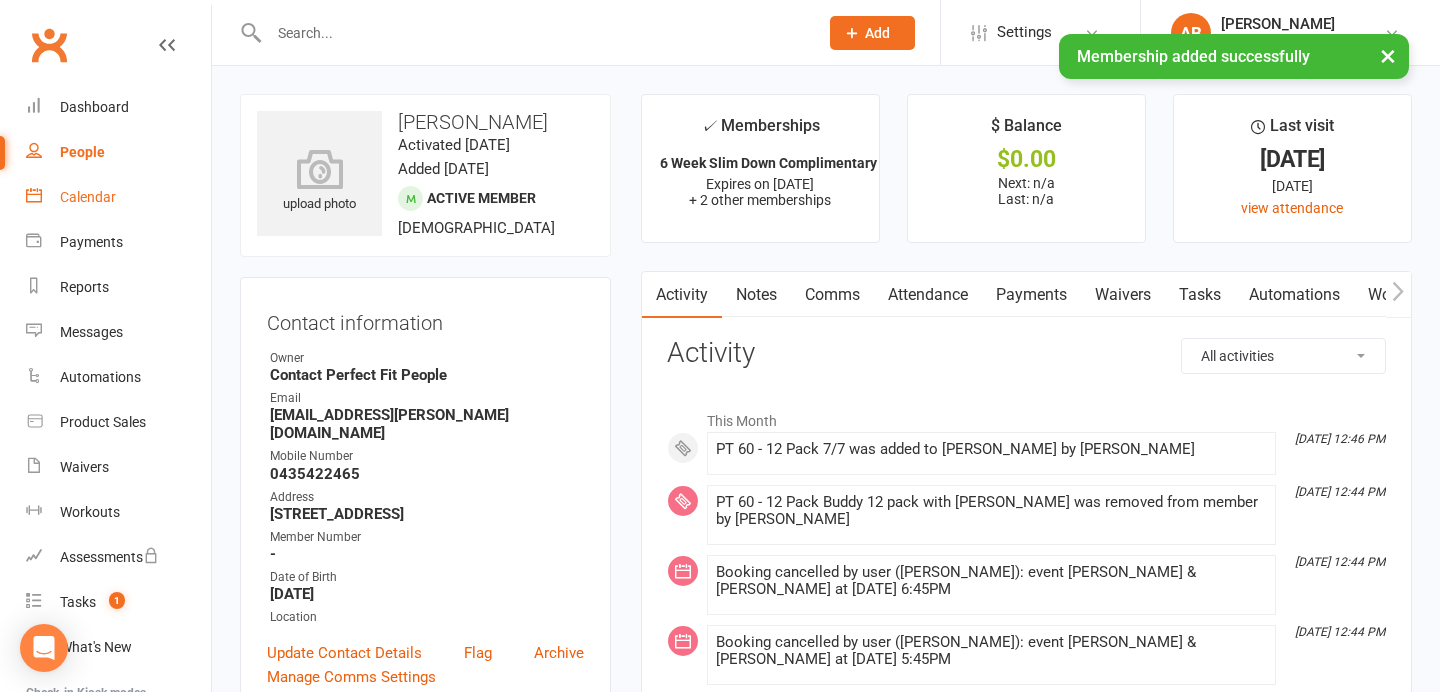 click on "Calendar" at bounding box center (88, 197) 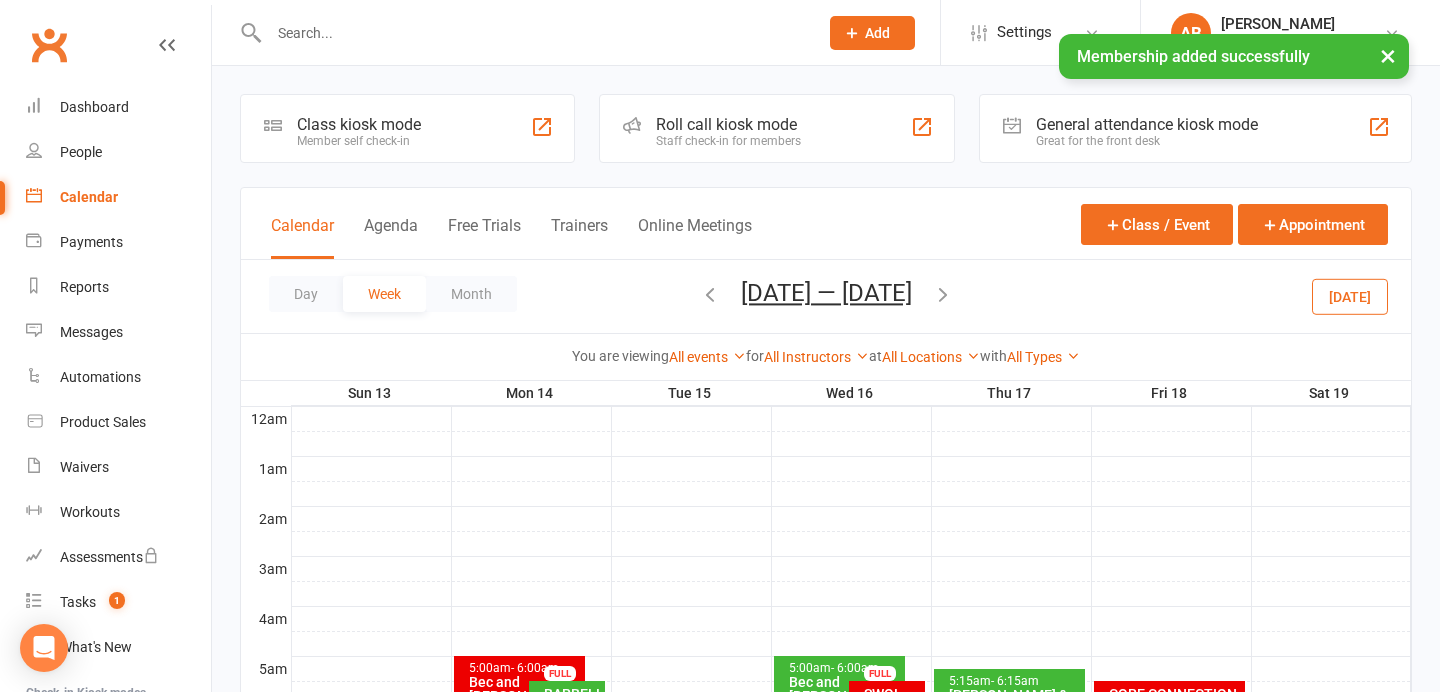 click at bounding box center [943, 294] 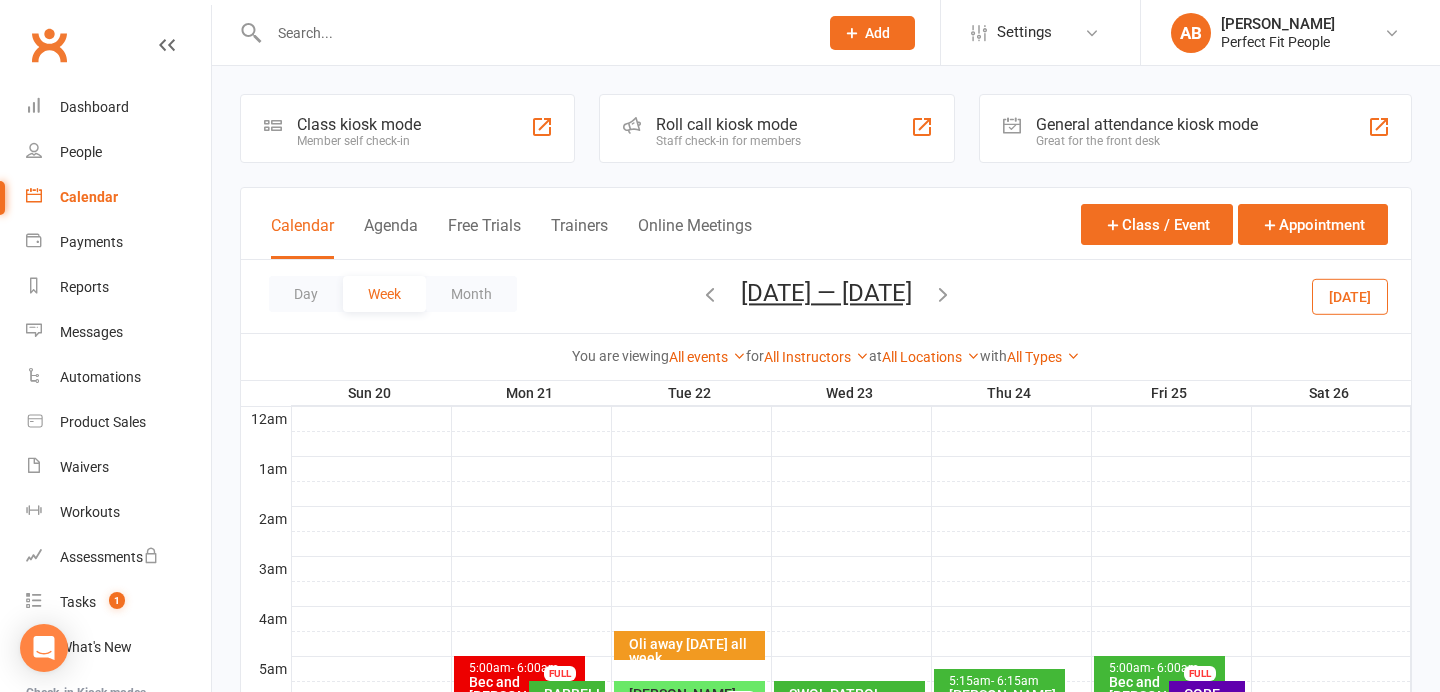 click at bounding box center [710, 294] 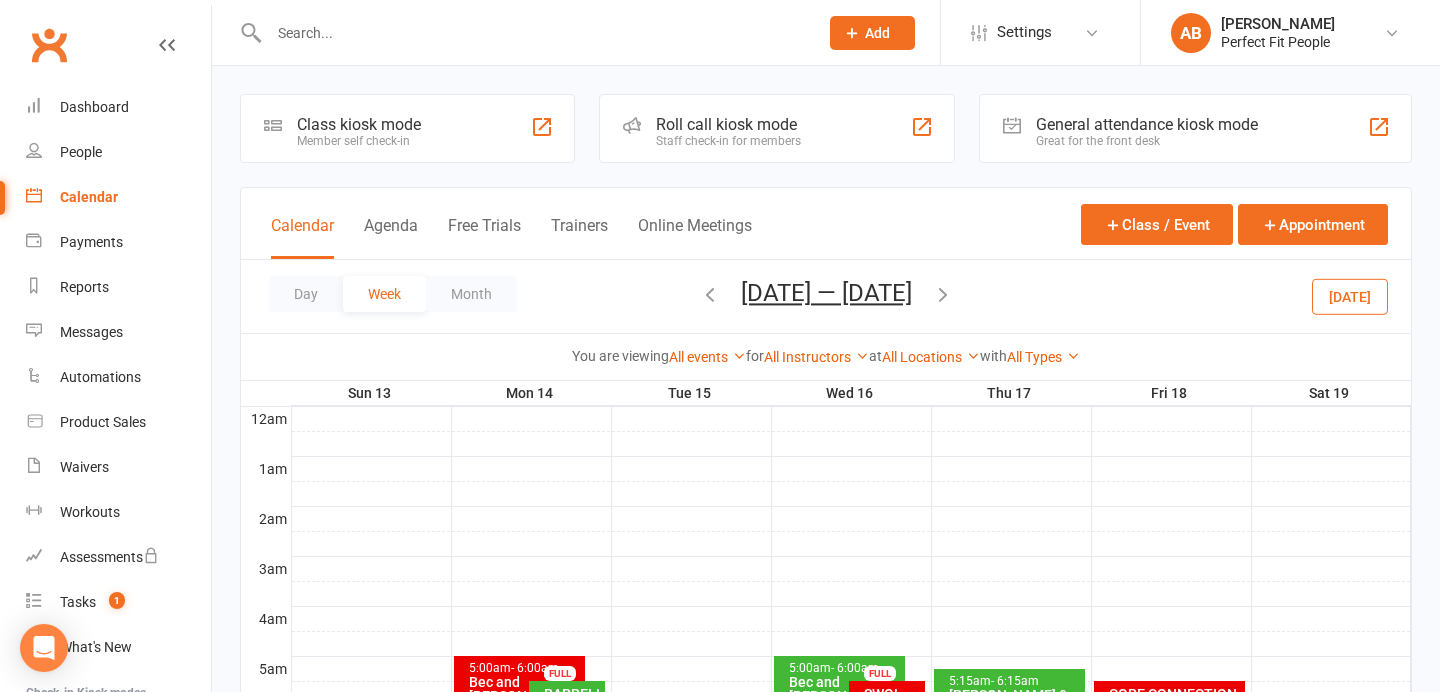 click at bounding box center [710, 294] 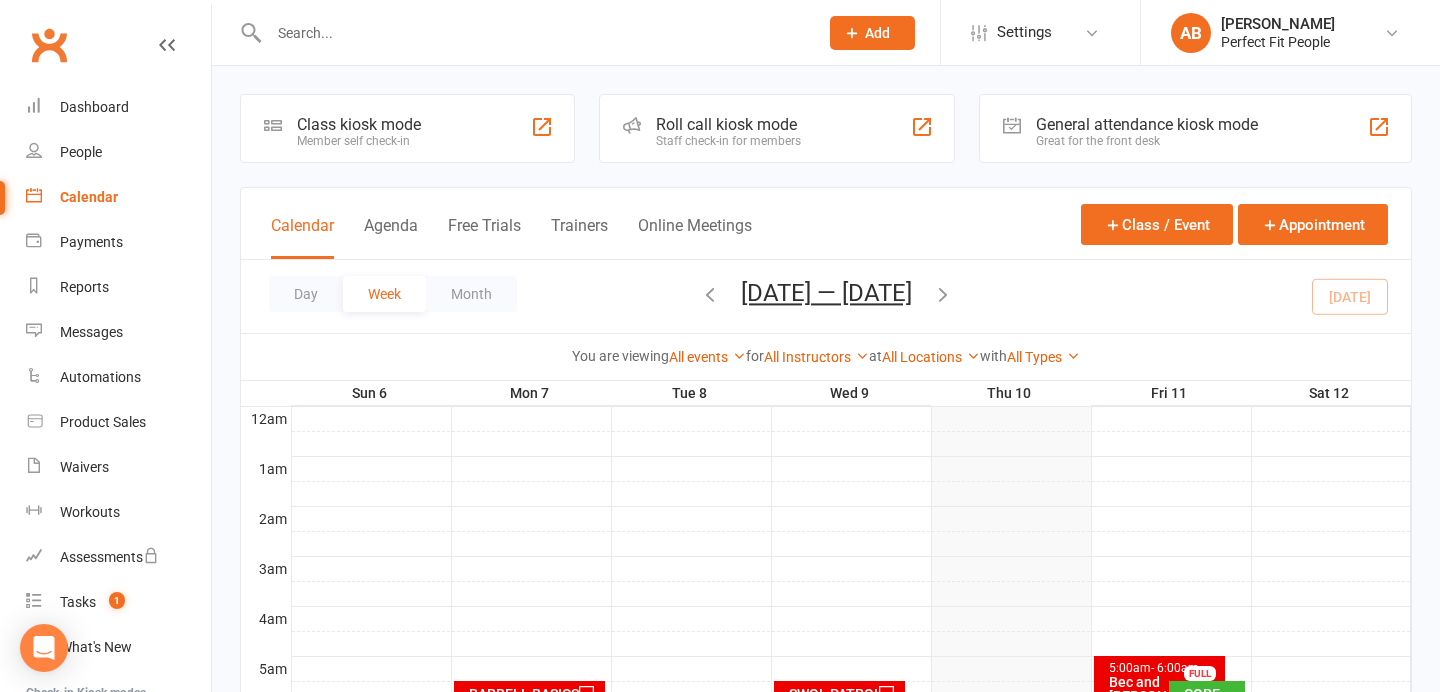 click at bounding box center (533, 33) 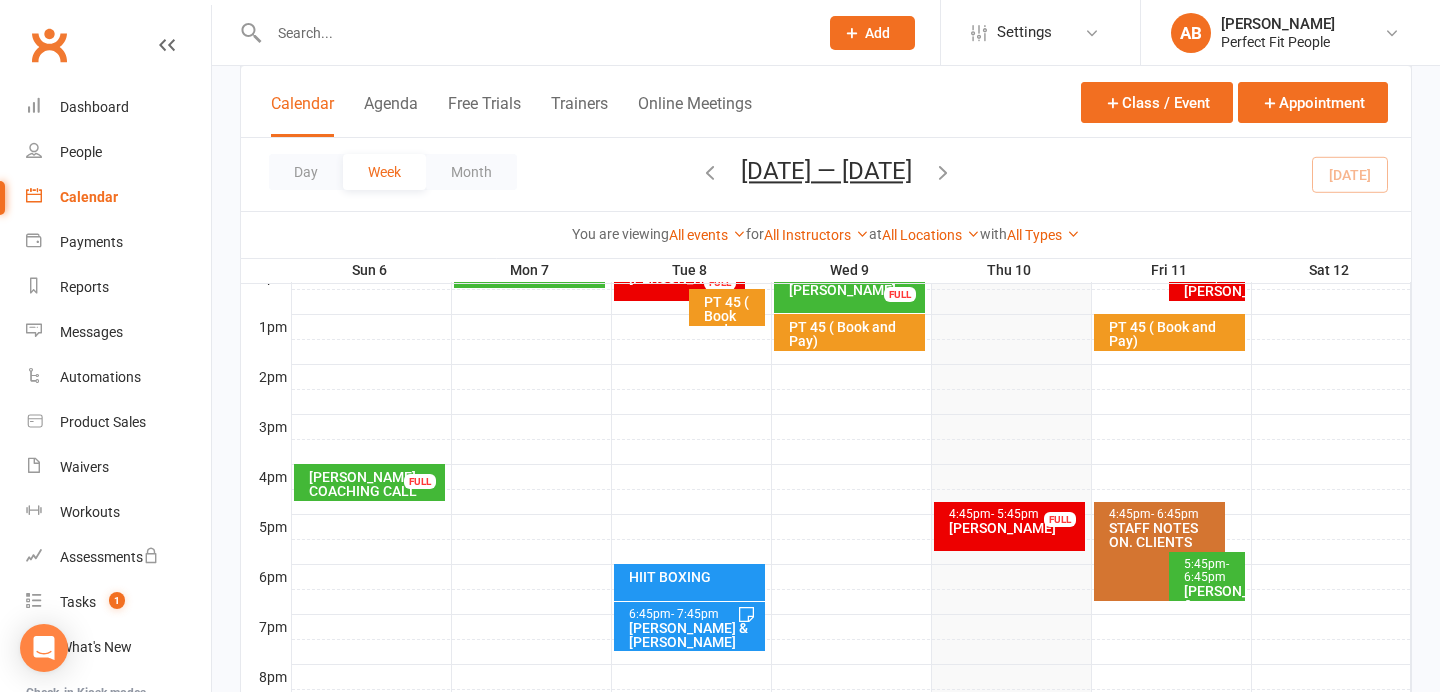 scroll, scrollTop: 809, scrollLeft: 0, axis: vertical 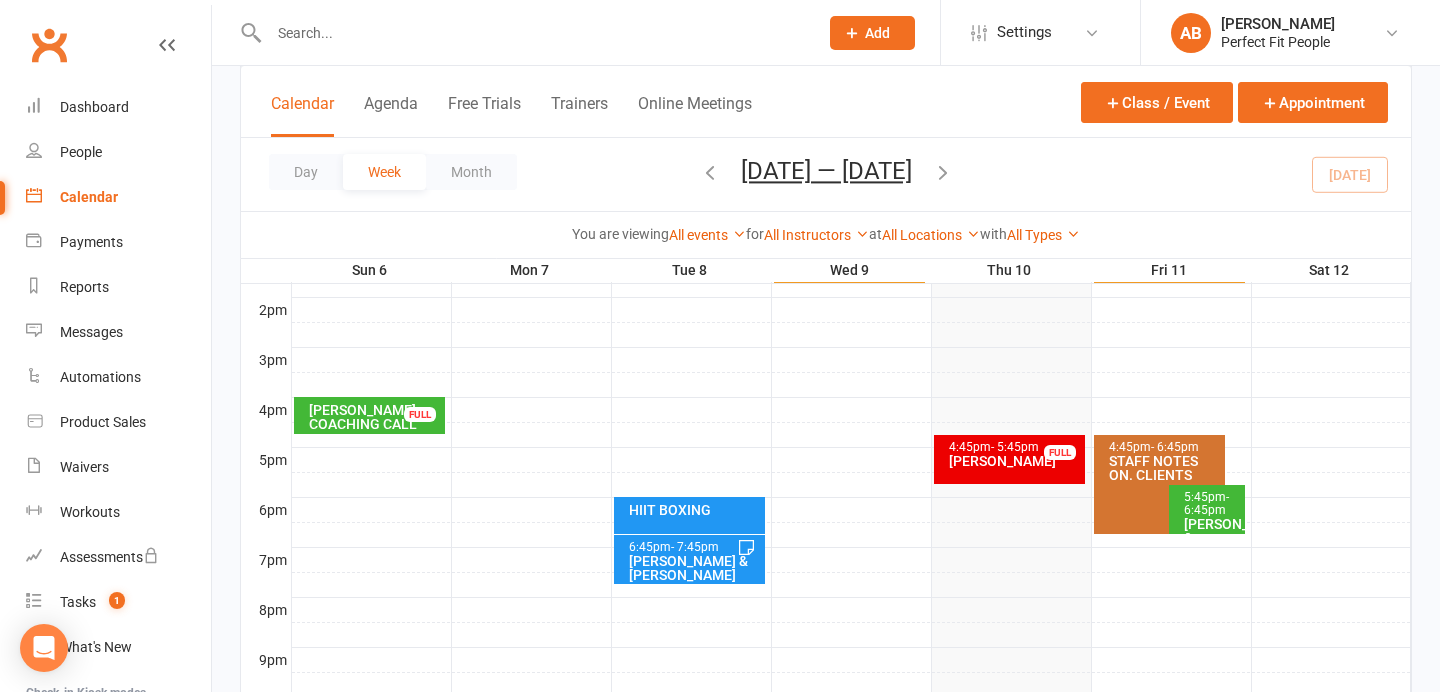 click on "6:45pm  - 7:45pm" at bounding box center [694, 547] 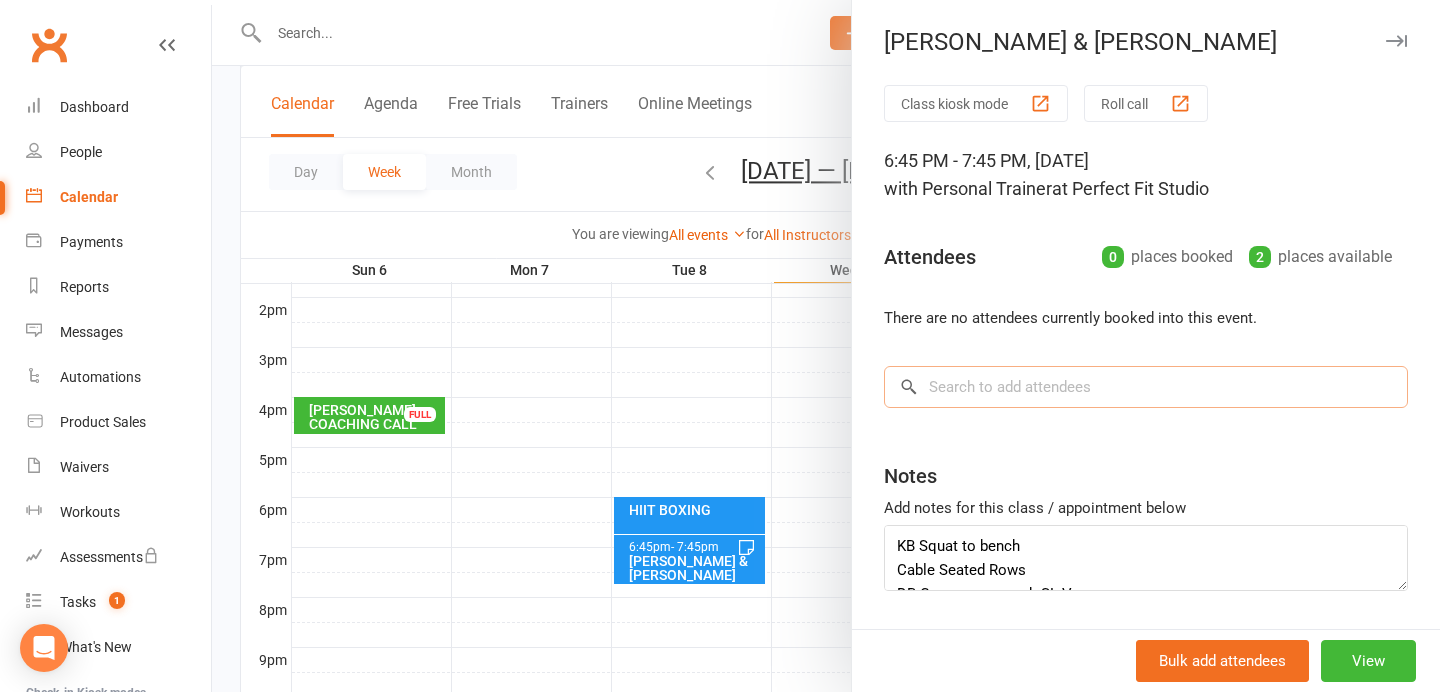 click at bounding box center [1146, 387] 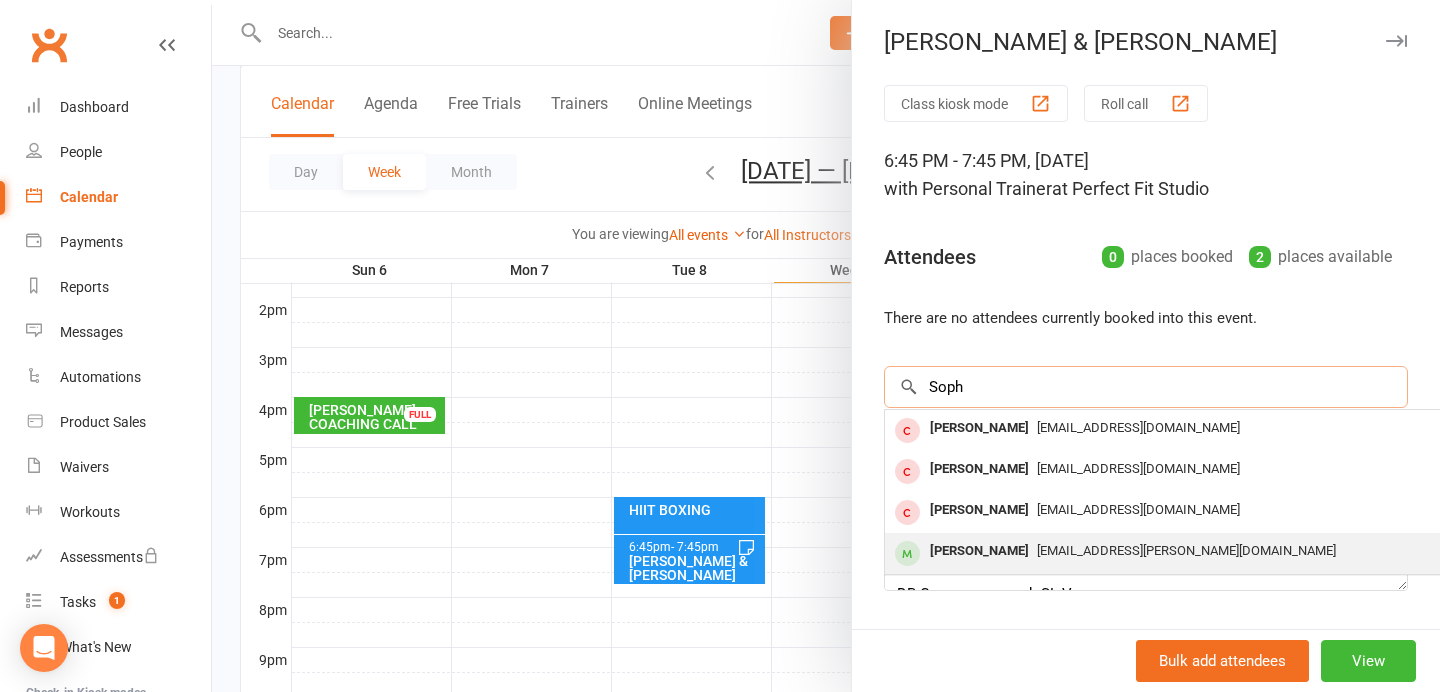 type on "Soph" 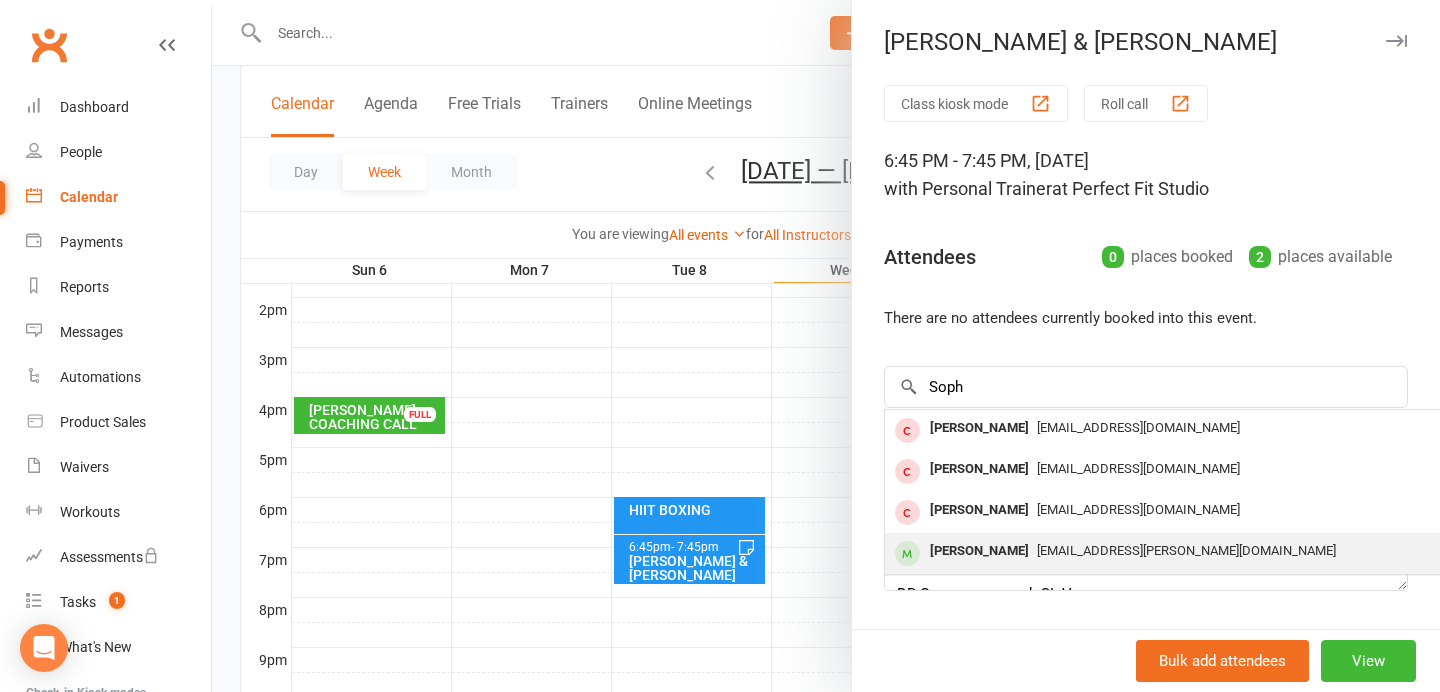click on "Sophie Peters" at bounding box center [979, 551] 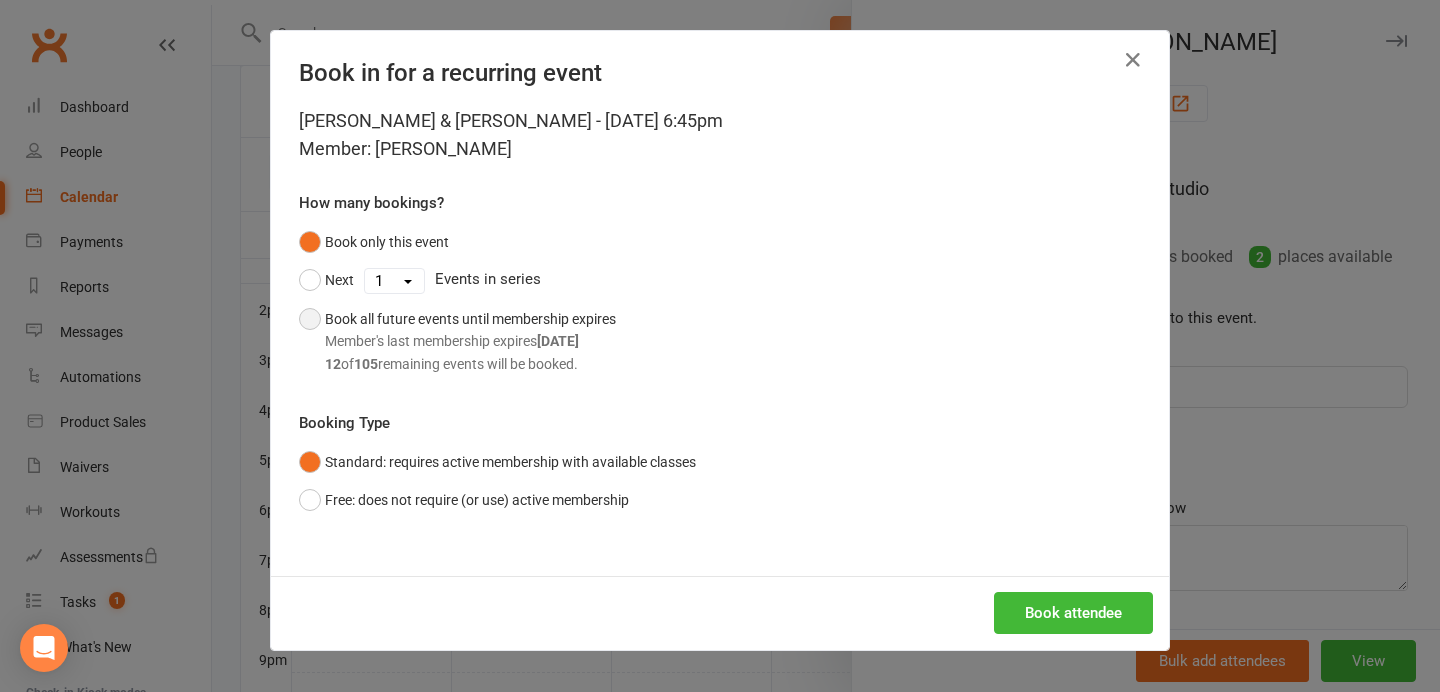 click on "Book all future events until membership expires Member's last membership expires  Aug 17, 2025 12  of  105  remaining events will be booked." at bounding box center (457, 341) 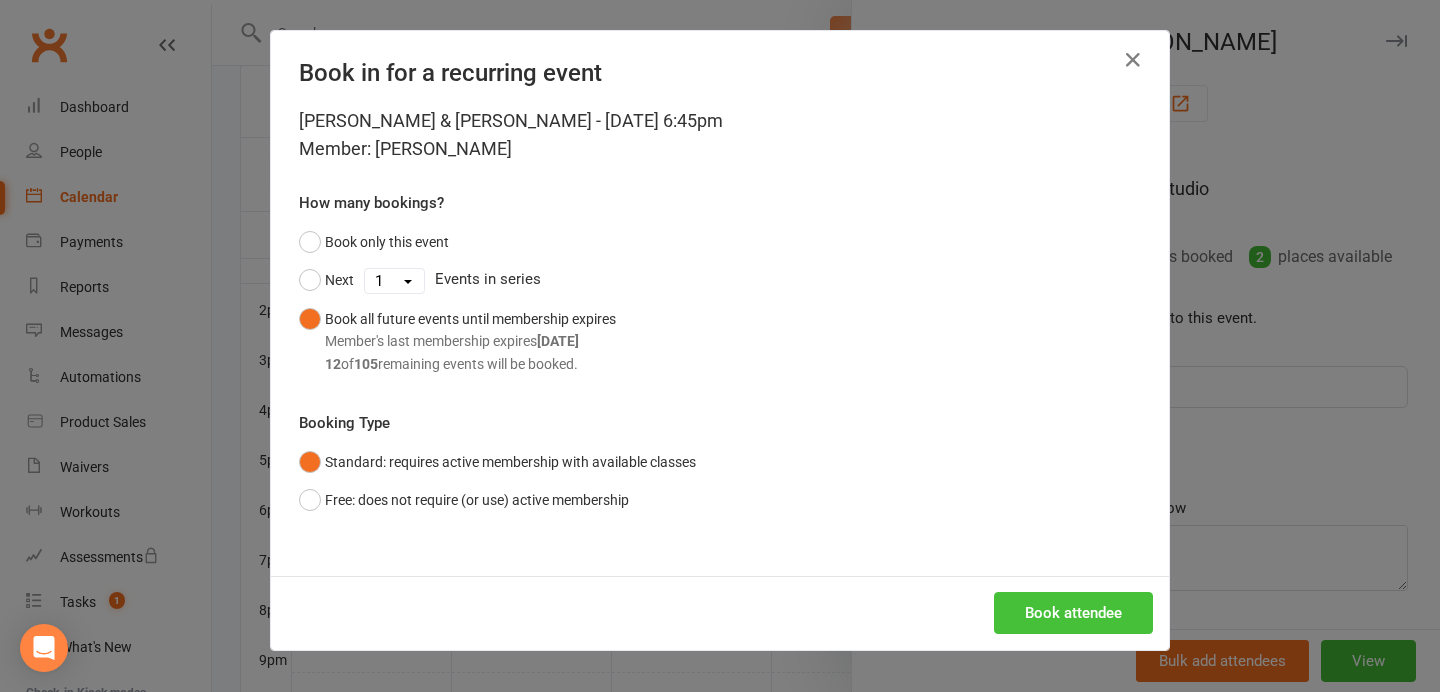 click on "Book attendee" at bounding box center [1073, 613] 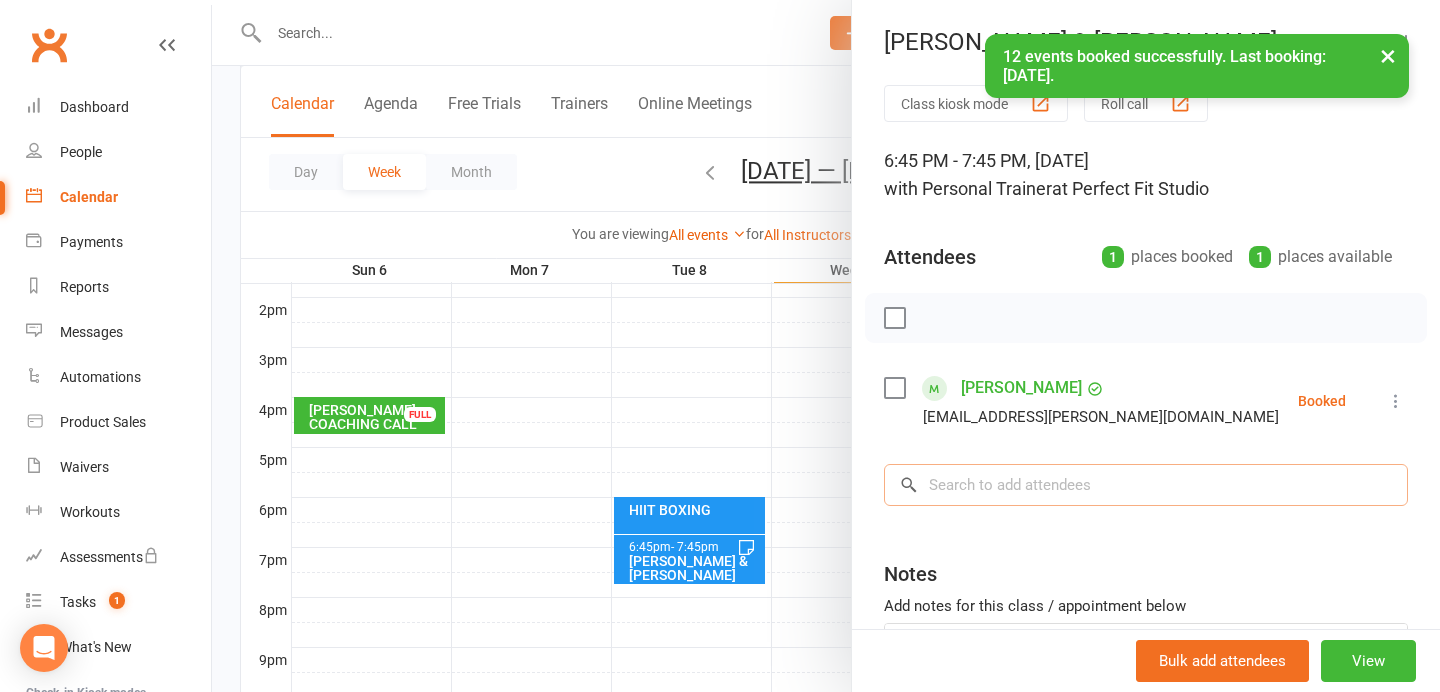 click at bounding box center (1146, 485) 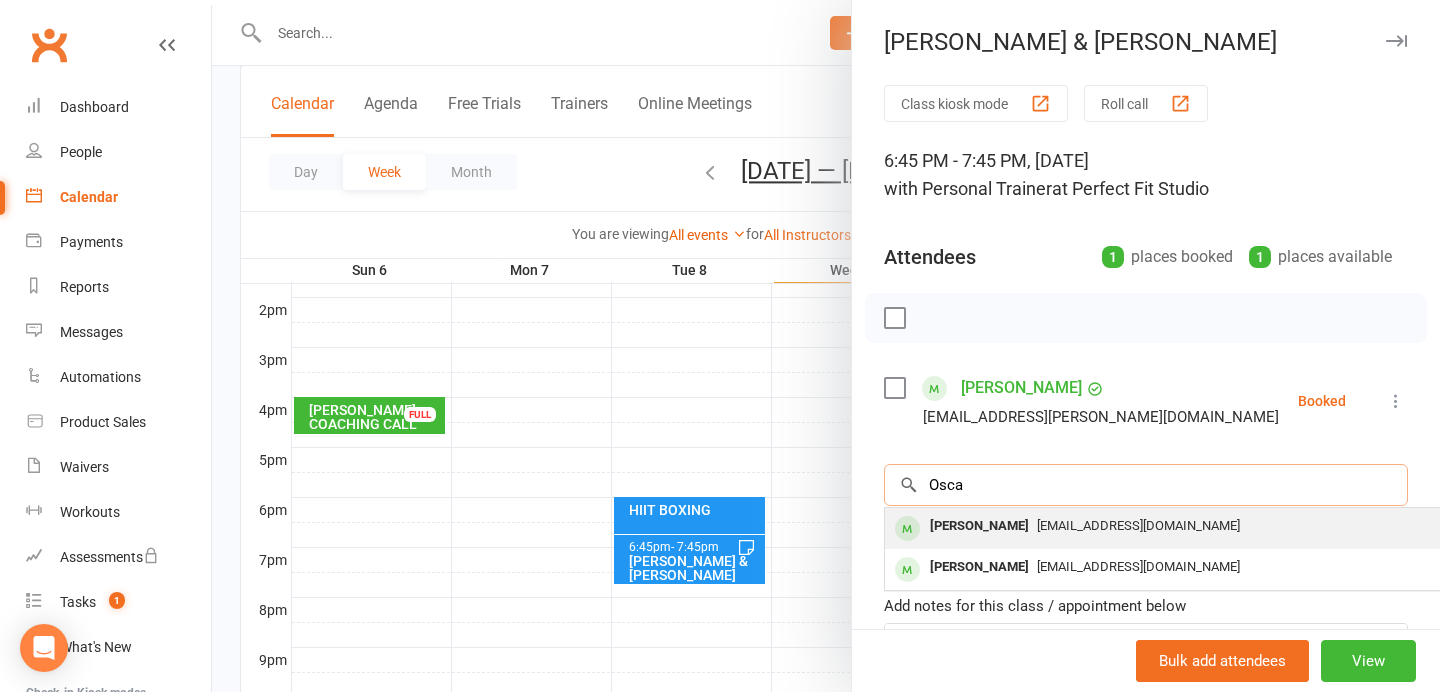 type on "Osca" 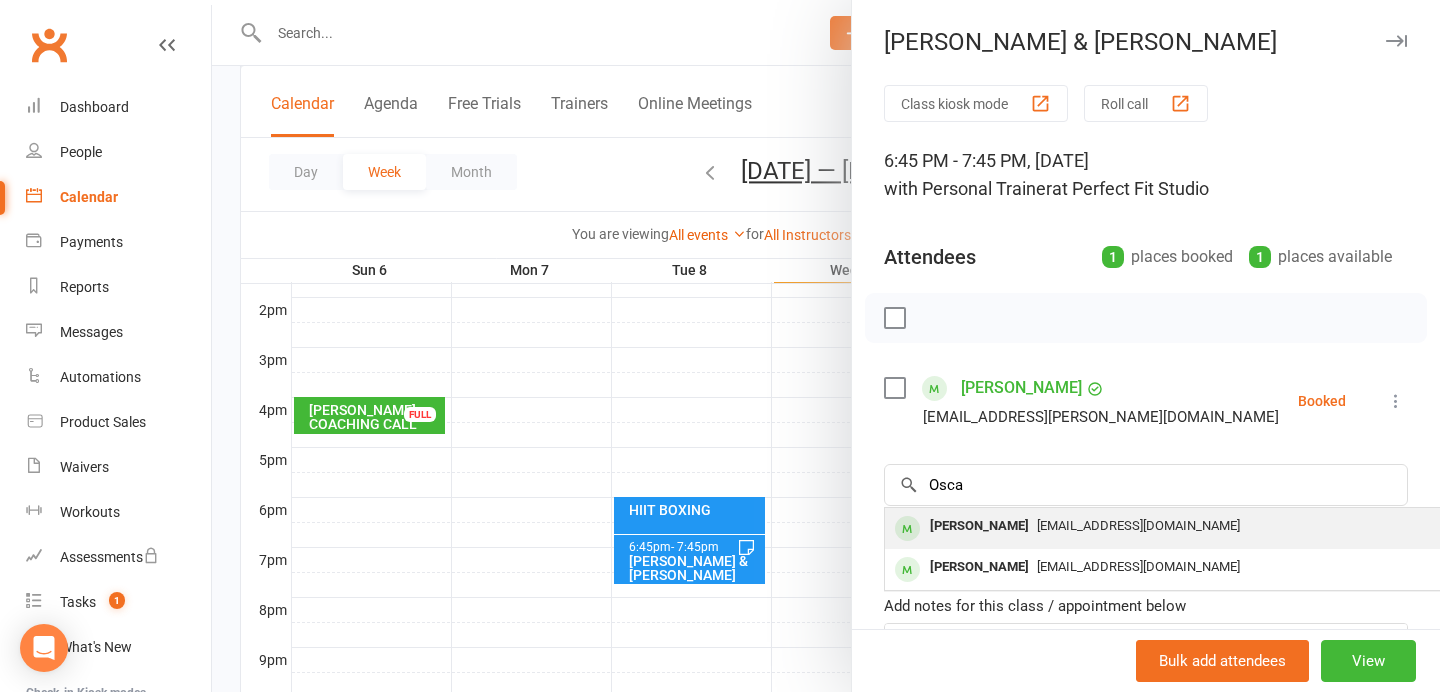 click on "Oscar Long" at bounding box center [979, 526] 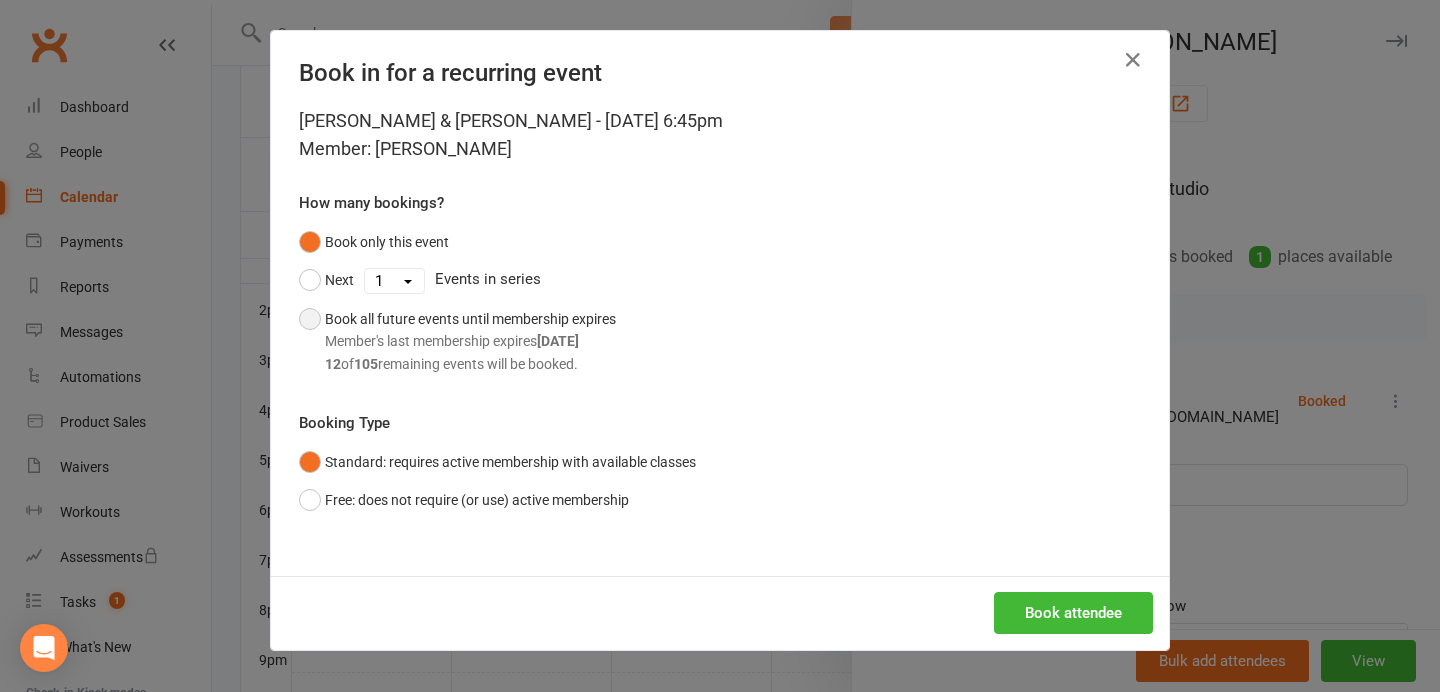 click on "Book all future events until membership expires Member's last membership expires  Aug 16, 2025 12  of  105  remaining events will be booked." at bounding box center [457, 341] 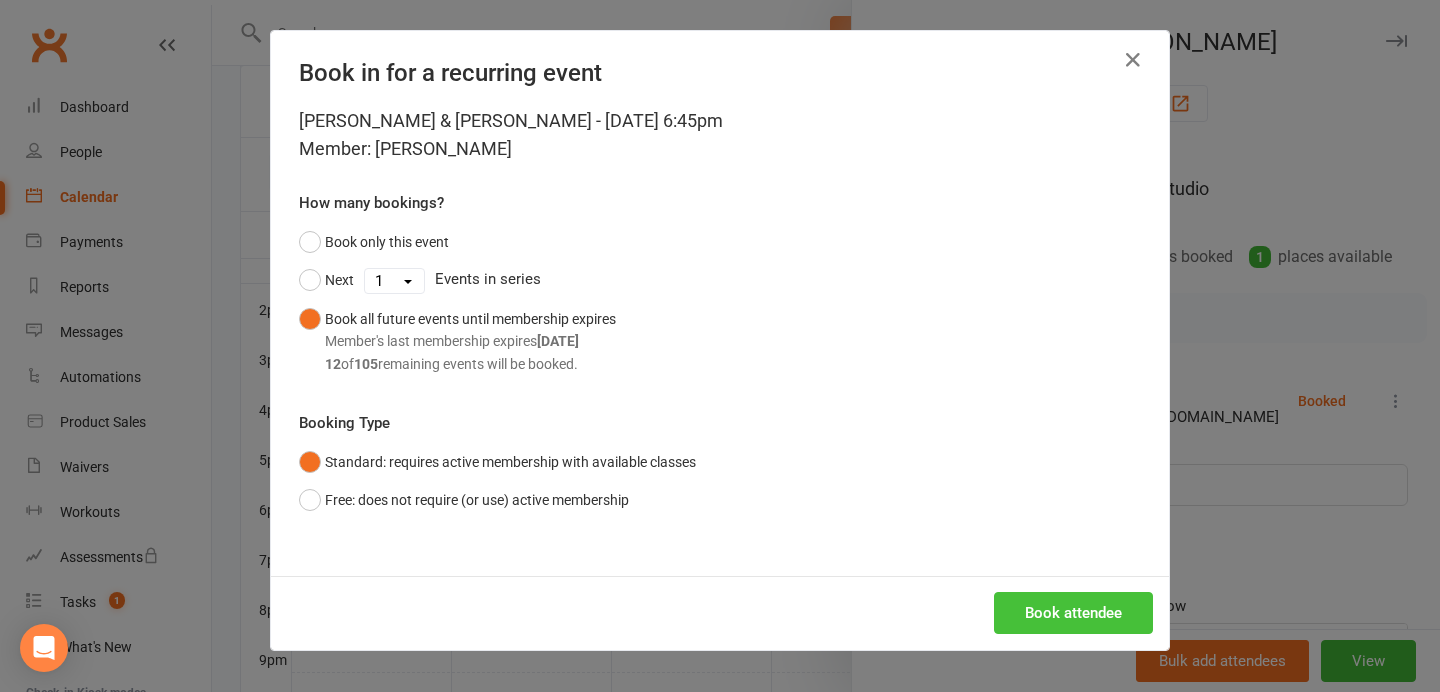 click on "Book attendee" at bounding box center (1073, 613) 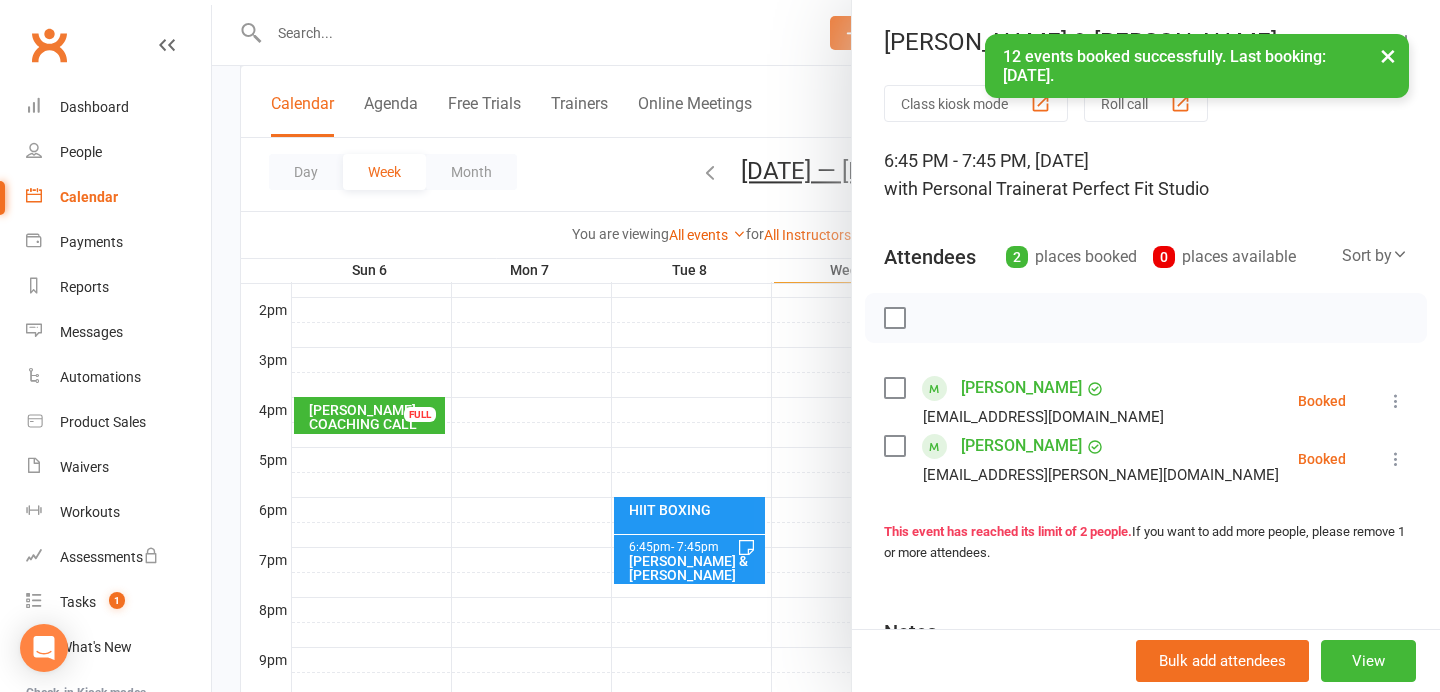 click on "Sophie Peters" at bounding box center [1021, 446] 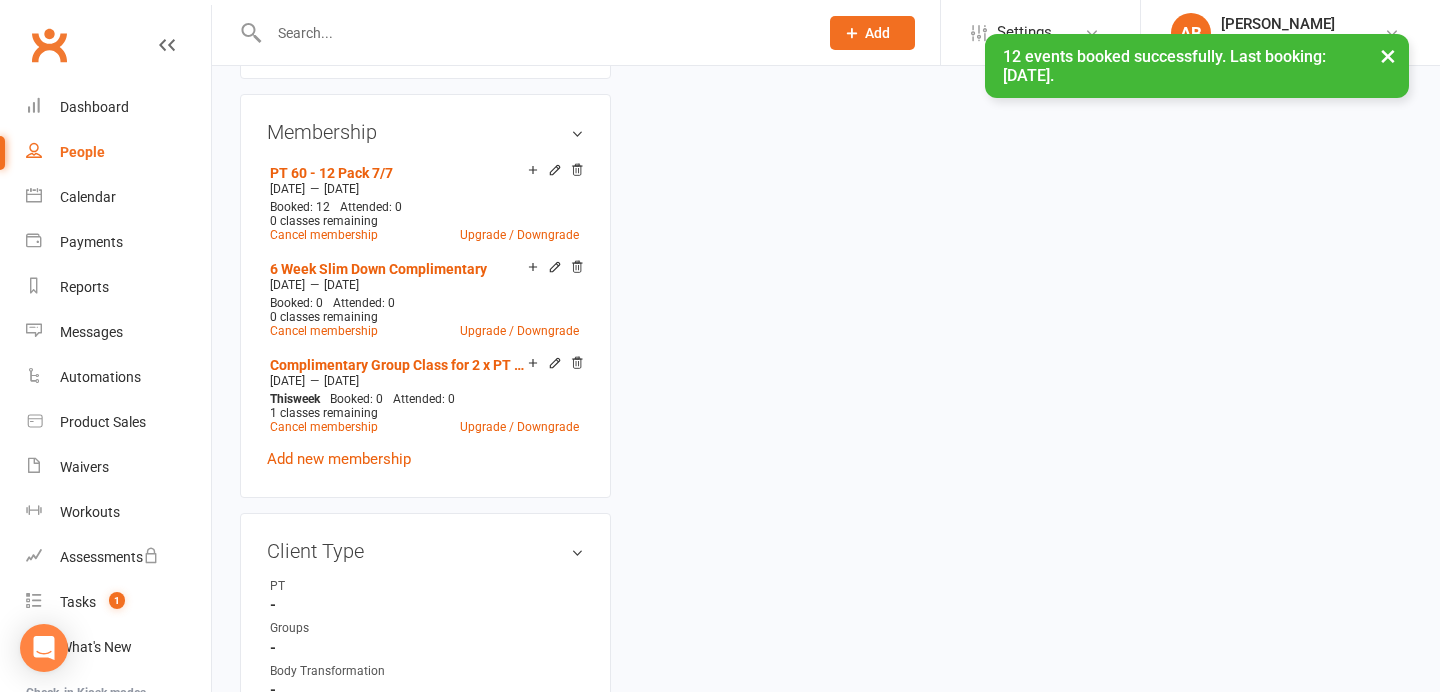 scroll, scrollTop: 0, scrollLeft: 0, axis: both 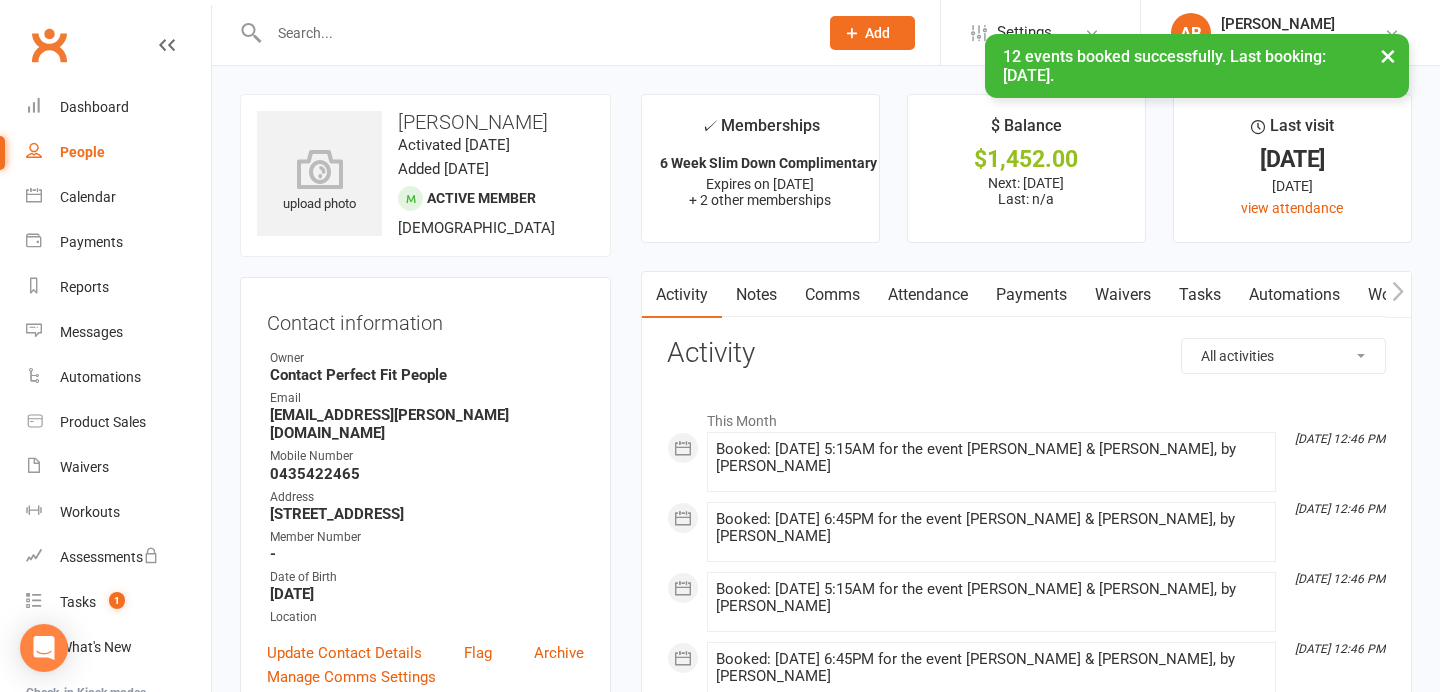 click on "Payments" at bounding box center [1031, 295] 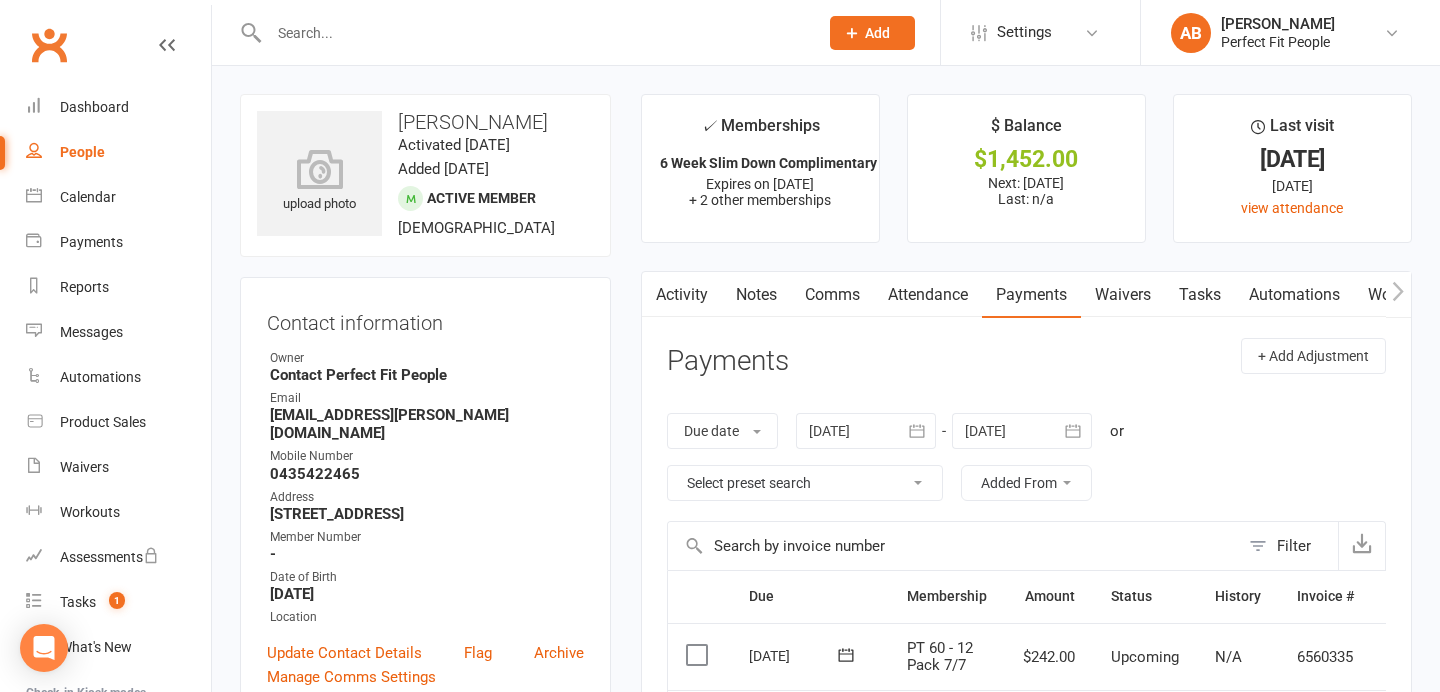scroll, scrollTop: 229, scrollLeft: 0, axis: vertical 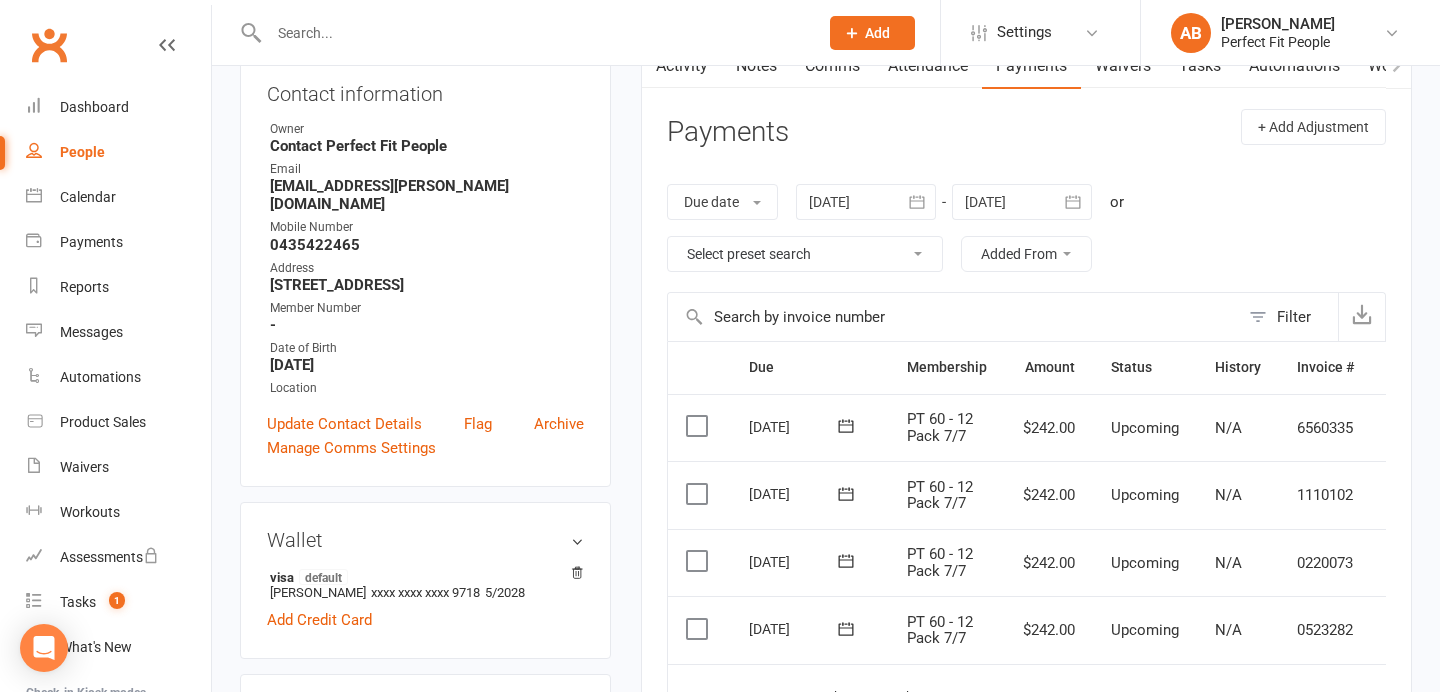 click 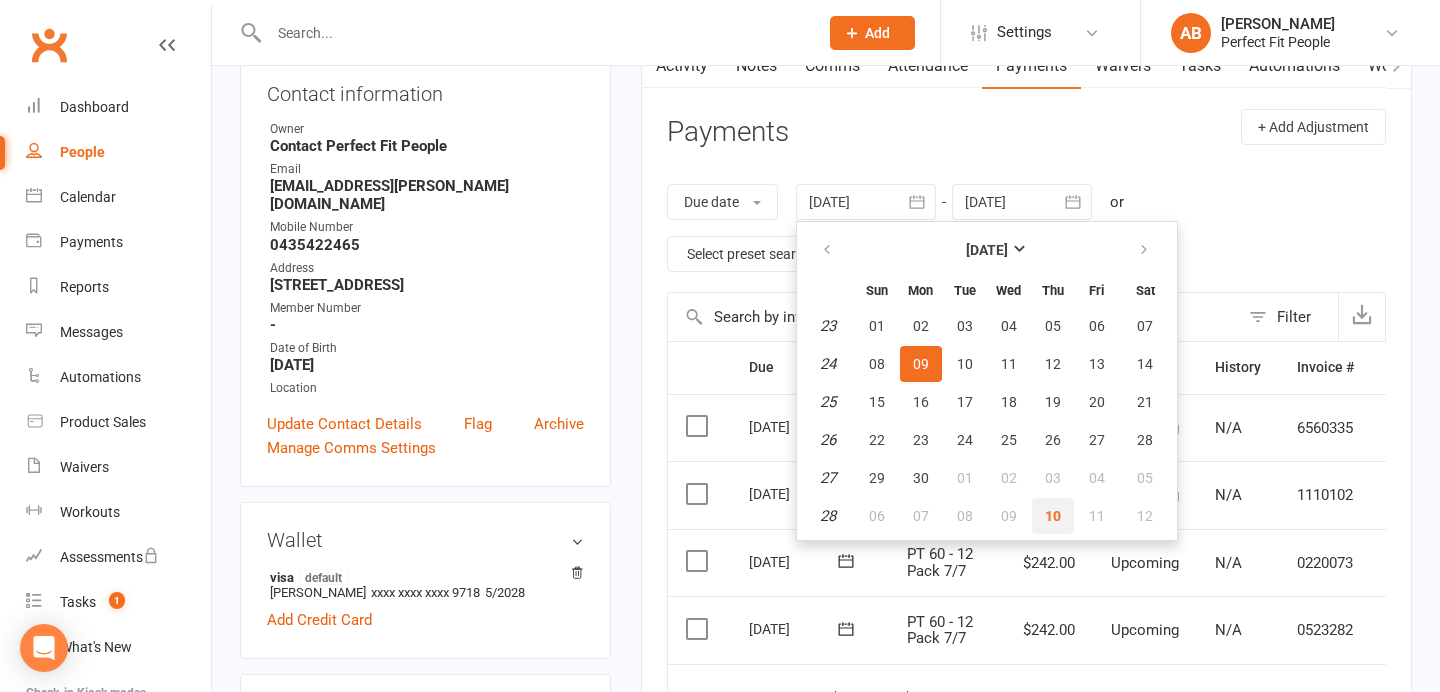 click on "10" at bounding box center (1053, 516) 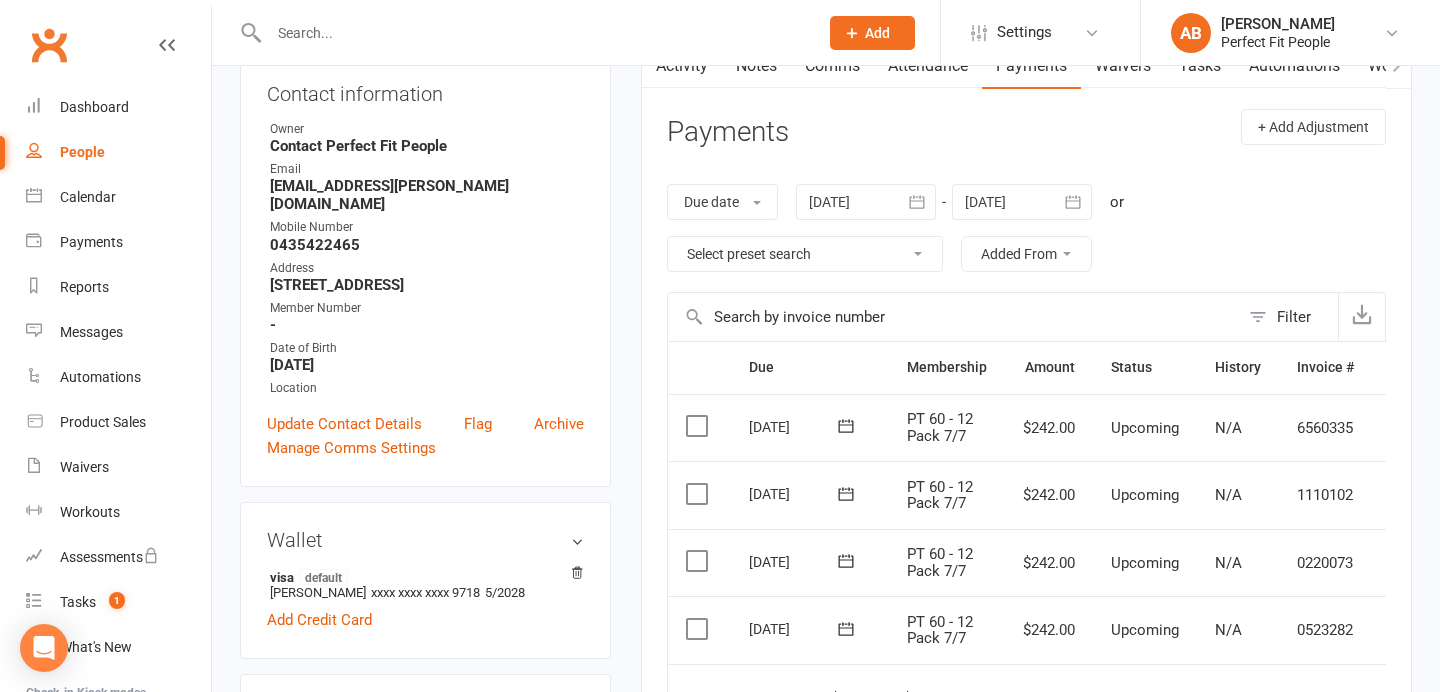 click 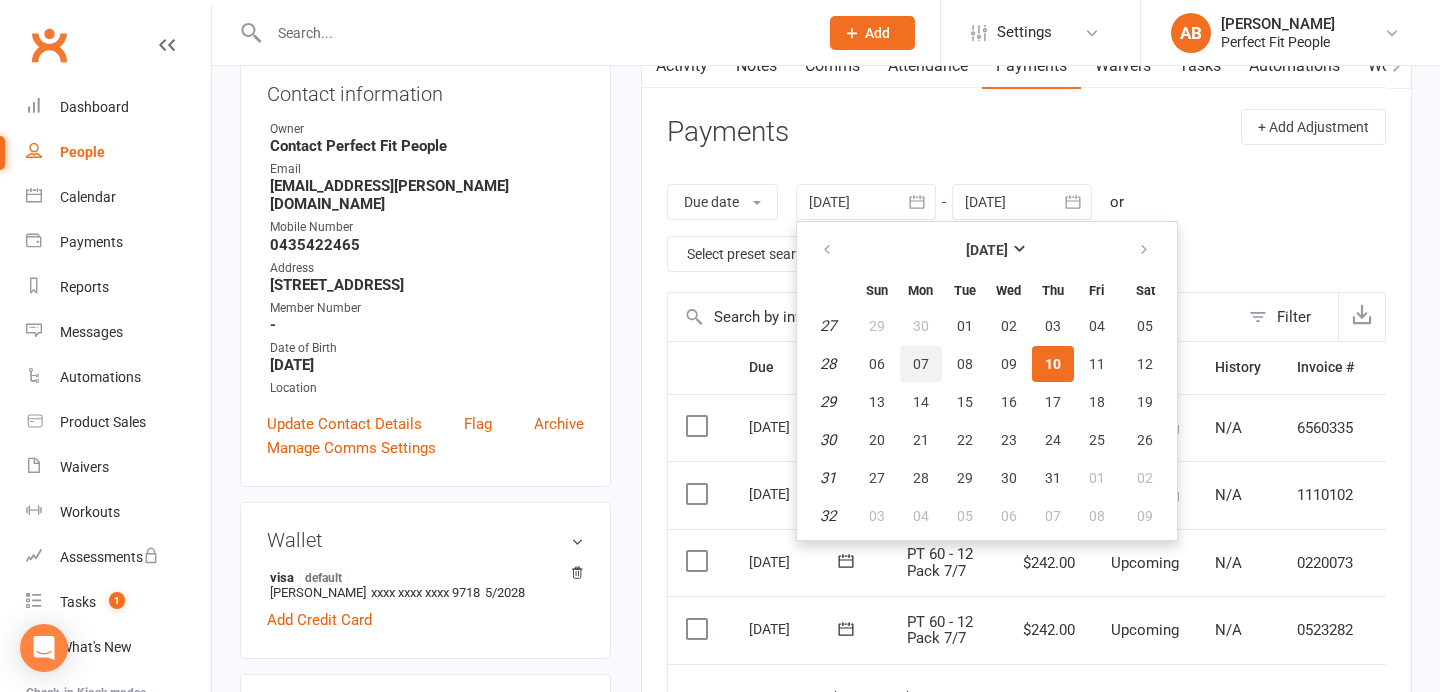 click on "07" at bounding box center (921, 364) 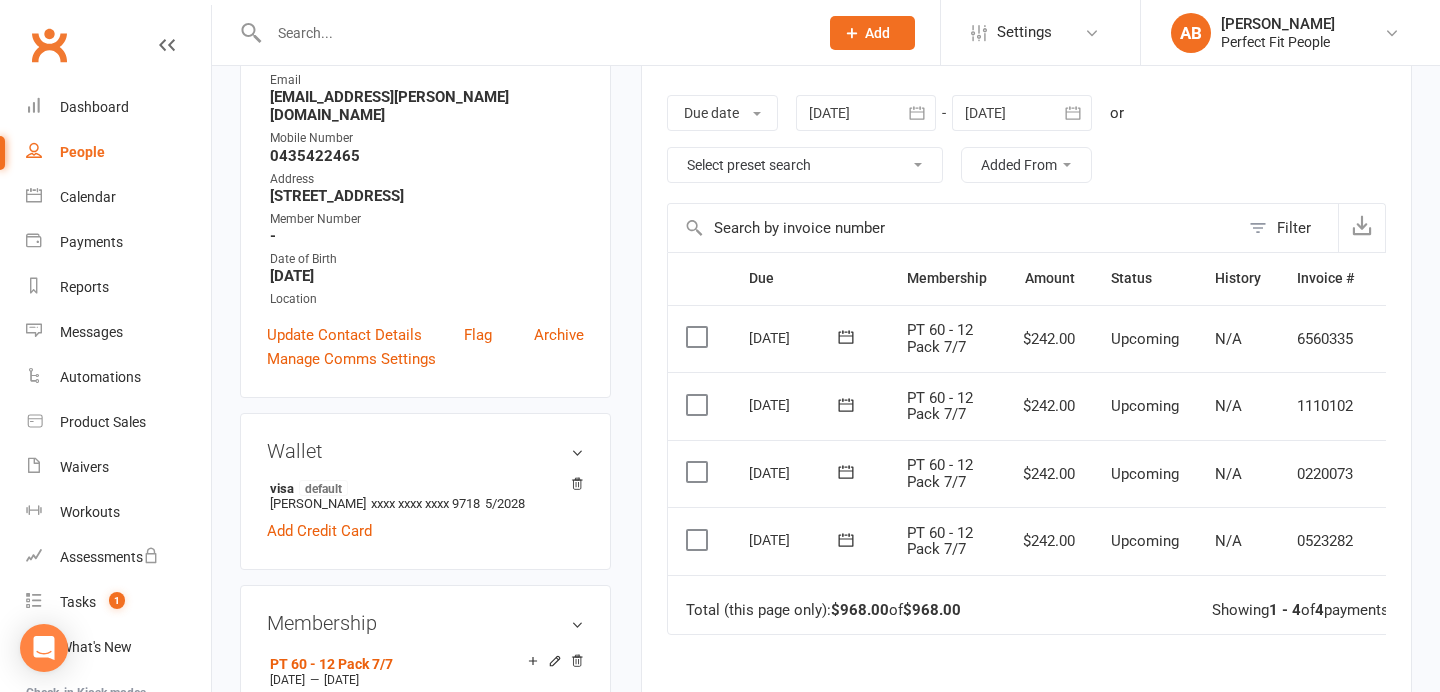 scroll, scrollTop: 317, scrollLeft: 0, axis: vertical 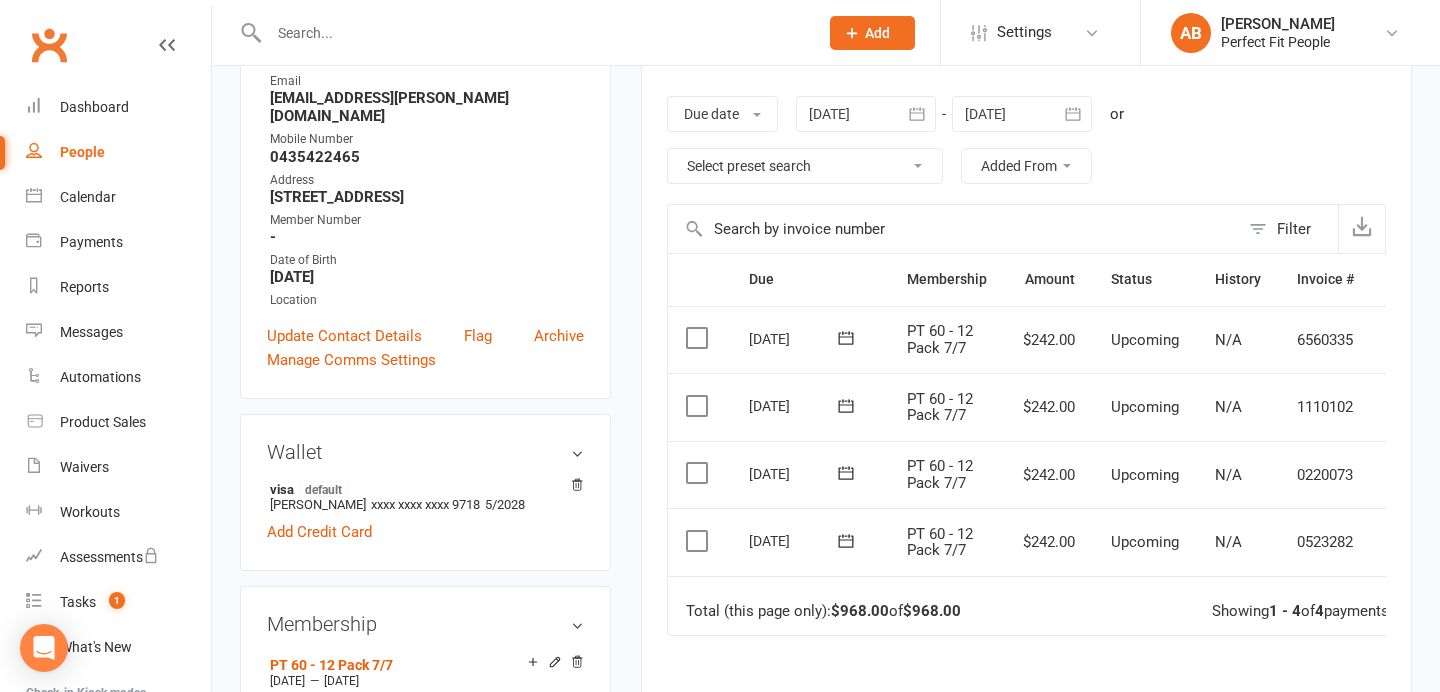 click 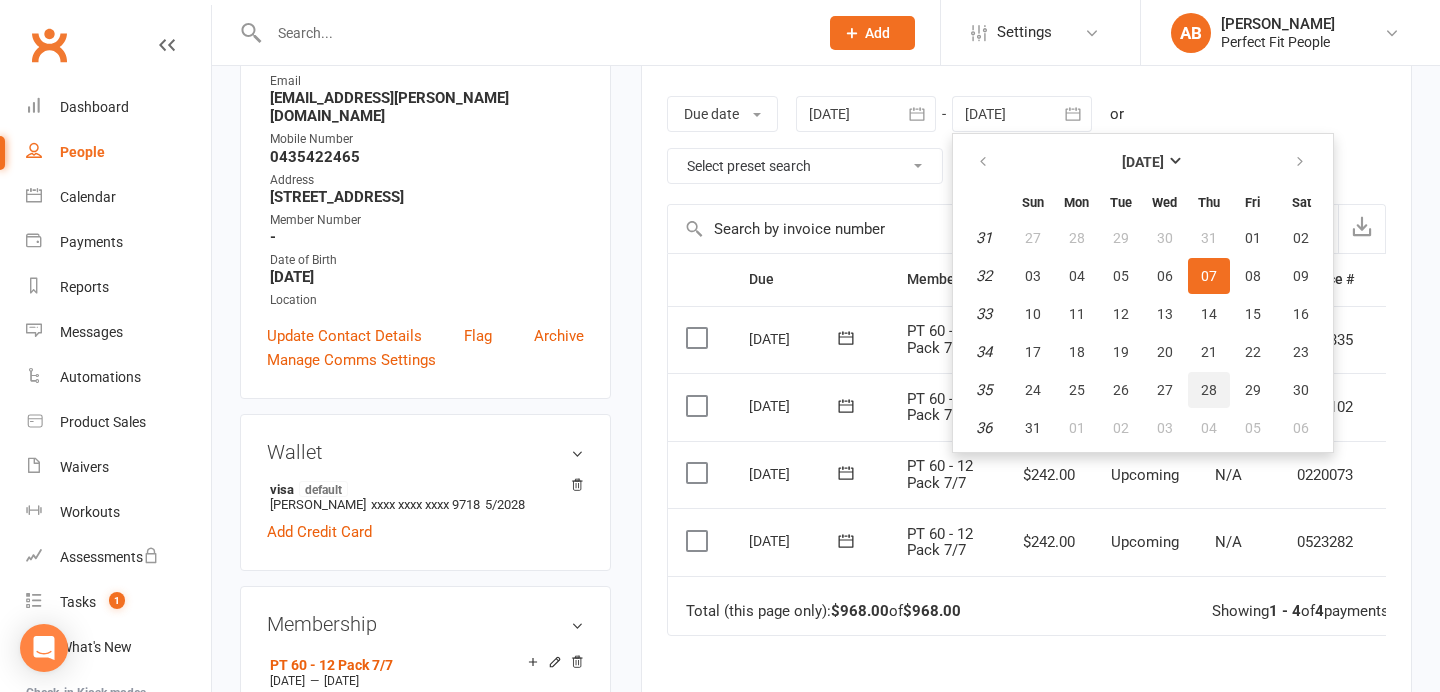 click on "28" at bounding box center [1209, 390] 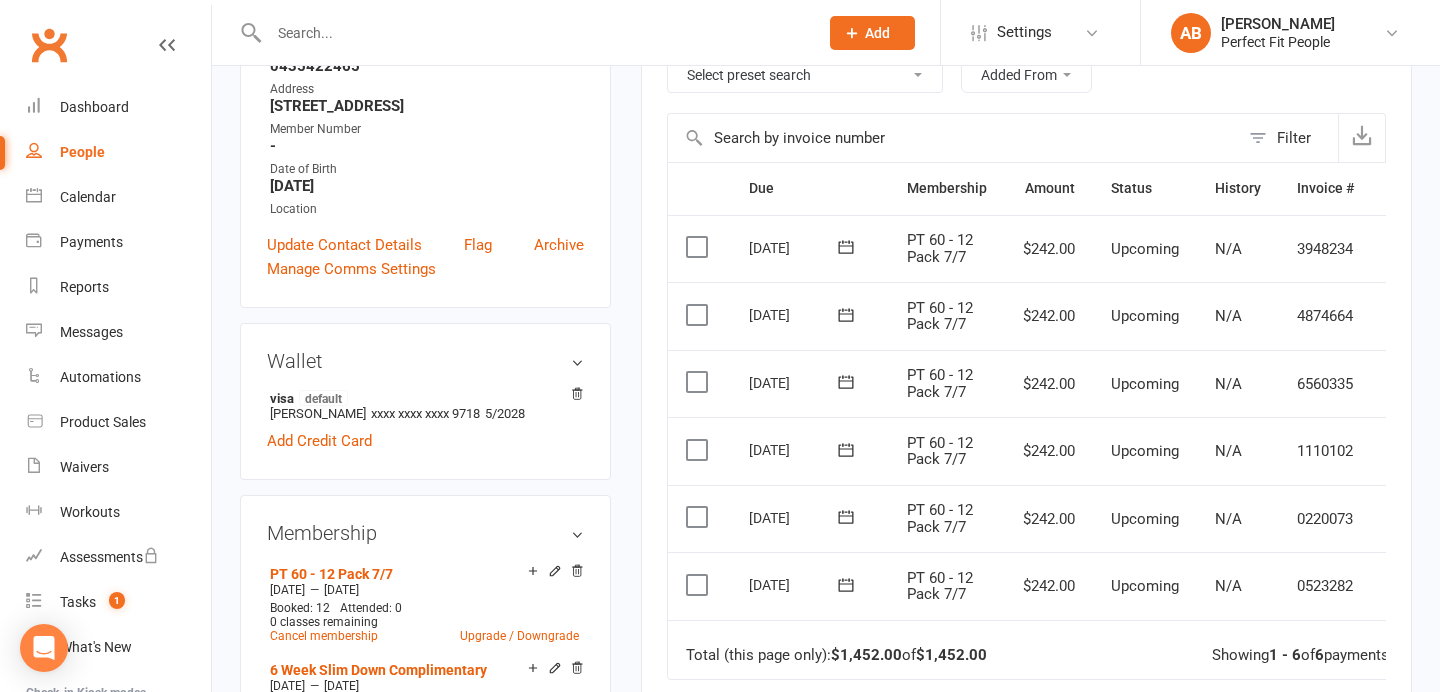 scroll, scrollTop: 415, scrollLeft: 0, axis: vertical 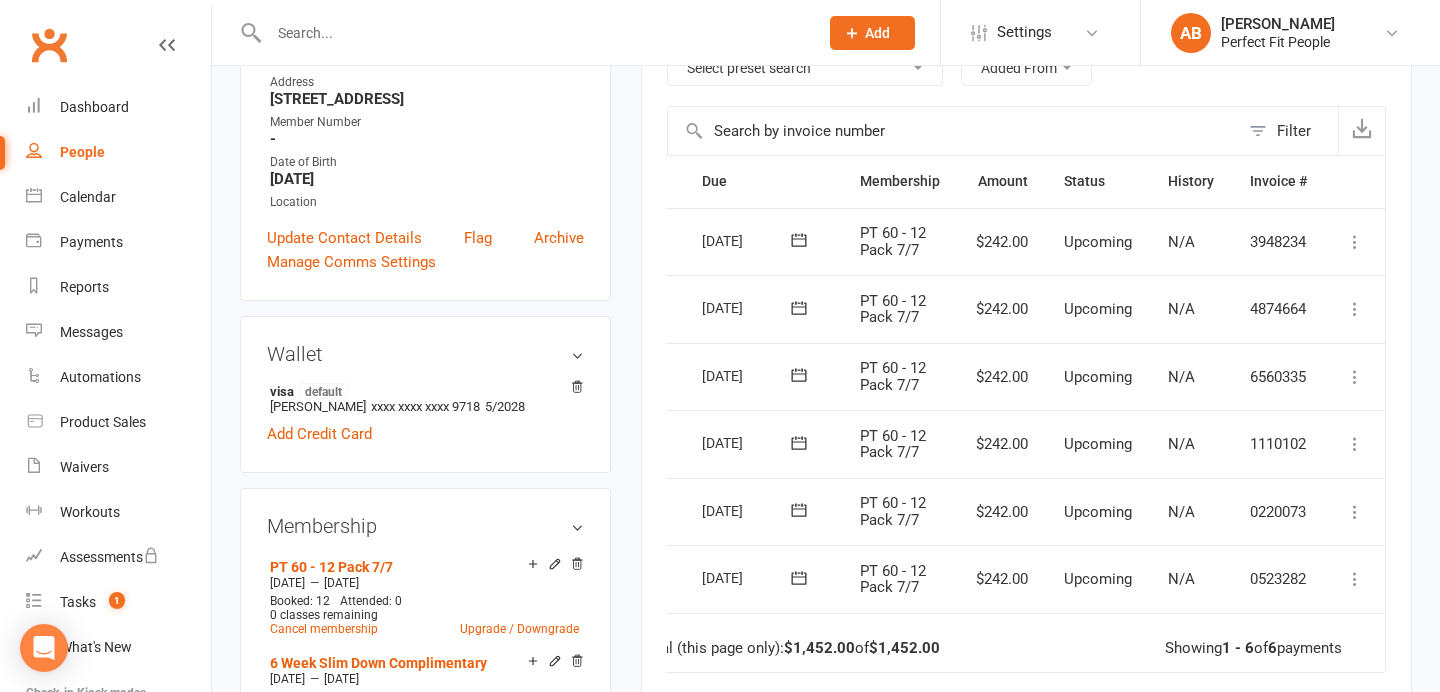 click at bounding box center [1355, 579] 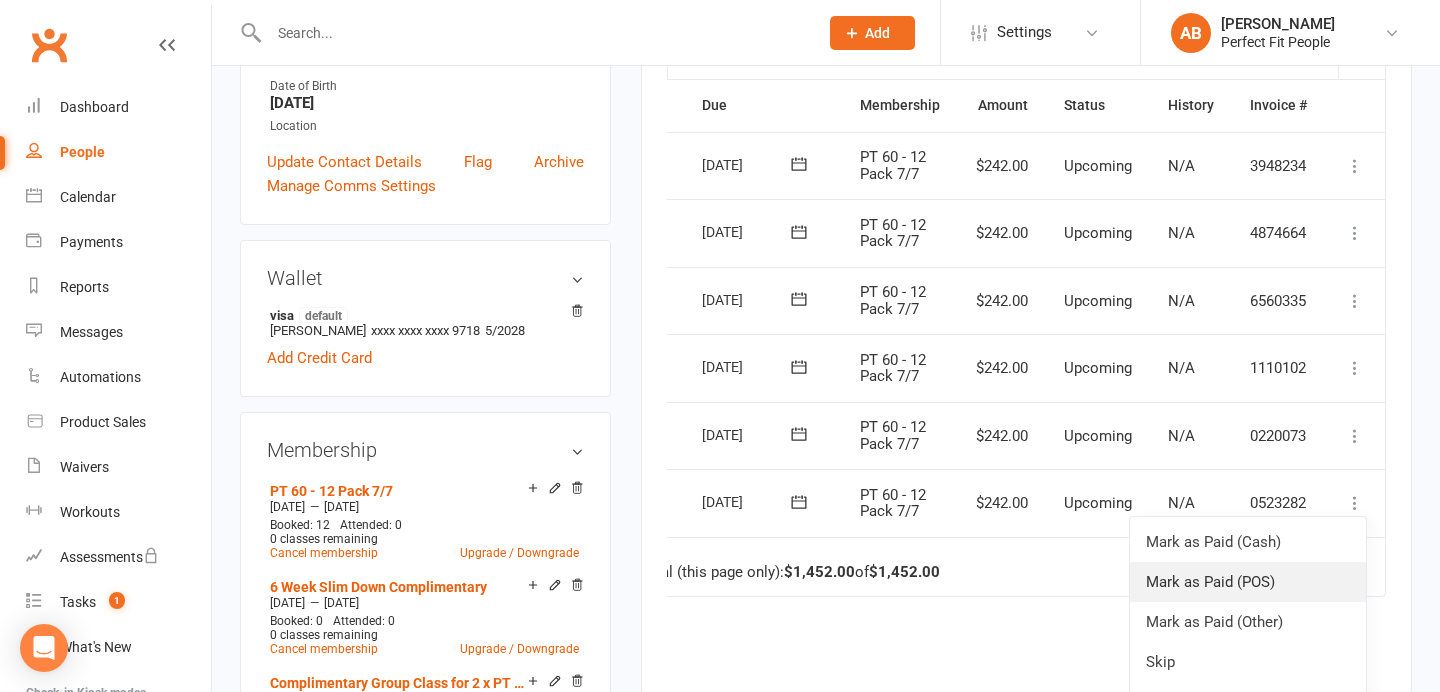 scroll, scrollTop: 515, scrollLeft: 0, axis: vertical 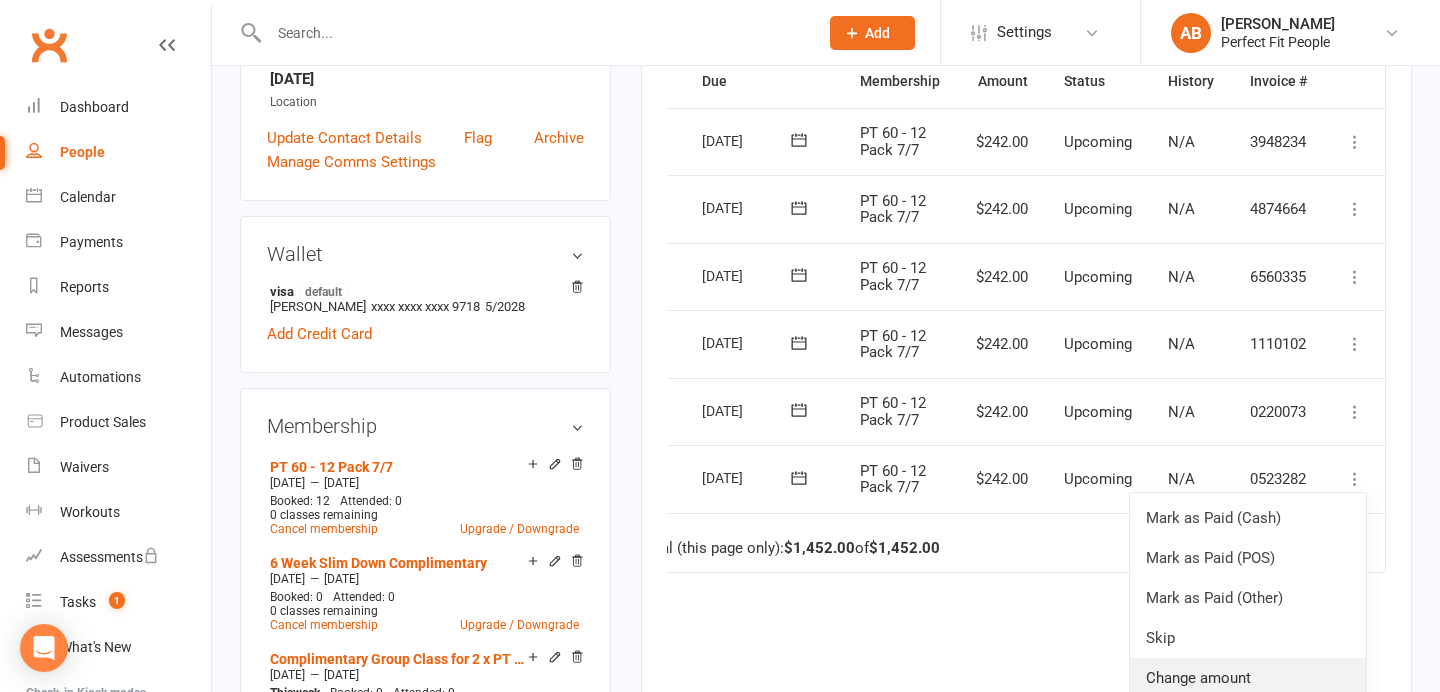 click on "Change amount" at bounding box center (1248, 678) 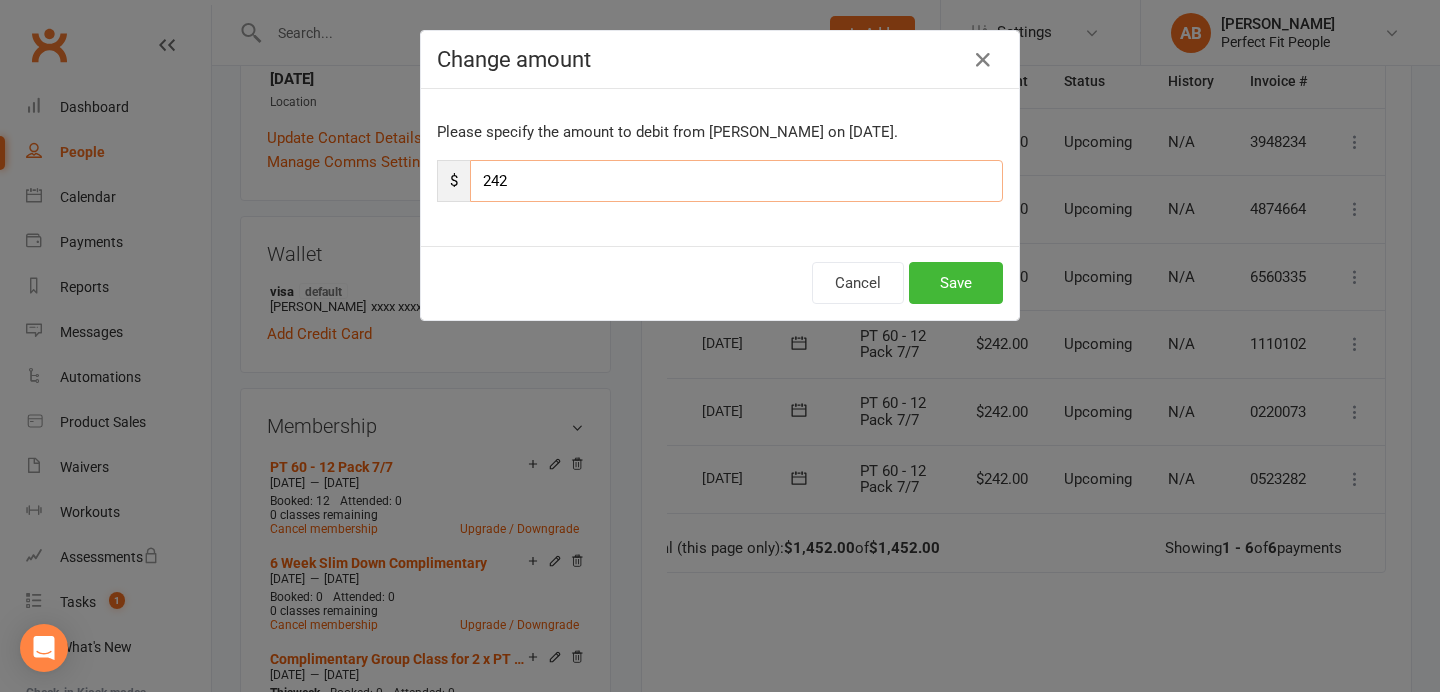 click on "242" at bounding box center (736, 181) 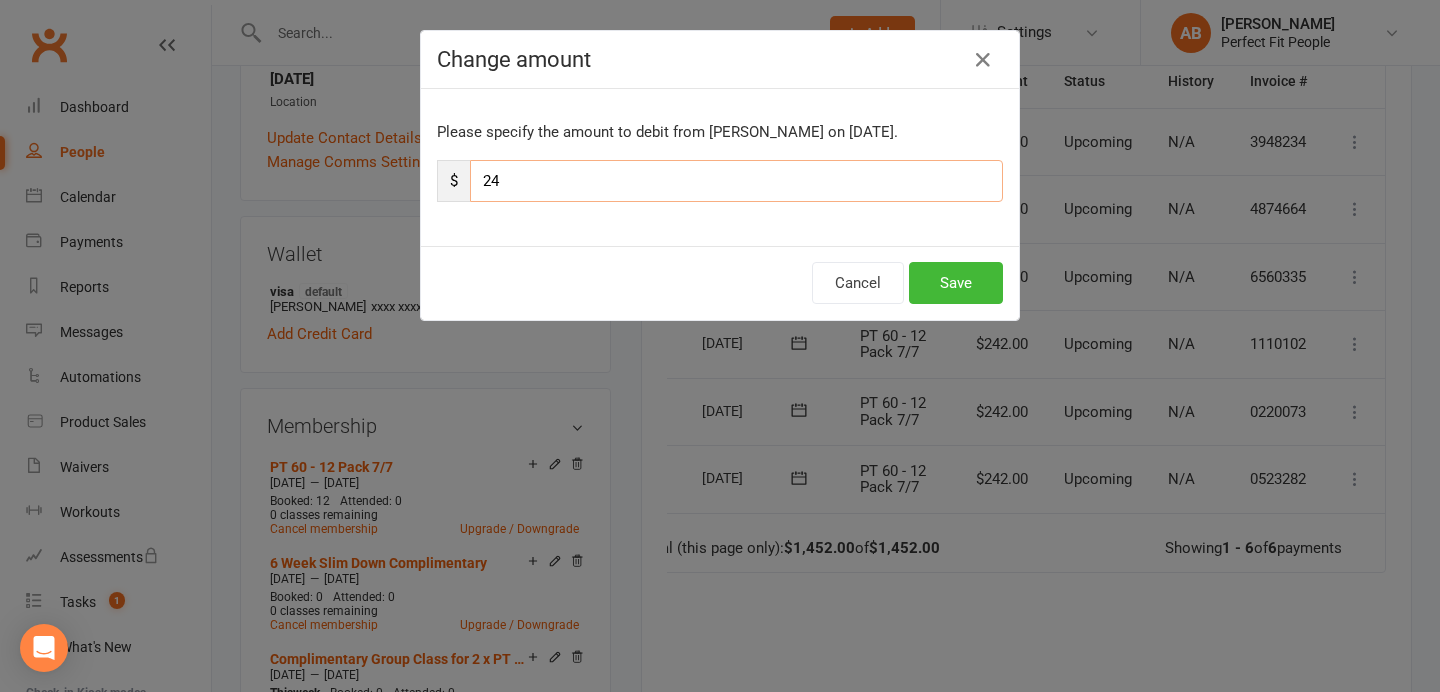 type on "2" 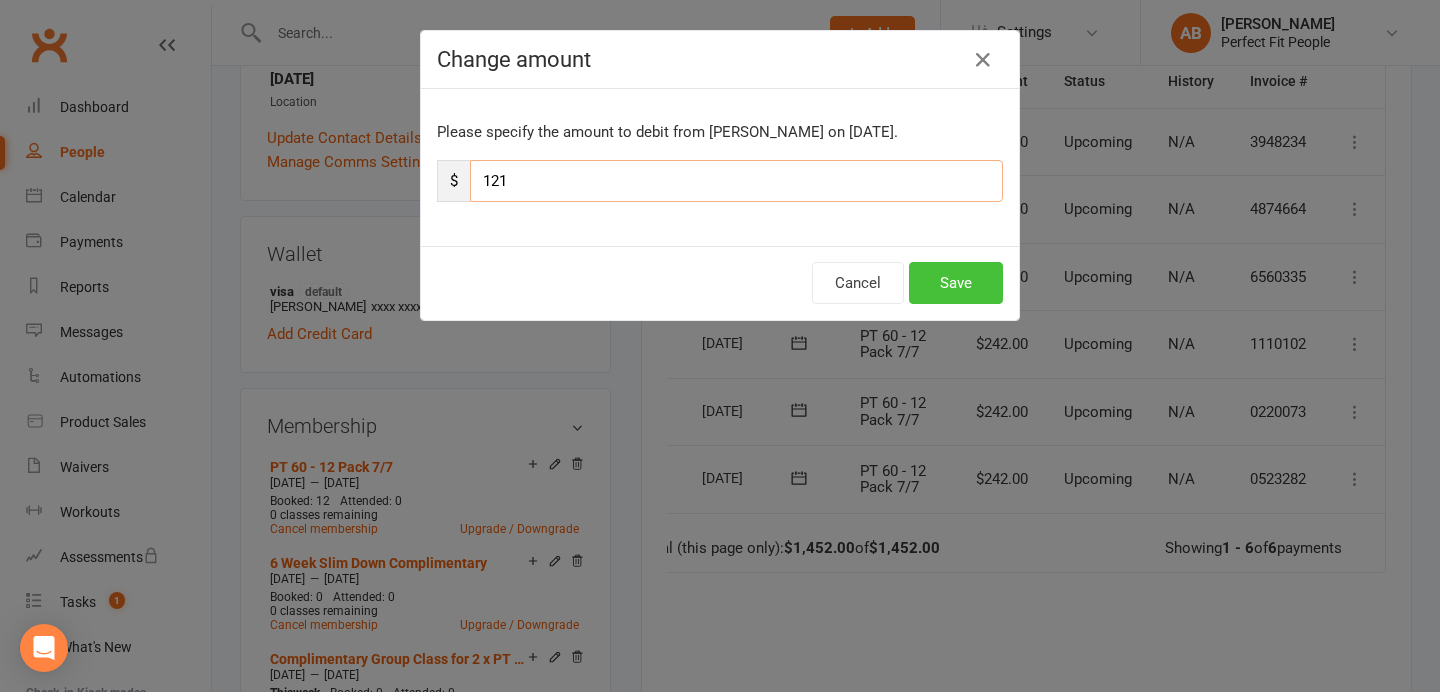 type on "121" 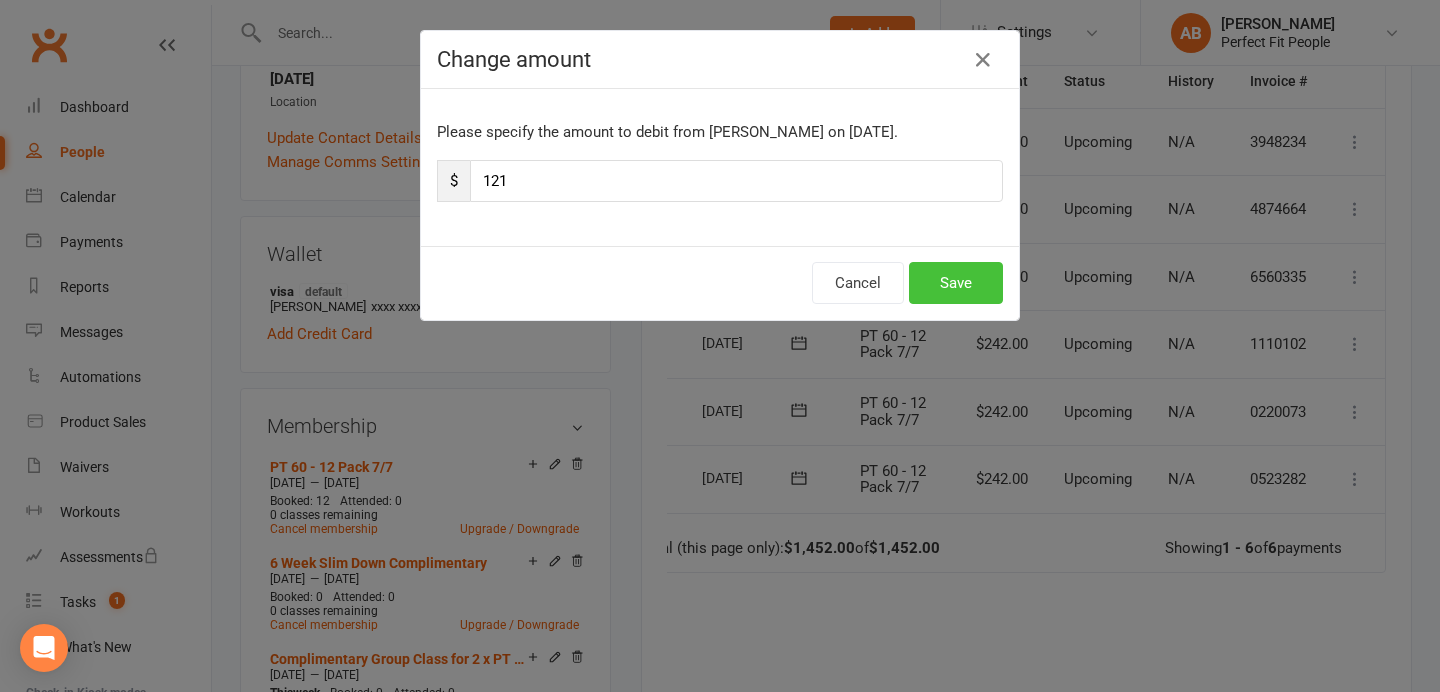 click on "Save" at bounding box center [956, 283] 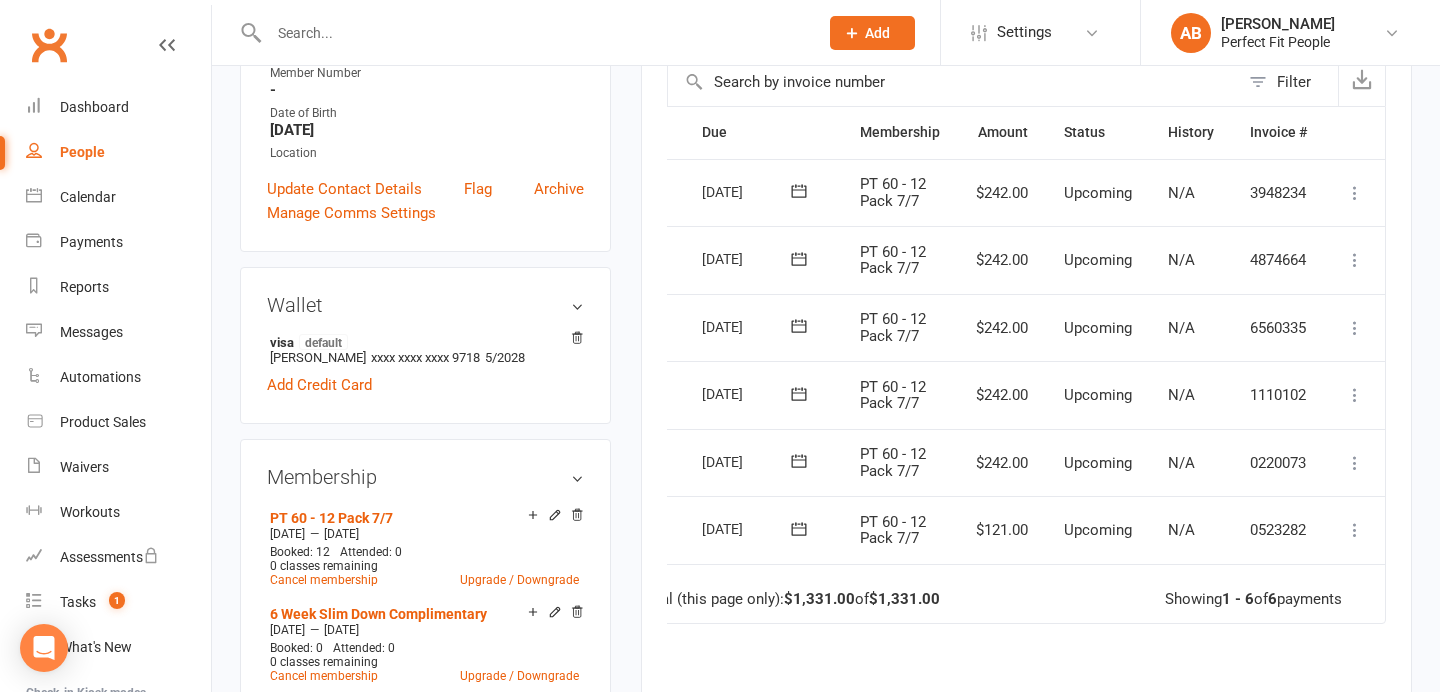scroll, scrollTop: 795, scrollLeft: 0, axis: vertical 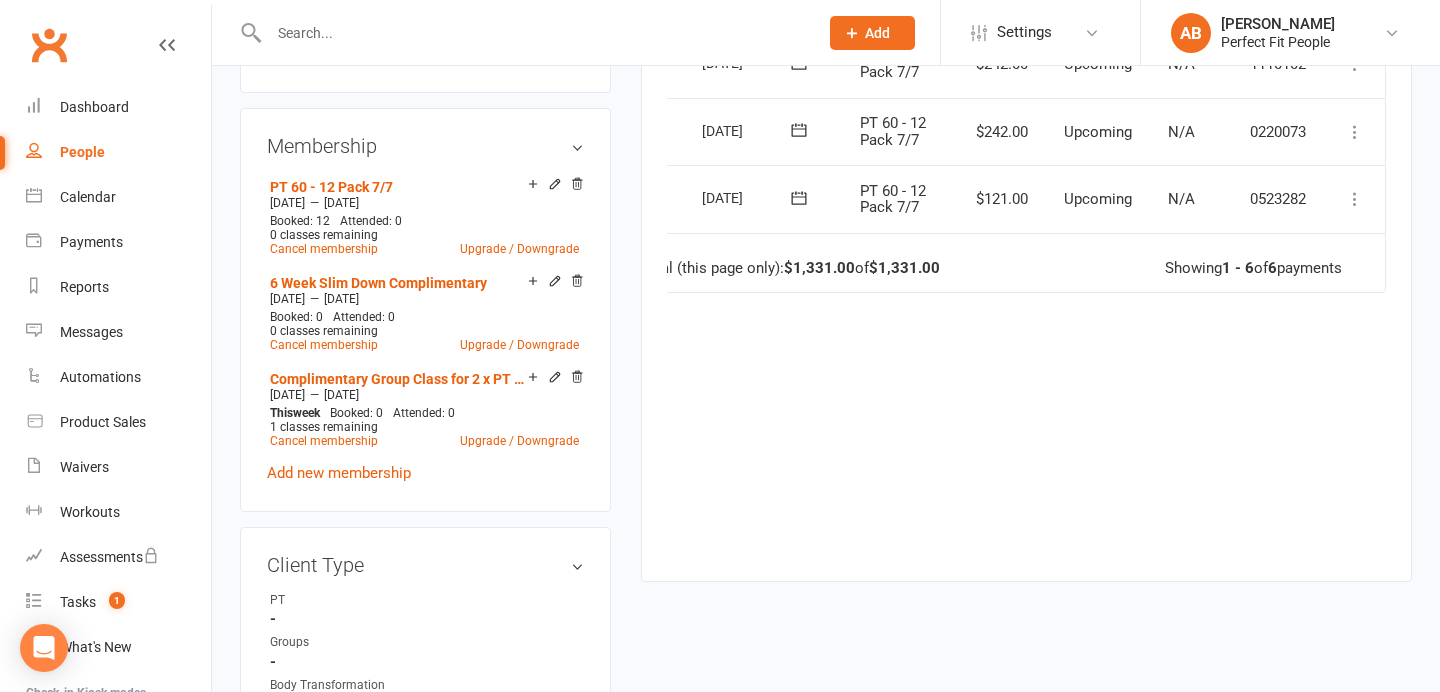 click 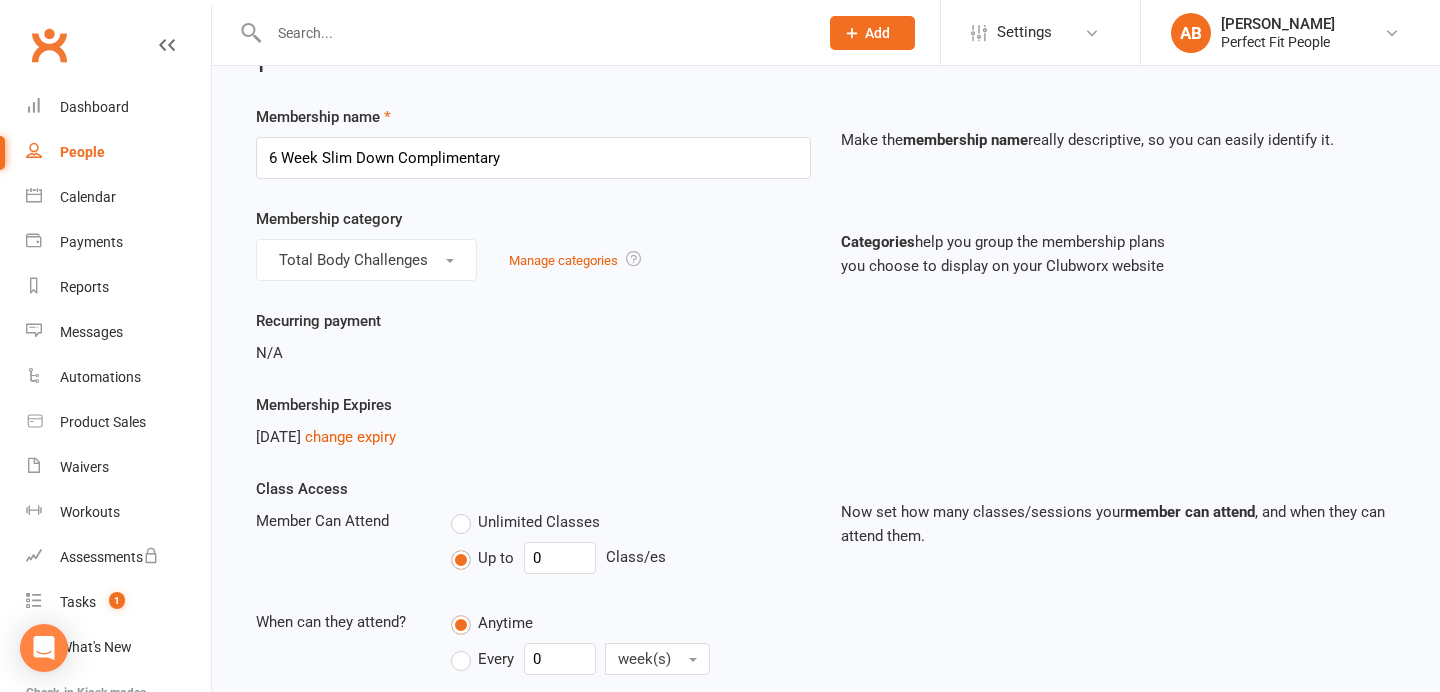 scroll, scrollTop: 0, scrollLeft: 0, axis: both 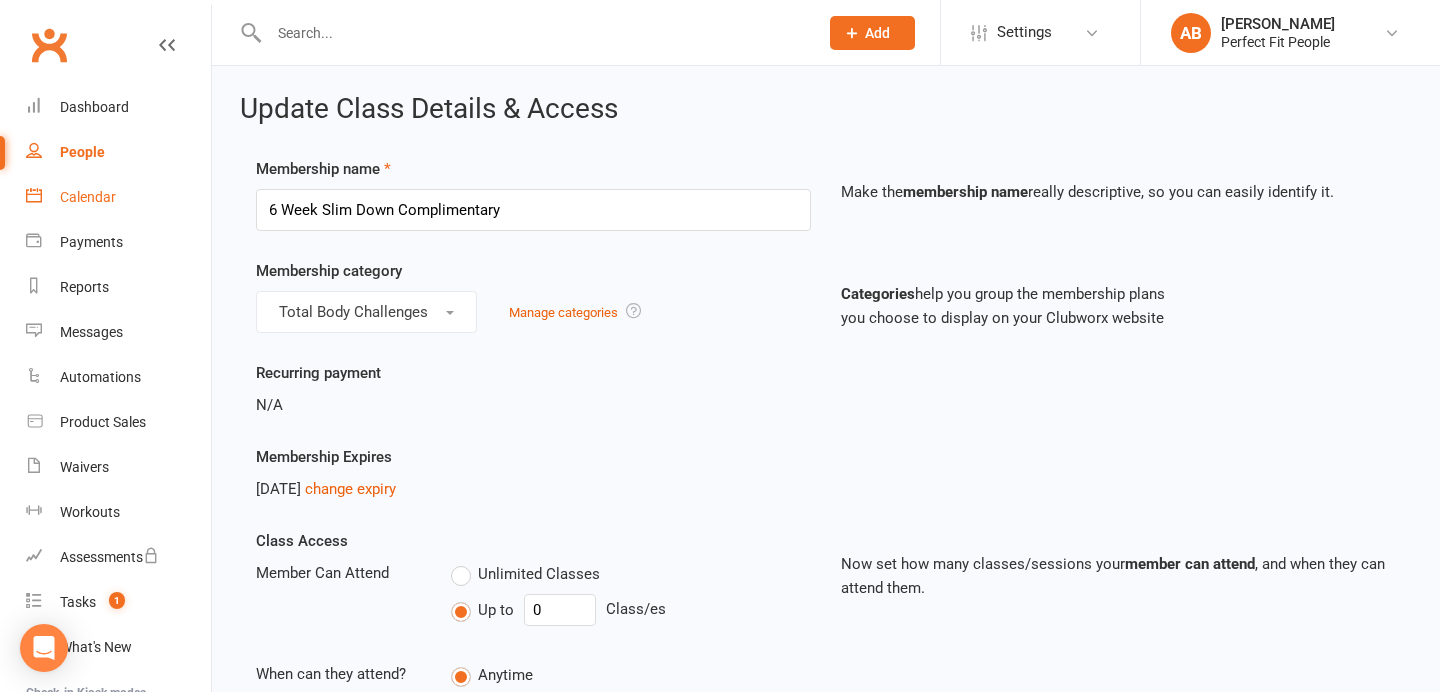 click on "Calendar" at bounding box center (118, 197) 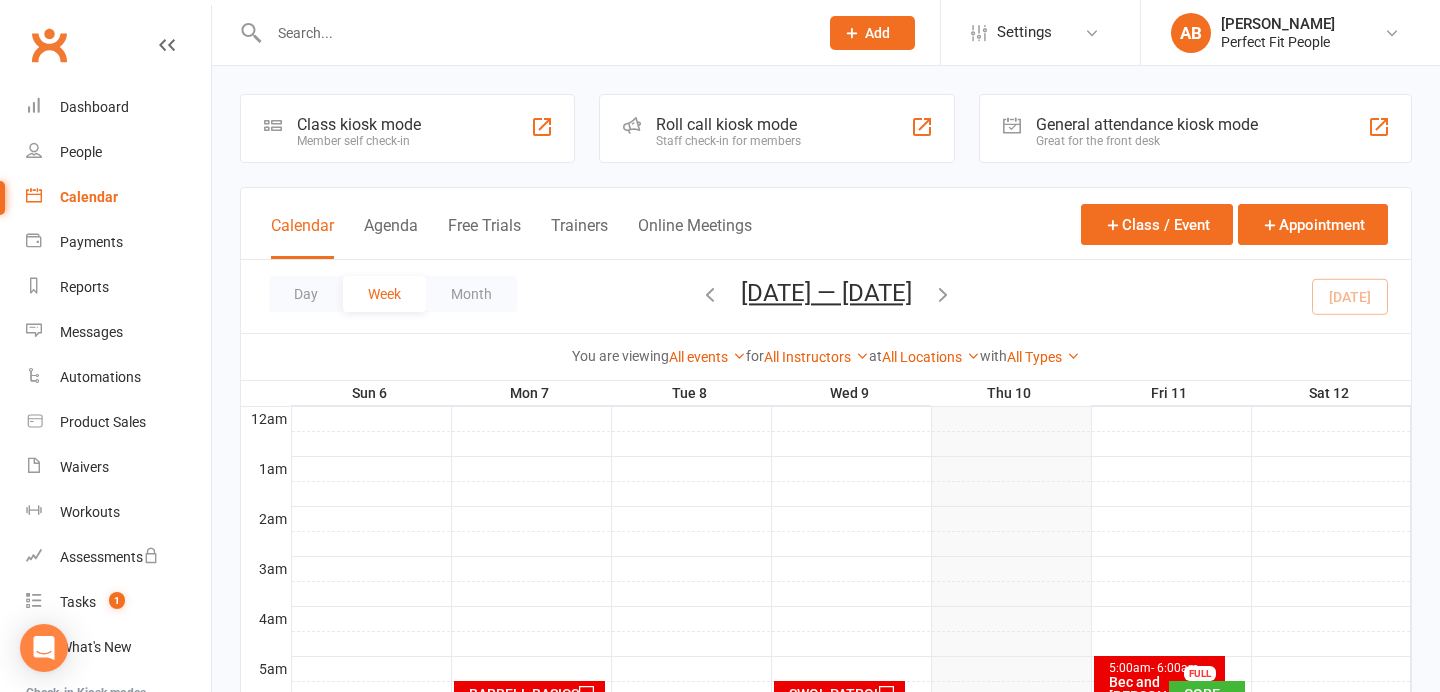 click at bounding box center [533, 33] 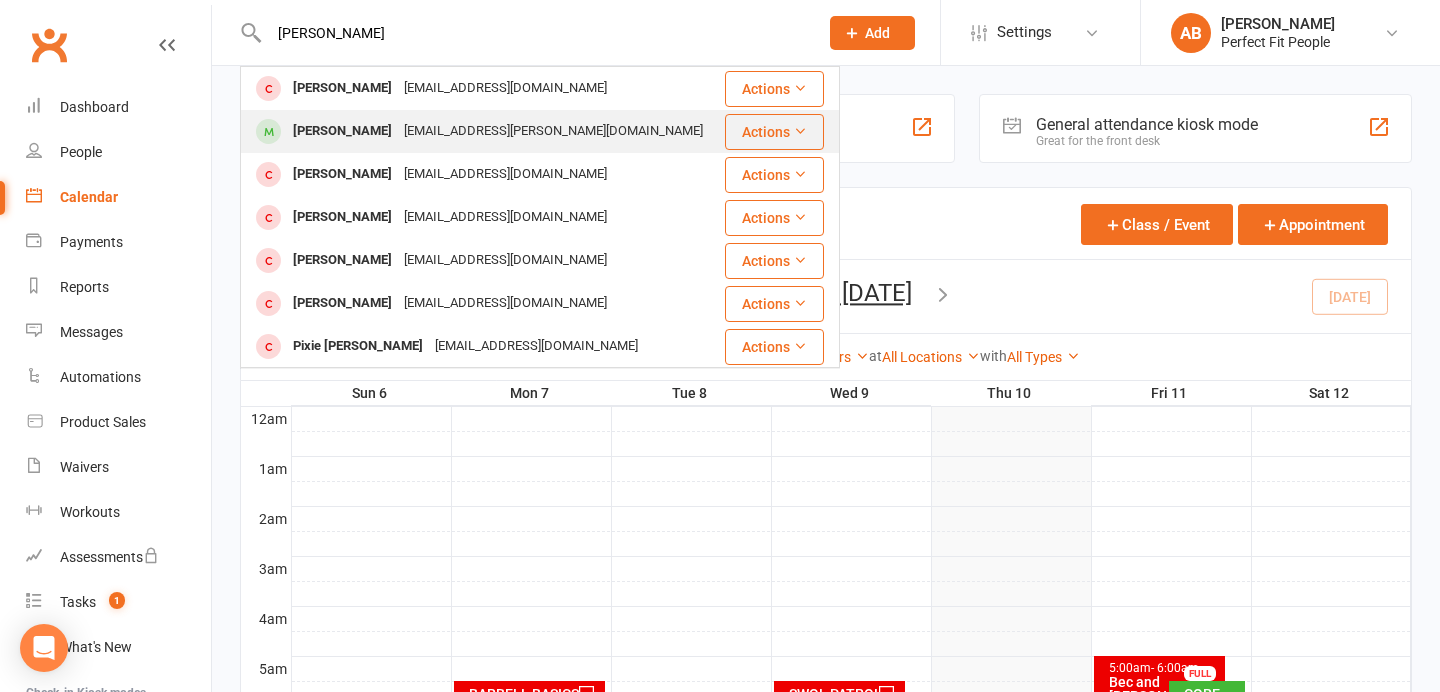 type on "Sophie" 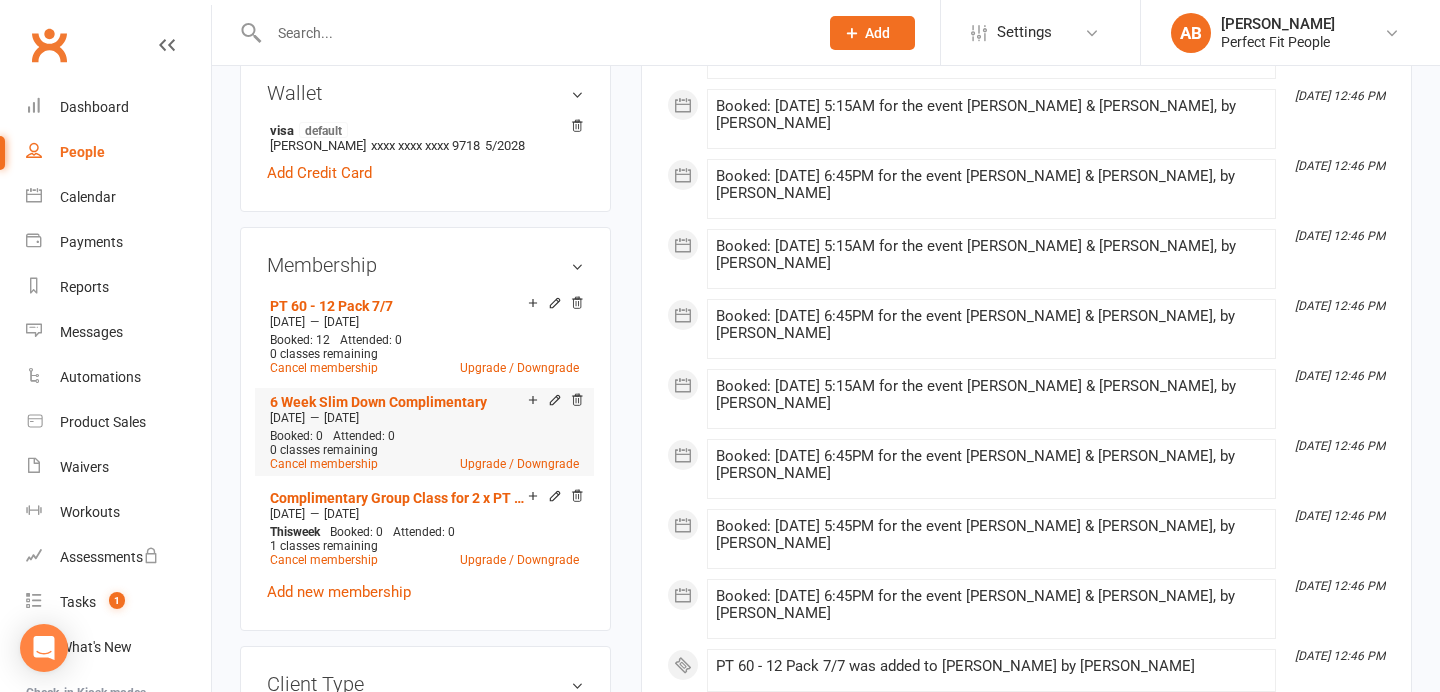 scroll, scrollTop: 0, scrollLeft: 0, axis: both 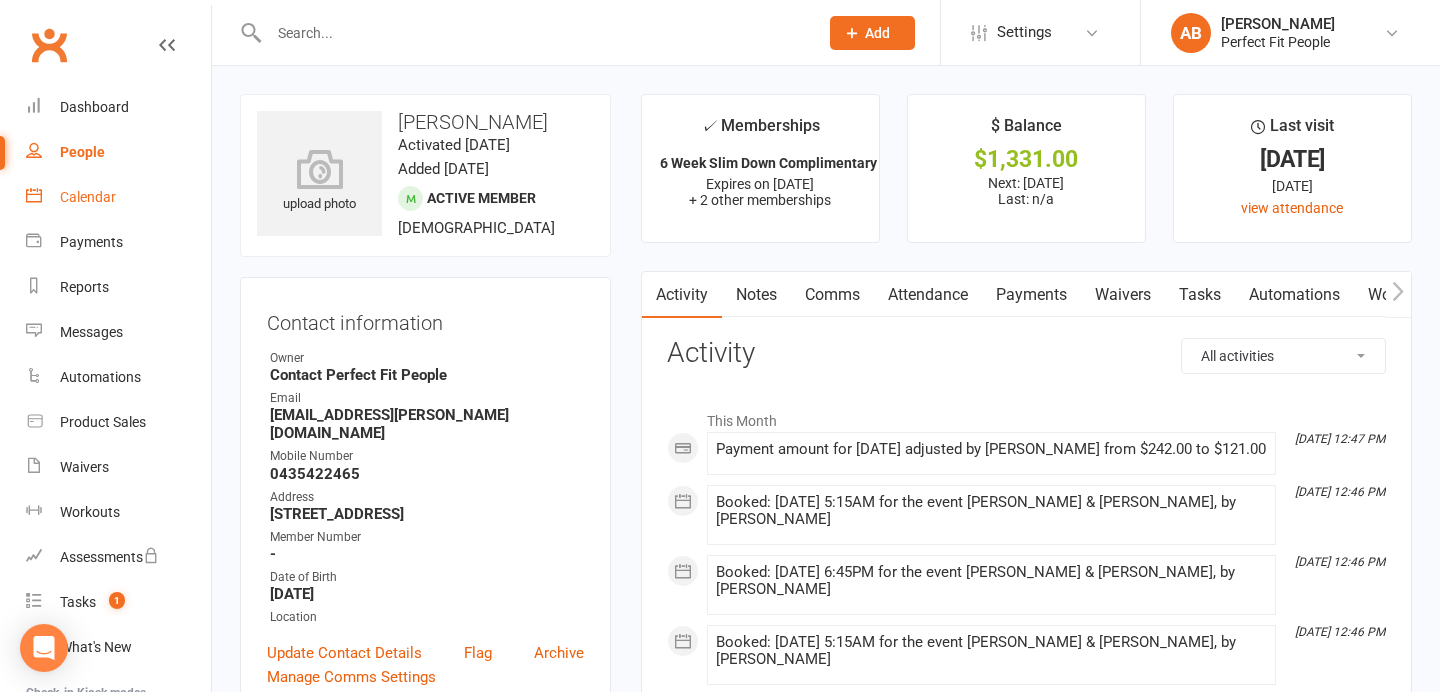 click on "Calendar" at bounding box center [88, 197] 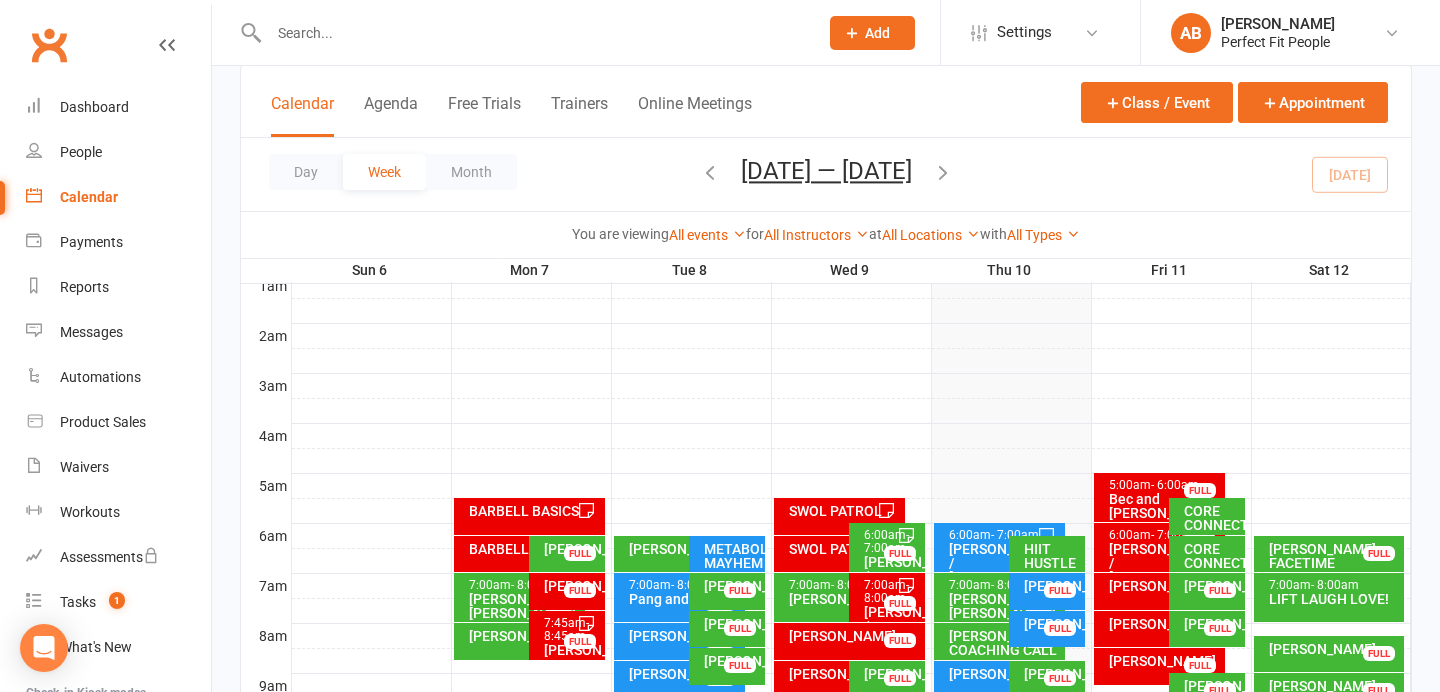 scroll, scrollTop: 0, scrollLeft: 0, axis: both 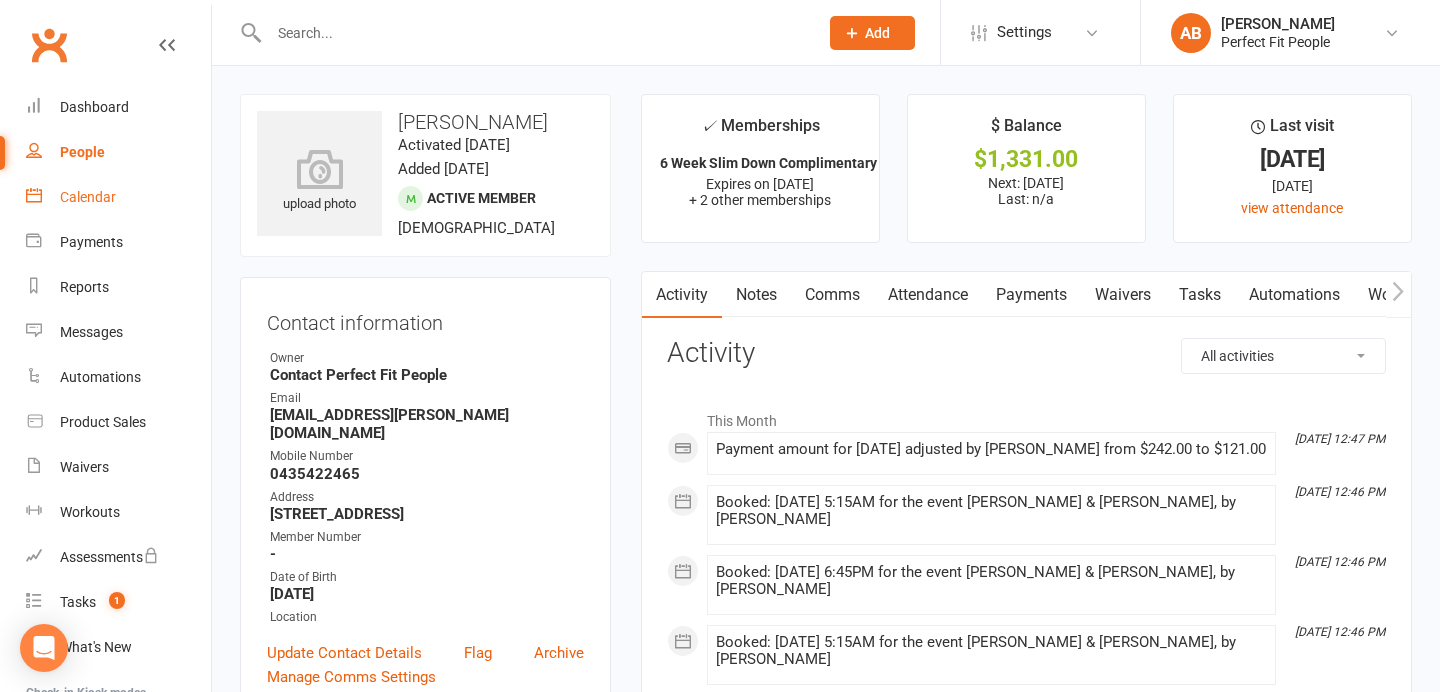 click on "Notes" at bounding box center (756, 295) 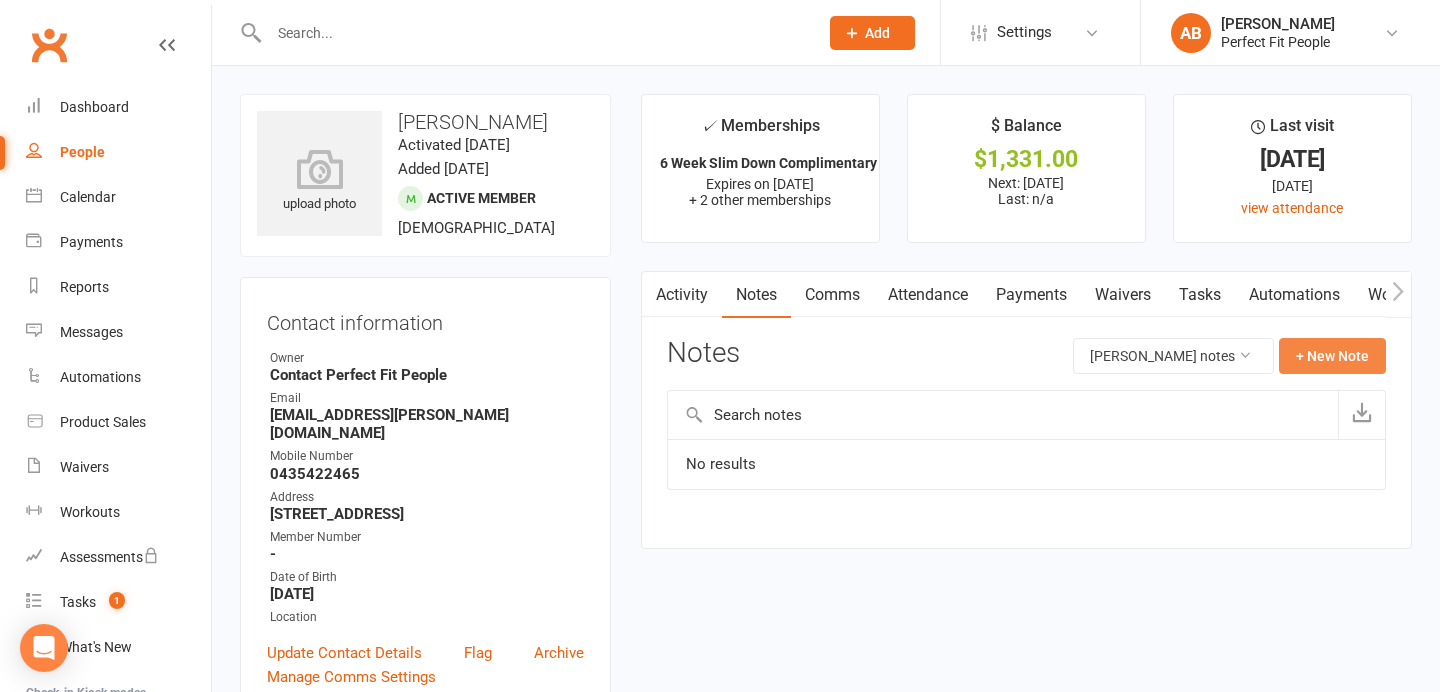 click on "+ New Note" at bounding box center [1332, 356] 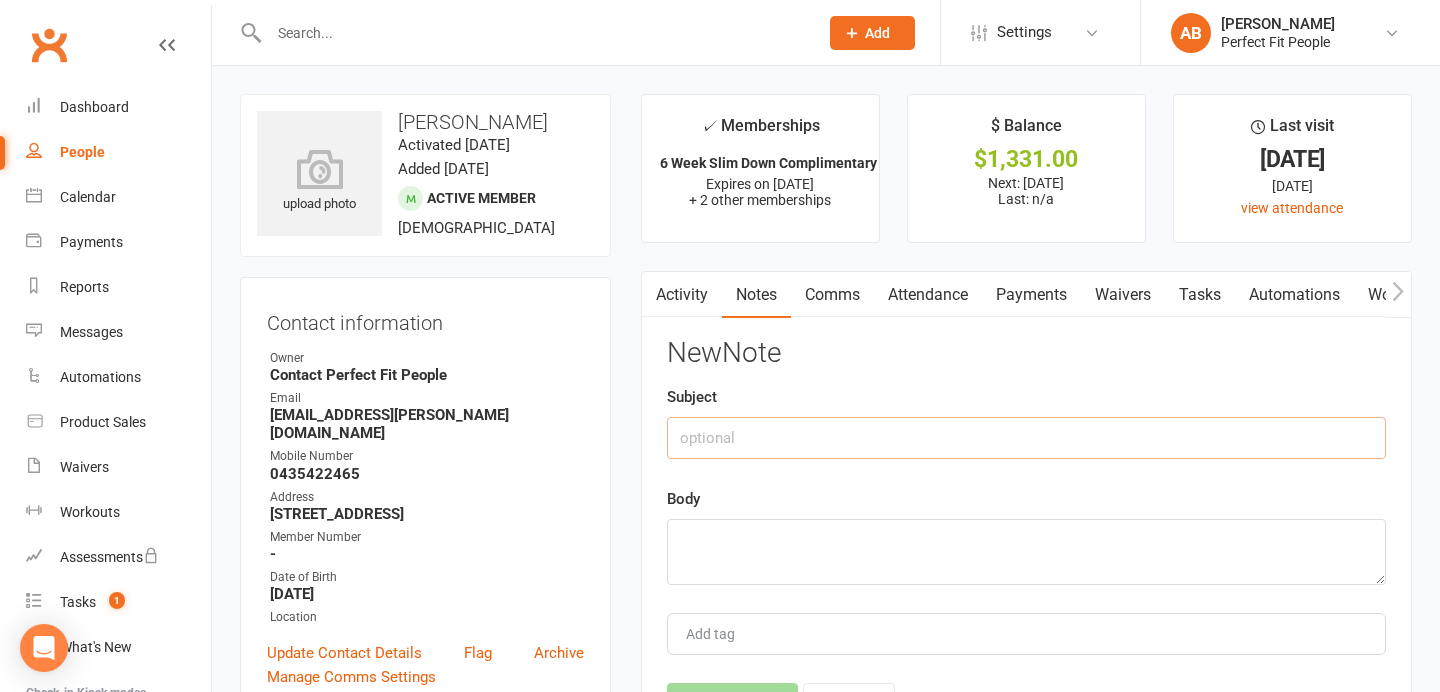 click at bounding box center (1026, 438) 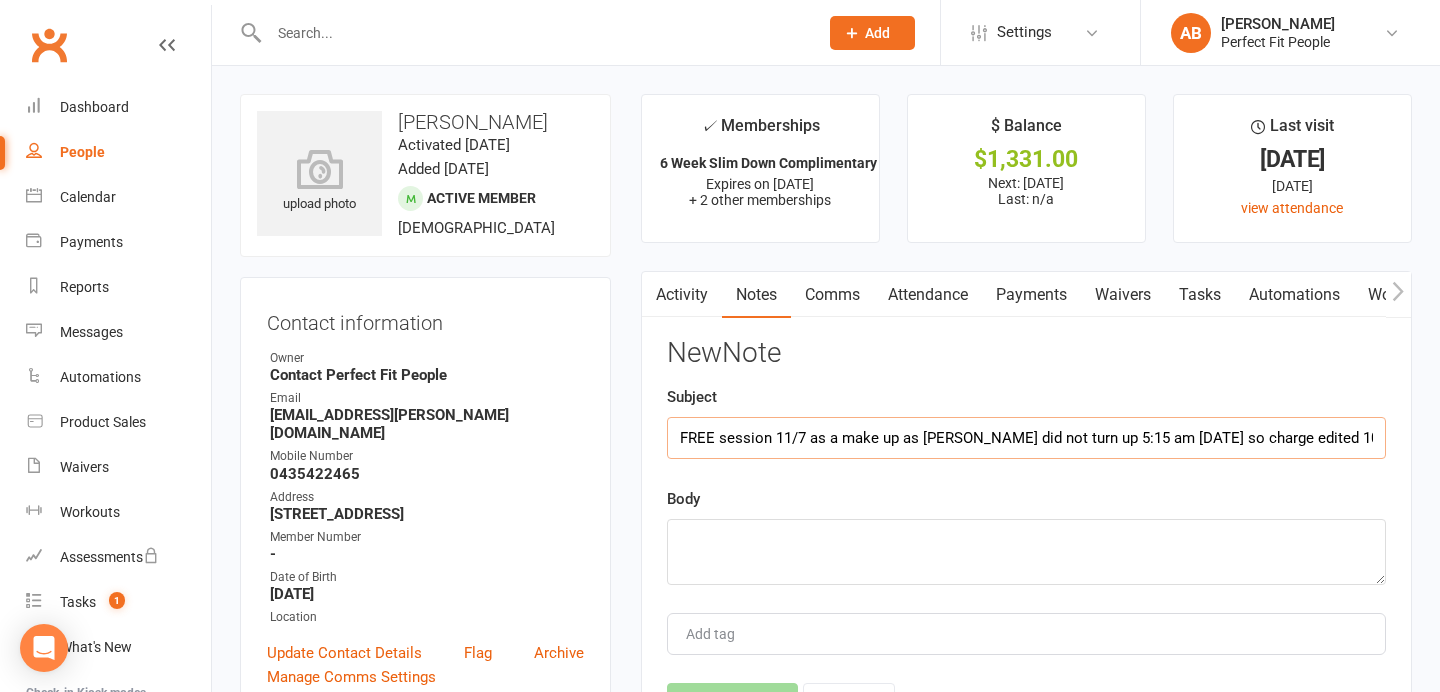 type on "FREE session 11/7 as a make up as Mandy did not turn up 5:15 am 9/7 so charge edited 10/7 by half." 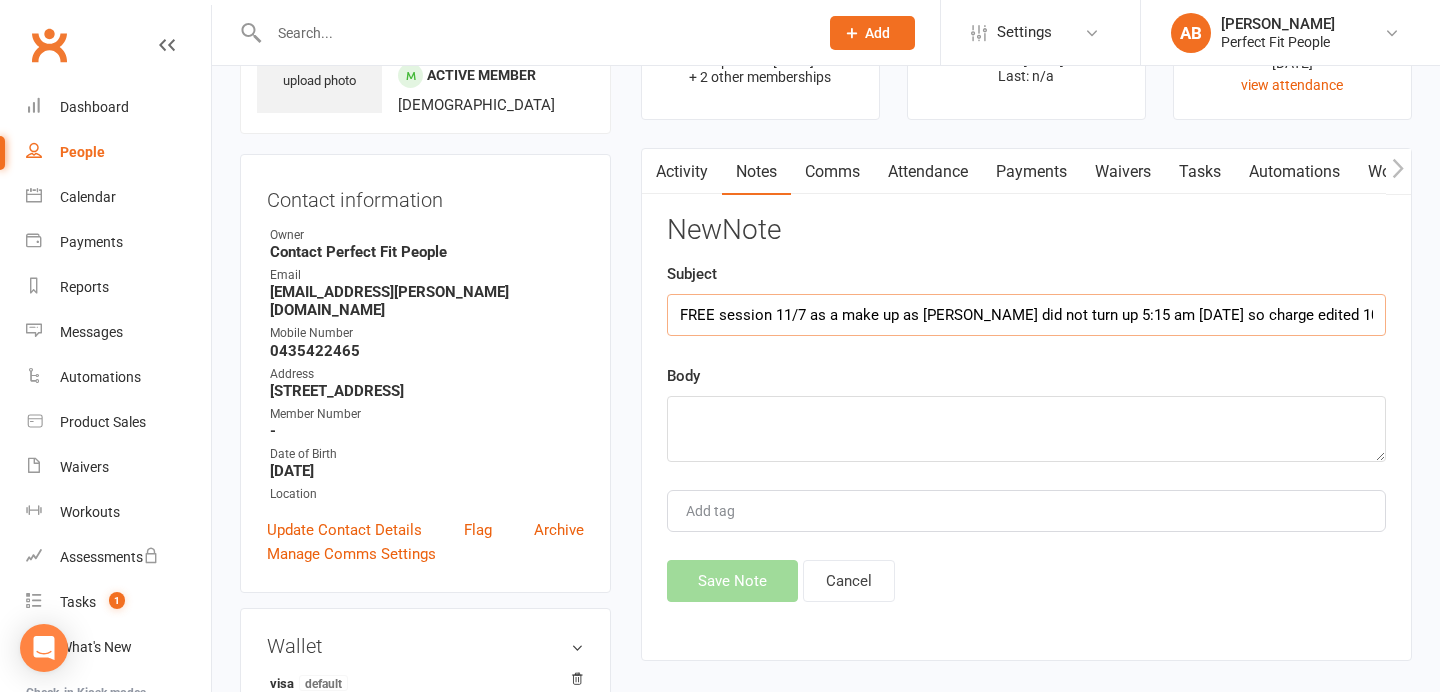 scroll, scrollTop: 145, scrollLeft: 0, axis: vertical 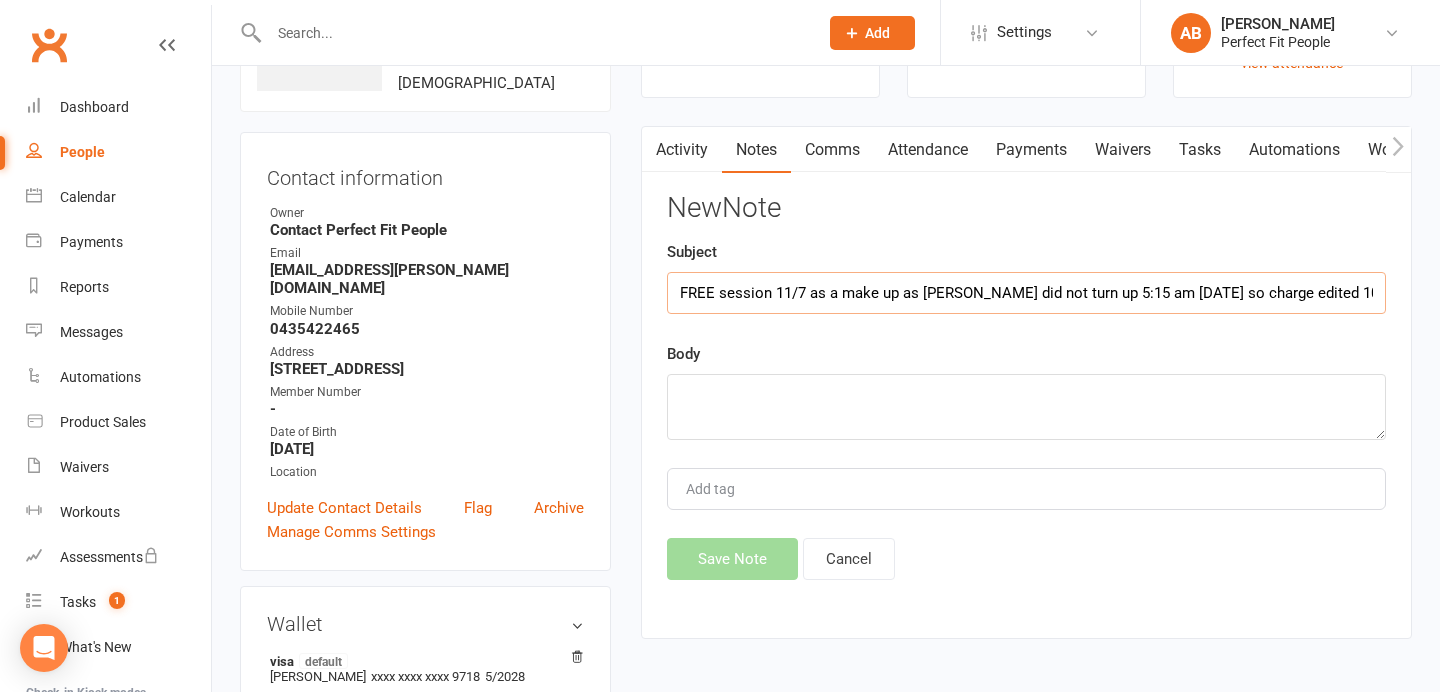 drag, startPoint x: 1373, startPoint y: 294, endPoint x: 648, endPoint y: 294, distance: 725 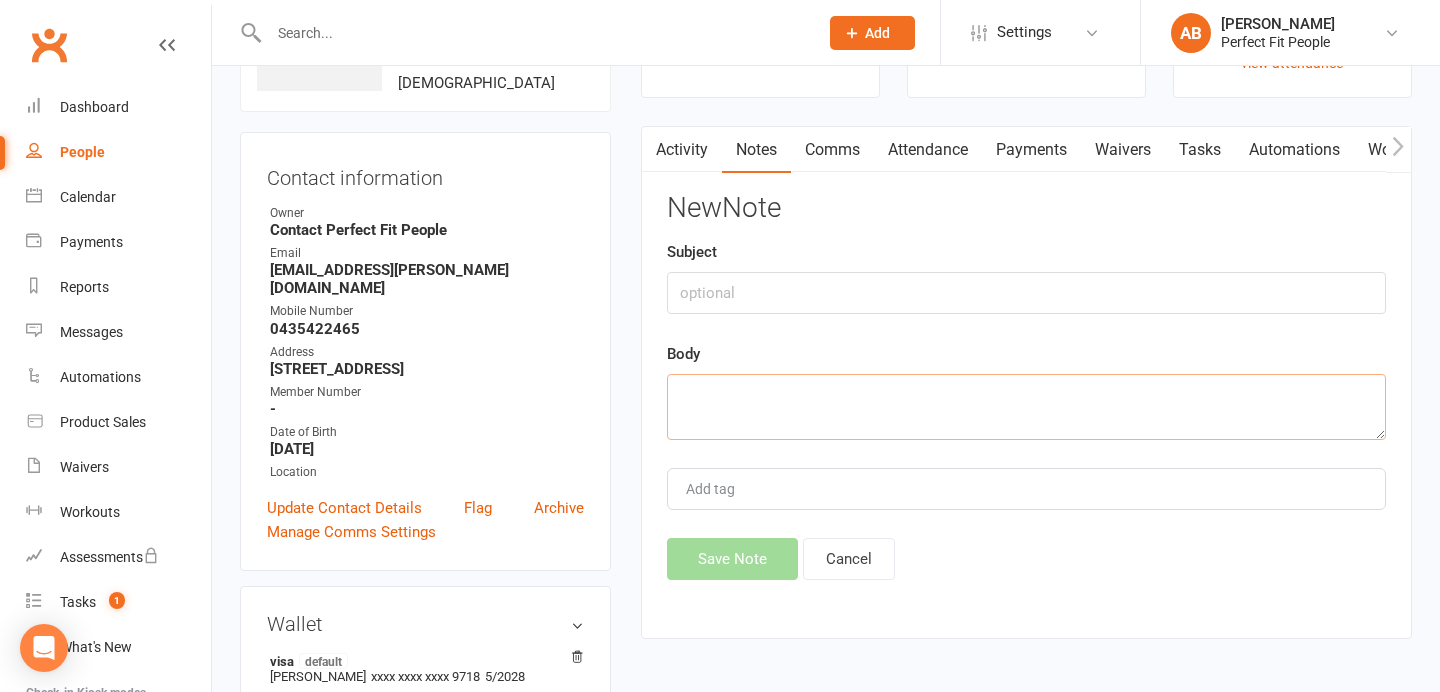 click at bounding box center (1026, 407) 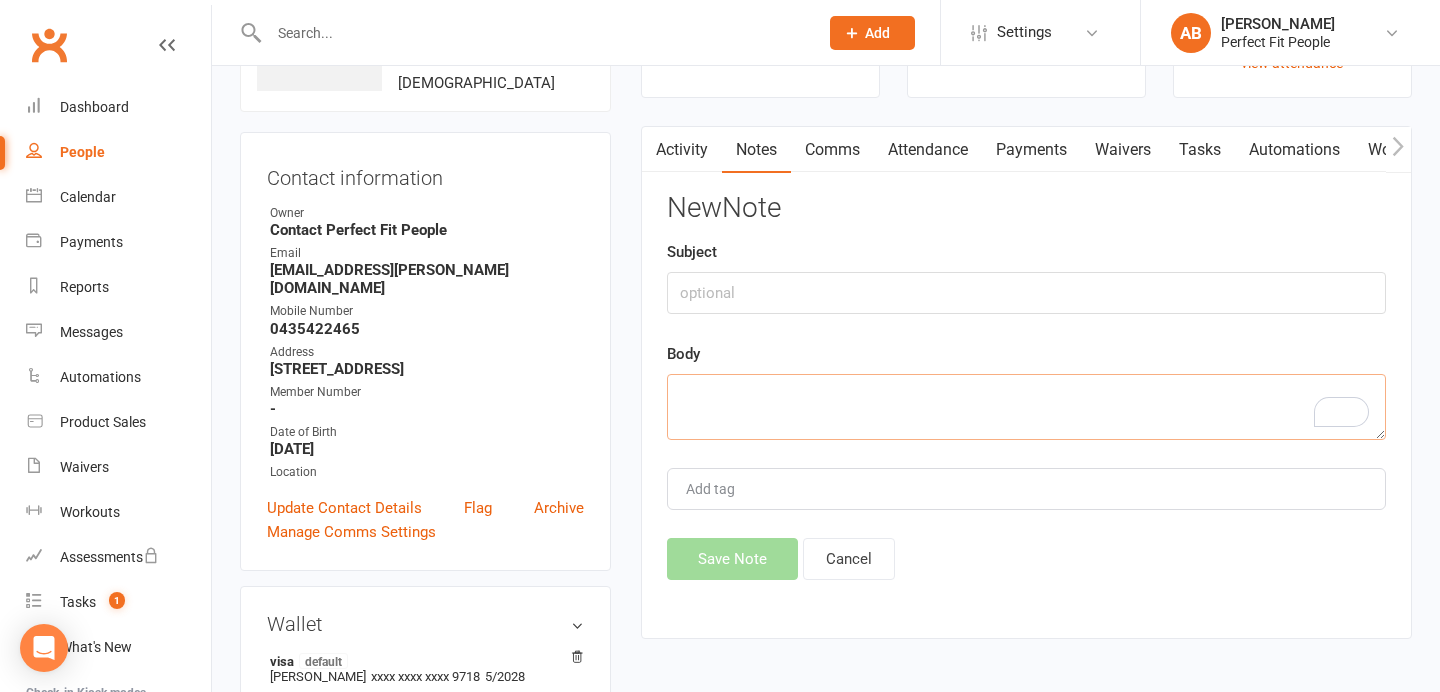 paste on "FREE session 11/7 as a make up as Mandy did not turn up 5:15 am 9/7 so charge edited 10/7 by half." 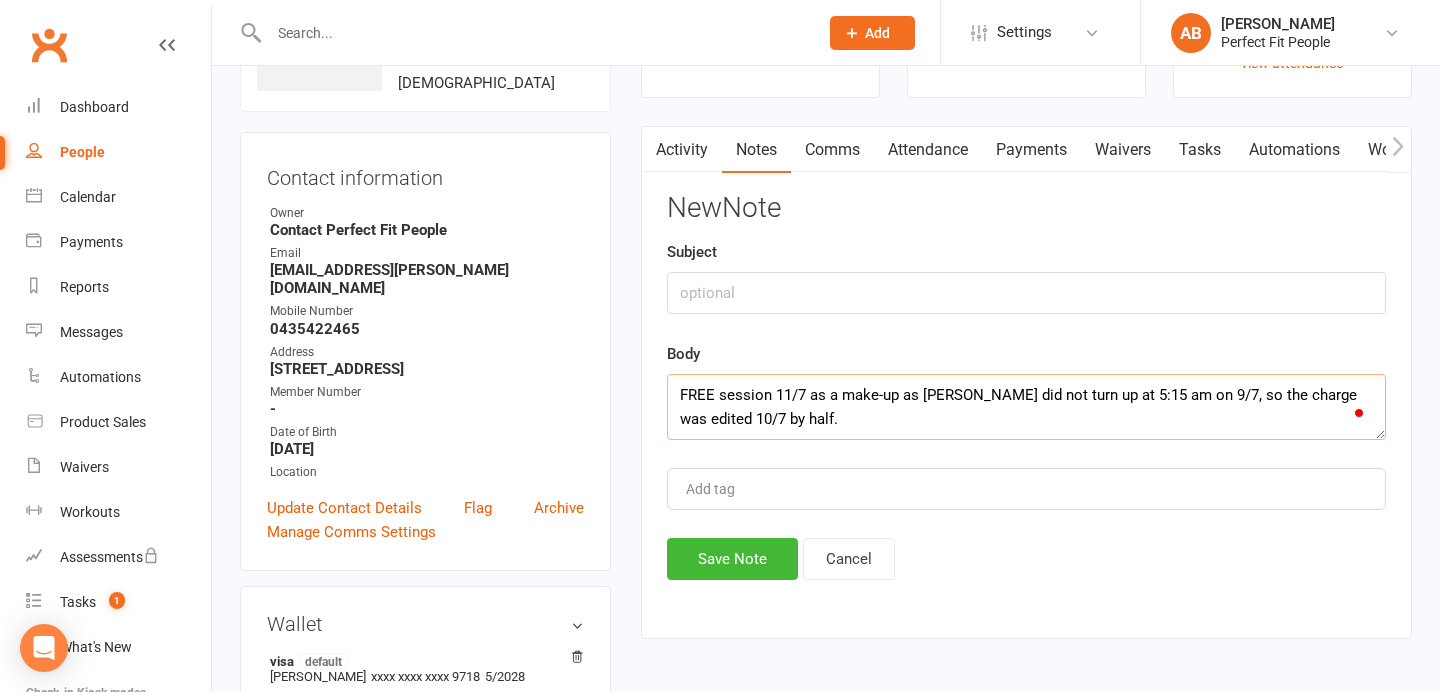 type on "FREE session 11/7 as a make-up as Mandy did not turn up at 5:15 am on 9/7, so the charge was edited 10/7 by half." 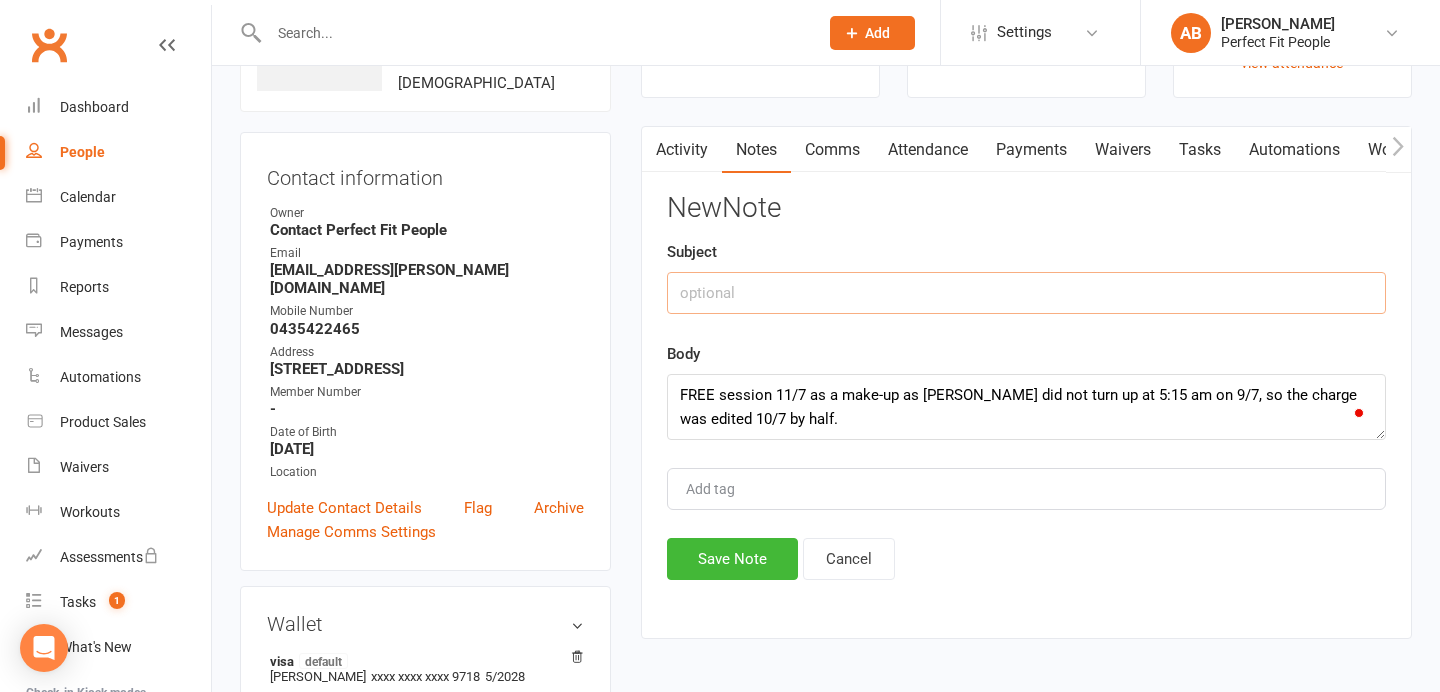 click at bounding box center [1026, 293] 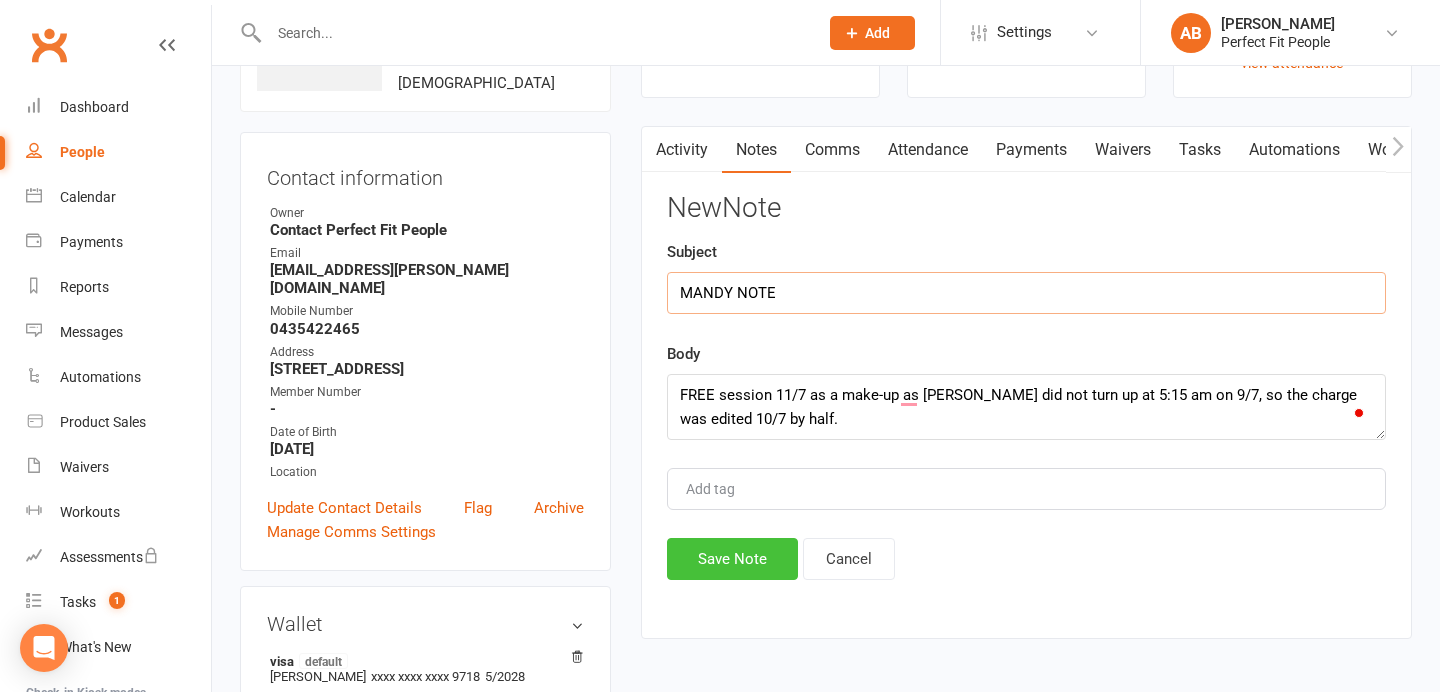 type on "MANDY NOTE" 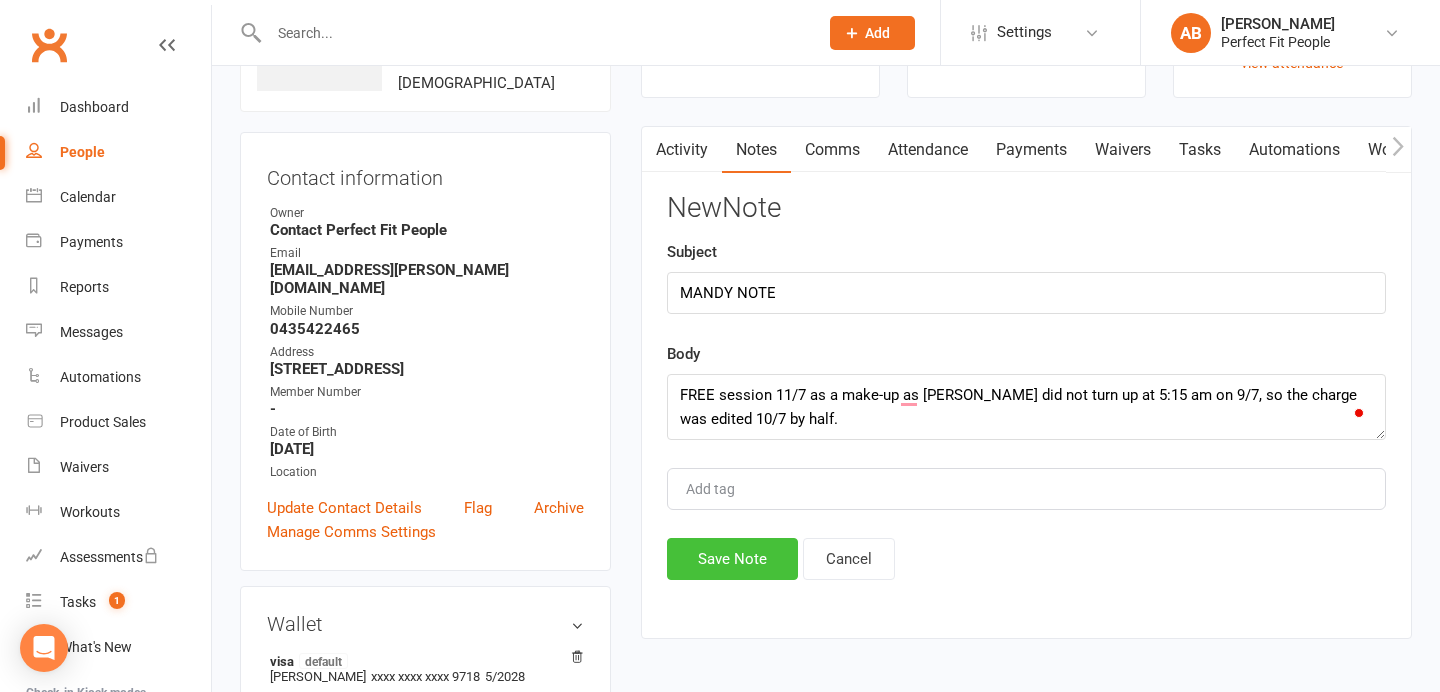 click on "Save Note" at bounding box center [732, 559] 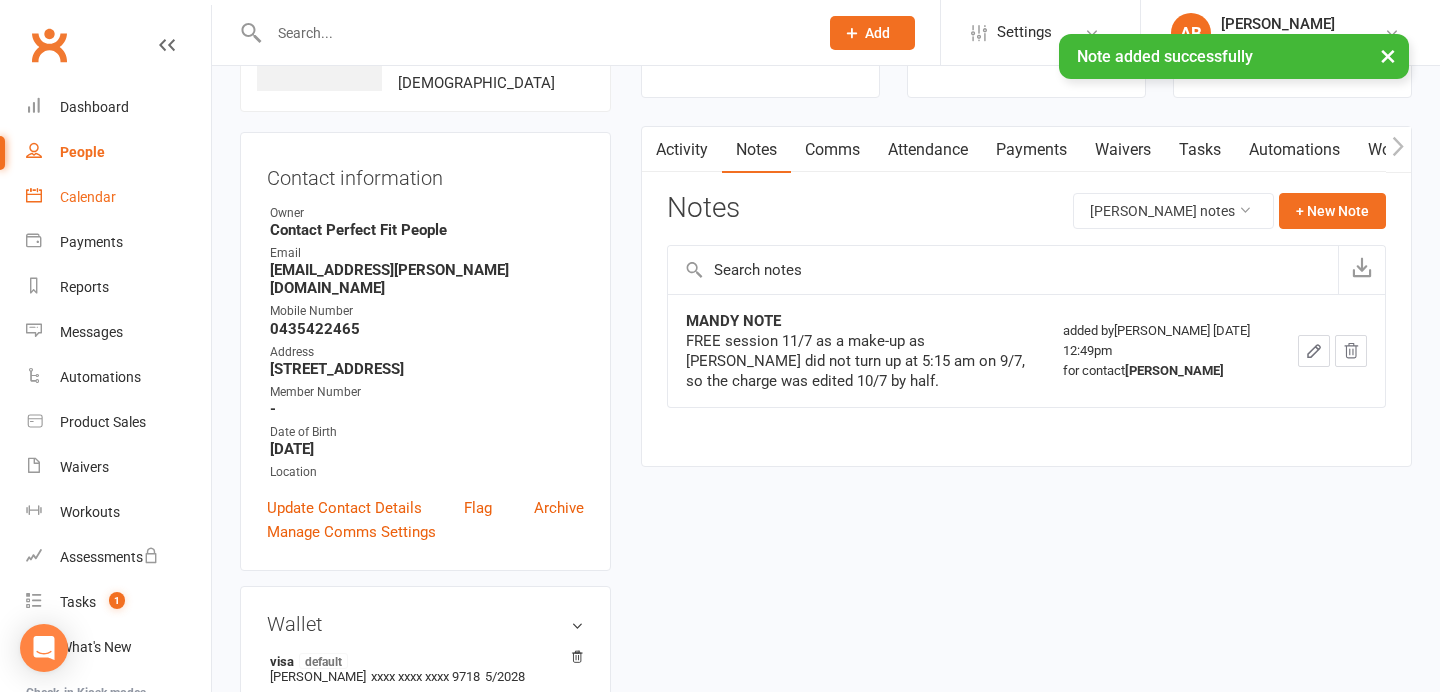 click on "Calendar" at bounding box center [88, 197] 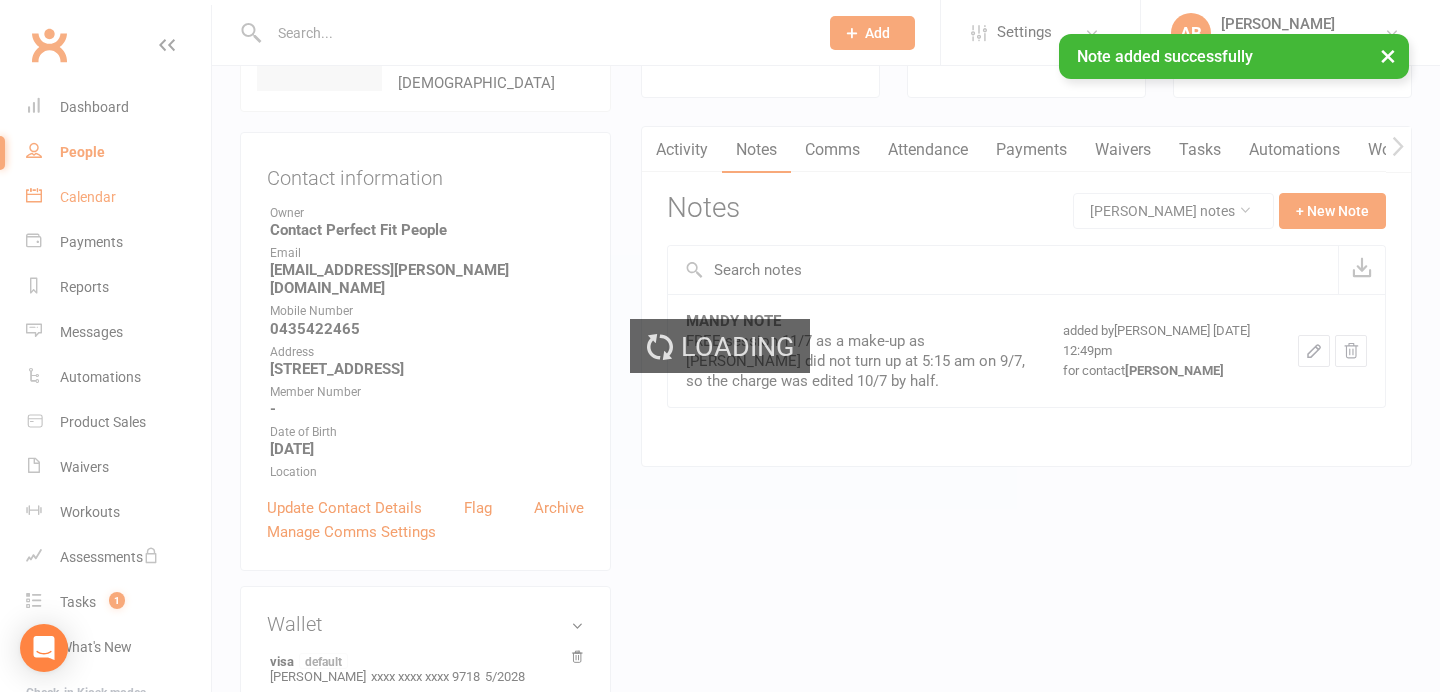 scroll, scrollTop: 0, scrollLeft: 0, axis: both 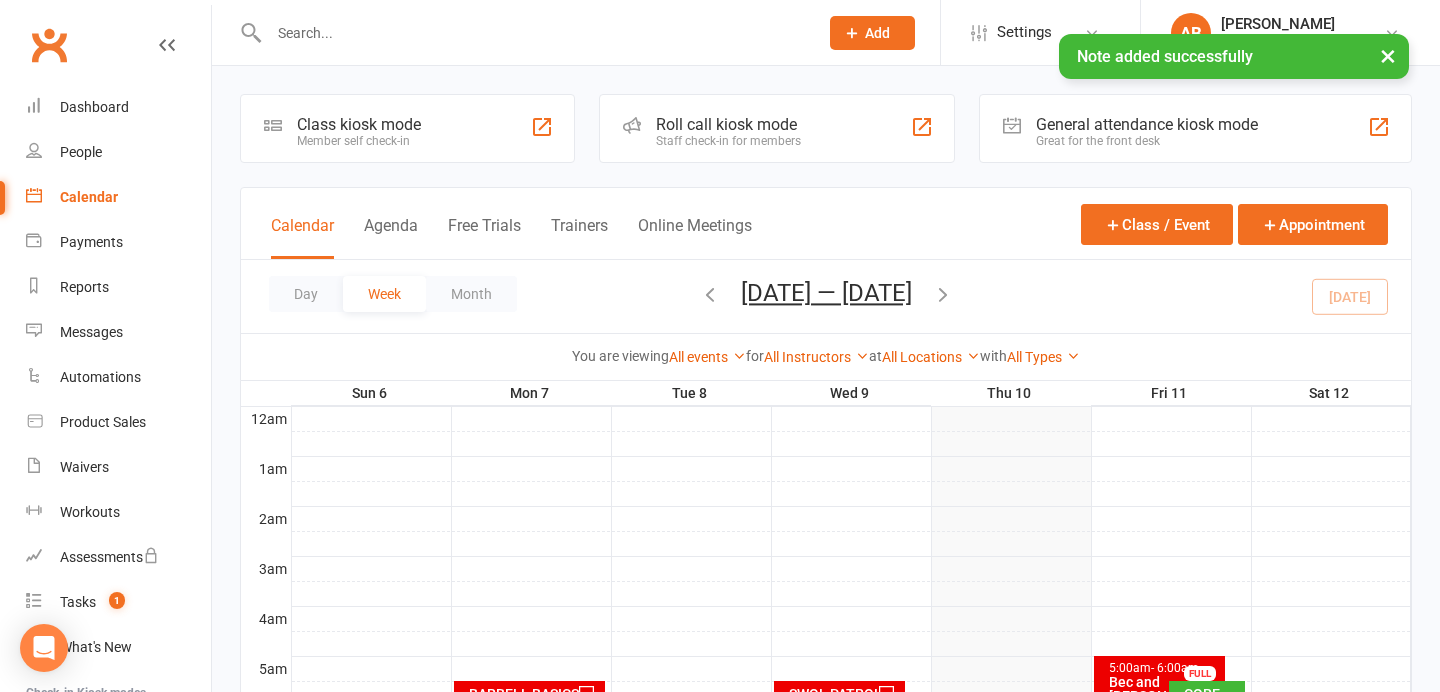 click at bounding box center [943, 294] 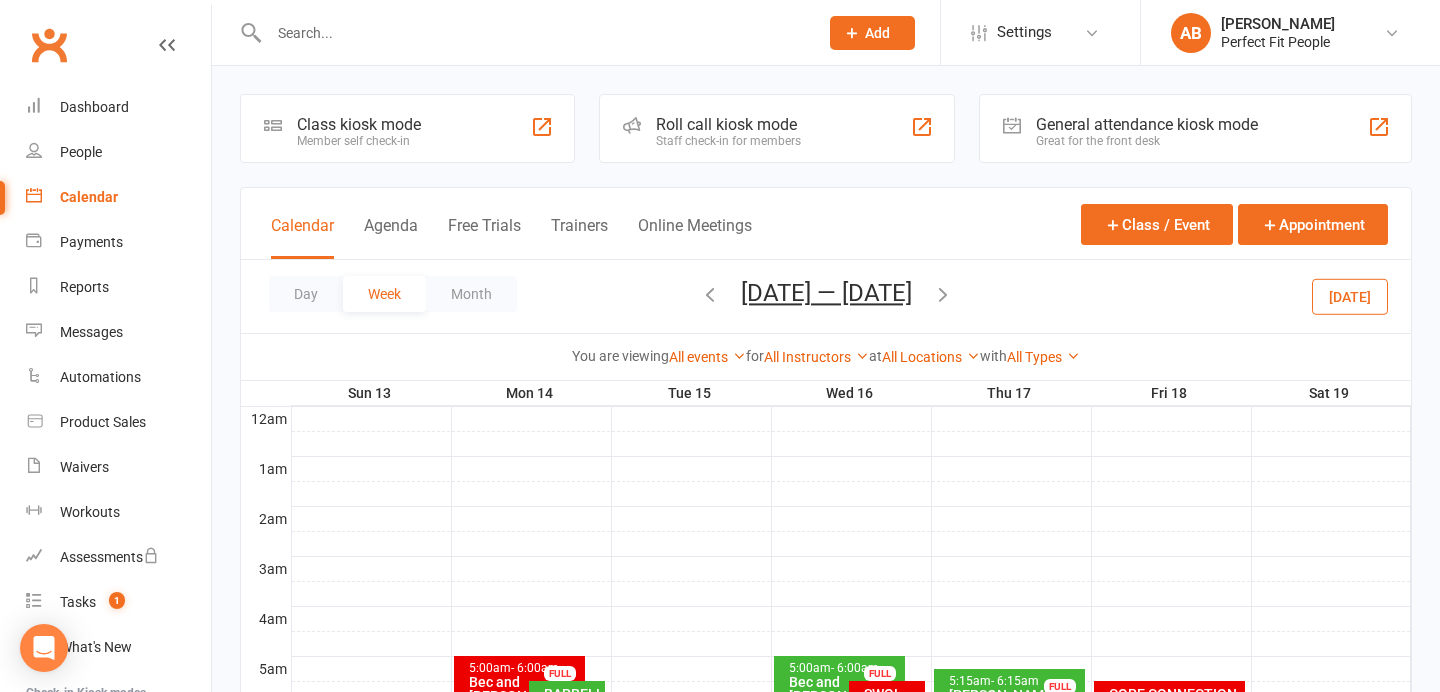 click at bounding box center (533, 33) 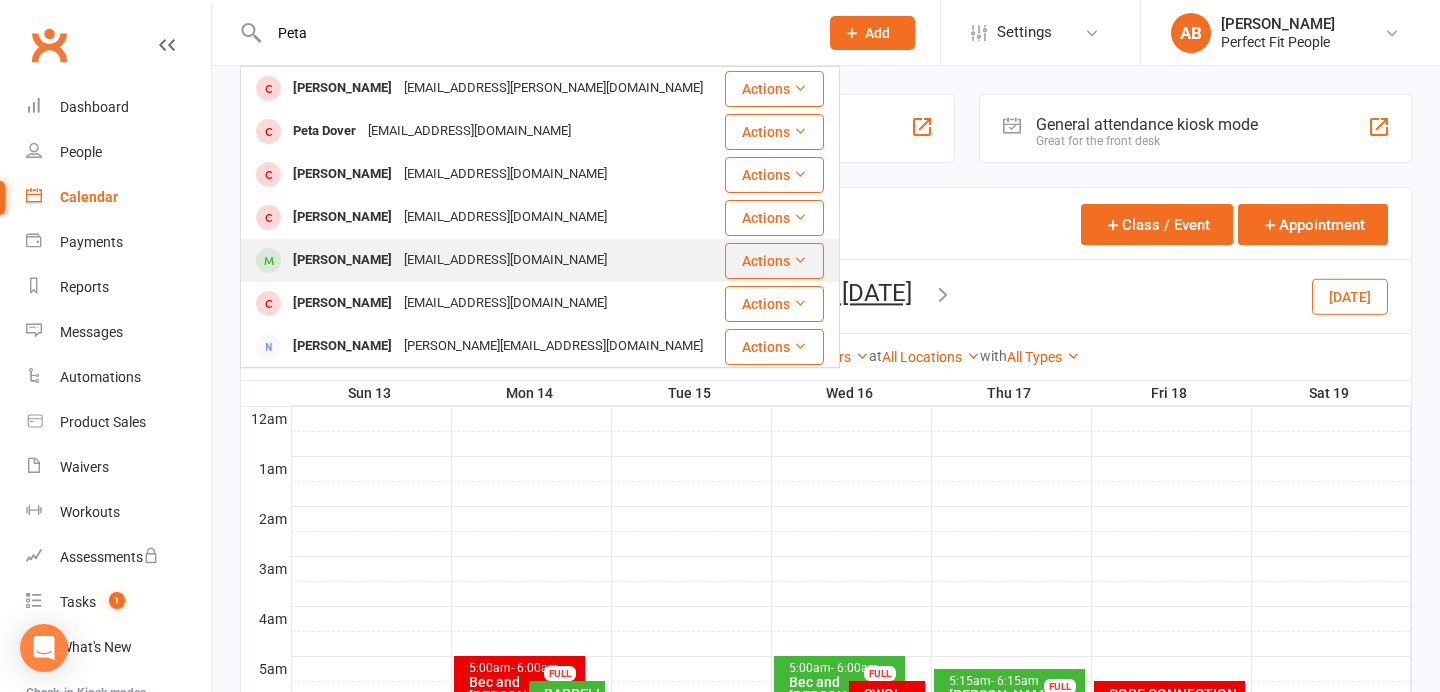 type on "Peta" 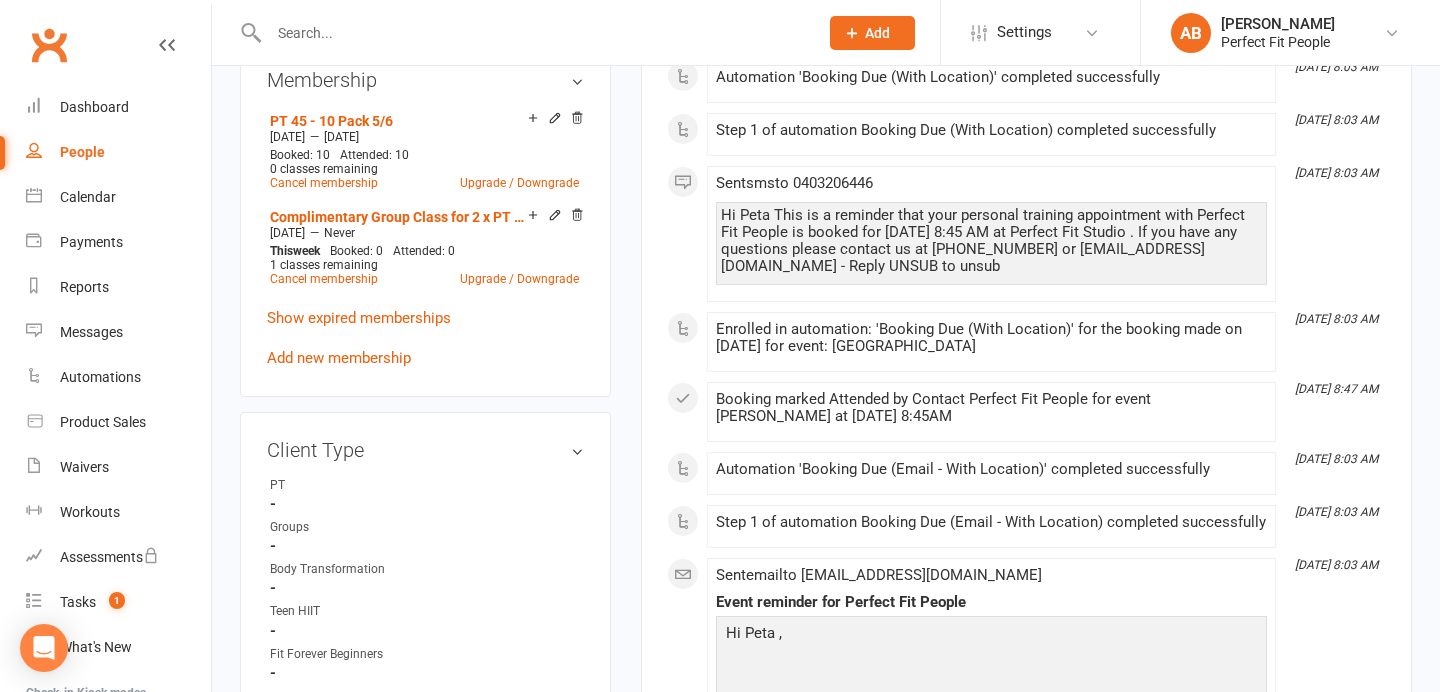 scroll, scrollTop: 812, scrollLeft: 0, axis: vertical 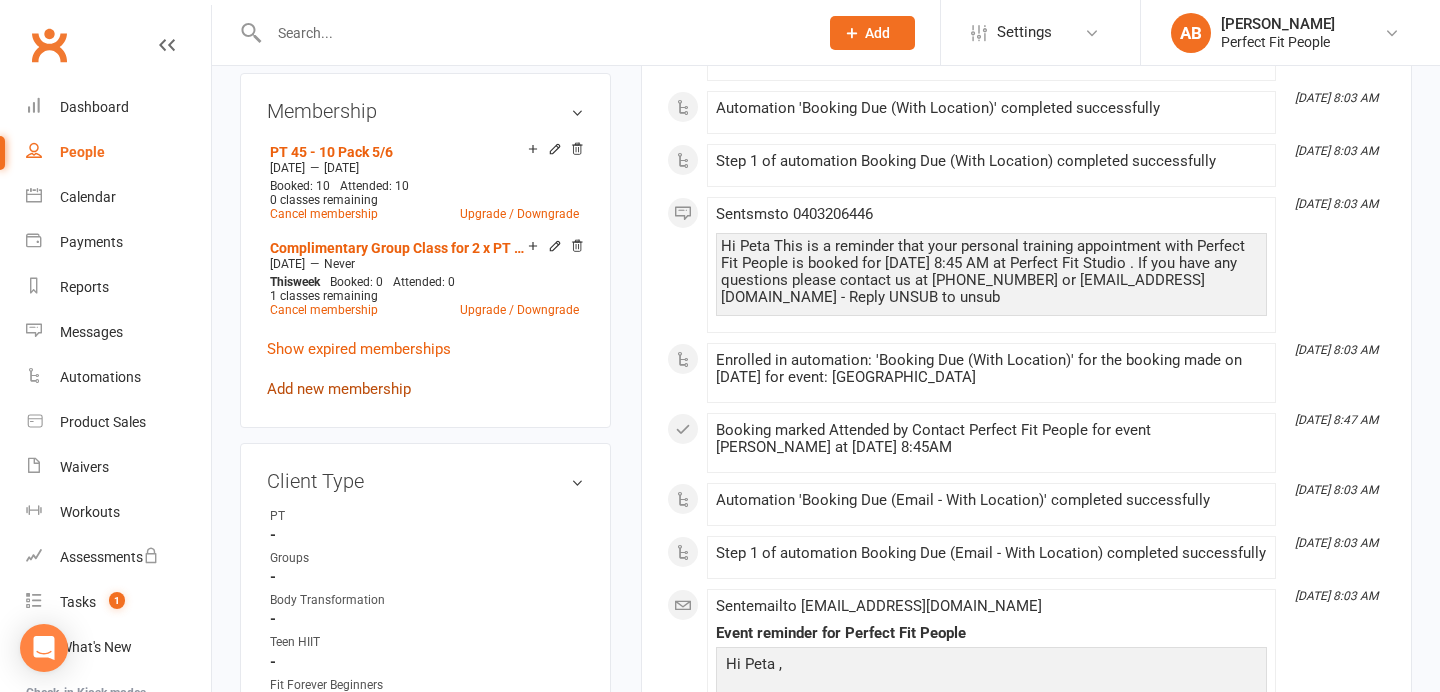 click on "Add new membership" at bounding box center (339, 389) 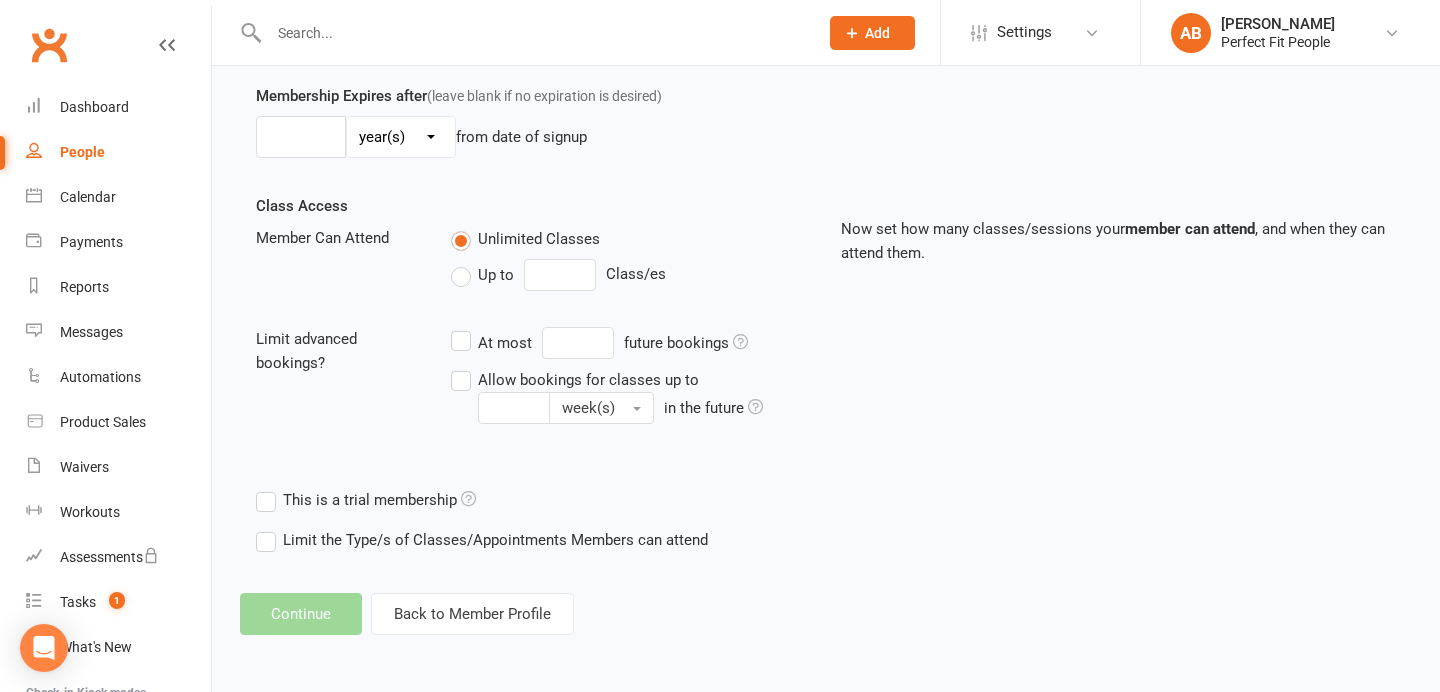 scroll, scrollTop: 0, scrollLeft: 0, axis: both 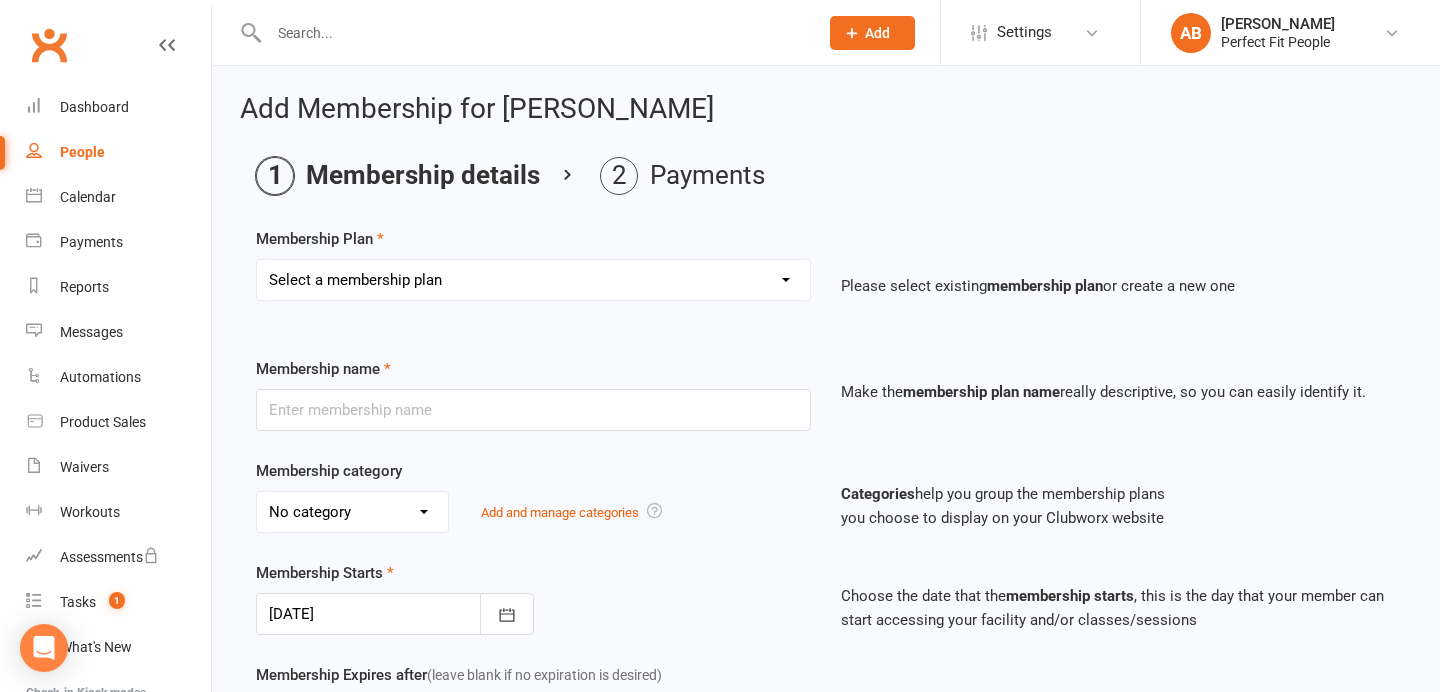 click on "Select a membership plan Create new Membership Plan 21-Day Reset Challenge  $195 + GST (New Clients Only) 21-Day Reset Challenge - MEMBERS ($195 on top of pass payment) 6 Week Slim Down $66 Per Week + GST (New member) 6 Week Slim Down $330 one-time payment + GST (New member) 6 Week Slim Down Members only $330+GST upfront Strong in 6 $200 week + GST Strong in 6 $1200 One Time Payment + GST 8 Week Body Transformation $100 / Week  + GST 8 Week Body Transformation $800 One Time Payment + GST Fit Forever Weekly Membership Fit Forever Classes  - 10 Pack Perfect Fit Boot Camp Casual - Single $25+GST Perfect Fit Boot Camp Casual - 10 Packs $250+GST Perfect Fit Groupie Casual $30 SINGLE CLASS + 10% GST Perfect Fit Groupie Casual - 10 Pack Perfect Fit Teen HIIT Casual - 10 Pack Perfect Fit Groupie STUDENT Peak Pass $50 Per Week + GST Perfect Fit TEEN FITNESS 1 Class Pack - $15 Per Week + GST Perfect Fit TEEN FITNESS 2 Class Pack - $30 Per Week + GST Perfect Fit Groupie Off Peak Pass $55 Per Week + GST PT 45 PT 60" at bounding box center (533, 280) 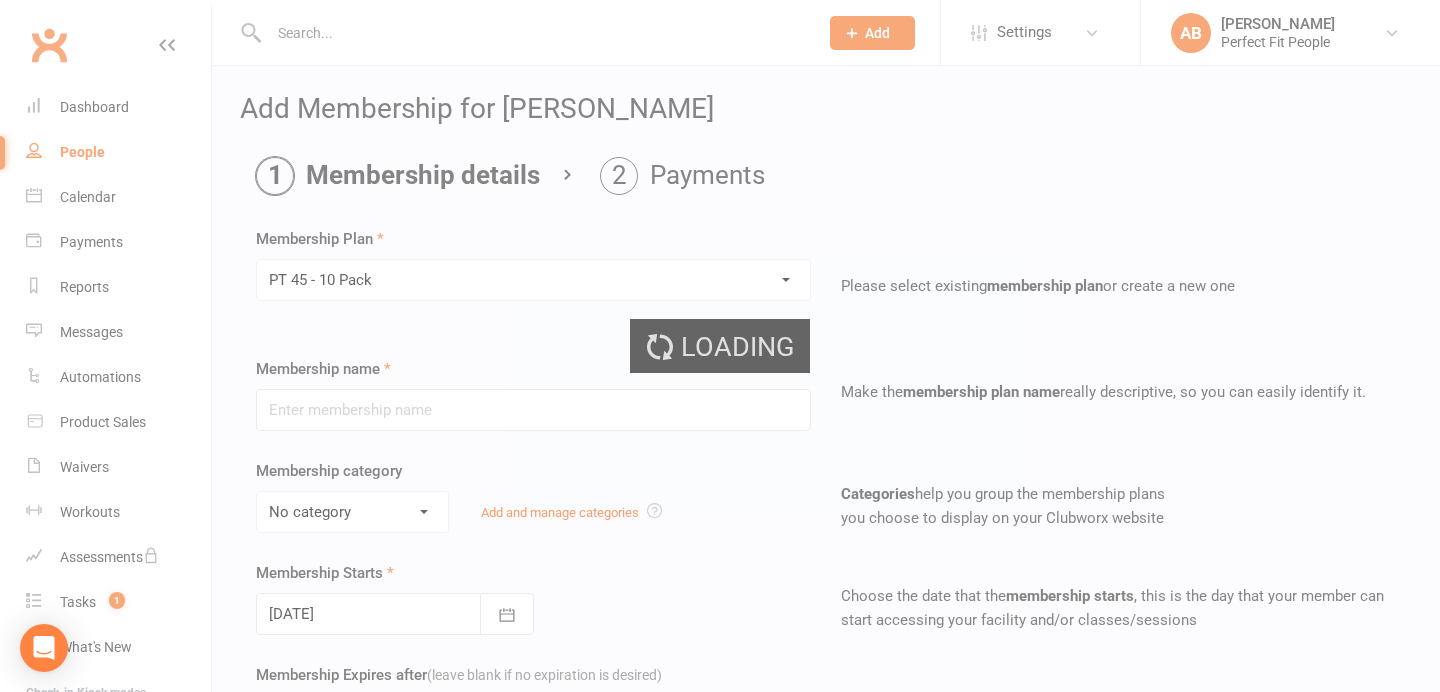 type on "PT 45 - 10 Pack" 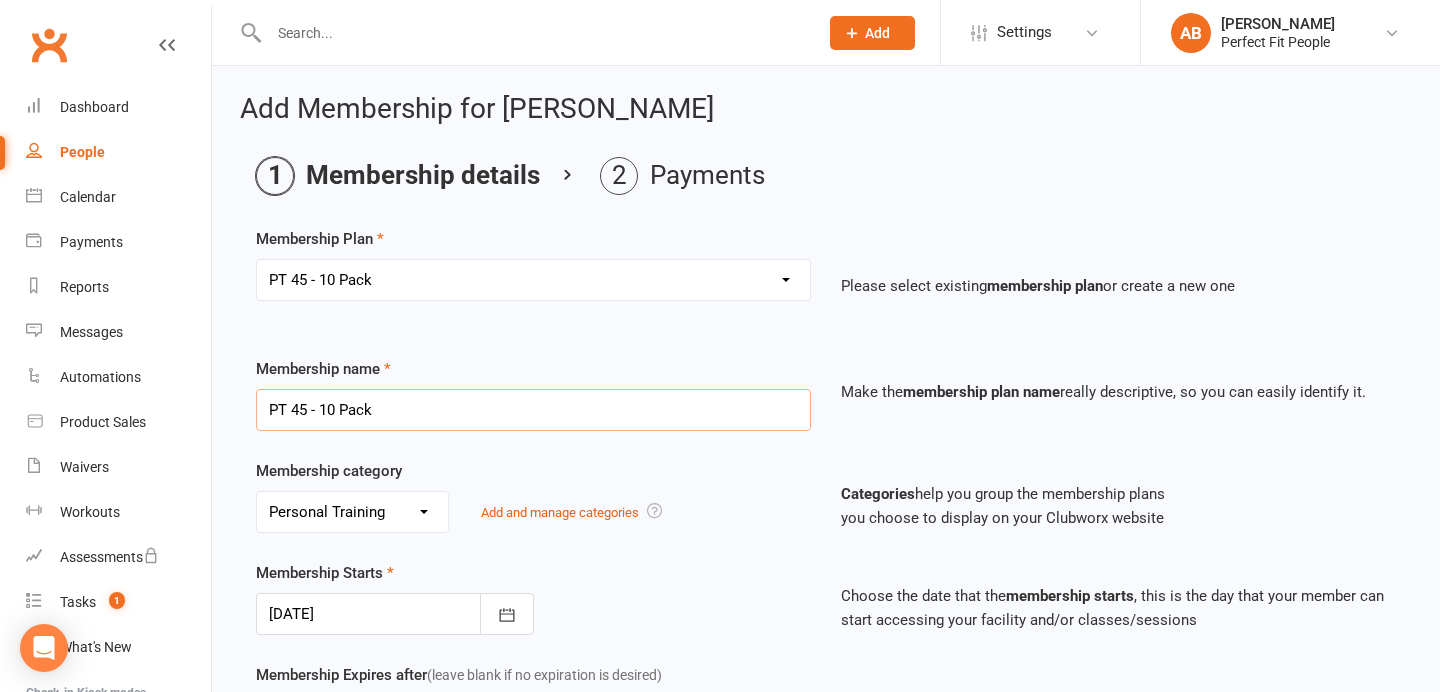 click on "PT 45 - 10 Pack" at bounding box center (533, 410) 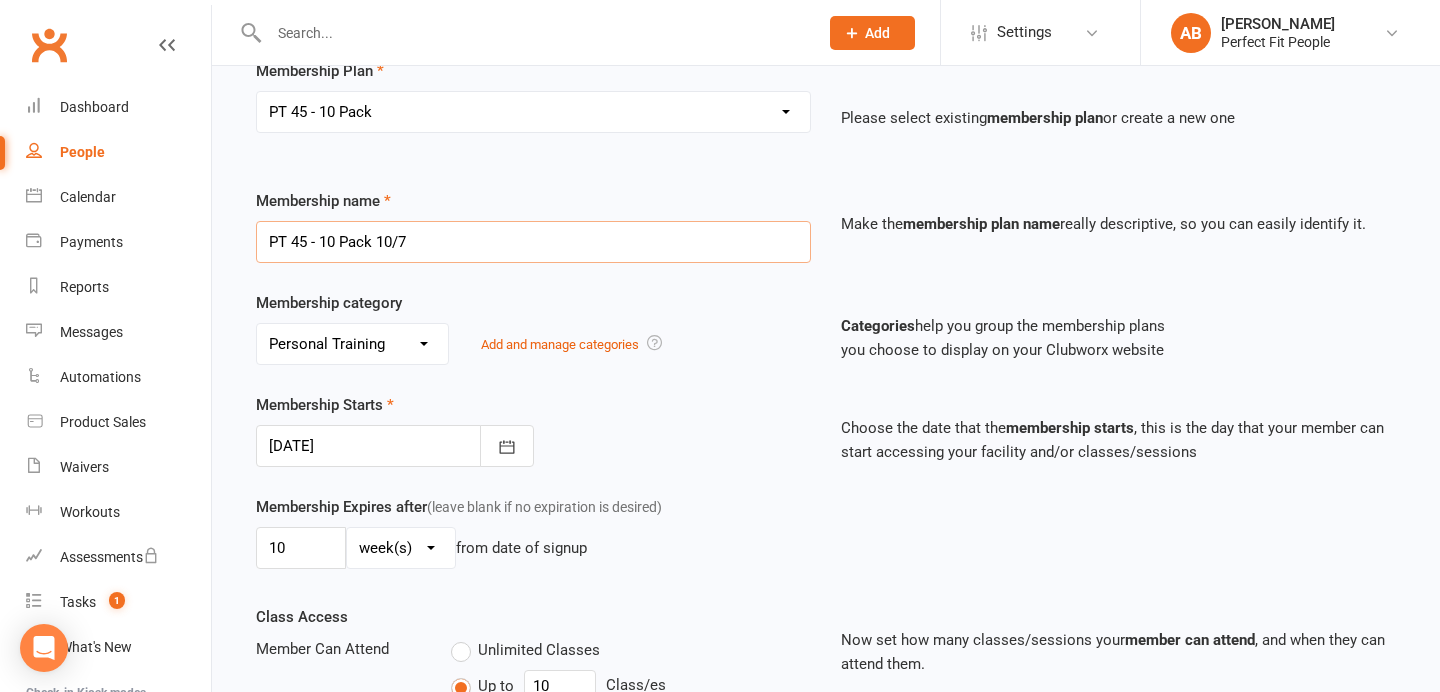scroll, scrollTop: 167, scrollLeft: 0, axis: vertical 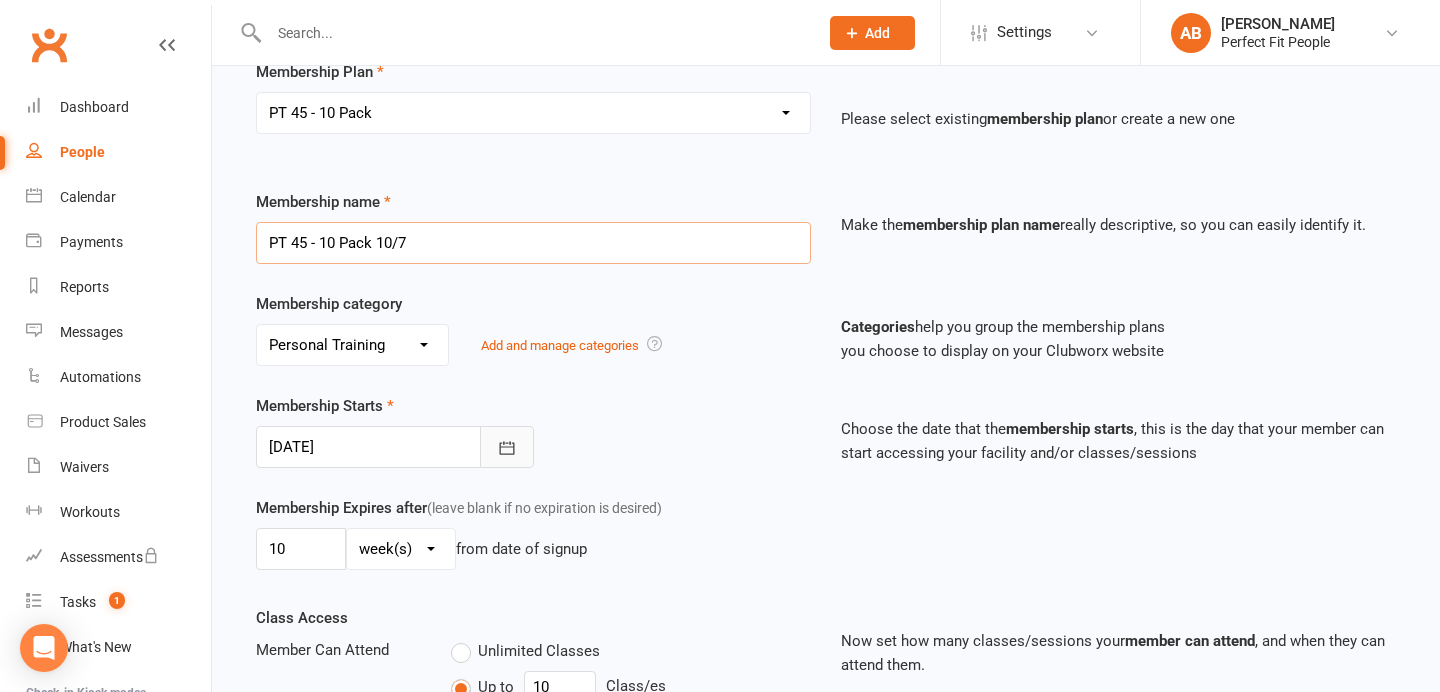 type on "PT 45 - 10 Pack 10/7" 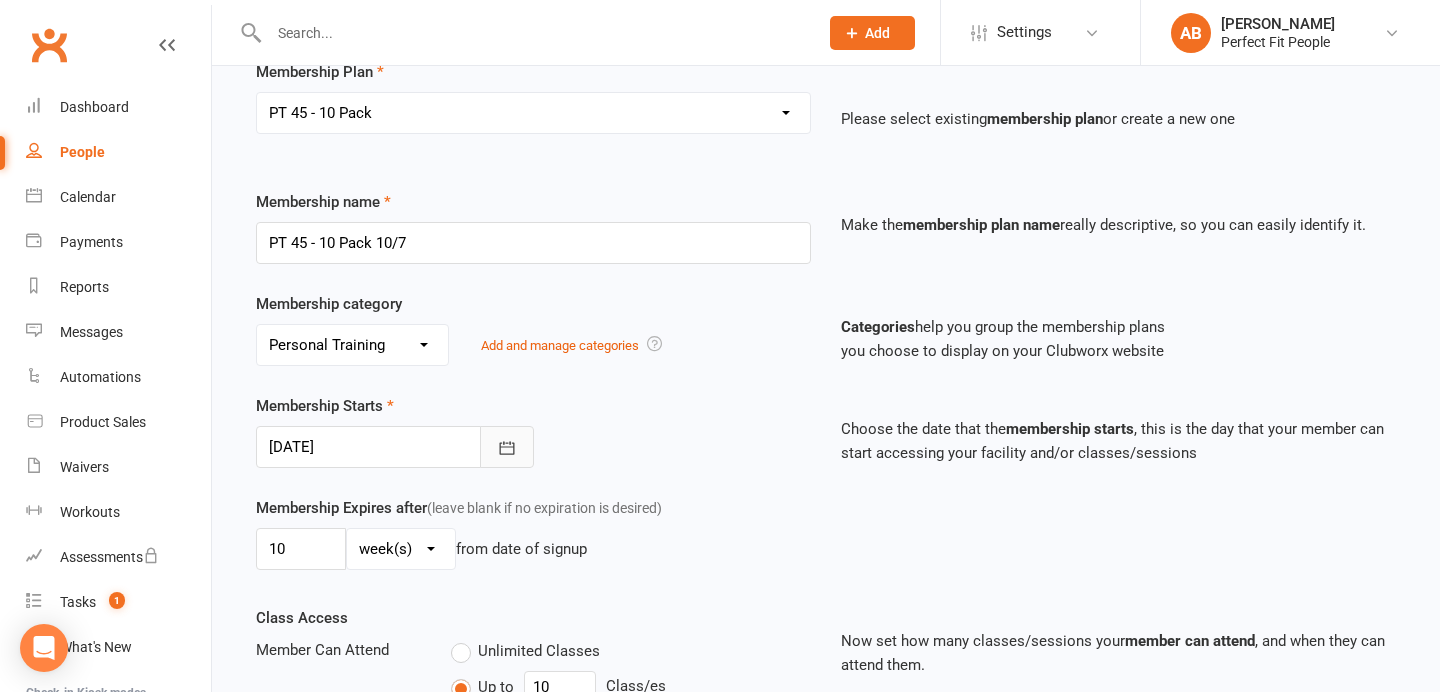 click 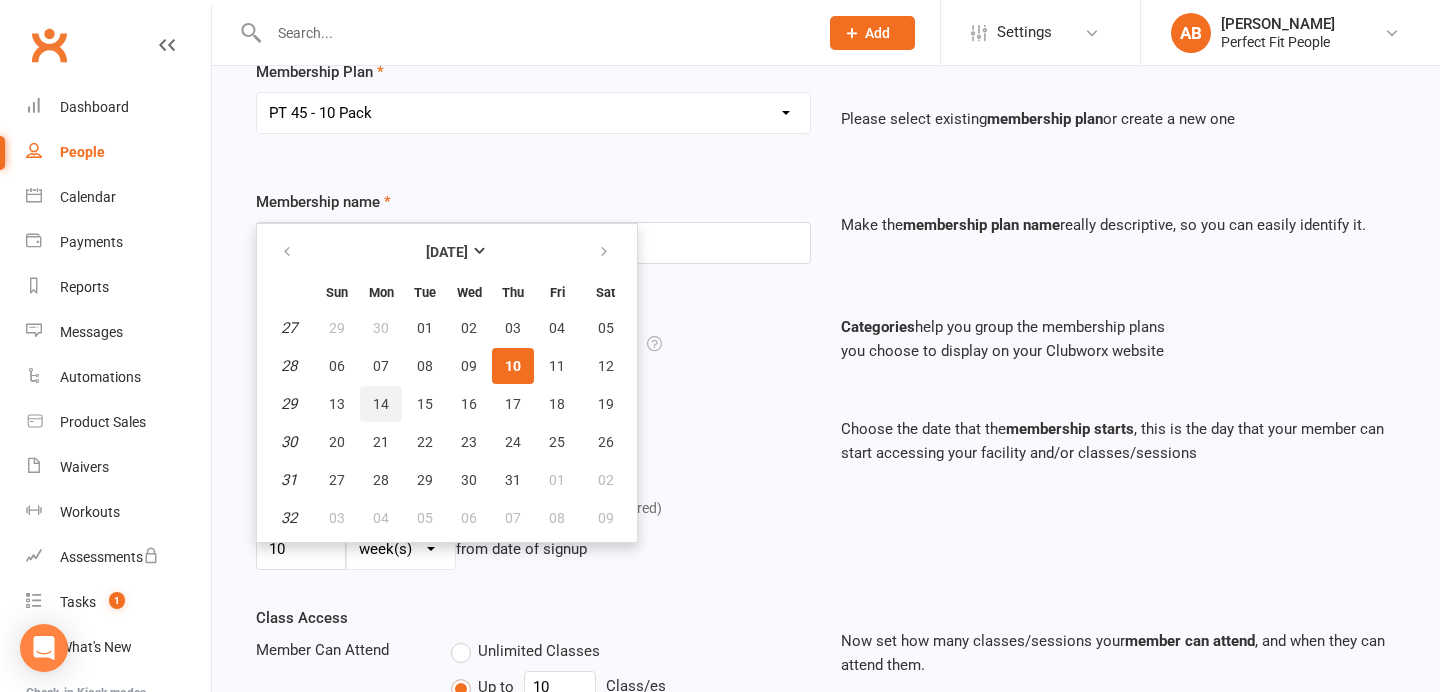 click on "14" at bounding box center [381, 404] 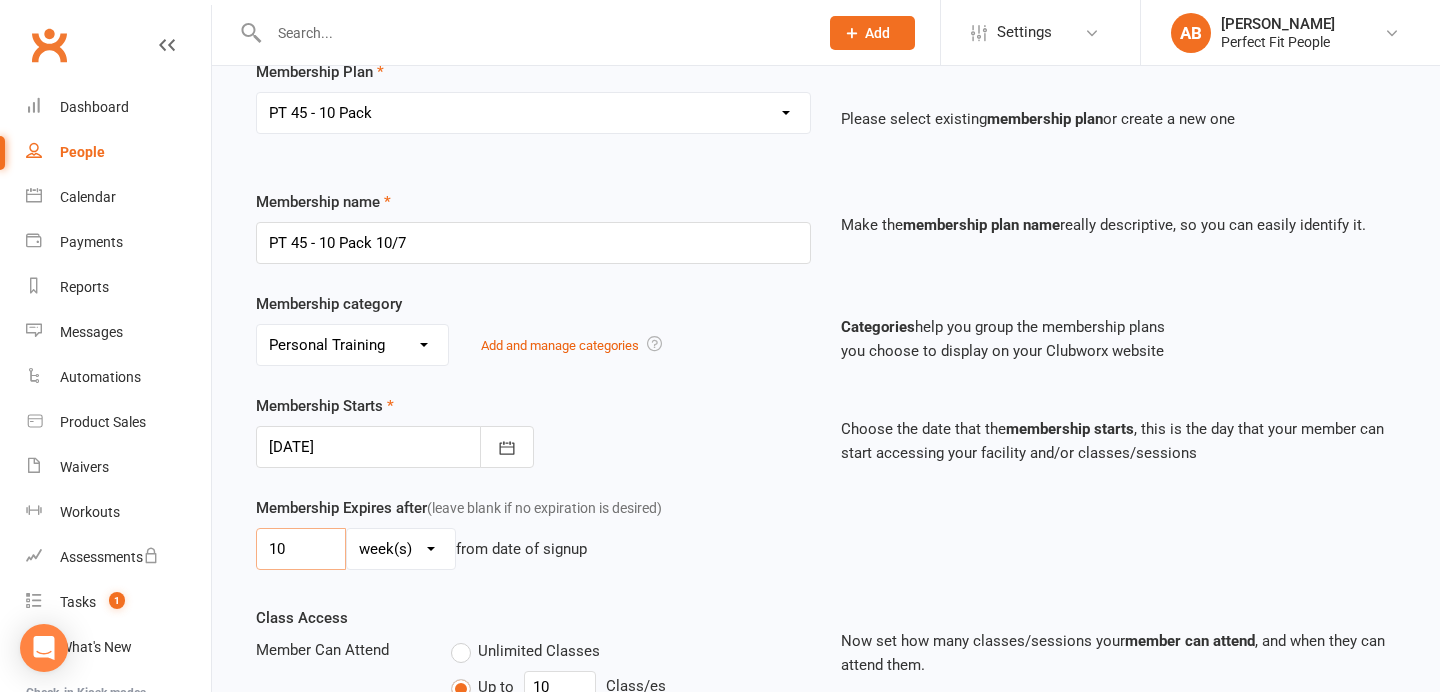 click on "10" at bounding box center (301, 549) 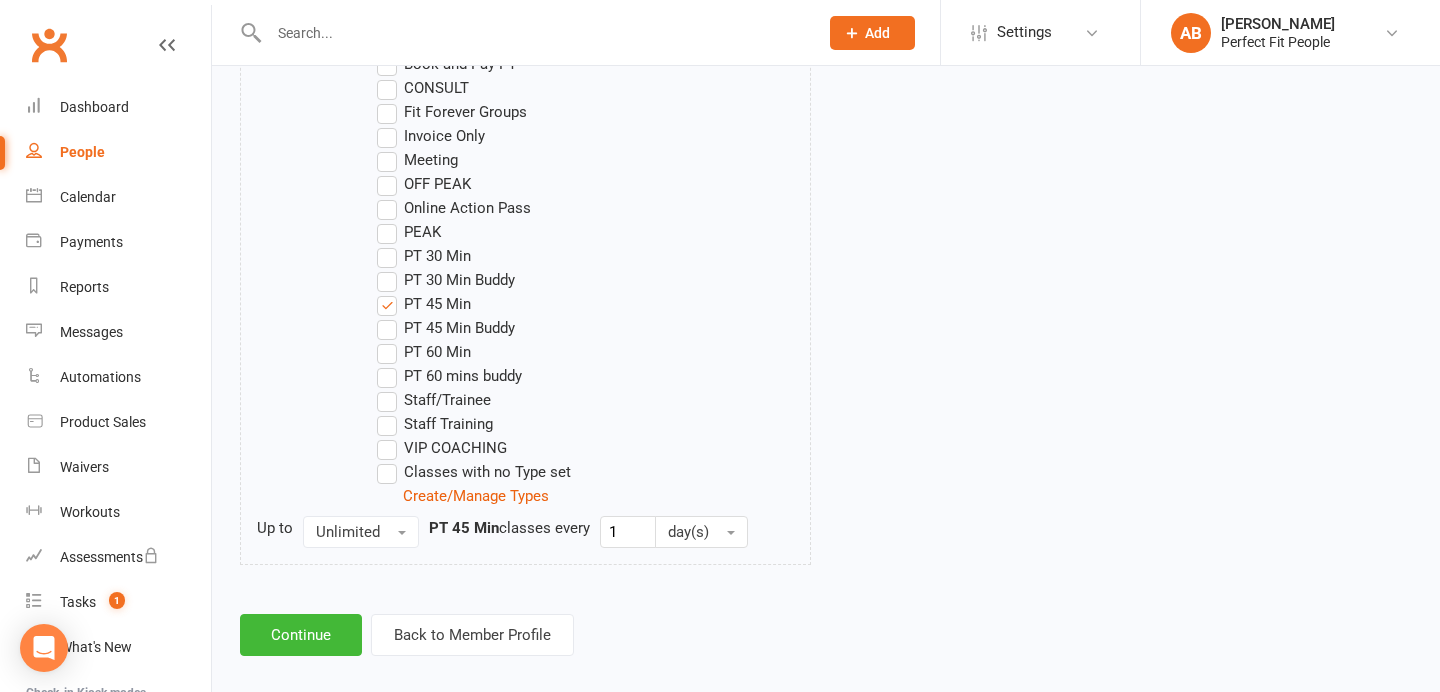 scroll, scrollTop: 1133, scrollLeft: 0, axis: vertical 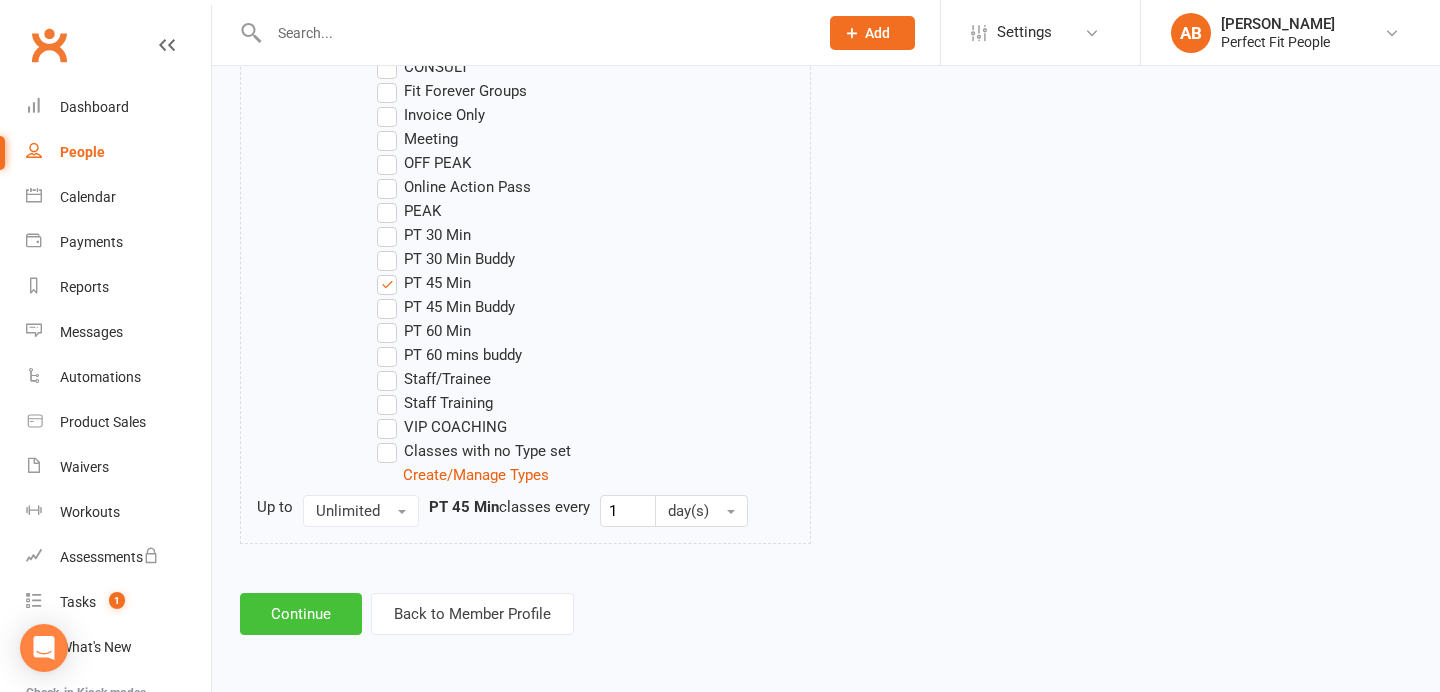type on "5" 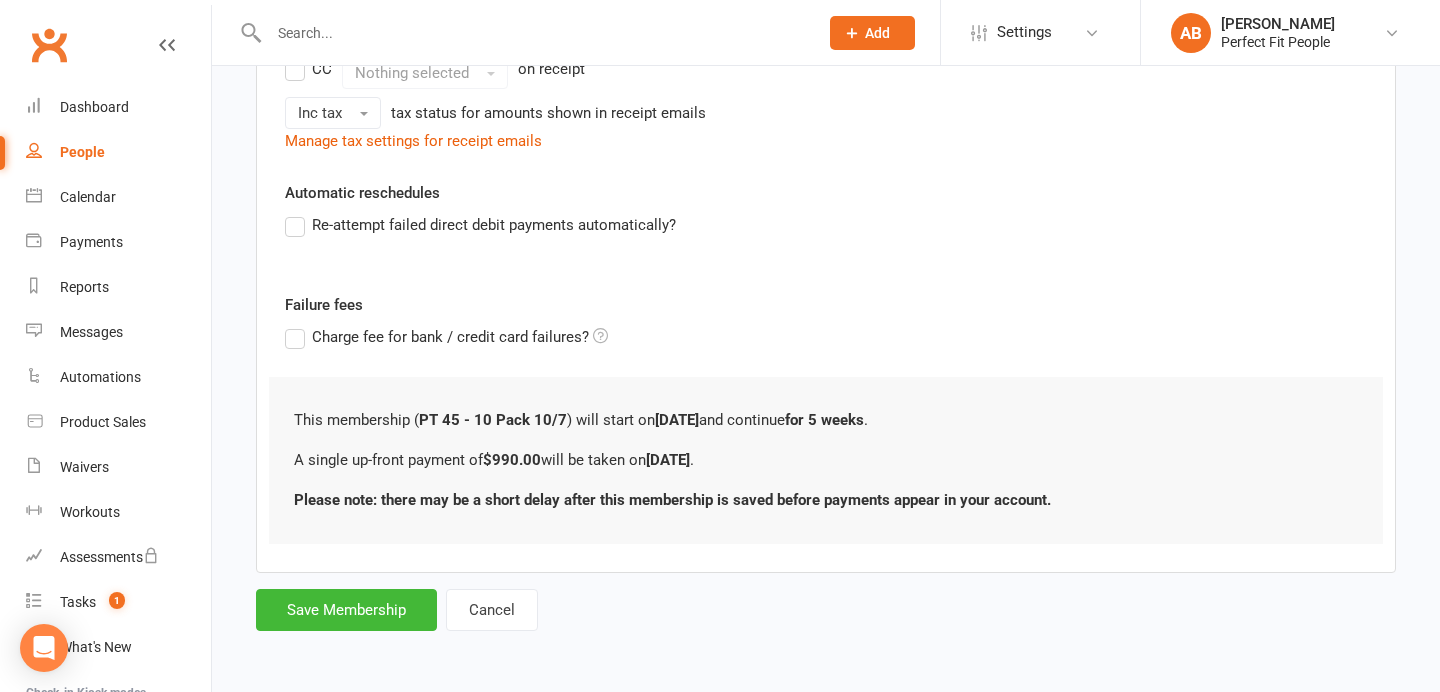 scroll, scrollTop: 0, scrollLeft: 0, axis: both 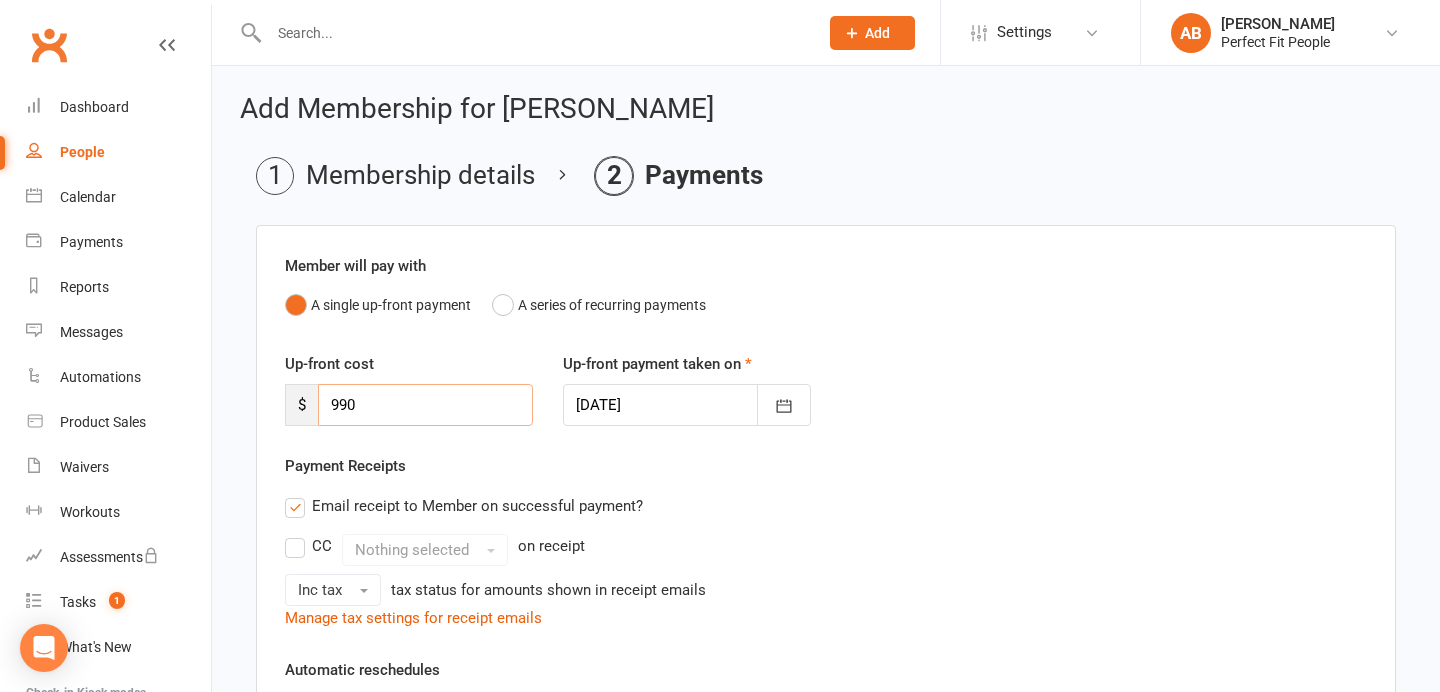 click on "990" at bounding box center (425, 405) 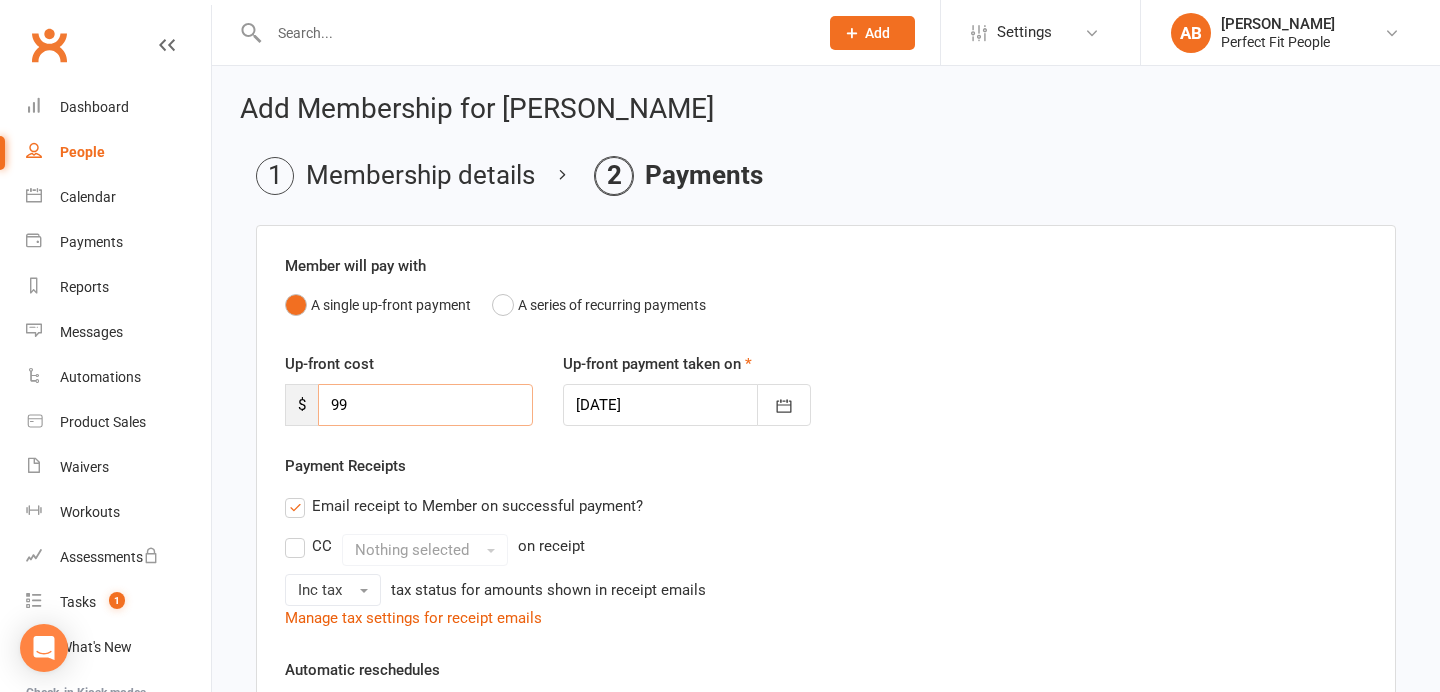 type on "9" 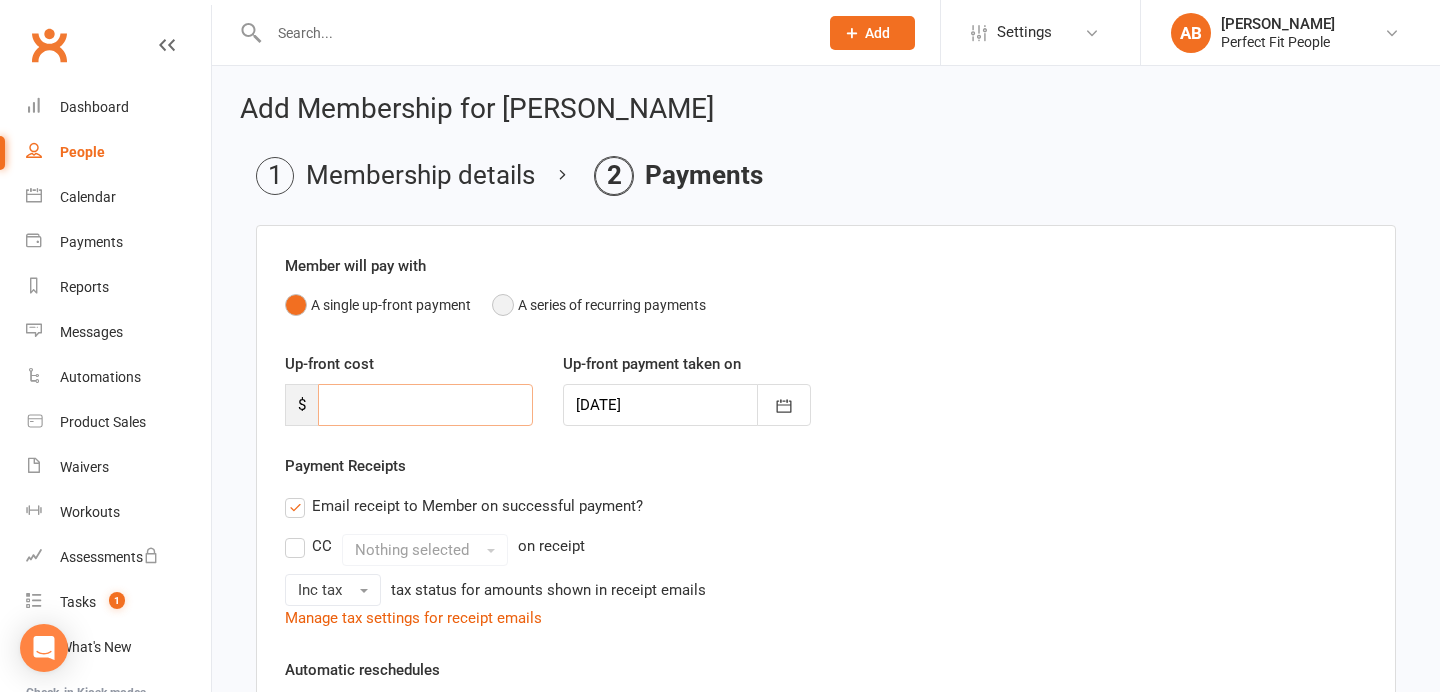 type 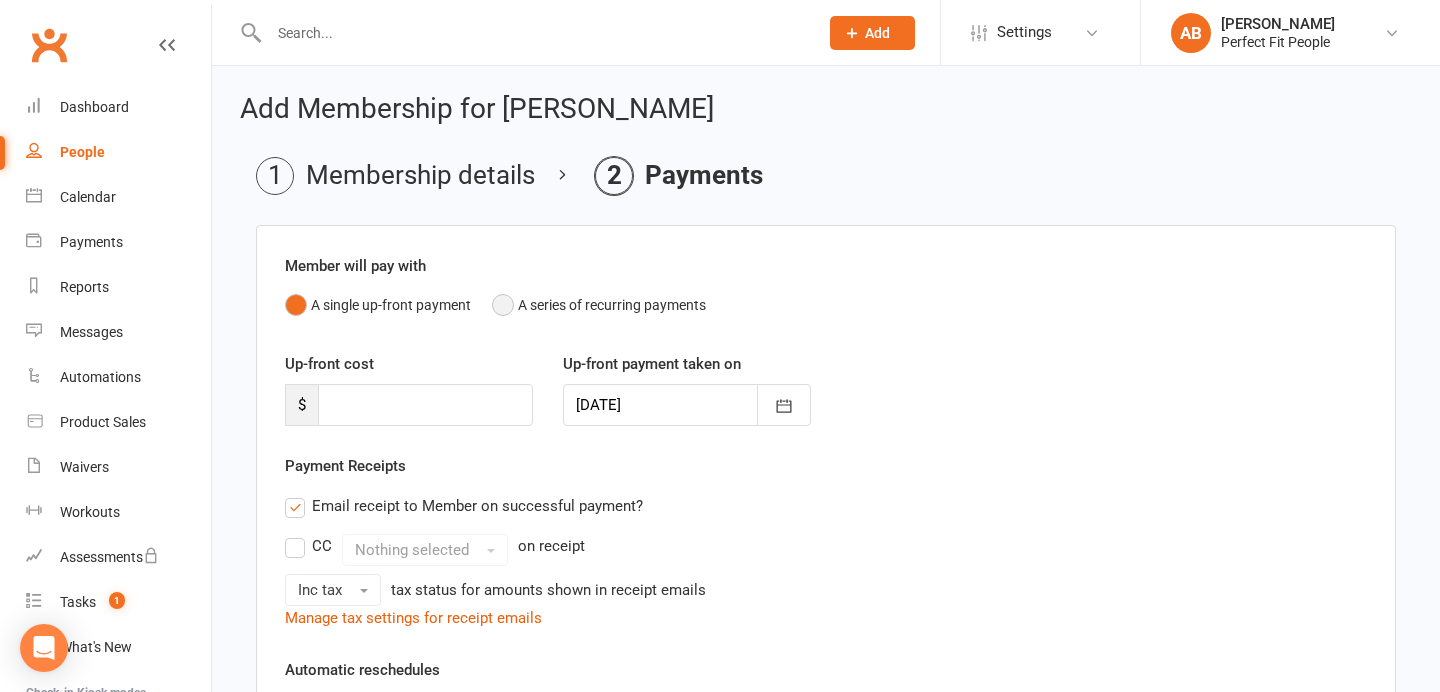 click on "A series of recurring payments" at bounding box center (599, 305) 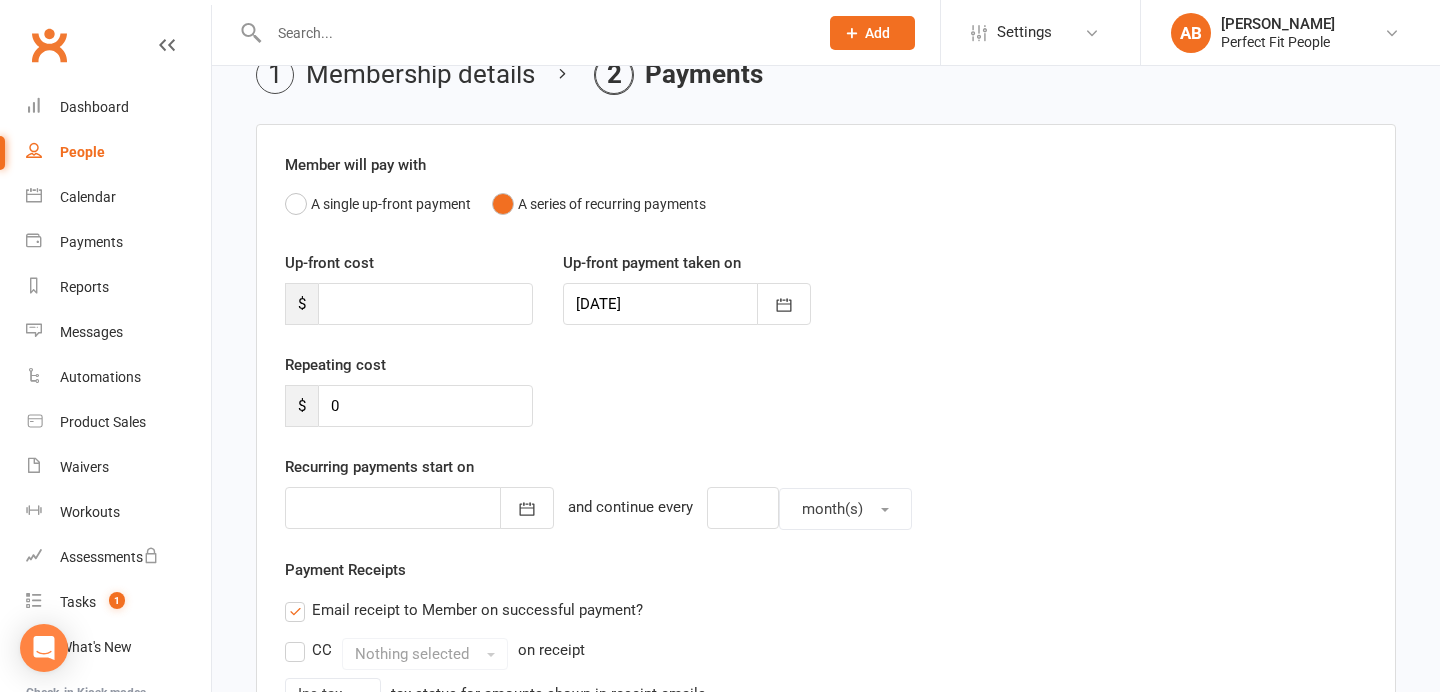 scroll, scrollTop: 118, scrollLeft: 0, axis: vertical 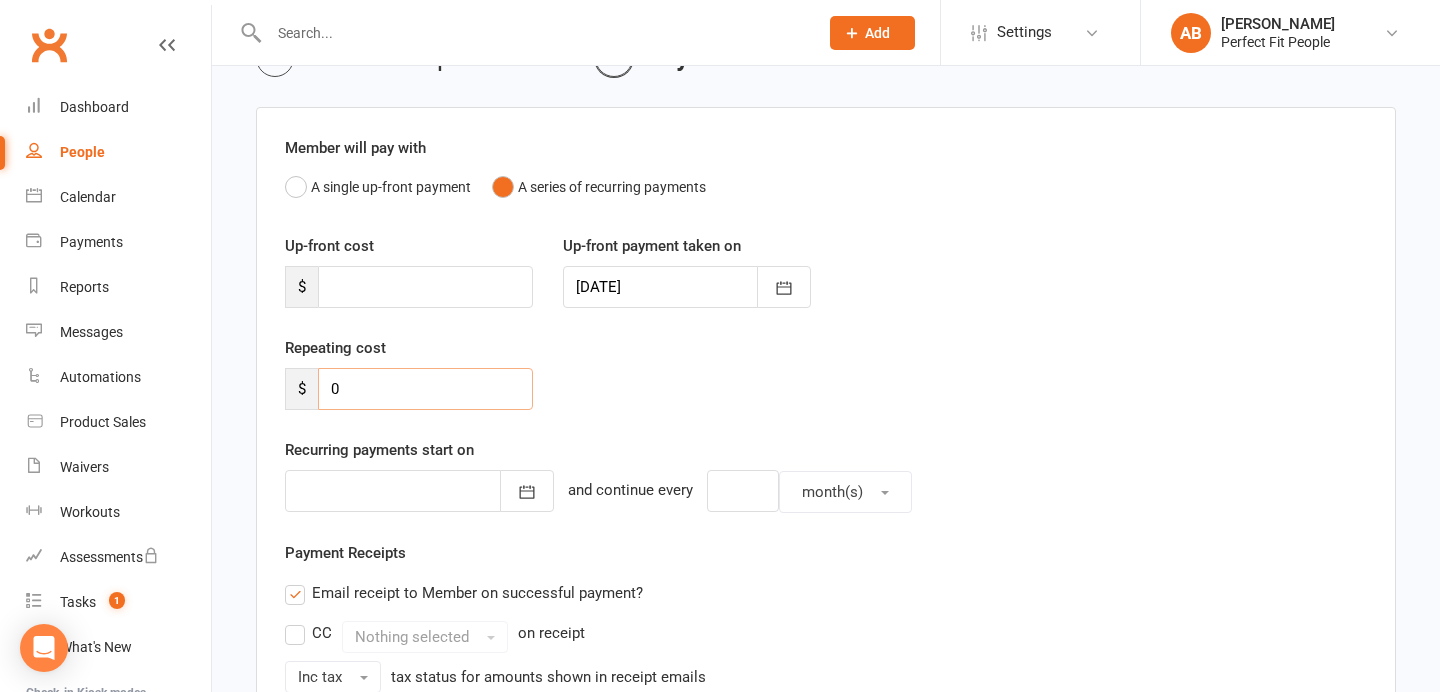 click on "0" at bounding box center [425, 389] 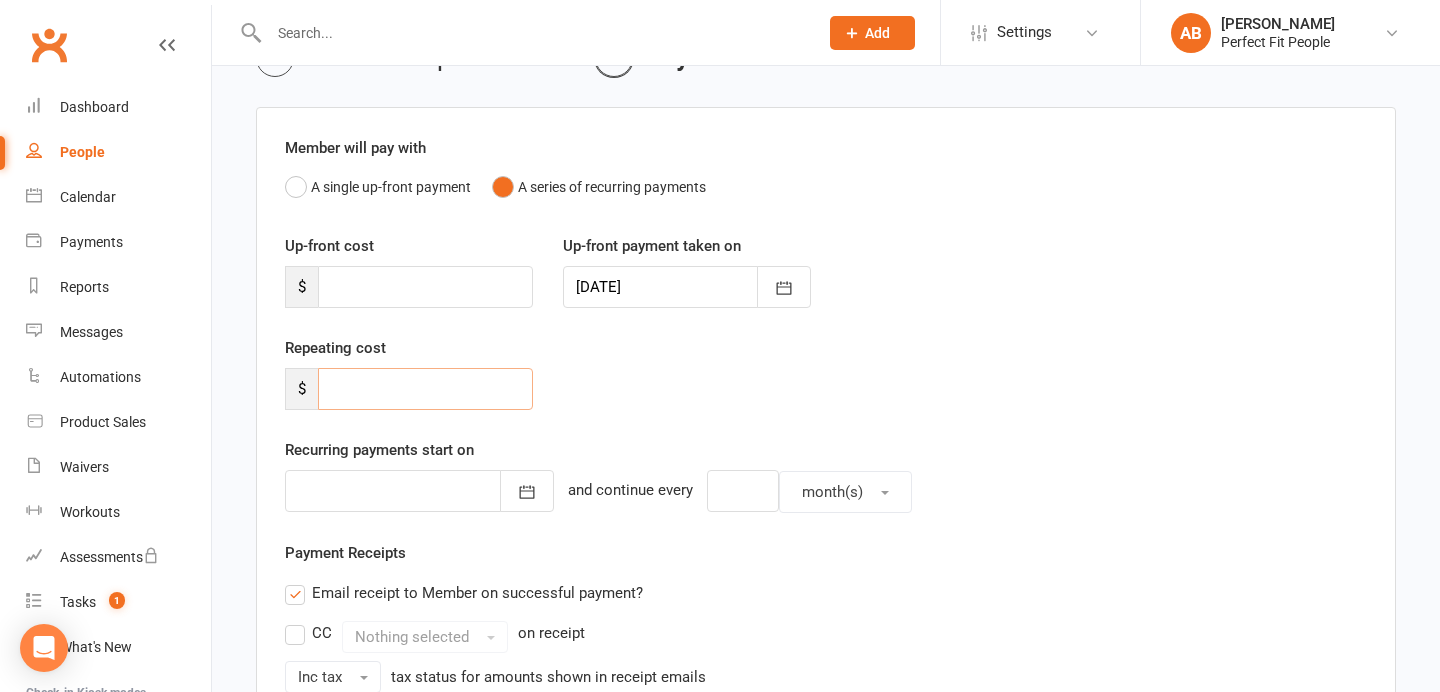 type on "2" 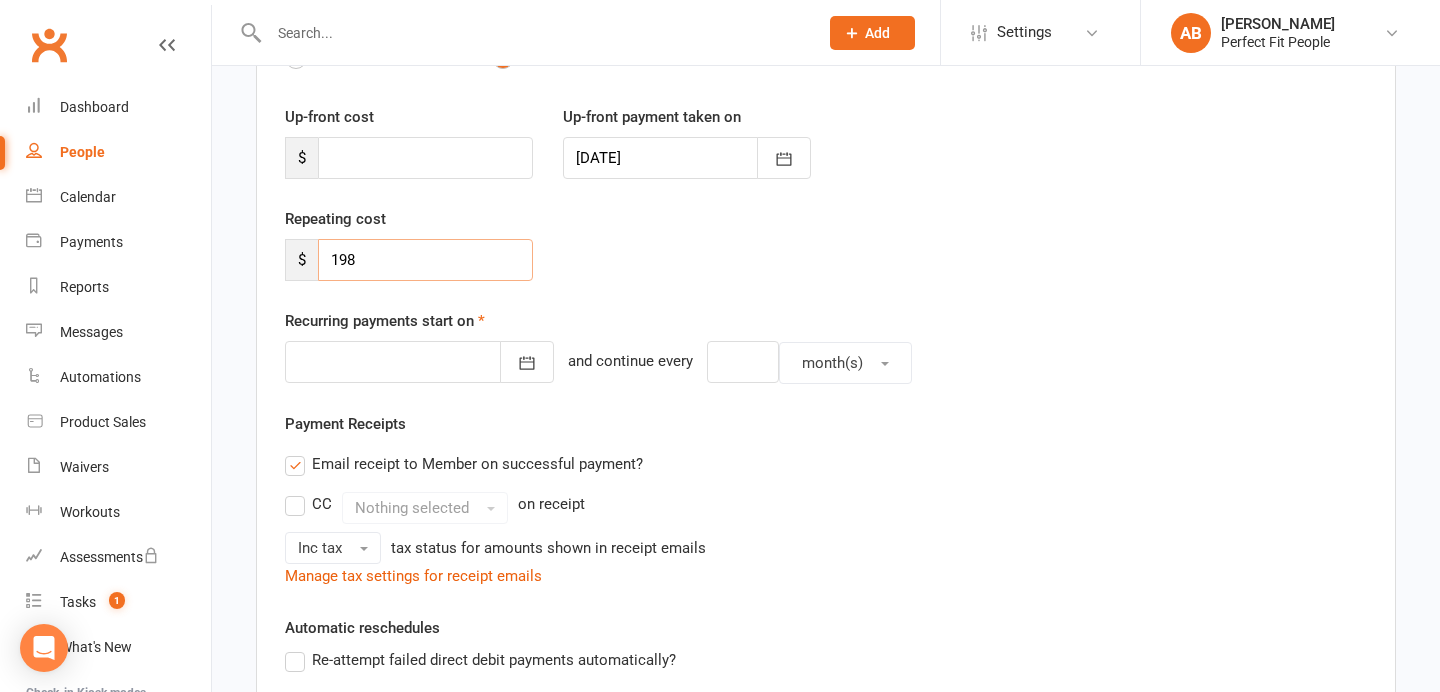scroll, scrollTop: 258, scrollLeft: 0, axis: vertical 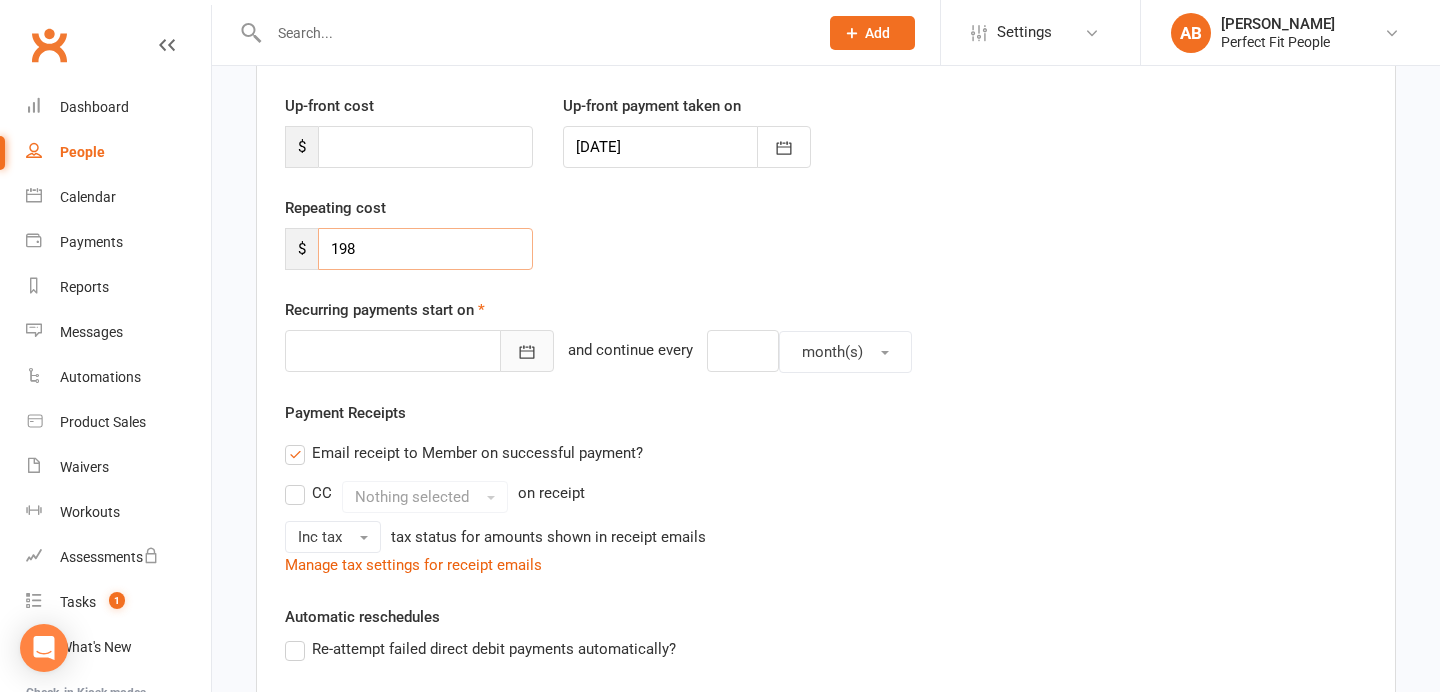 type on "198" 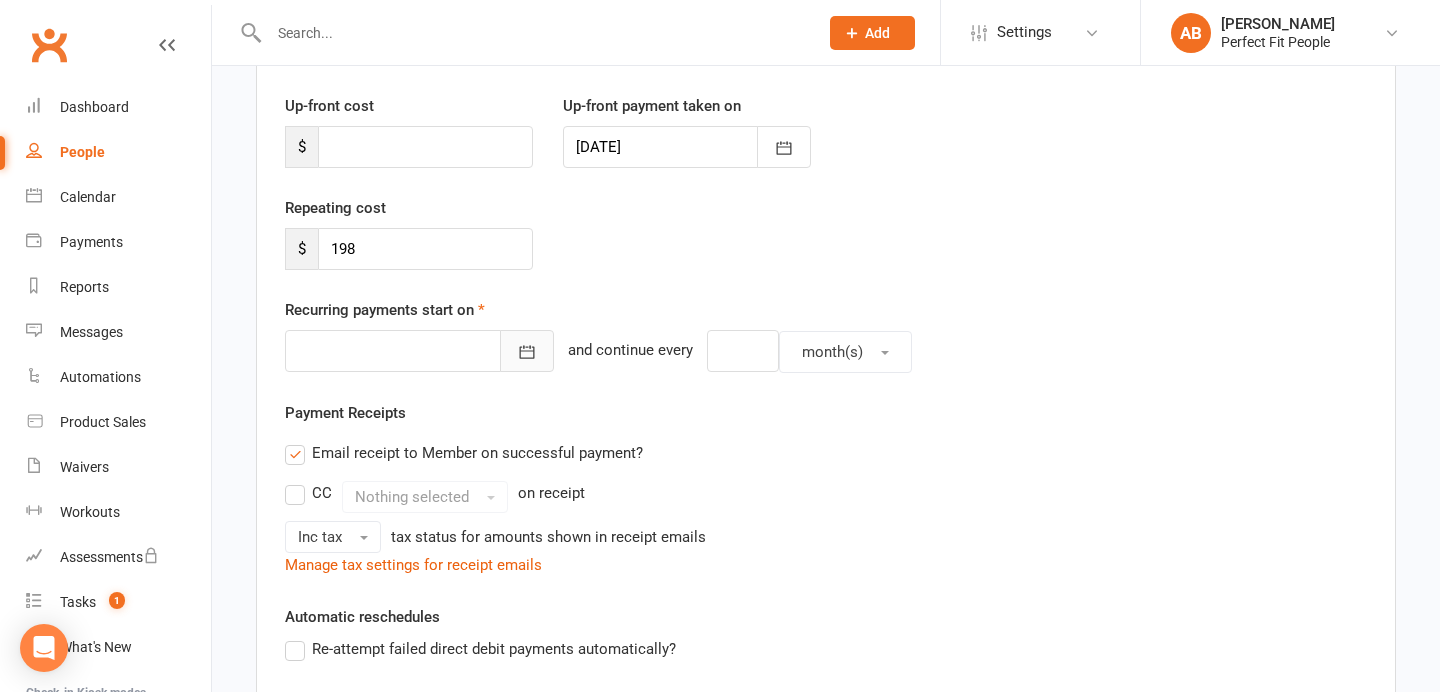 click 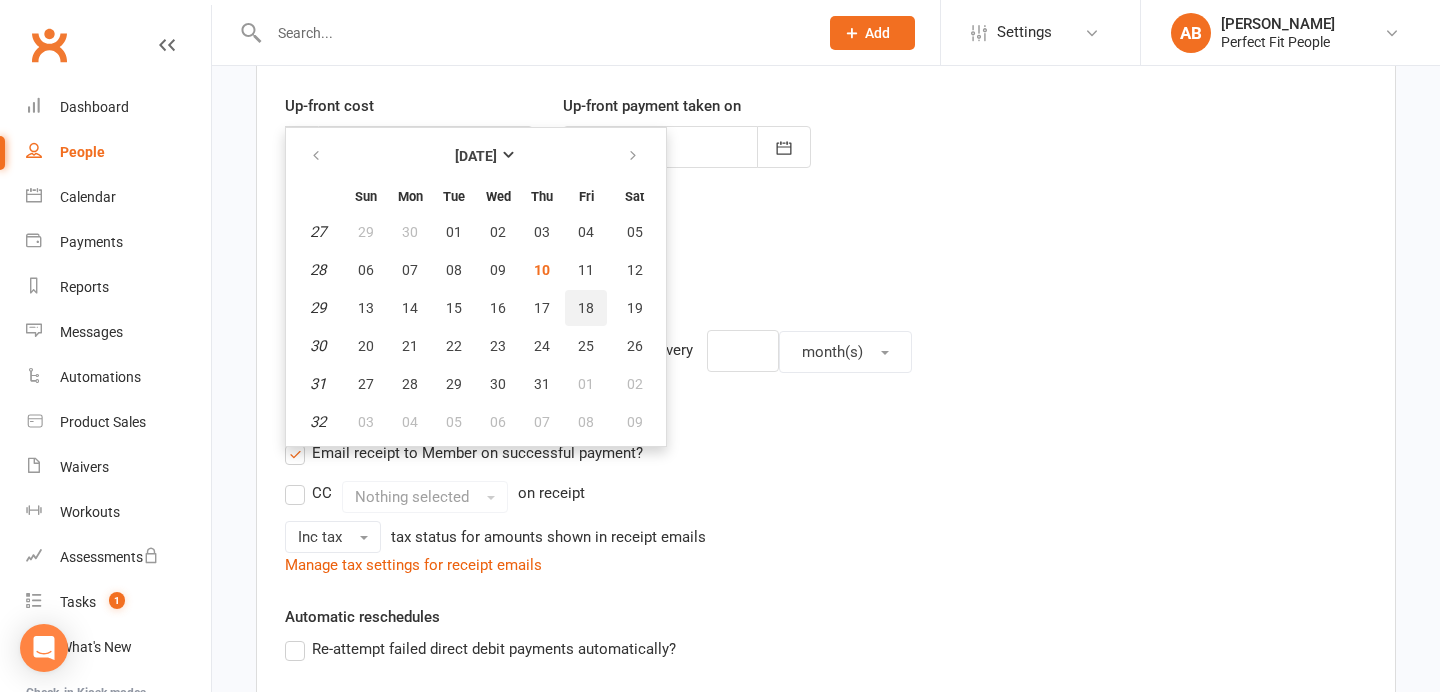 click on "18" at bounding box center (586, 308) 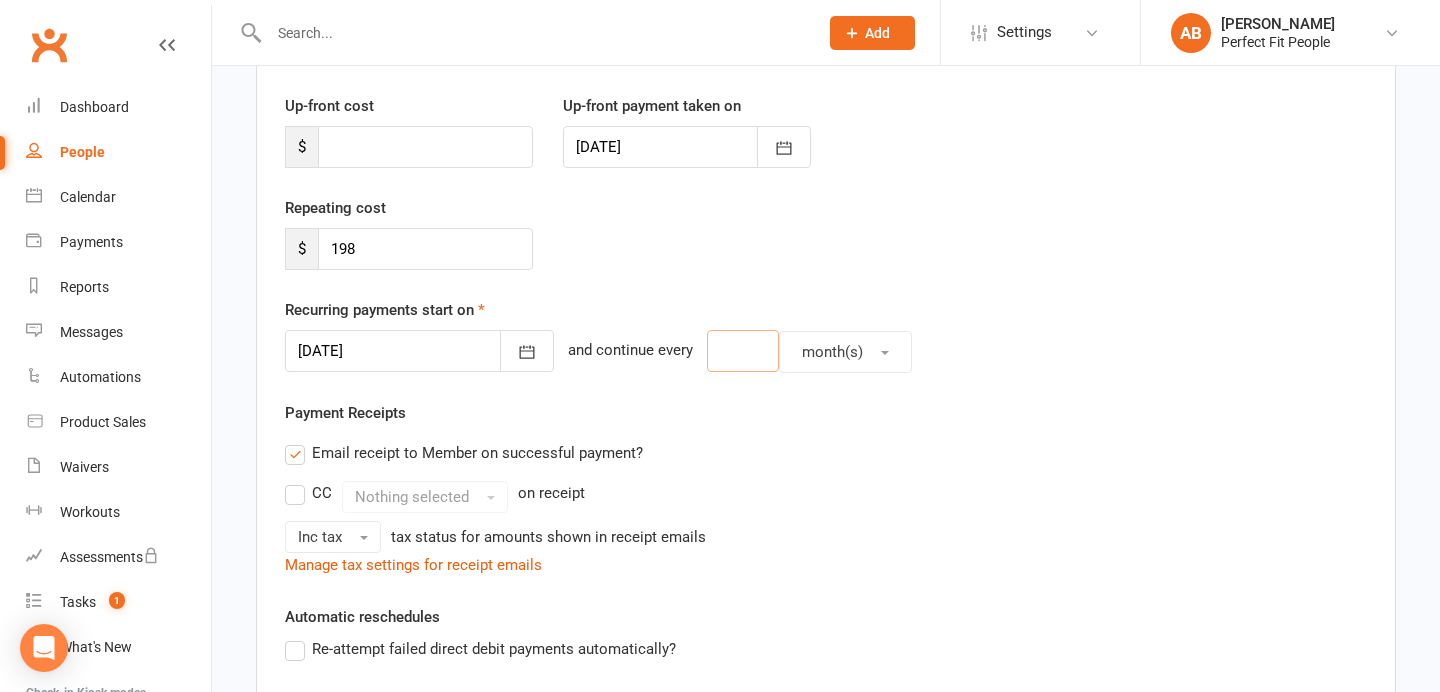 click at bounding box center [743, 351] 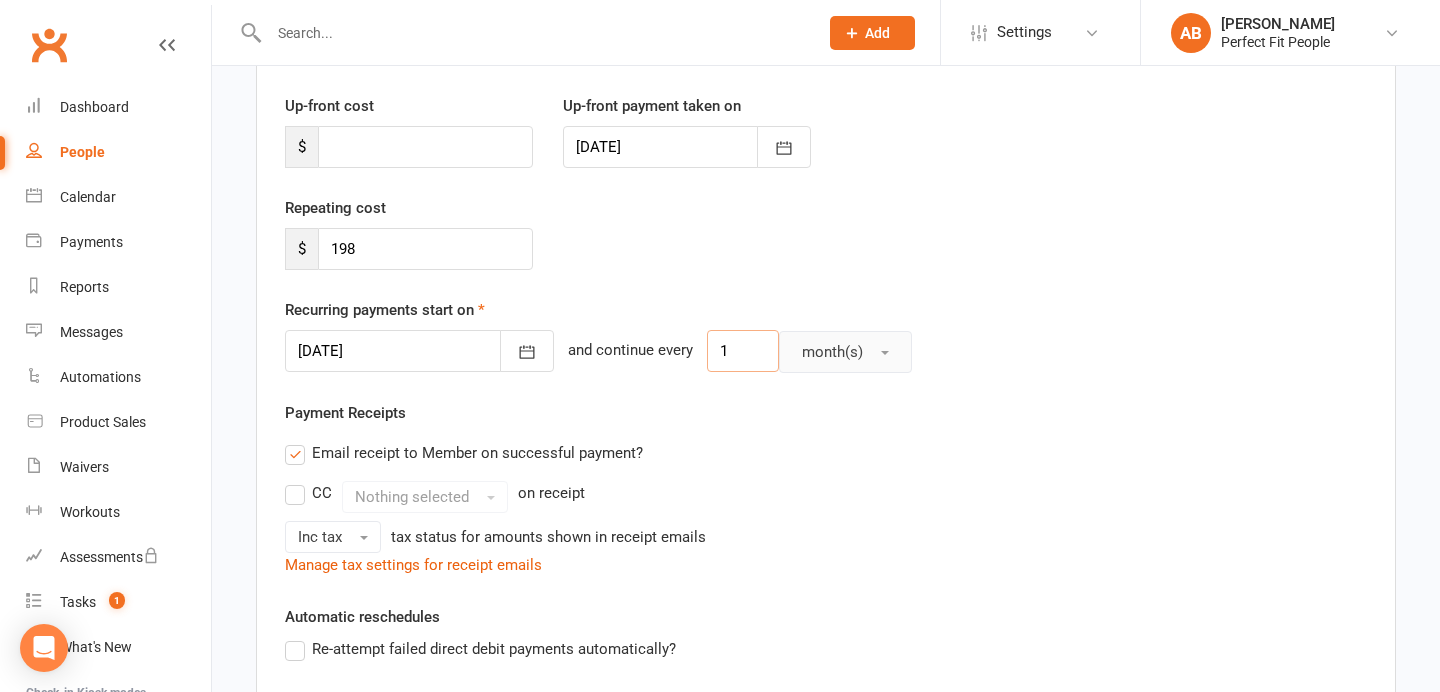 type on "1" 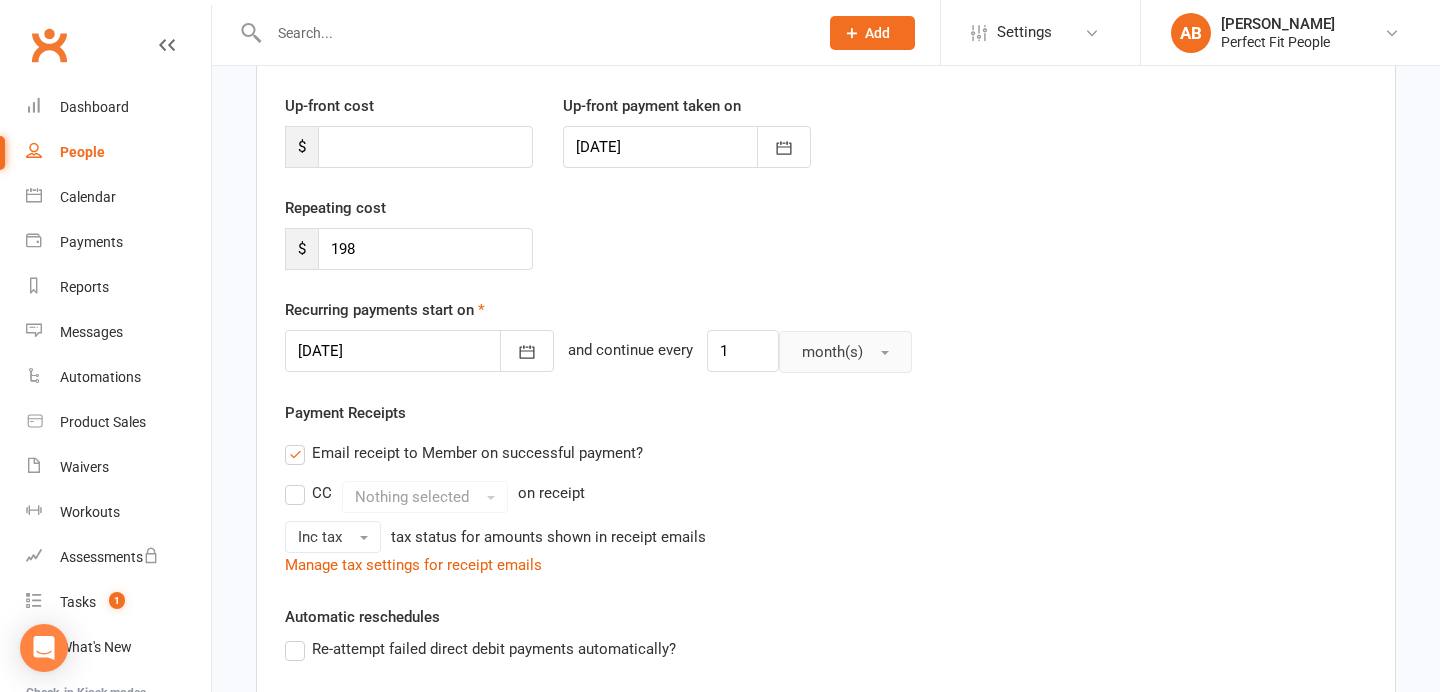 click on "month(s)" at bounding box center (832, 352) 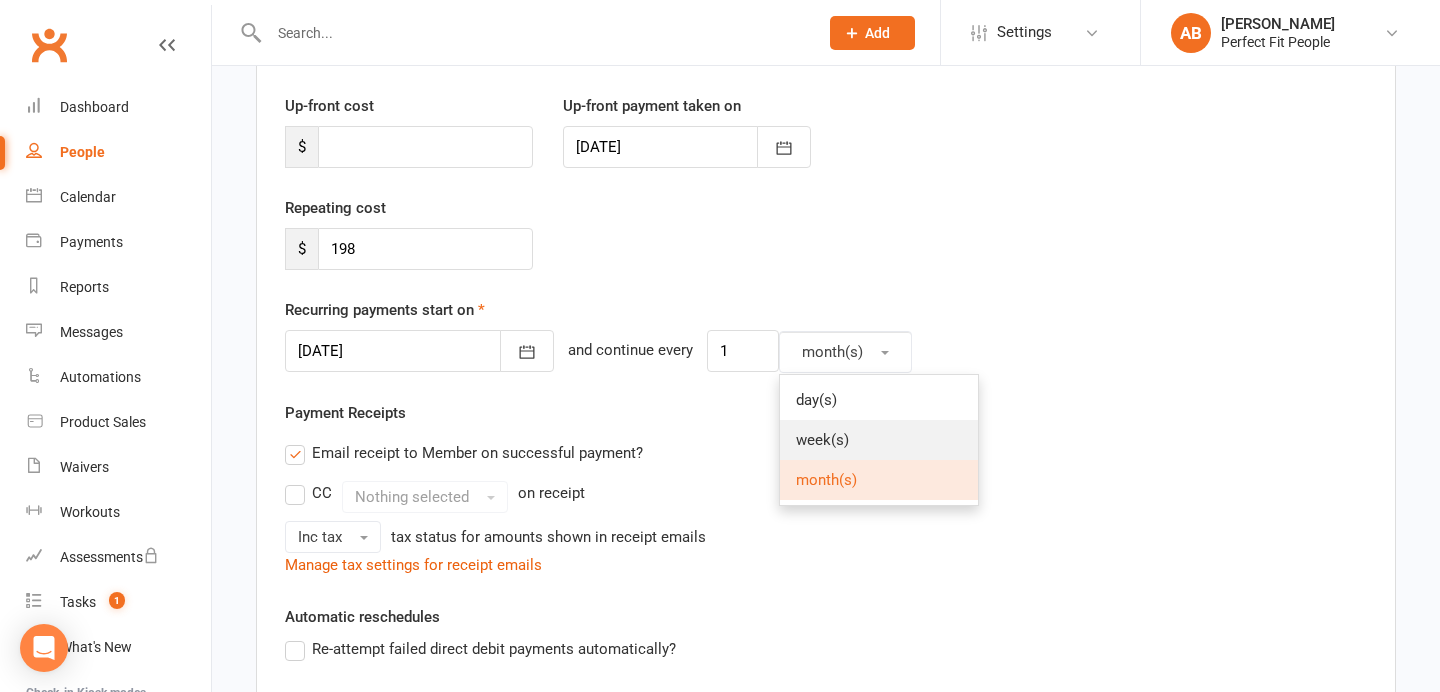 click on "week(s)" at bounding box center [822, 440] 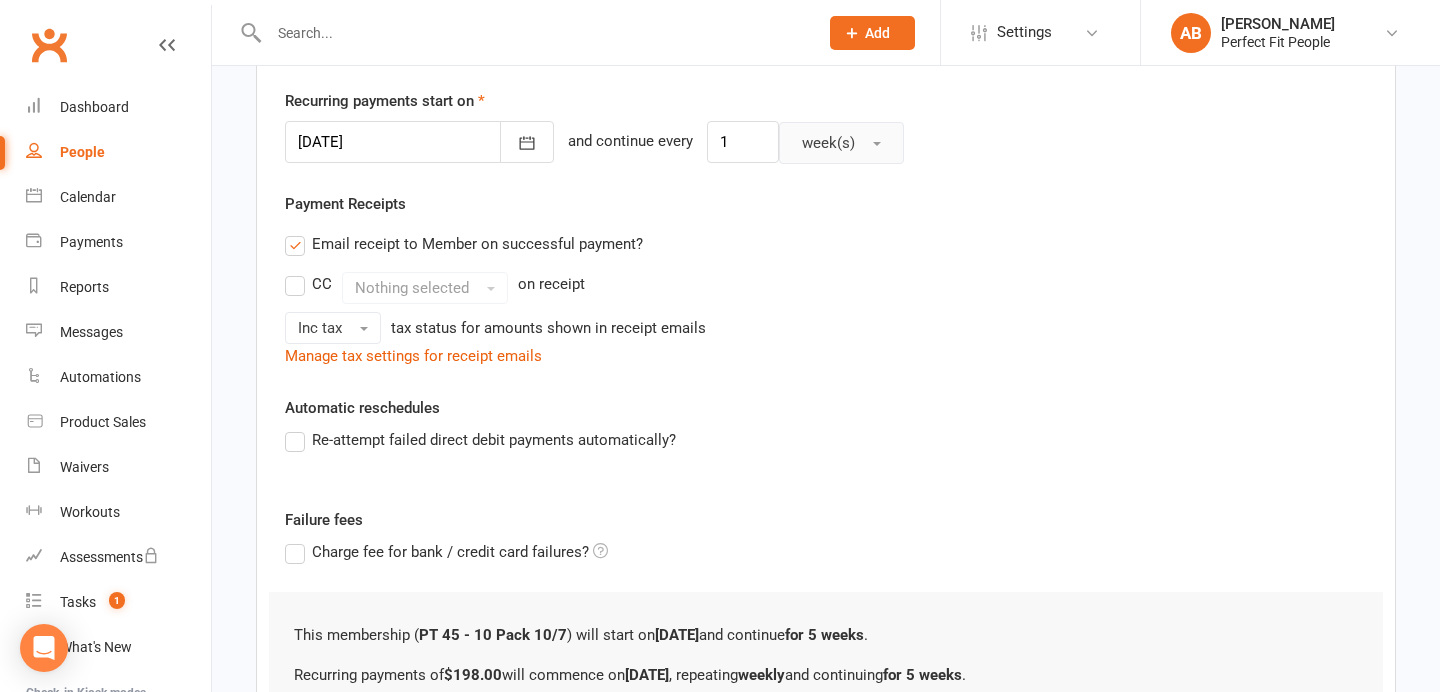 scroll, scrollTop: 483, scrollLeft: 0, axis: vertical 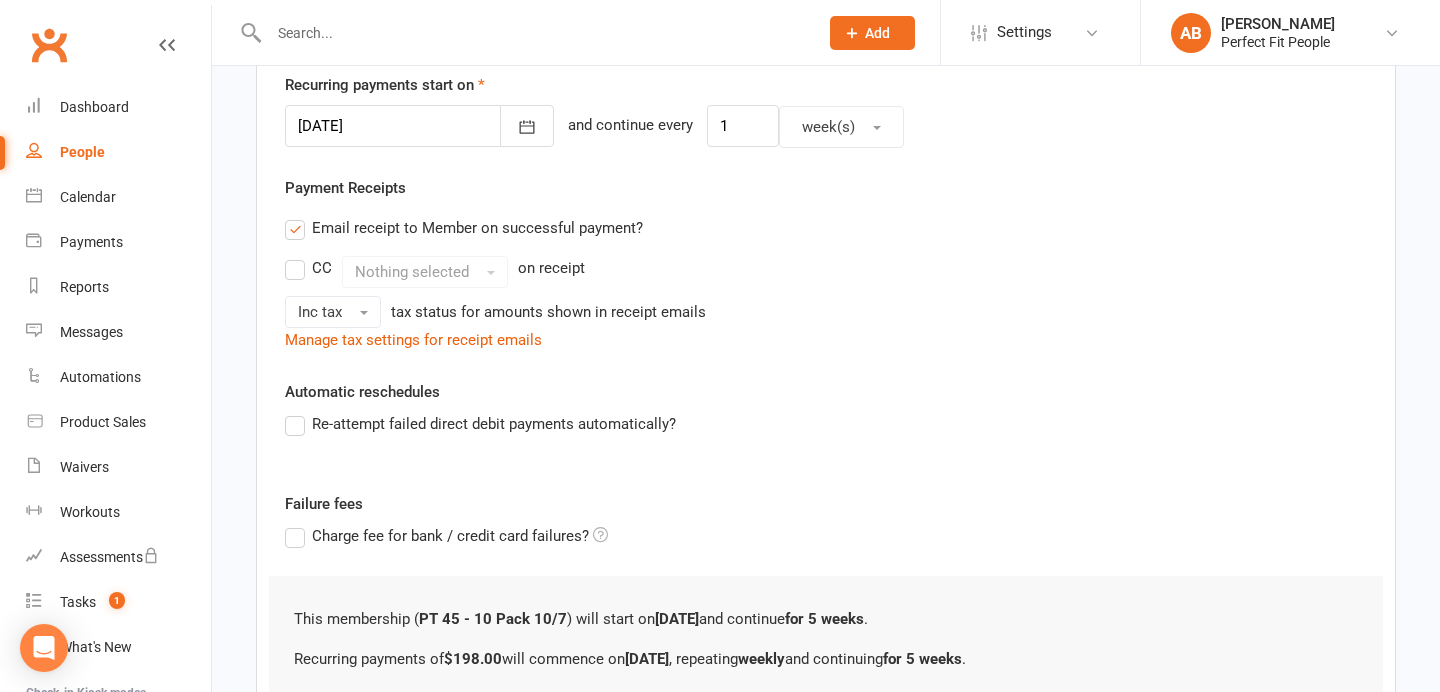 click on "Re-attempt failed direct debit payments automatically?" at bounding box center [480, 424] 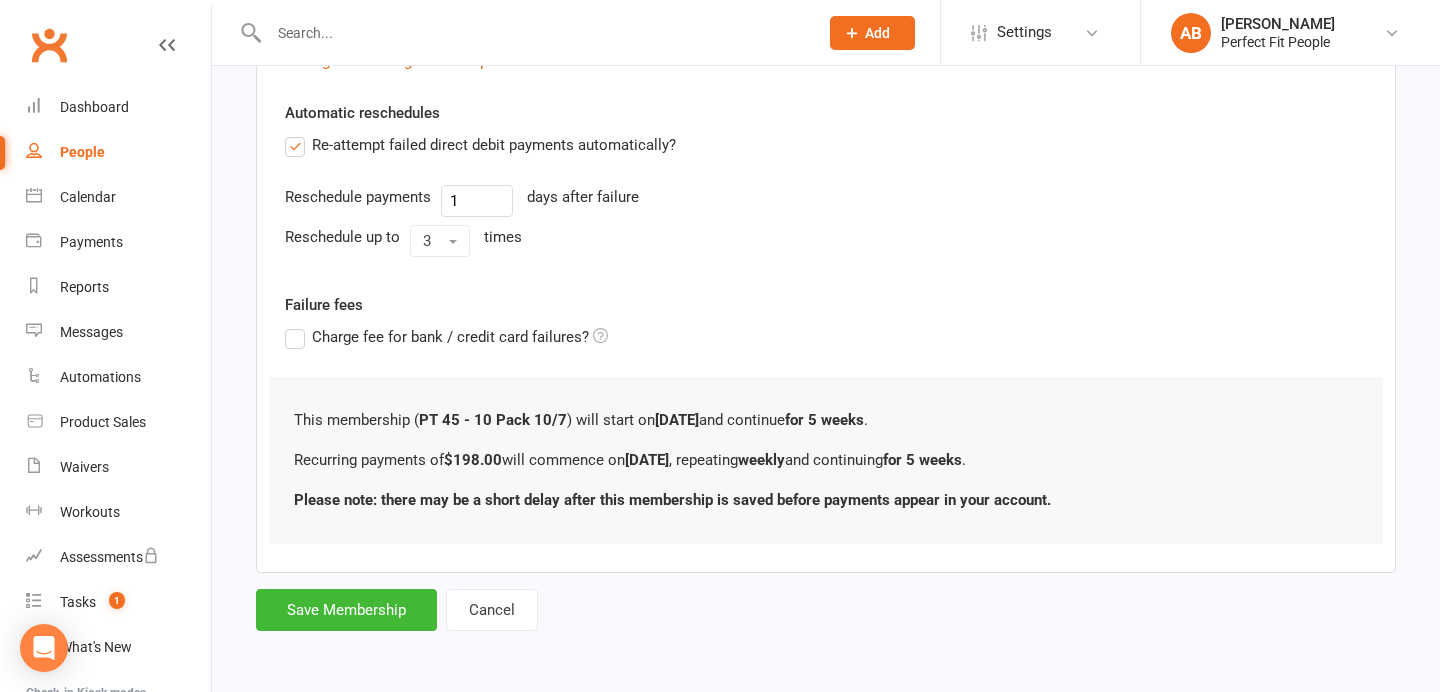 scroll, scrollTop: 758, scrollLeft: 0, axis: vertical 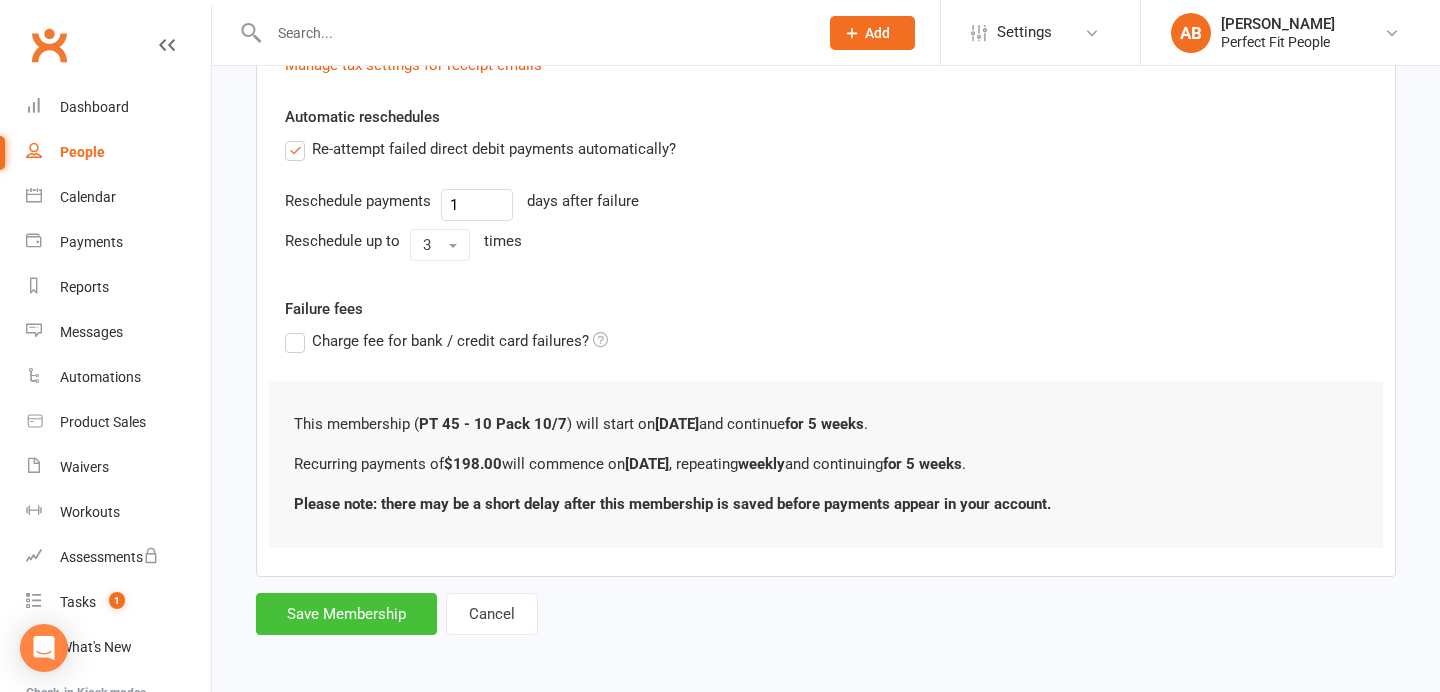 click on "Save Membership" at bounding box center (346, 614) 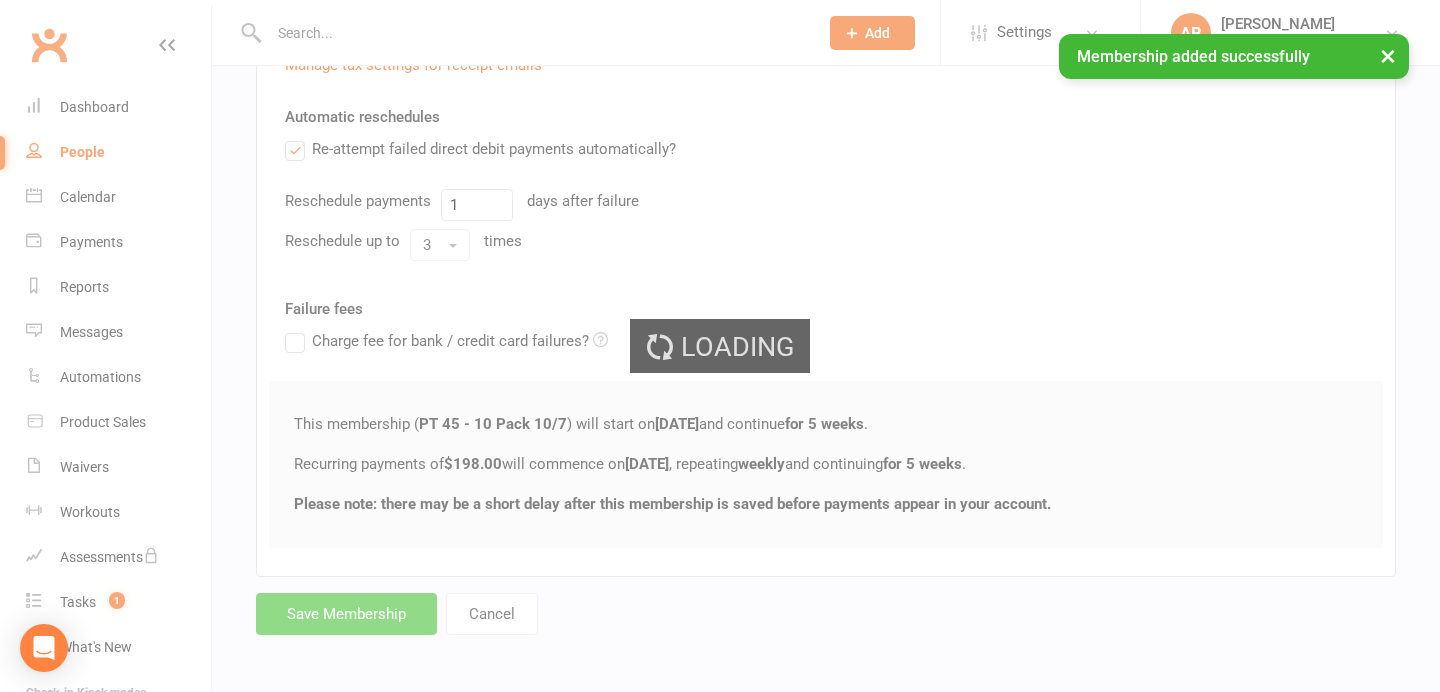 scroll, scrollTop: 0, scrollLeft: 0, axis: both 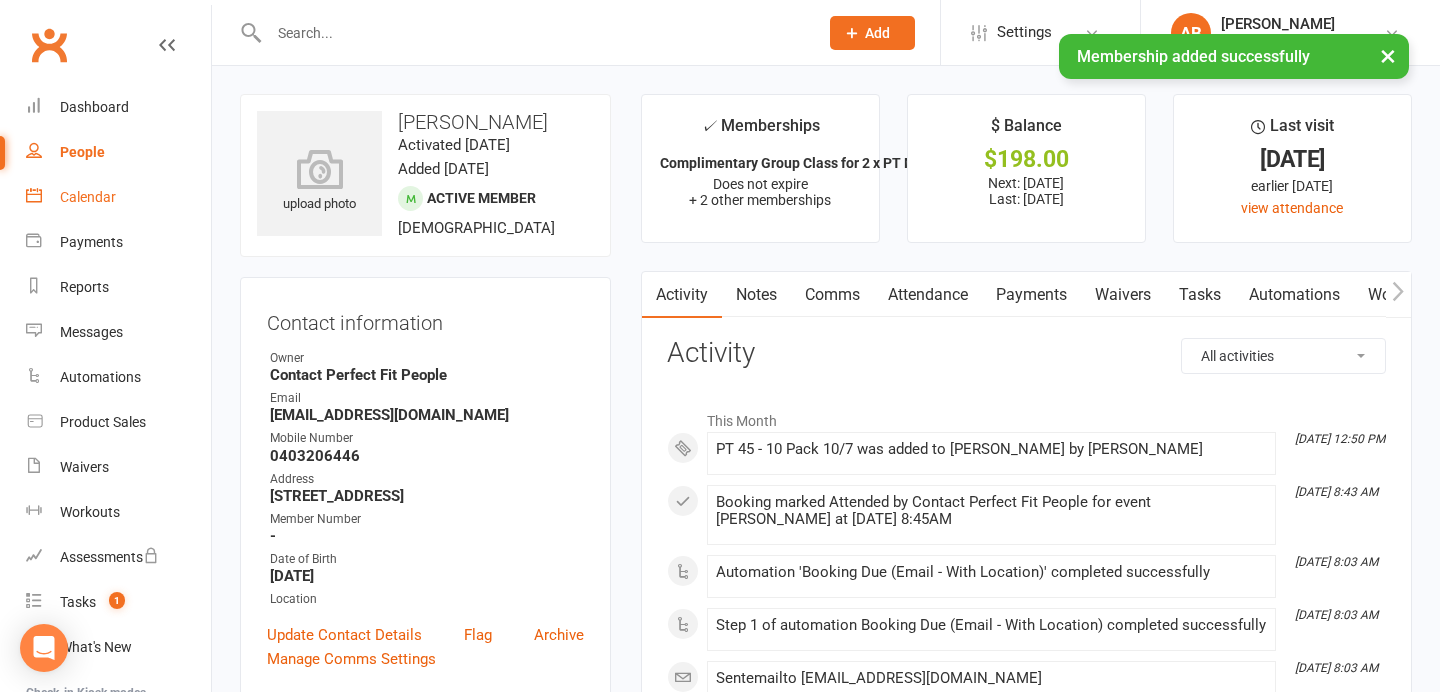click on "Calendar" at bounding box center (118, 197) 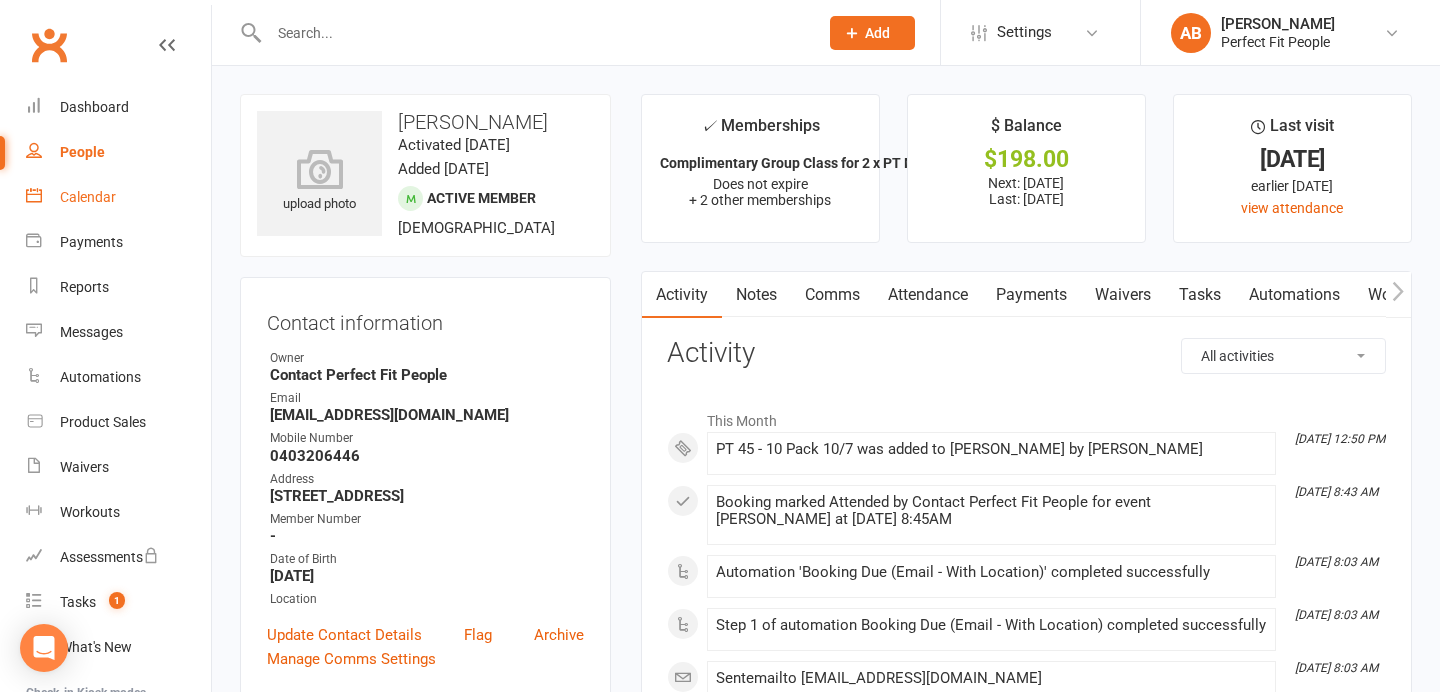 click on "Payments" at bounding box center (1031, 295) 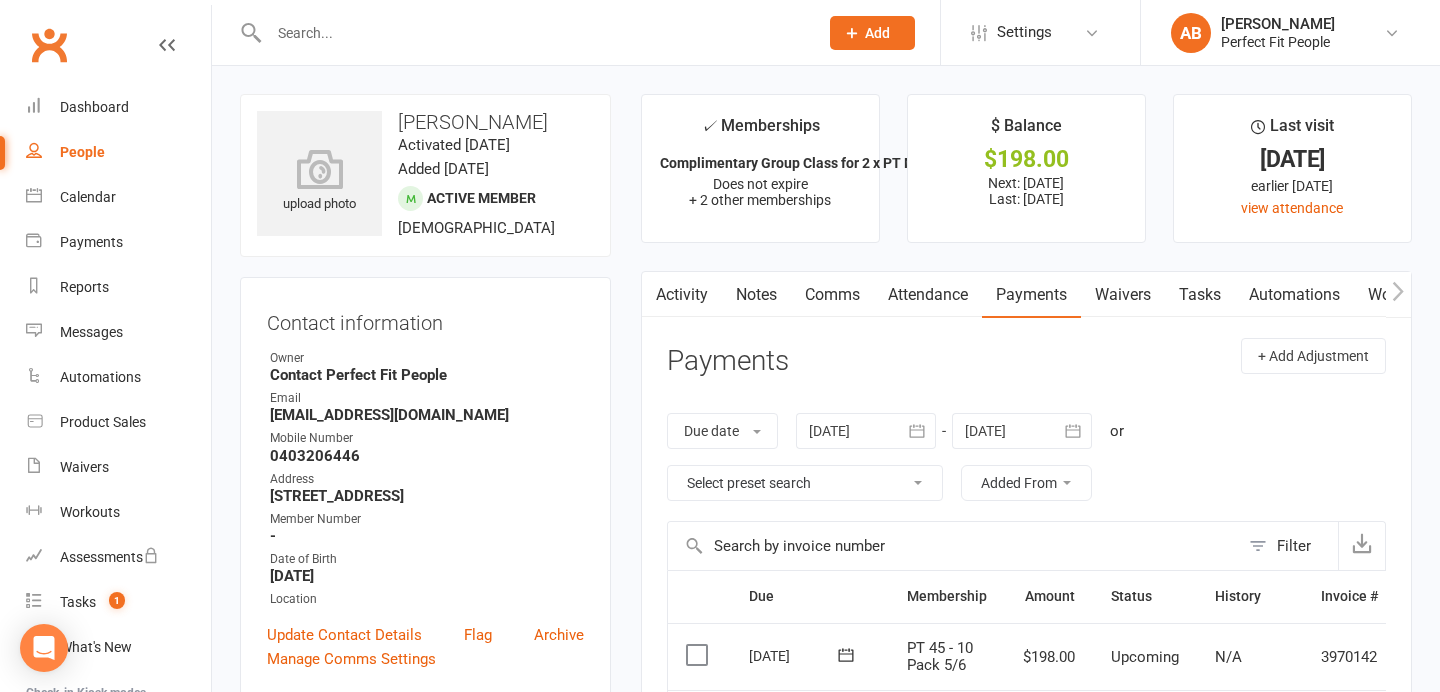 click 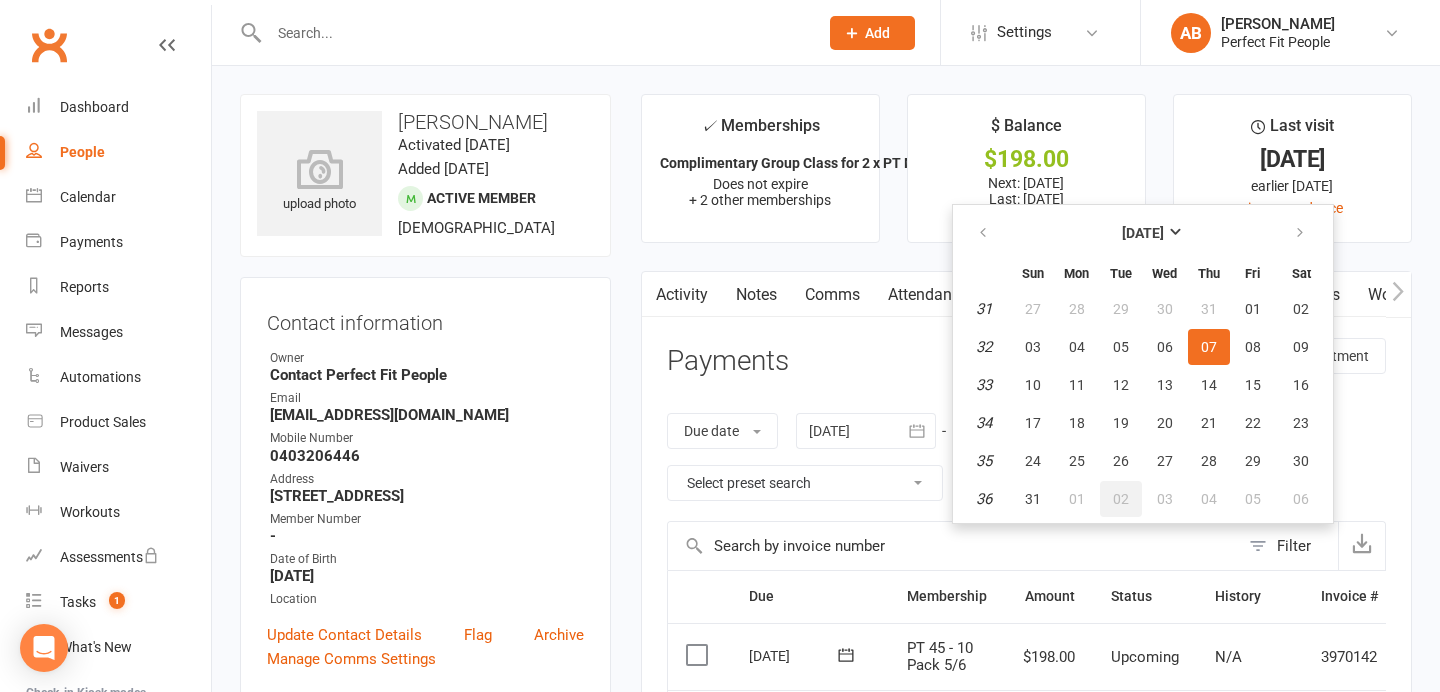click on "02" at bounding box center (1121, 499) 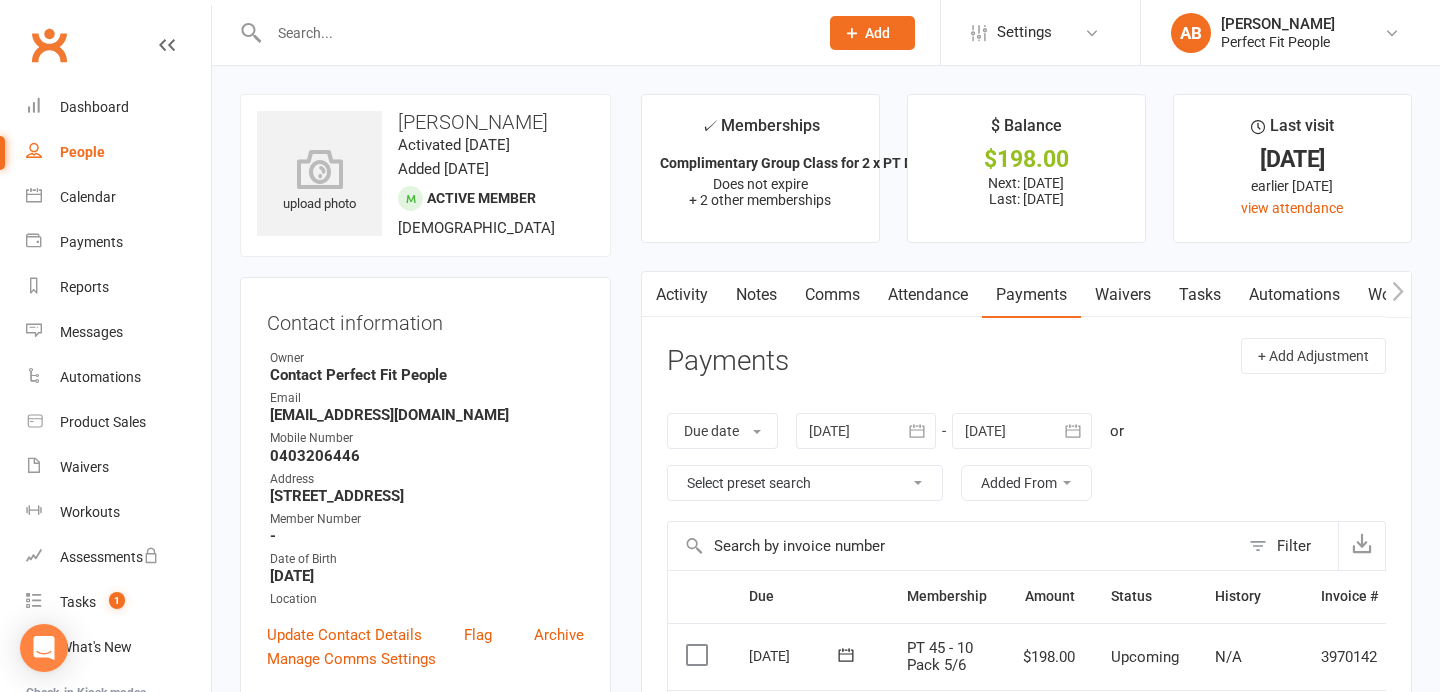 click 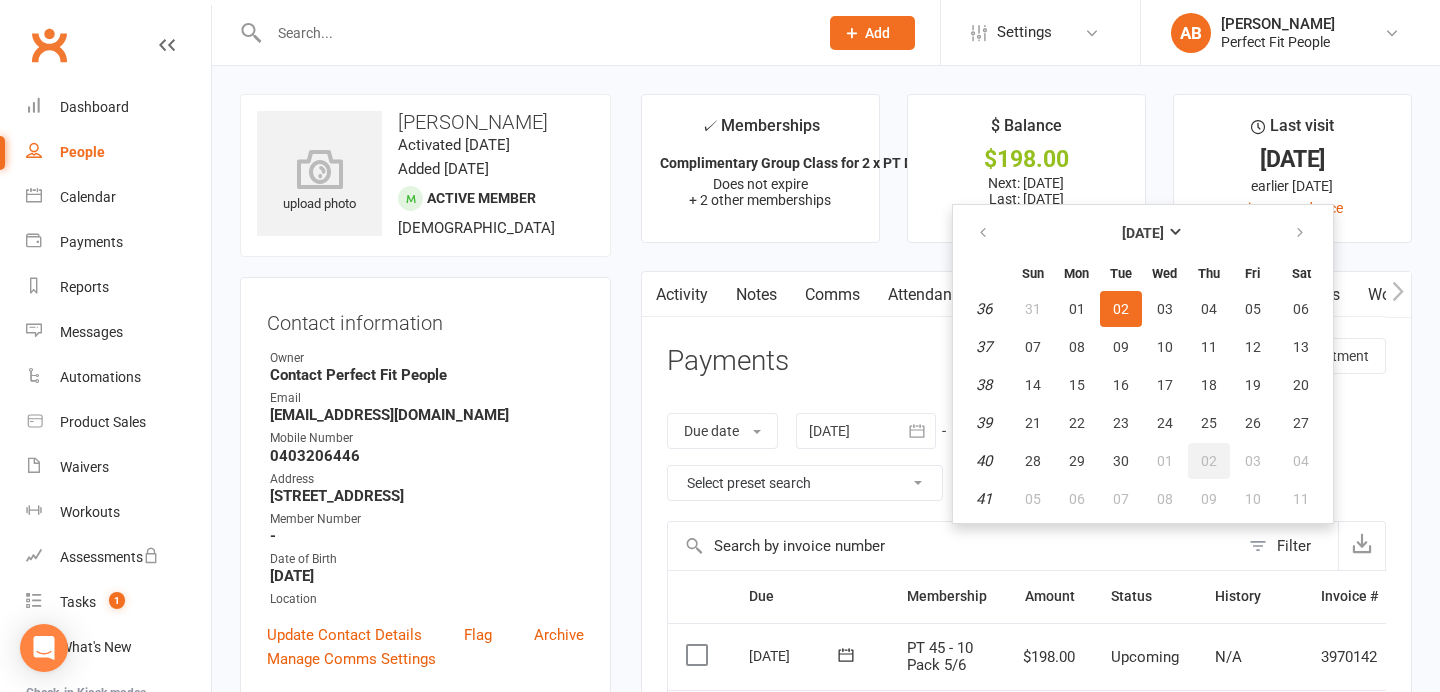 click on "02" at bounding box center [1209, 461] 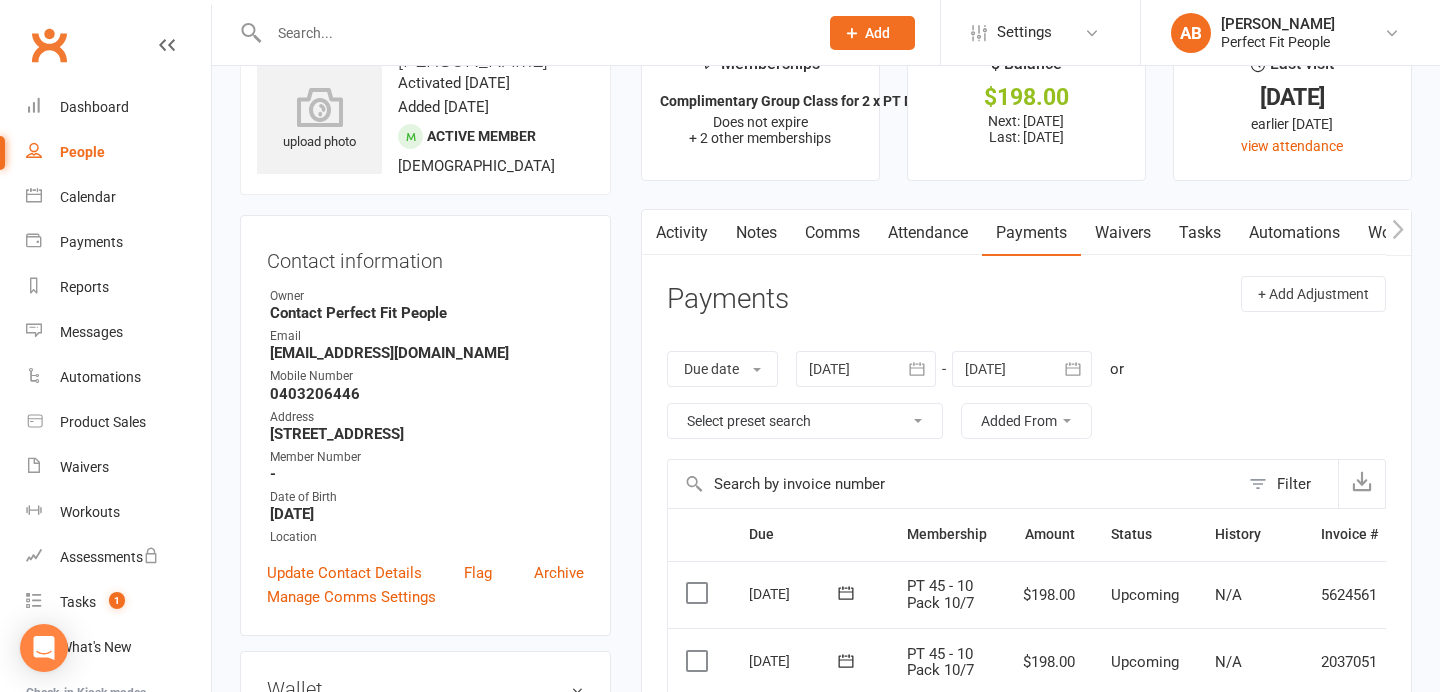 scroll, scrollTop: 0, scrollLeft: 0, axis: both 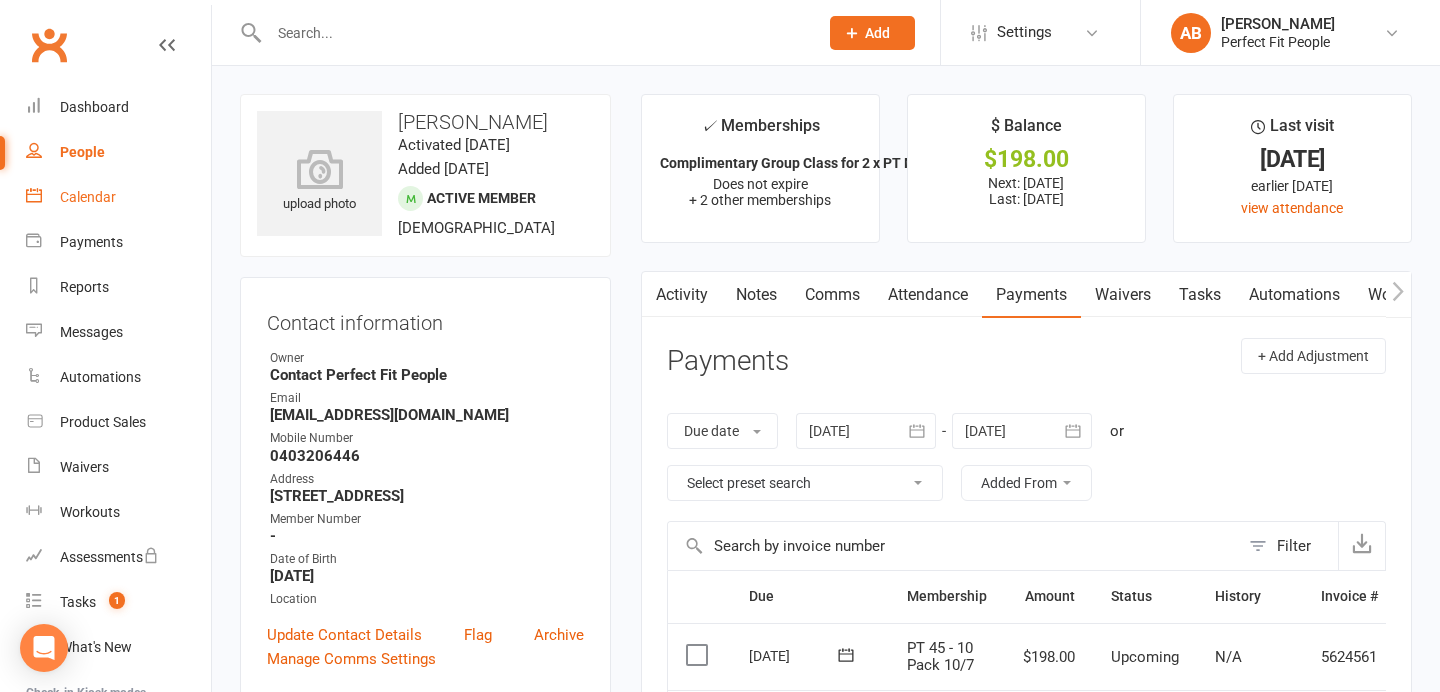 click on "Calendar" at bounding box center [88, 197] 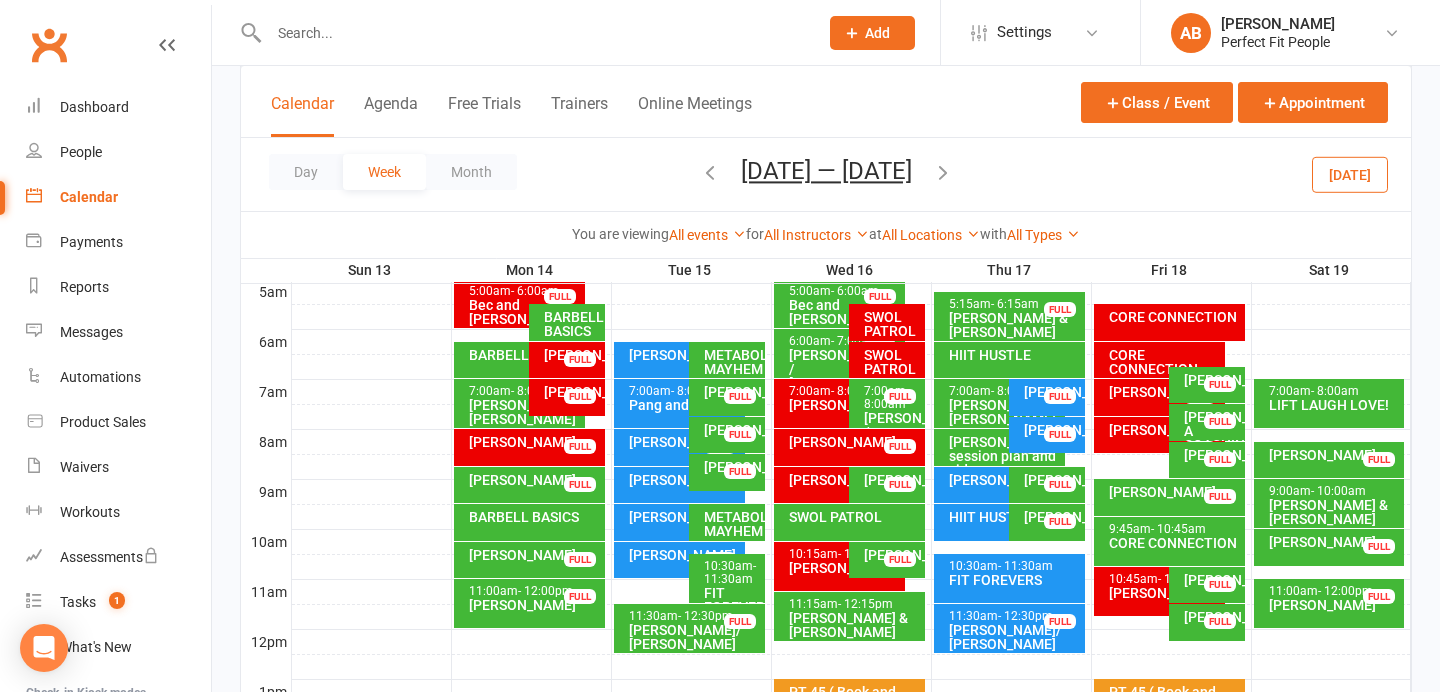 scroll, scrollTop: 376, scrollLeft: 0, axis: vertical 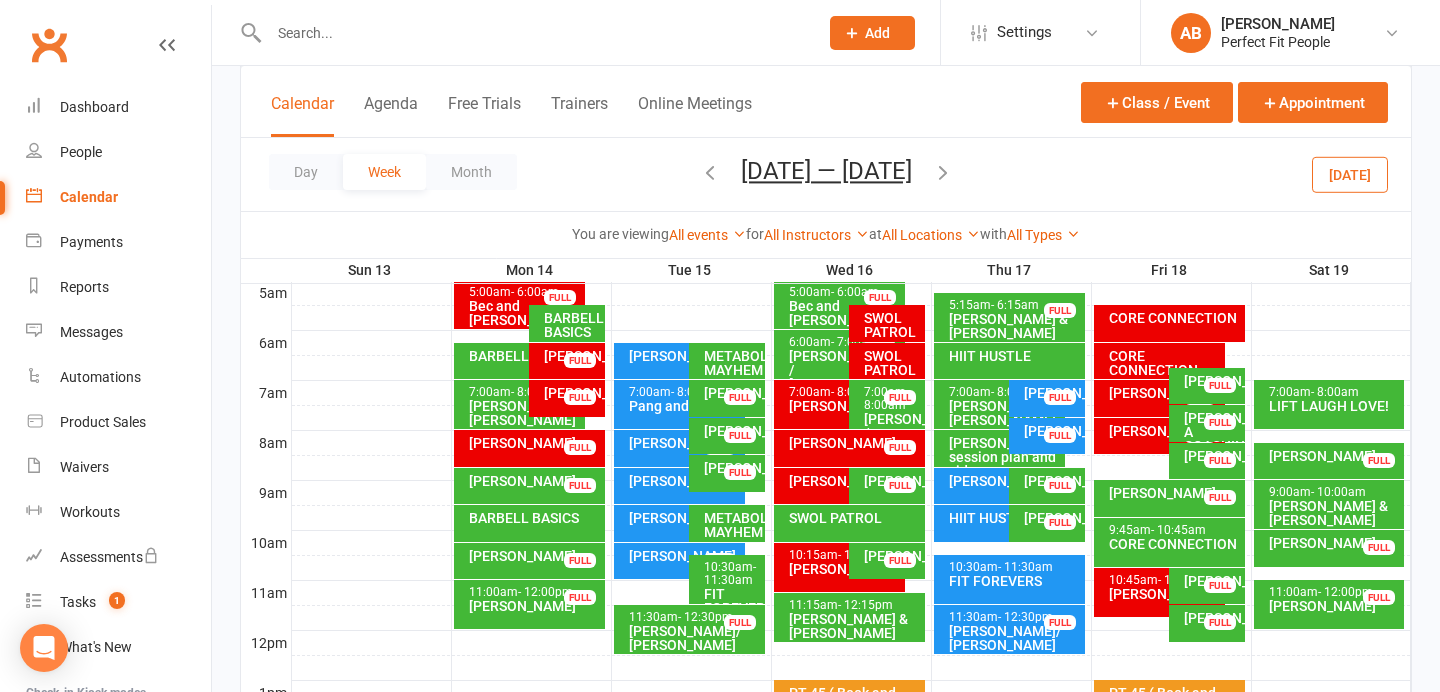 click on "[PERSON_NAME]" at bounding box center (684, 481) 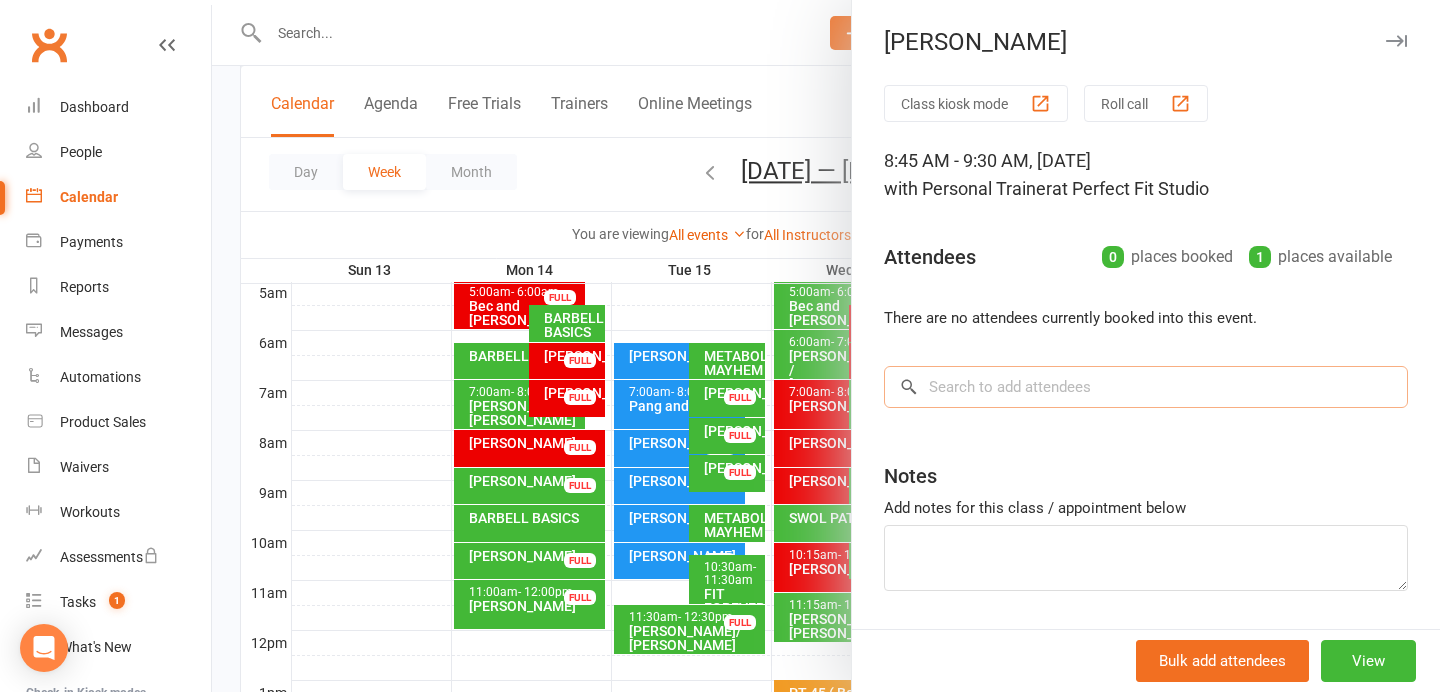 click at bounding box center (1146, 387) 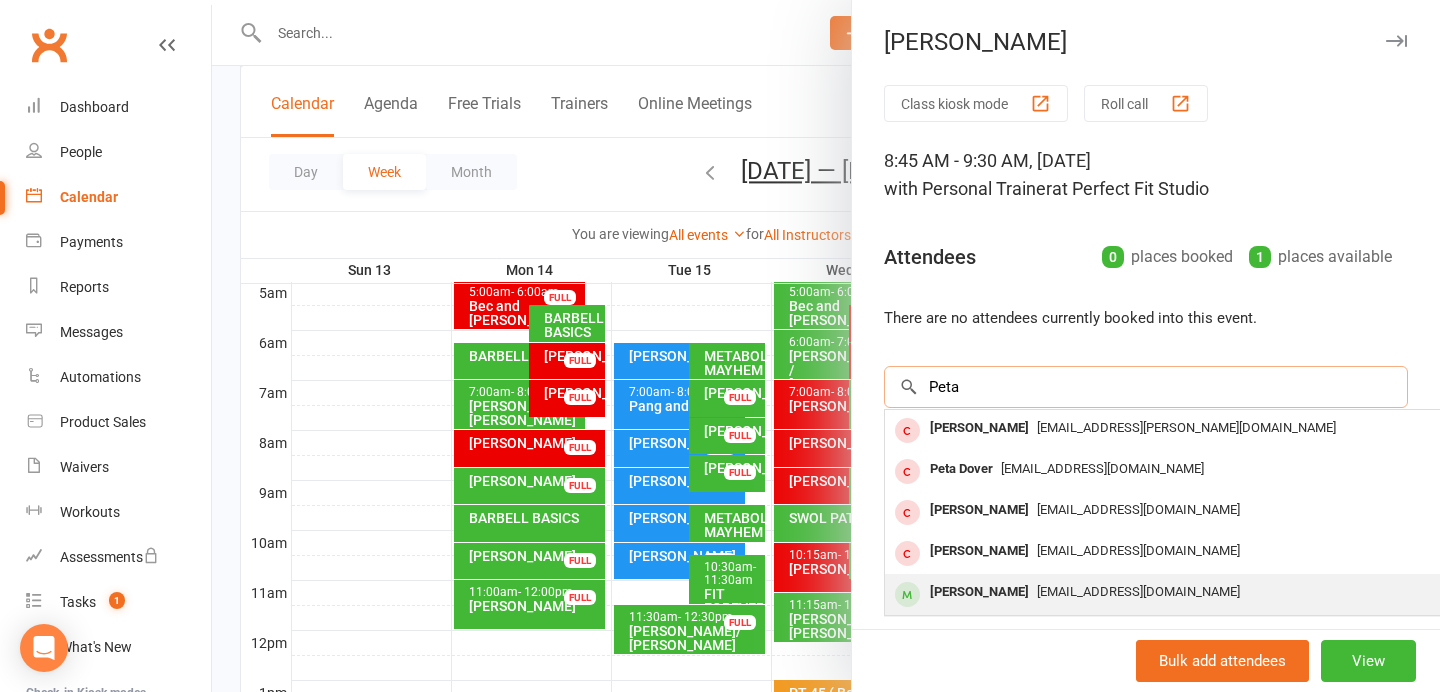 type on "Peta" 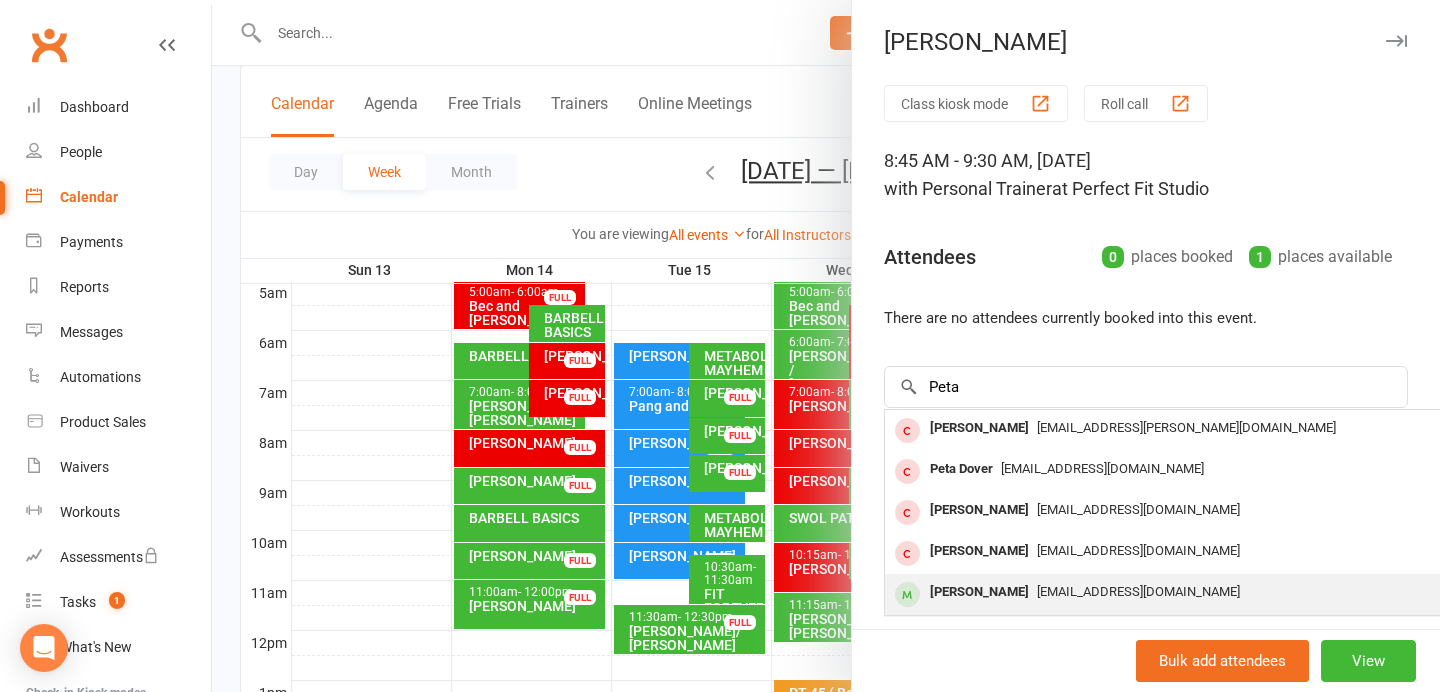 click on "[PERSON_NAME]" at bounding box center (979, 592) 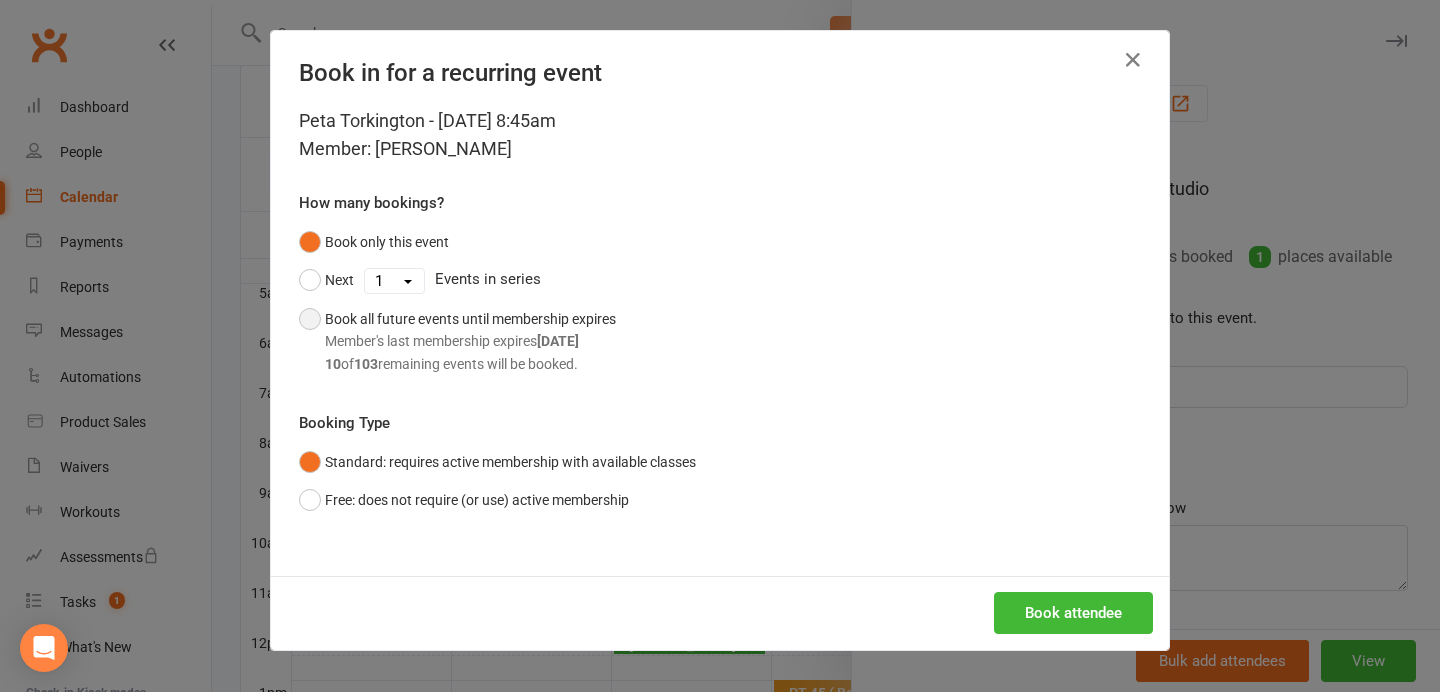 click on "Book all future events until membership expires Member's last membership expires  Aug 17, 2025 10  of  103  remaining events will be booked." at bounding box center [457, 341] 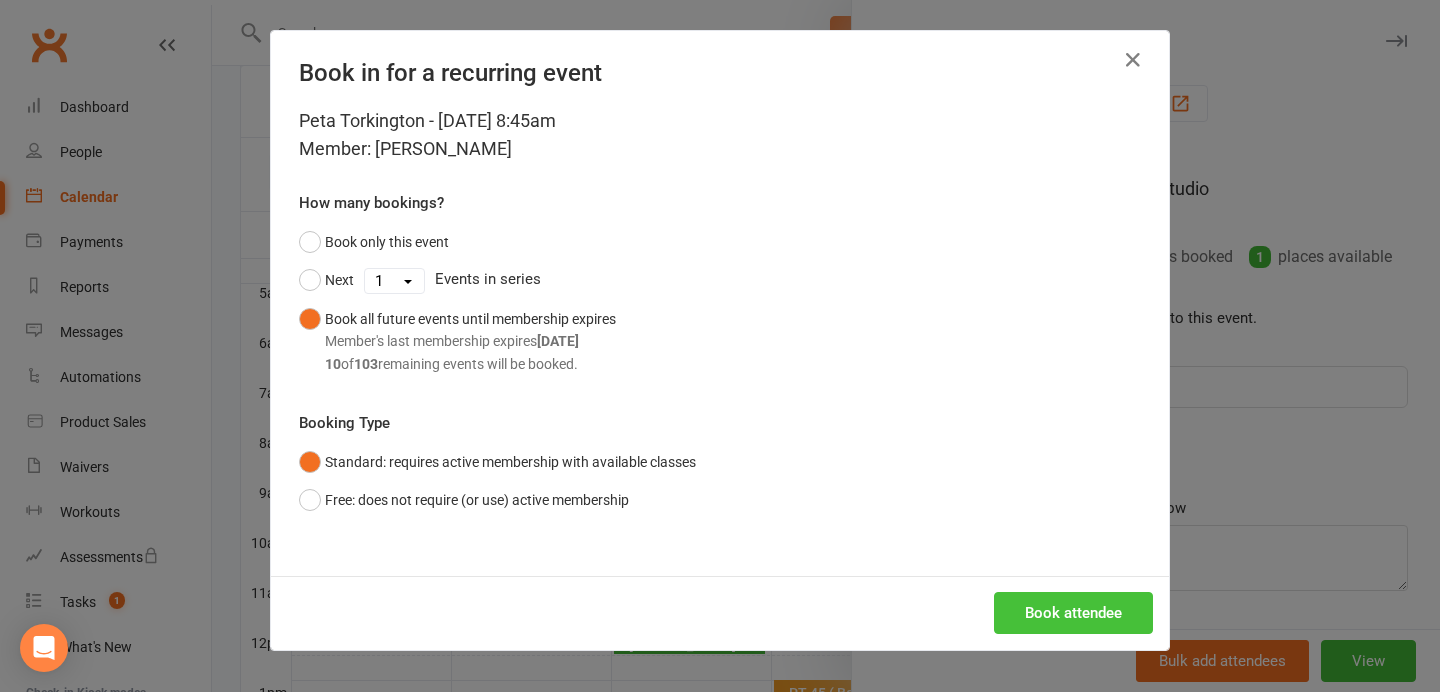 click on "Book attendee" at bounding box center (1073, 613) 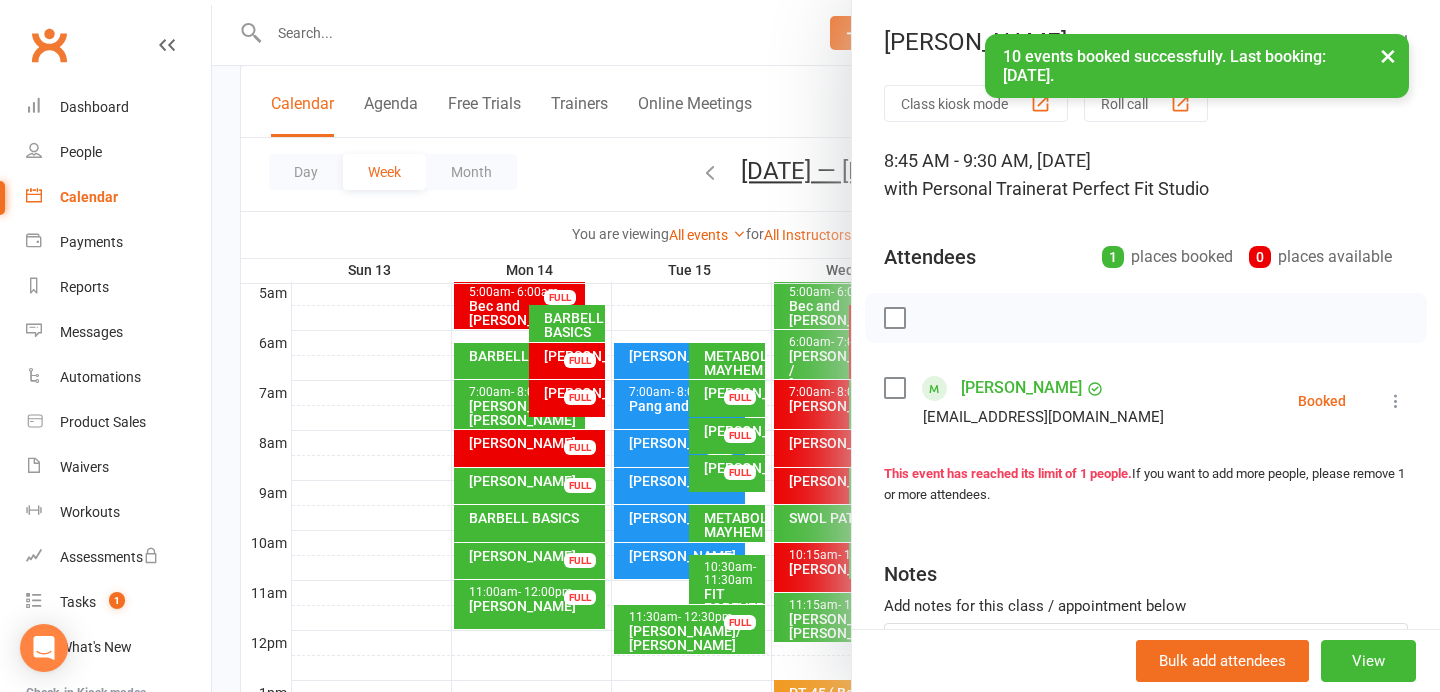 click on "×" at bounding box center [1388, 55] 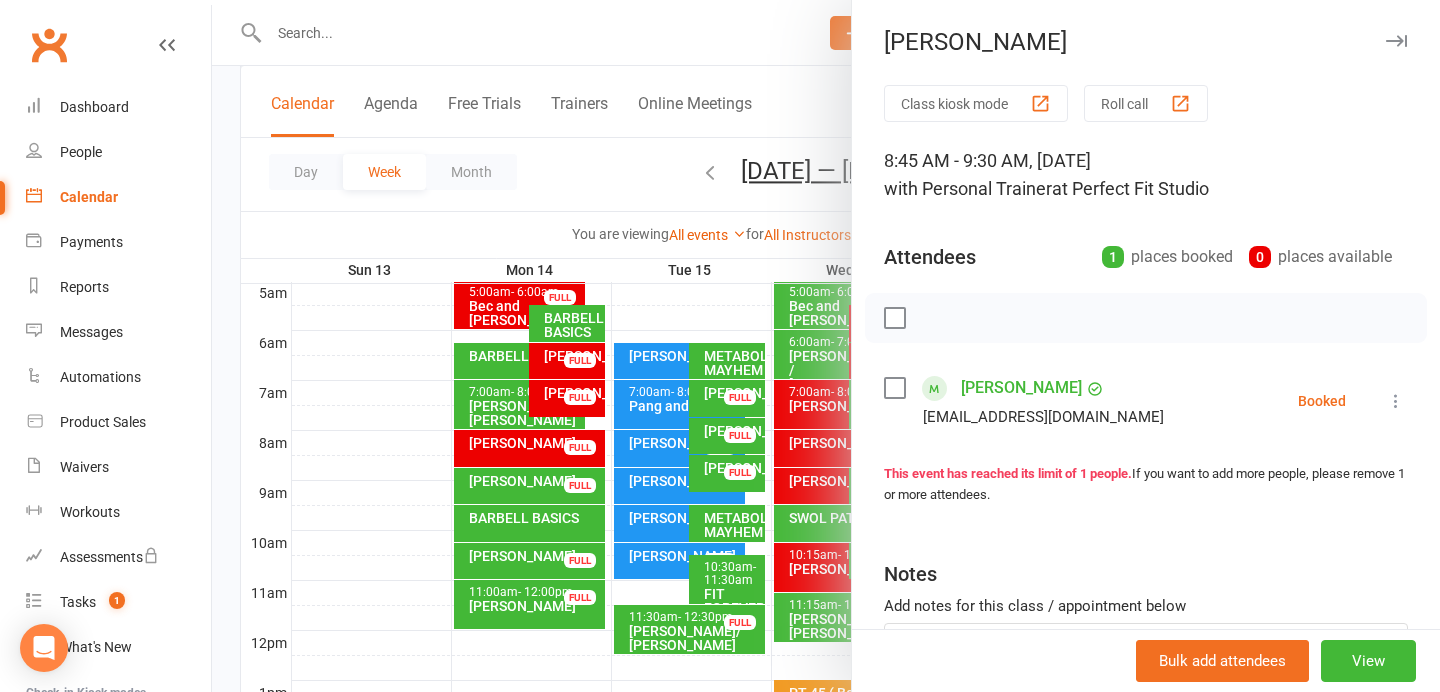 click at bounding box center [1396, 41] 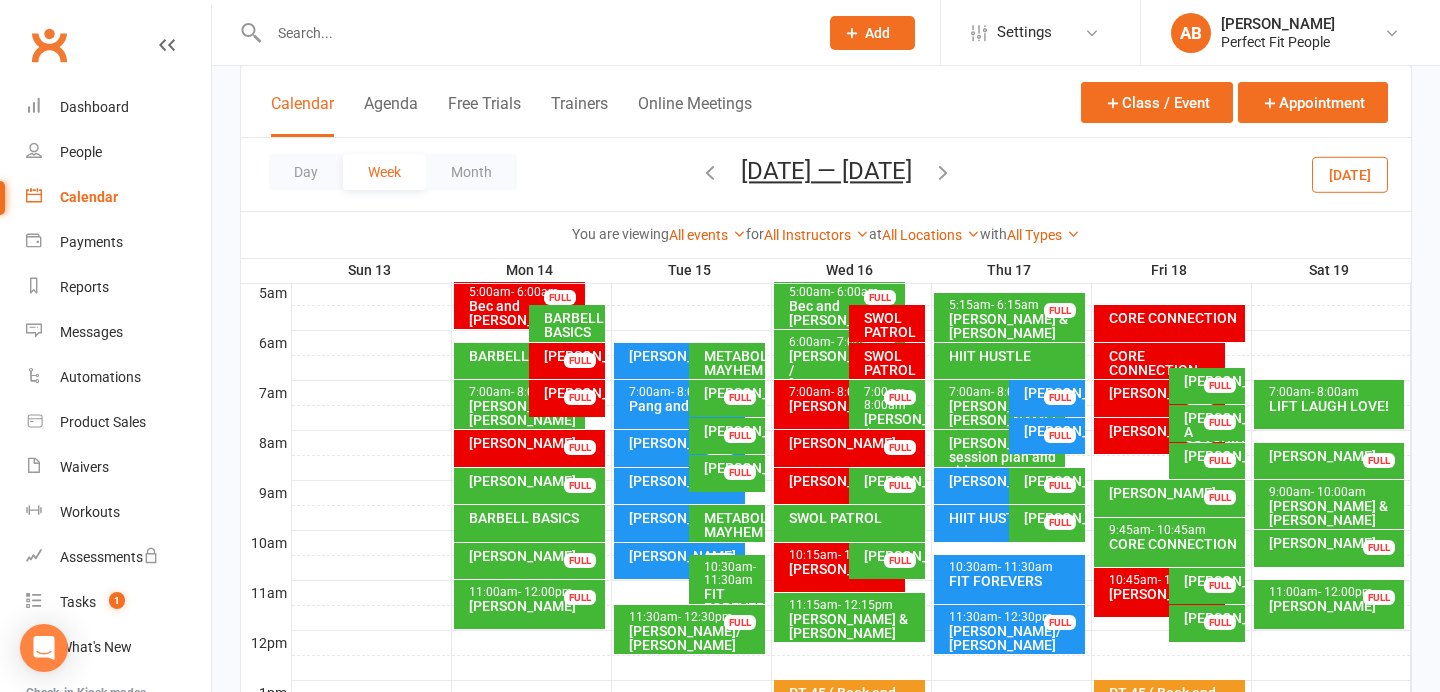 click on "[PERSON_NAME]" at bounding box center [1004, 481] 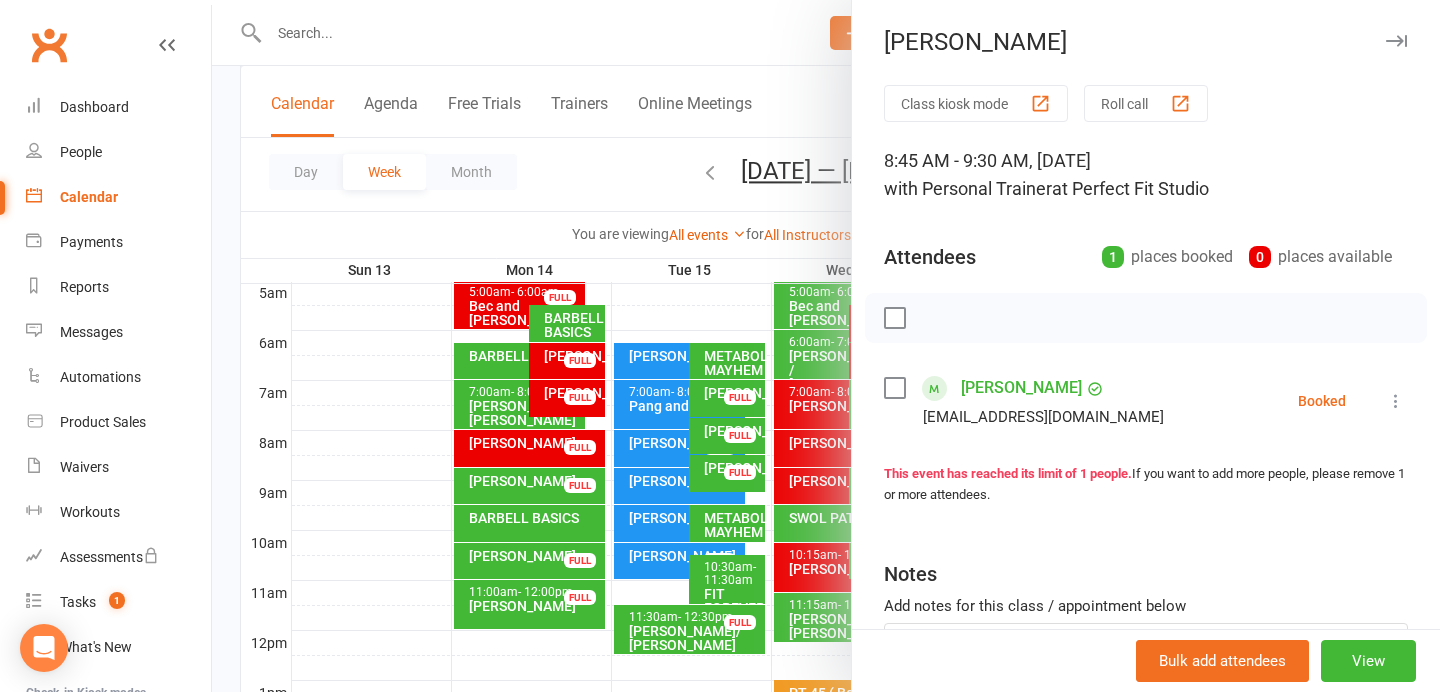 click at bounding box center (1396, 41) 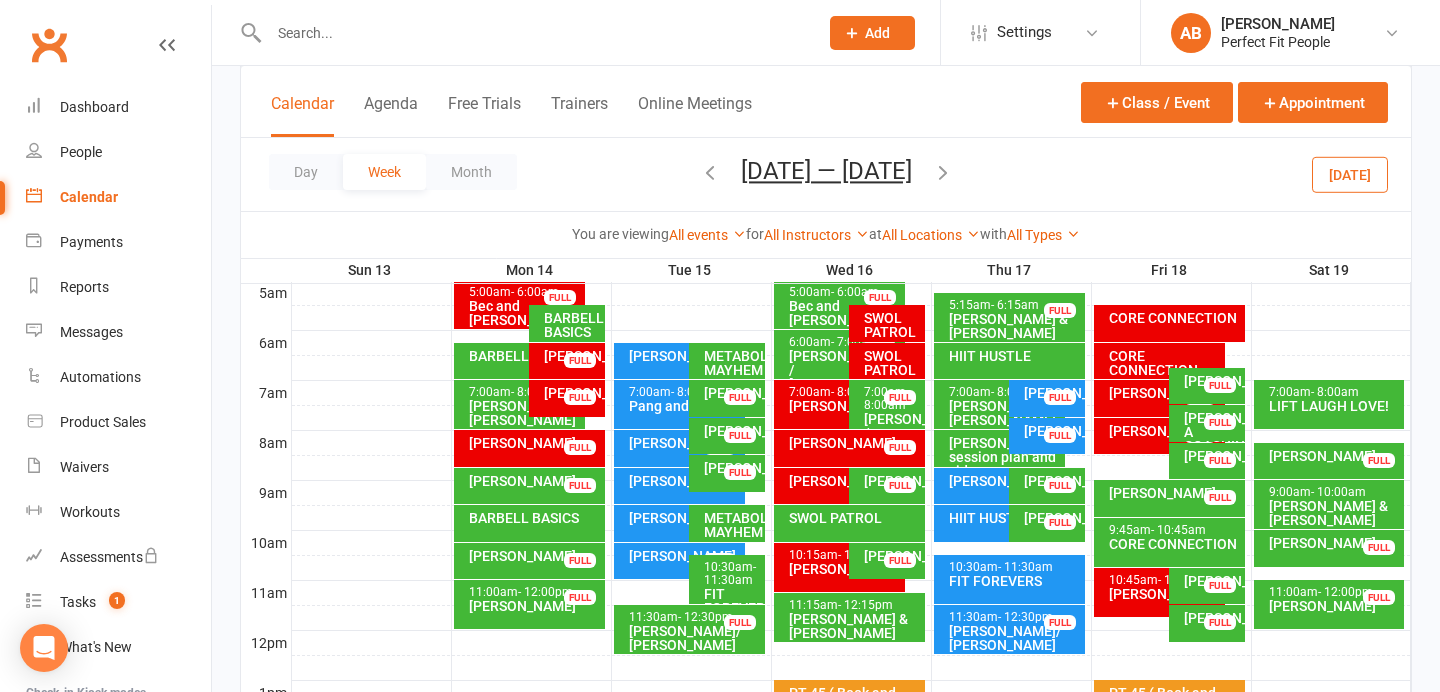 click on "[PERSON_NAME]" at bounding box center (684, 443) 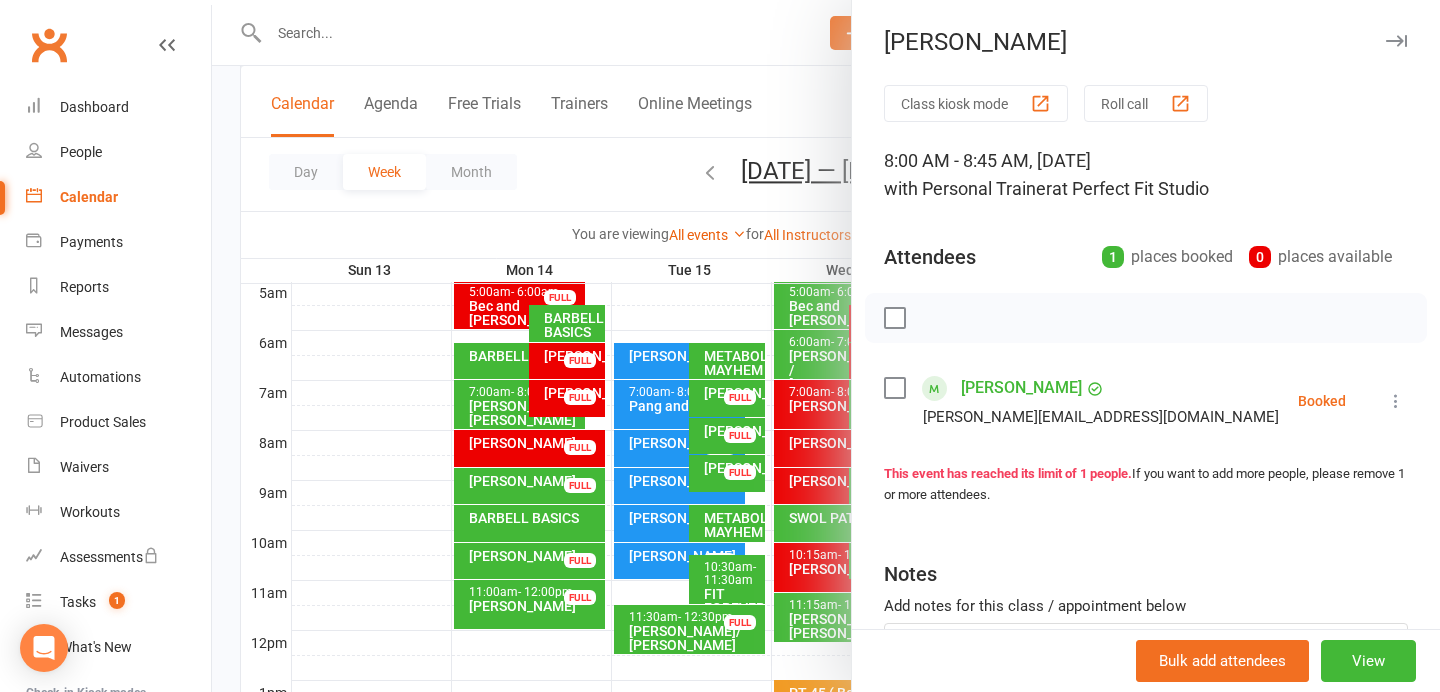 click at bounding box center [1396, 41] 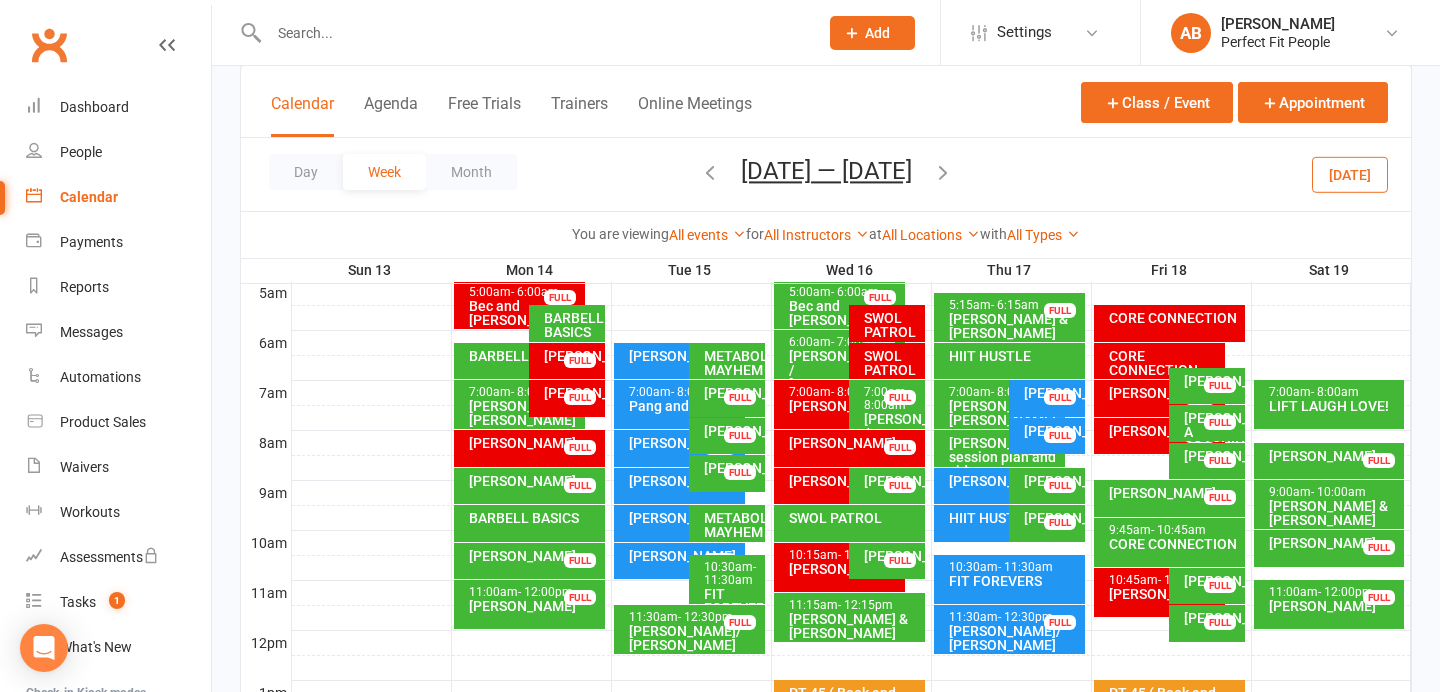 click on "Pang and Tita" at bounding box center (684, 406) 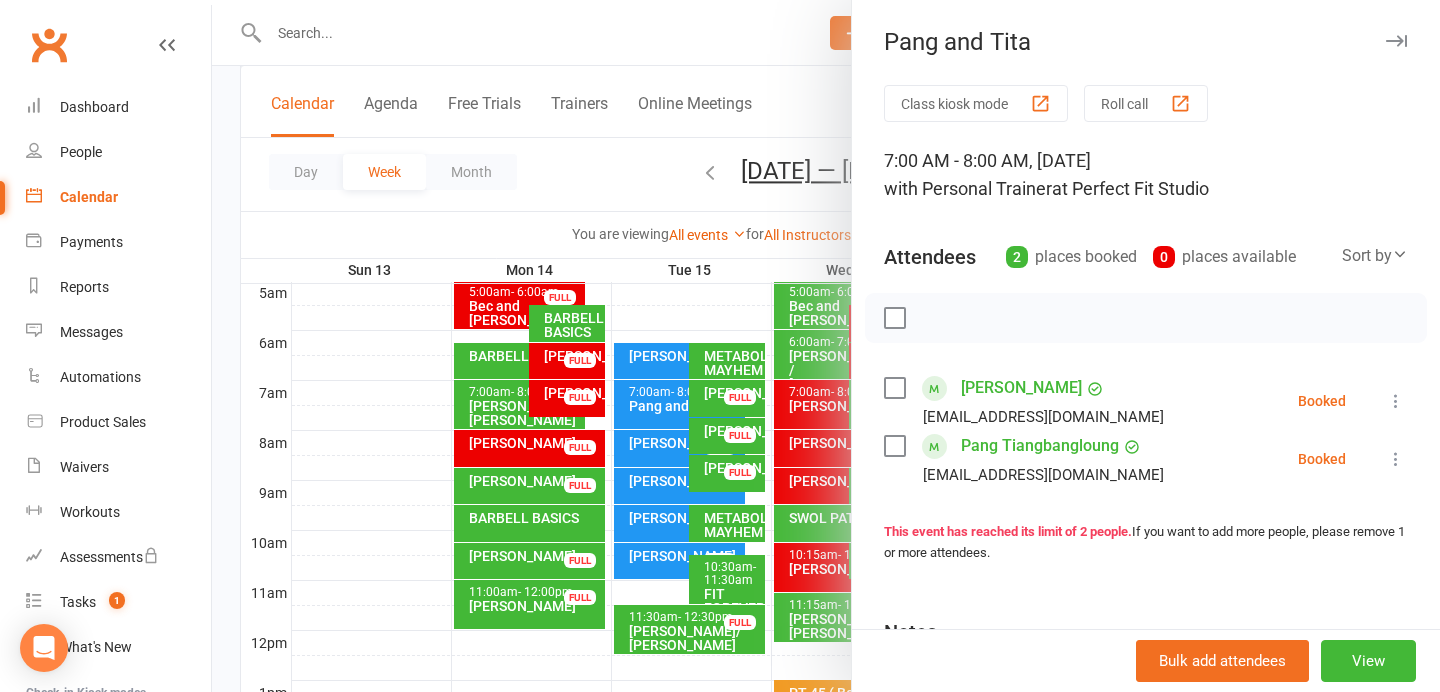click at bounding box center [1396, 41] 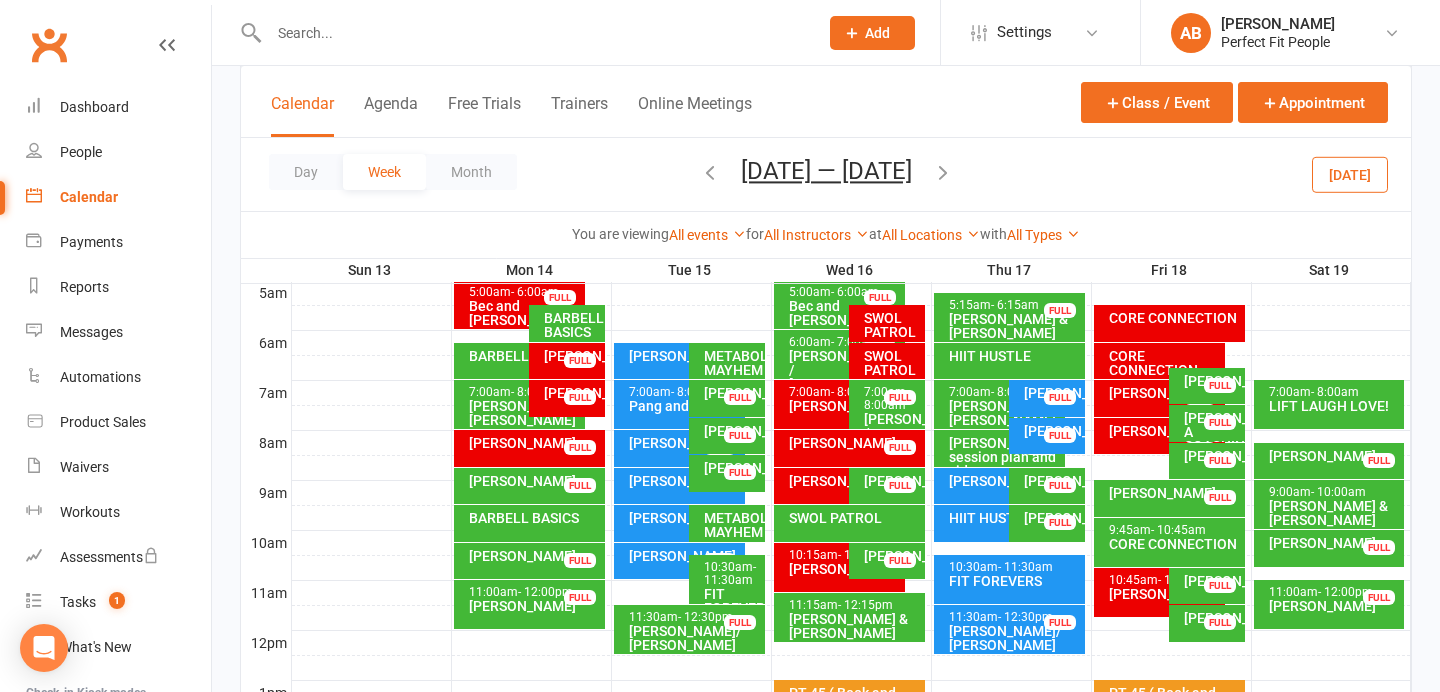 click on "[PERSON_NAME]" at bounding box center [684, 356] 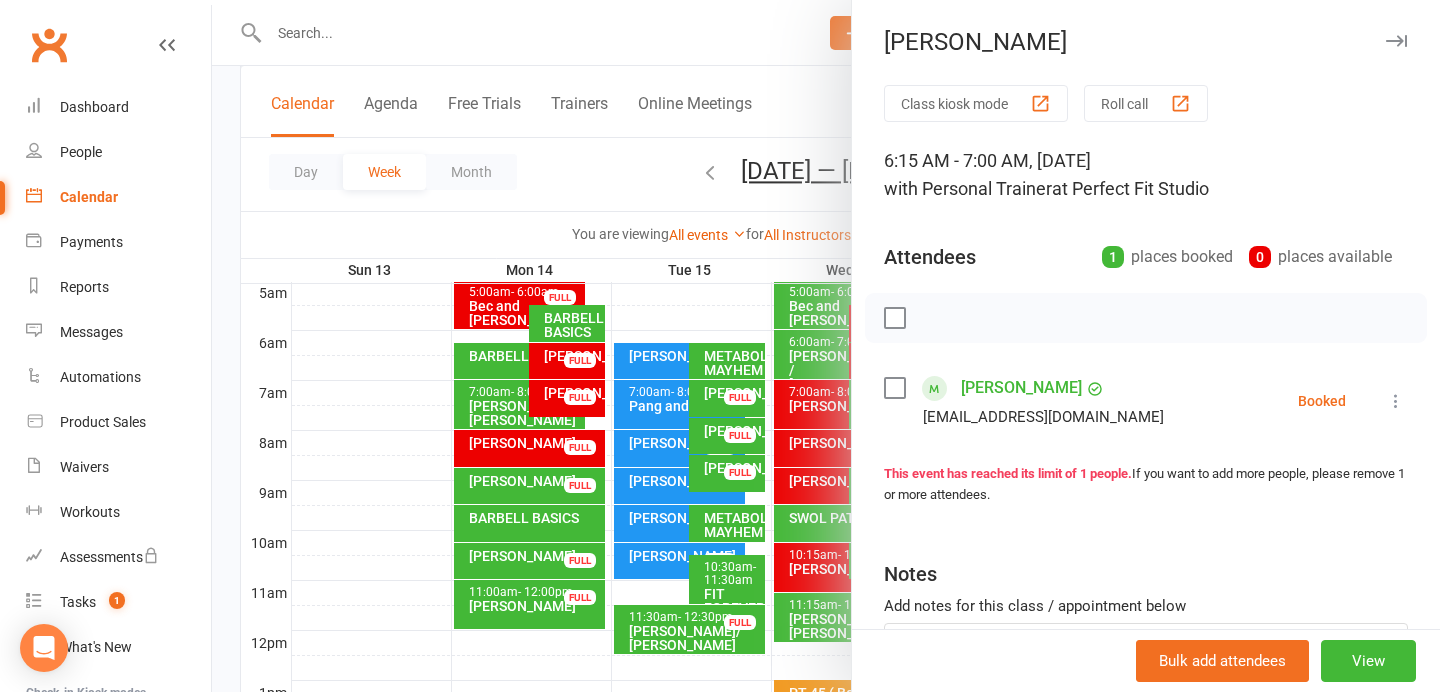 click at bounding box center (1396, 41) 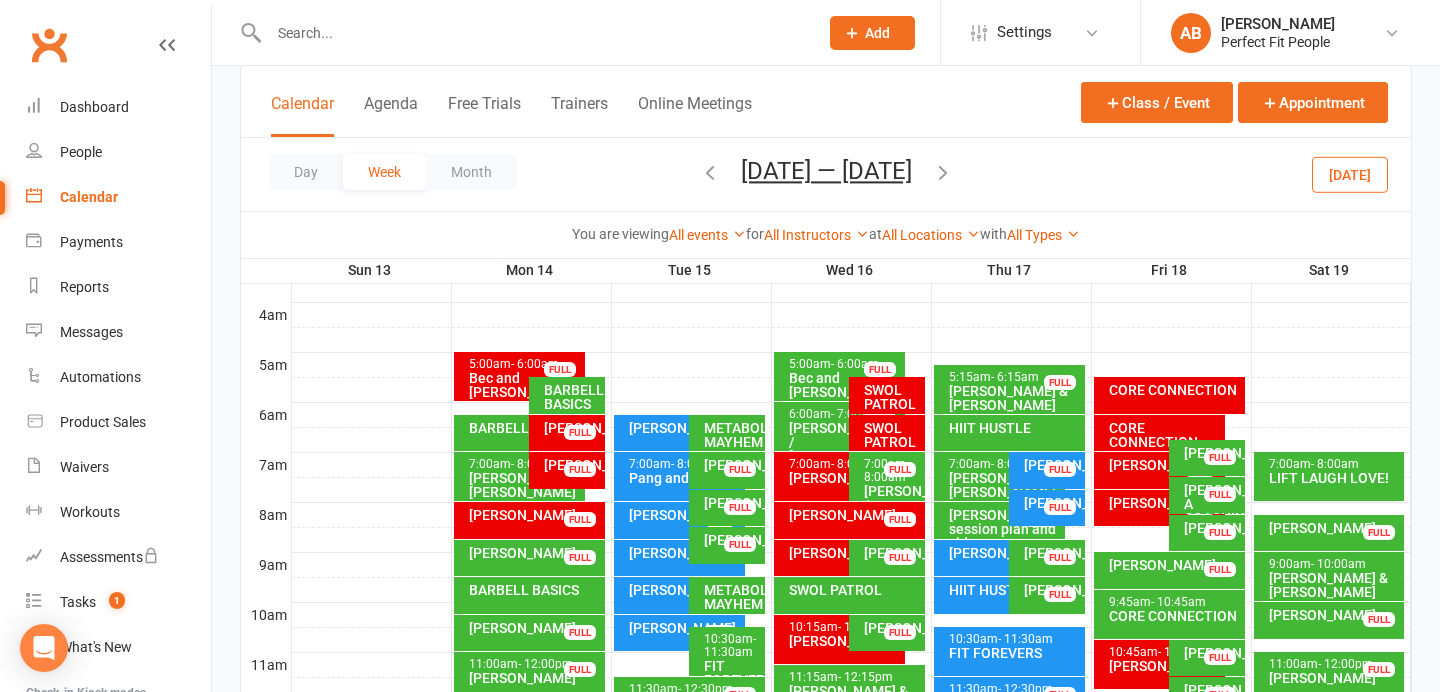scroll, scrollTop: 302, scrollLeft: 0, axis: vertical 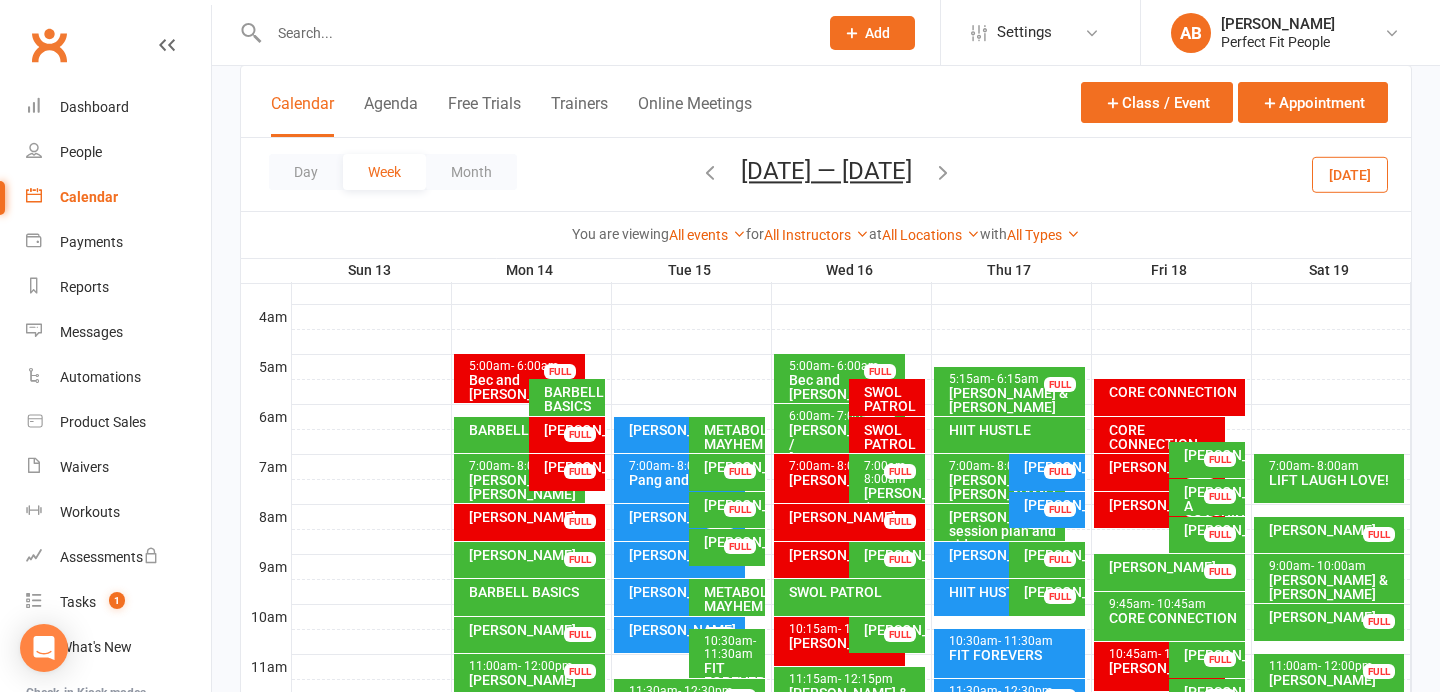 click on "[PERSON_NAME] / [PERSON_NAME]" at bounding box center (844, 444) 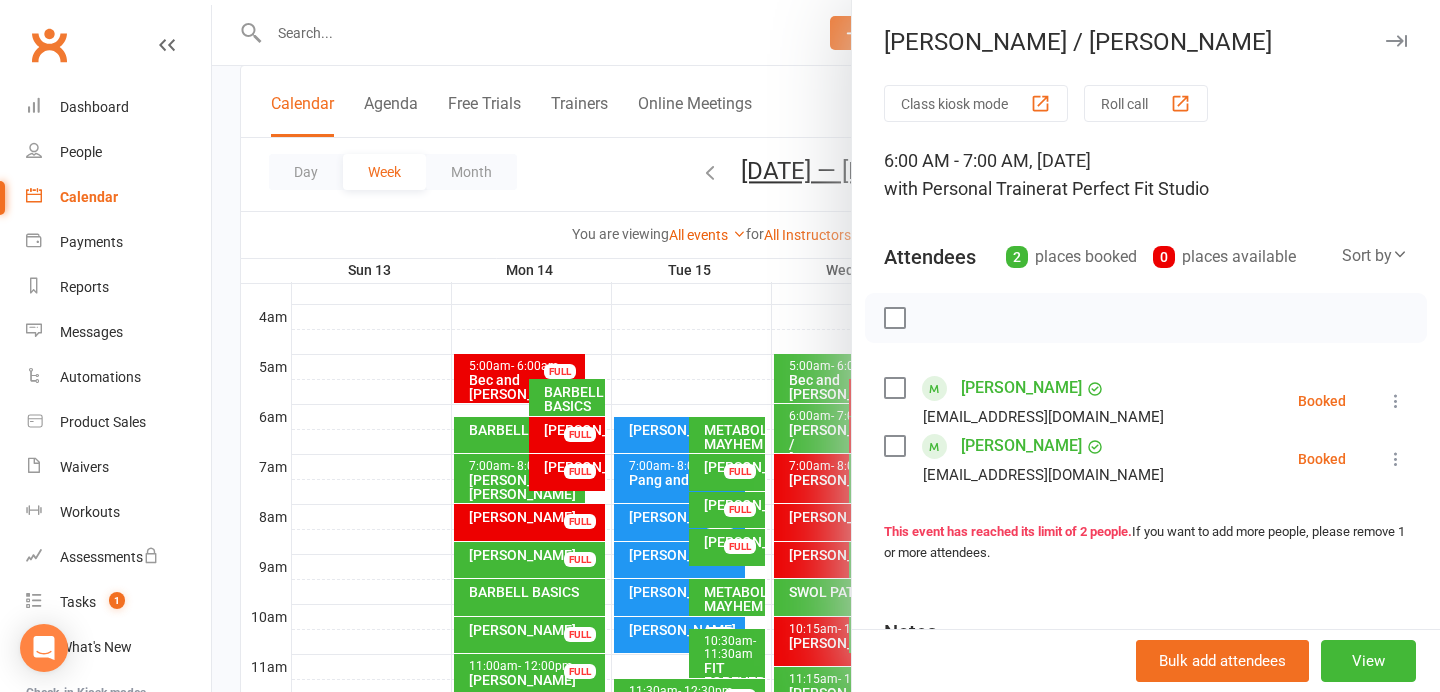 click on "[PERSON_NAME] / [PERSON_NAME]" at bounding box center [1146, 42] 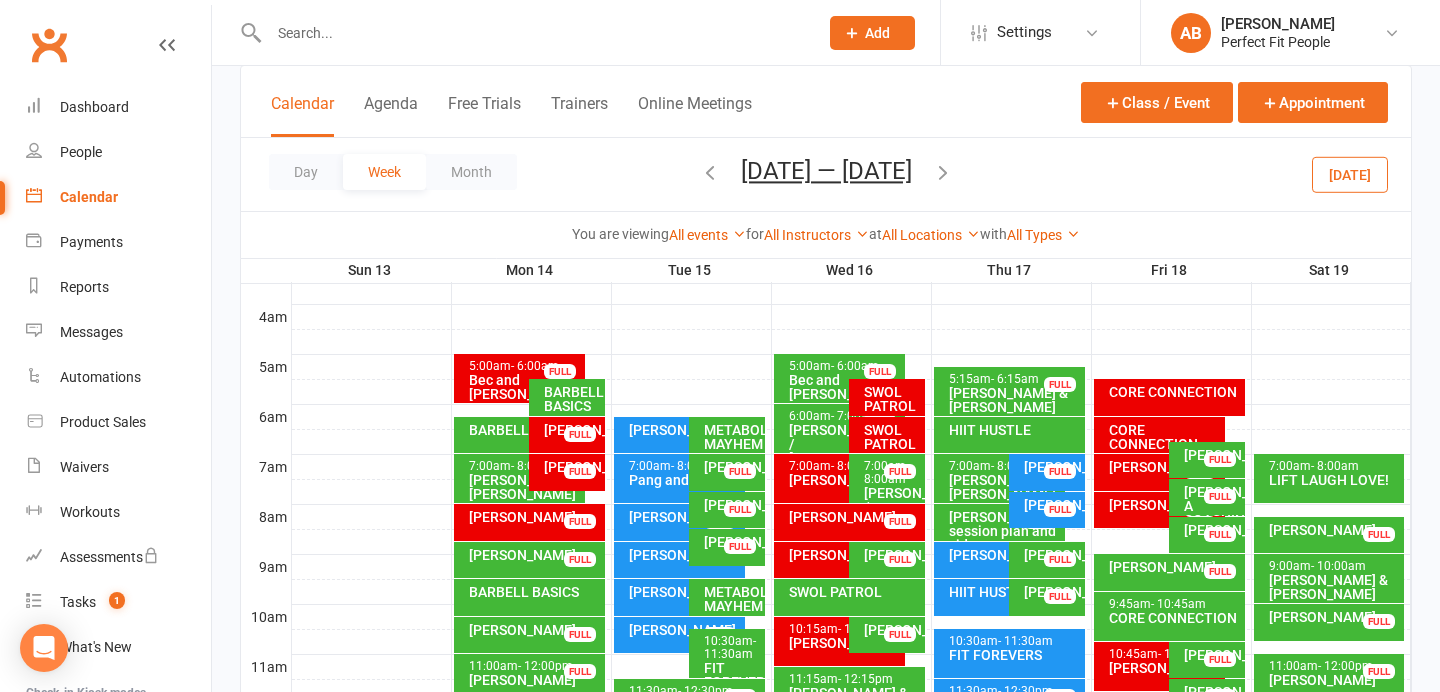 click on "Bec and [PERSON_NAME]" at bounding box center [844, 387] 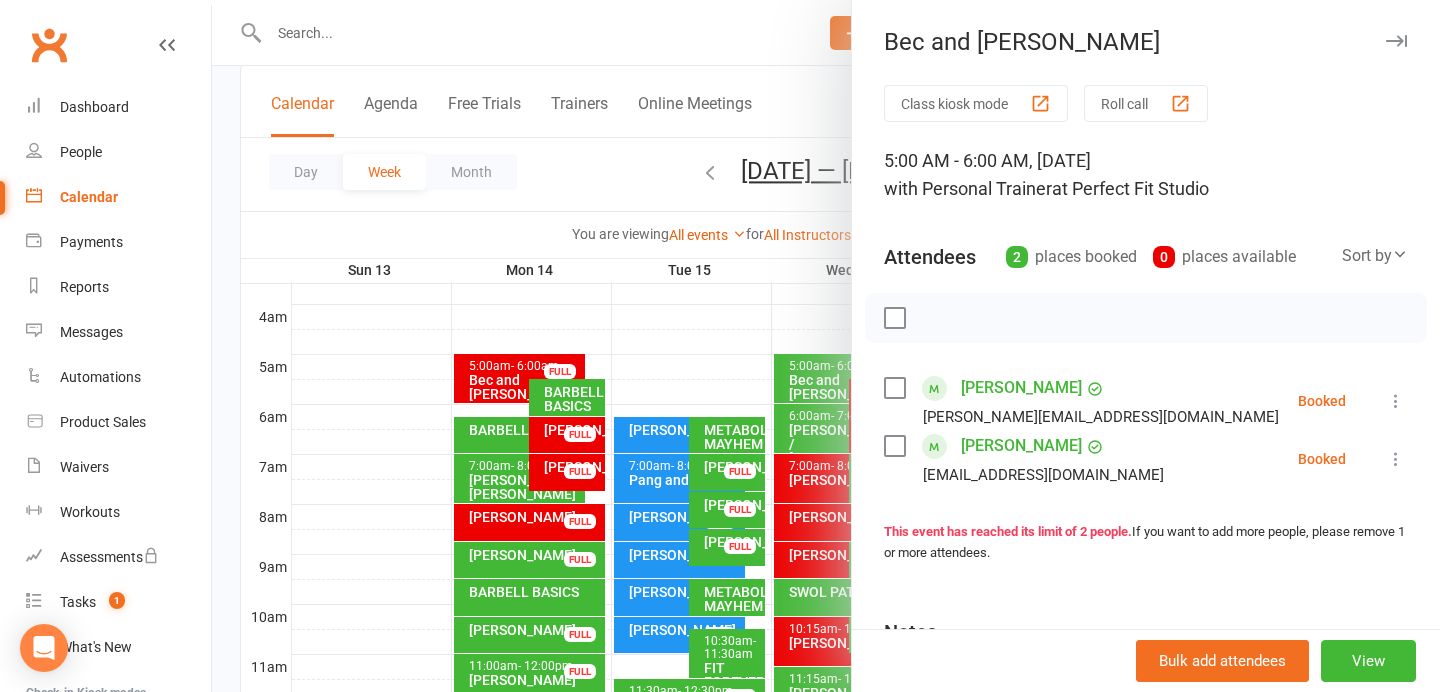 click at bounding box center [1396, 41] 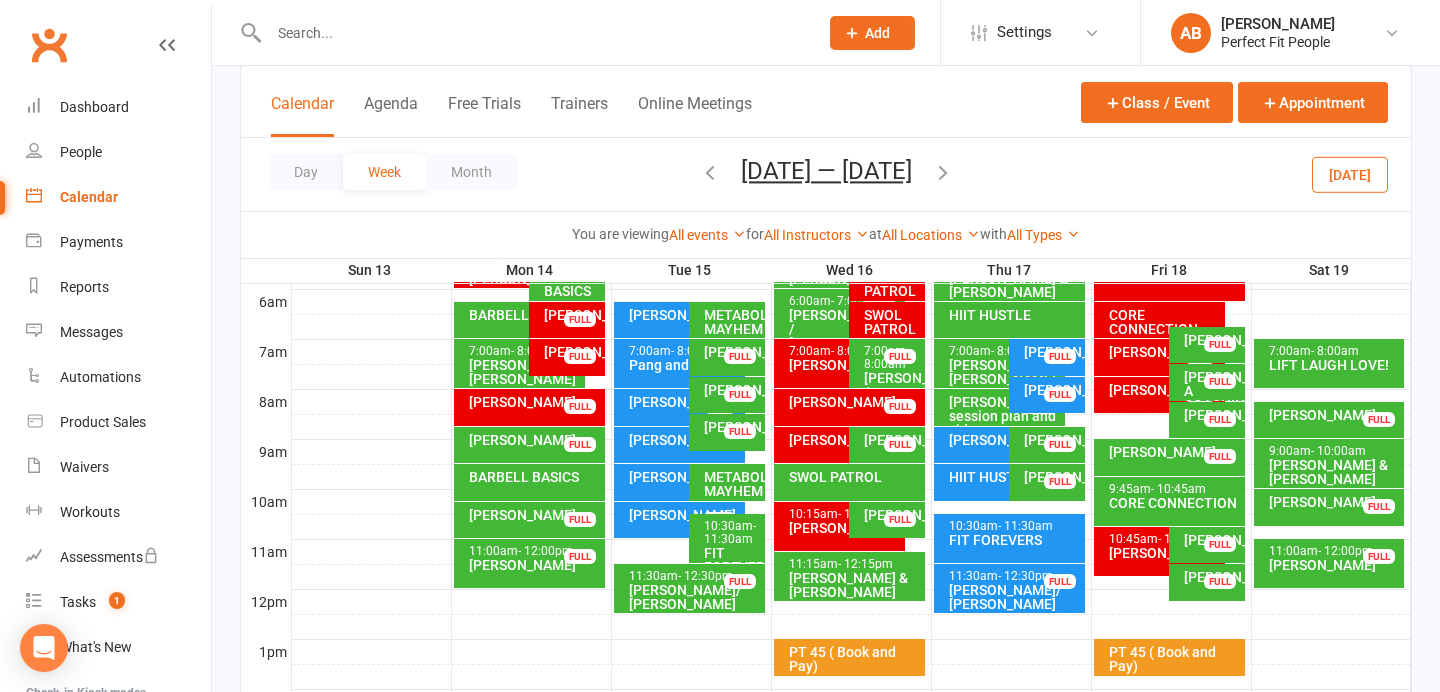 scroll, scrollTop: 434, scrollLeft: 0, axis: vertical 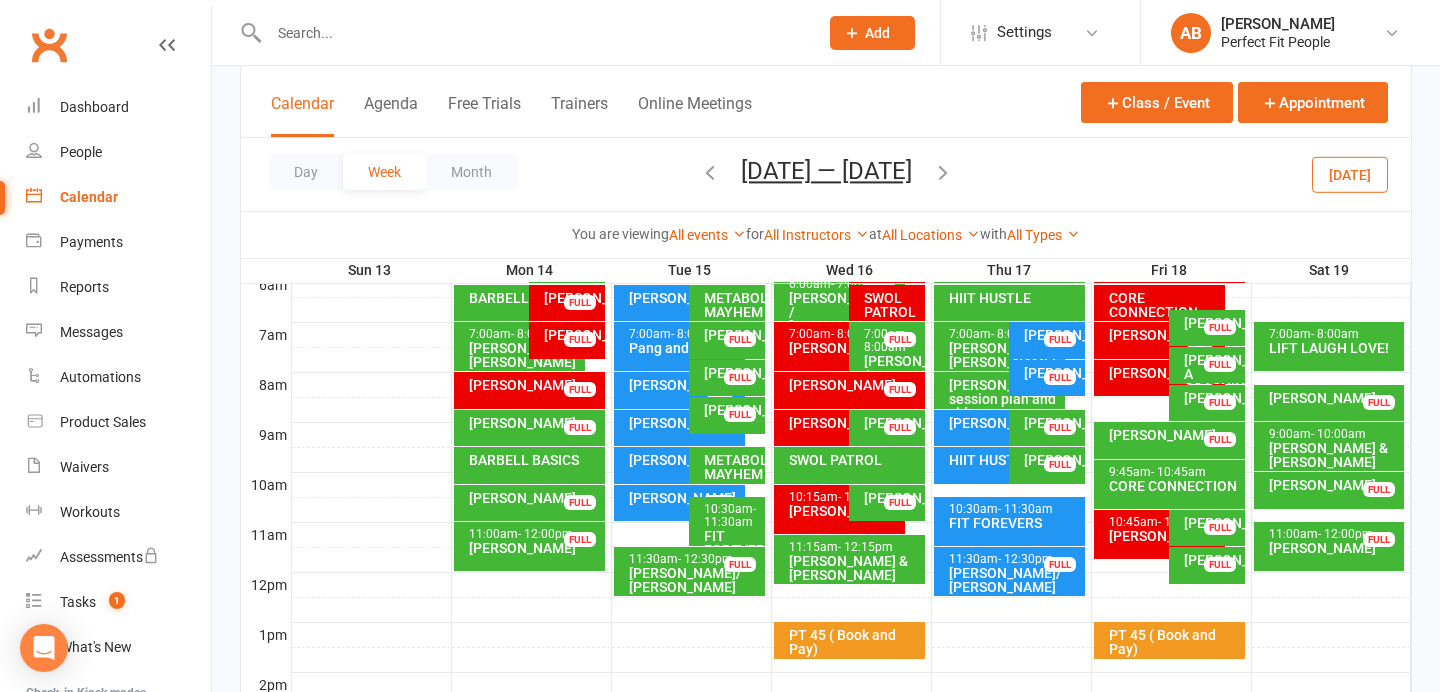 click on "[PERSON_NAME]" at bounding box center (844, 348) 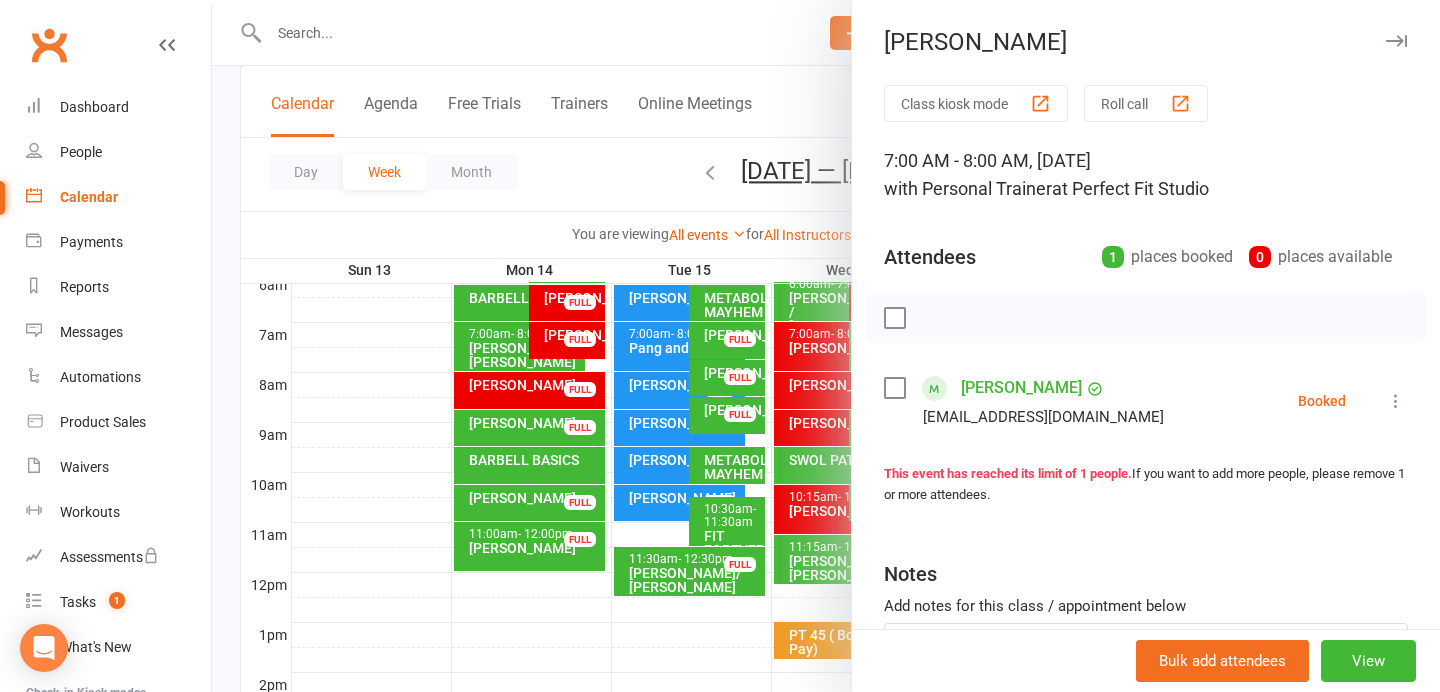 click at bounding box center [1396, 41] 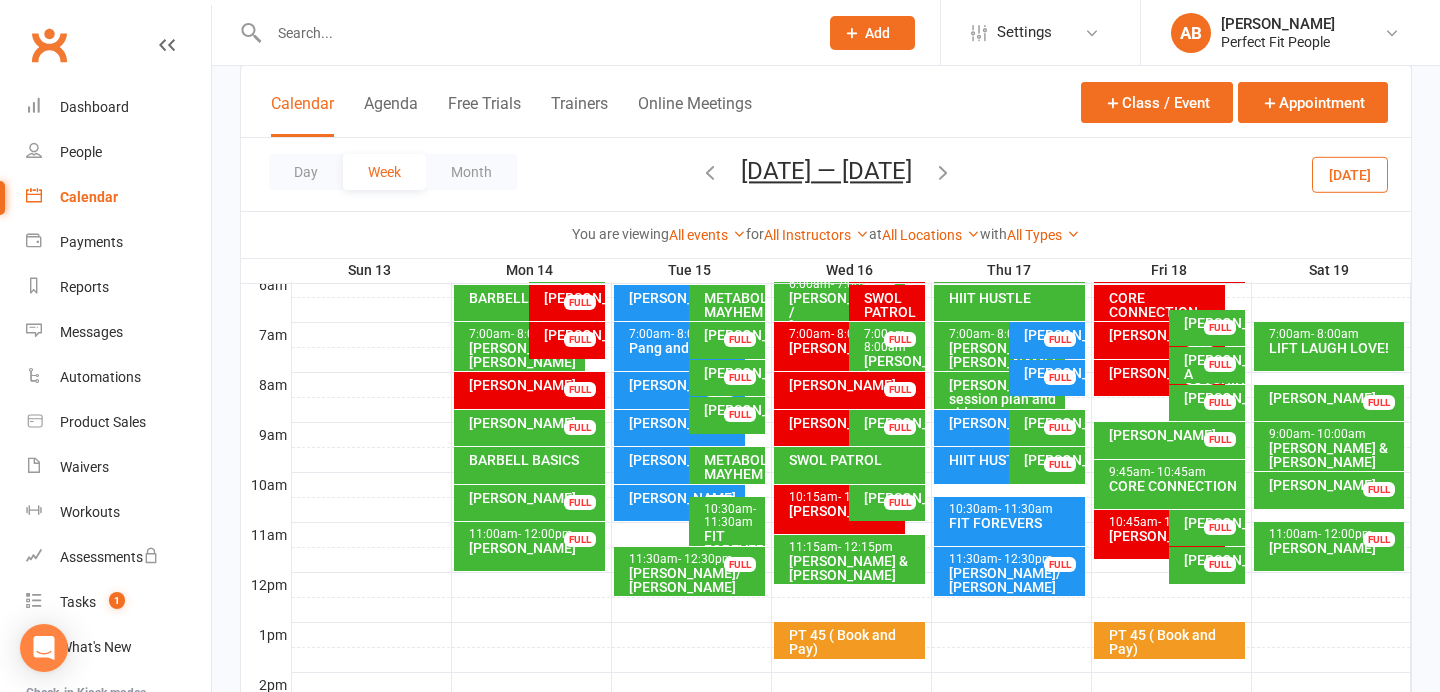 click on "Geoff Croshaw FULL" at bounding box center [839, 428] 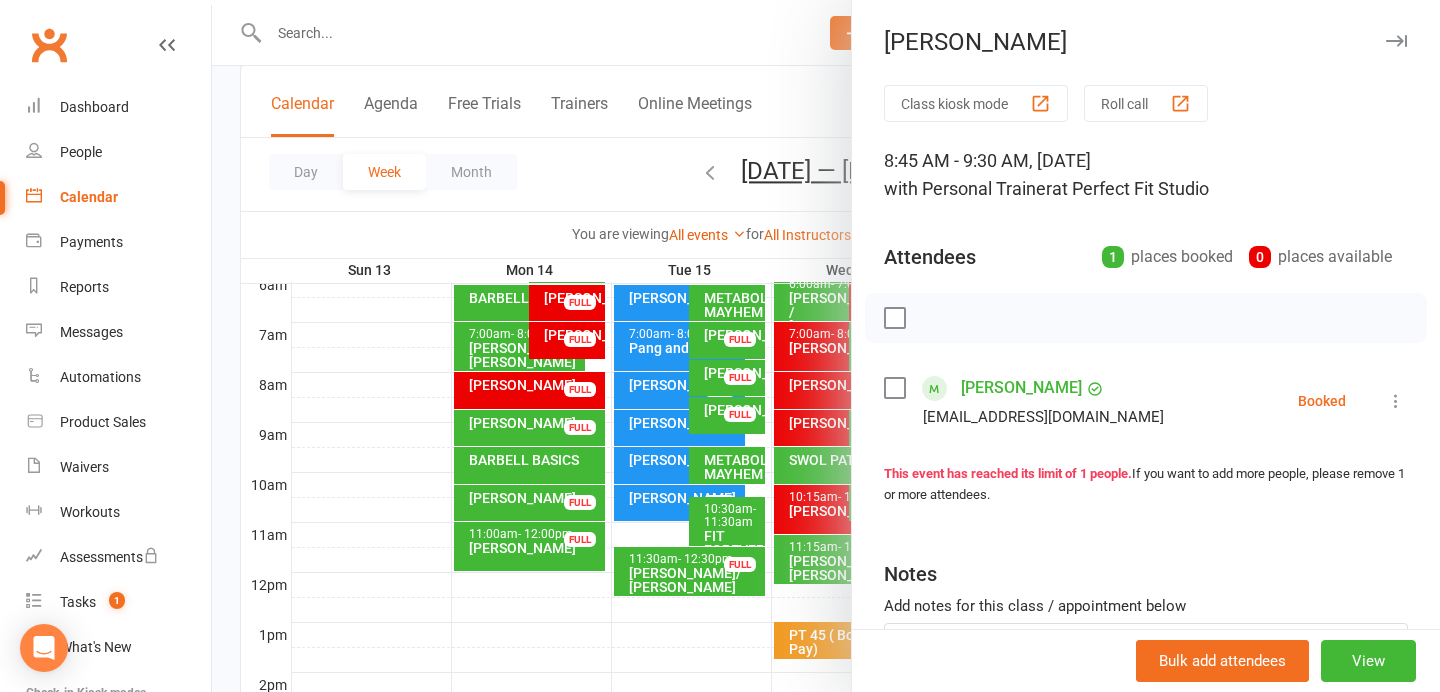 click at bounding box center [1396, 41] 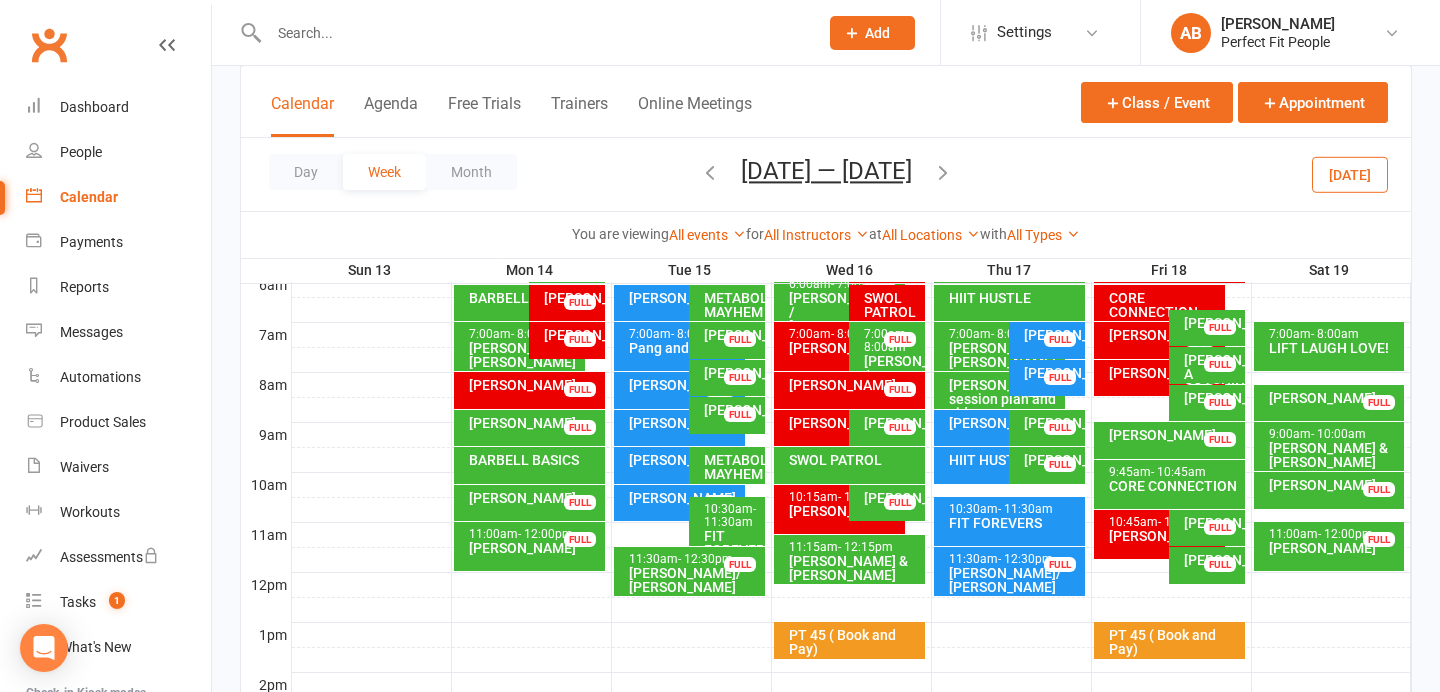 scroll, scrollTop: 519, scrollLeft: 0, axis: vertical 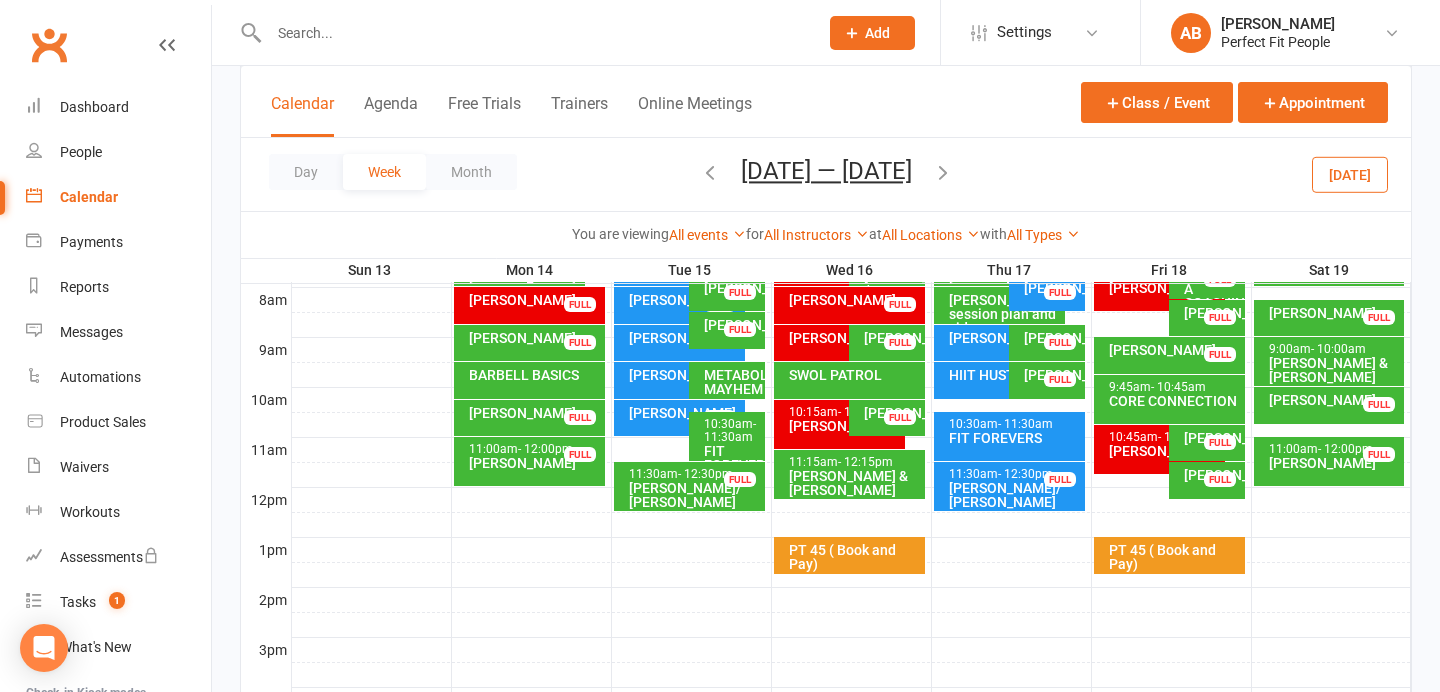 click on "[PERSON_NAME]" at bounding box center (844, 426) 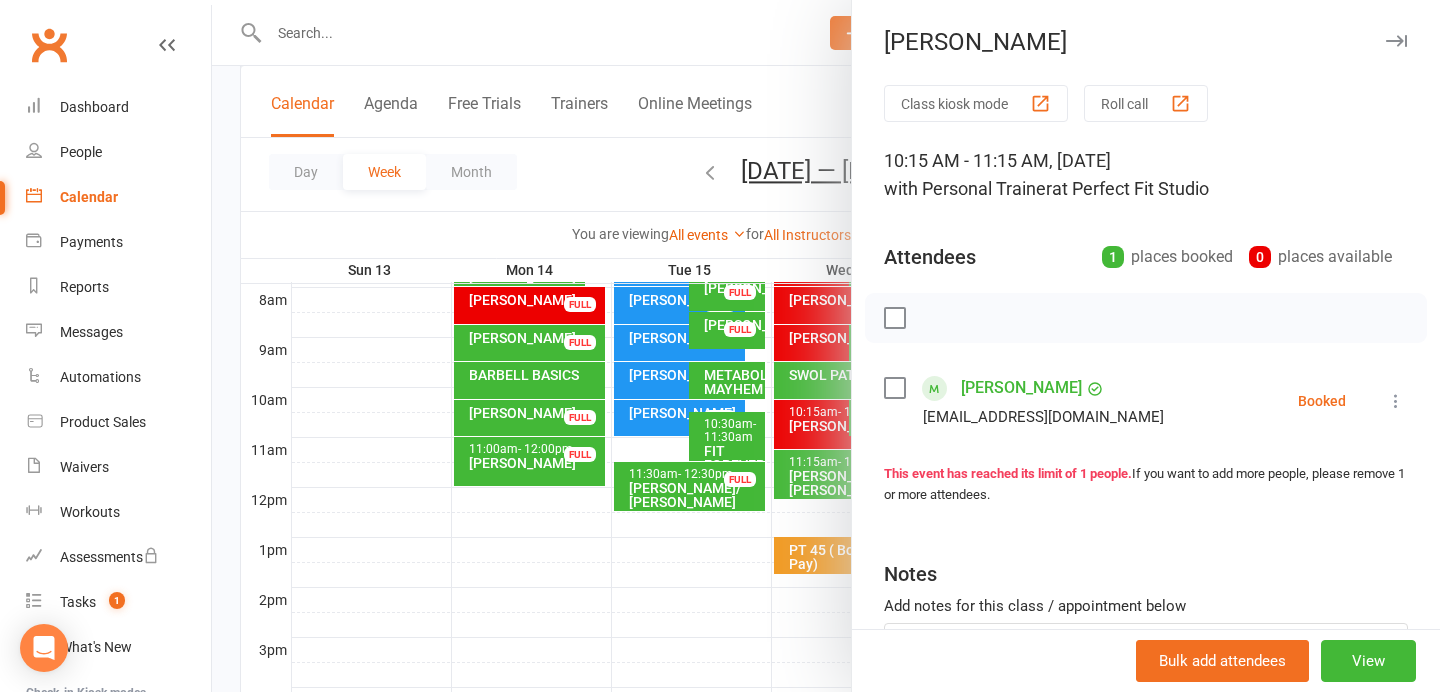 click at bounding box center [1396, 41] 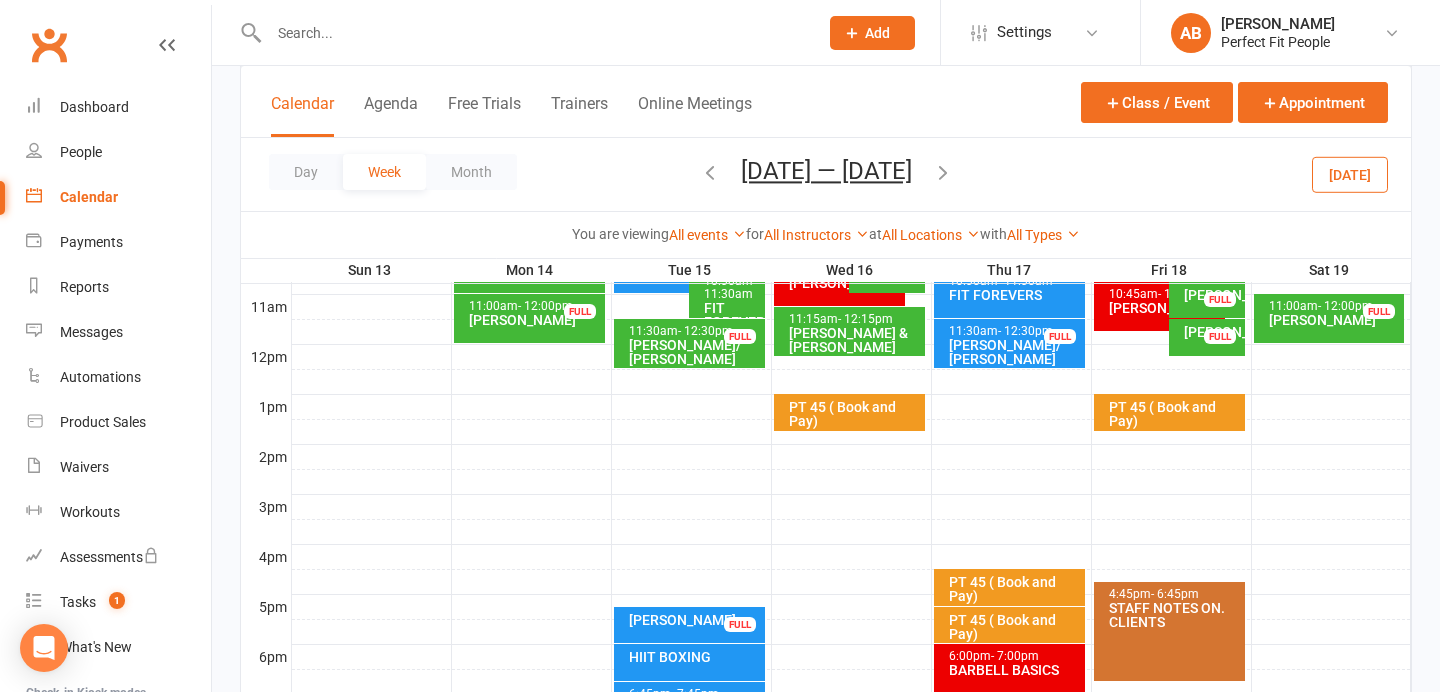 scroll, scrollTop: 639, scrollLeft: 0, axis: vertical 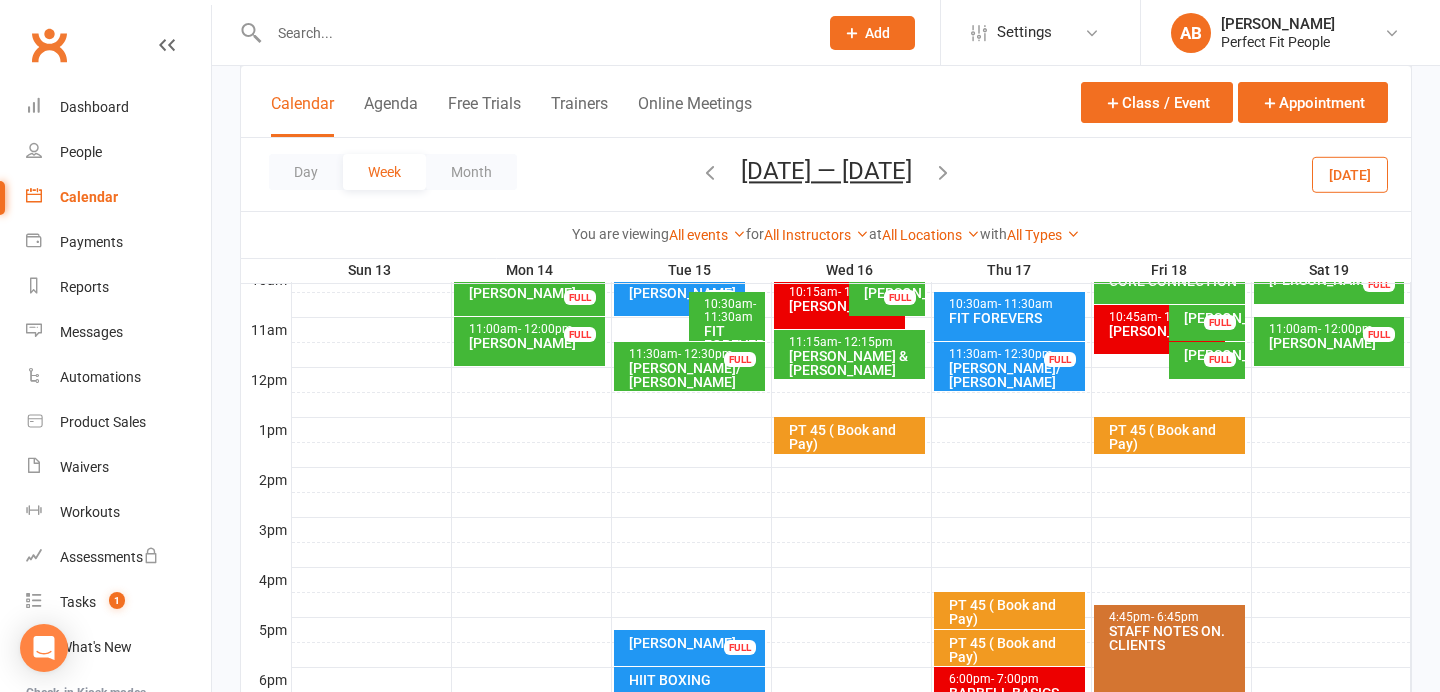 click on "[PERSON_NAME] & [PERSON_NAME]" at bounding box center (854, 363) 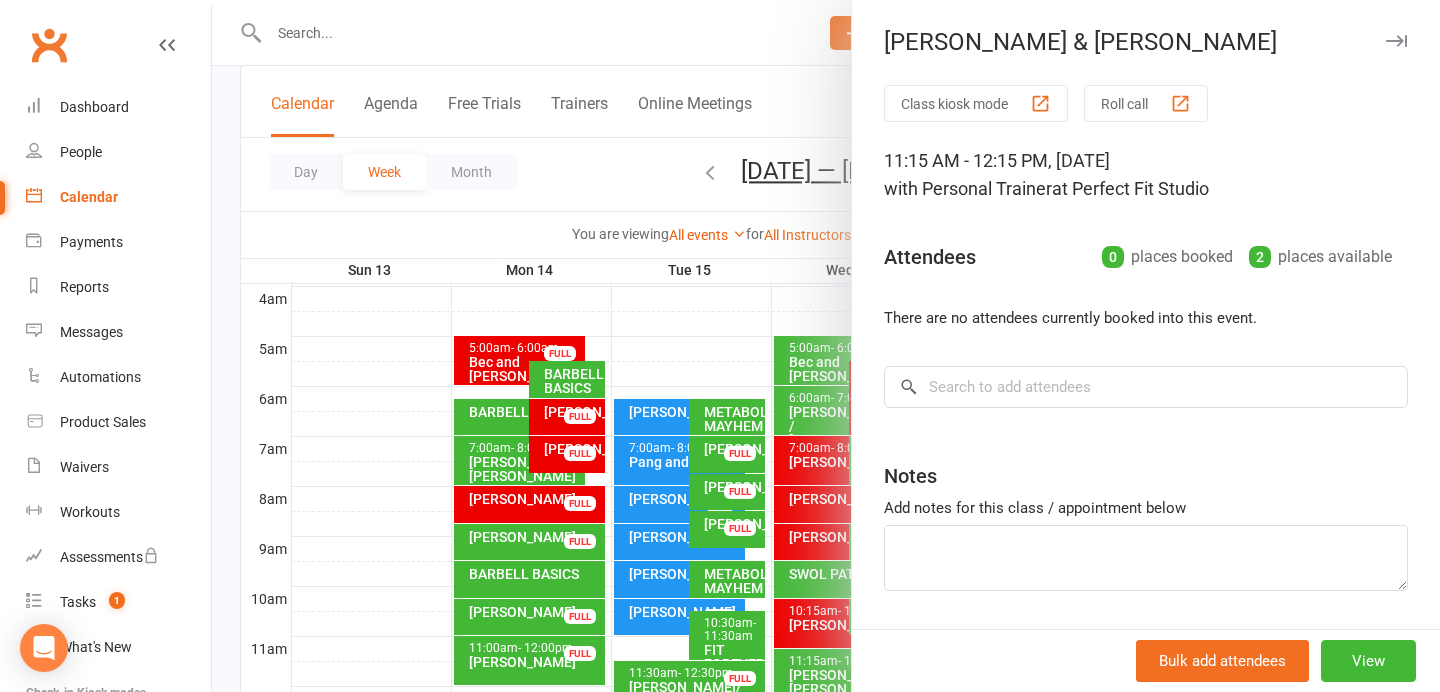 scroll, scrollTop: 197, scrollLeft: 0, axis: vertical 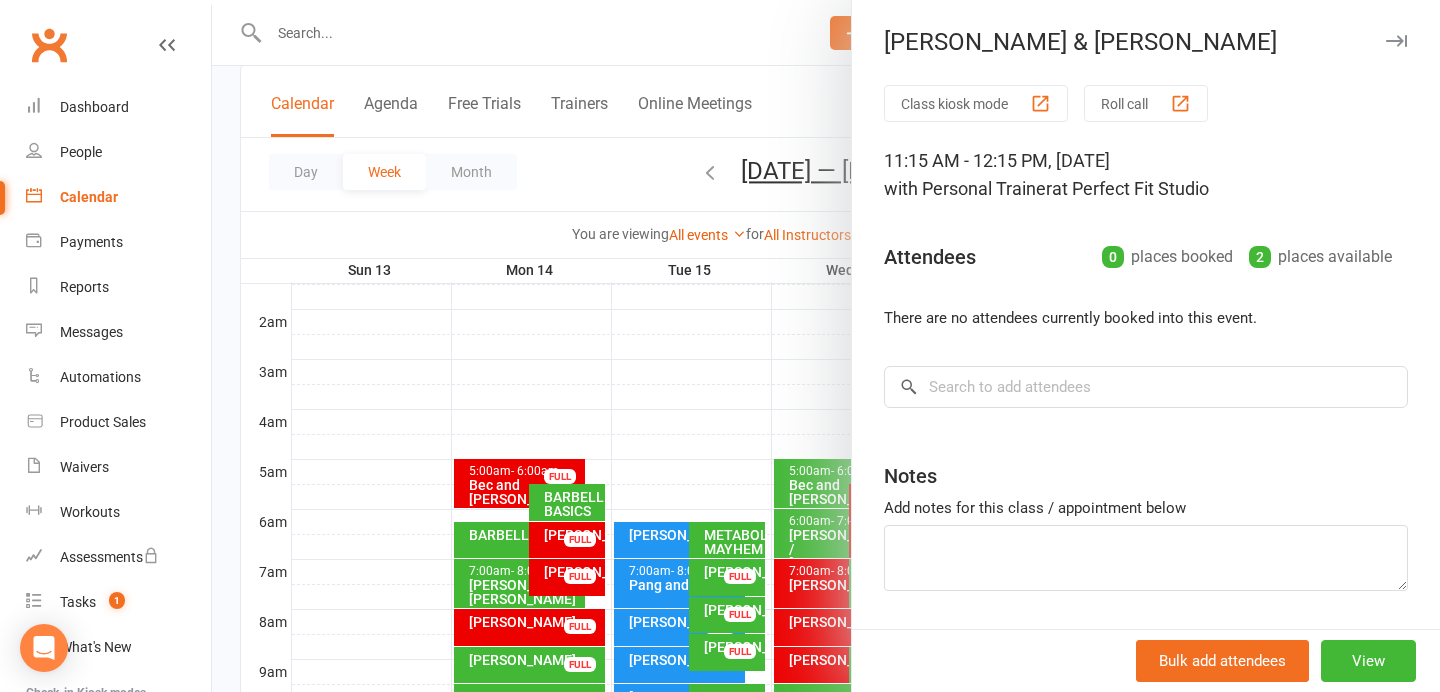 click at bounding box center (1396, 41) 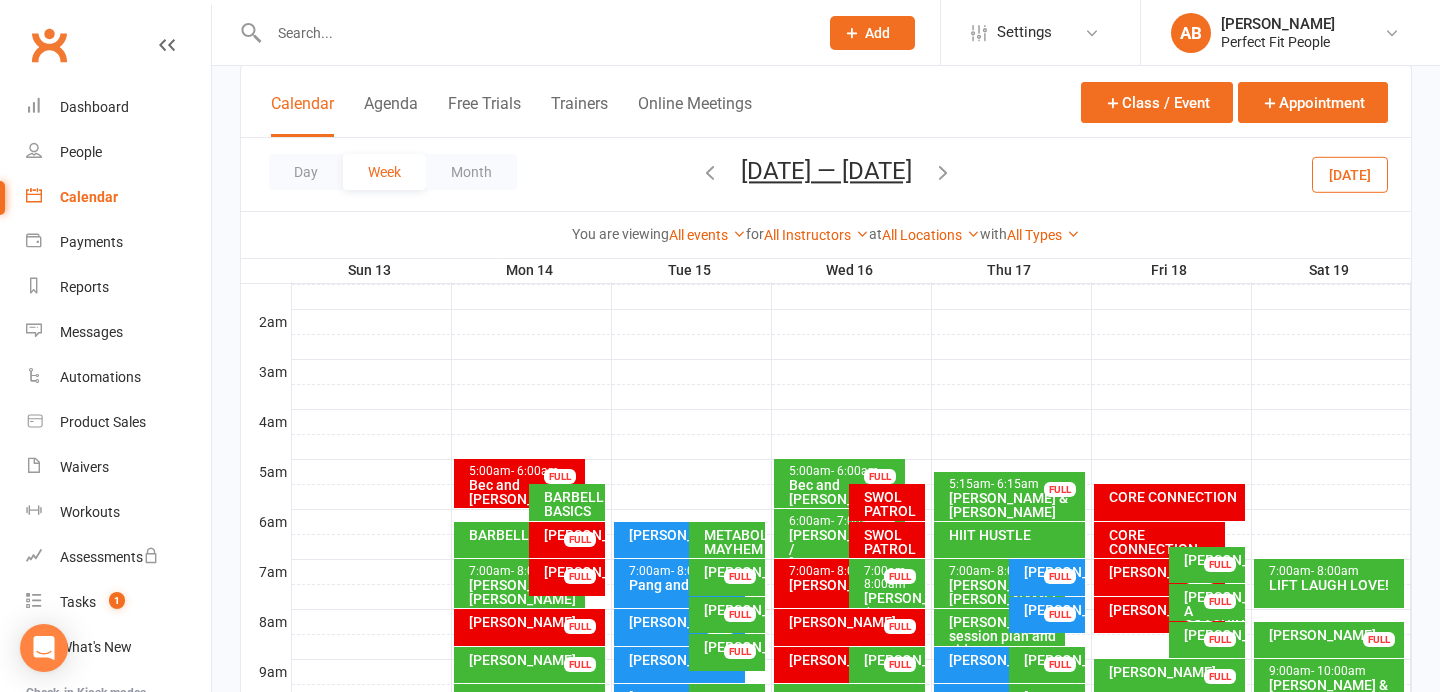 click at bounding box center [943, 172] 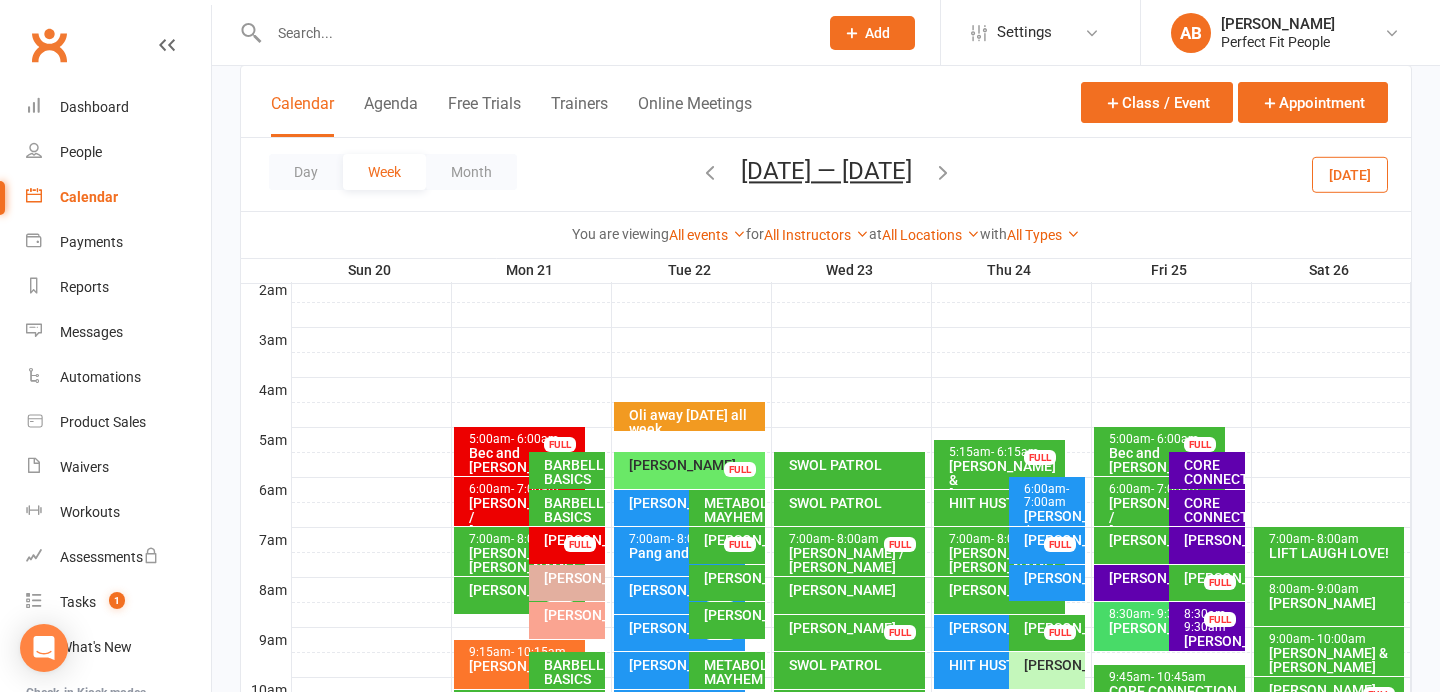 scroll, scrollTop: 183, scrollLeft: 0, axis: vertical 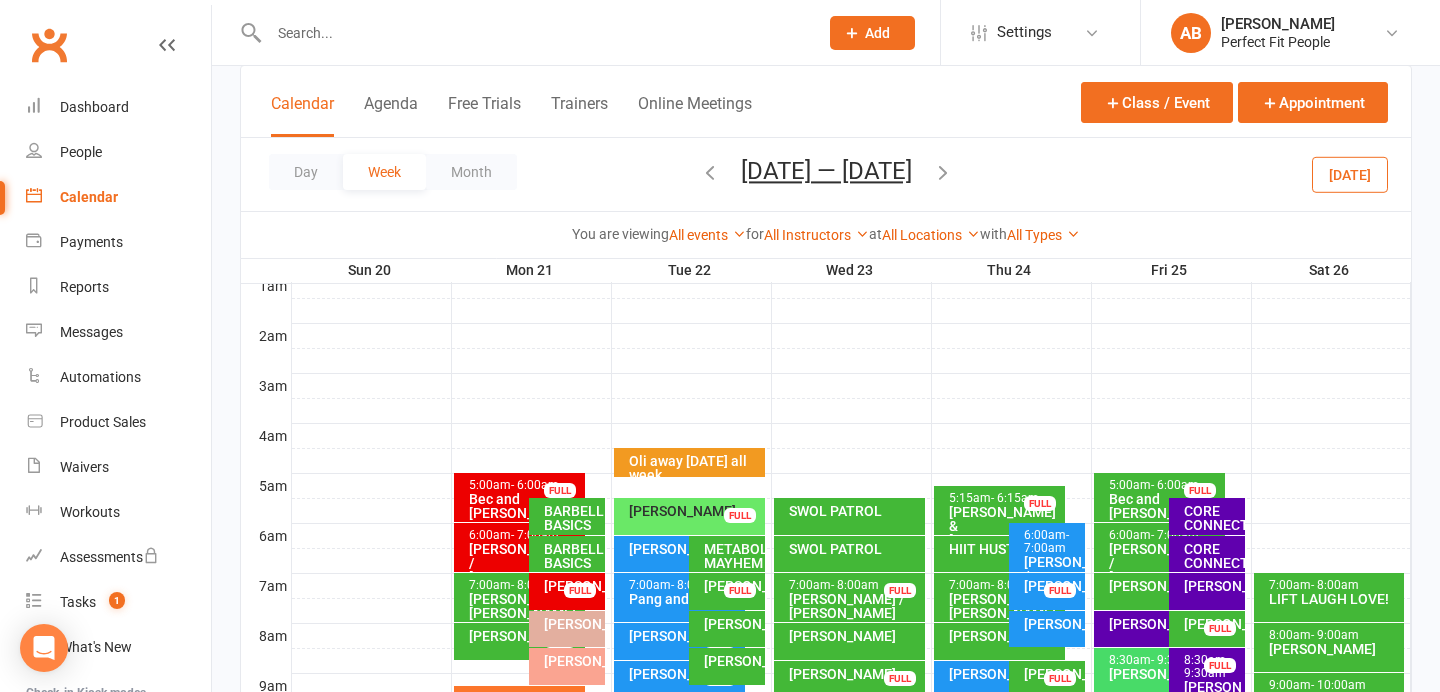 click on "[DATE]" at bounding box center (1350, 174) 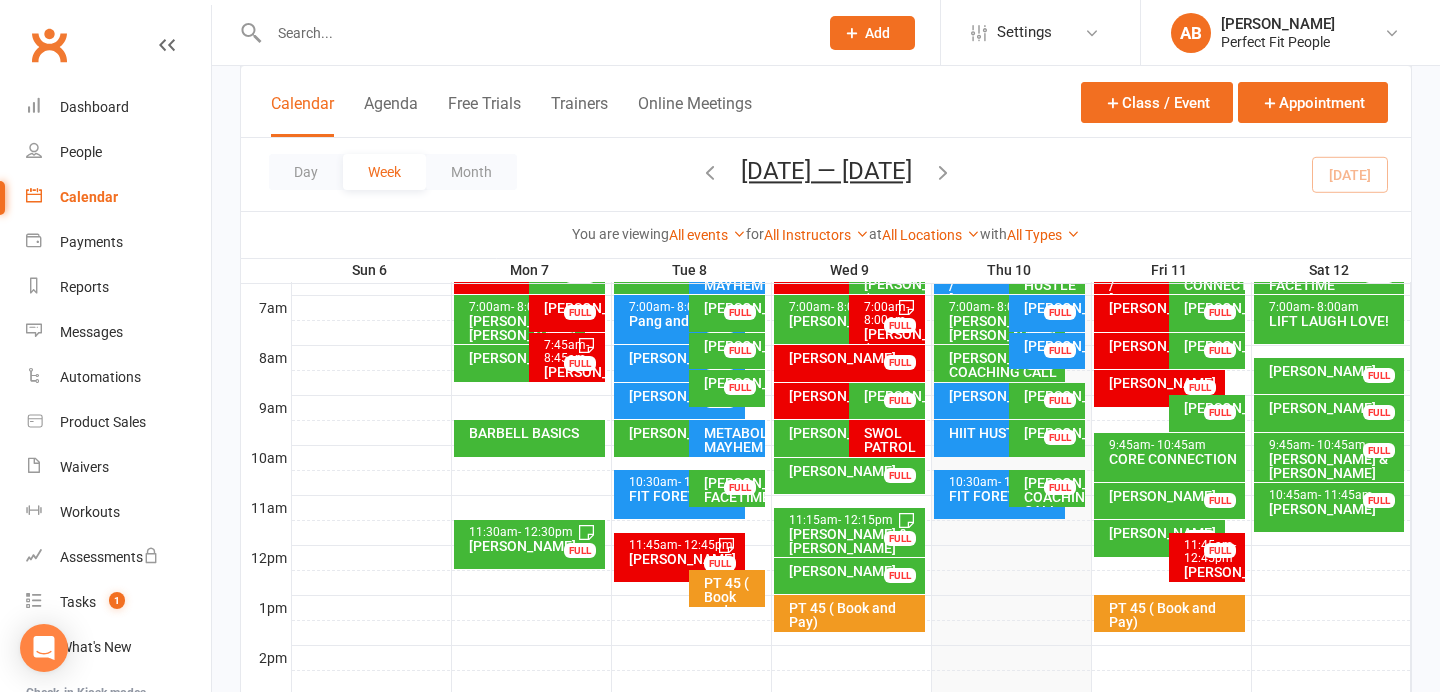 scroll, scrollTop: 460, scrollLeft: 0, axis: vertical 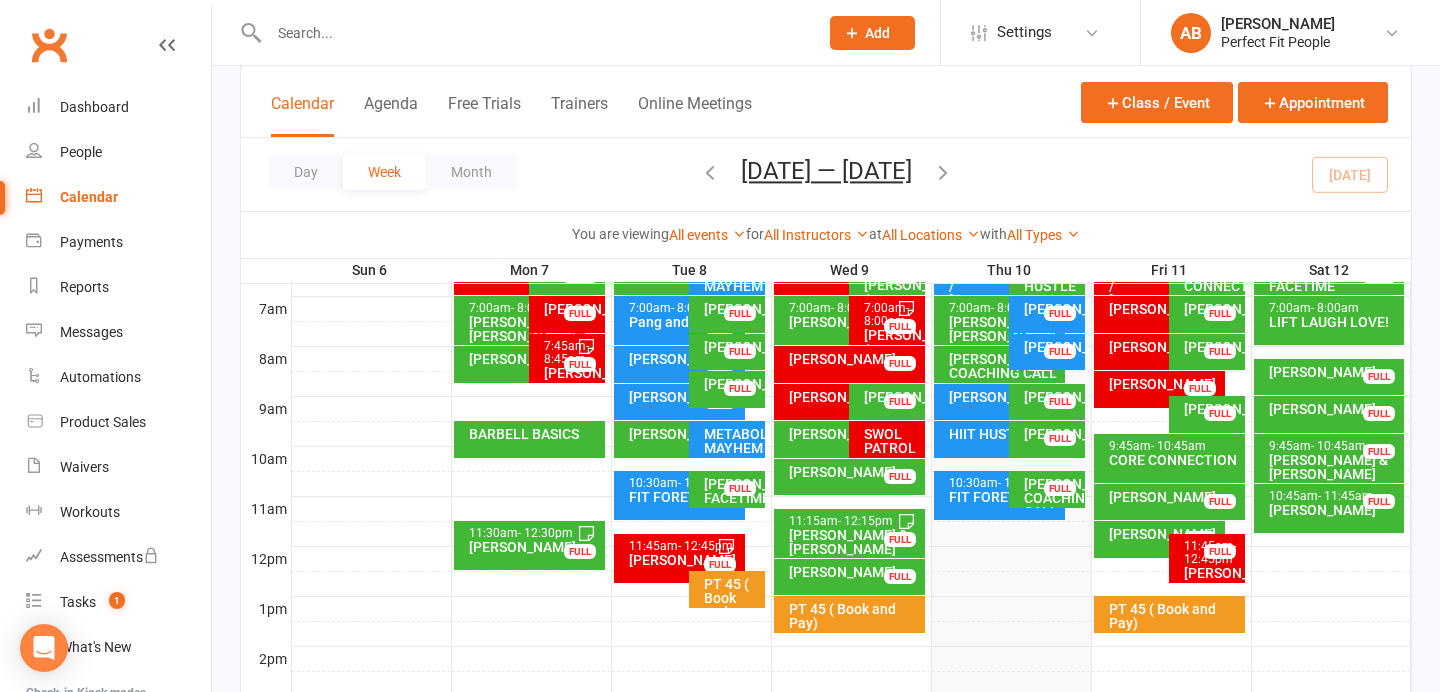 click on "[PERSON_NAME]" at bounding box center (844, 434) 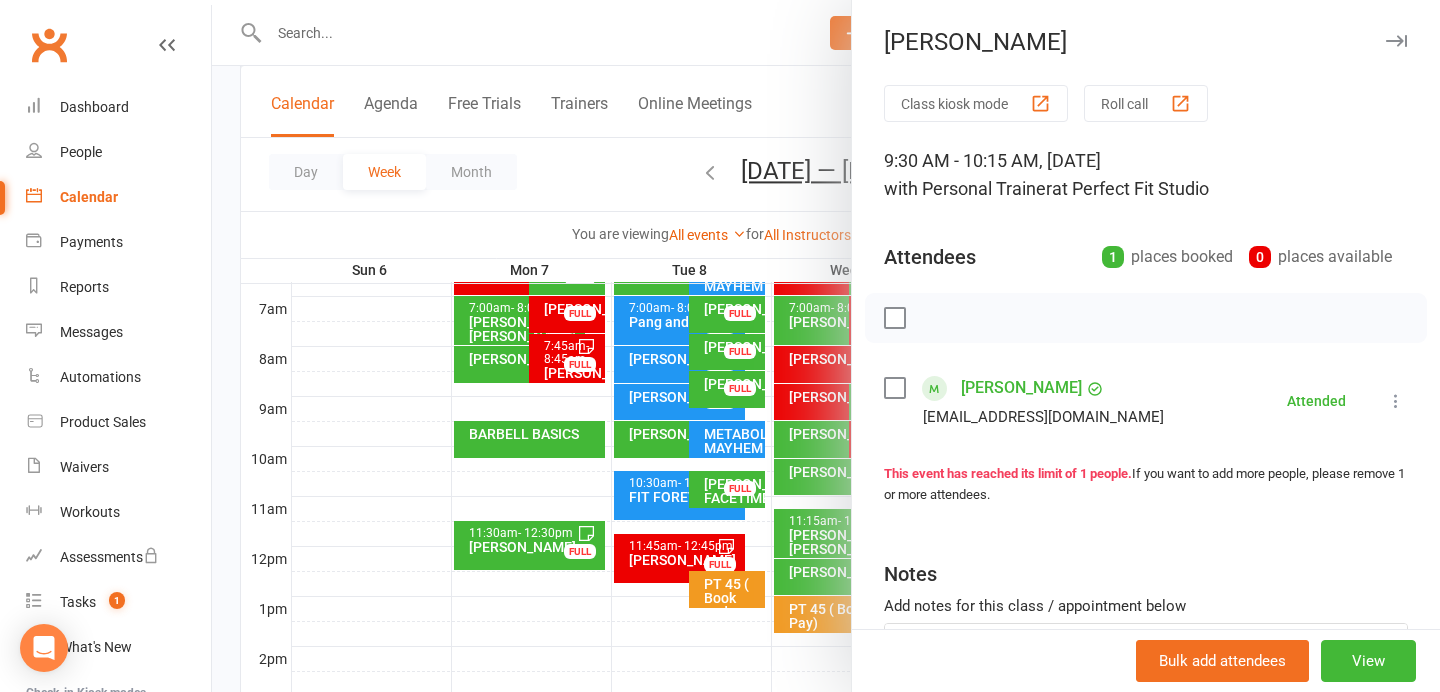 click at bounding box center [1396, 41] 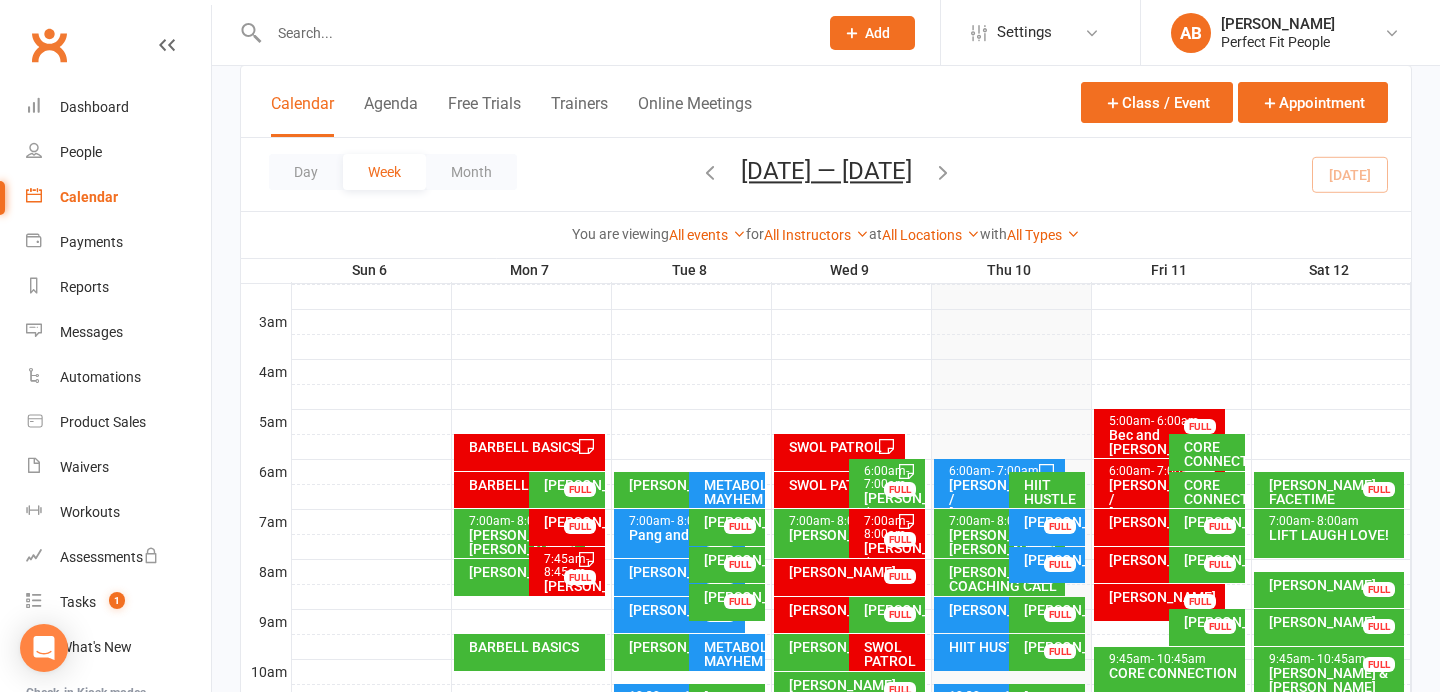 scroll, scrollTop: 240, scrollLeft: 0, axis: vertical 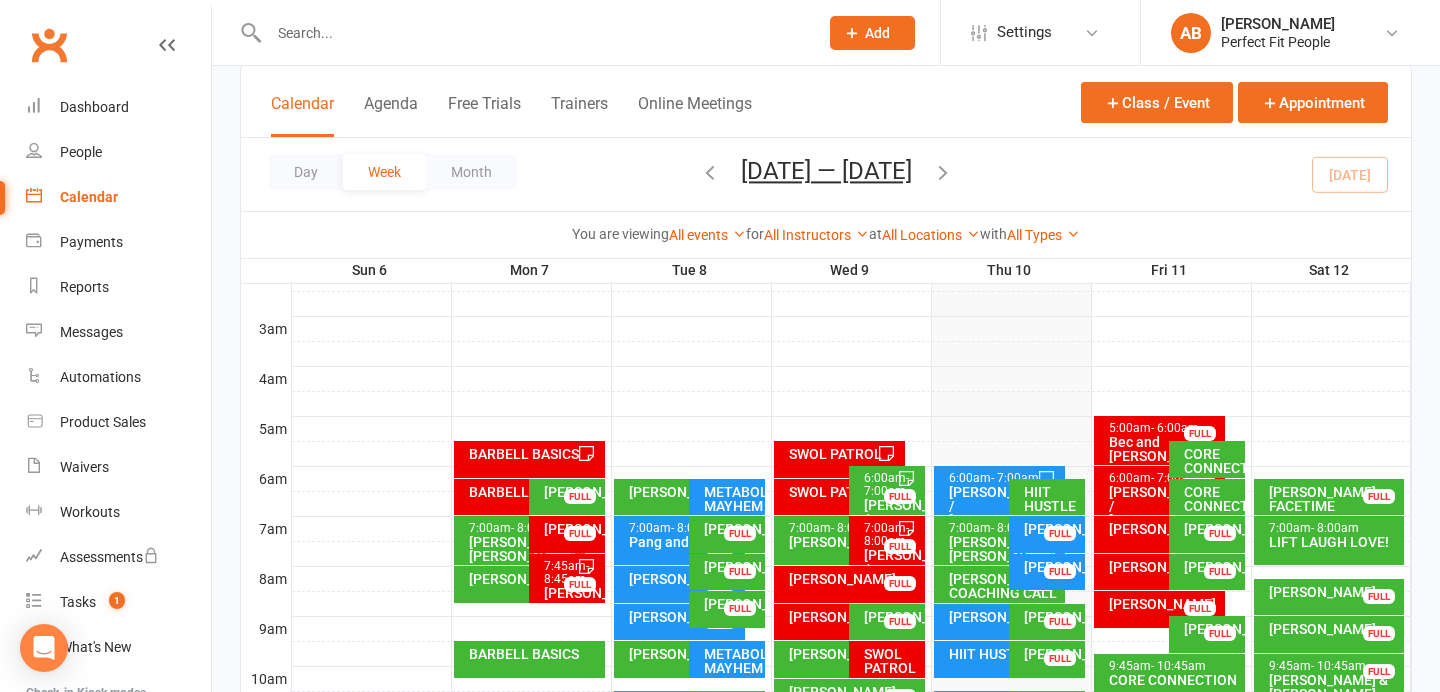 click at bounding box center [943, 172] 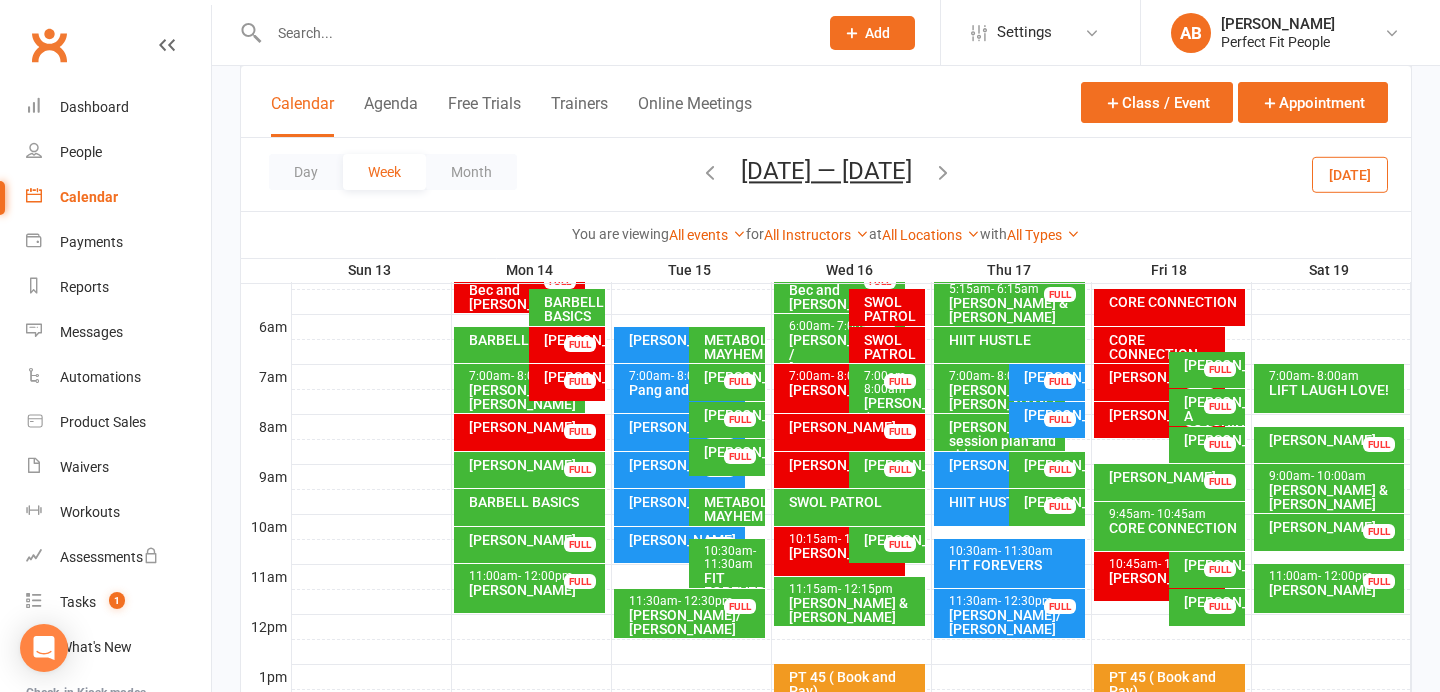 scroll, scrollTop: 388, scrollLeft: 0, axis: vertical 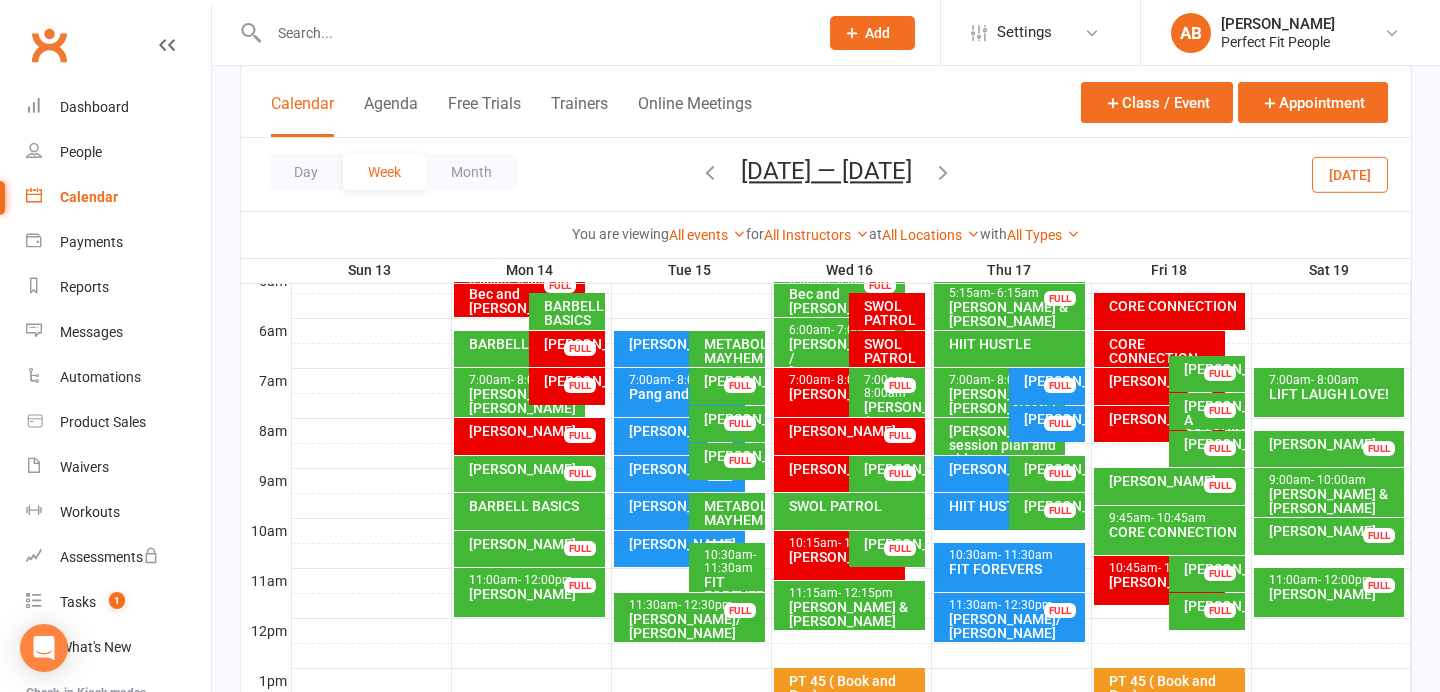 click on "Geoff Croshaw FULL" at bounding box center [839, 474] 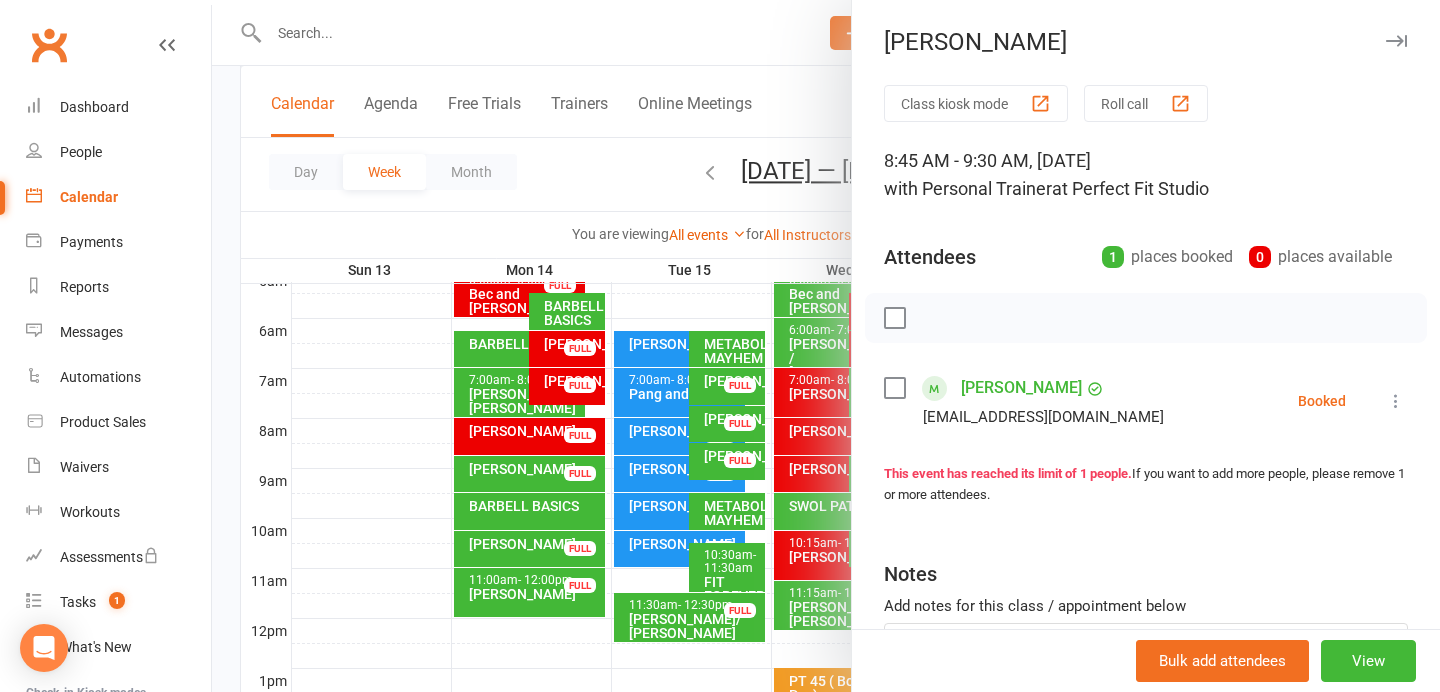 click at bounding box center (1396, 41) 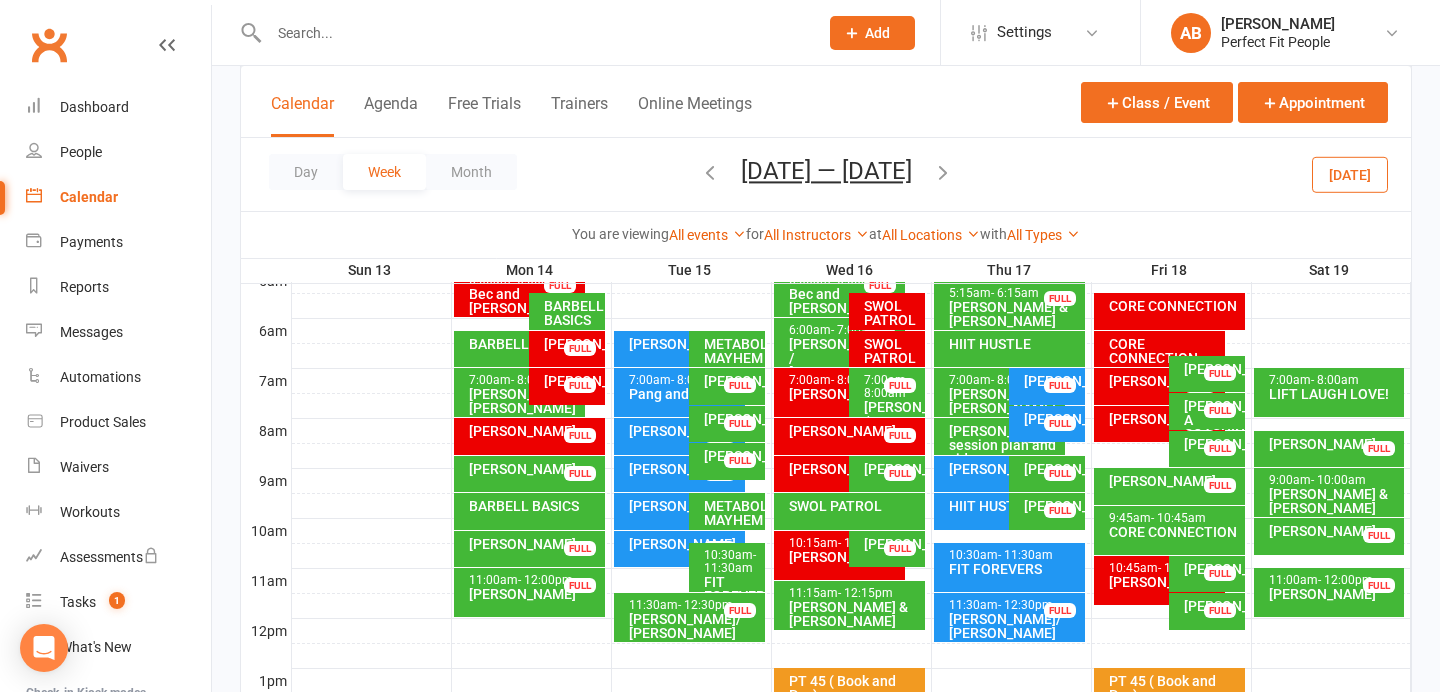 scroll, scrollTop: 351, scrollLeft: 0, axis: vertical 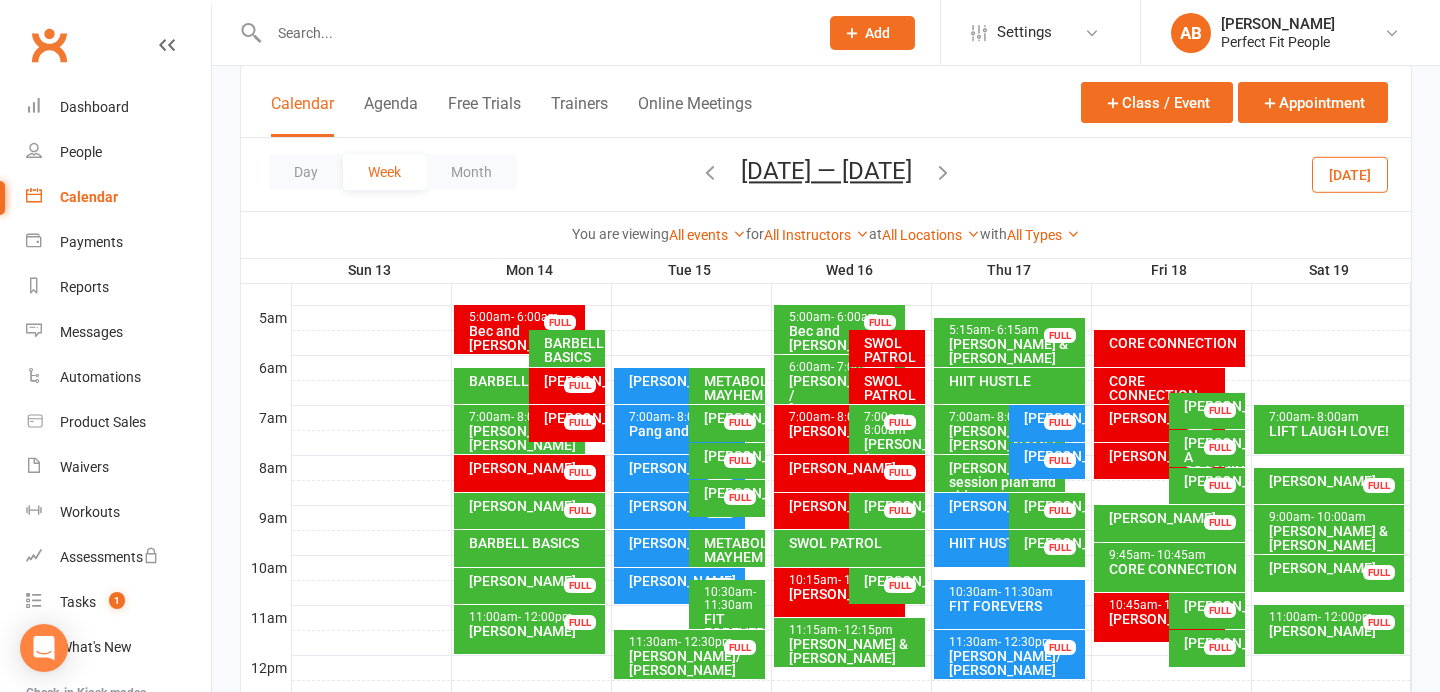 click on "[PERSON_NAME]/ [PERSON_NAME]" at bounding box center (1004, 438) 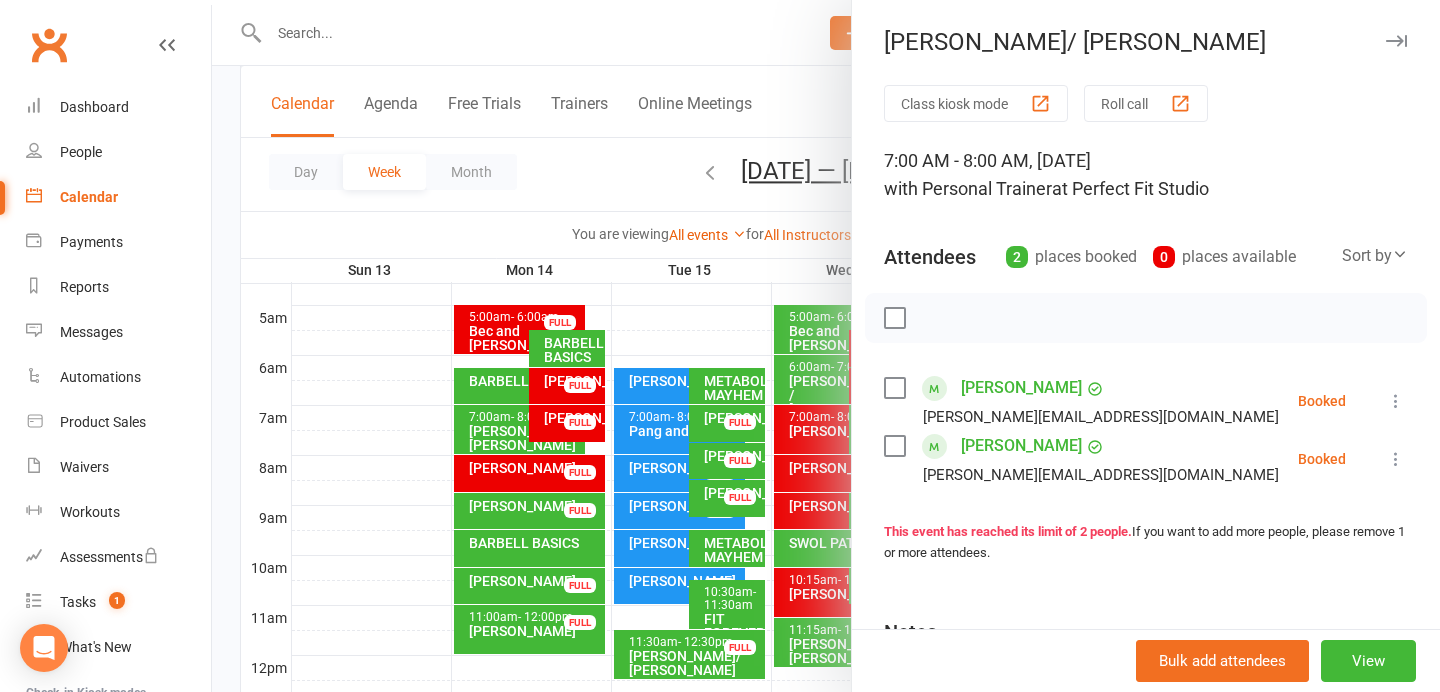 click at bounding box center (1396, 41) 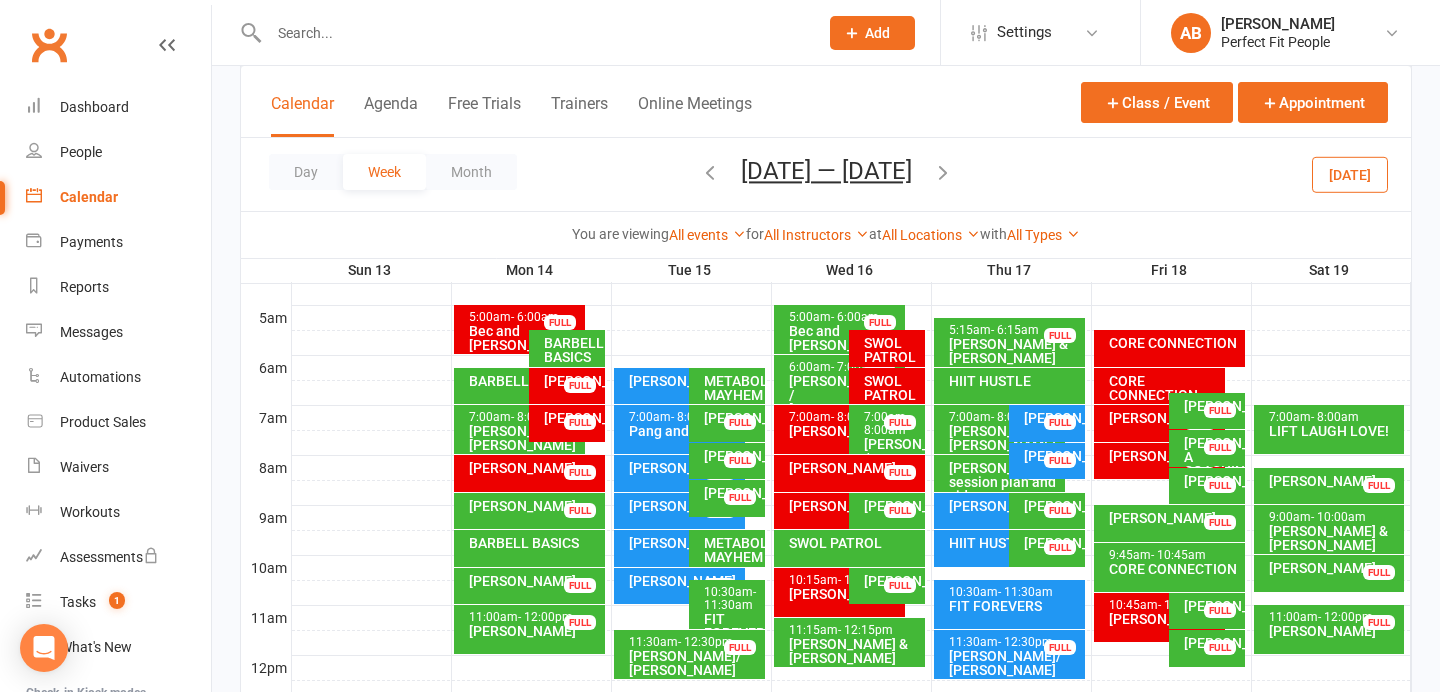 click on "Peta Torkington FULL" at bounding box center (999, 511) 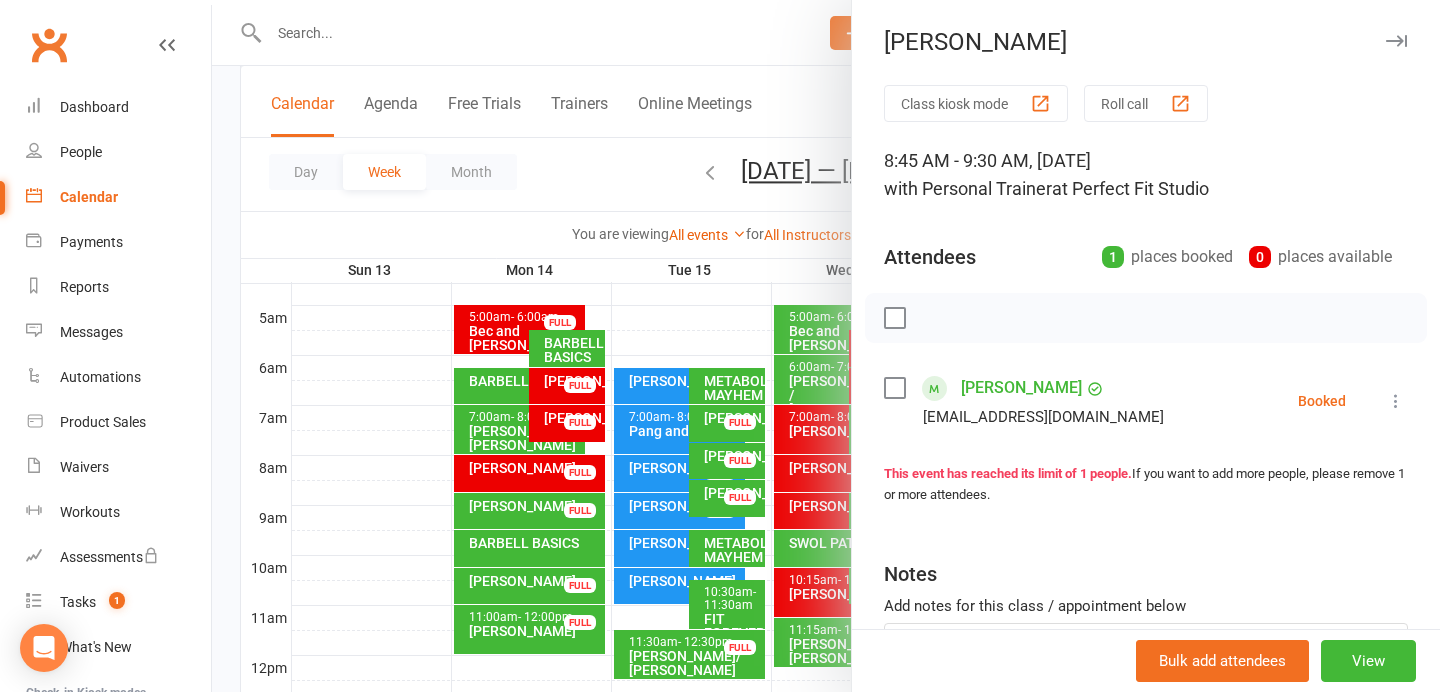 click at bounding box center [1396, 41] 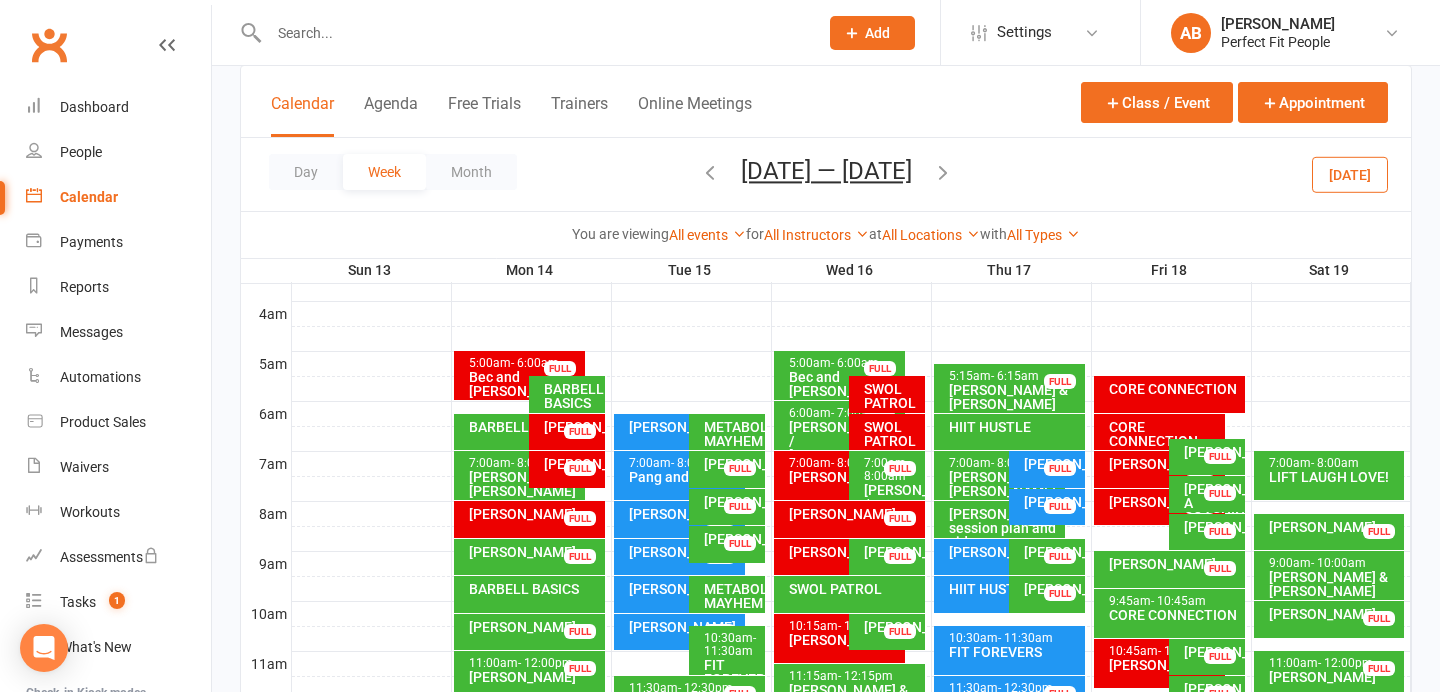 scroll, scrollTop: 329, scrollLeft: 0, axis: vertical 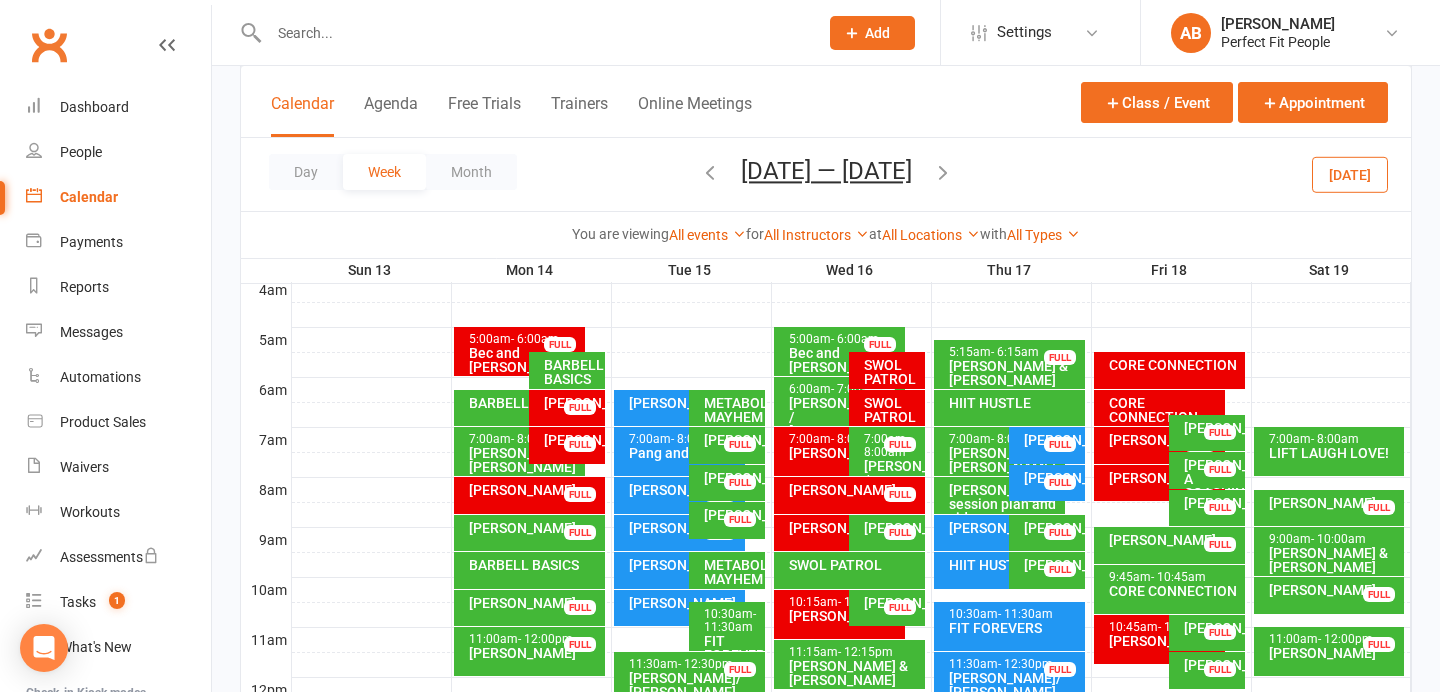click on "[PERSON_NAME]" at bounding box center (1164, 440) 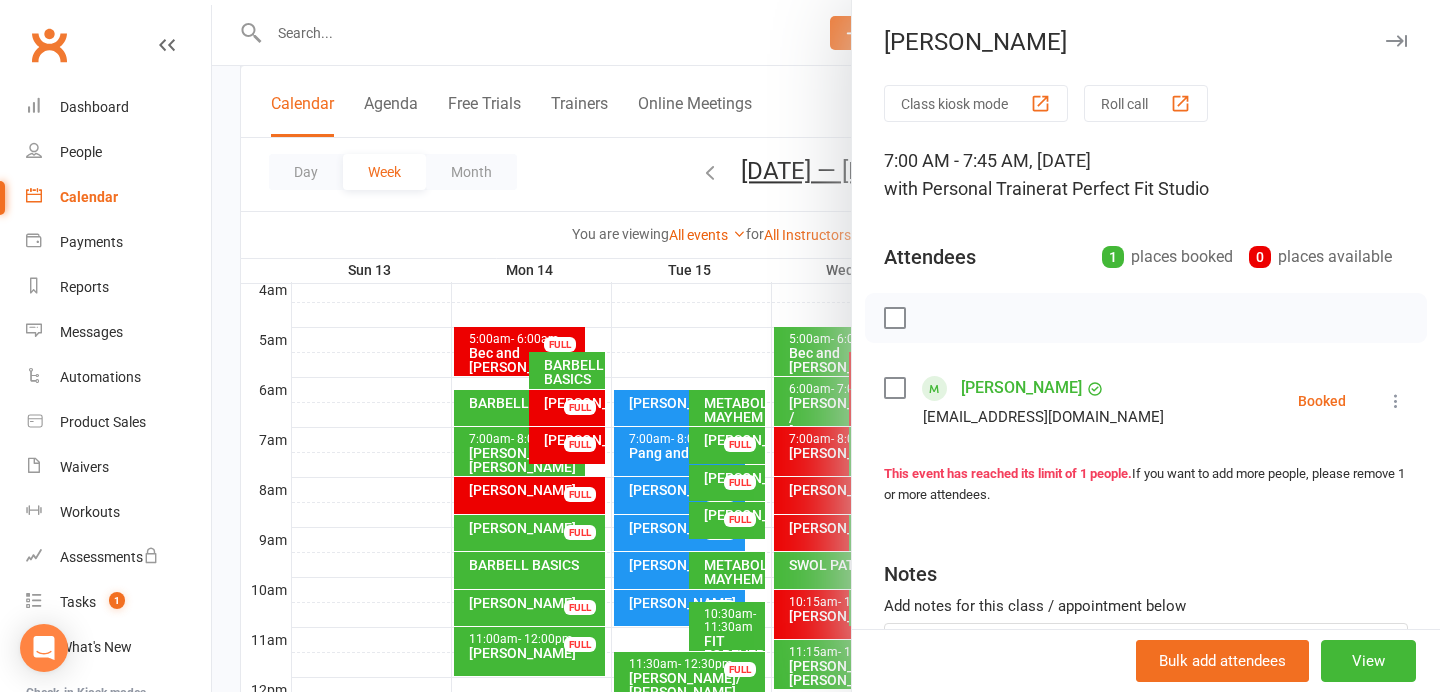 click at bounding box center (1396, 41) 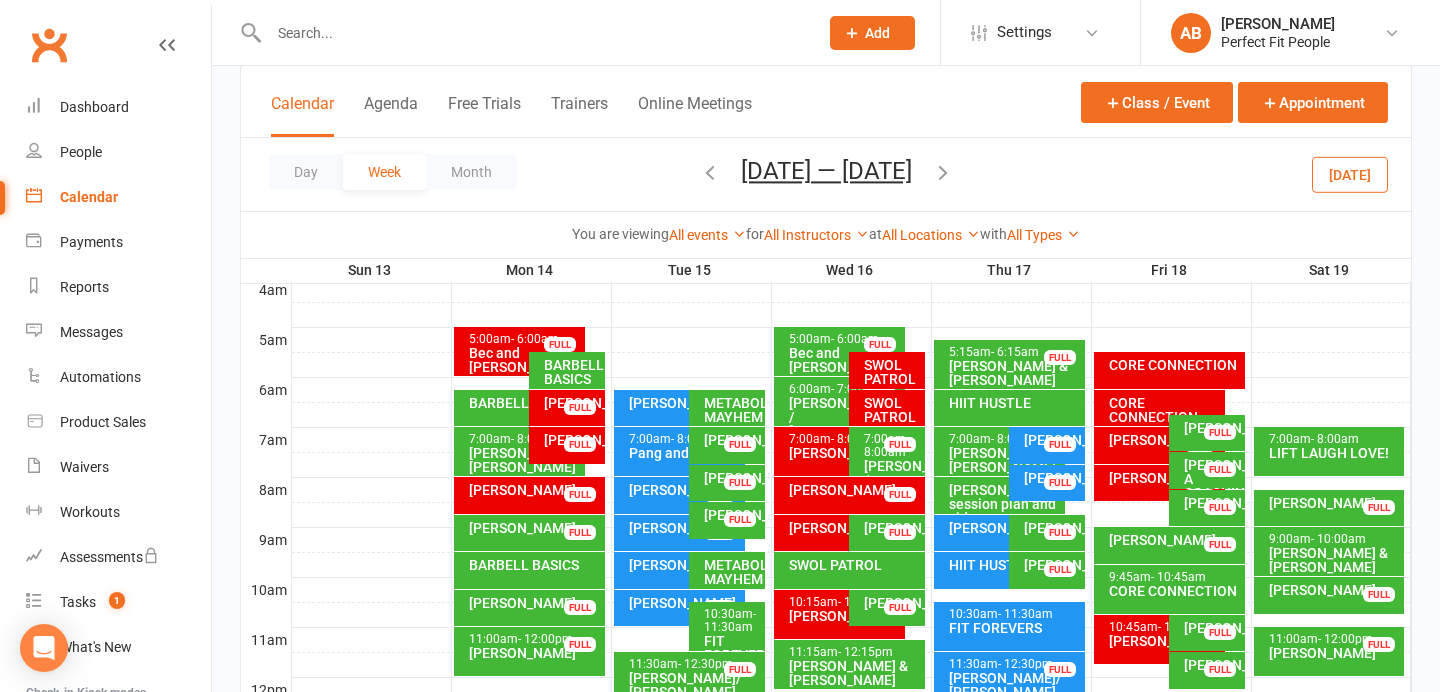 click on "[PERSON_NAME]" at bounding box center (1164, 478) 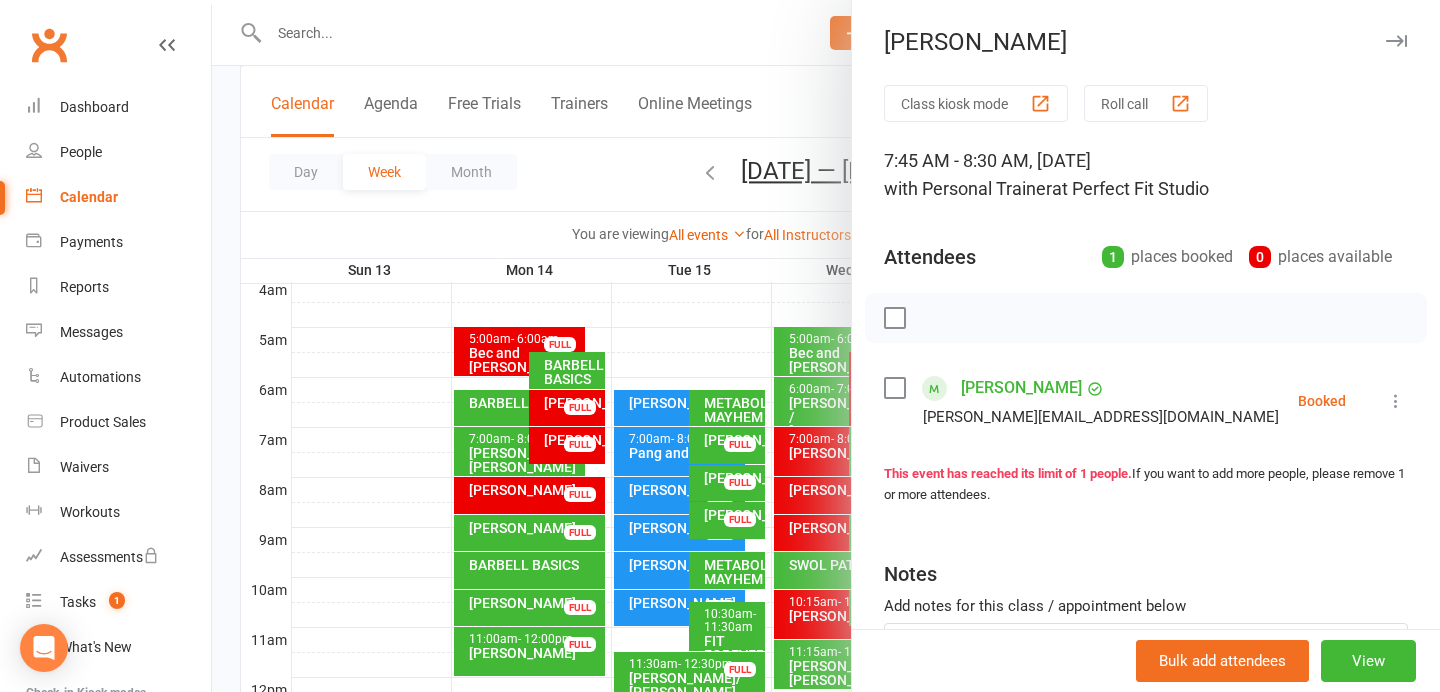 click at bounding box center [1396, 41] 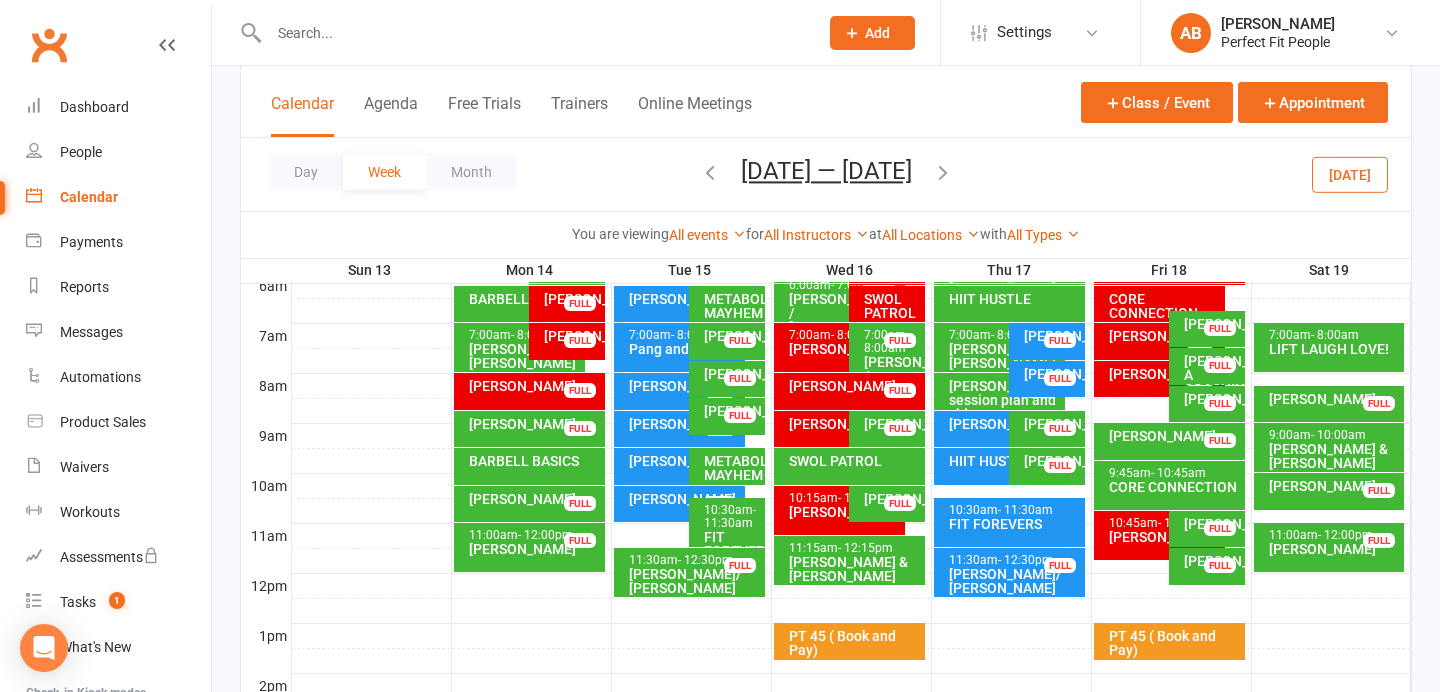 scroll, scrollTop: 0, scrollLeft: 0, axis: both 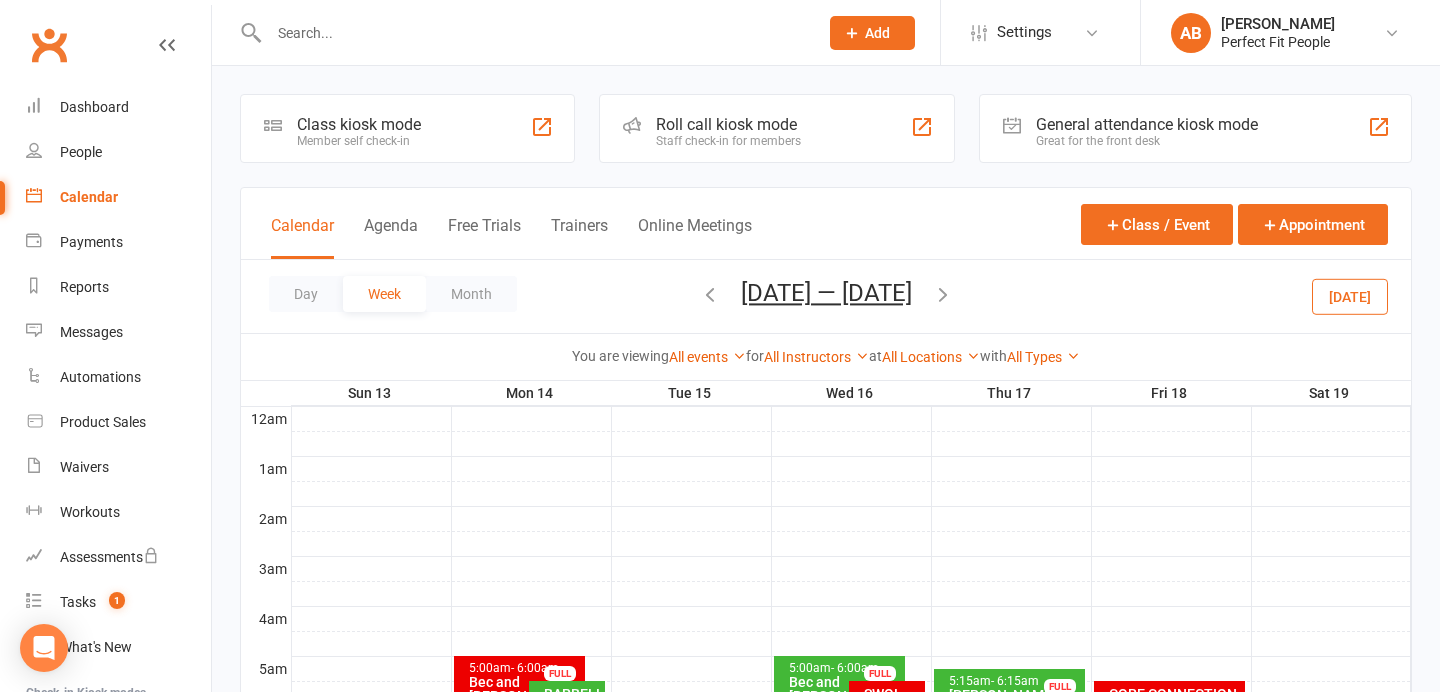 click at bounding box center [943, 294] 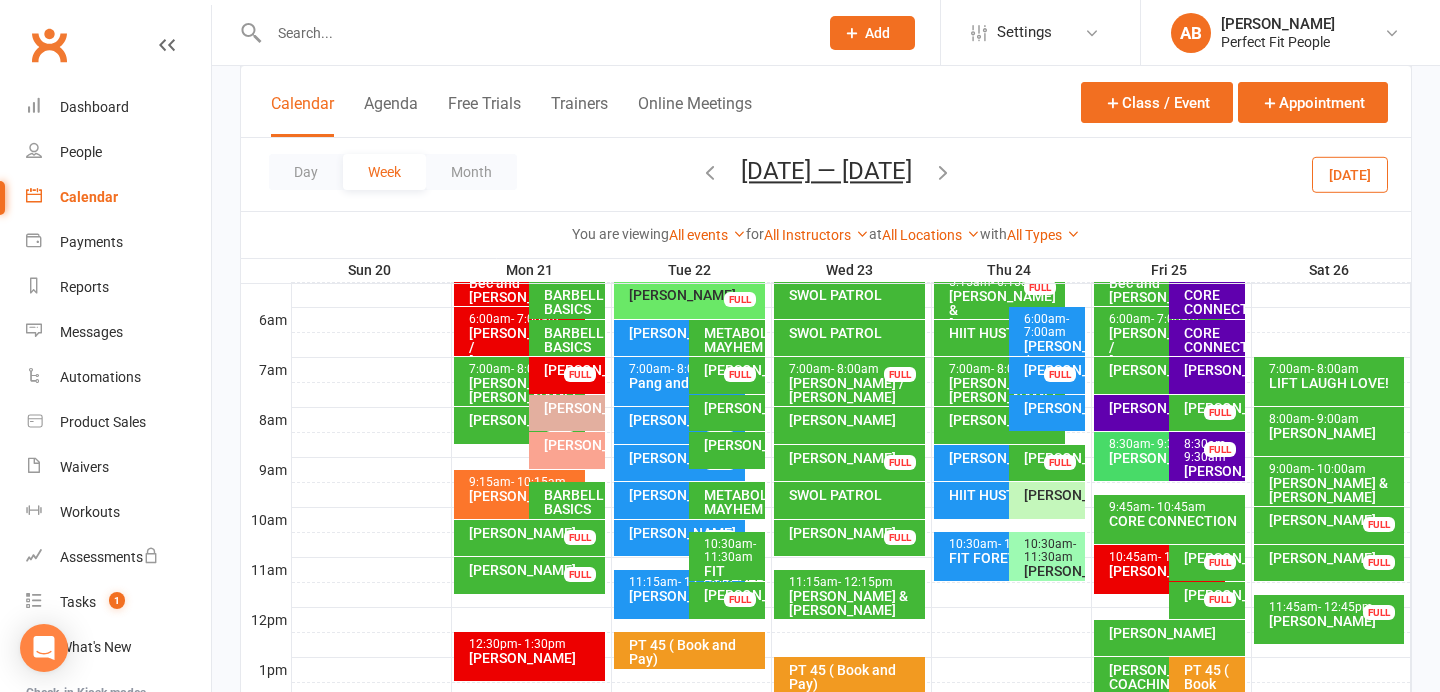 scroll, scrollTop: 397, scrollLeft: 0, axis: vertical 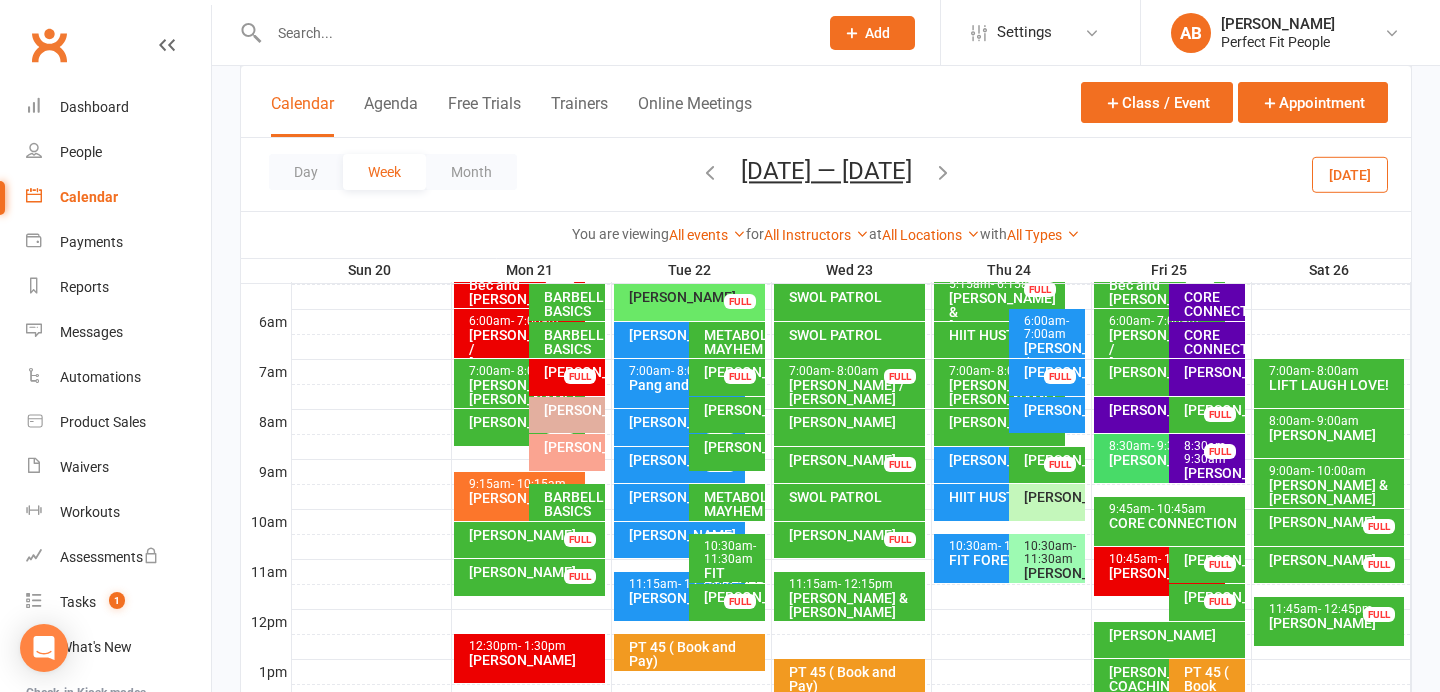 click on "[DATE]" at bounding box center [1350, 174] 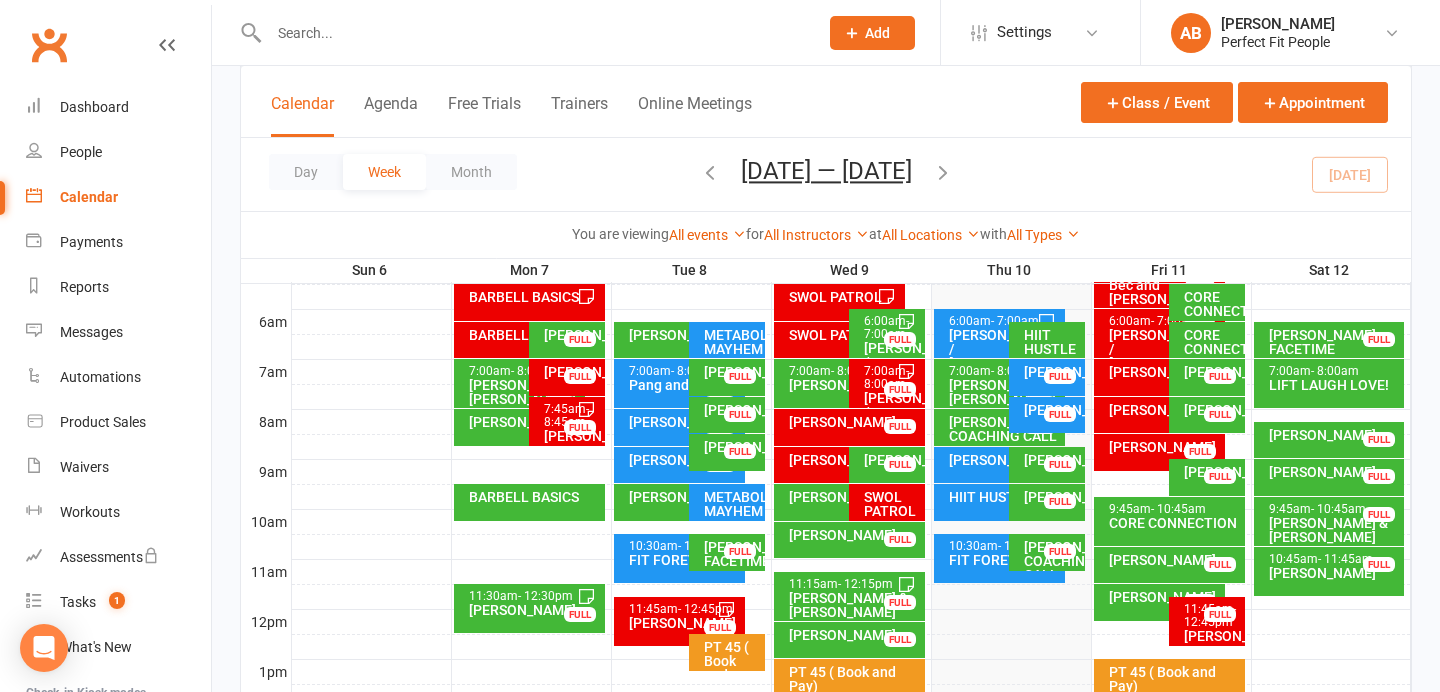 scroll, scrollTop: 397, scrollLeft: 0, axis: vertical 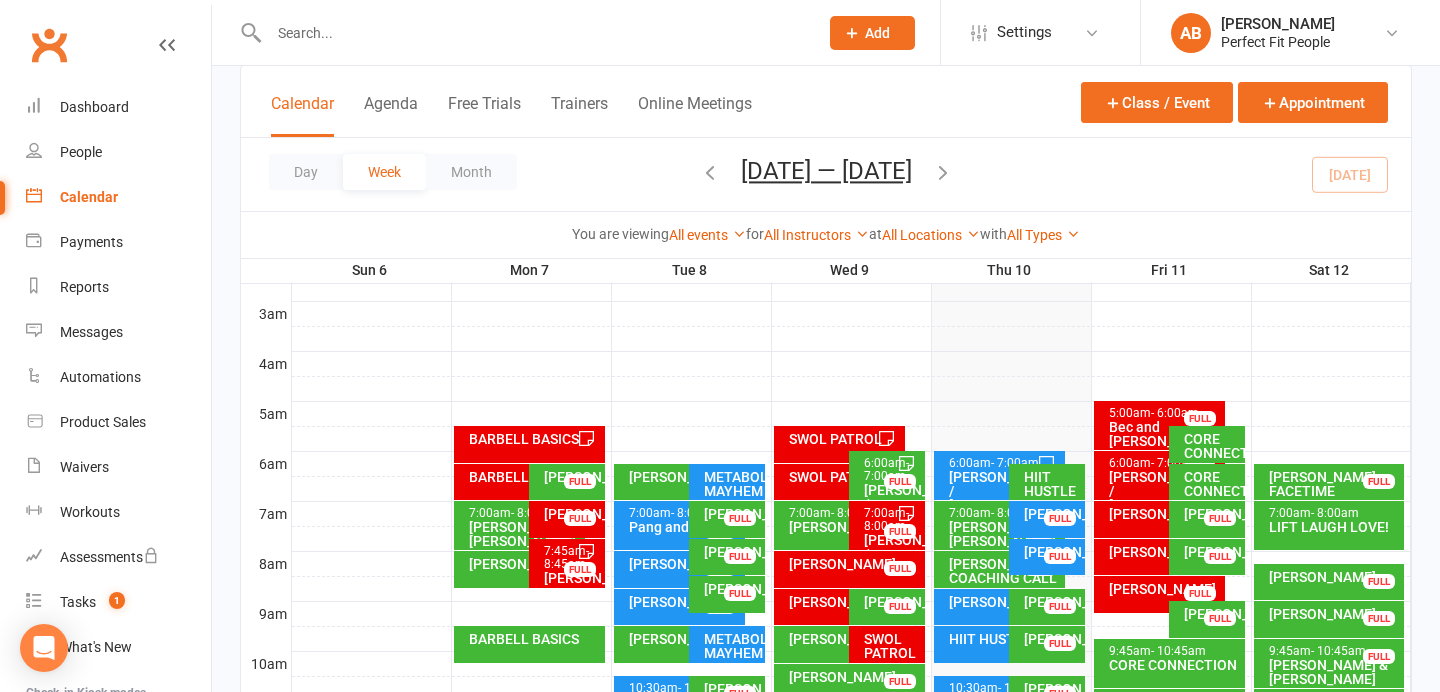 click on "CORE CONNECTION" at bounding box center [1212, 446] 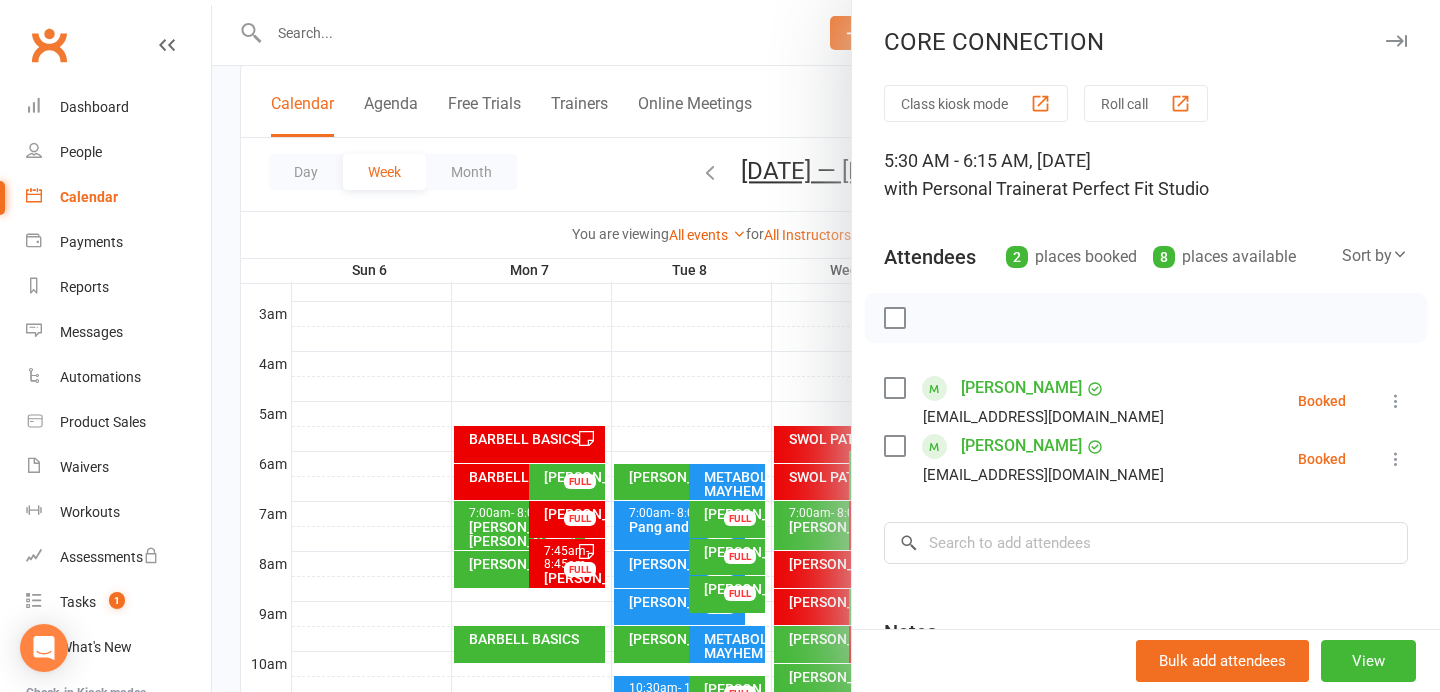 click at bounding box center (1396, 41) 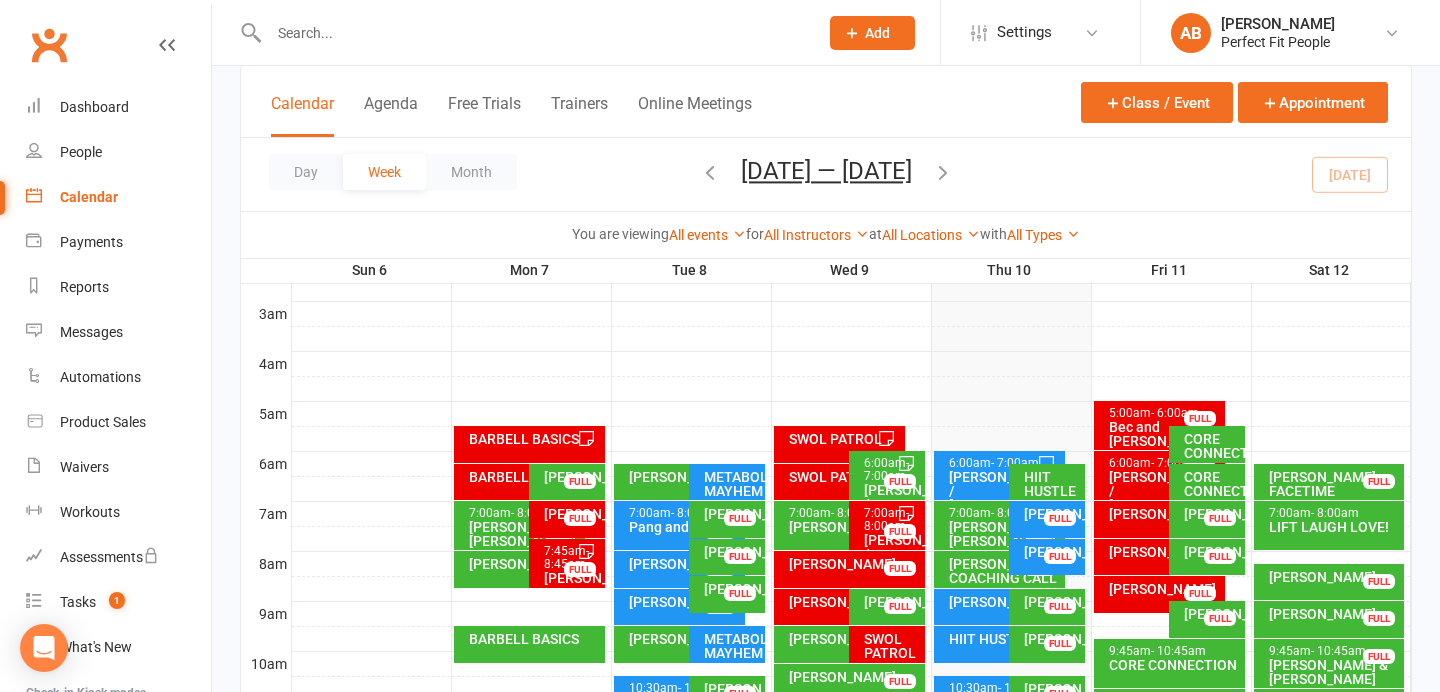 click on "CORE CONNECTION" at bounding box center [1212, 484] 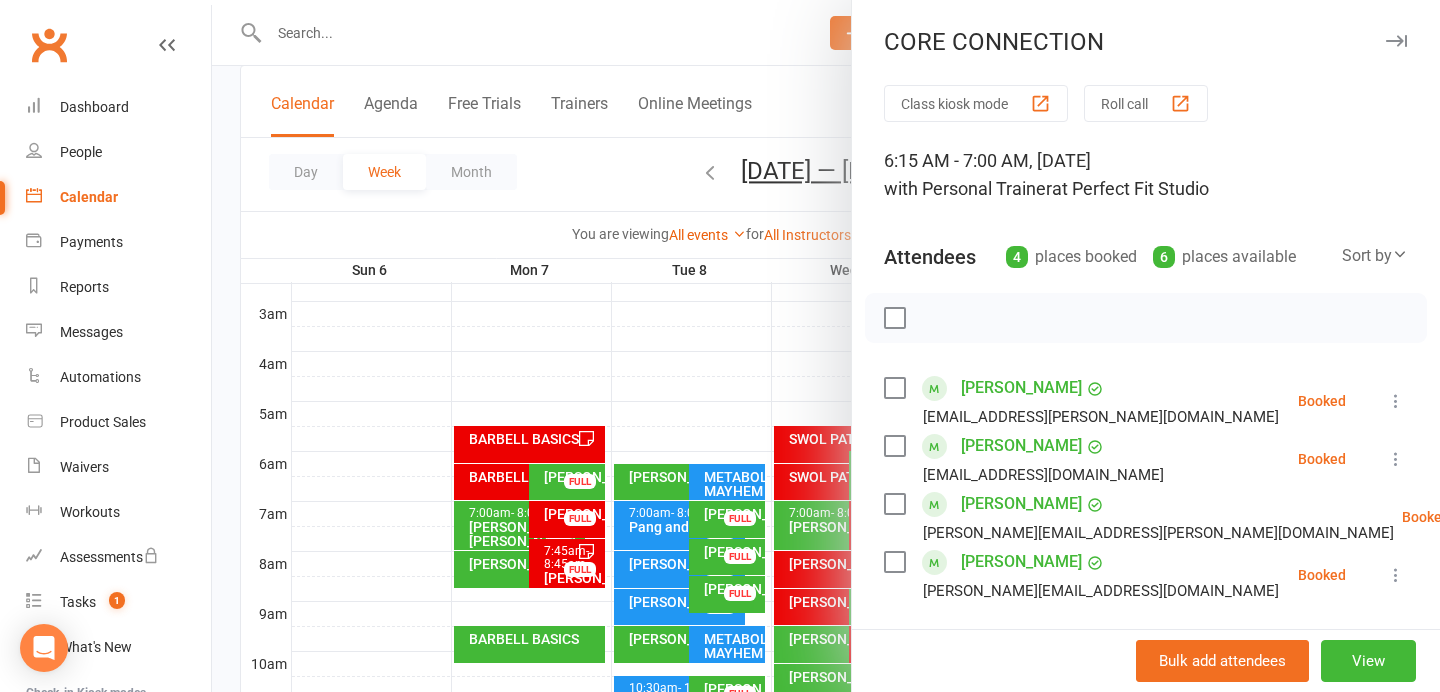 click at bounding box center [1396, 41] 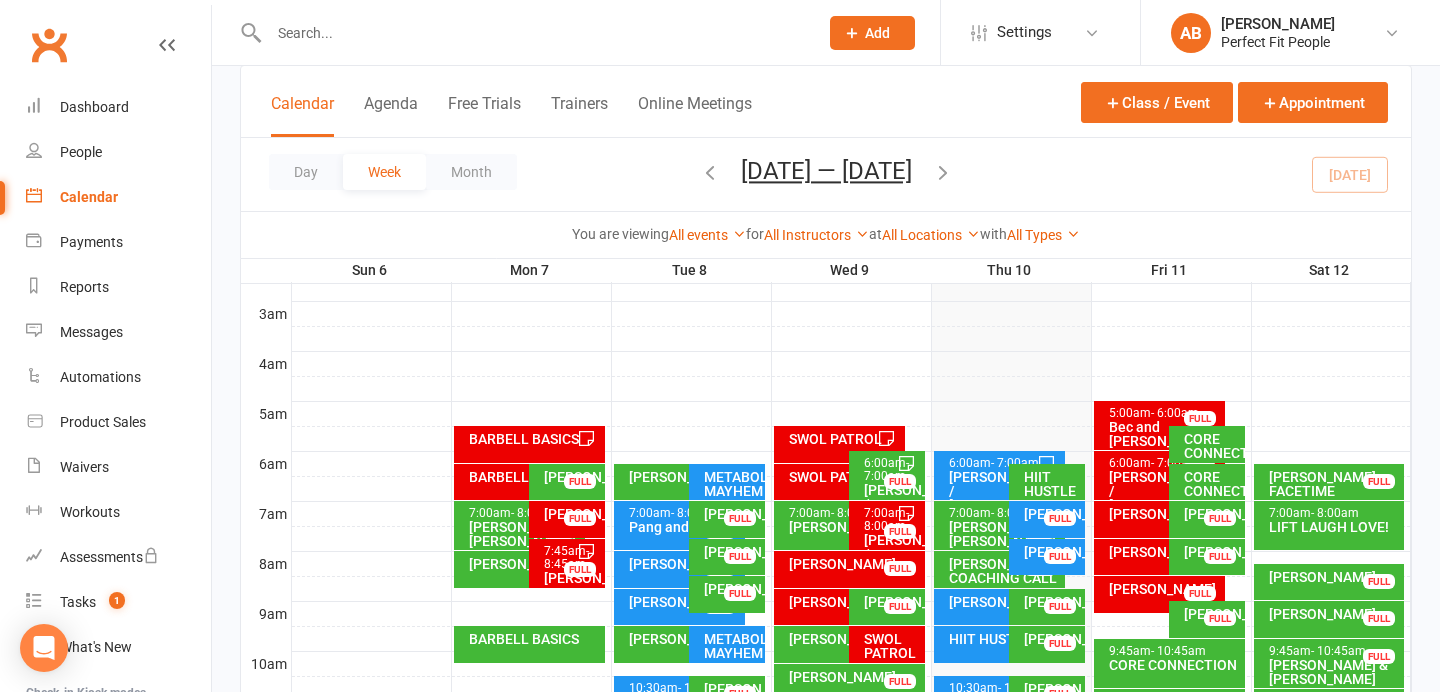 scroll, scrollTop: 320, scrollLeft: 0, axis: vertical 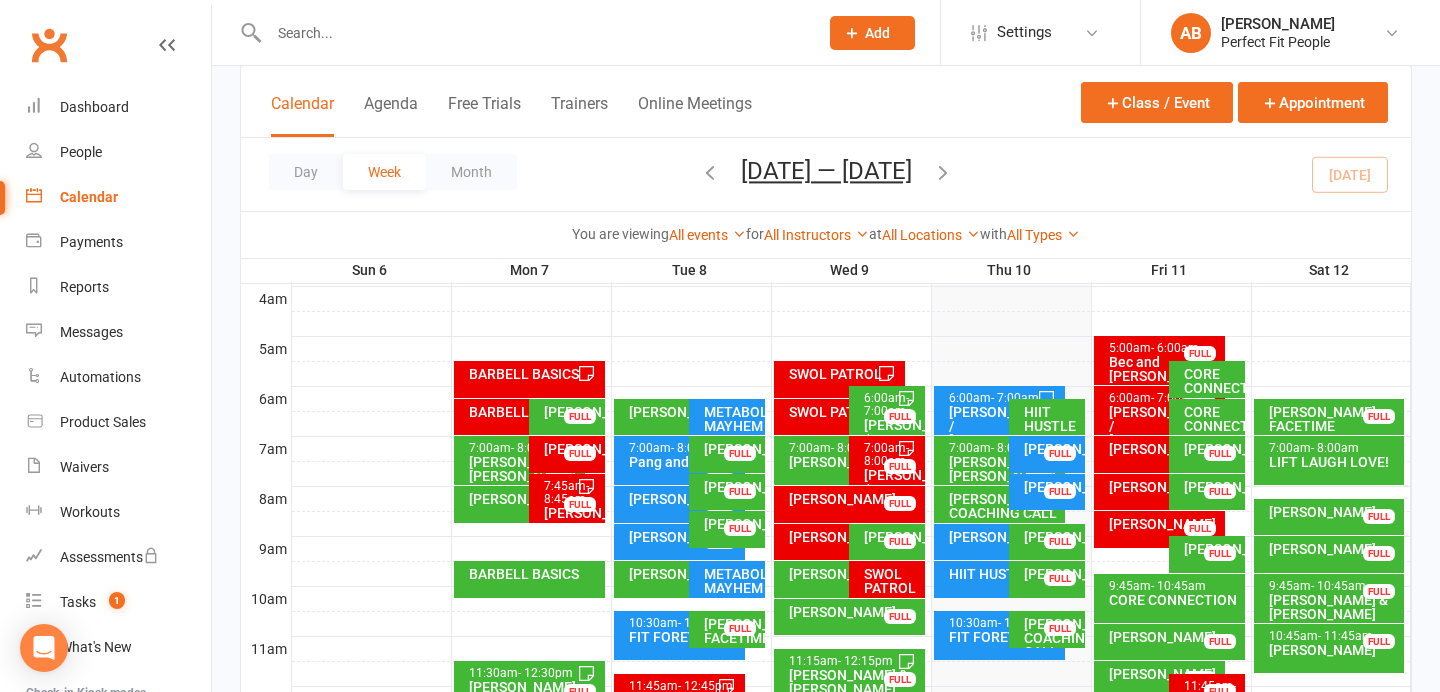 click on "CORE CONNECTION" at bounding box center [1212, 419] 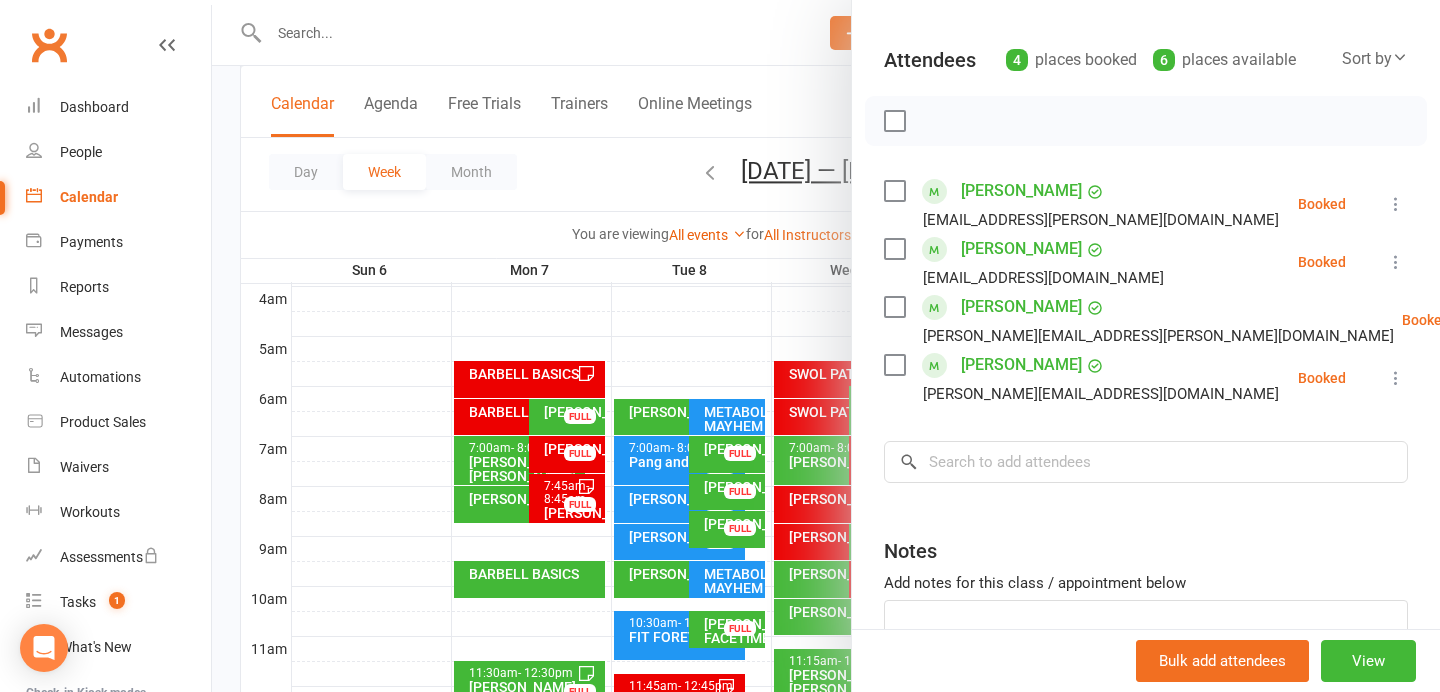 scroll, scrollTop: 207, scrollLeft: 0, axis: vertical 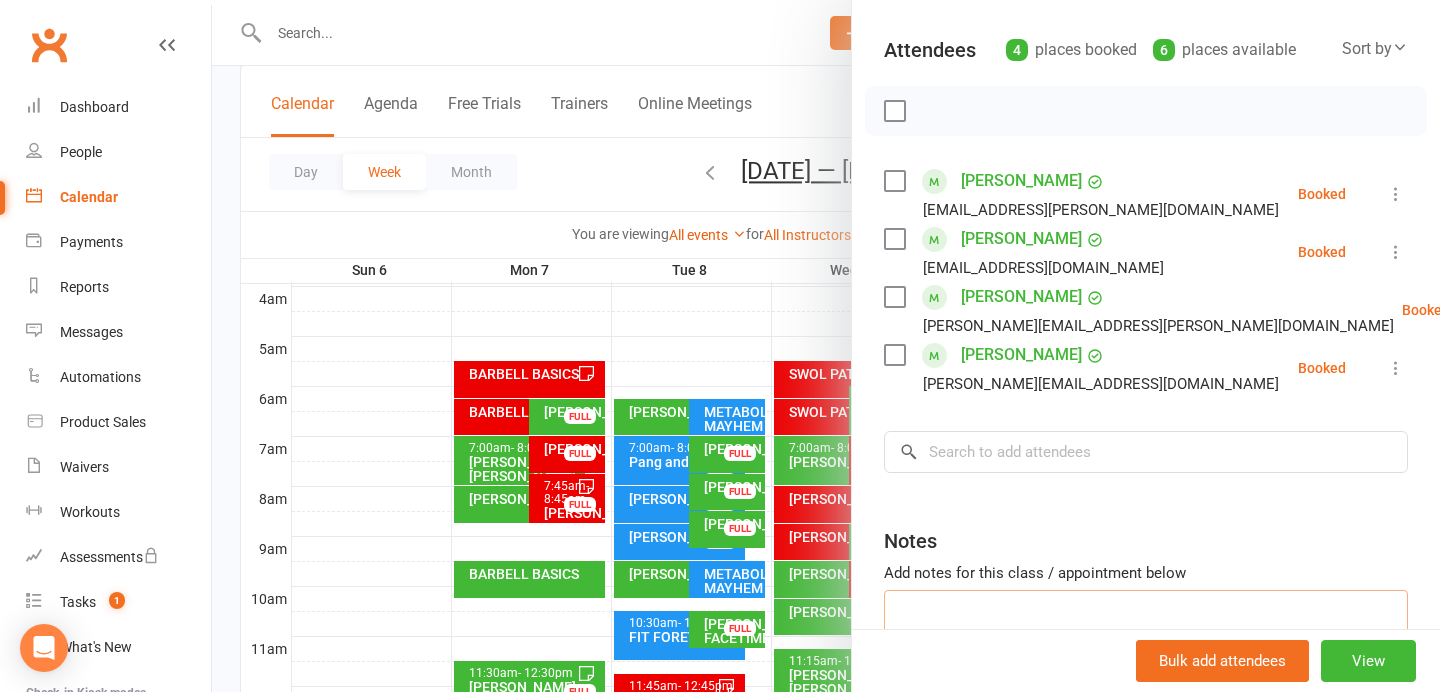 click at bounding box center [1146, 623] 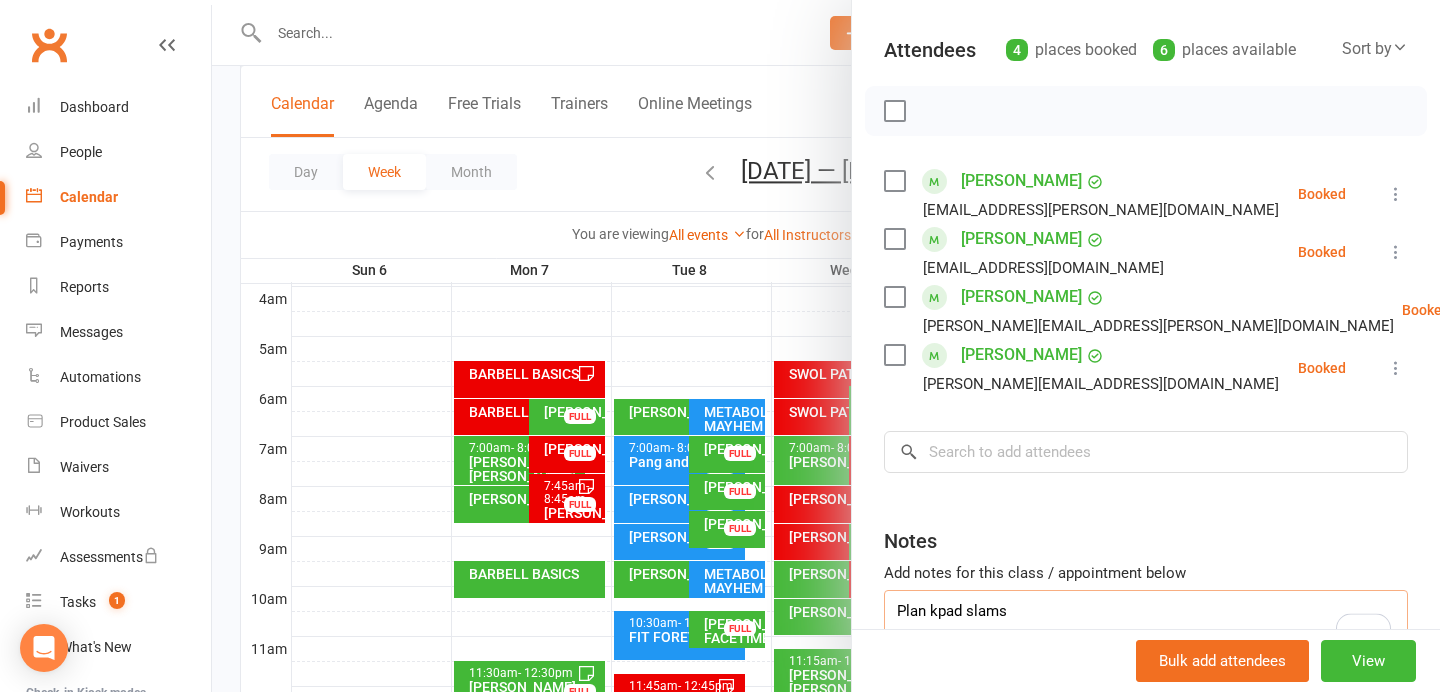 click on "Plan kpad slams" at bounding box center (1146, 623) 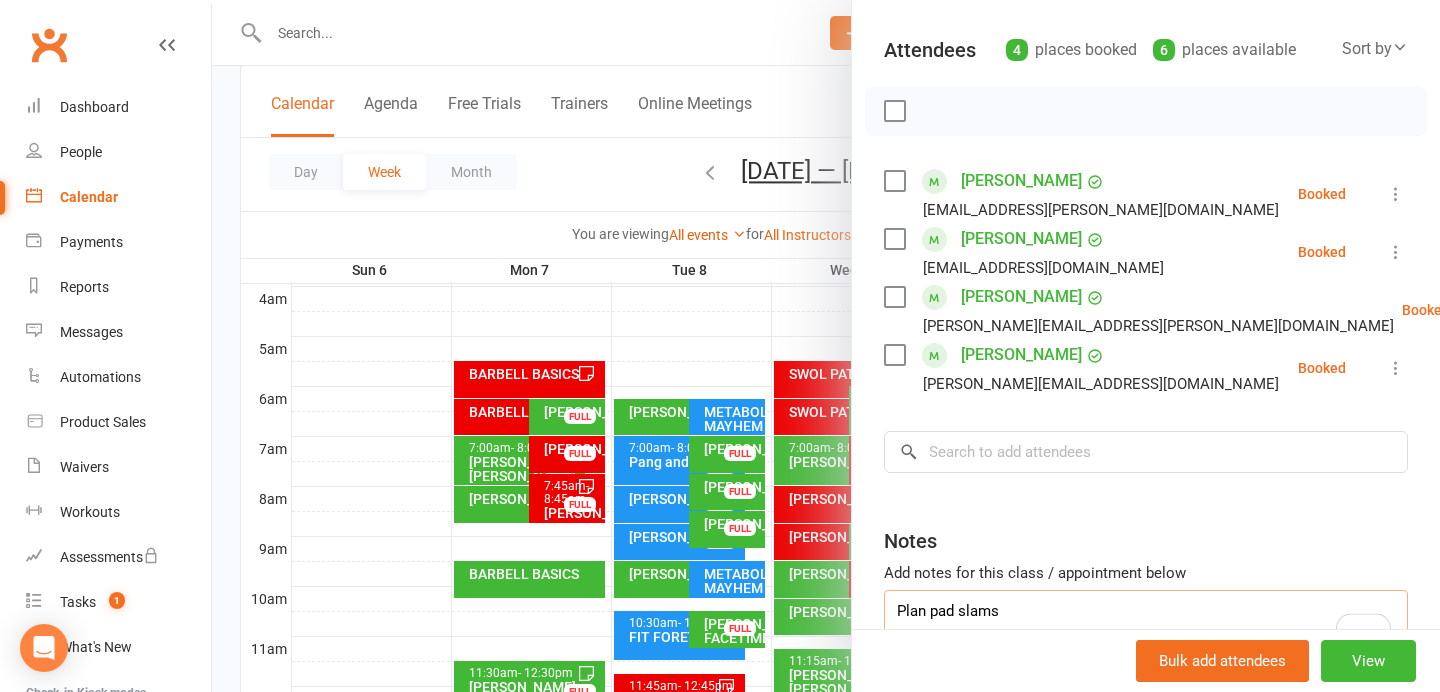 click on "Plan pad slams" at bounding box center (1146, 623) 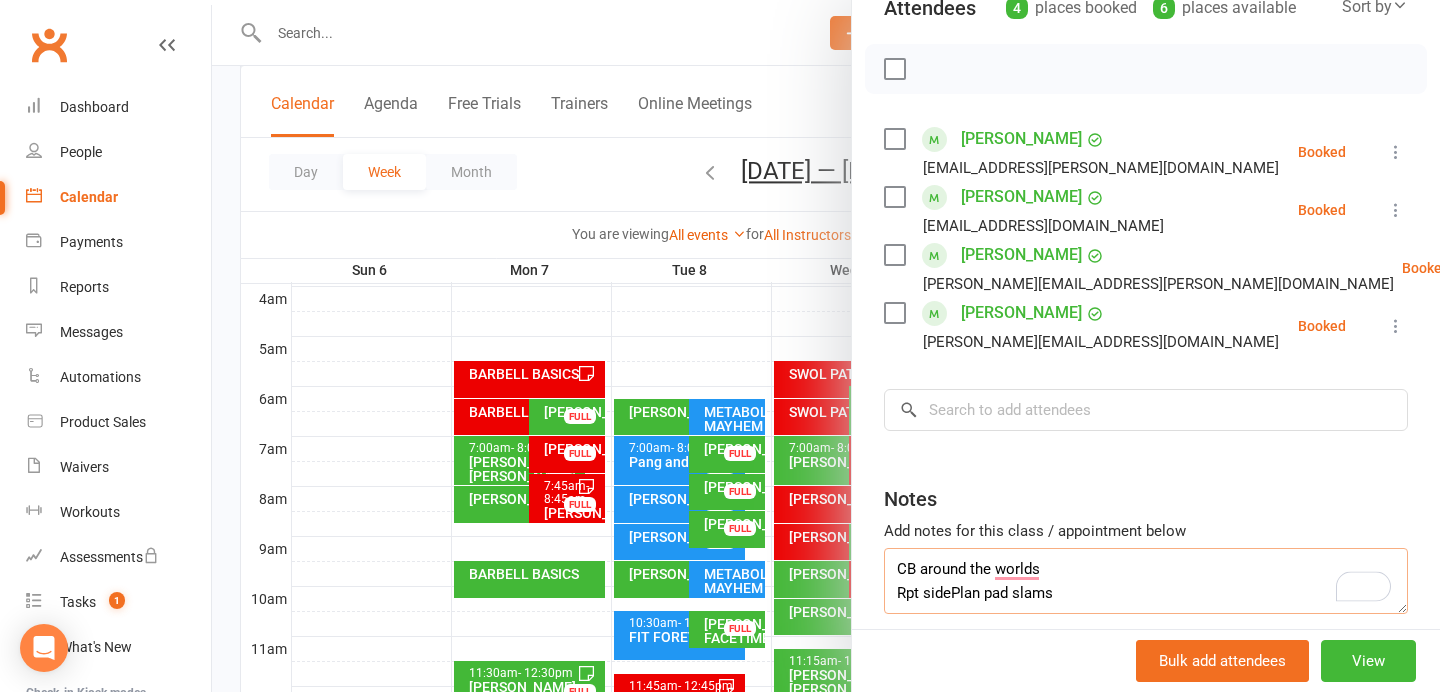 scroll, scrollTop: 248, scrollLeft: 0, axis: vertical 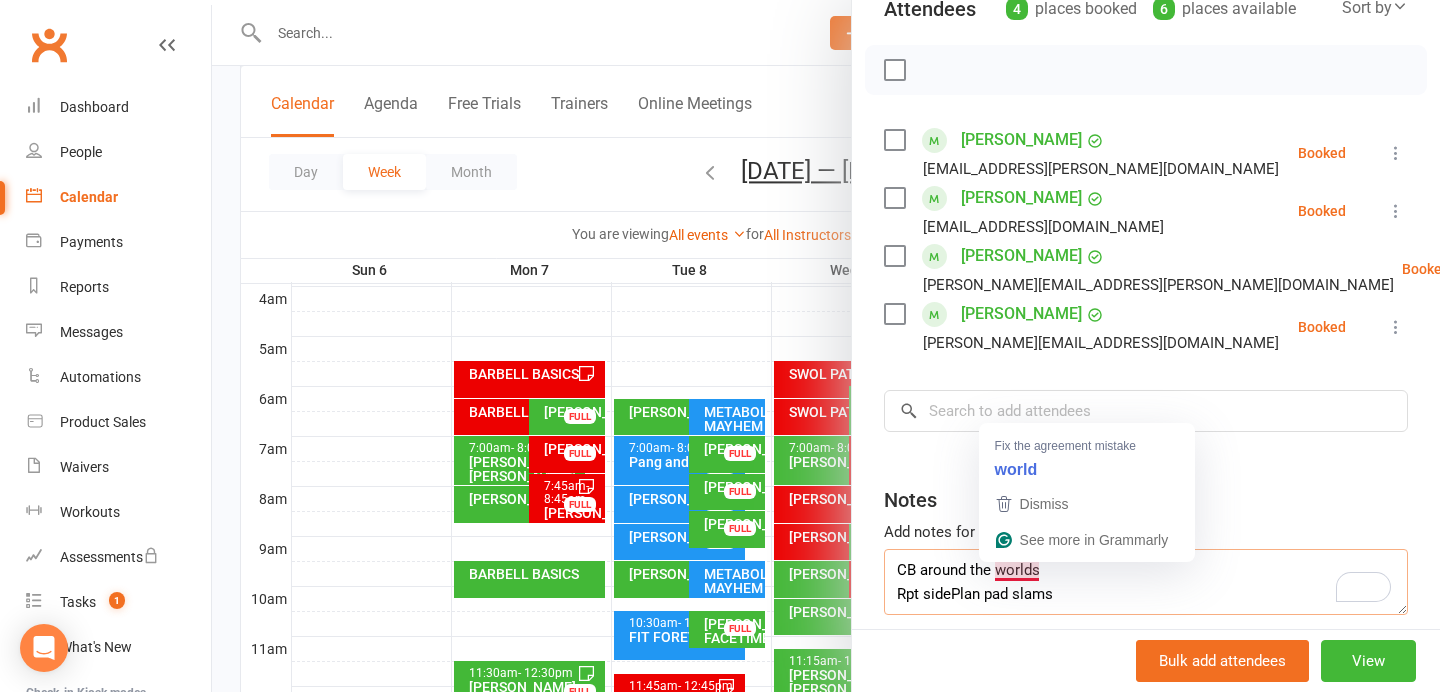 click on "CB around the worlds
Rpt sidePlan pad slams" at bounding box center [1146, 582] 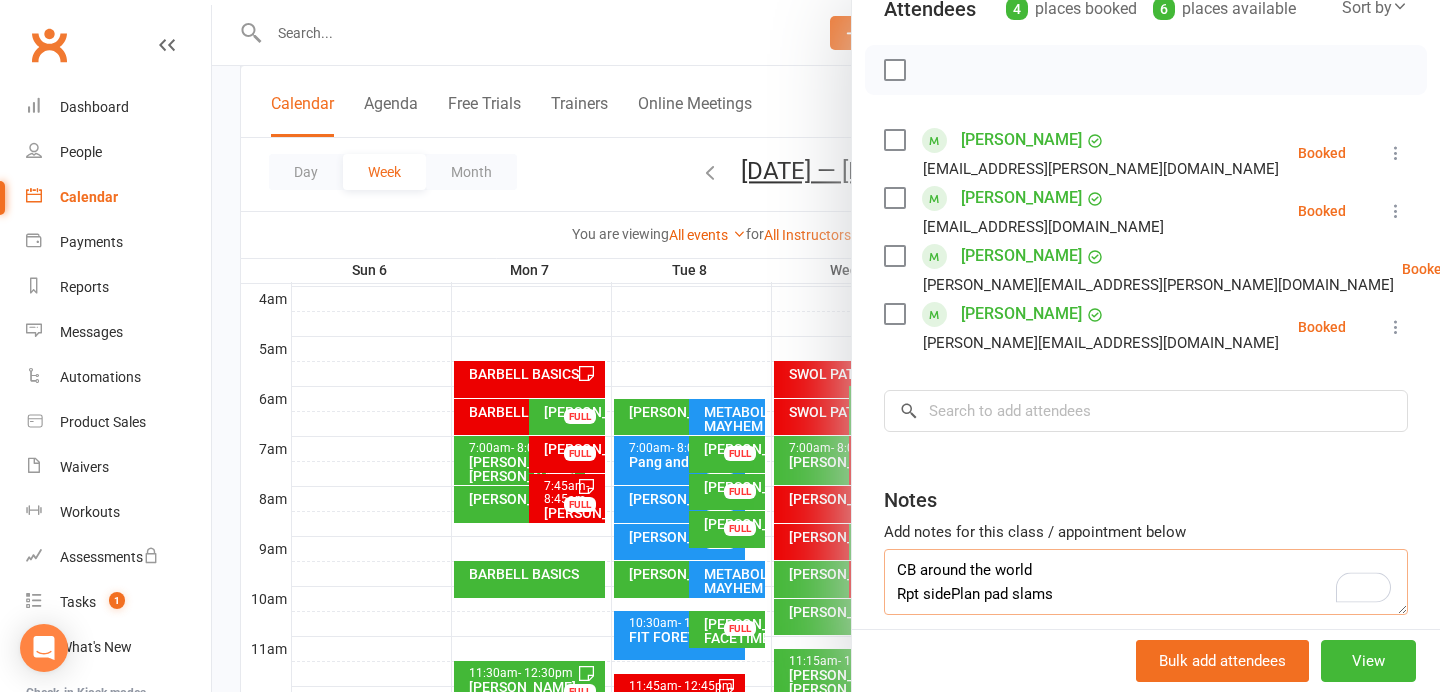 click on "CB around the world
Rpt sidePlan pad slams" at bounding box center (1146, 582) 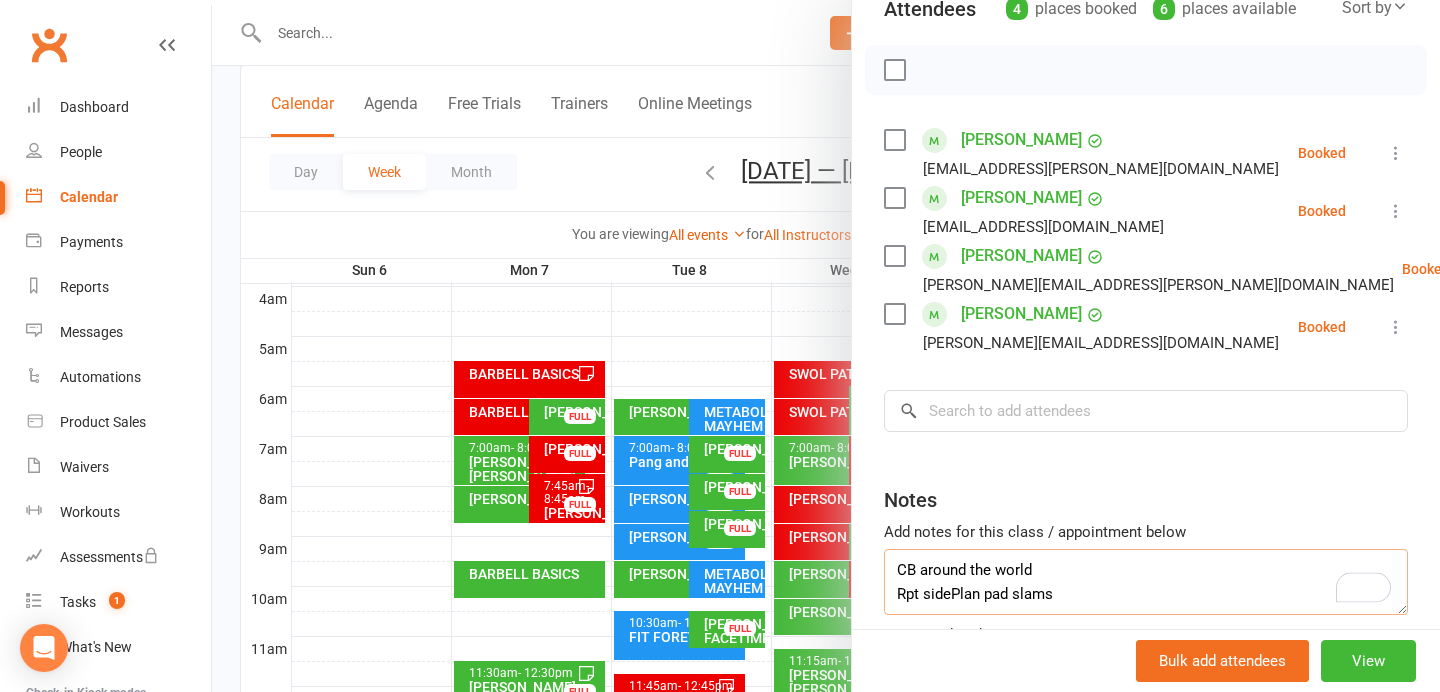 click on "CB around the world
Rpt sidePlan pad slams" at bounding box center (1146, 582) 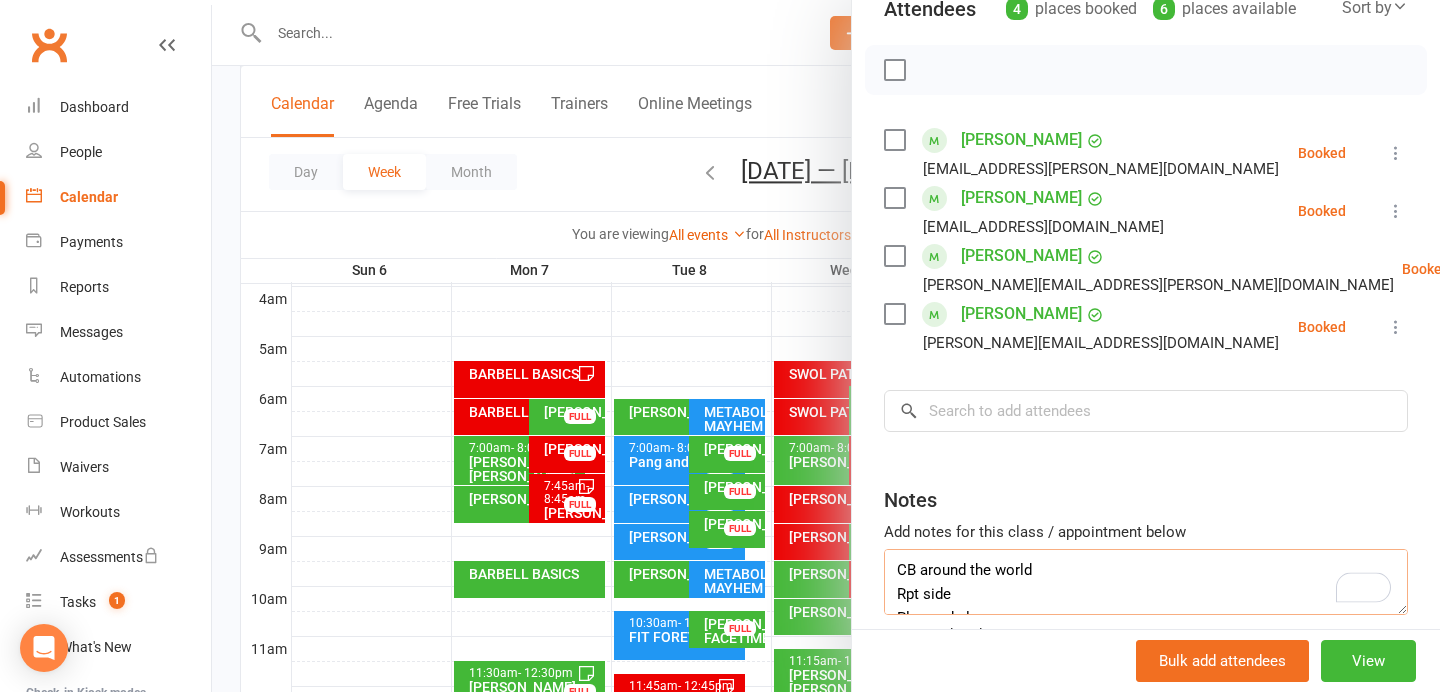 scroll, scrollTop: 14, scrollLeft: 0, axis: vertical 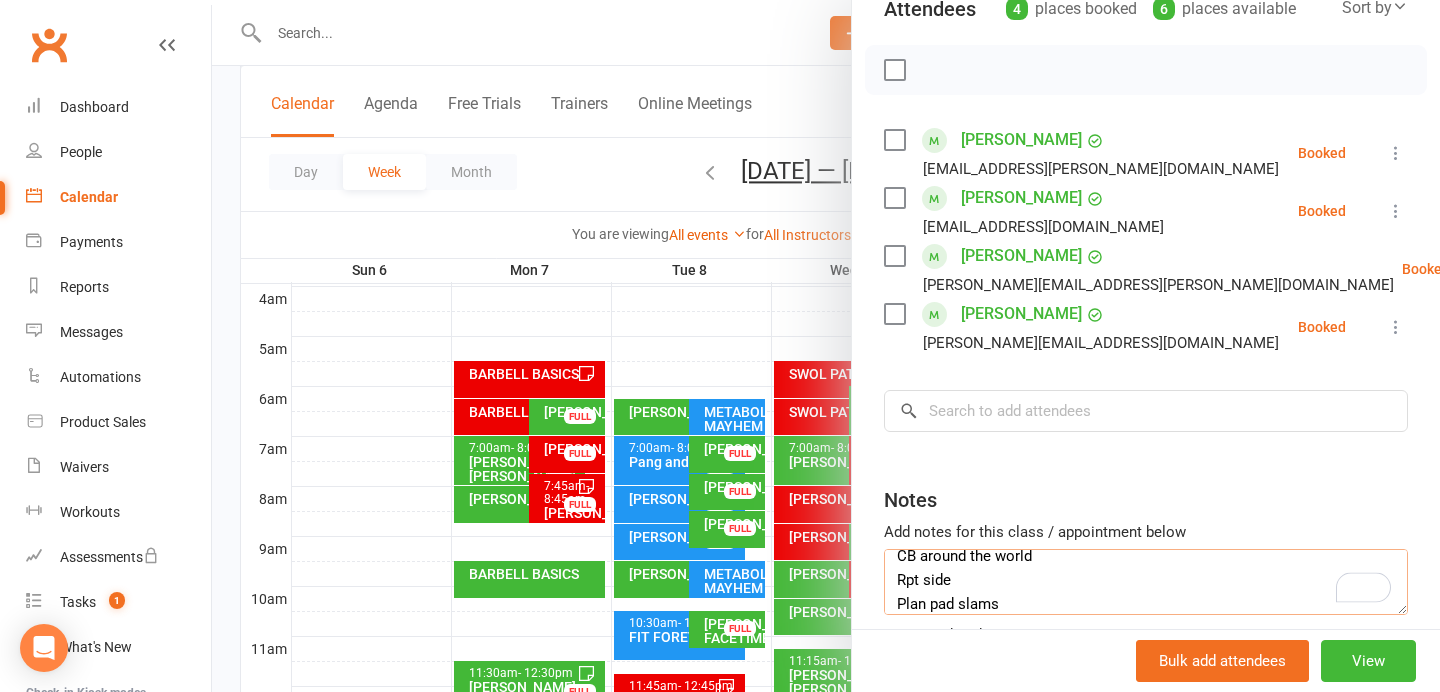 click on "CB around the world
Rpt side
Plan pad slams" at bounding box center (1146, 582) 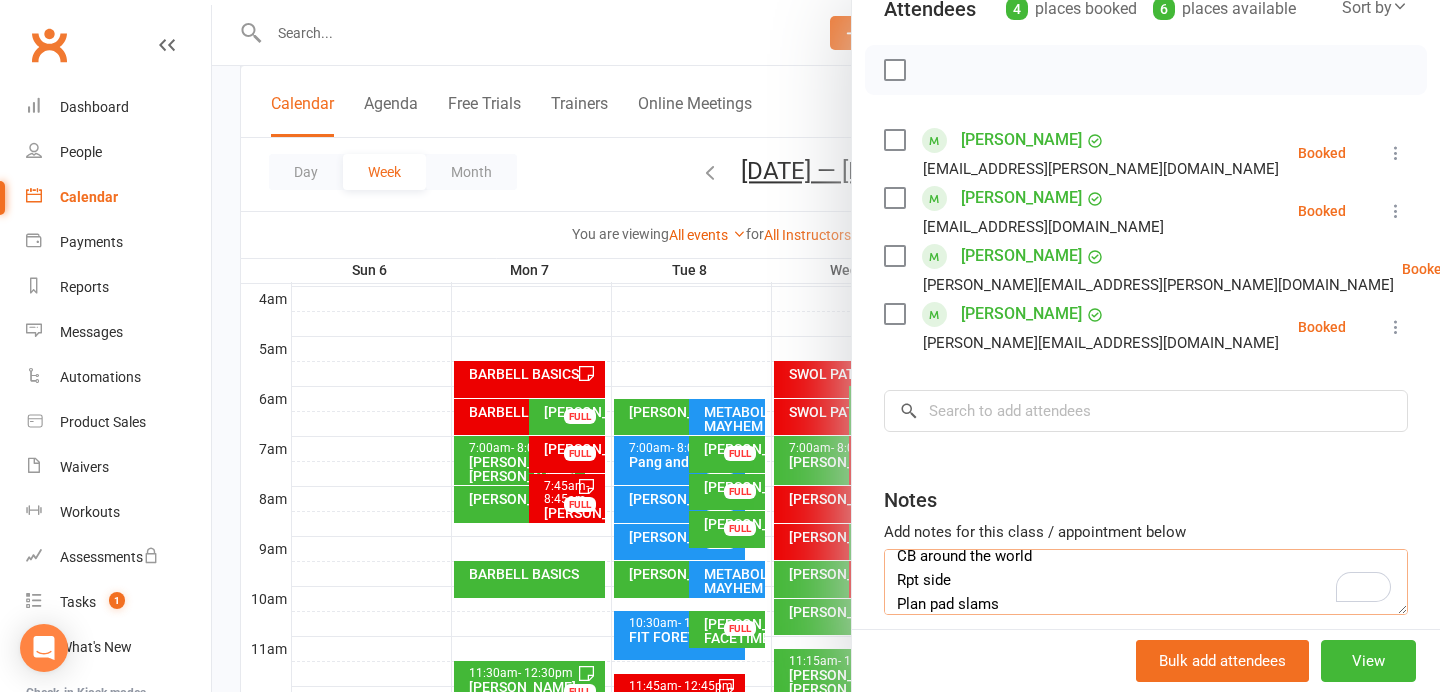 click on "CB around the world
Rpt side
Plan pad slams" at bounding box center (1146, 582) 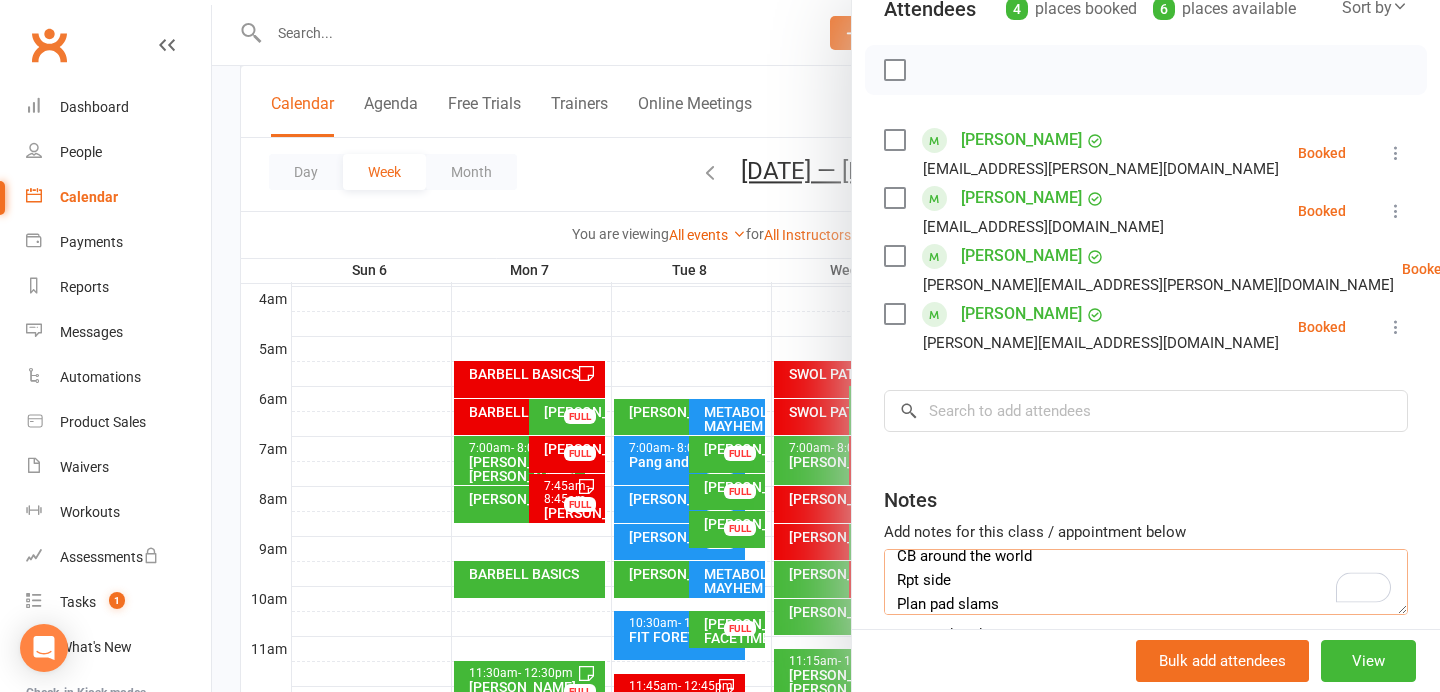 click on "CB around the world
Rpt side
Plan pad slams" at bounding box center [1146, 582] 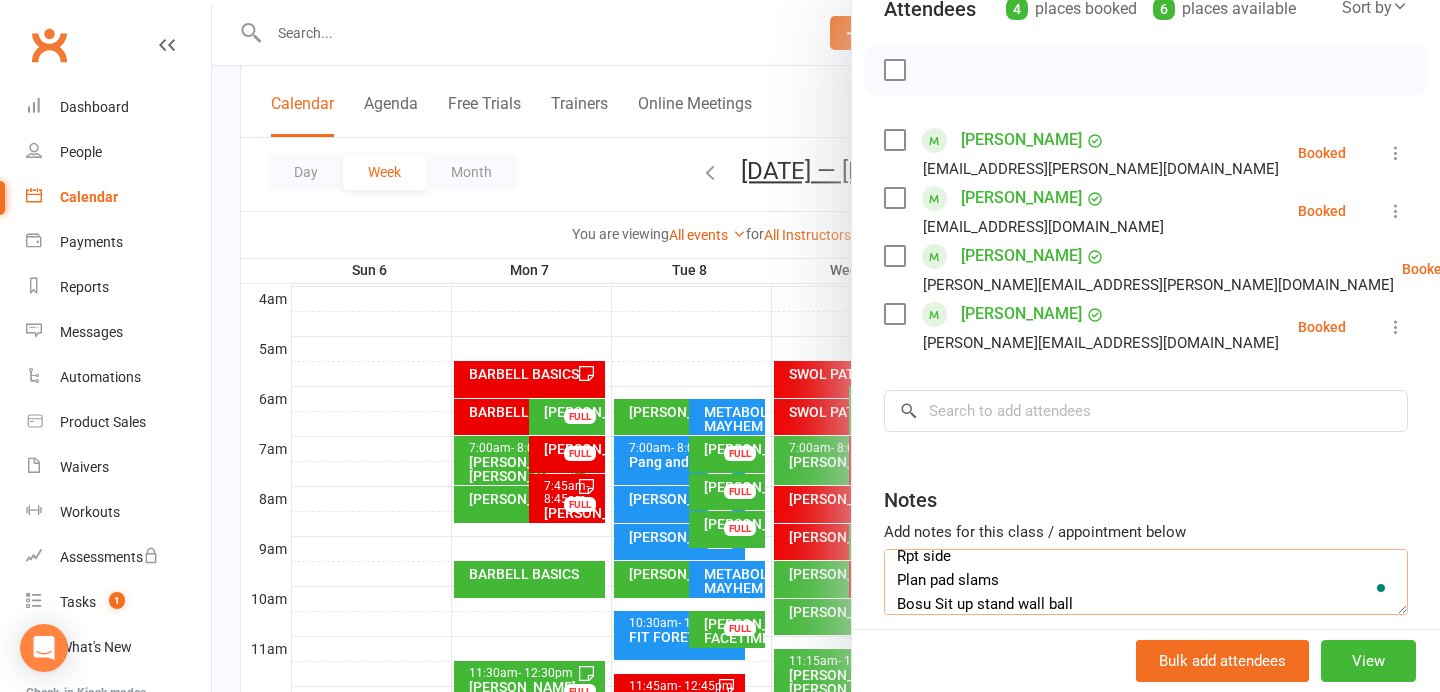 scroll, scrollTop: 62, scrollLeft: 0, axis: vertical 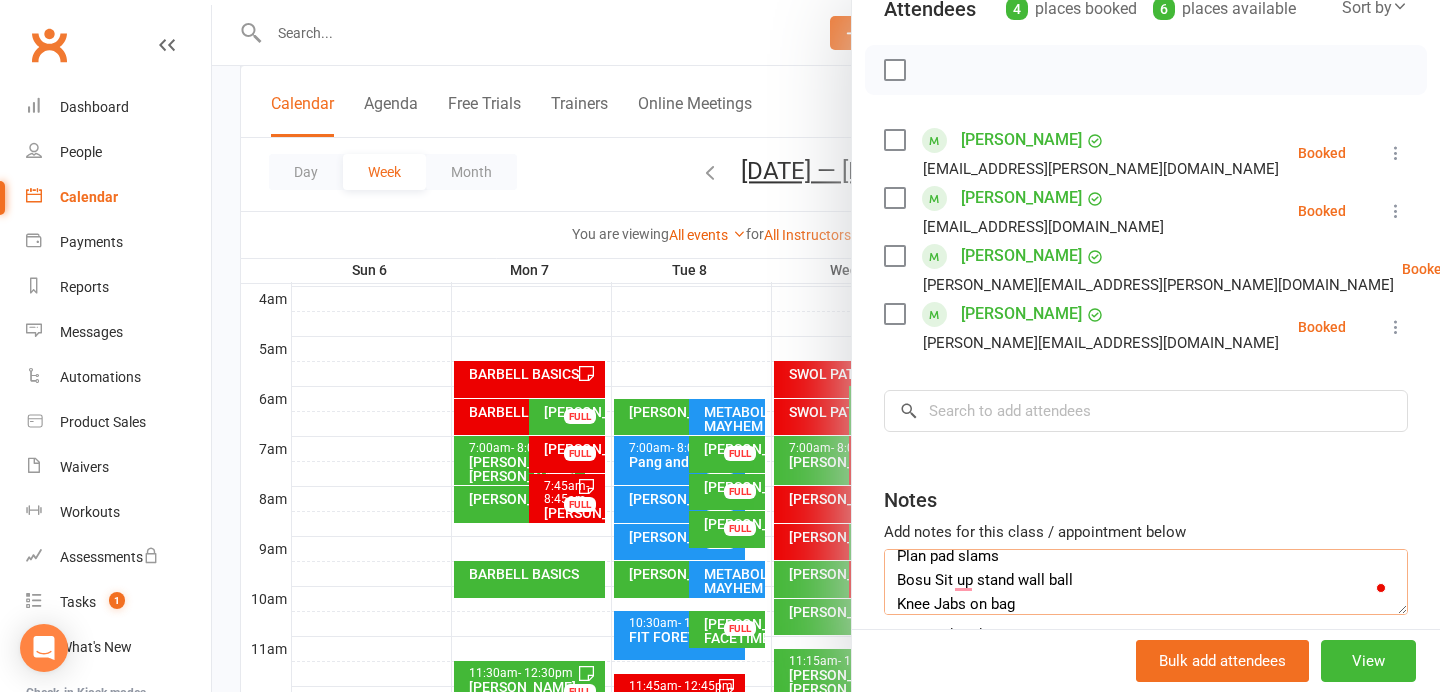 click on "CB around the world
Rpt side
Plan pad slams
Bosu Sit up stand wall ball
Knee Jabs on bag" at bounding box center (1146, 582) 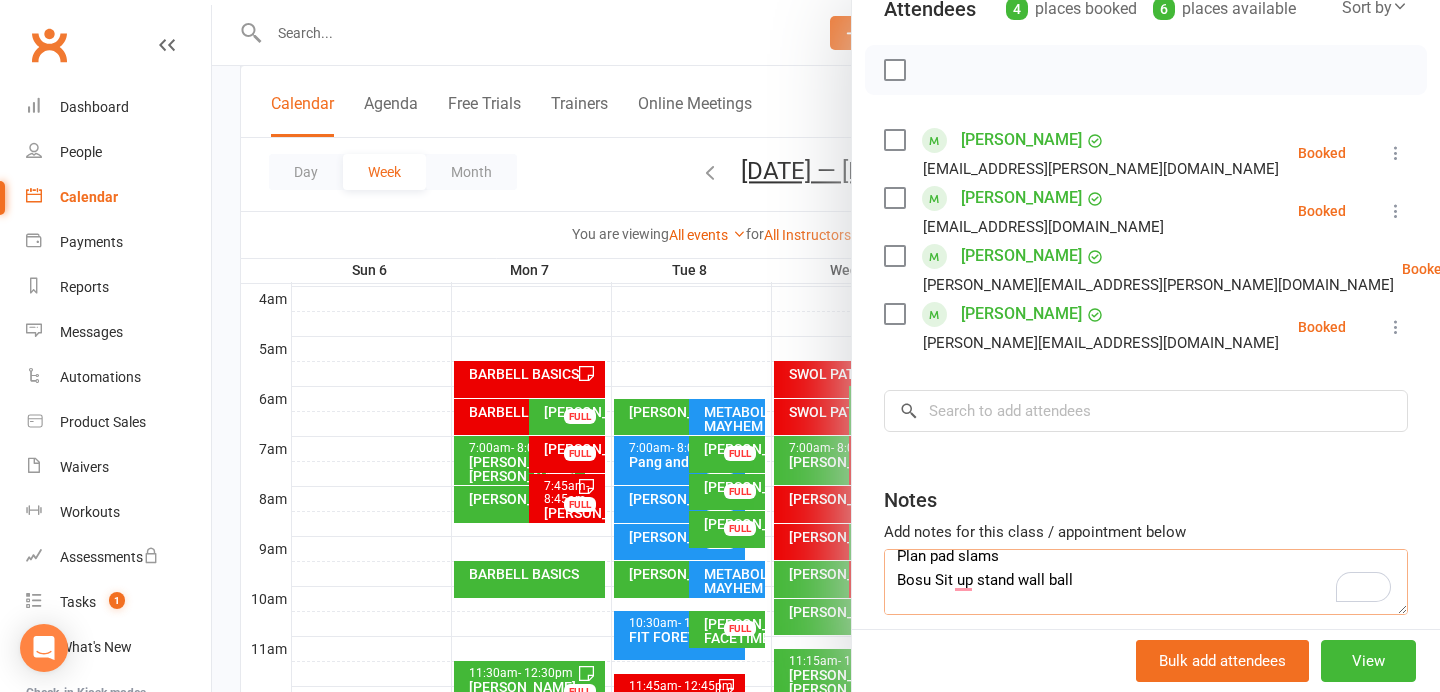 scroll, scrollTop: 57, scrollLeft: 0, axis: vertical 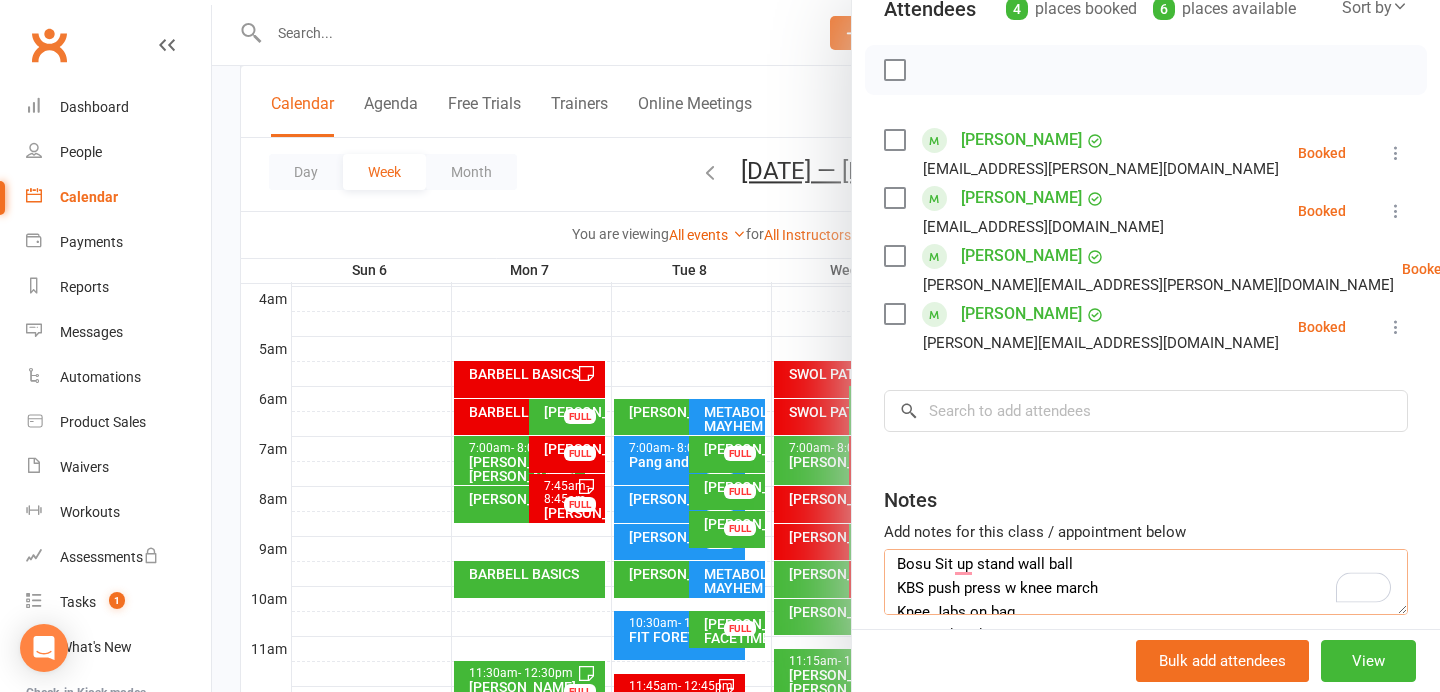 click on "CB around the world
Rpt side
Plan pad slams
Bosu Sit up stand wall ball
KBS push press w knee march
Knee Jabs on bag" at bounding box center [1146, 582] 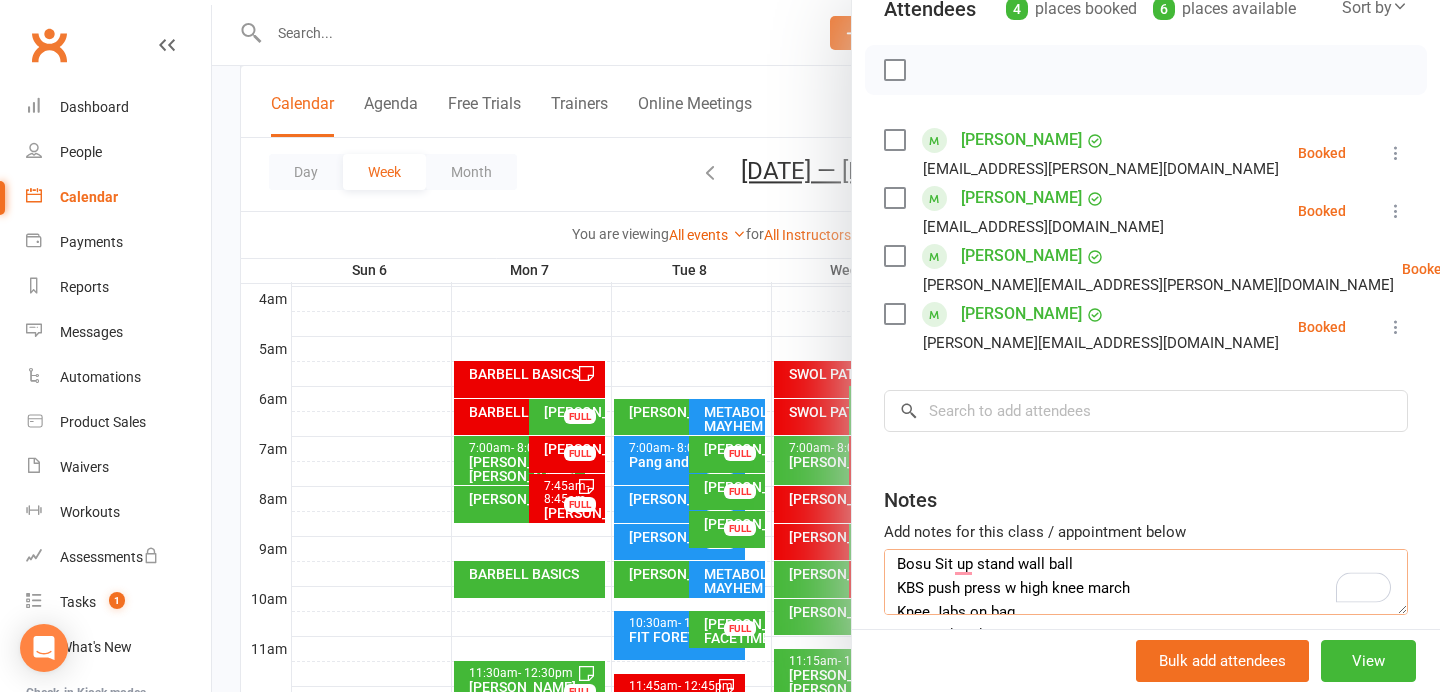 scroll, scrollTop: 96, scrollLeft: 0, axis: vertical 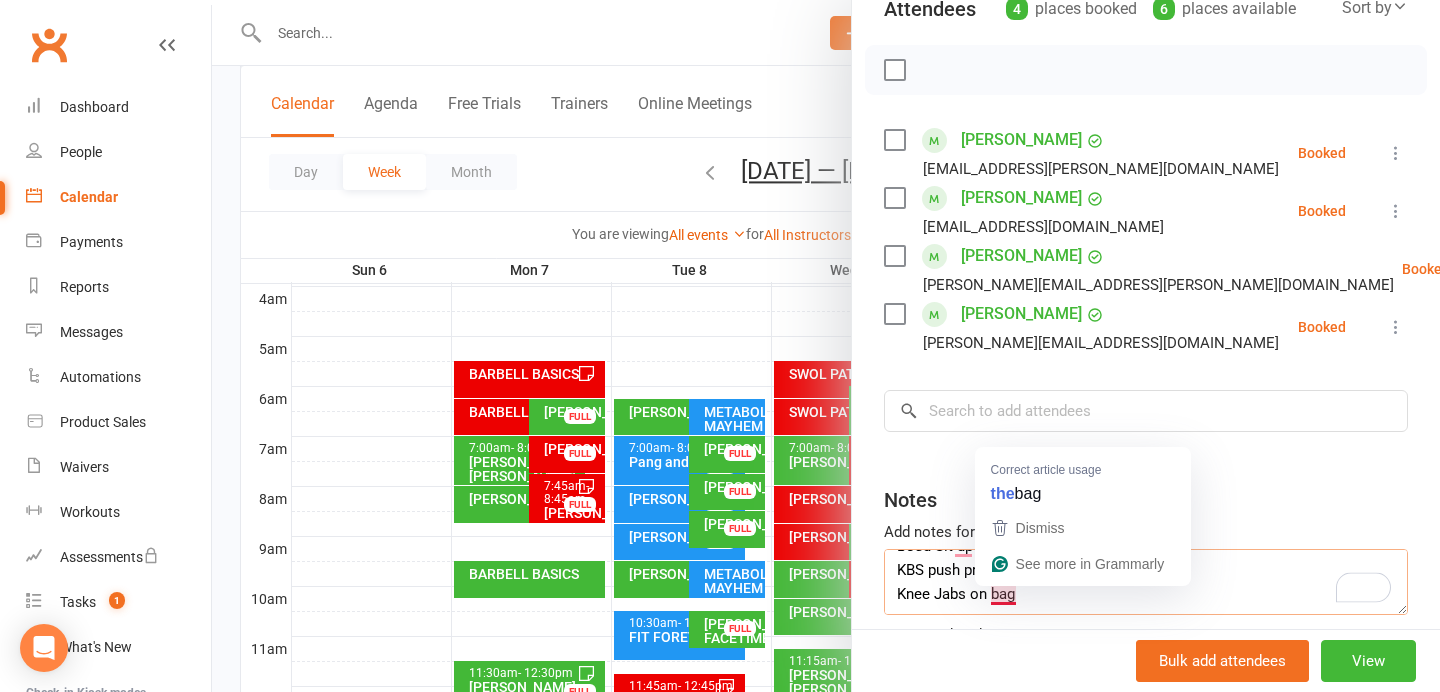 click on "CB around the world
Rpt side
Plan pad slams
Bosu Sit up stand wall ball
KBS push press w high knee march
Knee Jabs on bag" at bounding box center (1146, 582) 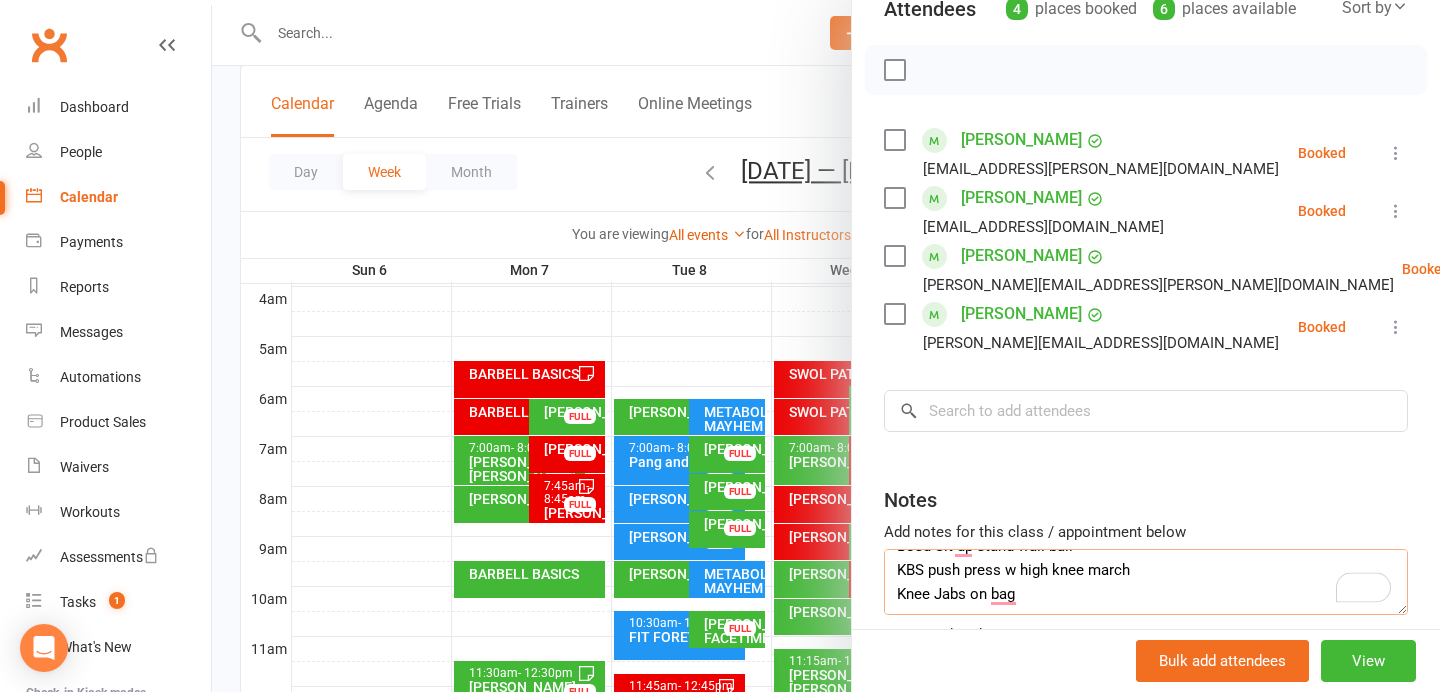 scroll, scrollTop: 110, scrollLeft: 0, axis: vertical 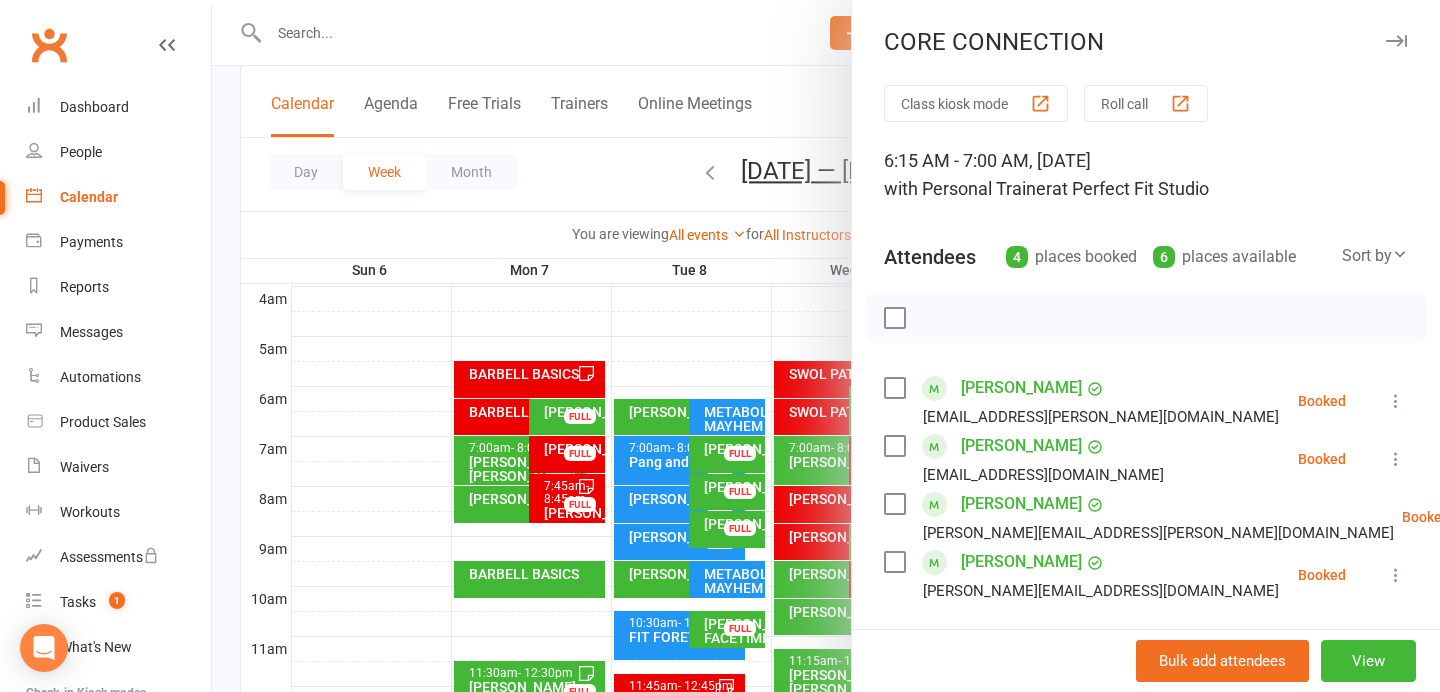 type on "CB around the world
Rpt side
Plan pad slams
Bosu Sit up stand wall ball
KBS push press w high knee march
Knee Jabs on bag
Roll outs
dbl burpee ball press
Cross body FB MC" 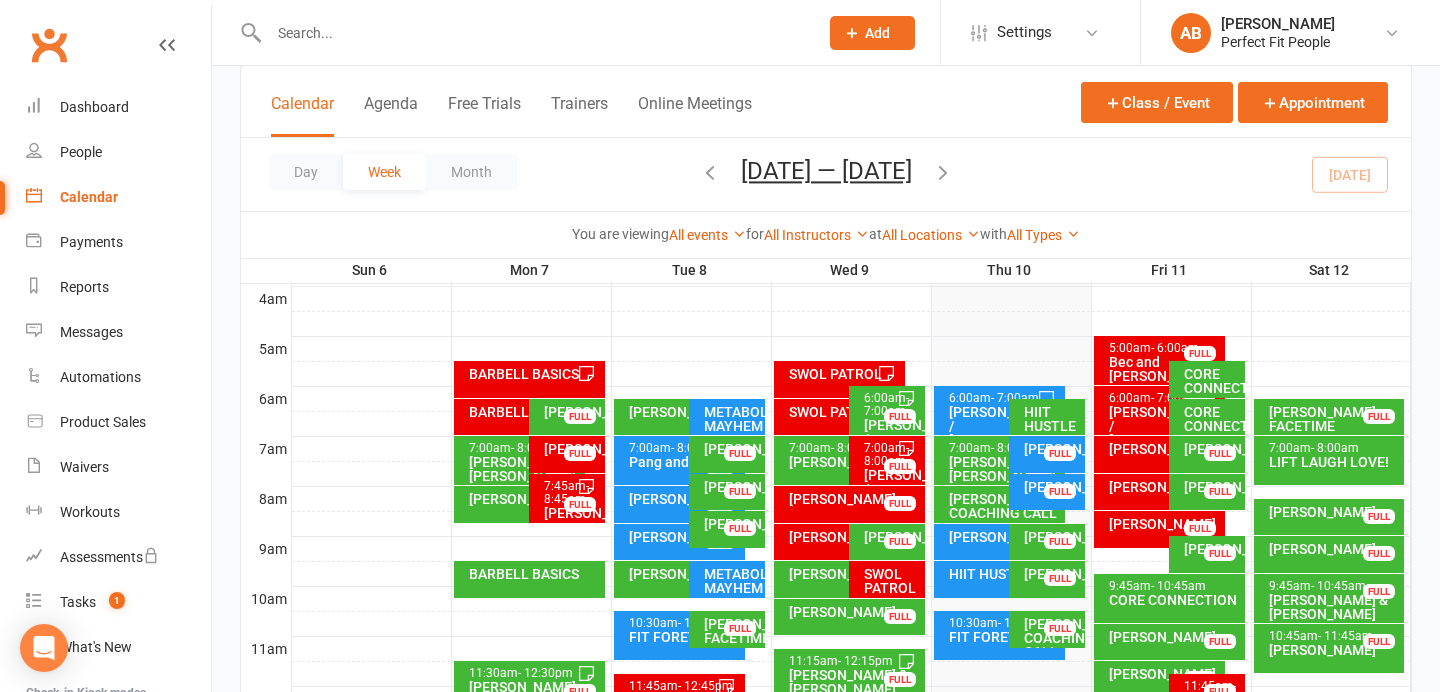 click on "[PERSON_NAME]" at bounding box center [1212, 449] 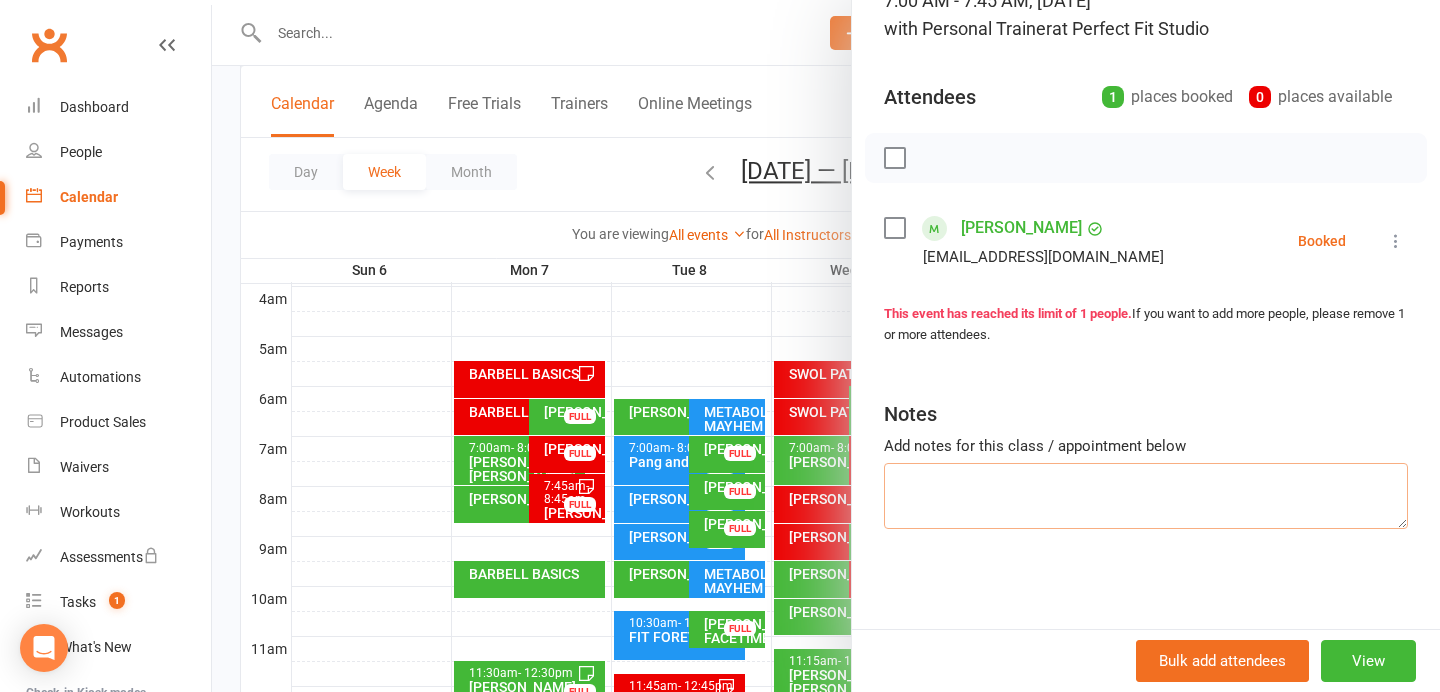 click at bounding box center [1146, 496] 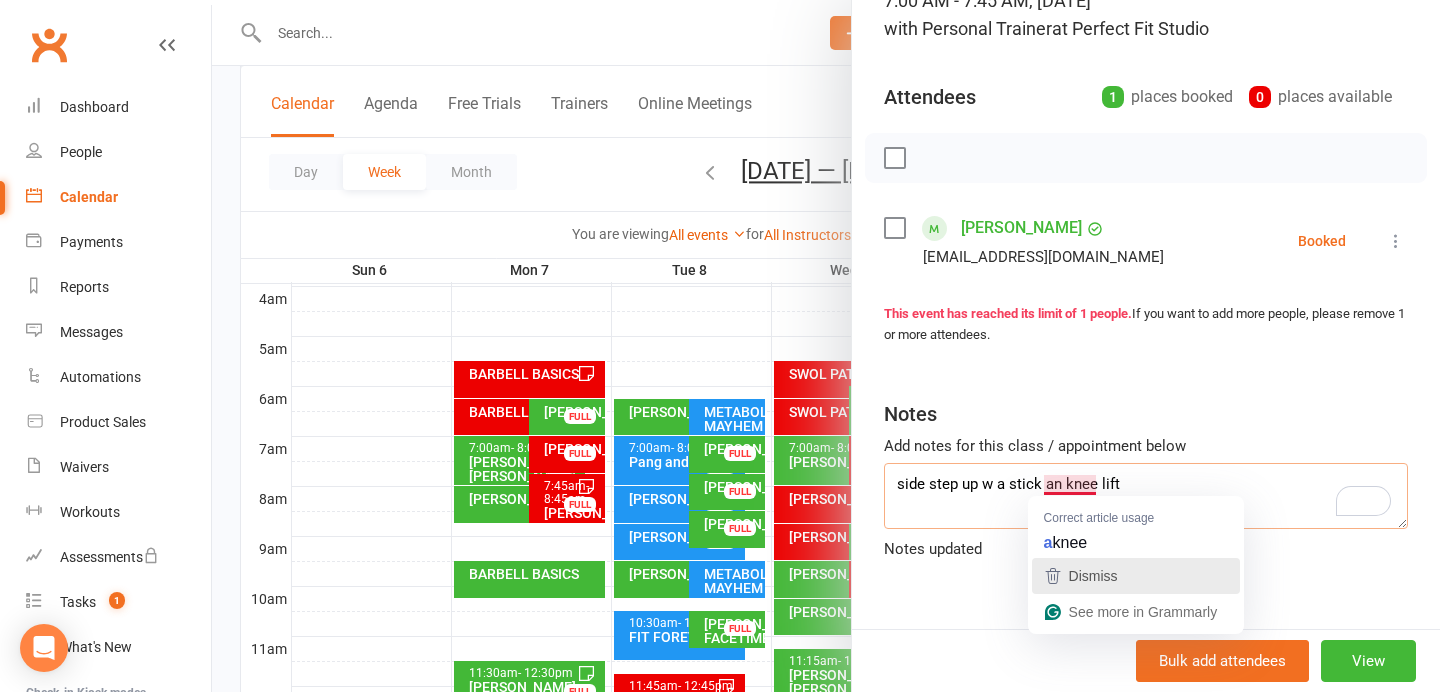 click on "Dismiss" at bounding box center (1136, 576) 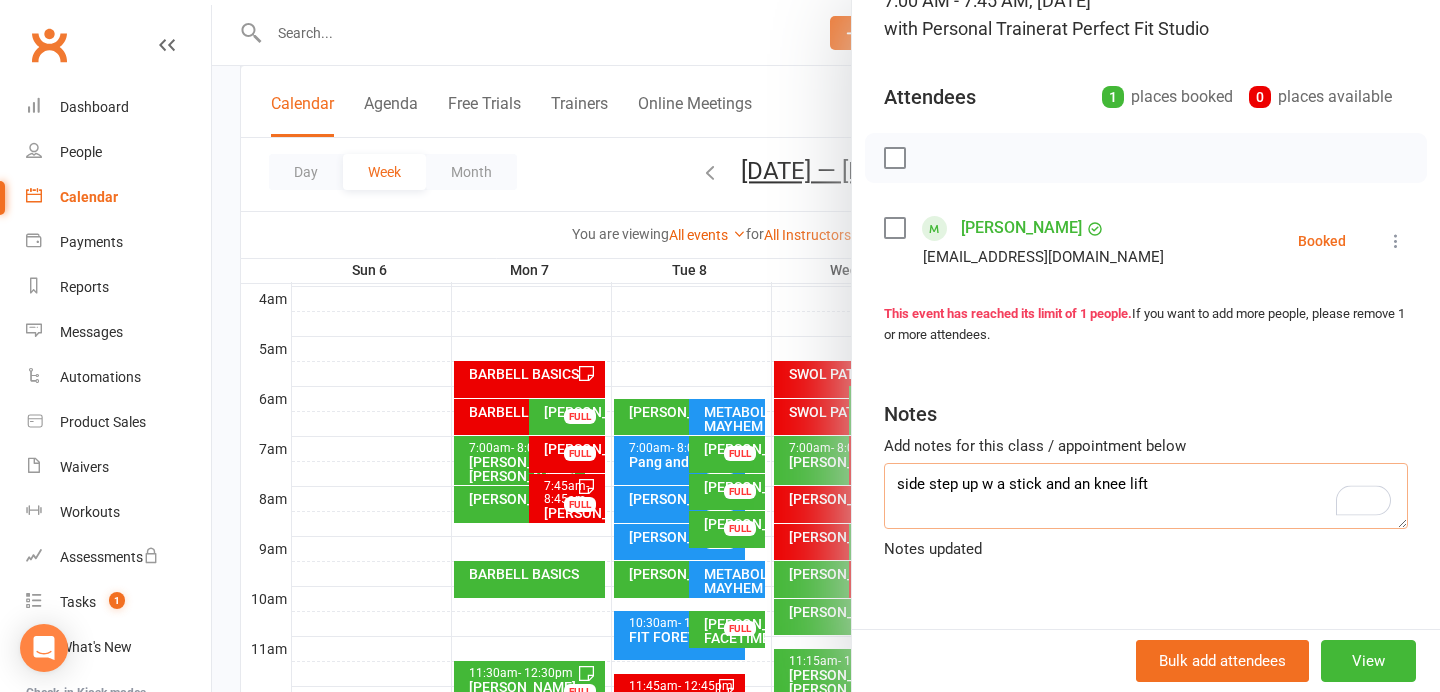click on "side step up w a stick and an knee lift" at bounding box center (1146, 496) 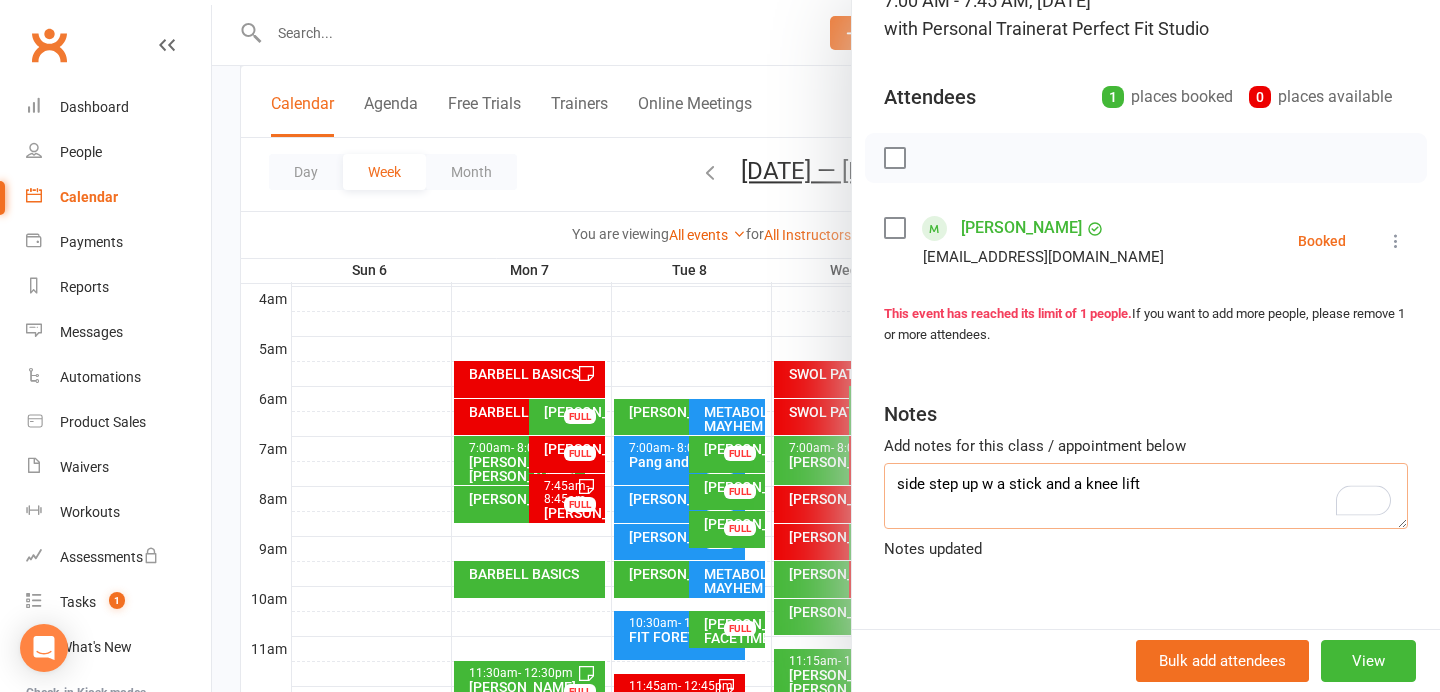 click on "side step up w a stick and a knee lift" at bounding box center [1146, 496] 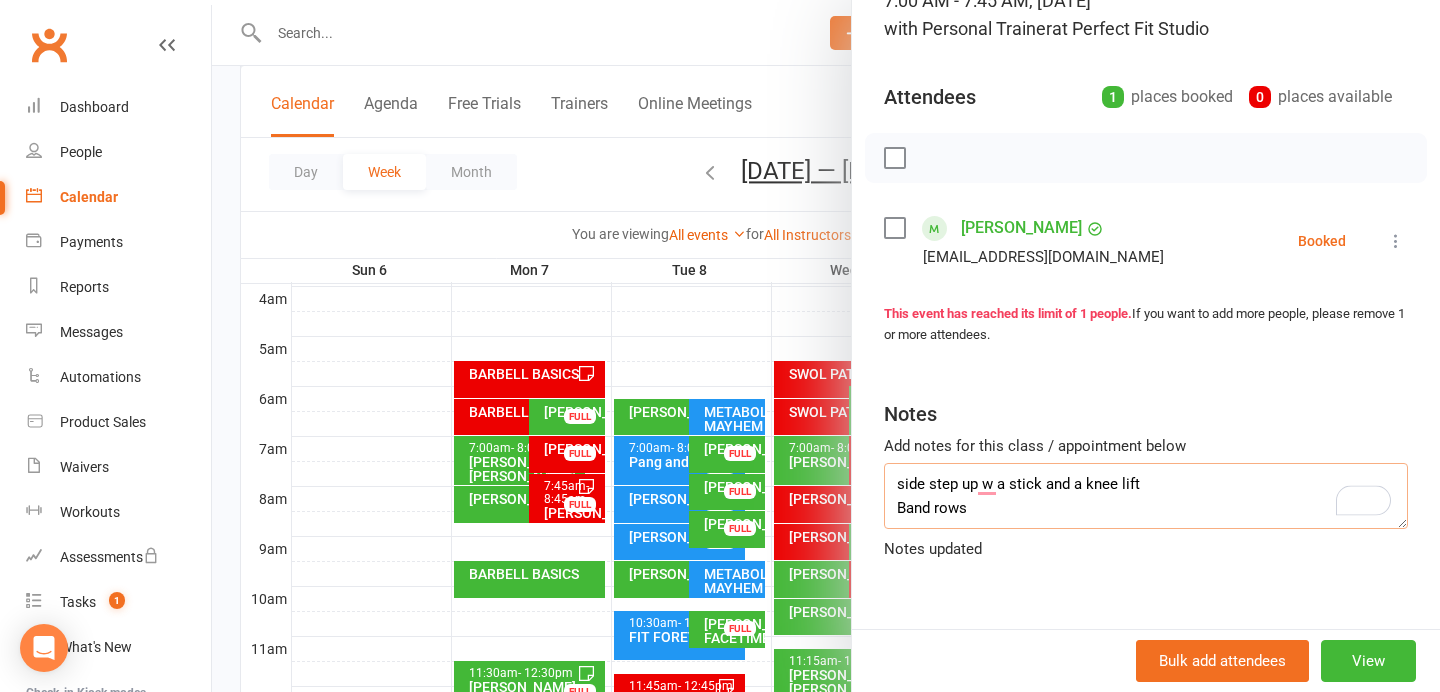 scroll, scrollTop: 13, scrollLeft: 0, axis: vertical 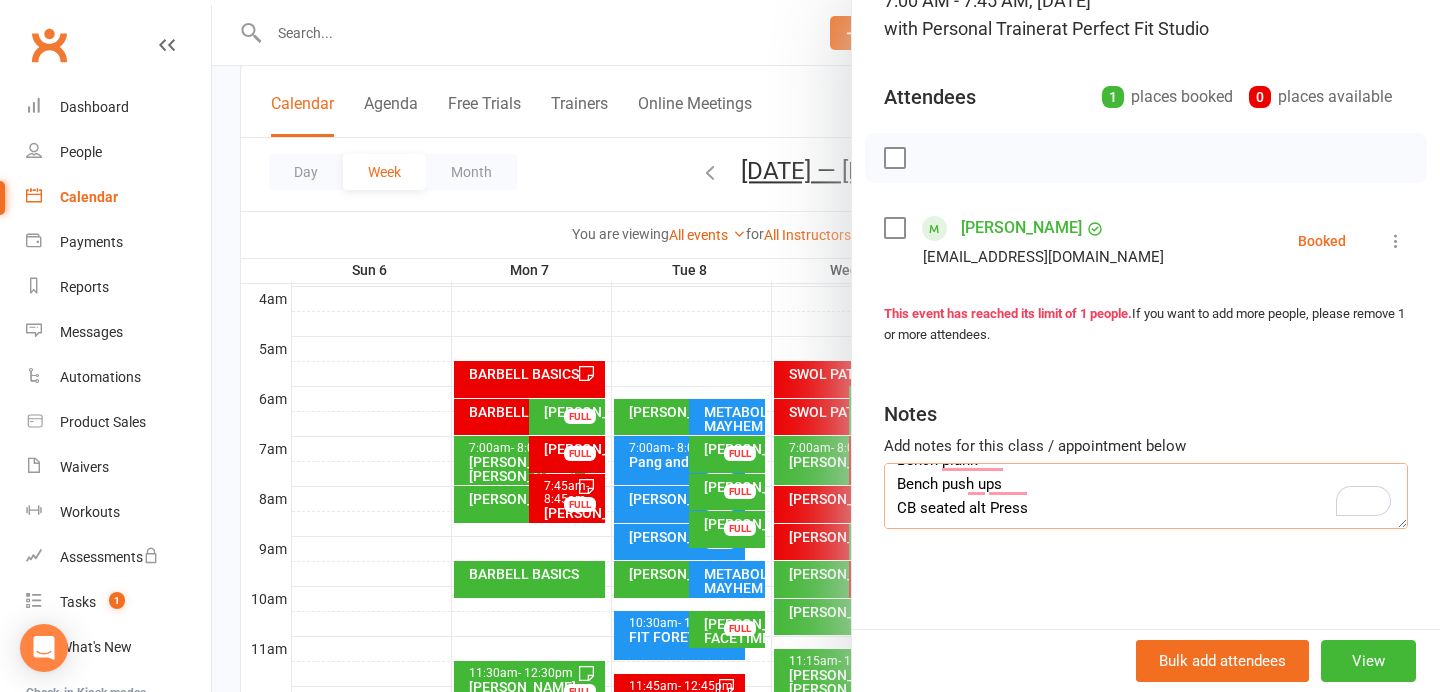 click on "side step up w a stick and a knee lift
Band rows
TRX squats to bench rows
Bench plank
Bench push ups
CB seated alt Press" at bounding box center [1146, 496] 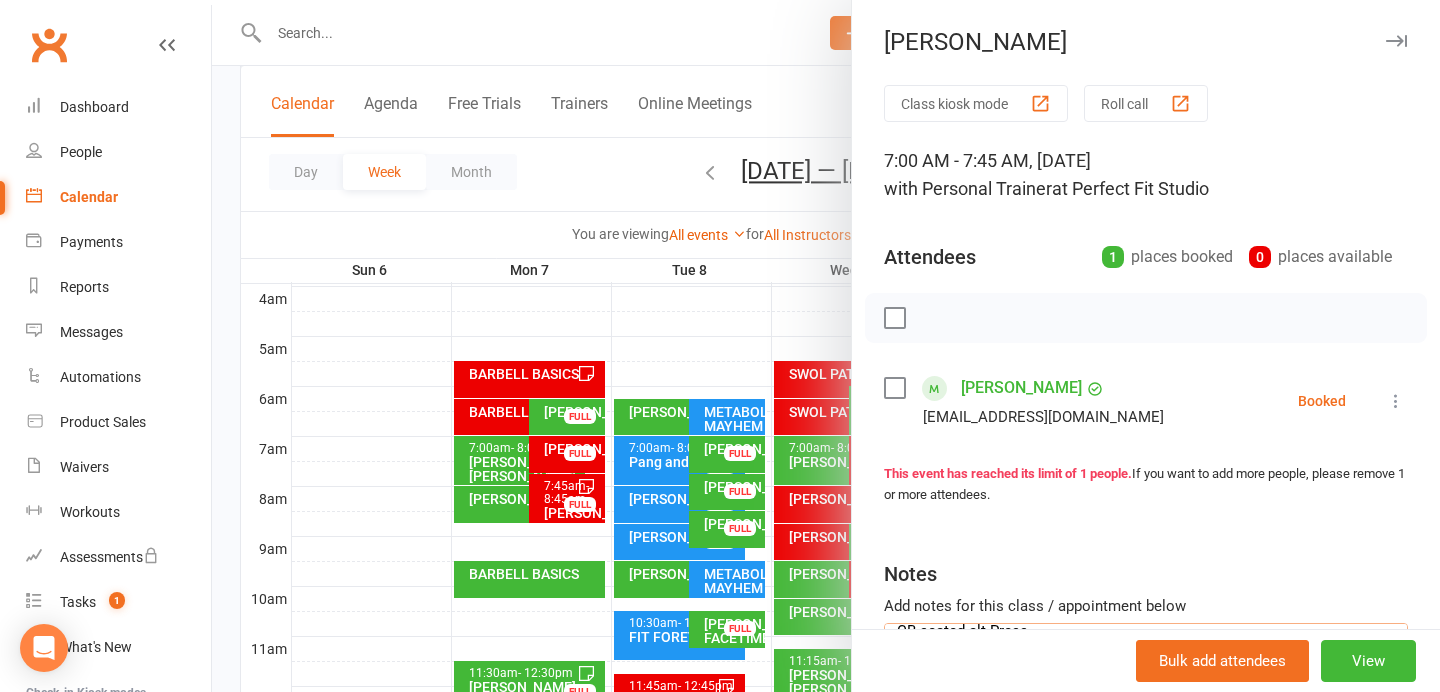 type on "side step up w a stick and a knee lift
Band rows
TRX squats to bench rows
Bench plank
Bench push ups
CB seated alt Press
Rower" 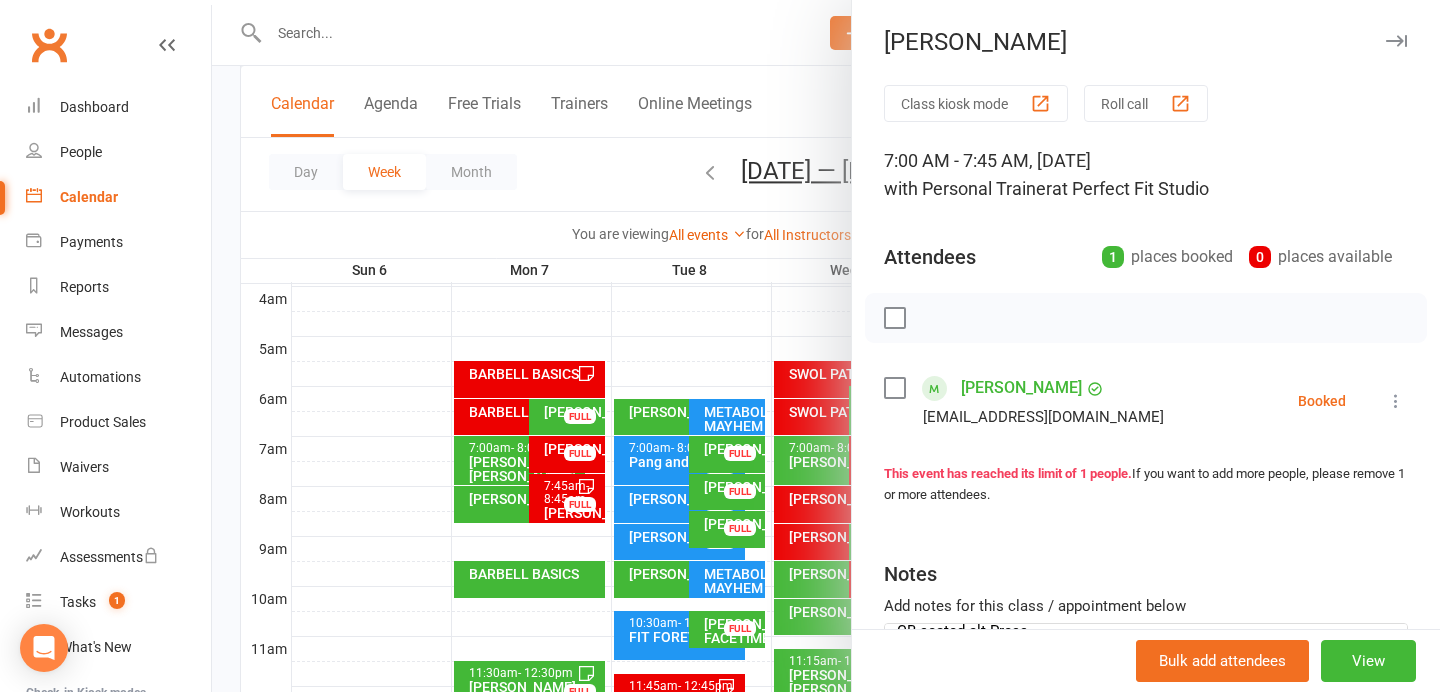 click at bounding box center [1396, 41] 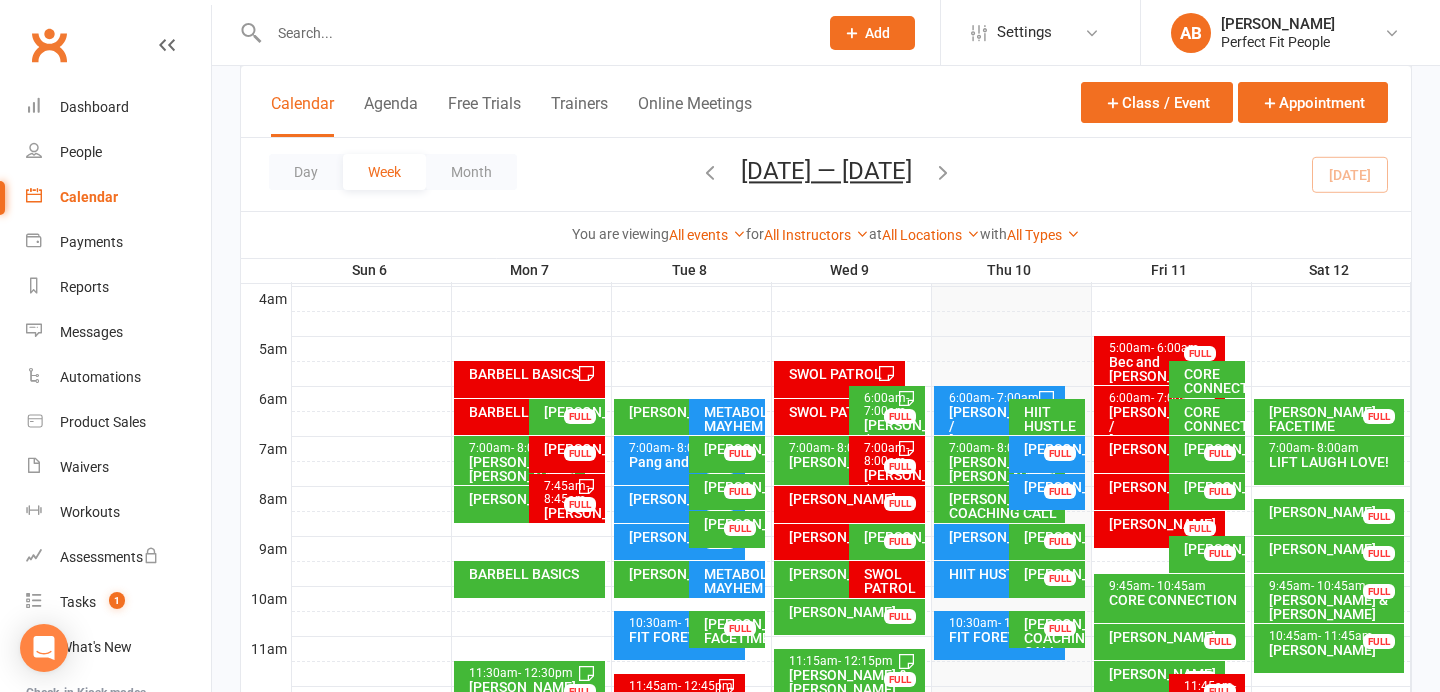click on "Day Week Month [DATE] — [DATE]
[DATE]
Sun Mon Tue Wed Thu Fri Sat
29
30
01
02
03
04
05
06
07
08
09
10
11
12
13
14
15
16
17
18
19
20
21
22
23
24
25
26
27
28
29
30
31
01
02
03 04" at bounding box center (826, 174) 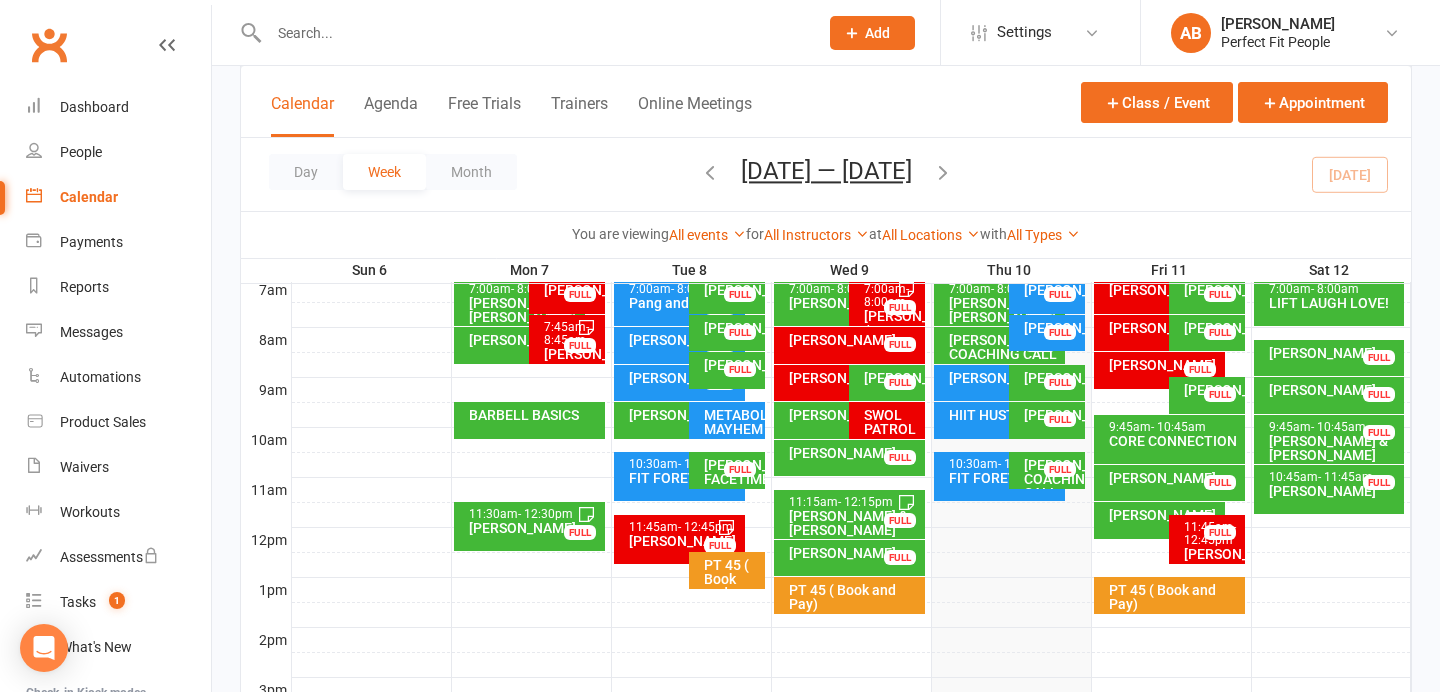 click on "[PERSON_NAME]" at bounding box center [844, 415] 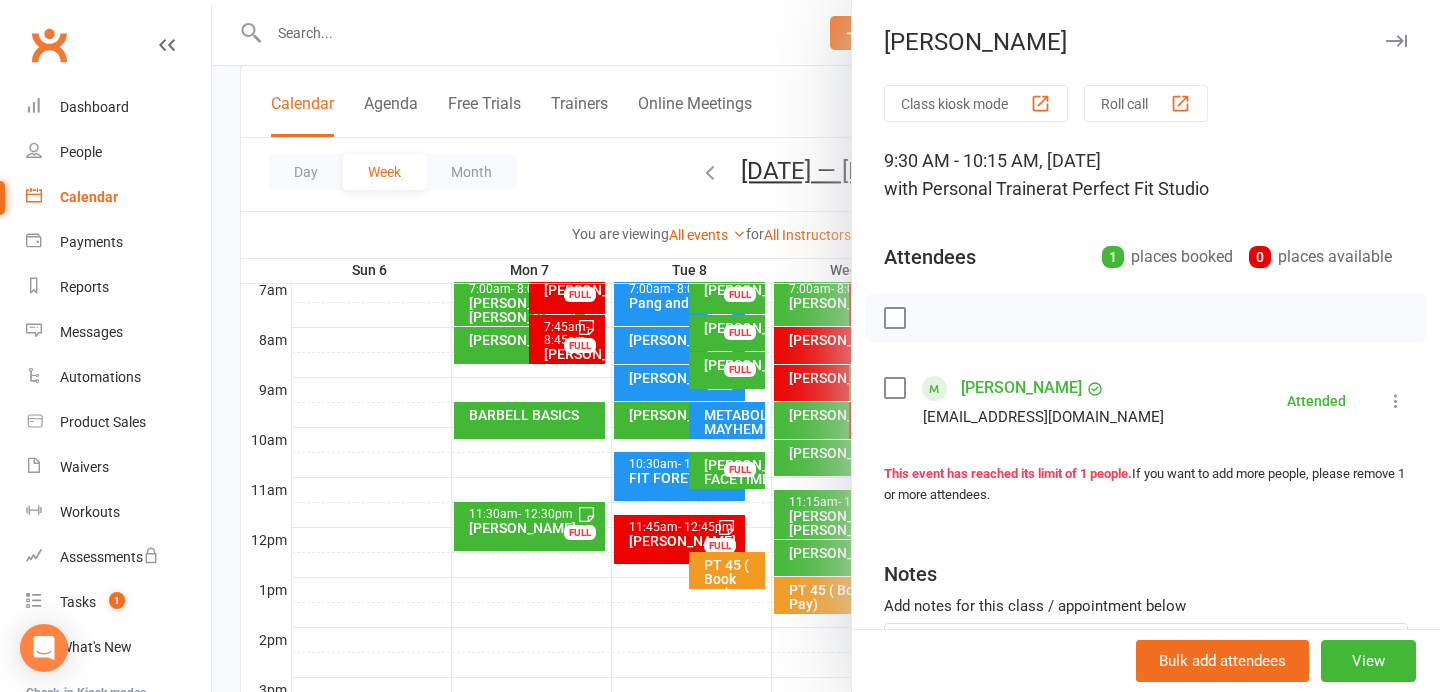 click at bounding box center [1396, 41] 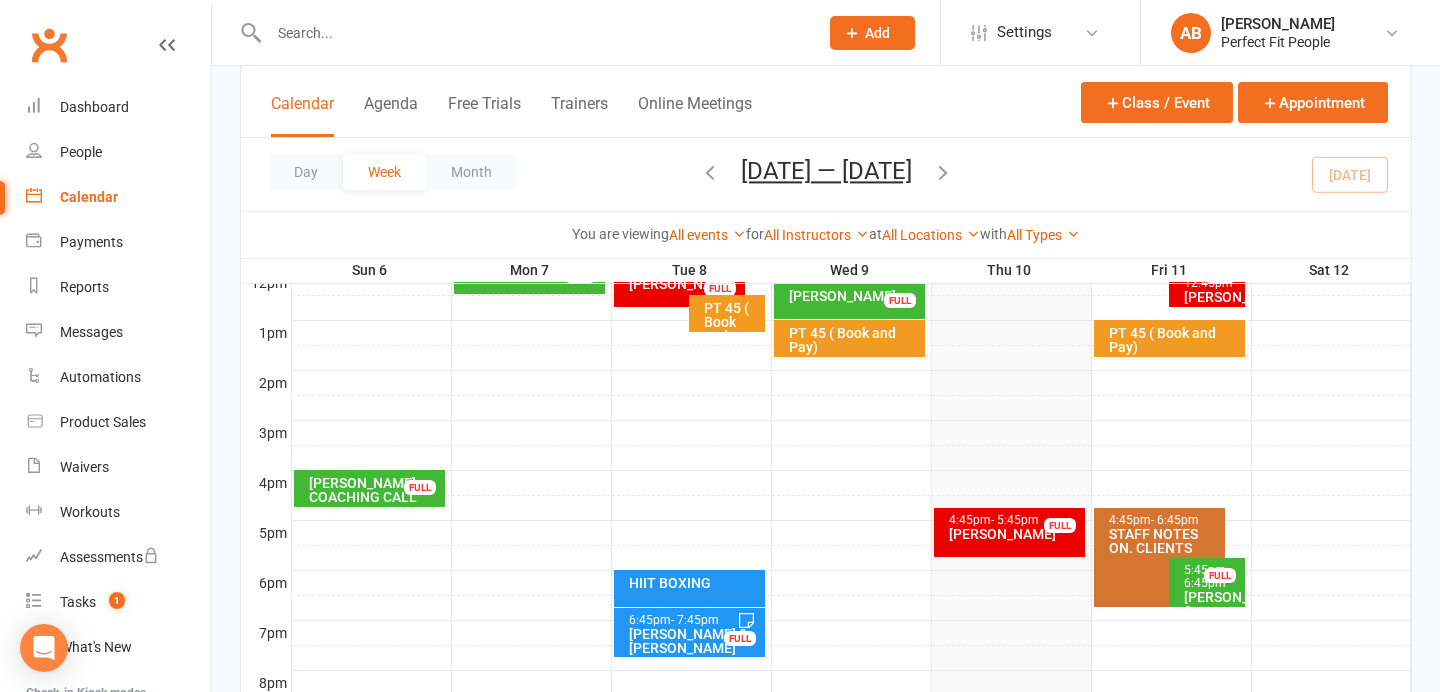 click on "[PERSON_NAME]" at bounding box center (1014, 534) 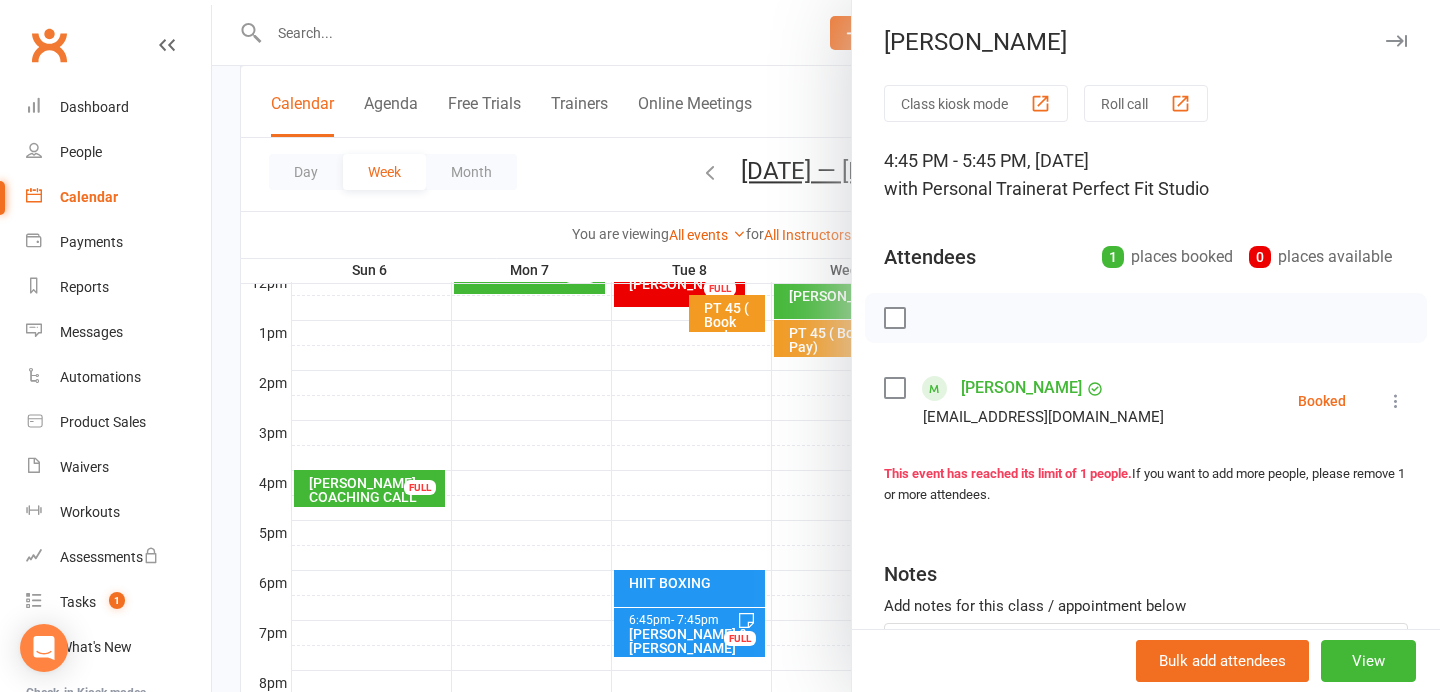 click at bounding box center (1396, 41) 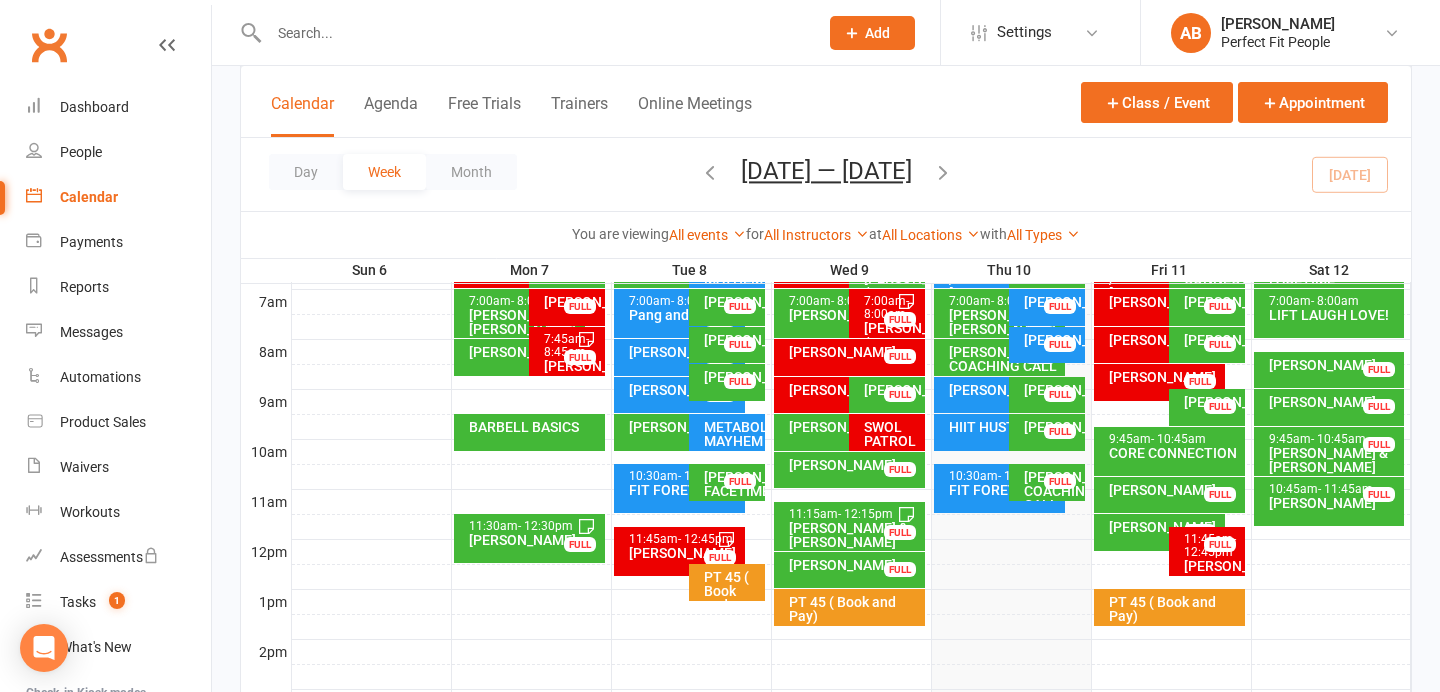 click on "[PERSON_NAME] COACHING CALL" at bounding box center (1052, 491) 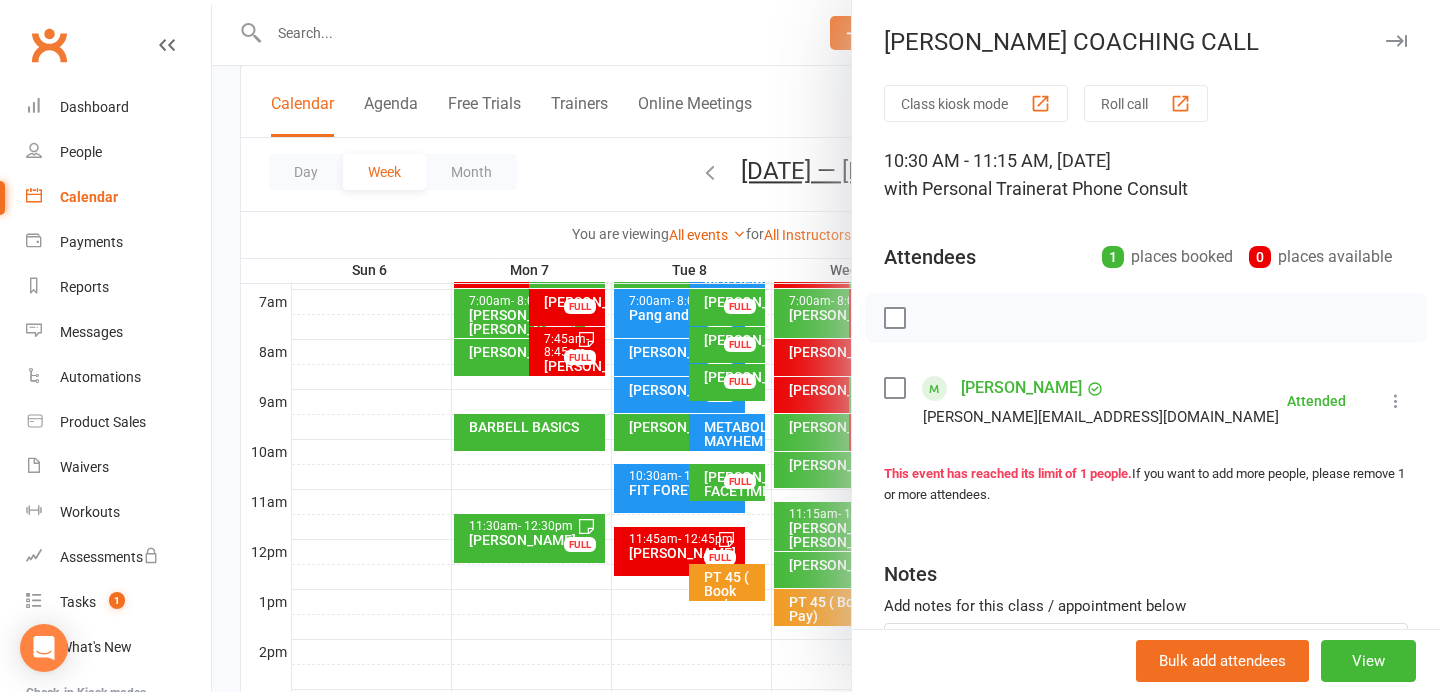 click at bounding box center (1396, 41) 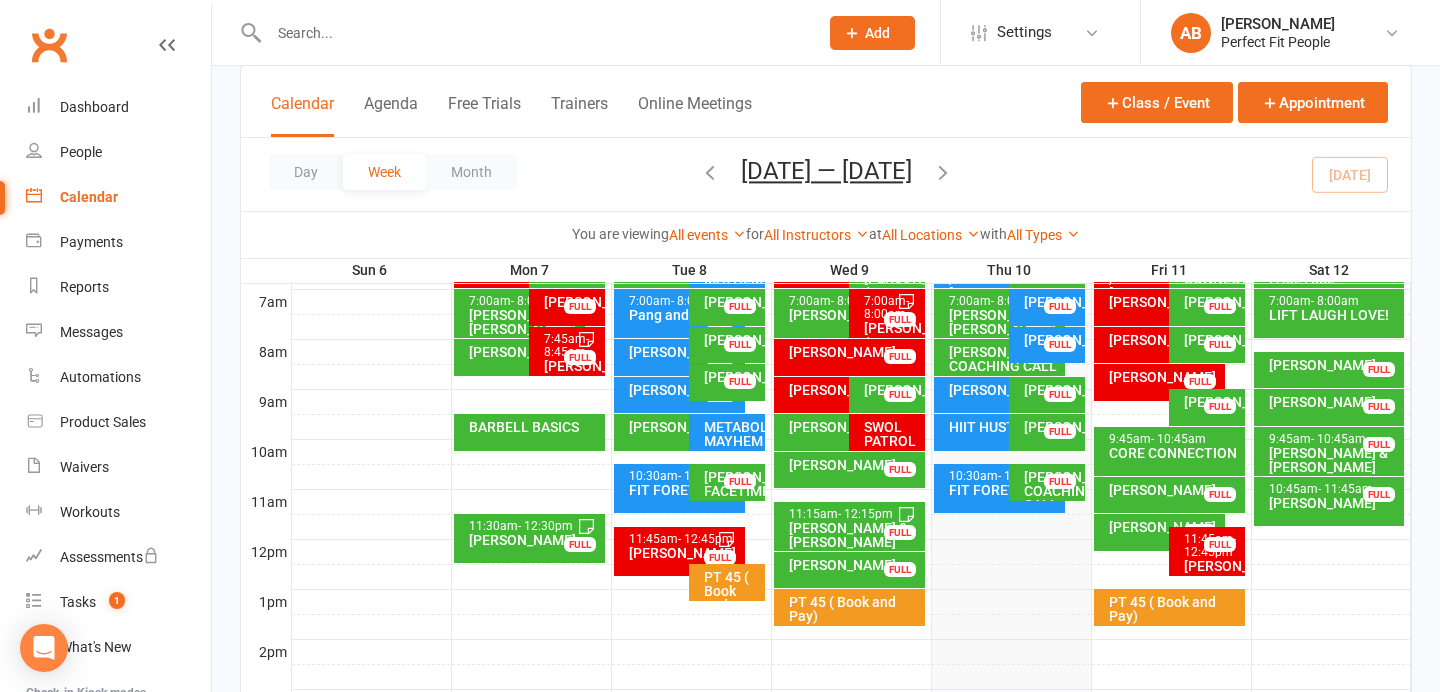 click on "FIT FOREVERS" at bounding box center (1004, 490) 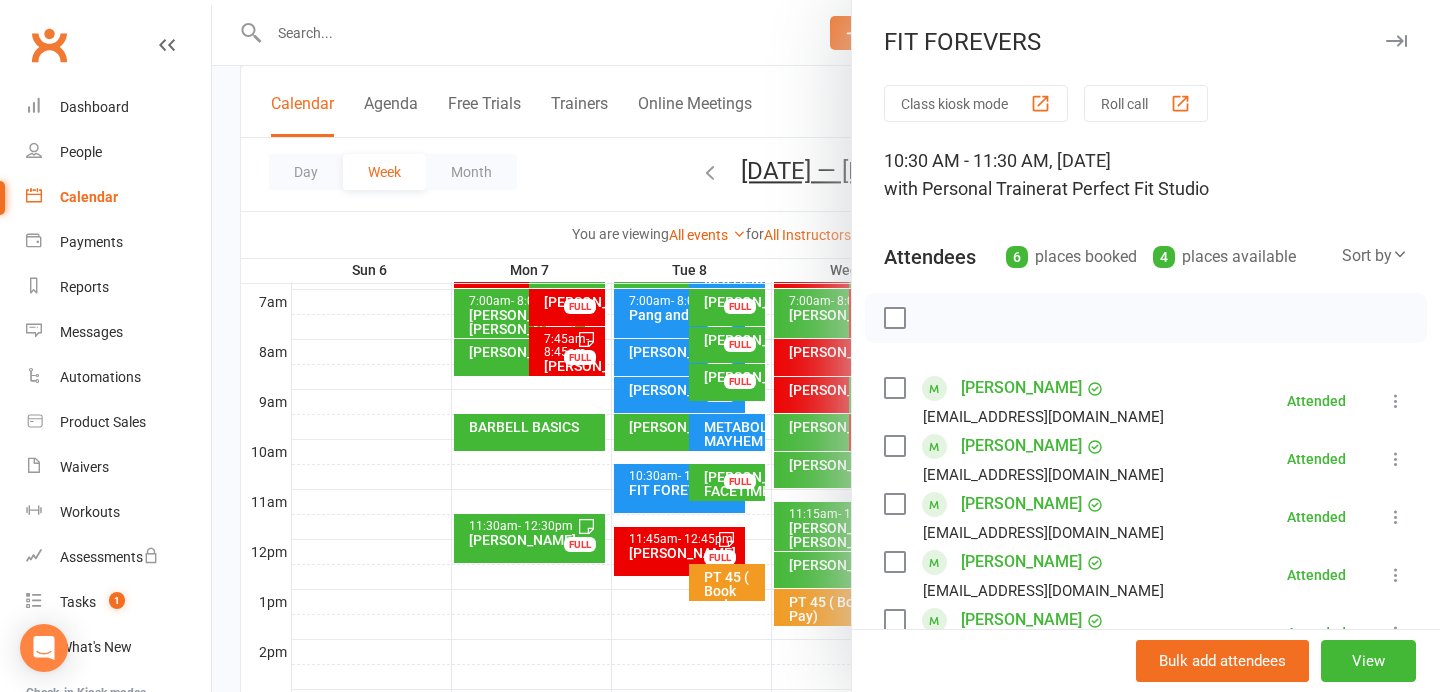 click at bounding box center [1396, 41] 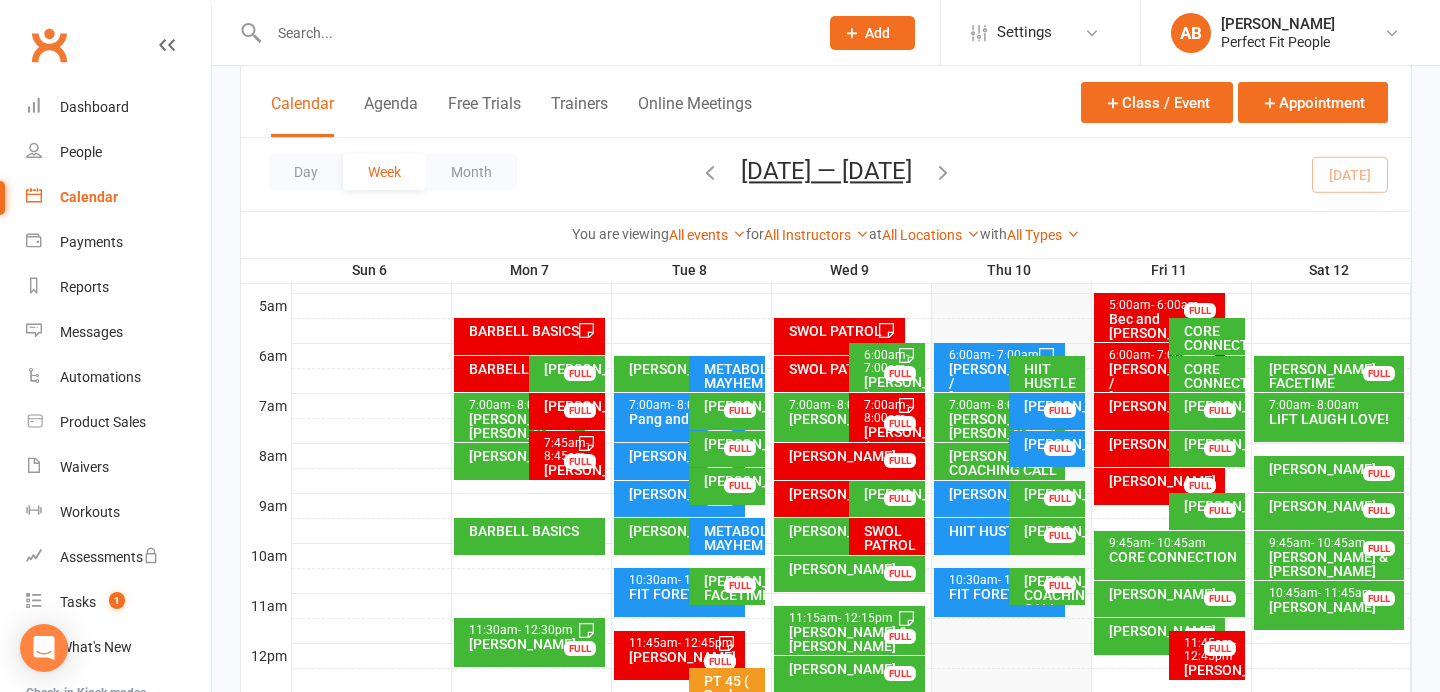 click on "[PERSON_NAME]" at bounding box center [1212, 444] 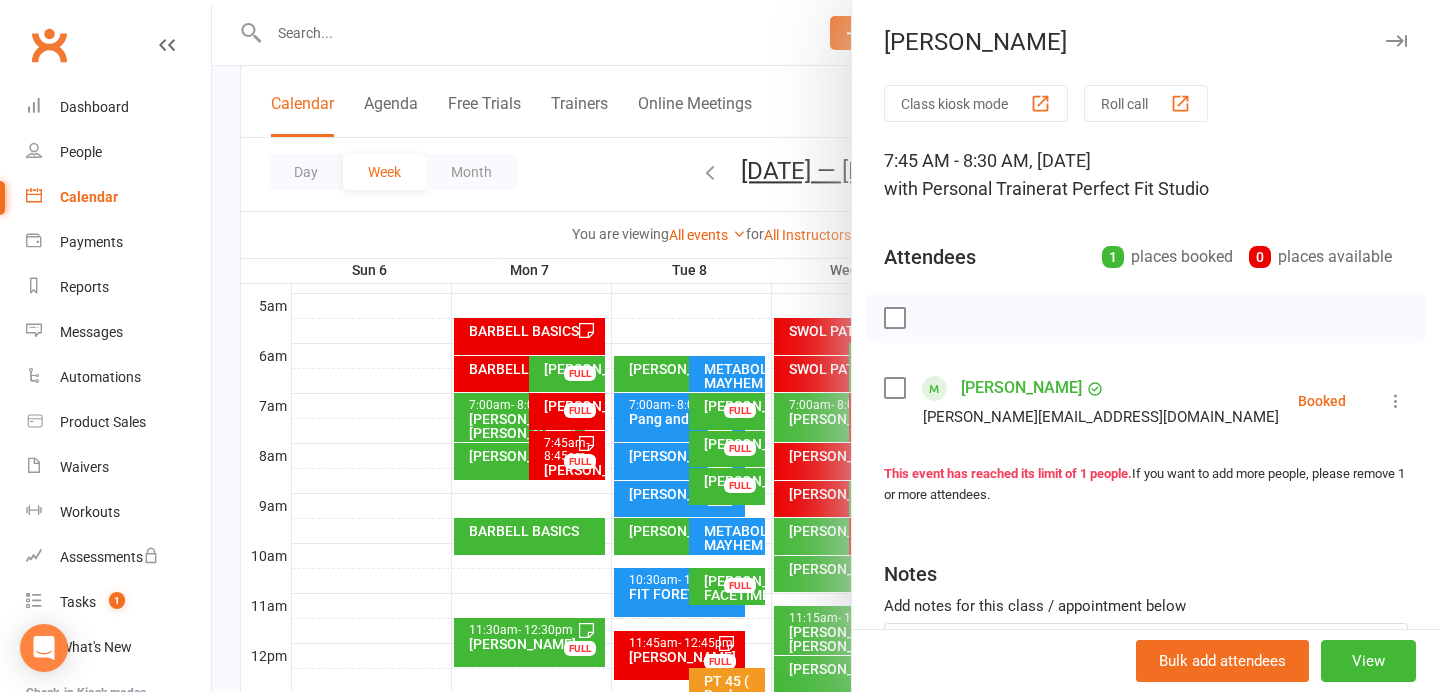 click at bounding box center [1396, 41] 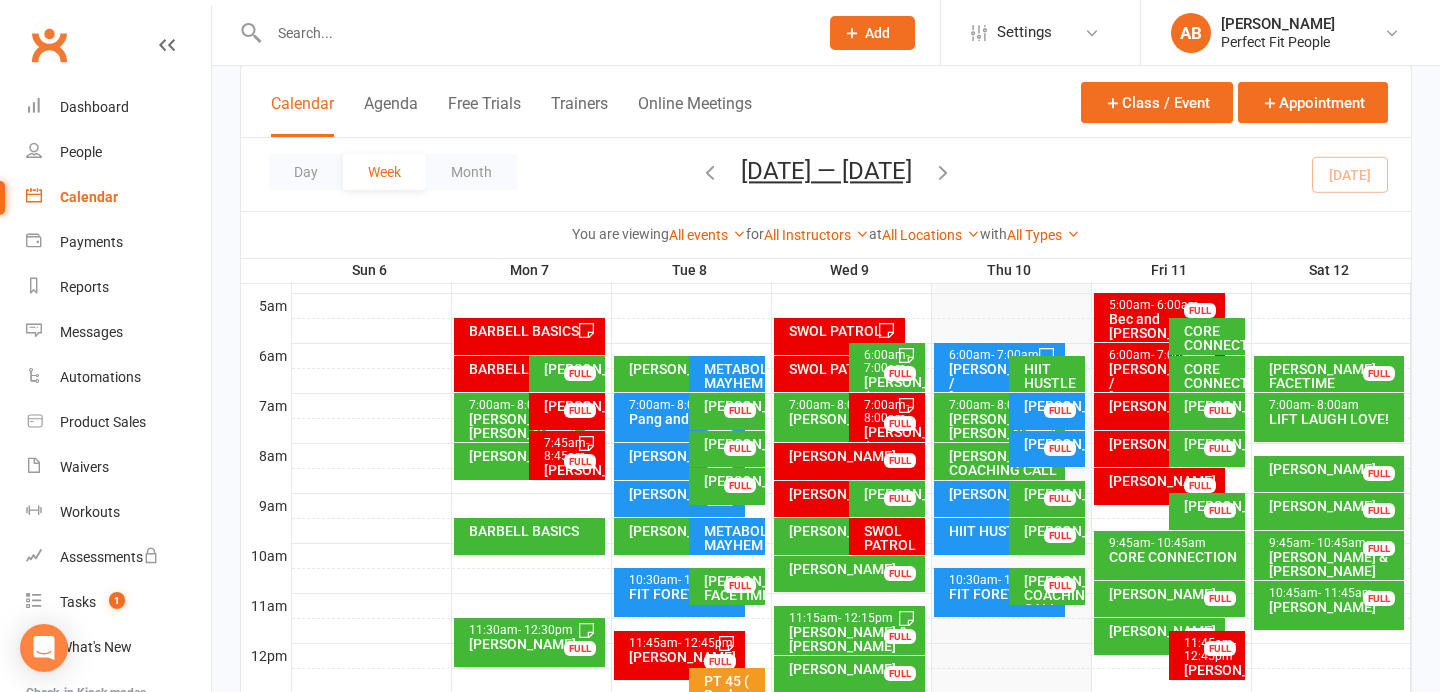 click on "[PERSON_NAME]/ [PERSON_NAME]" at bounding box center [1004, 426] 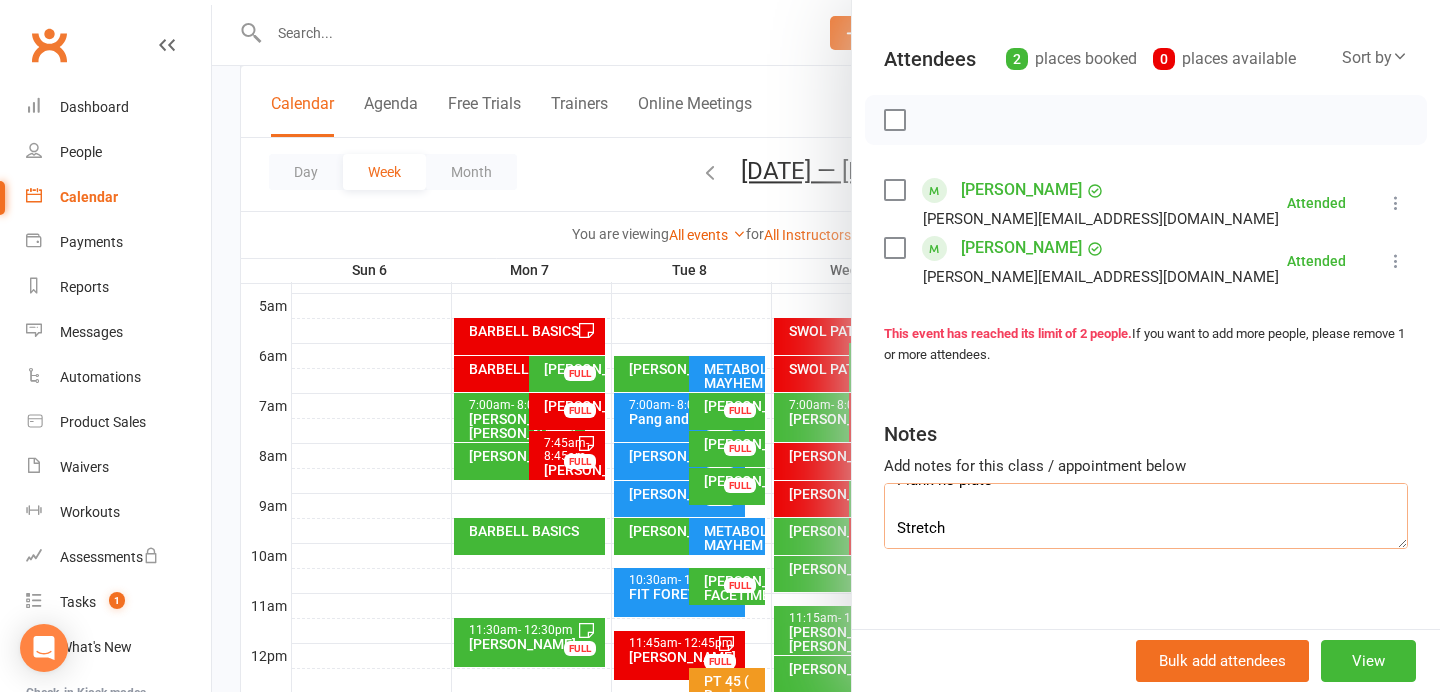 click on "Hex squat to box and pad
DB flat bench press 5 kg Em 12 reps [PERSON_NAME] up to 20s
BB RDL Em 45 kg
Plank w plate on back 10 kg
[PERSON_NAME] Dual KBs lunge backs 24 k
Plank no plate
Stretch" at bounding box center [1146, 516] 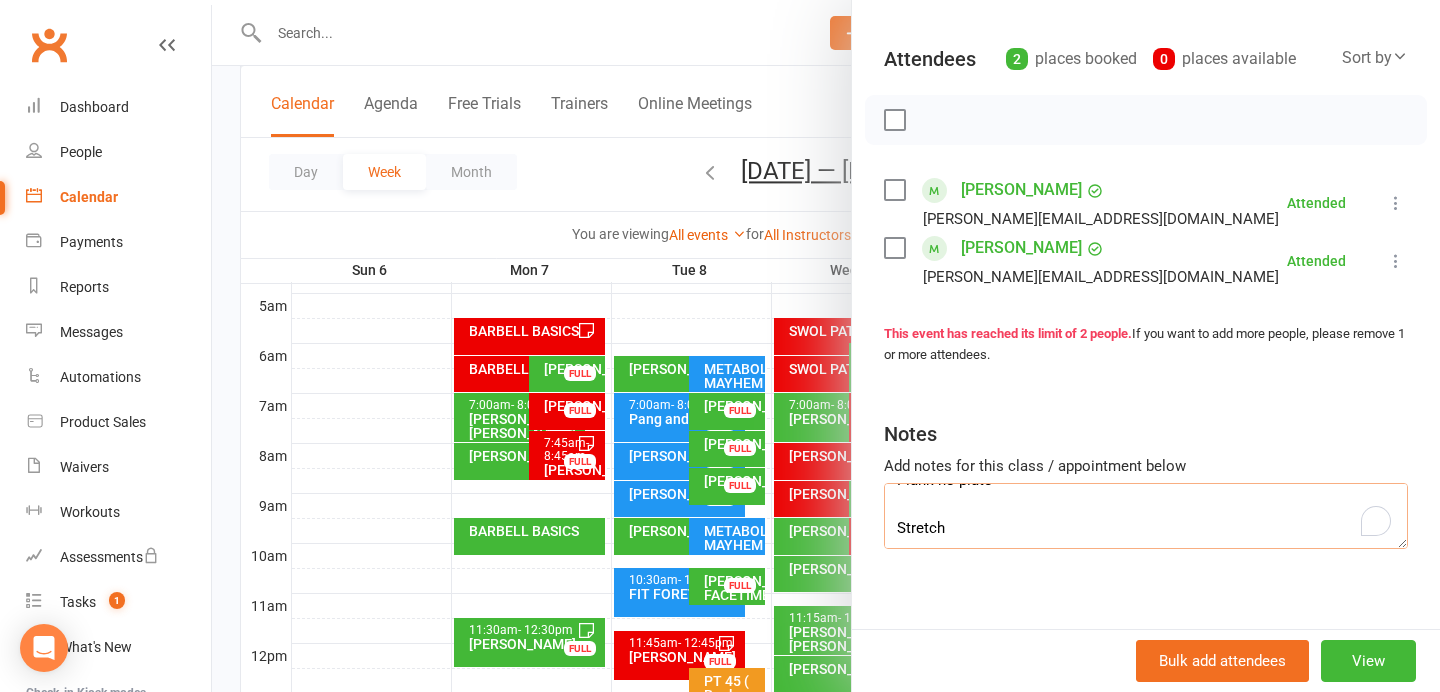click on "Hex squat to box and pad
DB flat bench press 5 kg Em 12 reps [PERSON_NAME] up to 20s
BB RDL Em 45 kg
Plank w plate on back 10 kg
[PERSON_NAME] Dual KBs lunge backs 24 k
Plank no plate
Stretch" at bounding box center (1146, 516) 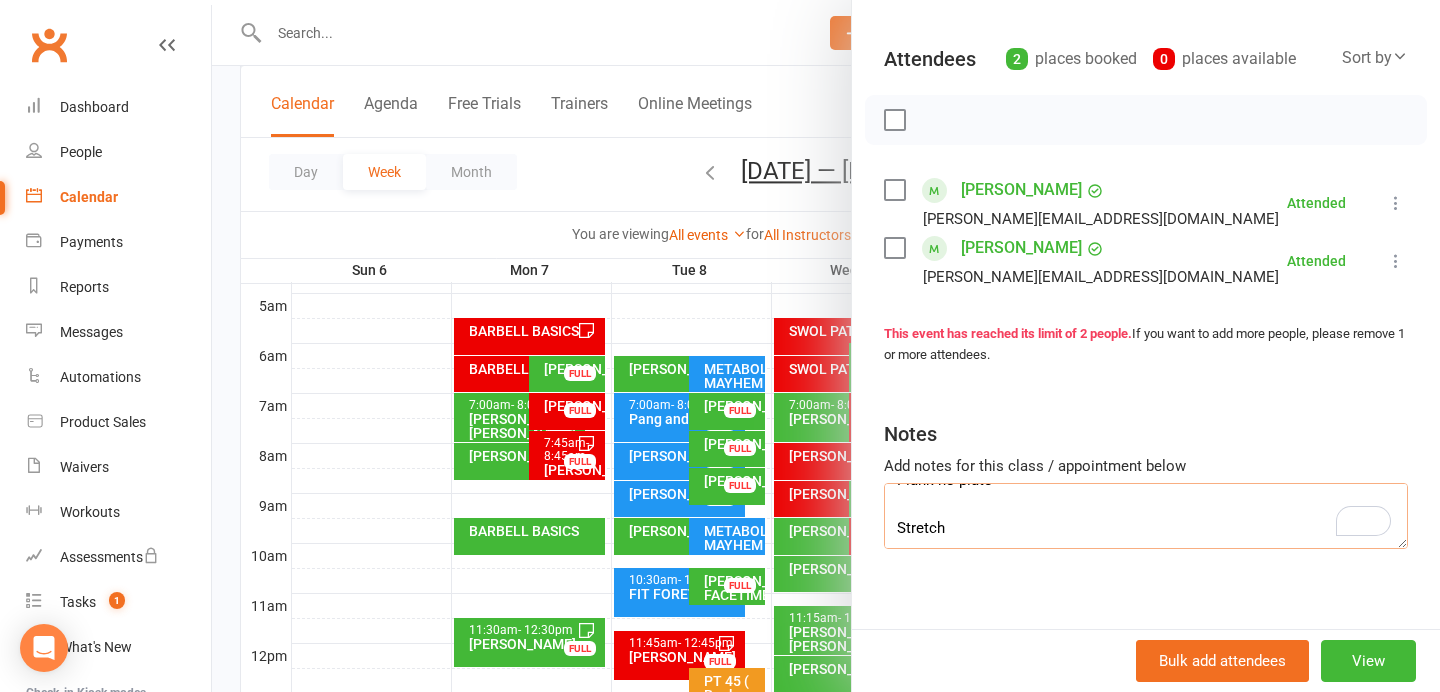 click on "Hex squat to box and pad
DB flat bench press 5 kg Em 12 reps [PERSON_NAME] up to 20s
BB RDL Em 45 kg
Plank w plate on back 10 kg
[PERSON_NAME] Dual KBs lunge backs 24 k
Plank no plate
Stretch" at bounding box center [1146, 516] 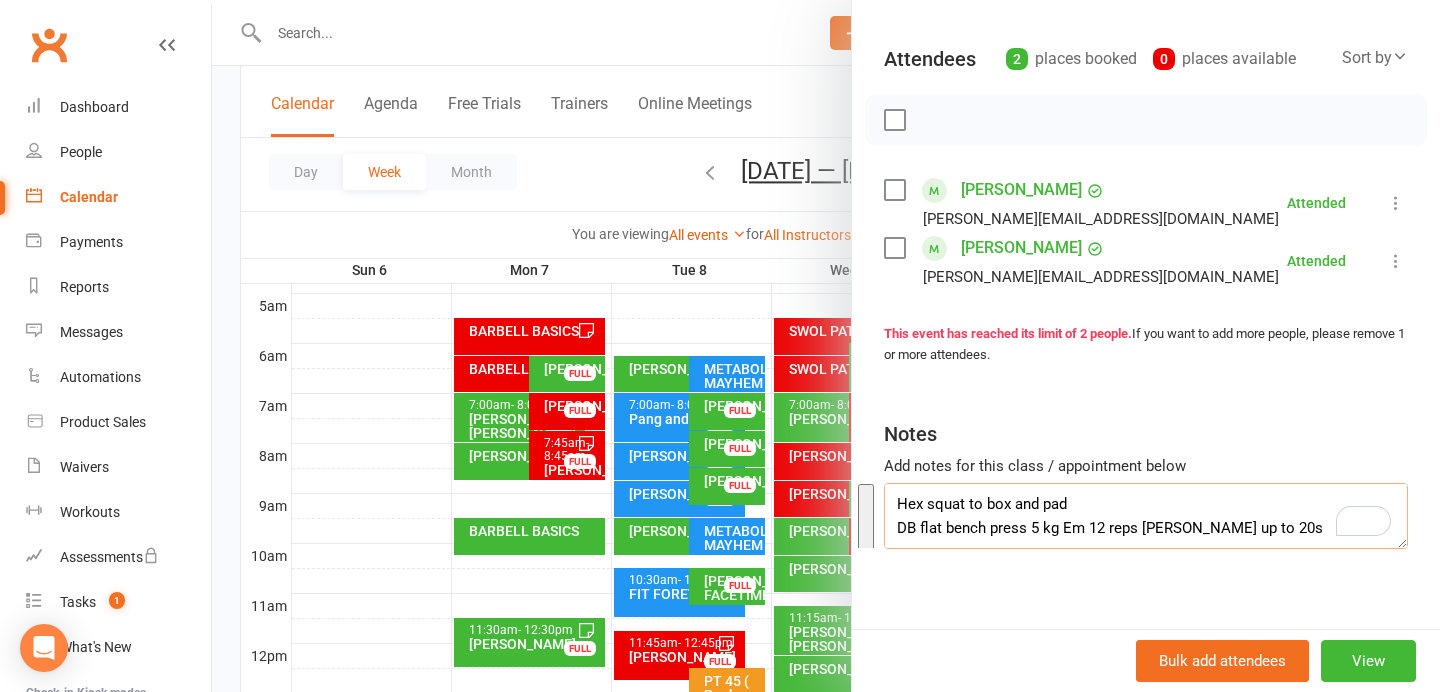 drag, startPoint x: 960, startPoint y: 517, endPoint x: 877, endPoint y: 295, distance: 237.00844 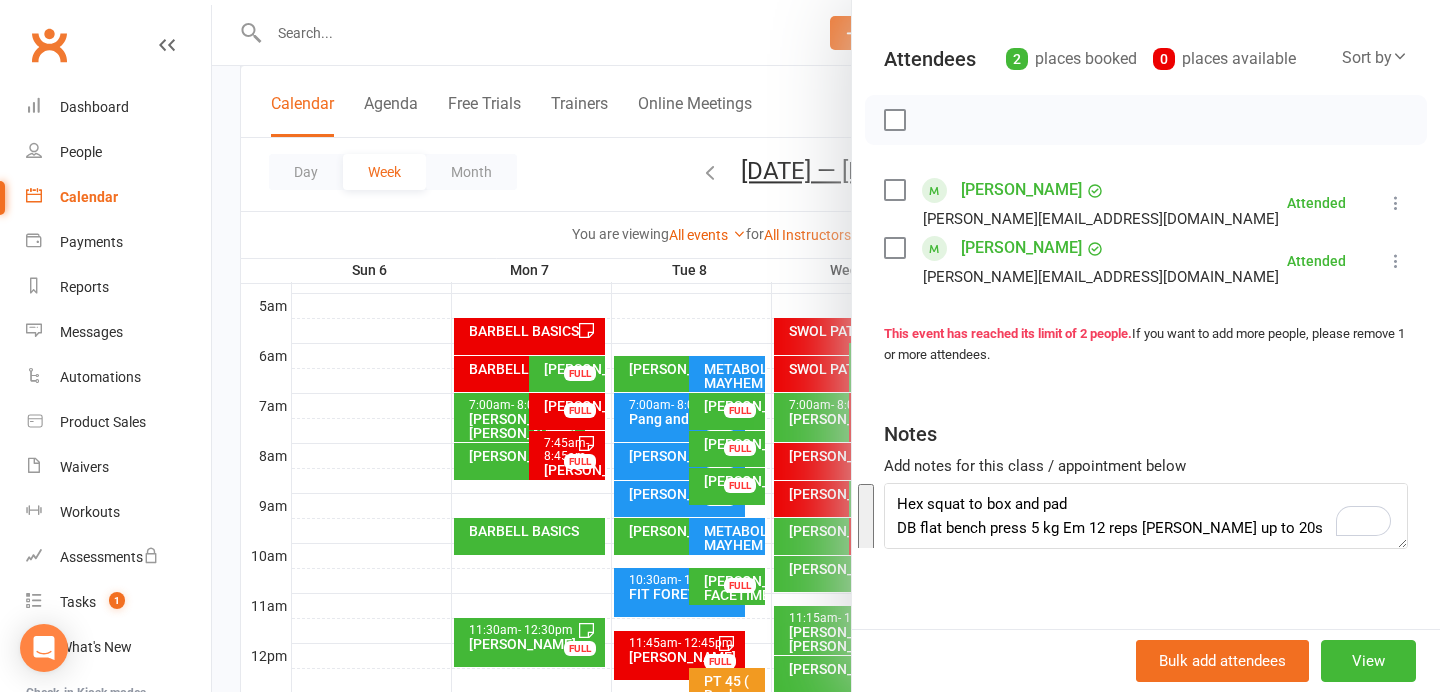 click at bounding box center (826, 346) 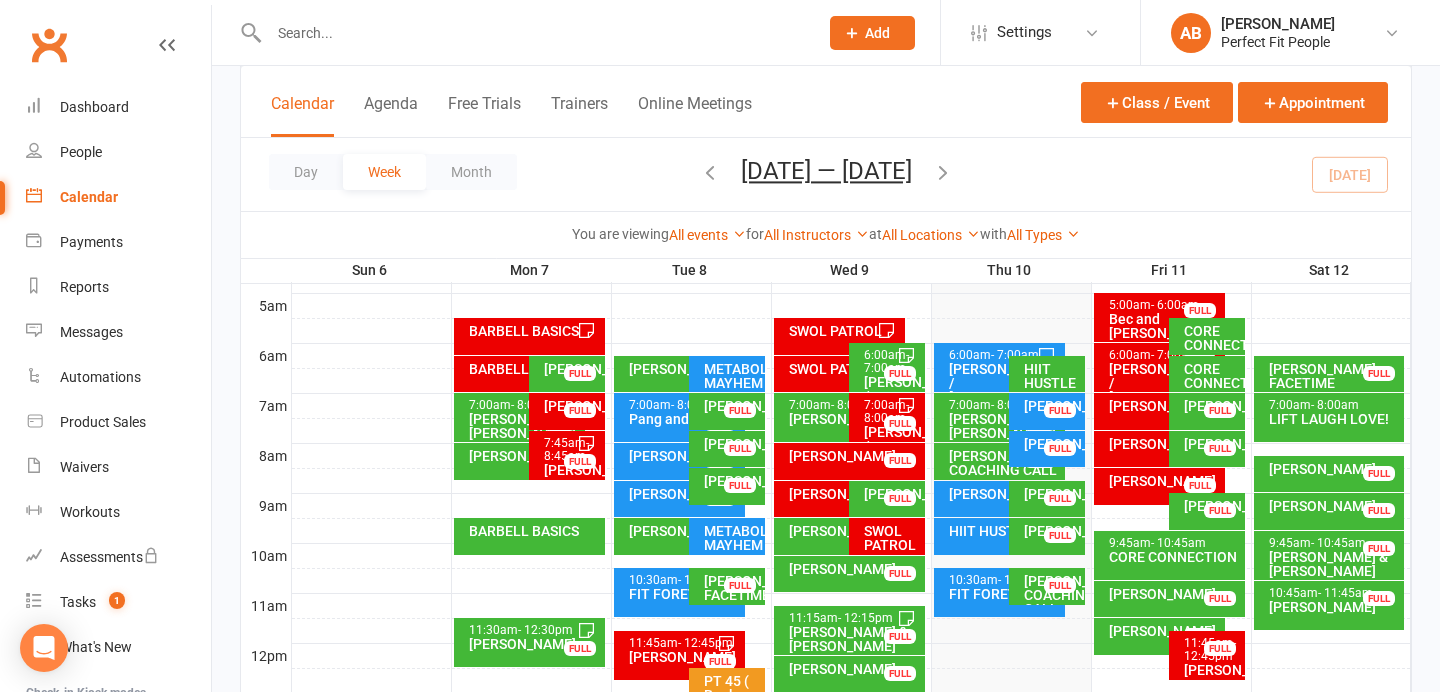 click on "[PERSON_NAME]/ [PERSON_NAME]" at bounding box center (1004, 426) 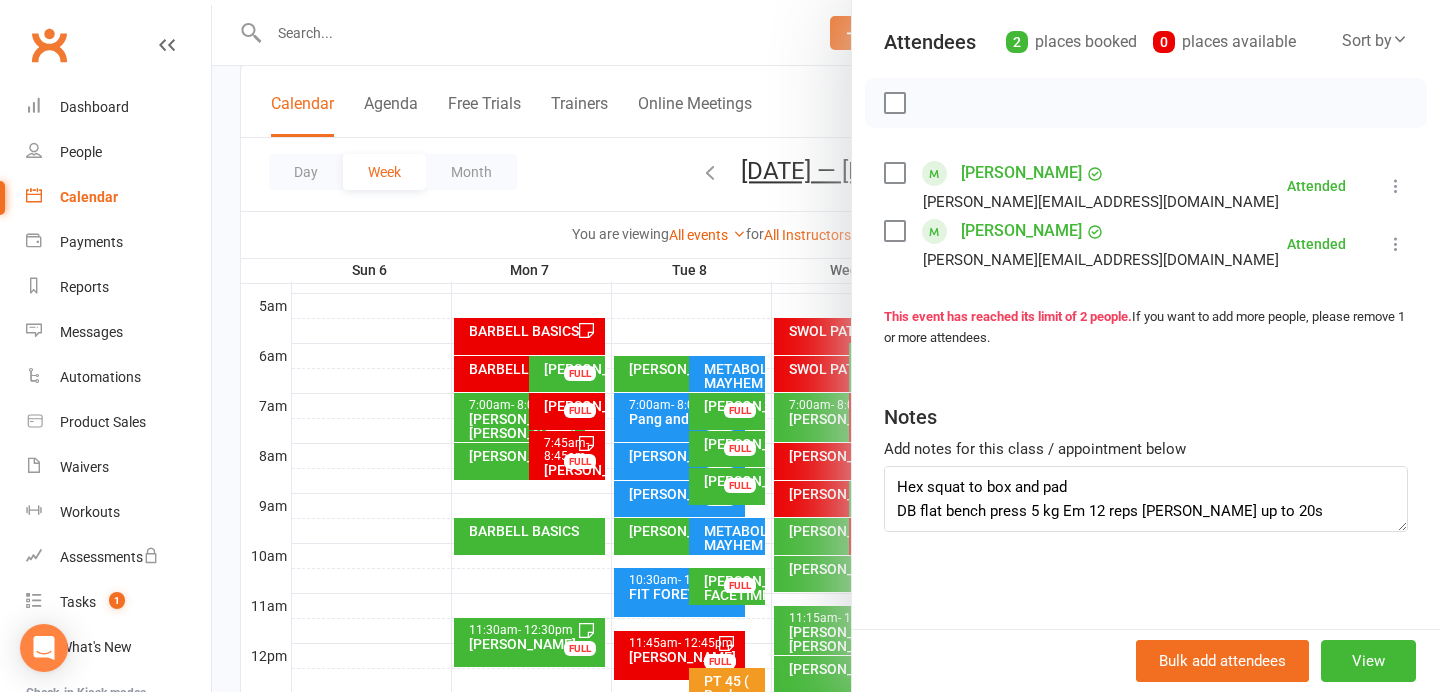 scroll, scrollTop: 218, scrollLeft: 0, axis: vertical 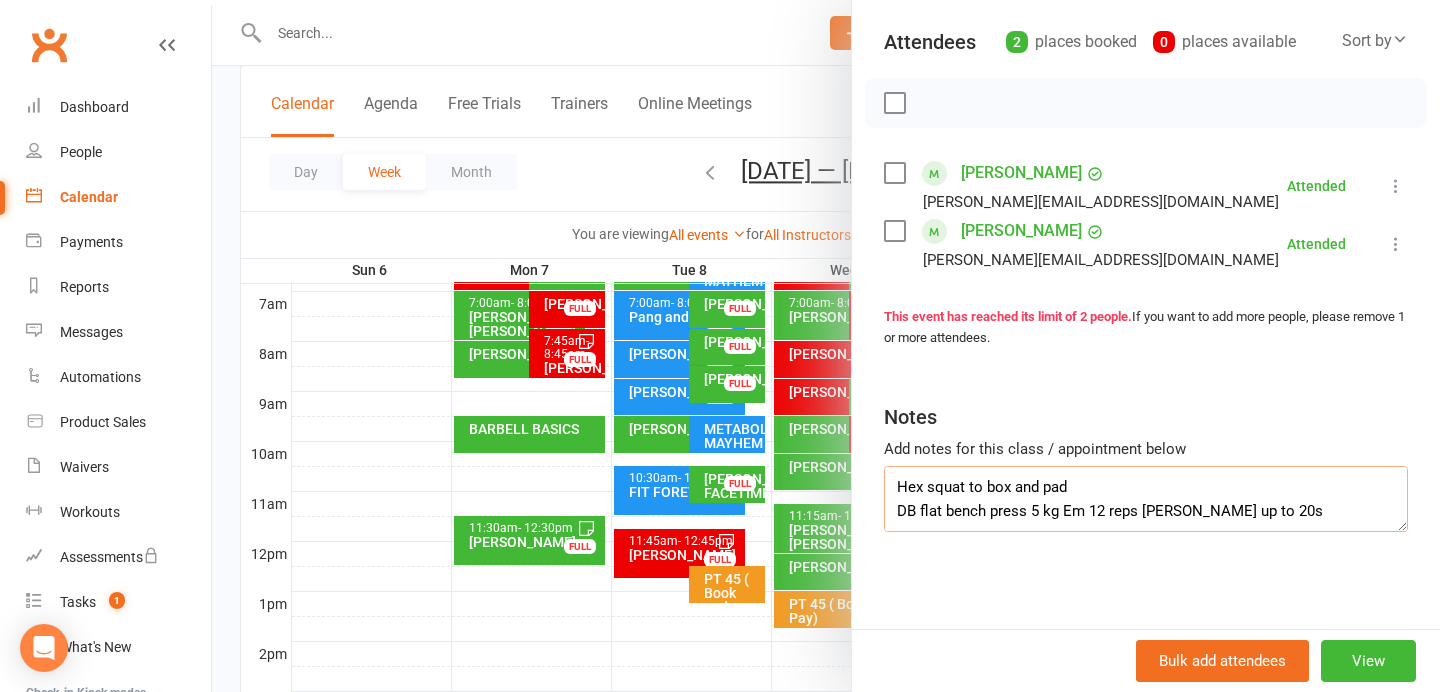 click on "Hex squat to box and pad
DB flat bench press 5 kg Em 12 reps [PERSON_NAME] up to 20s
BB RDL Em 45 kg
Plank w plate on back 10 kg
[PERSON_NAME] Dual KBs lunge backs 24 k
Plank no plate
Stretch" at bounding box center [1146, 499] 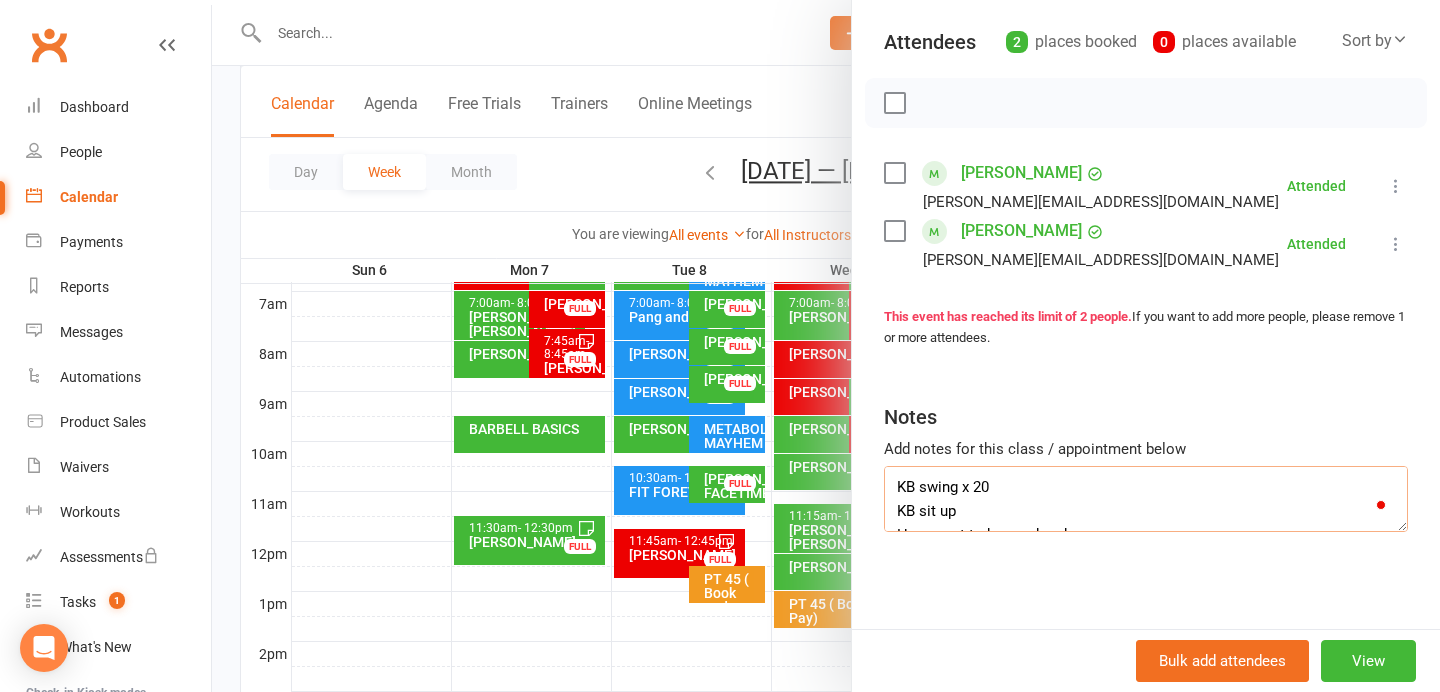 scroll, scrollTop: 13, scrollLeft: 0, axis: vertical 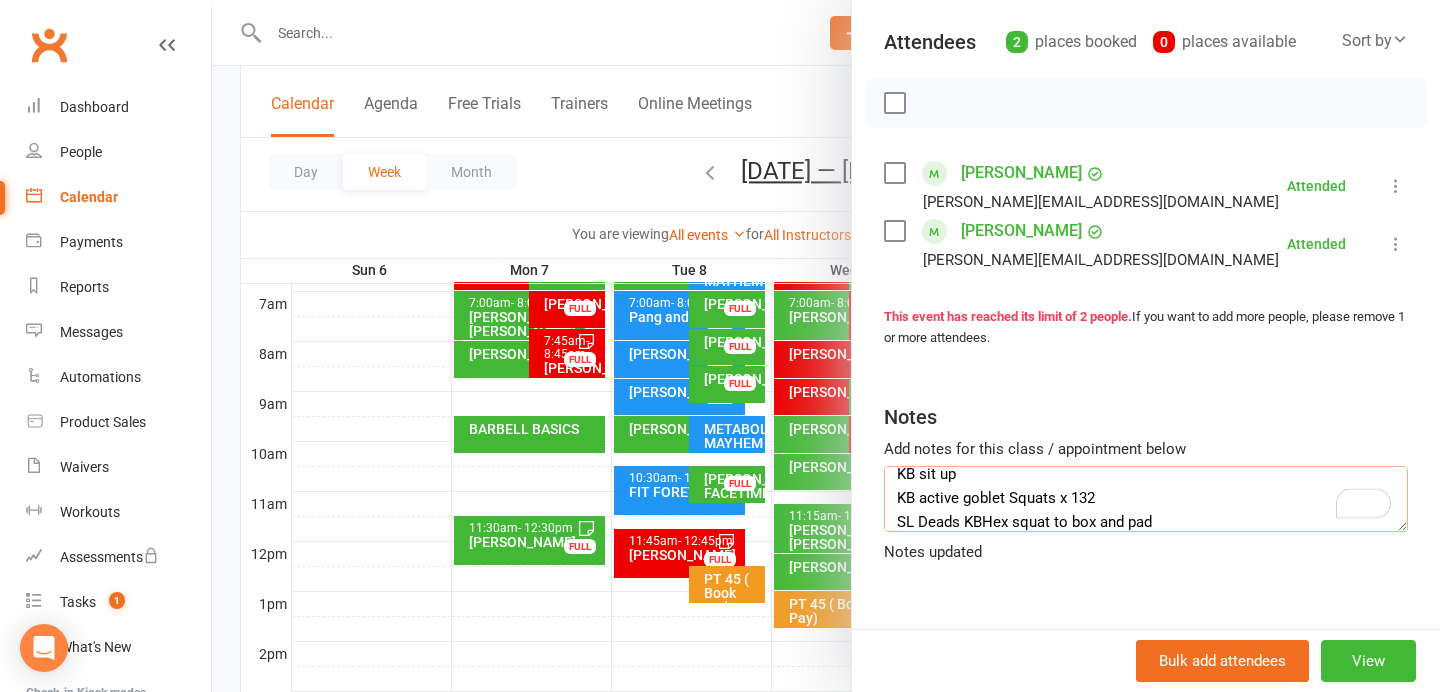 click on "KB swing x 20
KB sit up
KB active goblet Squats x 132
SL Deads KBHex squat to box and pad
DB flat bench press 5 kg Em 12 reps [PERSON_NAME] up to 20s
BB RDL Em 45 kg
Plank w plate on back 10 kg
[PERSON_NAME] Dual KBs lunge backs 24 k
Plank no plate
Stretch" at bounding box center [1146, 499] 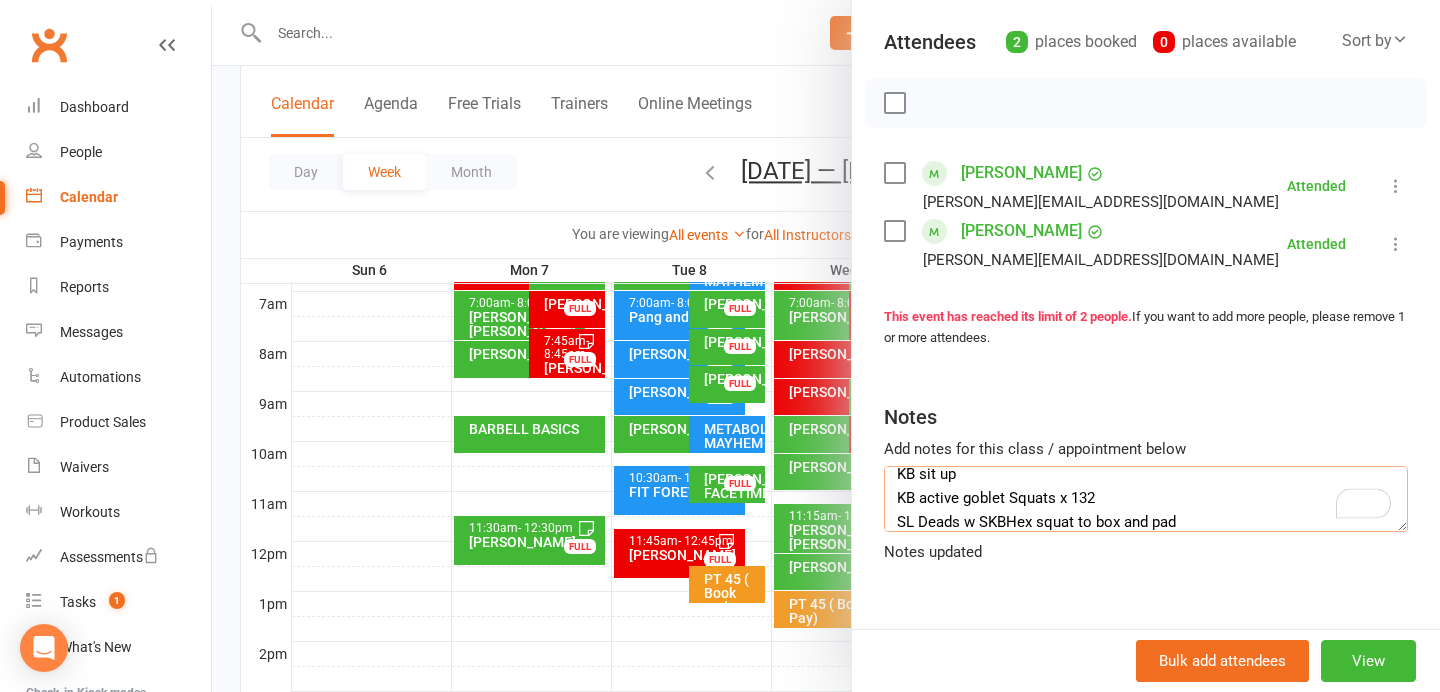 click on "KB swing x 20
KB sit up
KB active goblet Squats x 132
SL Deads w SKBHex squat to box and pad
DB flat bench press 5 kg Em 12 reps [PERSON_NAME] up to 20s
BB RDL Em 45 kg
Plank w plate on back 10 kg
[PERSON_NAME] Dual KBs lunge backs 24 k
Plank no plate
Stretch" at bounding box center [1146, 499] 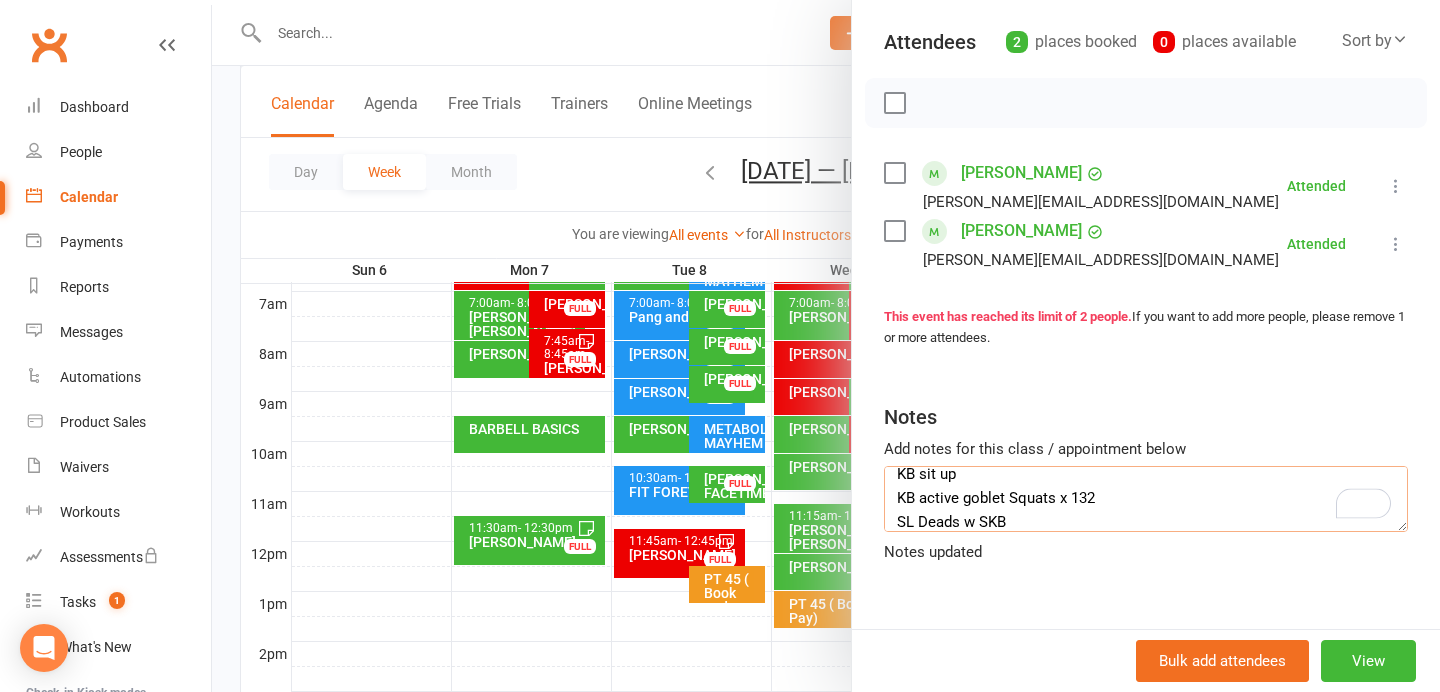scroll, scrollTop: 61, scrollLeft: 0, axis: vertical 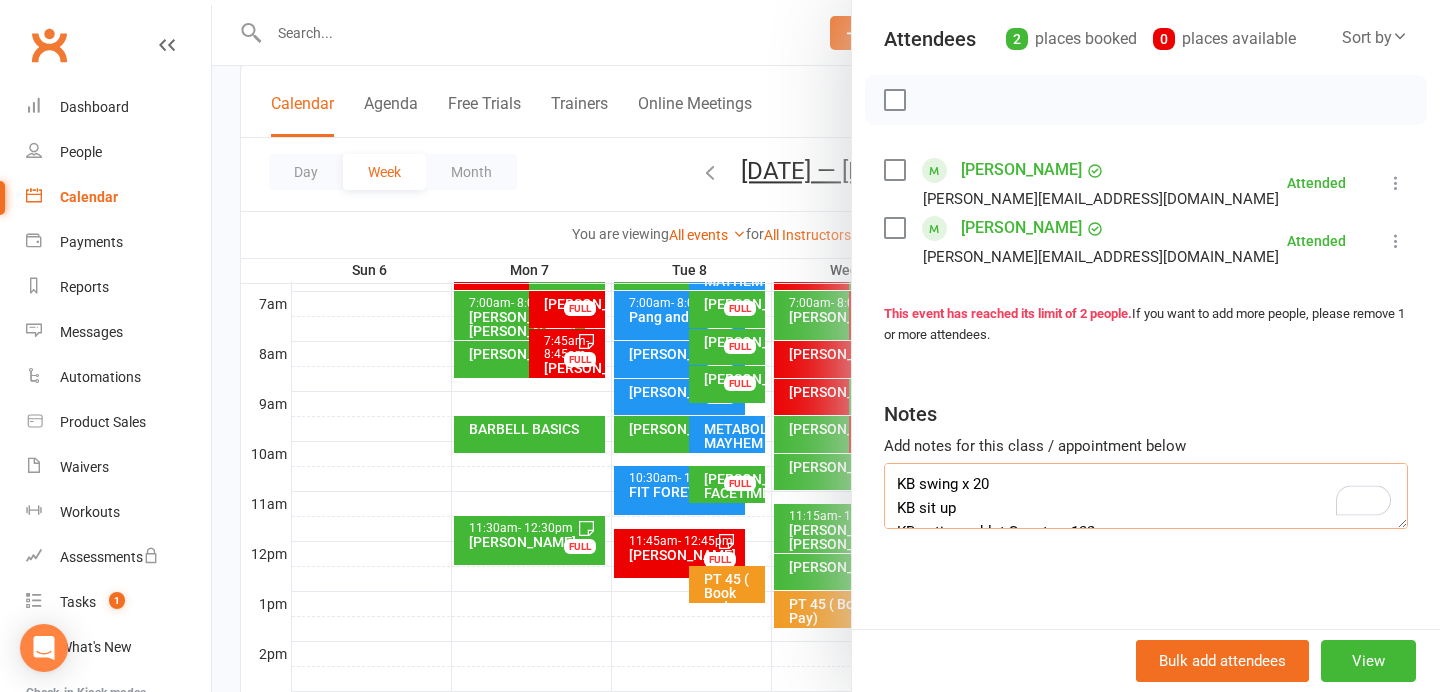 click on "KB swing x 20
KB sit up
KB active goblet Squats x 132
SL Deads w SKB
Hex squat to box and pad
DB flat bench press 5 kg Em 12 reps Aaron up to 20s
BB RDL Em 45 kg
Plank w plate on back 10 kg
Aaron Dual KBs lunge backs 24 k
Plank no plate
Stretch" at bounding box center (1146, 496) 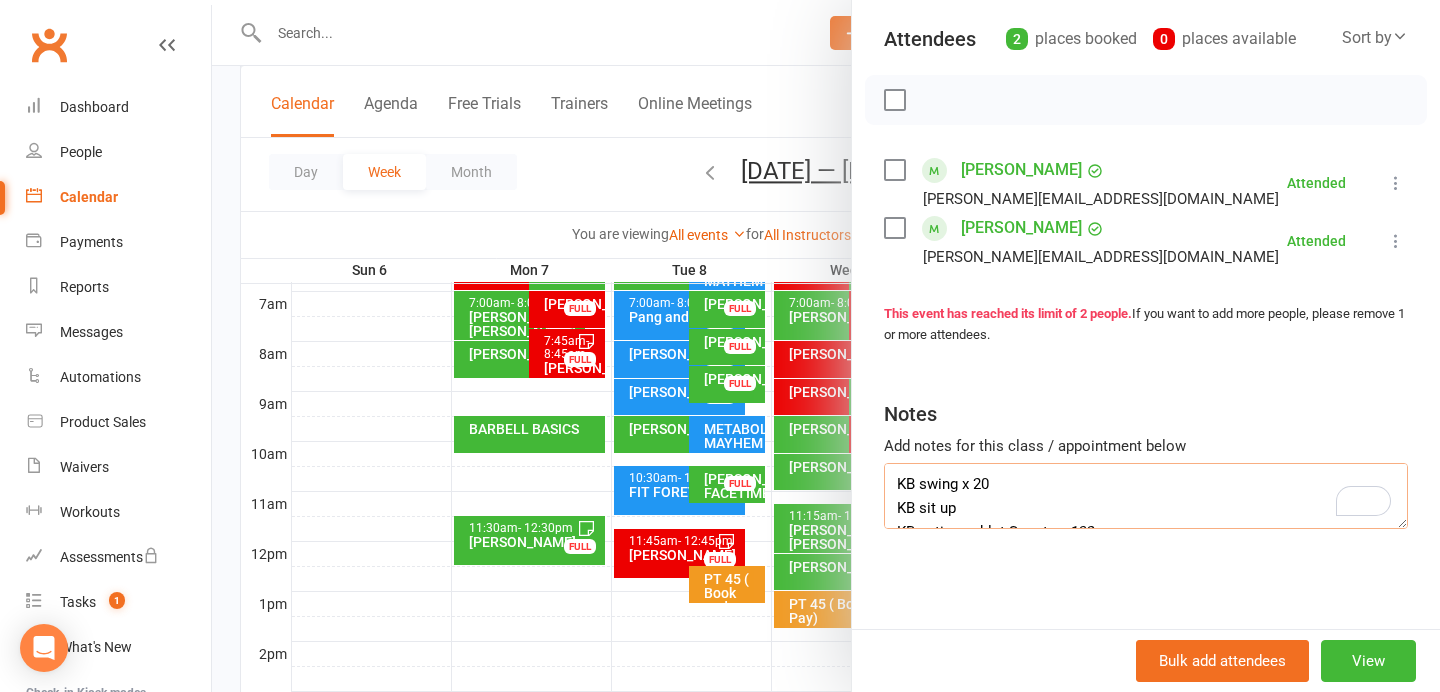 click on "KB swing x 20
KB sit up
KB active goblet Squats x 132
SL Deads w SKB
Hex squat to box and pad
DB flat bench press 5 kg Em 12 reps Aaron up to 20s
BB RDL Em 45 kg
Plank w plate on back 10 kg
Aaron Dual KBs lunge backs 24 k
Plank no plate
Stretch" at bounding box center (1146, 496) 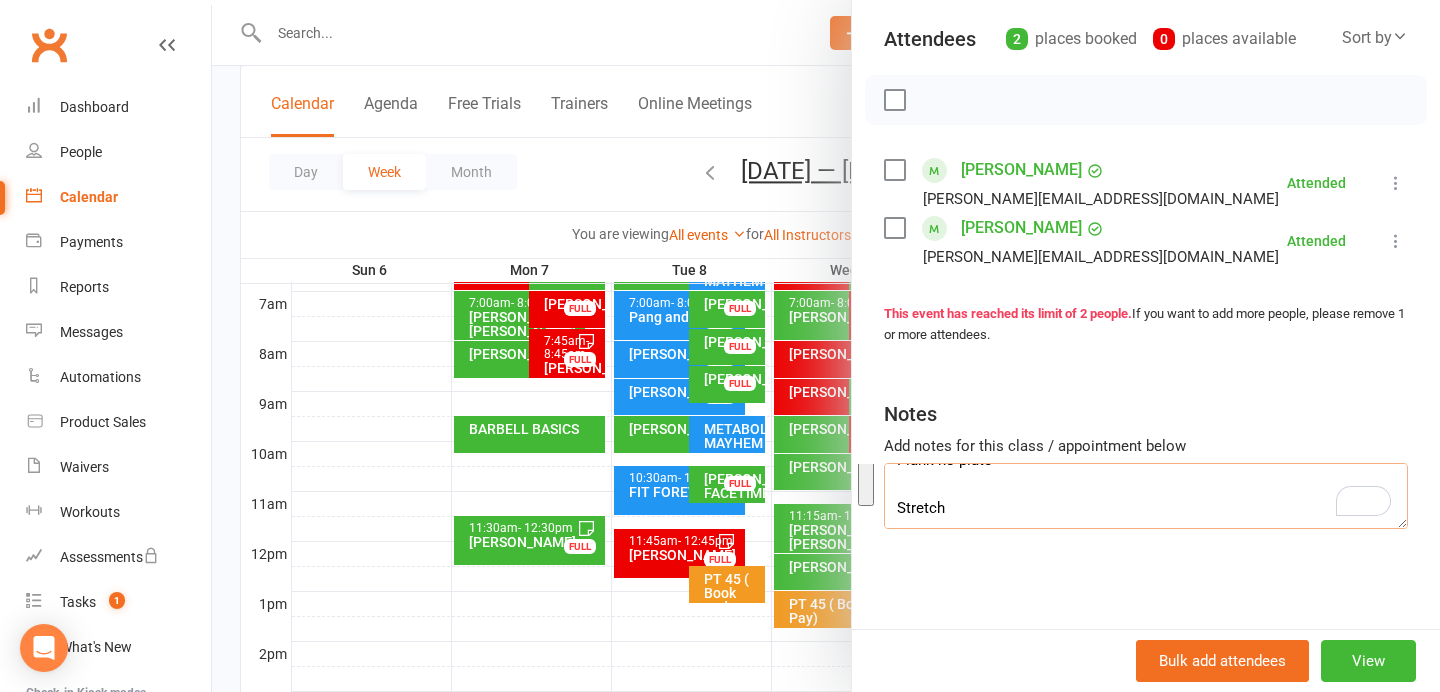 drag, startPoint x: 894, startPoint y: 483, endPoint x: 906, endPoint y: 558, distance: 75.95393 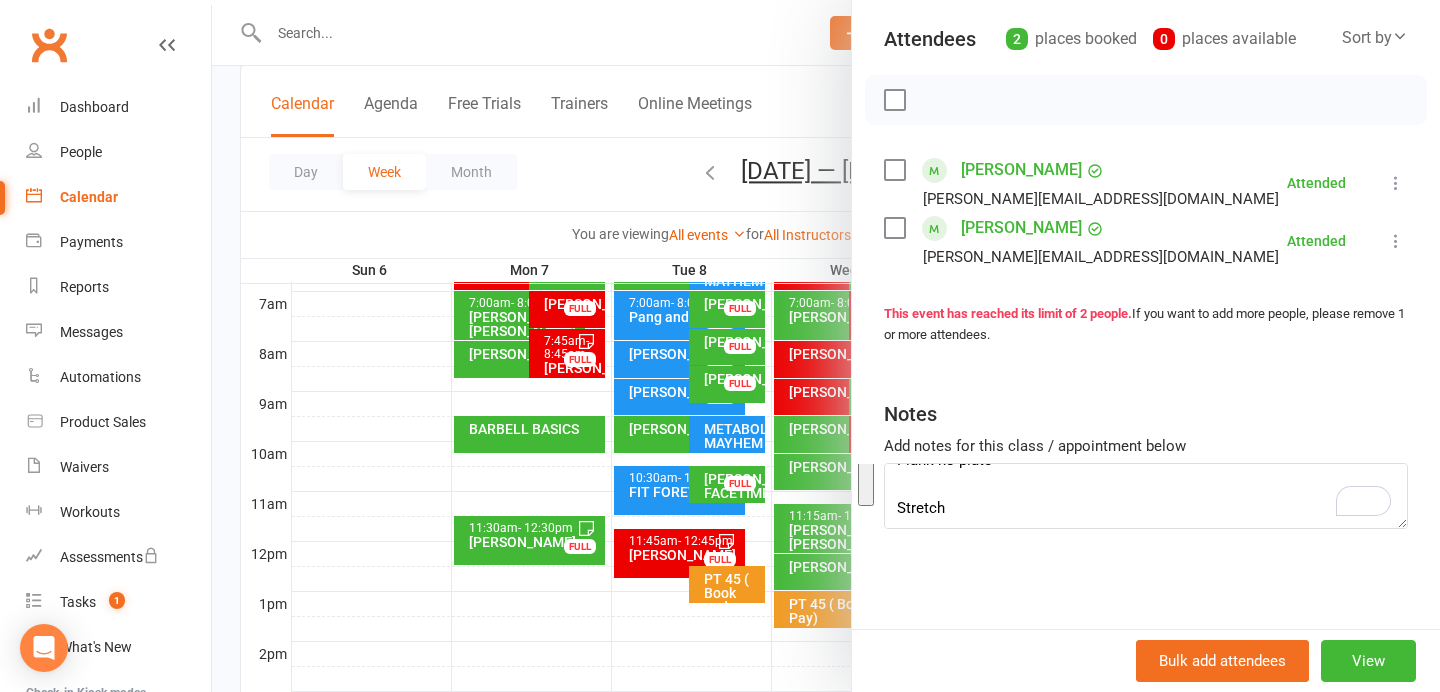 click on "Class kiosk mode  Roll call  7:00 AM - 8:00 AM, Thursday, July, 10, 2025 with Personal Trainer  at  Perfect Fit Studio  Attendees  2  places booked 0  places available Sort by  Last name  First name  Booking created    Aaron Links  aaron.links@3pf.com.au Attended More info  Remove  Mark absent  Undo check-in  Send message  All bookings for series    Emma Links  emma@metaprima.com.au Attended More info  Remove  Mark absent  Undo check-in  Send message  All bookings for series  This event has reached its limit of 2 people.  If you want to add more people, please remove 1 or more attendees. Notes  Add notes for this class / appointment below KB swing x 20
KB sit up
KB active goblet Squats x 132
SL Deads w SKB
Hex squat to box and pad
DB flat bench press 5 kg Em 12 reps Aaron up to 20s
BB RDL Em 45 kg
Plank w plate on back 10 kg
Aaron Dual KBs lunge backs 24 k
Plank no plate
Stretch" at bounding box center (1146, 248) 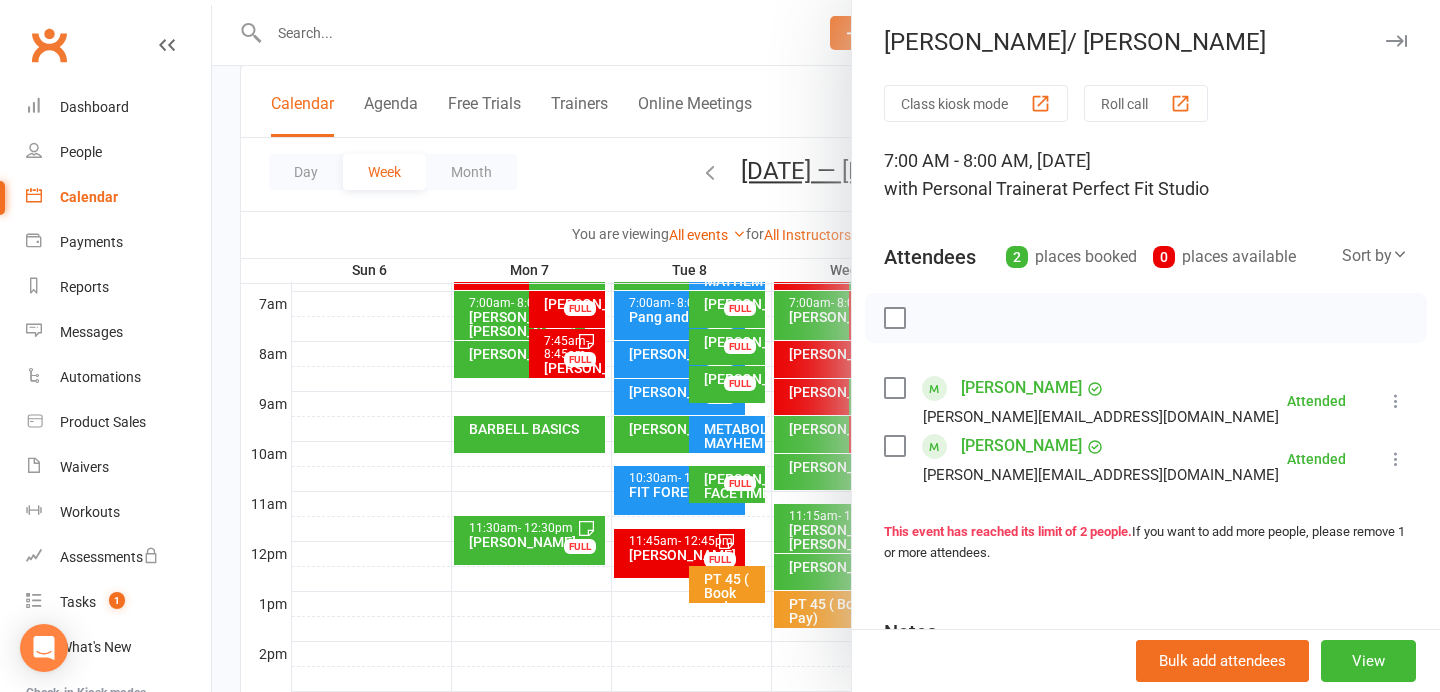 click at bounding box center [1396, 41] 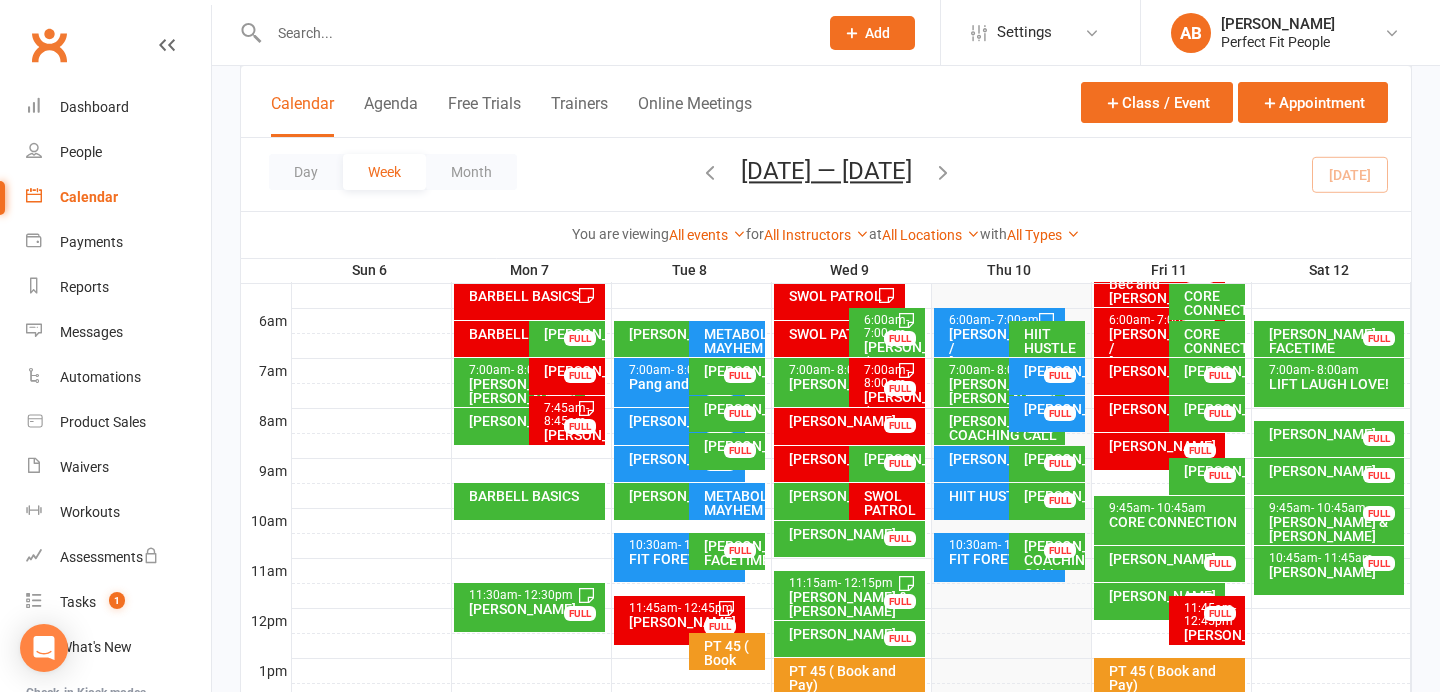 click on "HIIT HUSTLE" at bounding box center [1052, 341] 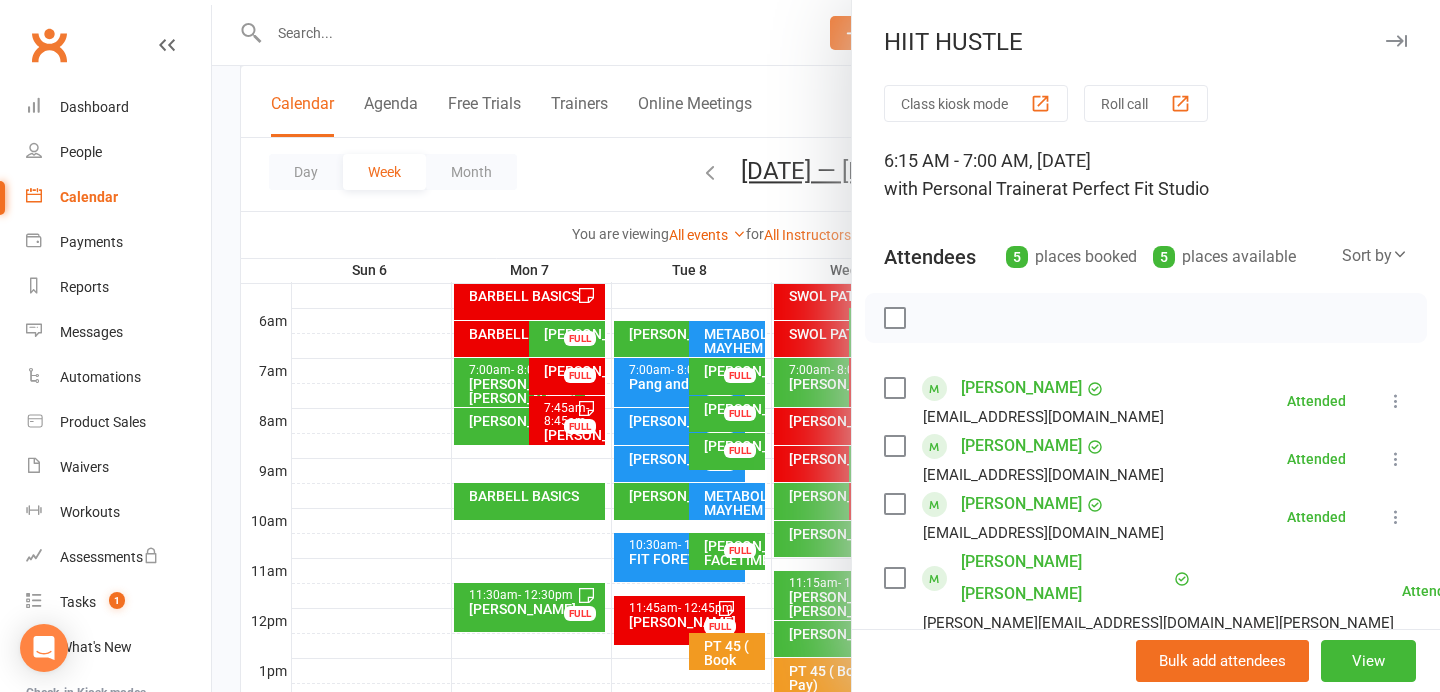 click at bounding box center [1396, 41] 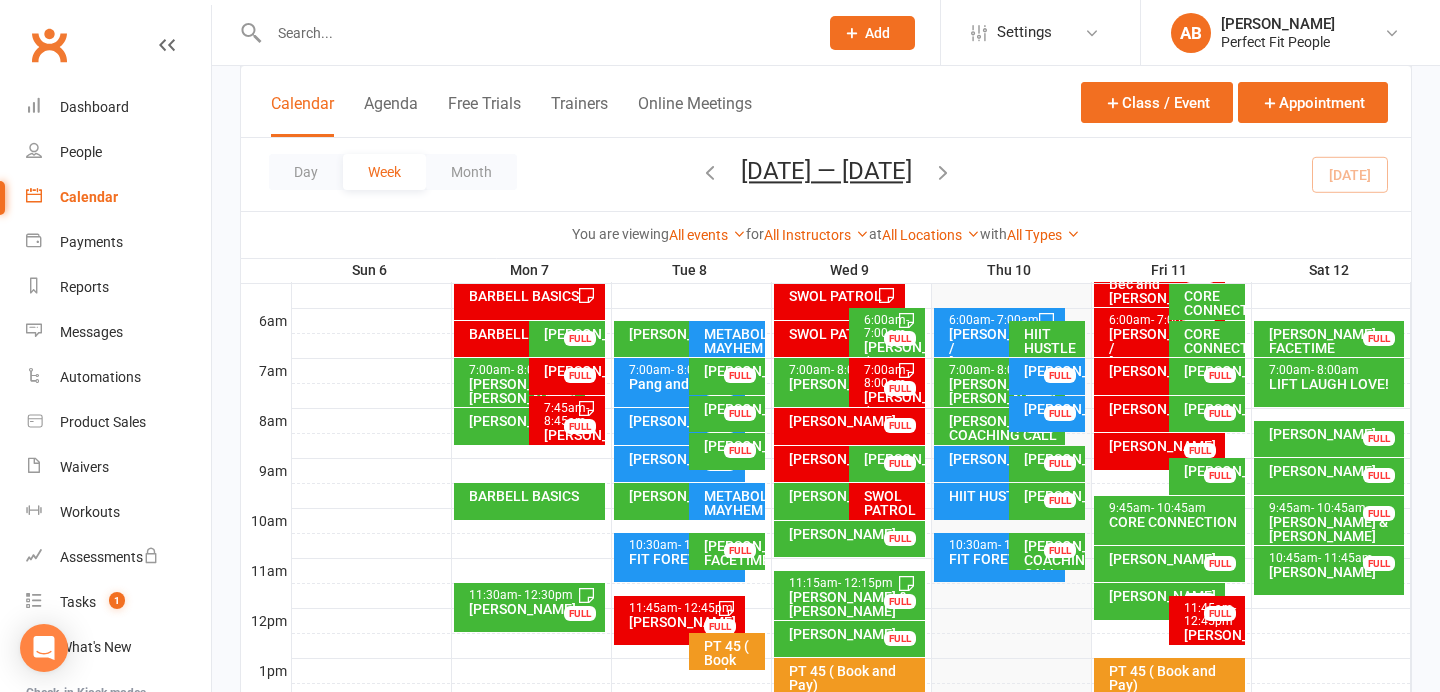 click on "[PERSON_NAME] COACHING CALL" at bounding box center (1004, 428) 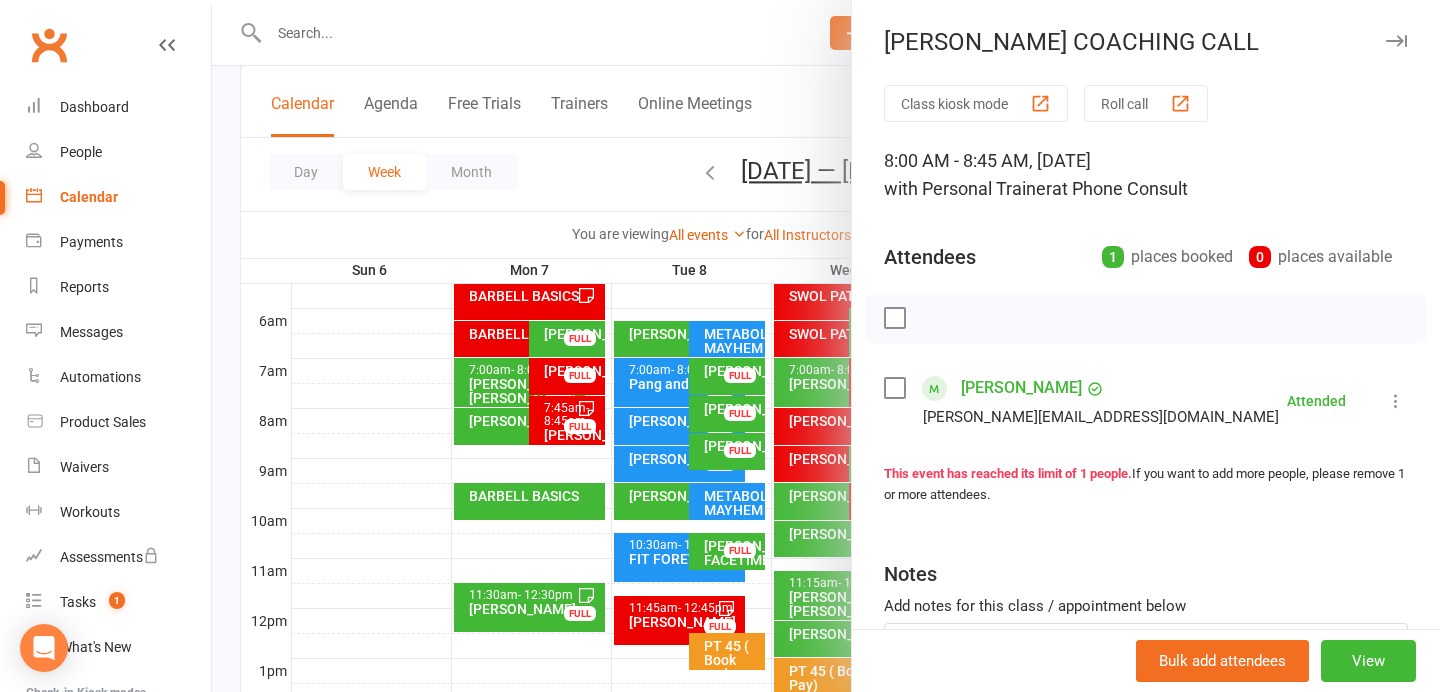 click at bounding box center (1396, 41) 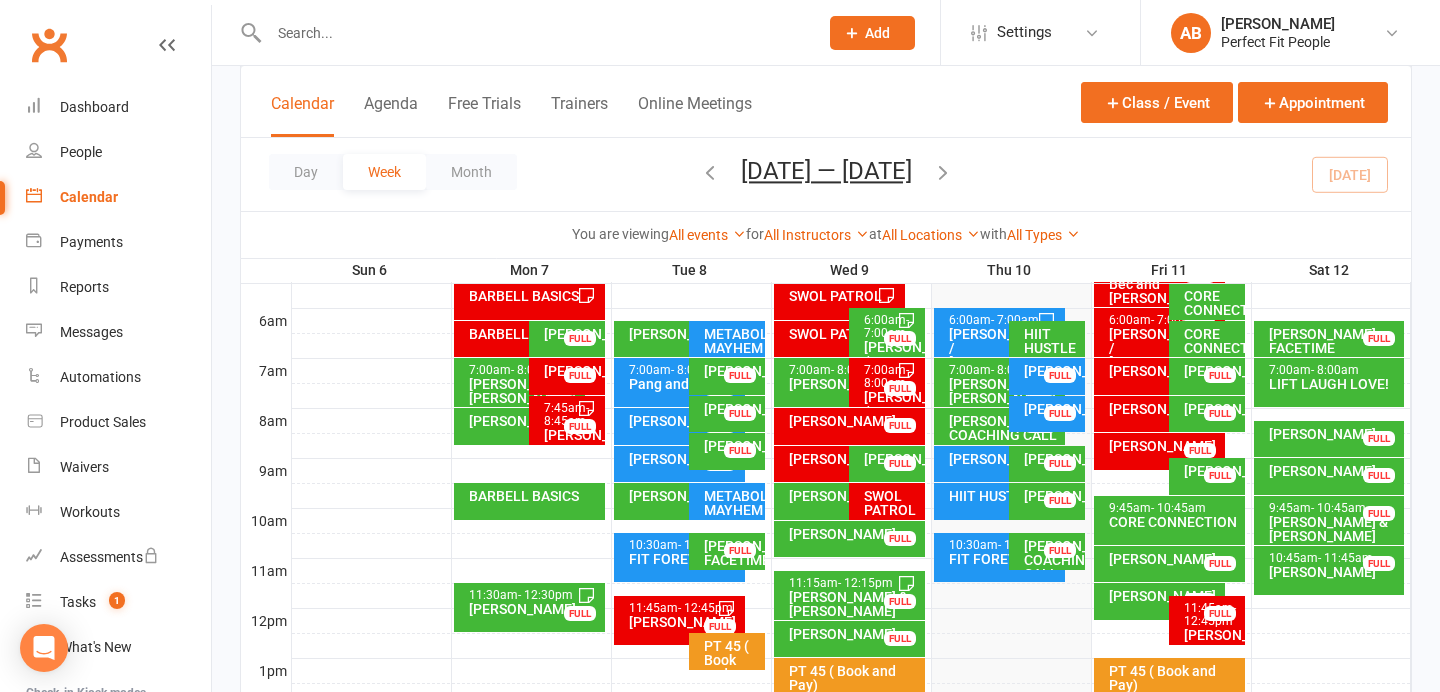 click on "[PERSON_NAME]" at bounding box center [1052, 459] 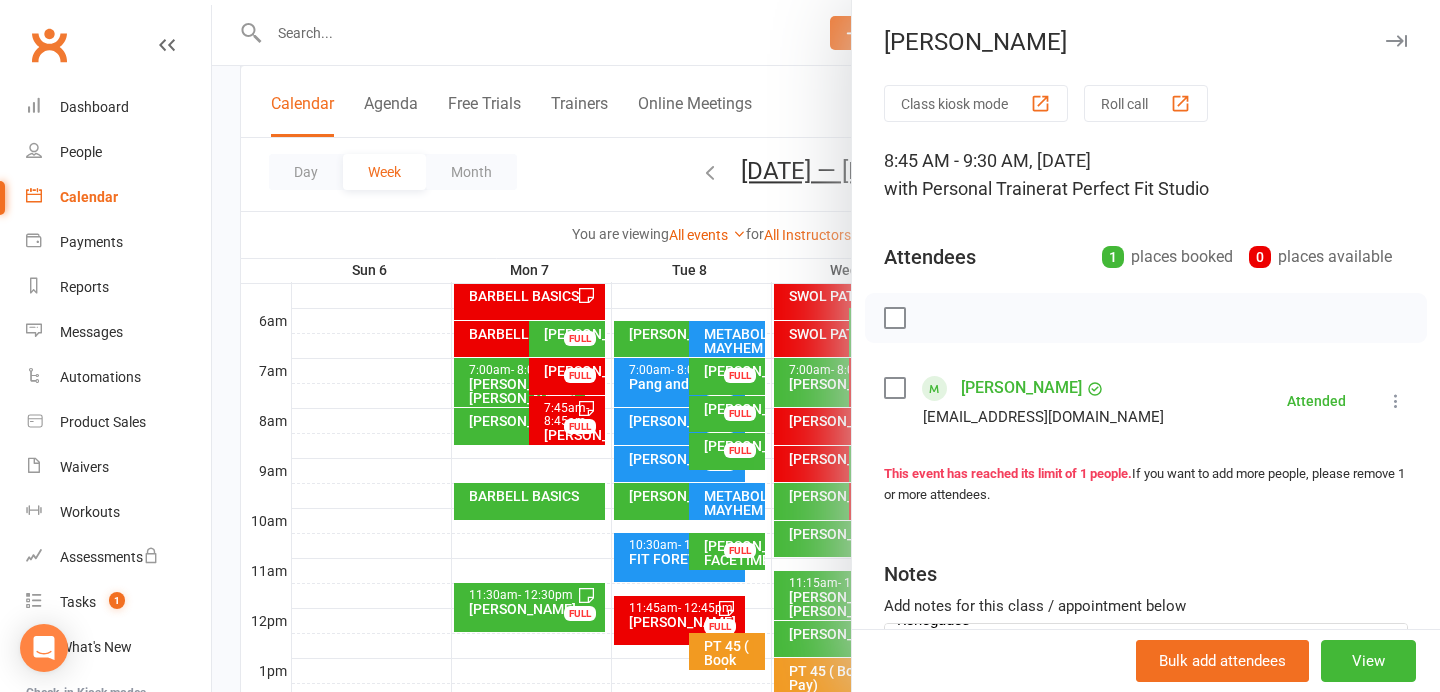 click at bounding box center (1396, 41) 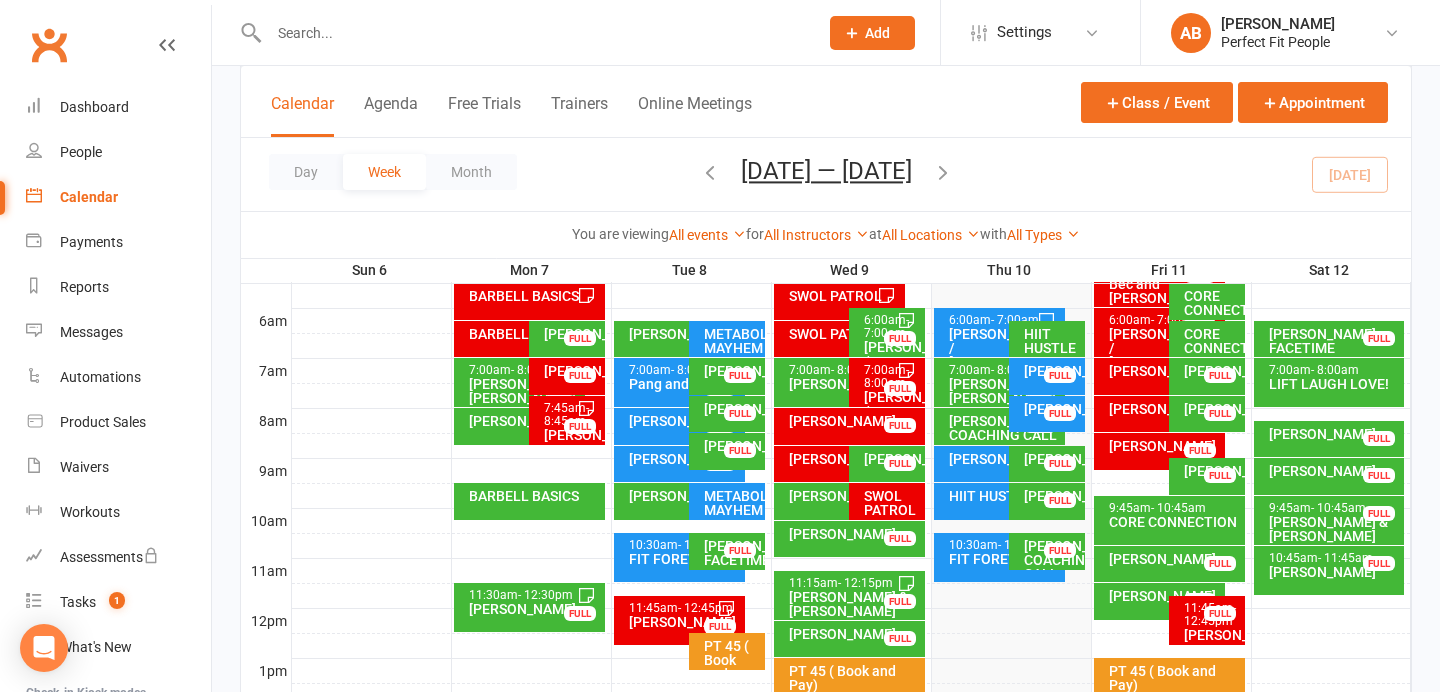 click on "[PERSON_NAME]" at bounding box center [1052, 496] 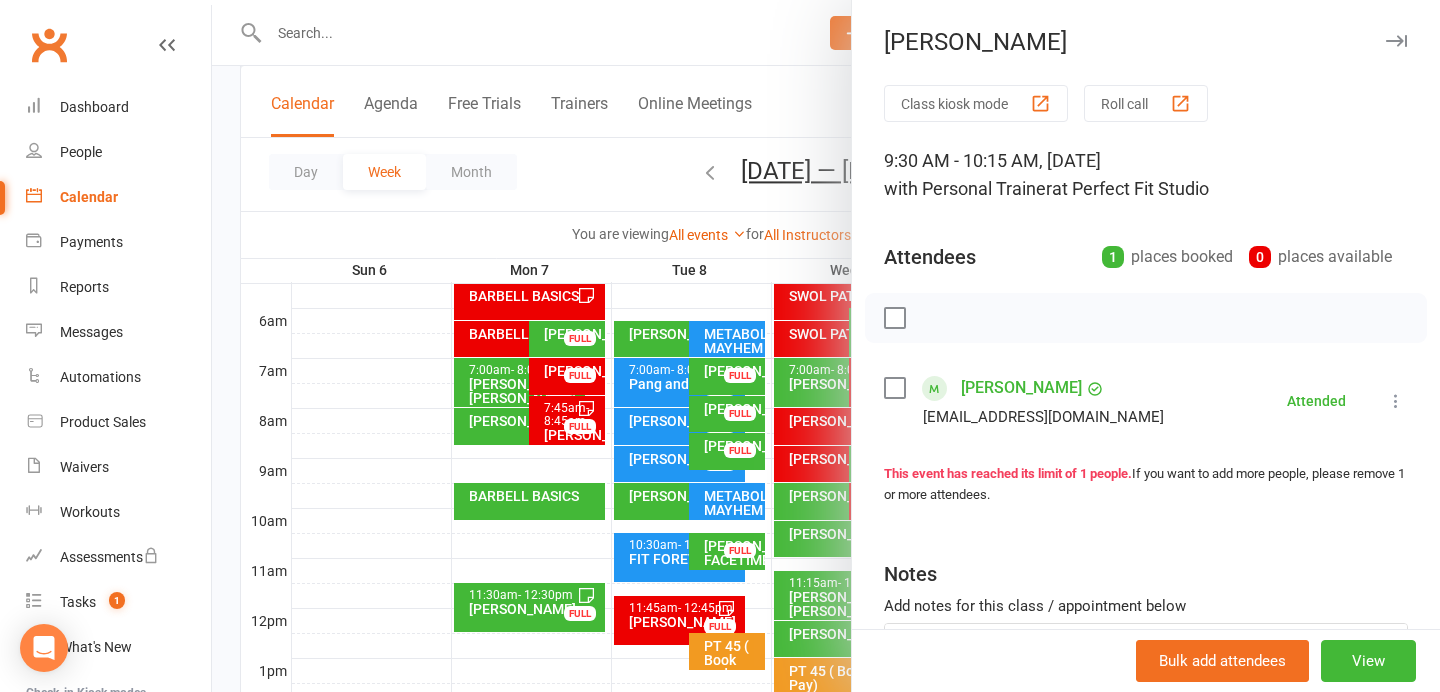 click at bounding box center [1396, 41] 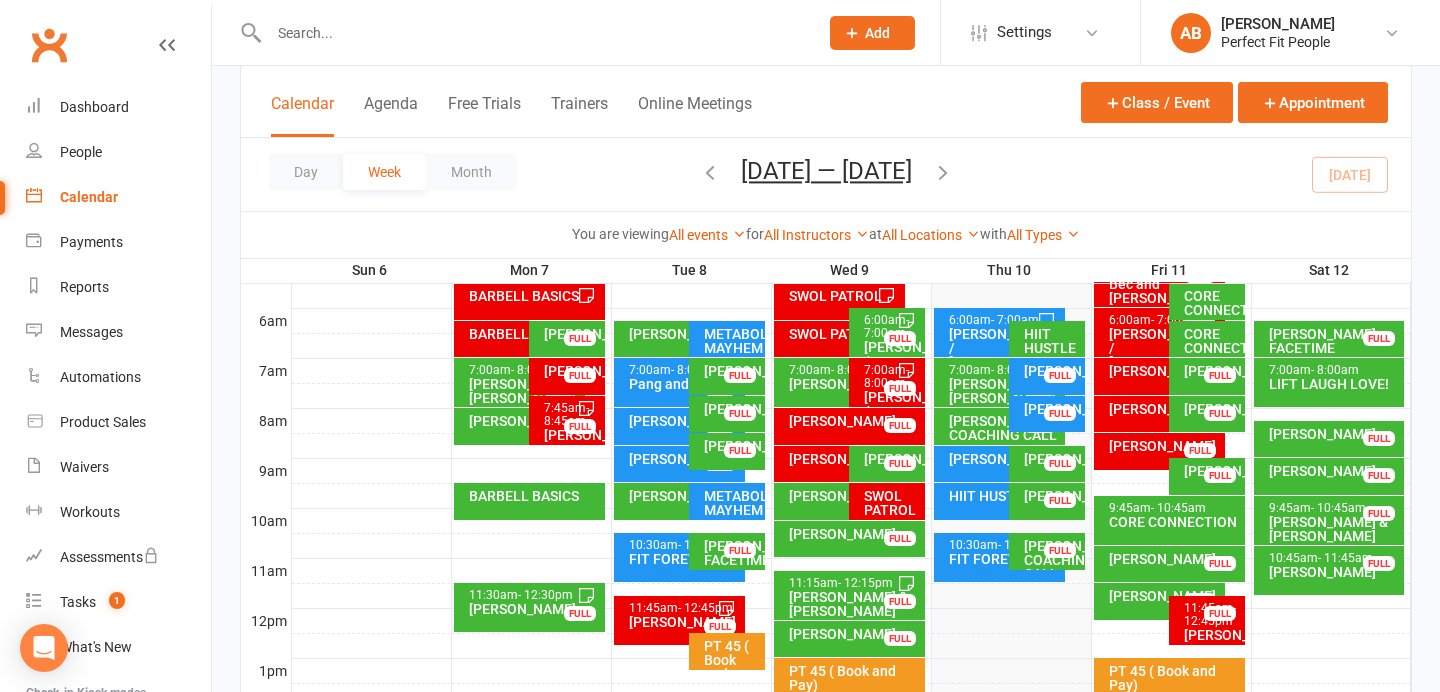 click on "[PERSON_NAME]" at bounding box center [1212, 409] 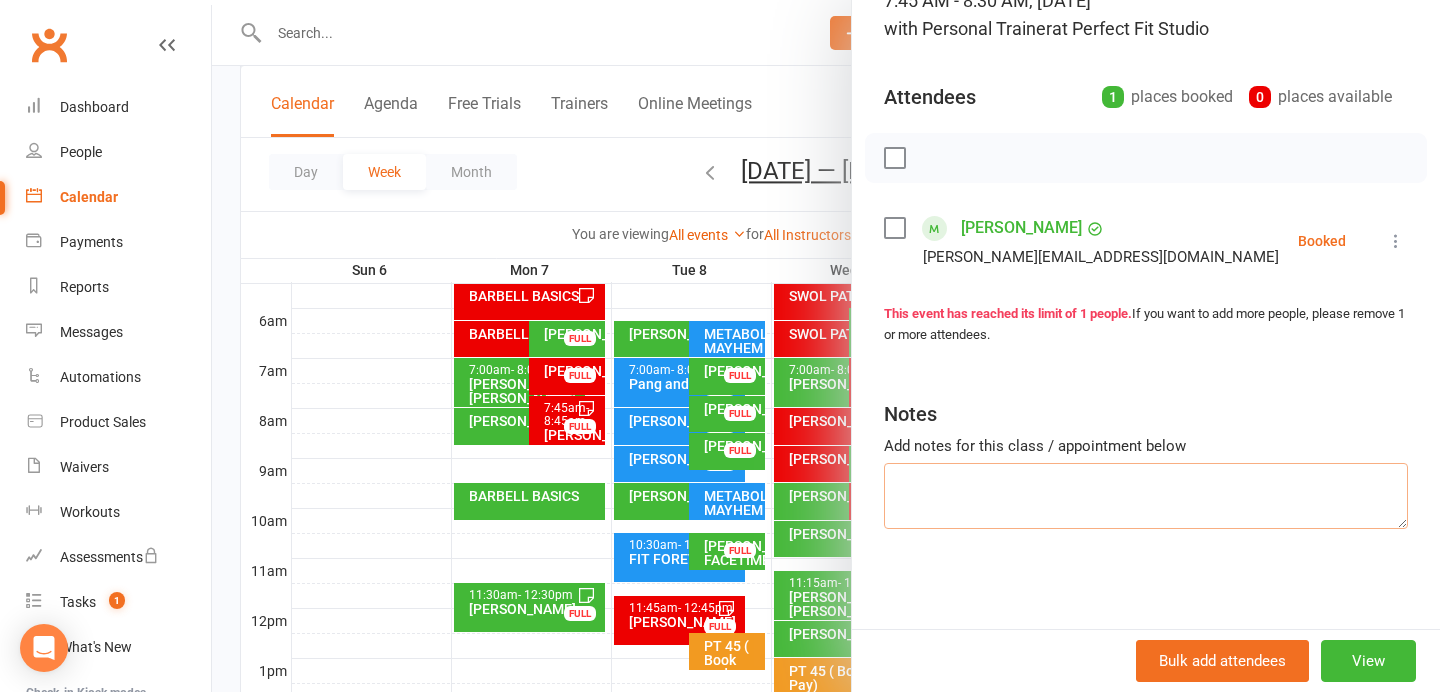 click at bounding box center [1146, 496] 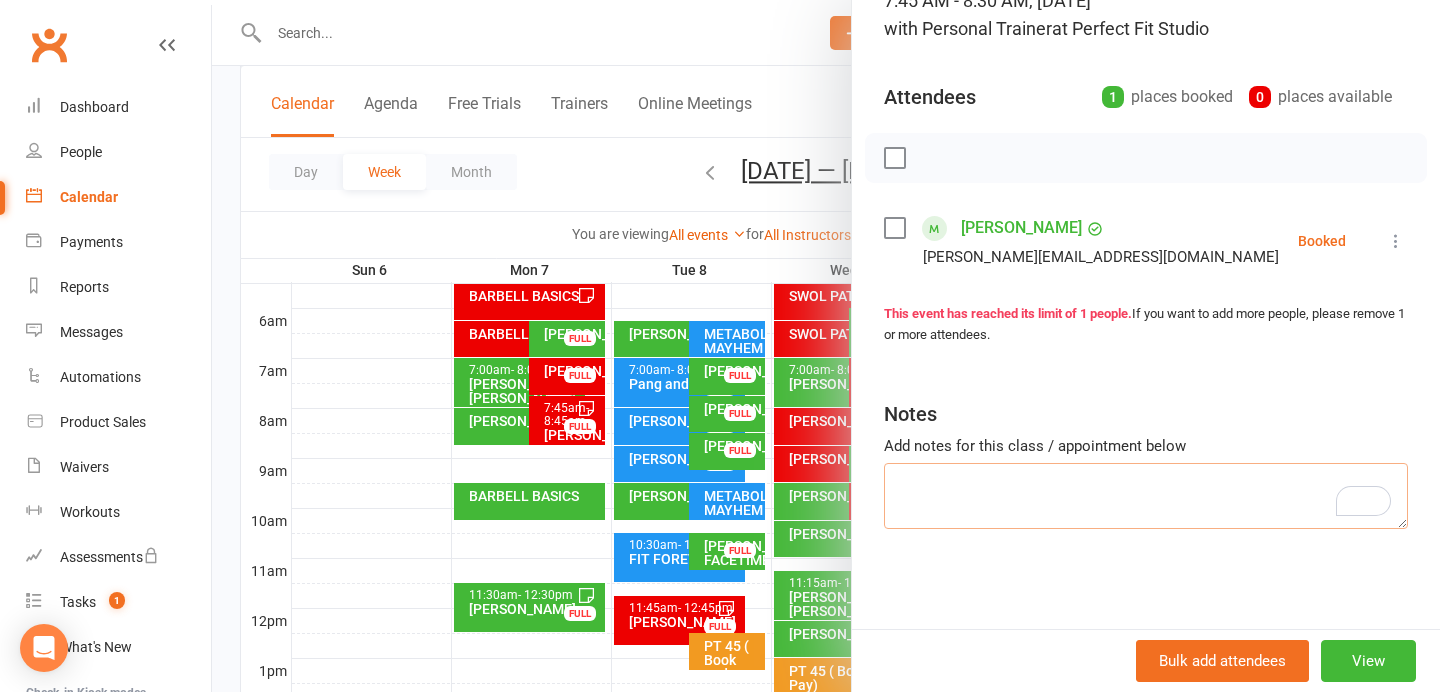 paste on "KB swing x 20
KB sit up
KB active goblet Squats x 132
SL Deads w SKB
Hex squat to box and pad
DB flat bench press 5 kg Em 12 reps Aaron up to 20s
BB RDL Em 45 kg
Plank w plate on back 10 kg
Aaron Dual KBs lunge backs 24 k
Plank no plate
Stretch" 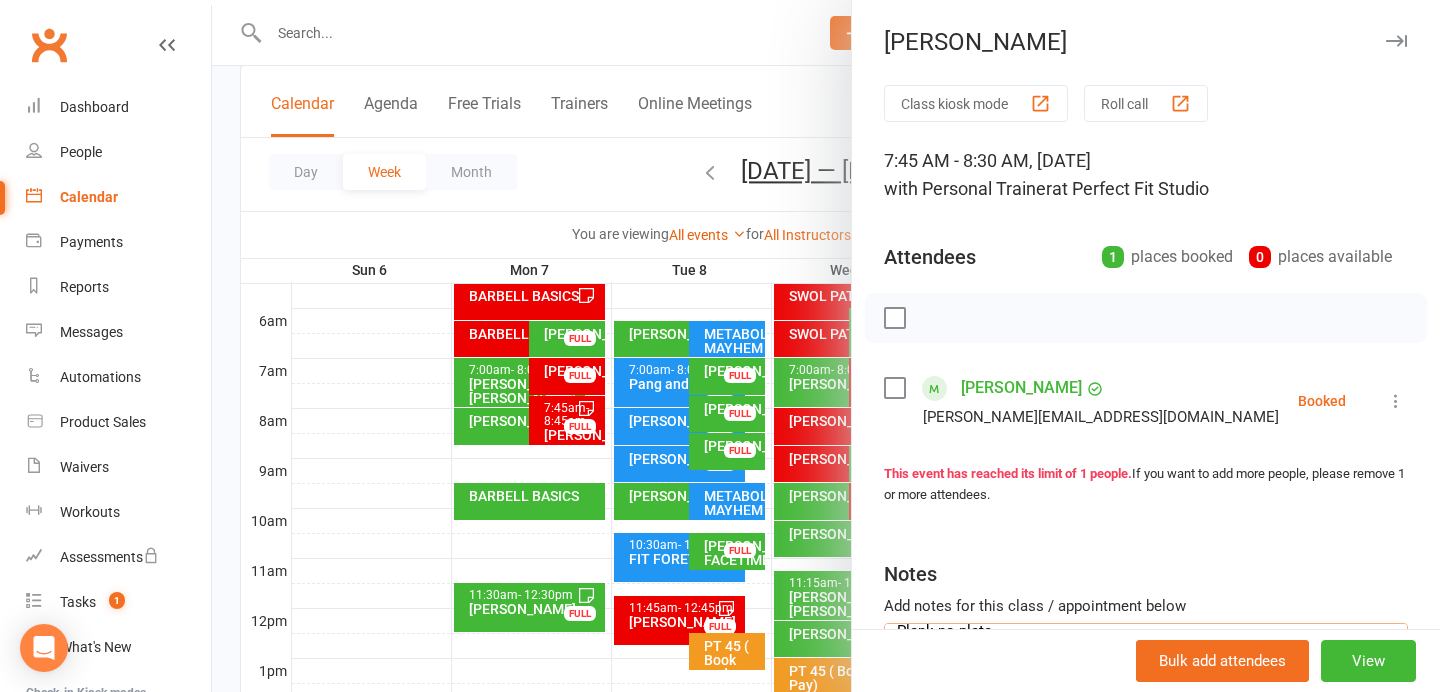 type on "KB swing x 20
KB sit up
KB active goblet Squats x 132
SL Deads w SKB
Hex squat to box and pad
DB flat bench press 5 kg Em 12 reps Aaron up to 20s
BB RDL Em 45 kg
Plank w plate on back 10 kg
Aaron Dual KBs lunge backs 24 k
Plank no plate
Stretch" 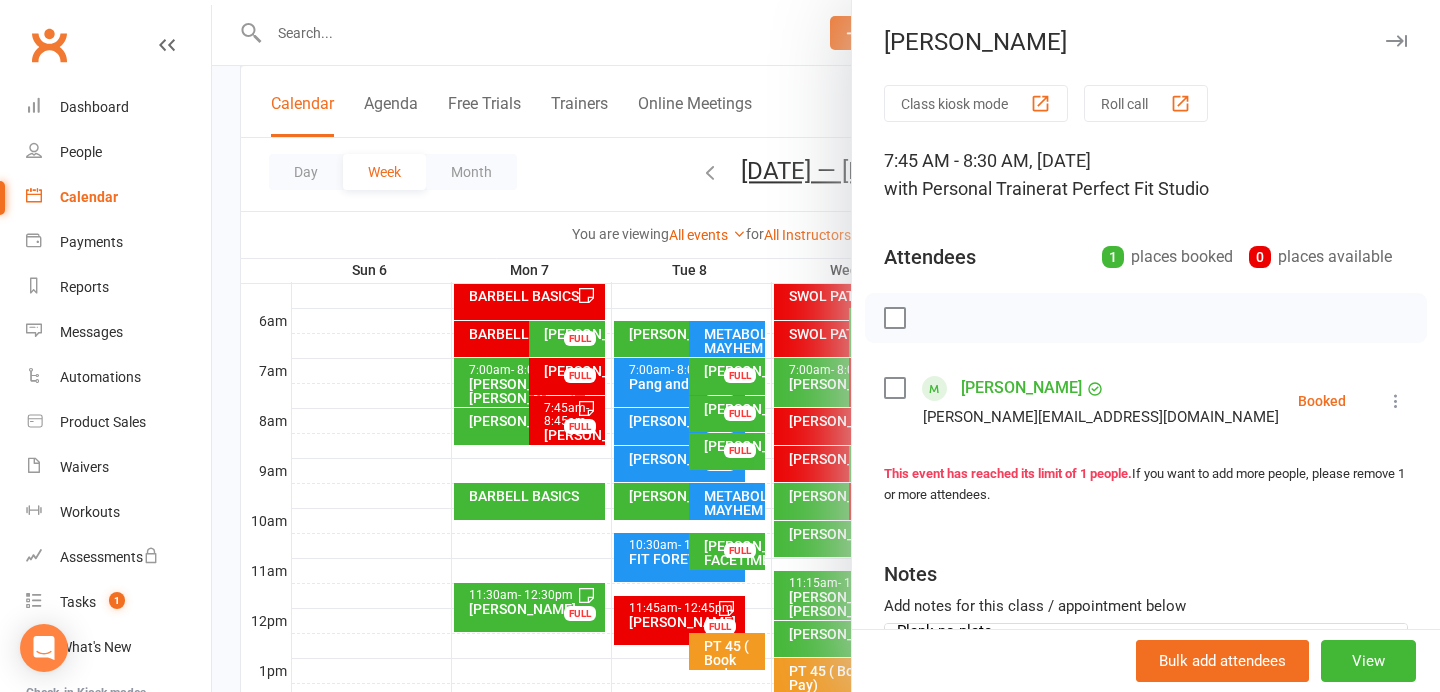 click at bounding box center [1396, 41] 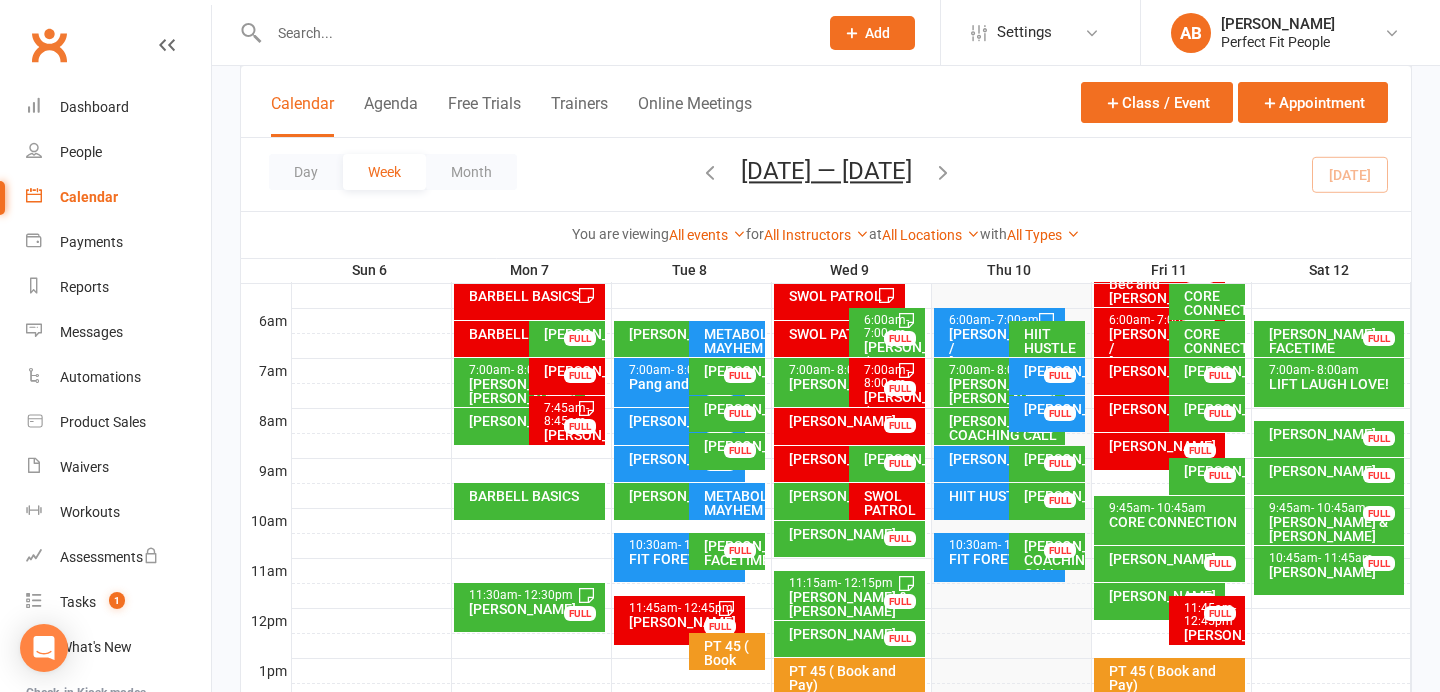 click on "[PERSON_NAME]" at bounding box center [1212, 471] 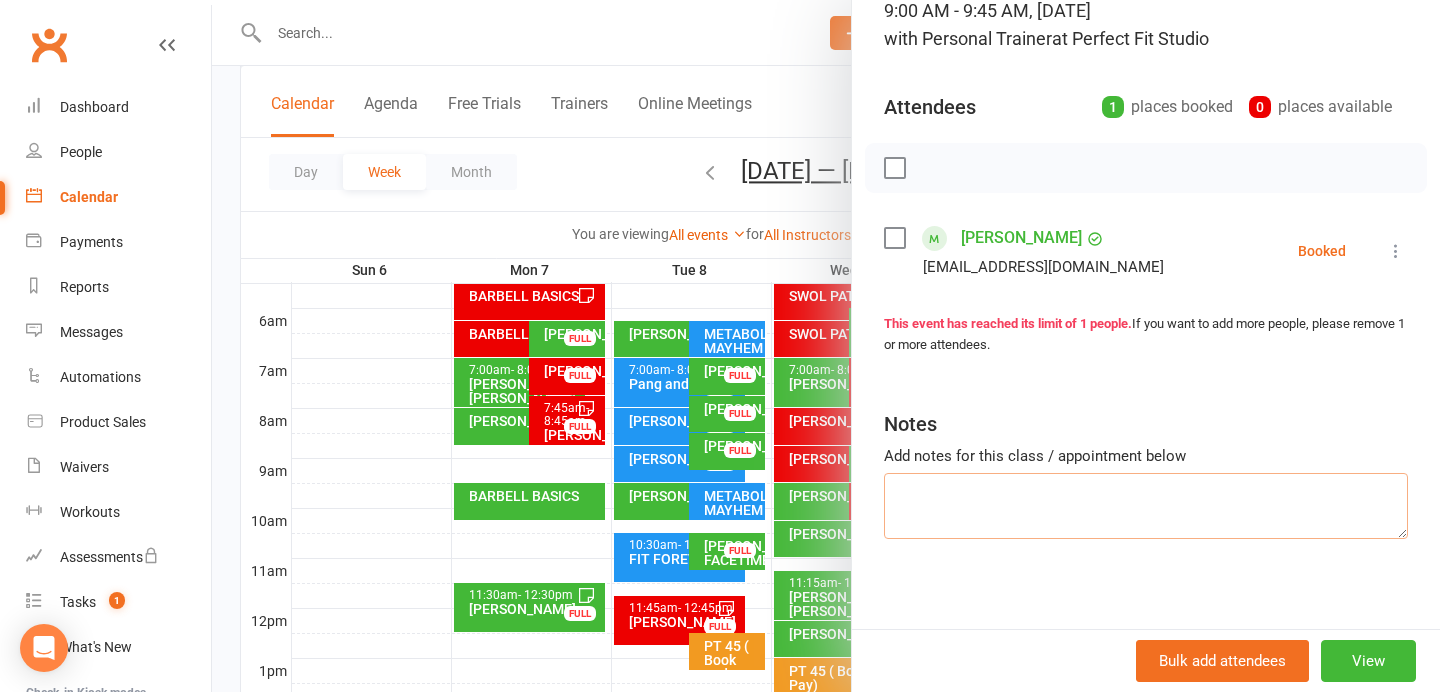 click at bounding box center [1146, 506] 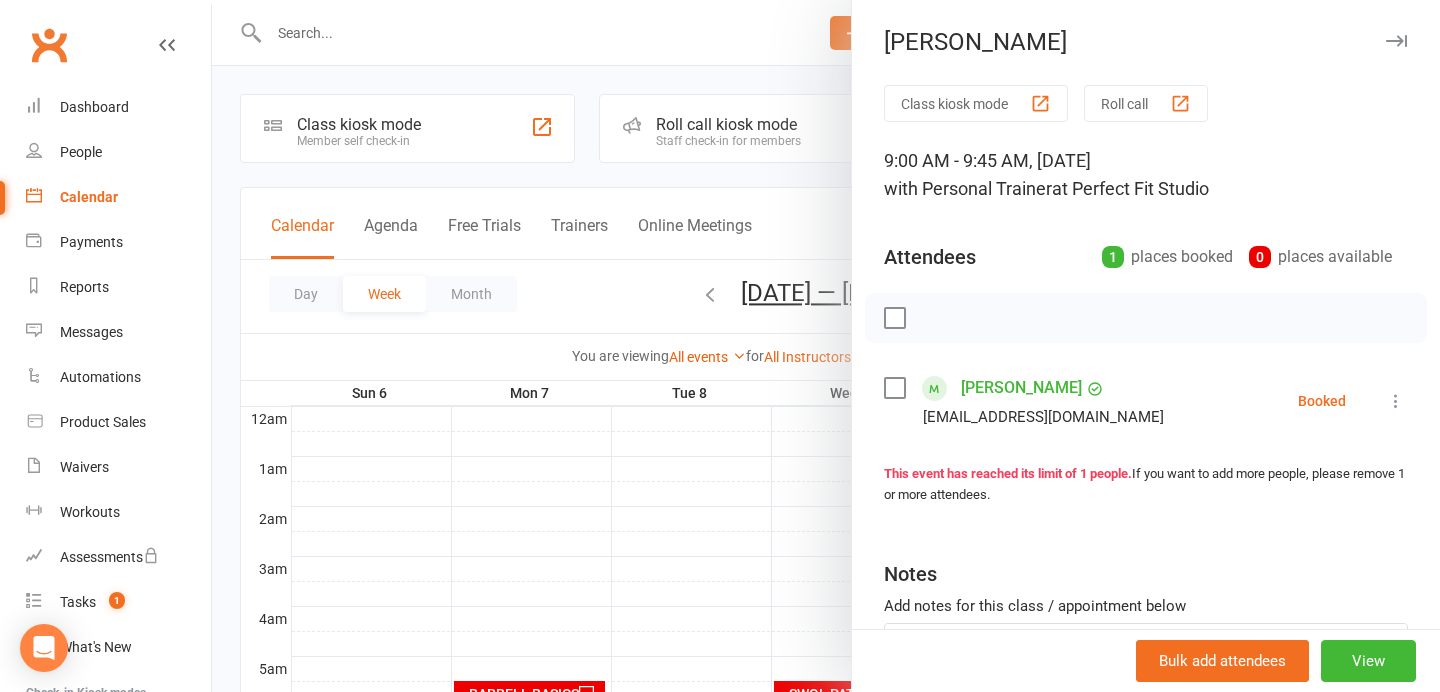 scroll, scrollTop: 398, scrollLeft: 0, axis: vertical 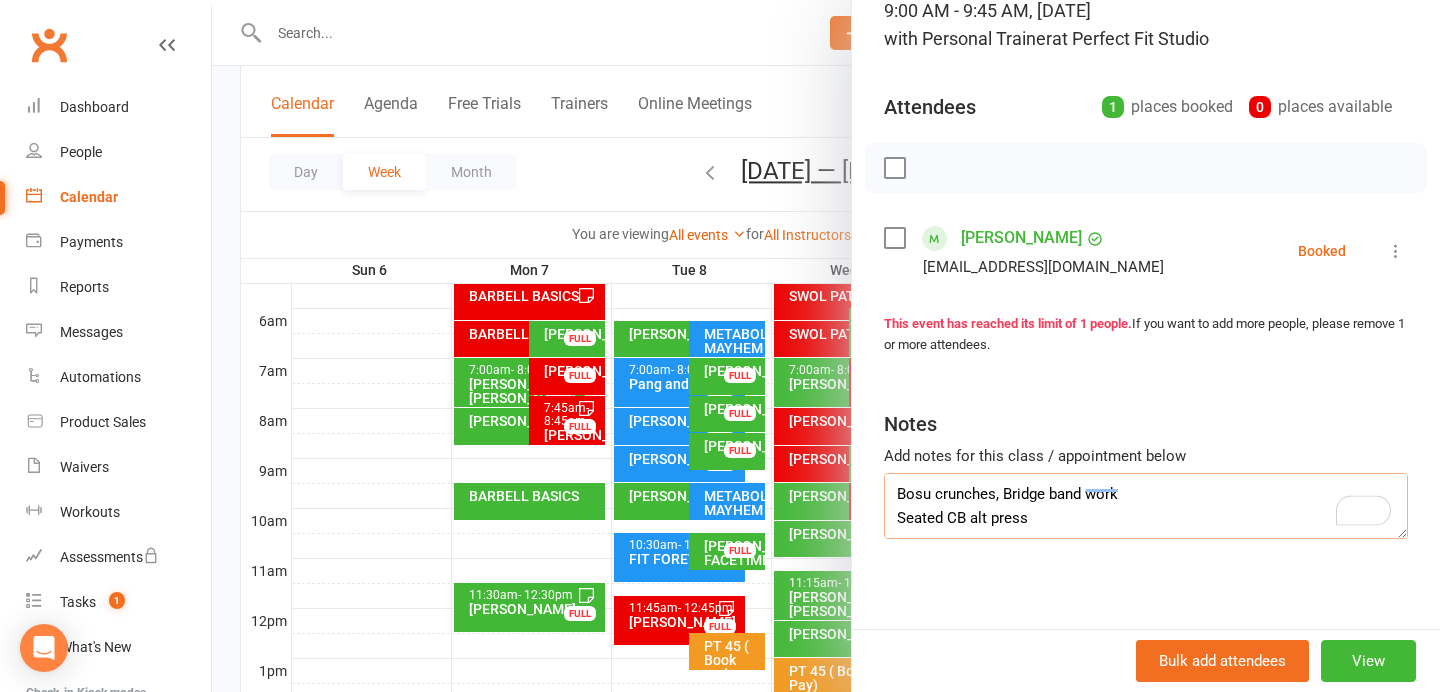 click on "CB kick backs
Bench sit stand KB round body swing
SA DB rows
Bosu crunches, Bridge band work
Seated CB alt press" at bounding box center [1146, 506] 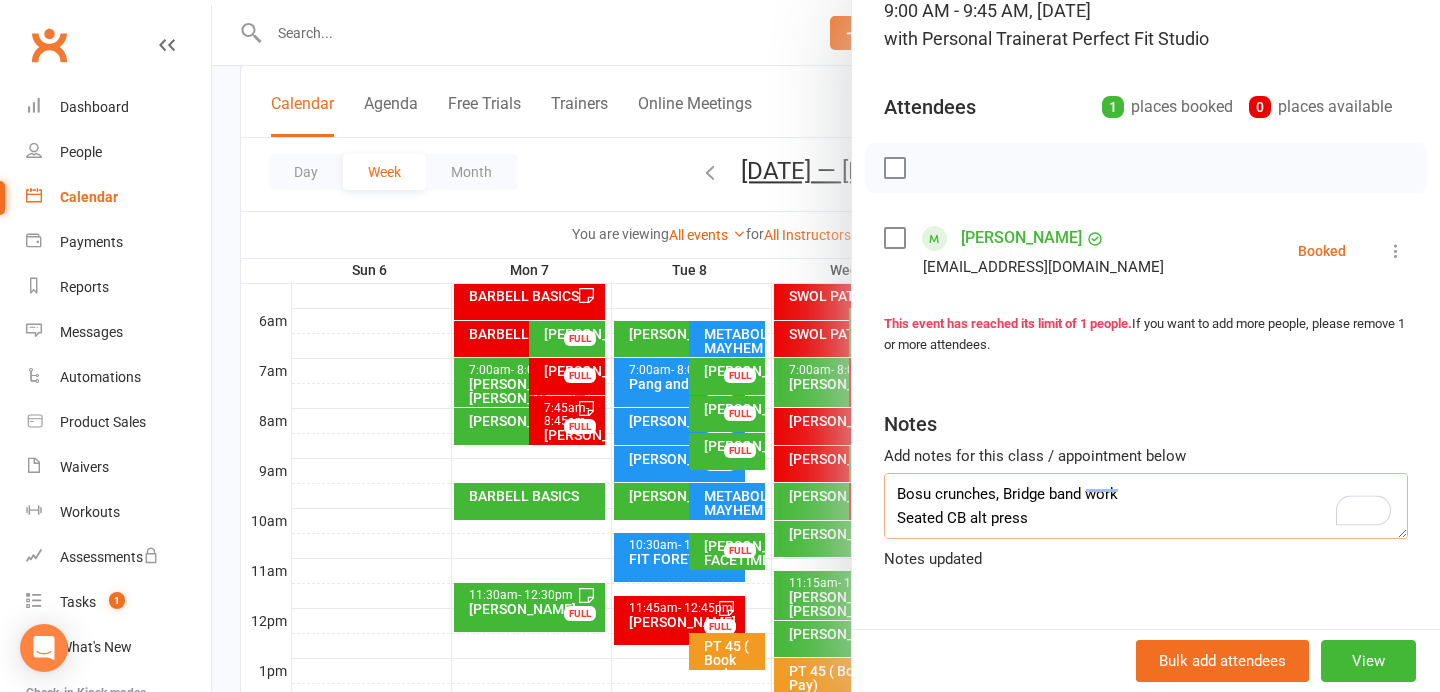 click on "CB kick backs
Bench sit stand KB round body swing
SA DB rows
Bosu crunches, Bridge band work
Seated CB alt press" at bounding box center [1146, 506] 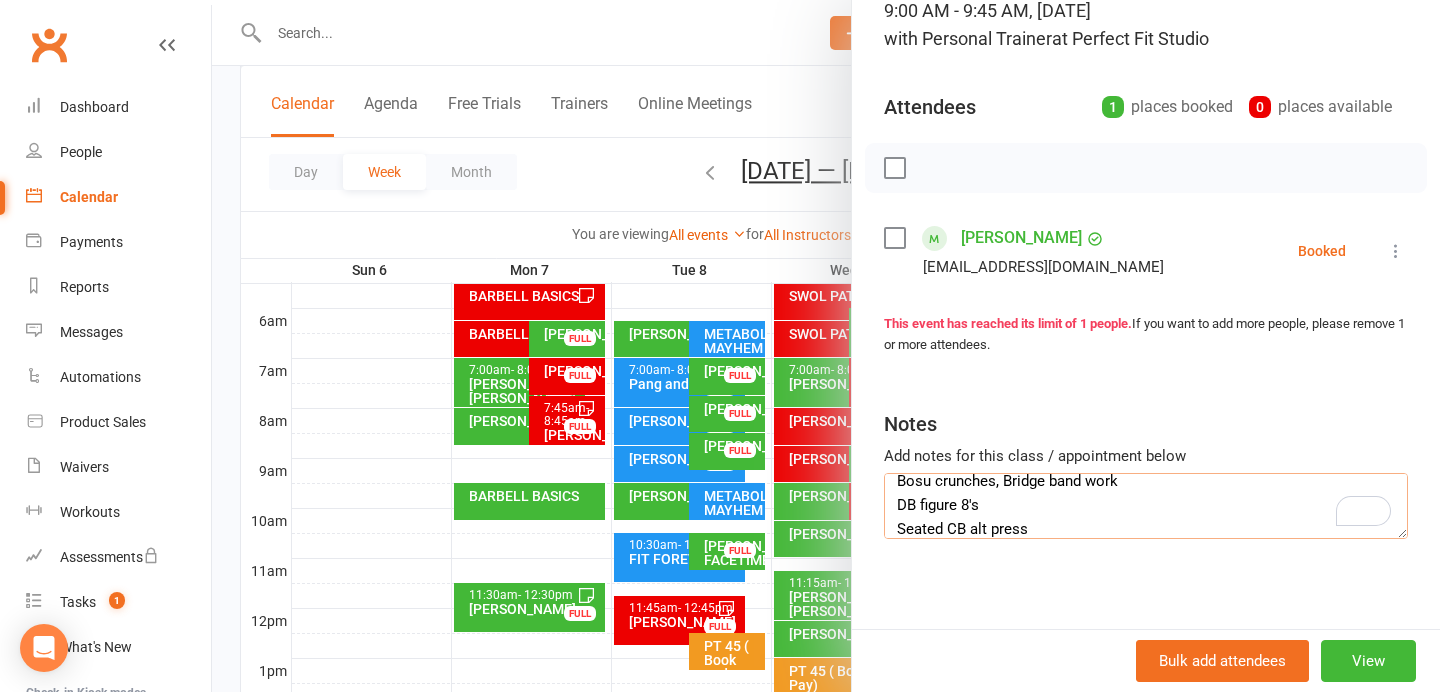 click on "CB kick backs
Bench sit stand KB round body swing
SA DB rows
Bosu crunches, Bridge band work
DB figure 8's
Seated CB alt press" at bounding box center (1146, 506) 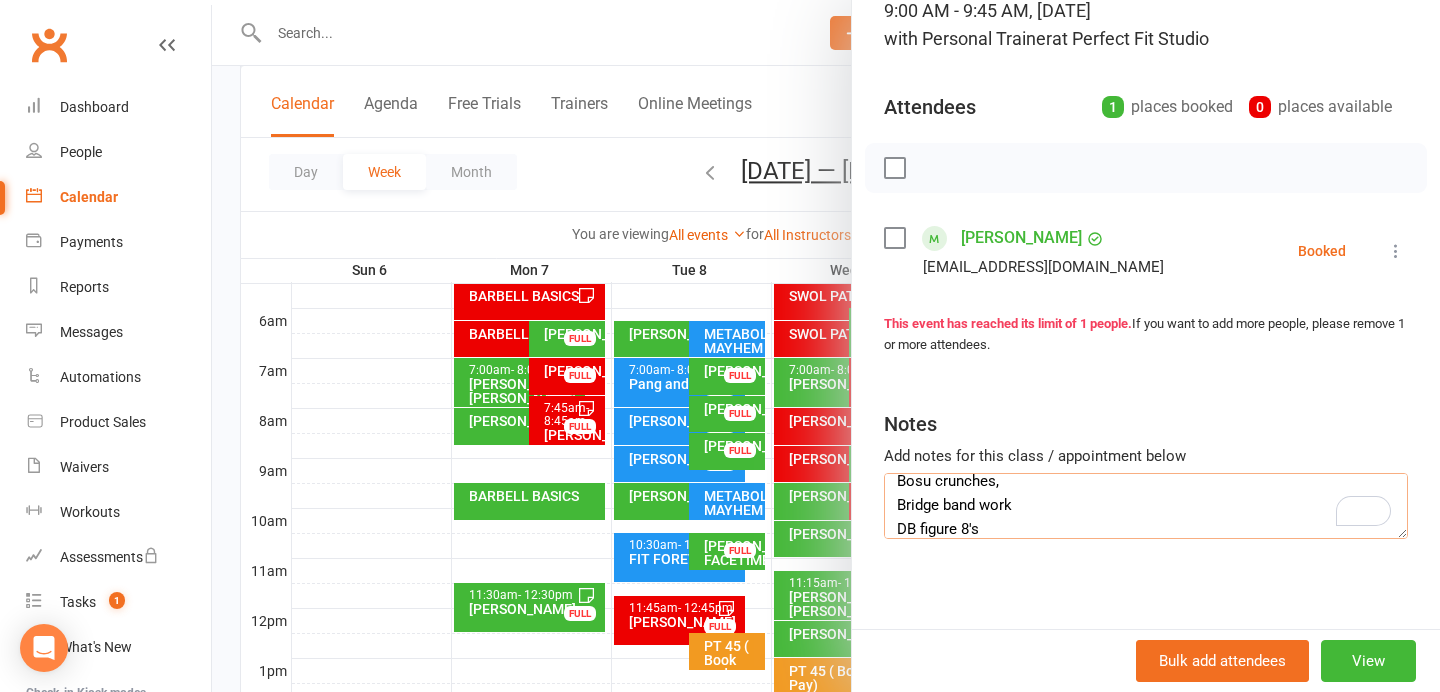 scroll, scrollTop: 130, scrollLeft: 0, axis: vertical 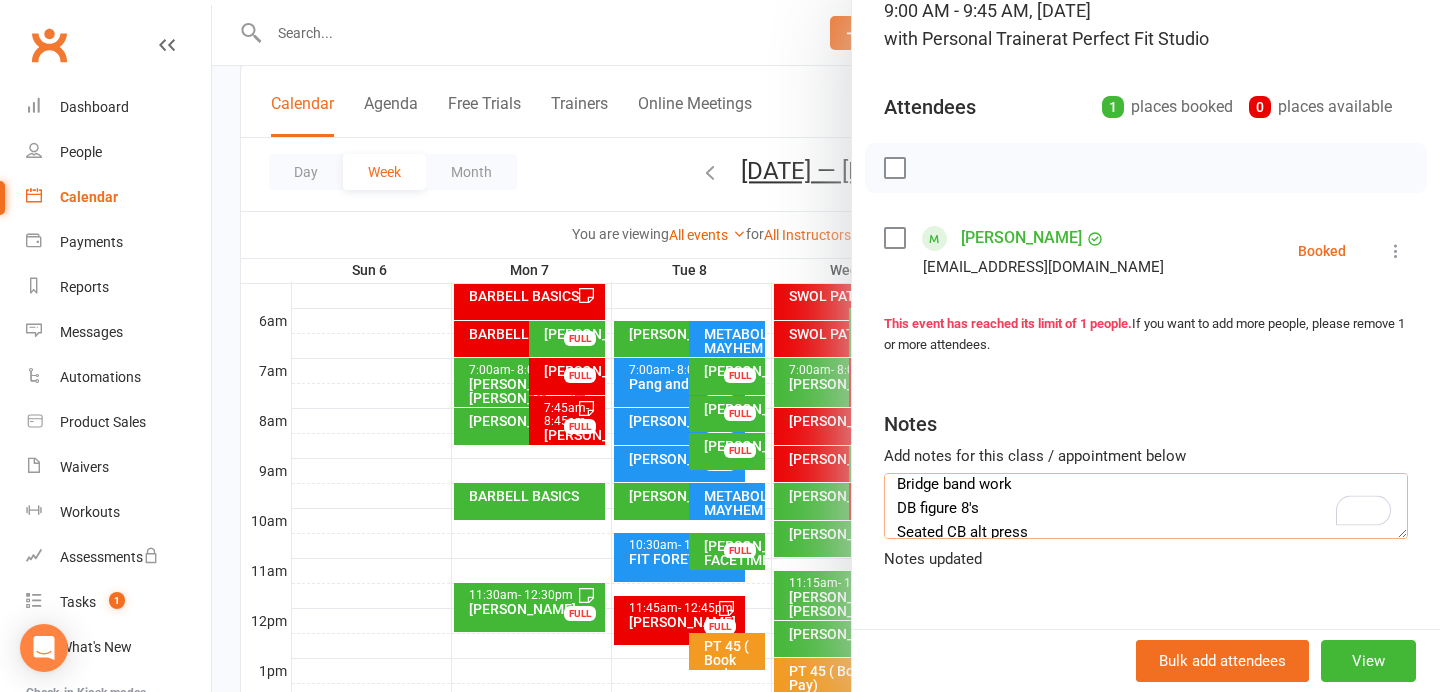 click on "CB kick backs
Bench sit stand KB round body swing
SA DB rows
Bosu crunches,
Bridge band work
DB figure 8's
Seated CB alt press" at bounding box center (1146, 506) 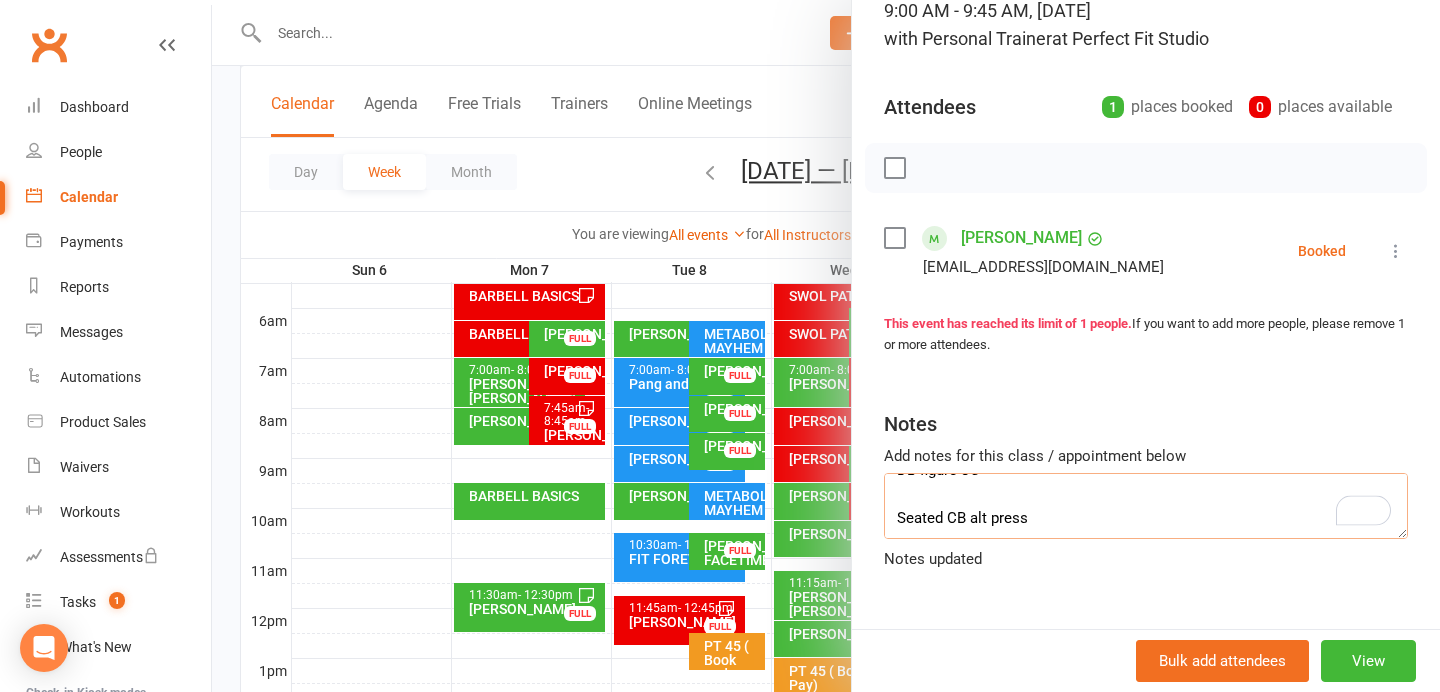 click on "CB kick backs
Bench sit stand KB round body swing
SA DB rows
Bosu crunches,
Bridge band work
DB figure 8's
Seated CB alt press" at bounding box center [1146, 506] 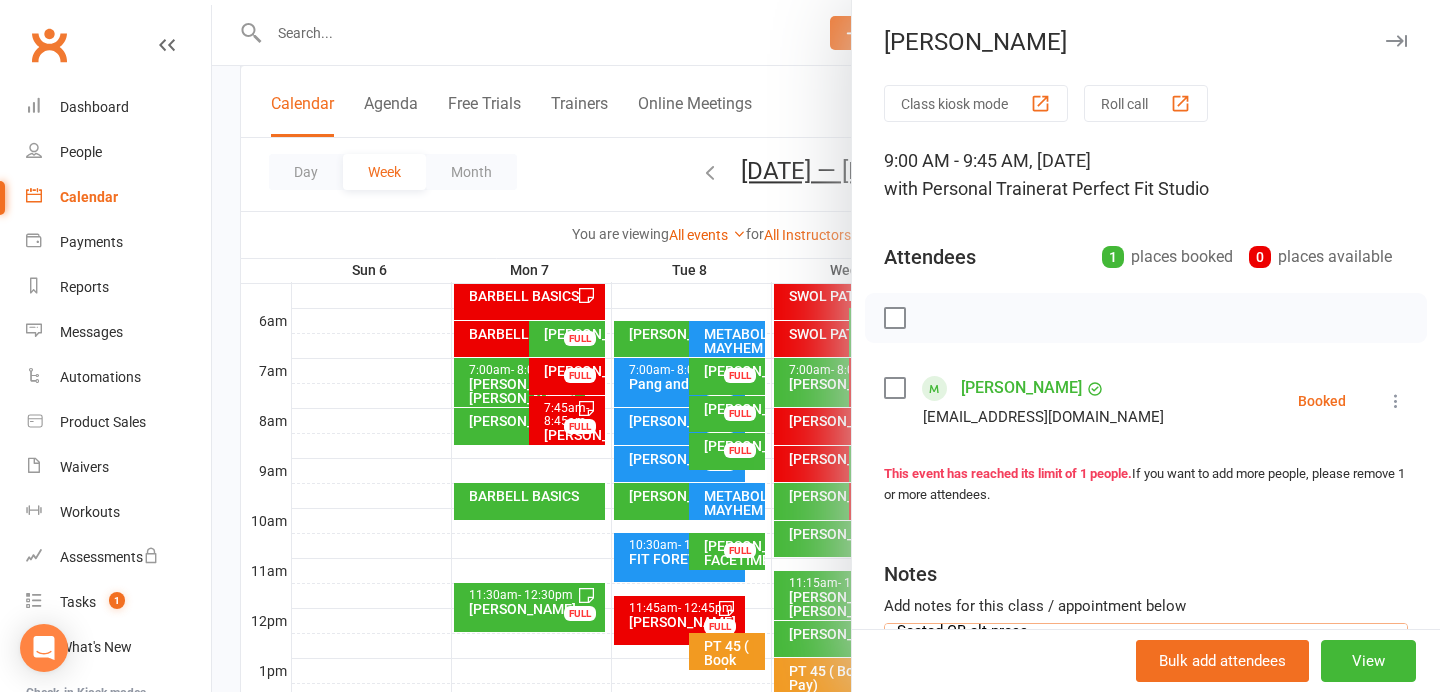 type on "CB kick backs
Bench sit stand KB round body swing
SA DB rows
Bosu crunches,
Bridge band work
DB figure 8's
Seated CB alt press
Bench up n overs
Ski erg" 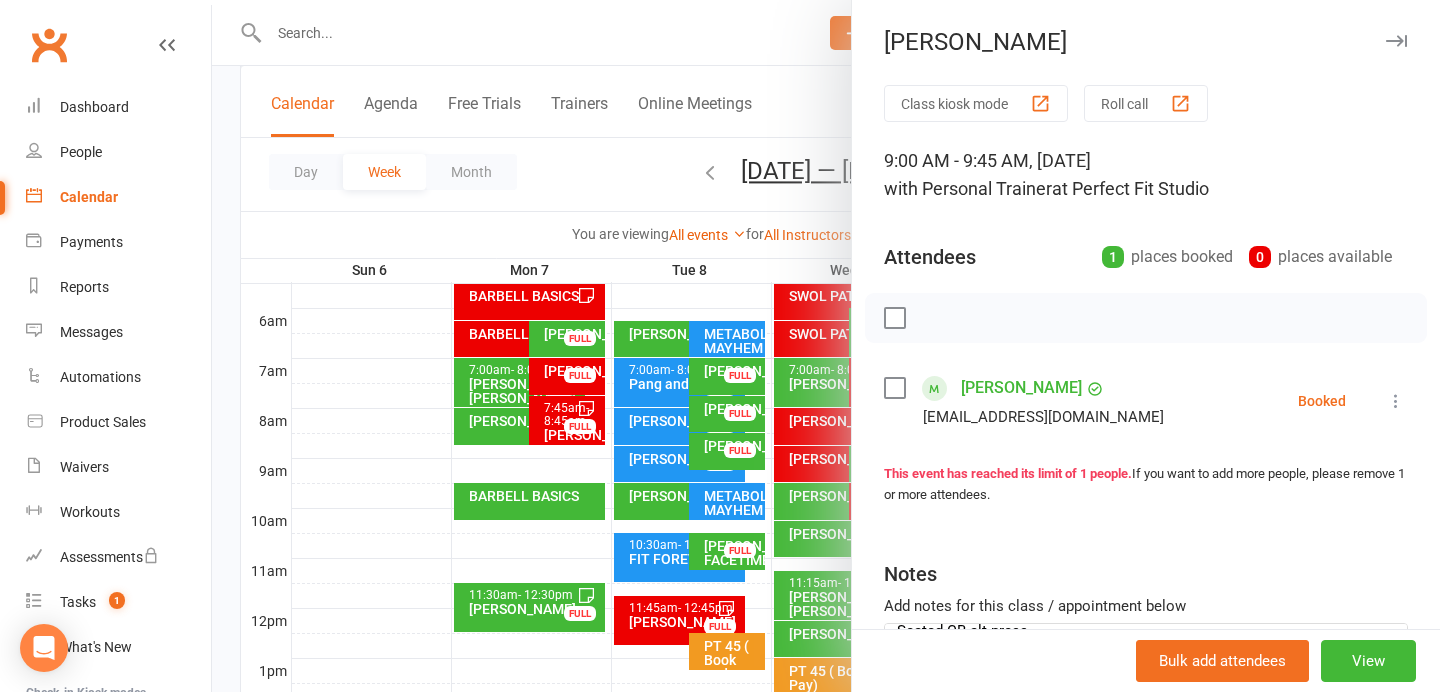 click at bounding box center (1396, 41) 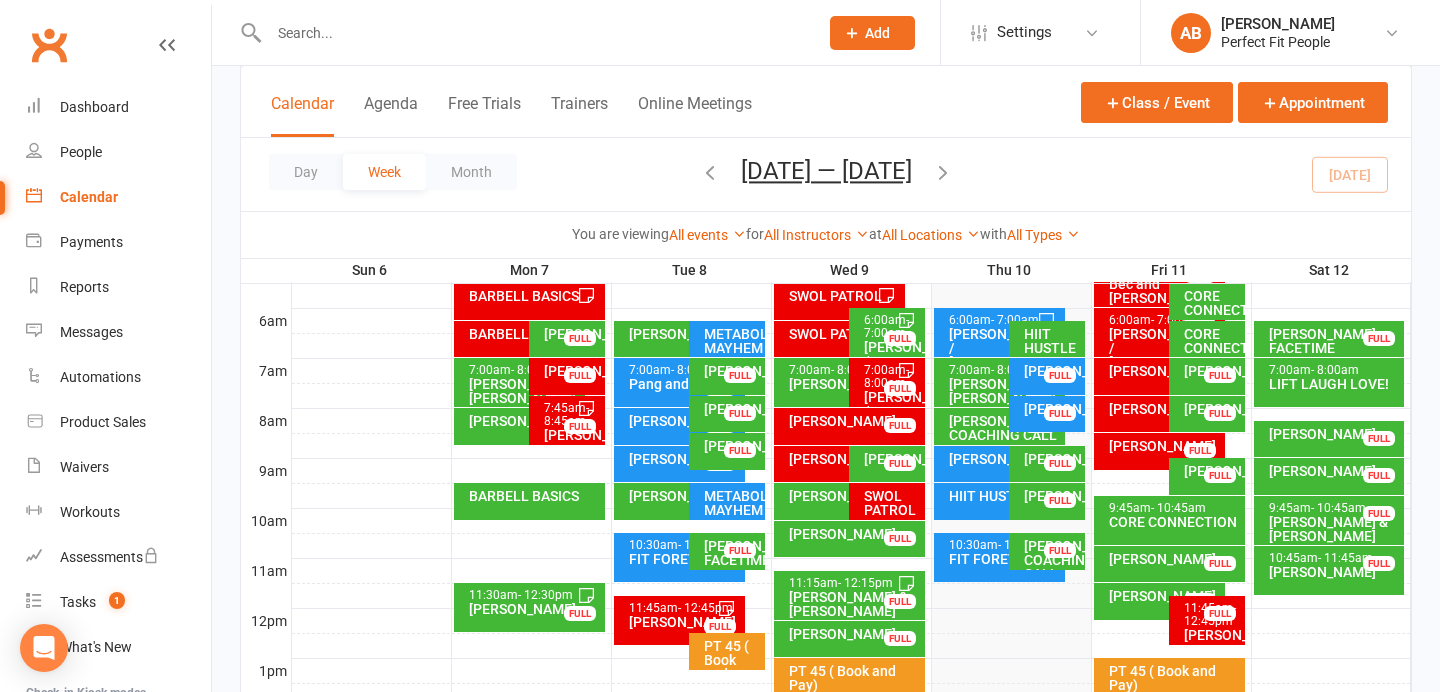 click on "[PERSON_NAME]" at bounding box center [1174, 559] 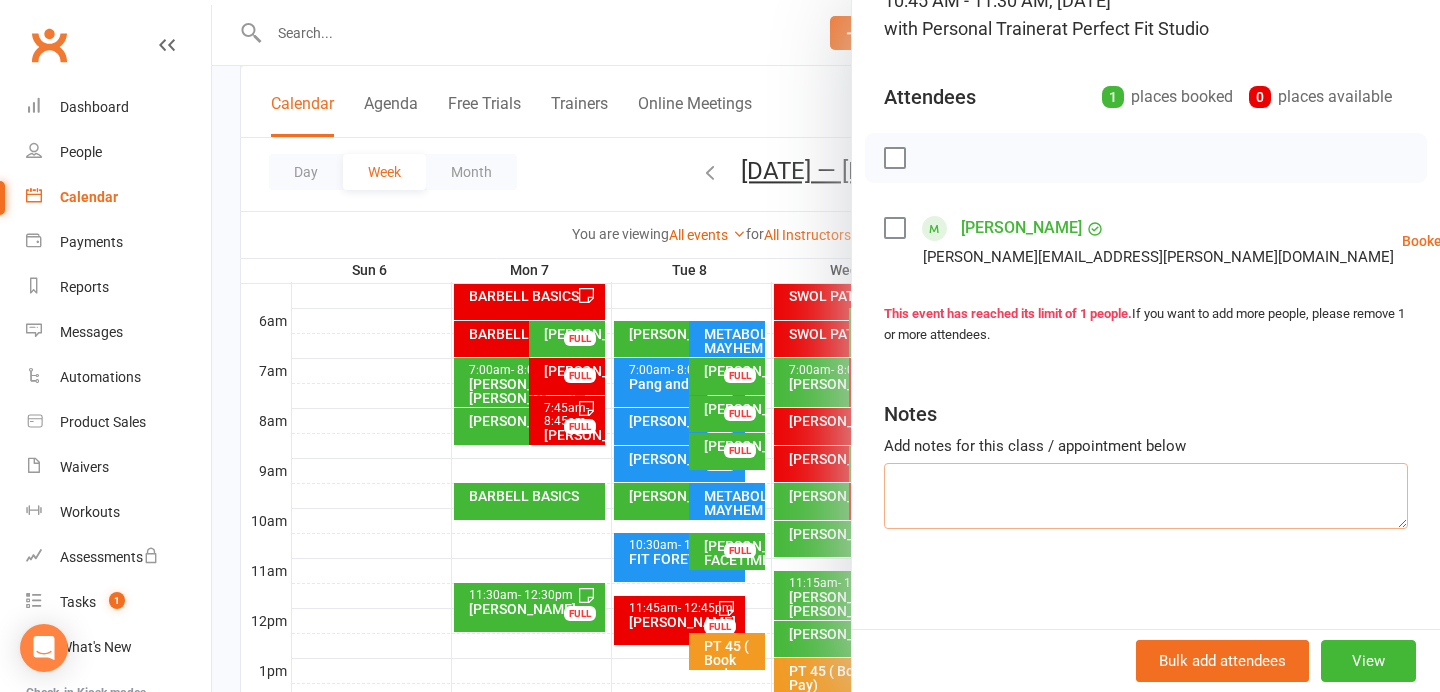 click at bounding box center [1146, 496] 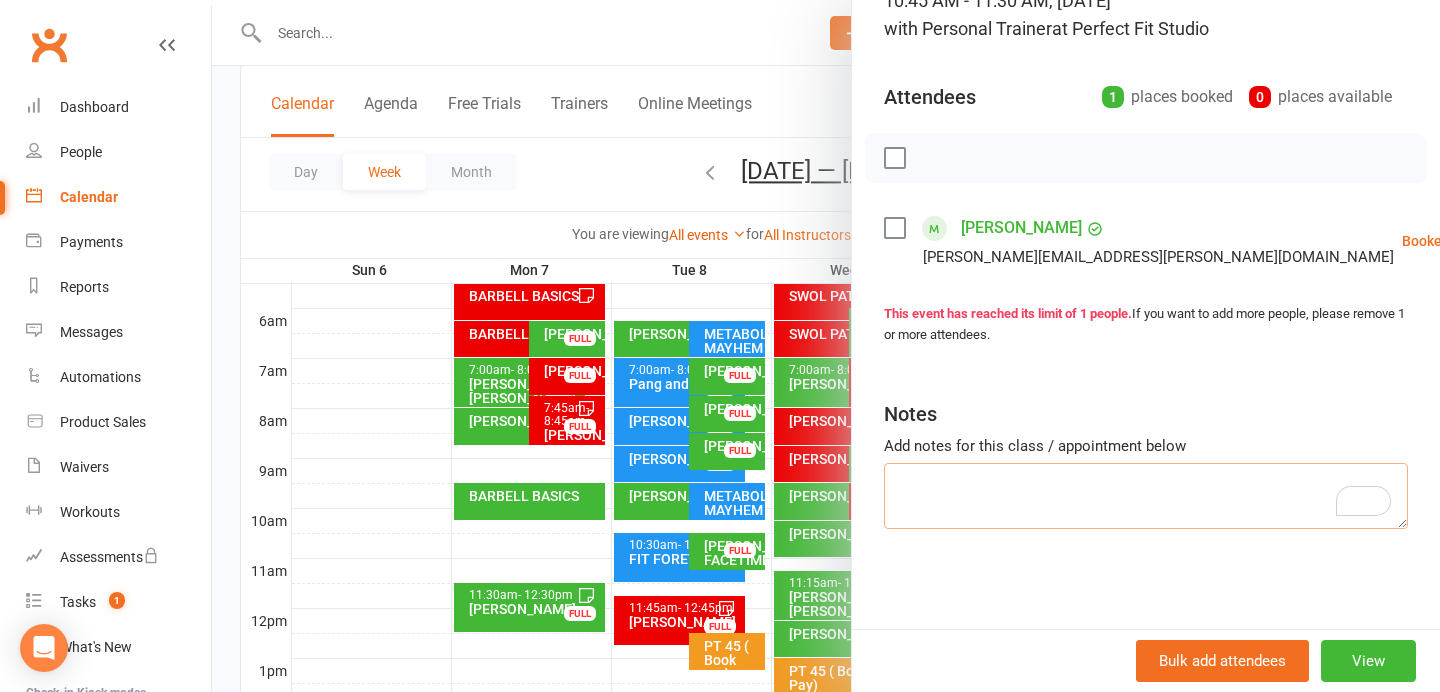 paste on "KB swing x 20
KB sit up
KB active goblet Squats x 132
SL Deads w SKB
Hex squat to box and pad
DB flat bench press 5 kg Em 12 reps [PERSON_NAME] up to 20s
BB RDL Em 45 kg
Plank w plate on back 10 kg
[PERSON_NAME] Dual KBs lunge backs 24 k
Plank no plate
Stretch" 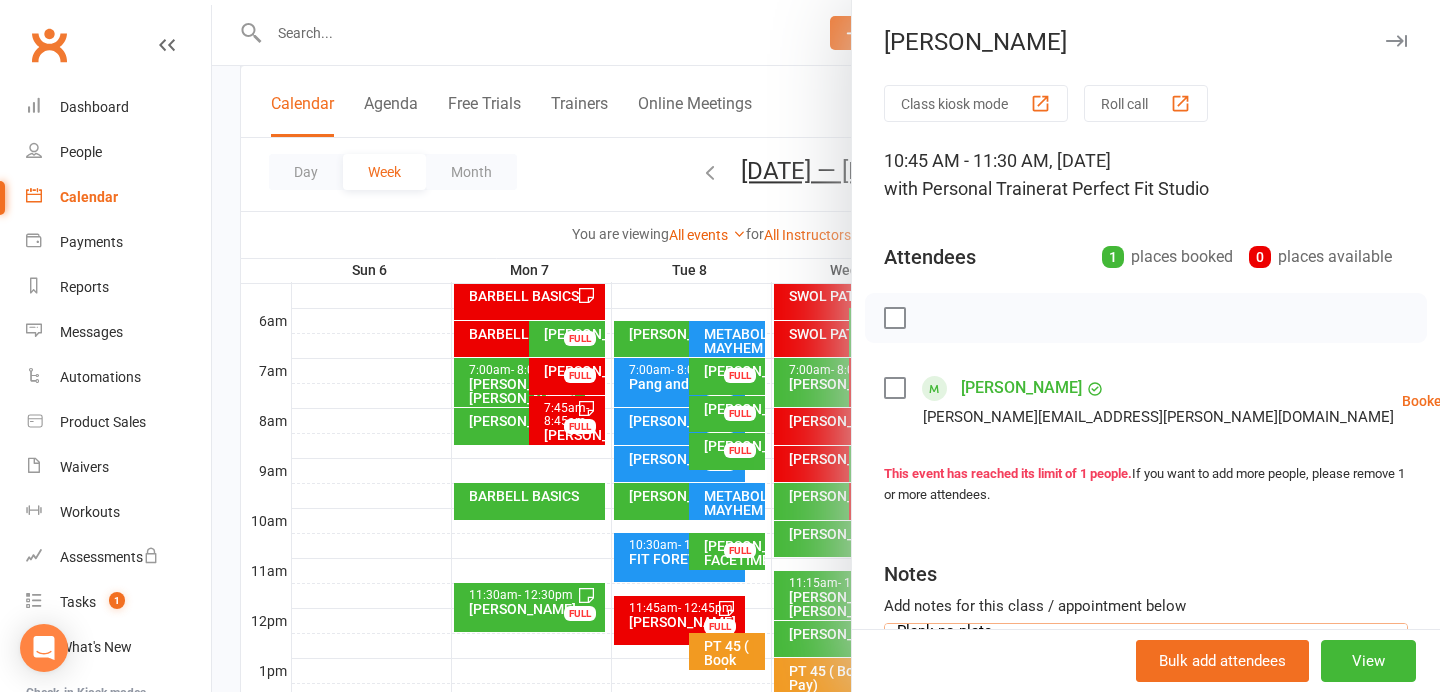 type on "KB swing x 20
KB sit up
KB active goblet Squats x 132
SL Deads w SKB
Hex squat to box and pad
DB flat bench press 5 kg Em 12 reps [PERSON_NAME] up to 20s
BB RDL Em 45 kg
Plank w plate on back 10 kg
[PERSON_NAME] Dual KBs lunge backs 24 k
Plank no plate
Stretch" 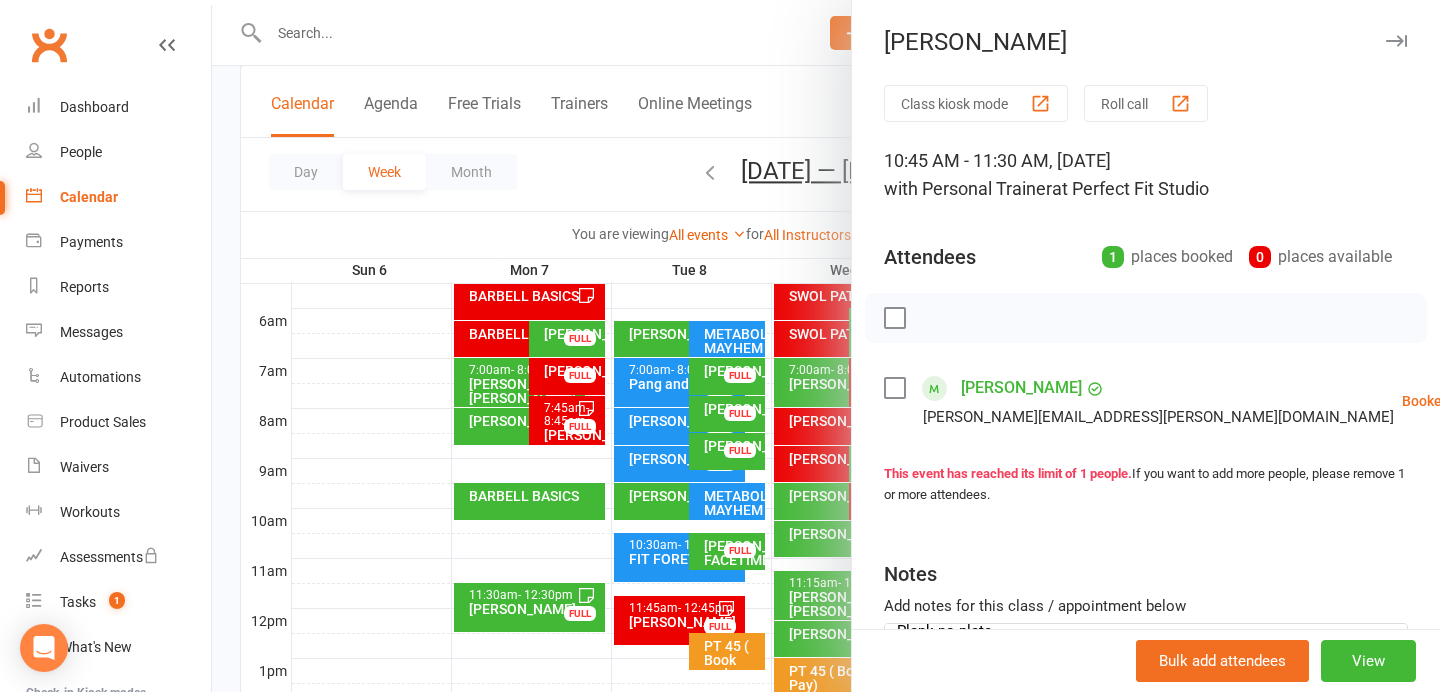 click at bounding box center (1396, 41) 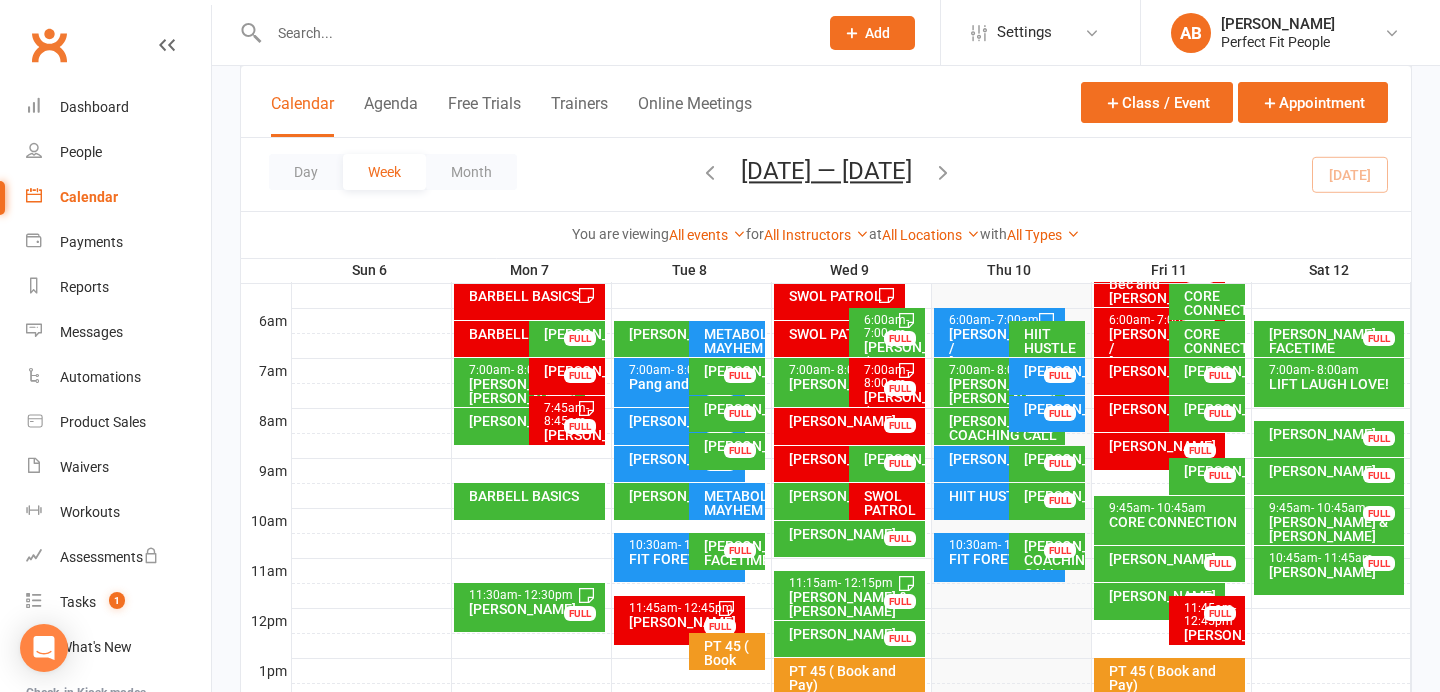 click on "[PERSON_NAME]" at bounding box center [1164, 596] 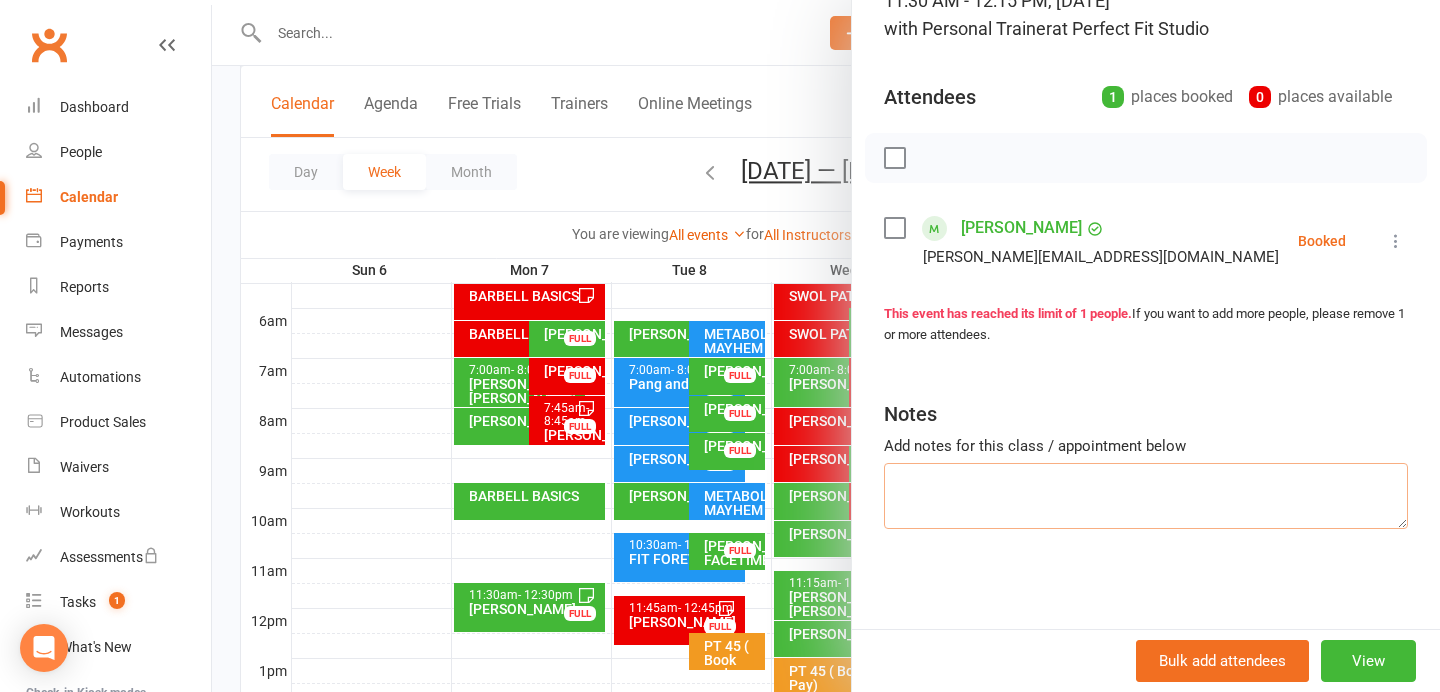 click at bounding box center (1146, 496) 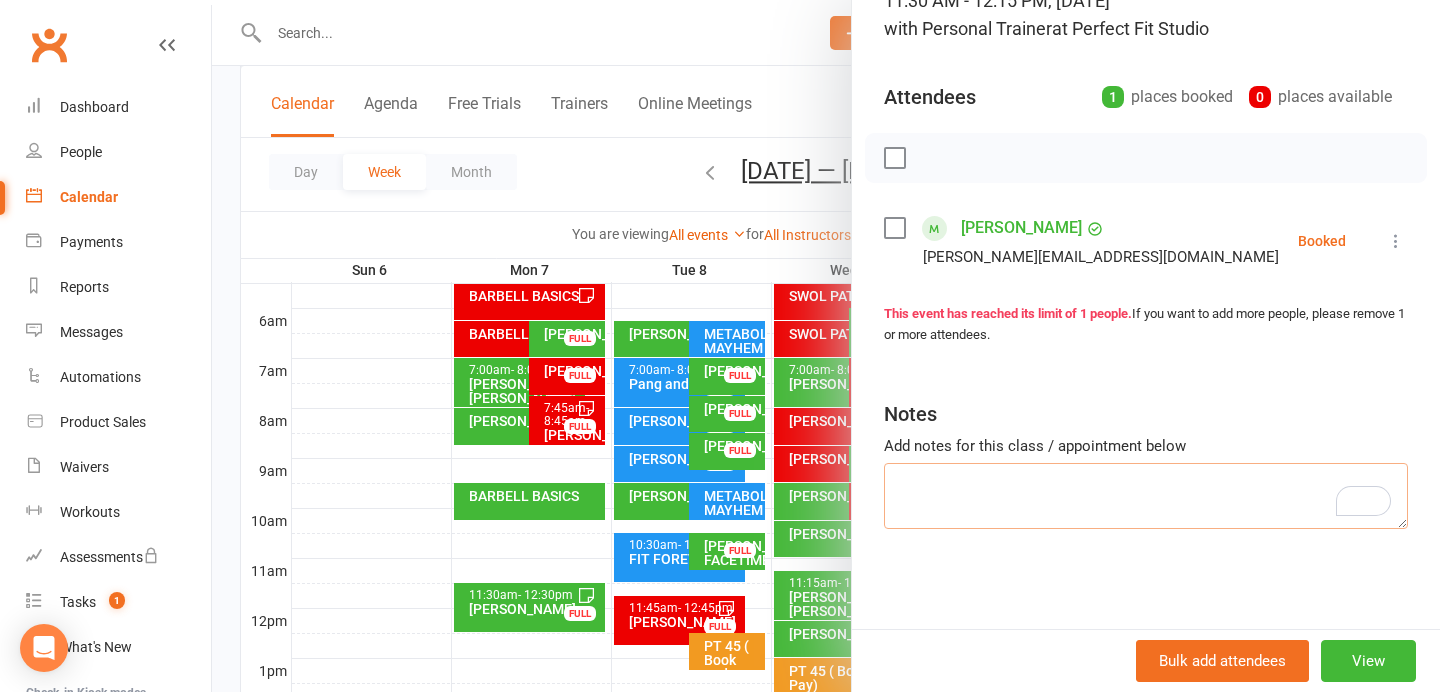 paste on "KB swing x 20
KB sit up
KB active goblet Squats x 132
SL Deads w SKB
Hex squat to box and pad
DB flat bench press 5 kg Em 12 reps [PERSON_NAME] up to 20s
BB RDL Em 45 kg
Plank w plate on back 10 kg
[PERSON_NAME] Dual KBs lunge backs 24 k
Plank no plate
Stretch" 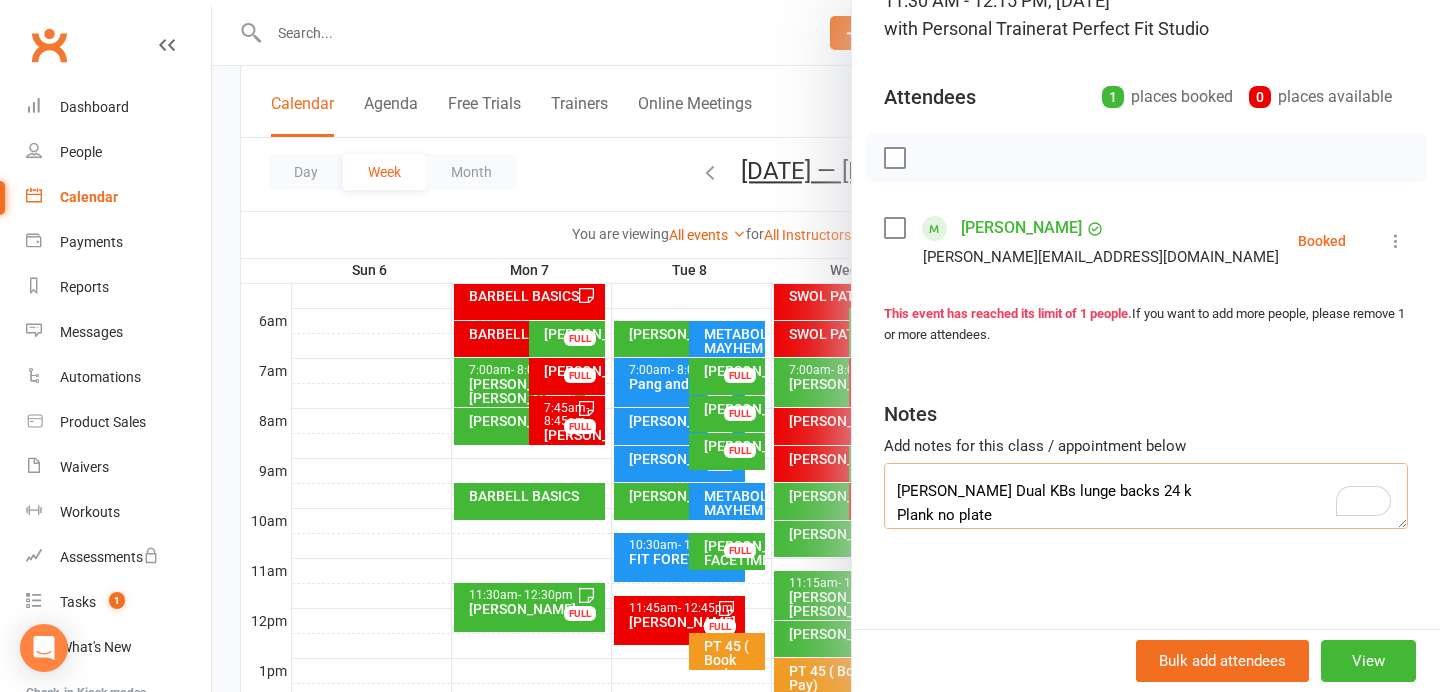 click on "KB swing x 20
KB sit up
KB active goblet Squats x 132
SL Deads w SKB
Hex squat to box and pad
DB flat bench press 5 kg Em 12 reps [PERSON_NAME] up to 20s
BB RDL Em 45 kg
Plank w plate on back 10 kg
[PERSON_NAME] Dual KBs lunge backs 24 k
Plank no plate
Stretch" at bounding box center (1146, 496) 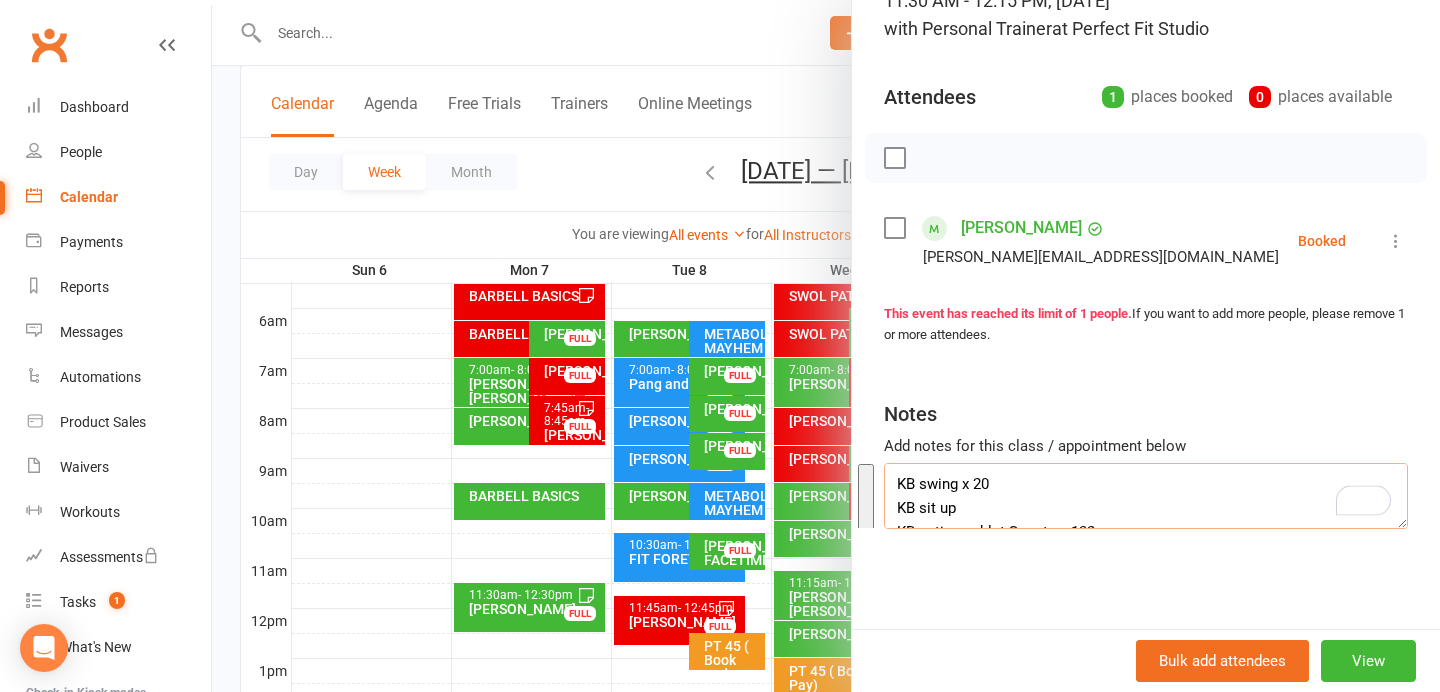 drag, startPoint x: 1090, startPoint y: 475, endPoint x: 1035, endPoint y: 466, distance: 55.7315 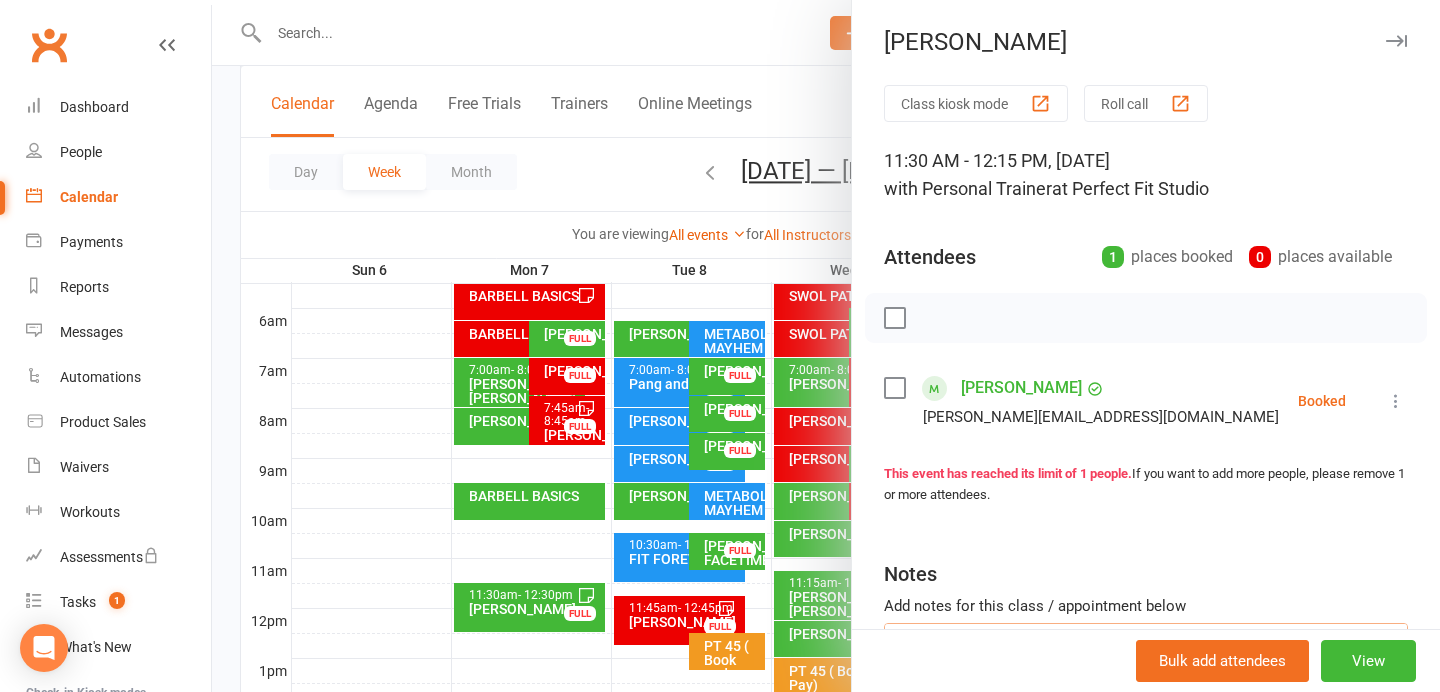 type on "KB swing x 20
KB sit up
KB active goblet Squats x 132
SL Deads w SKB
Hex squat to box and pad
DB flat bench press 5 kg Em 12 reps Aaron up to 20s
BB RDL Em 45 kg
Plank w plate on back 10 kg
Dual KBs lunge backs 24 k
Plank no plate
Stretch" 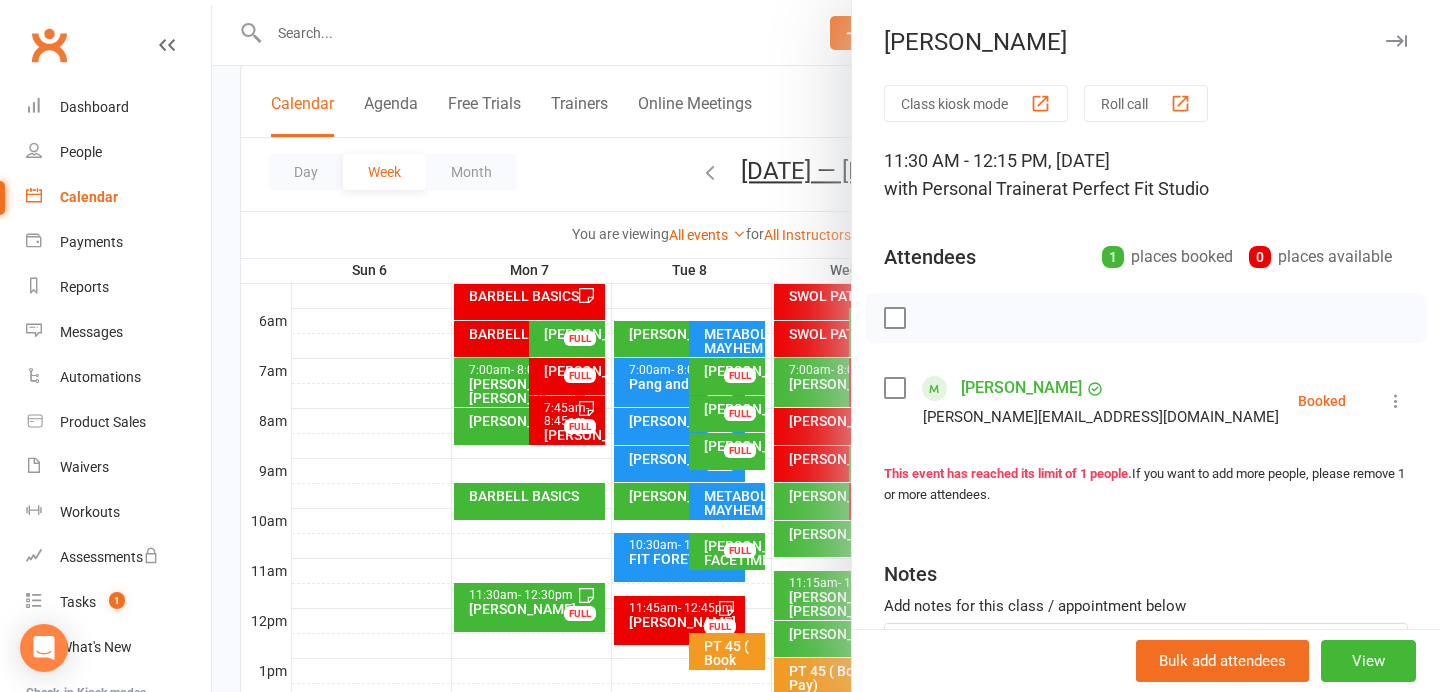 click at bounding box center [1396, 41] 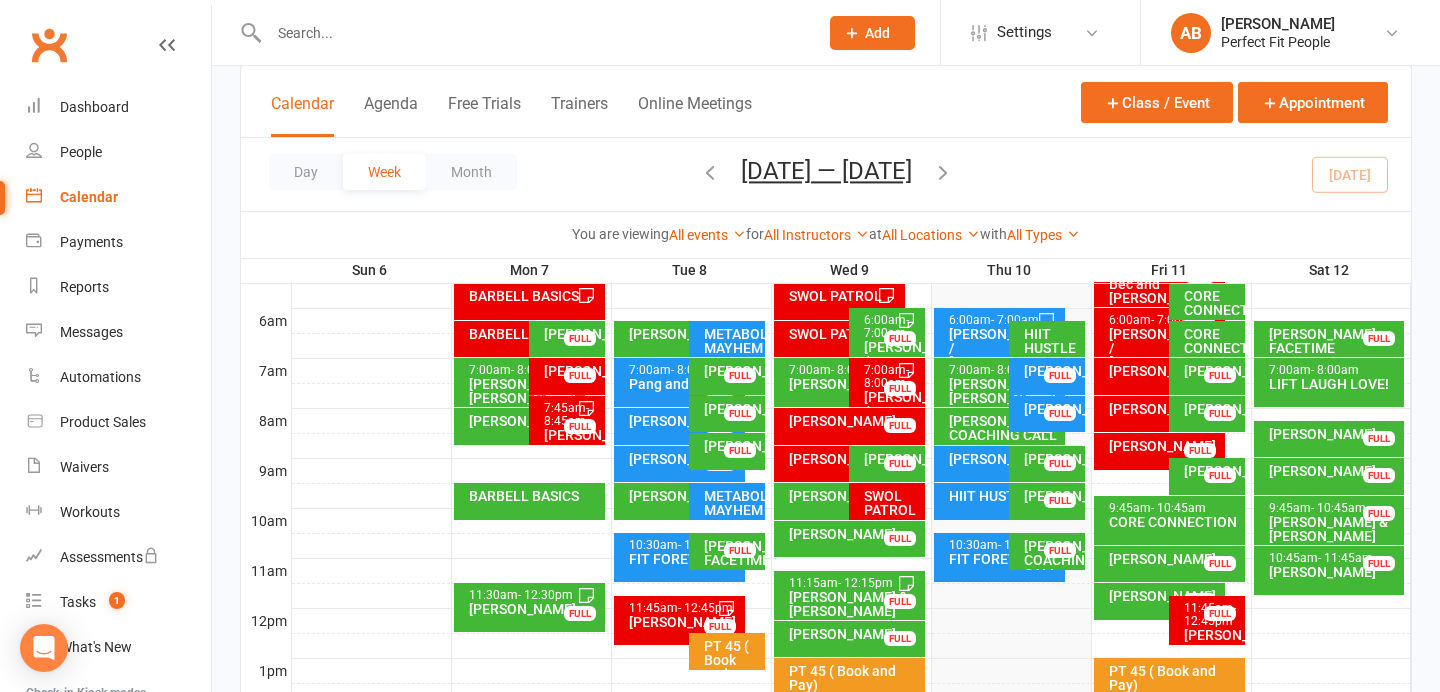 click on "Peter Walker FULL" at bounding box center (849, 639) 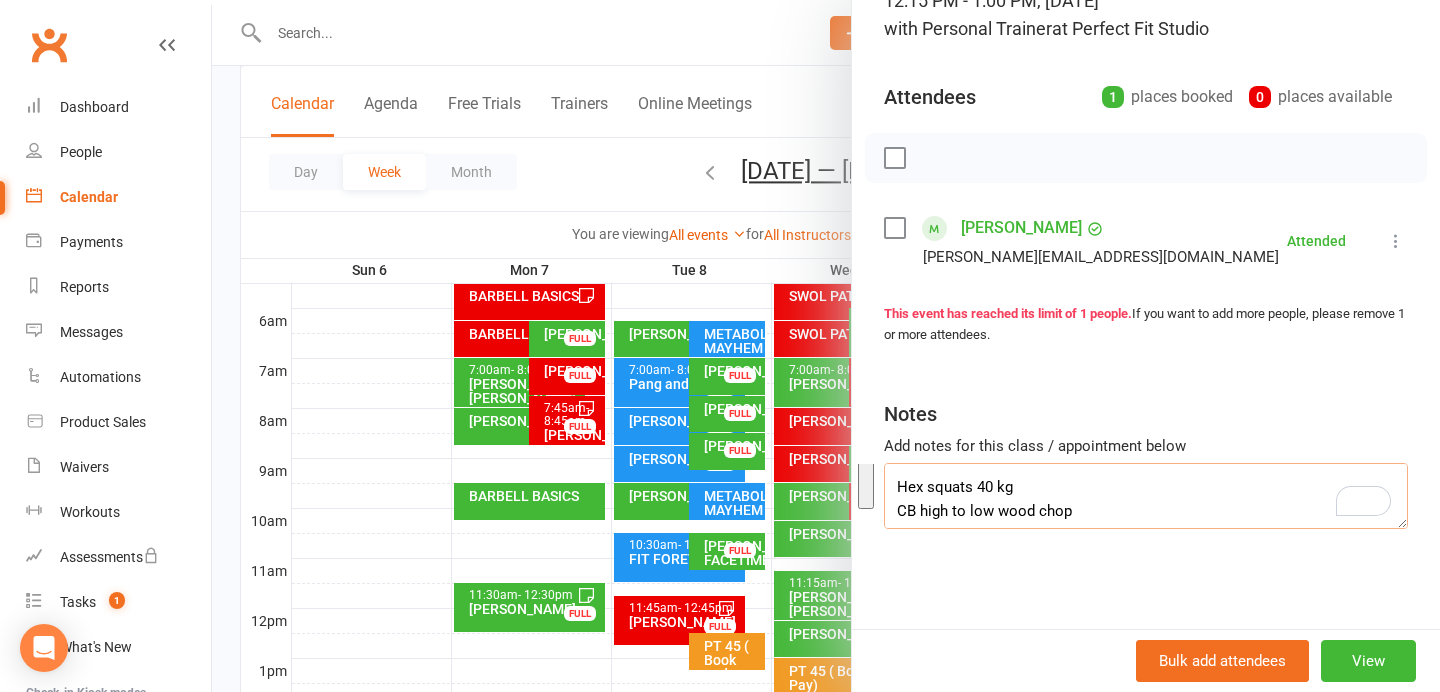 drag, startPoint x: 1070, startPoint y: 511, endPoint x: 902, endPoint y: 504, distance: 168.14577 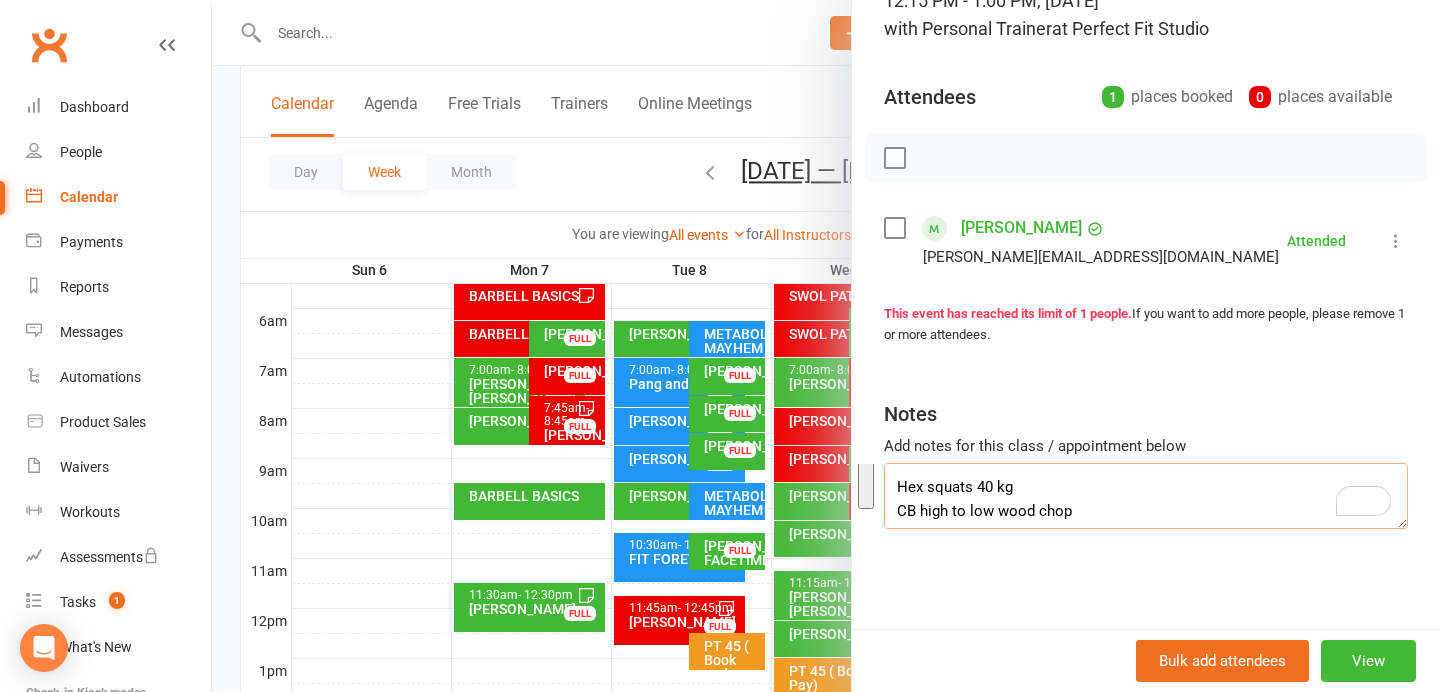 click on "Bosu CB wood chop high to low
Dips on rack banded in the end
Rope push downs
Hex squats 40 kg
CB high to low wood chop
Rope v snaps supine
Renegade rows
Wall sit plate hold
Plank plate on back 10 kg" at bounding box center (1146, 496) 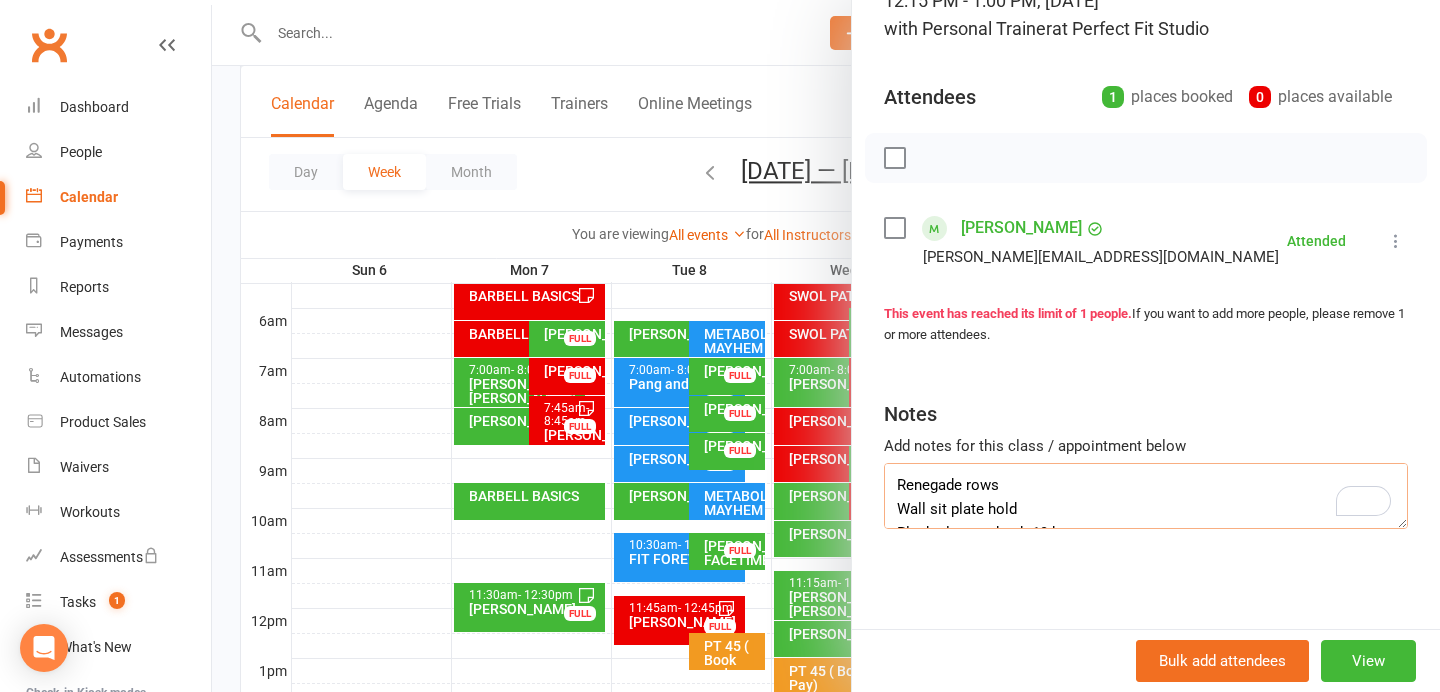 click on "Bosu CB wood chop high to low
Dips on rack banded in the end
Rope push downs
Hex squats 40 kg
CB high to low wood chop
Rope v snaps supine
Renegade rows
Wall sit plate hold
Plank plate on back 10 kg" at bounding box center (1146, 496) 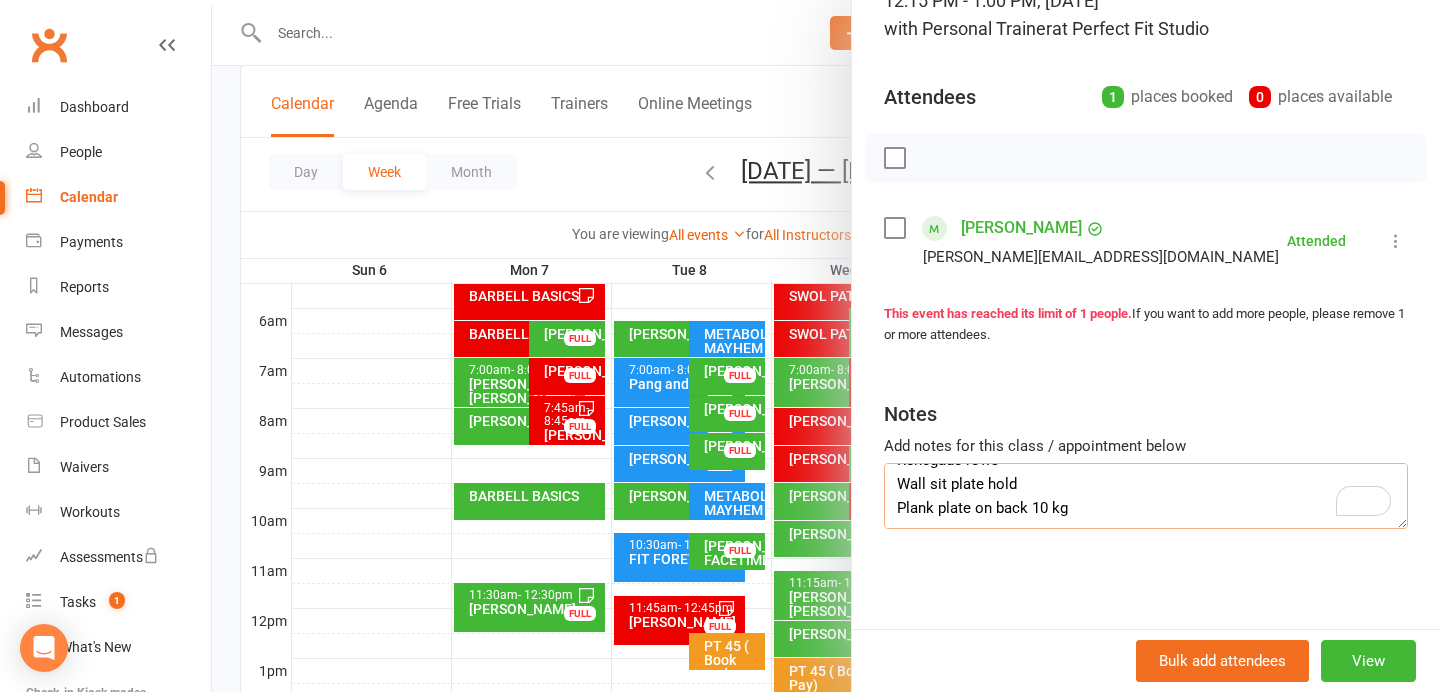 drag, startPoint x: 895, startPoint y: 491, endPoint x: 929, endPoint y: 520, distance: 44.687805 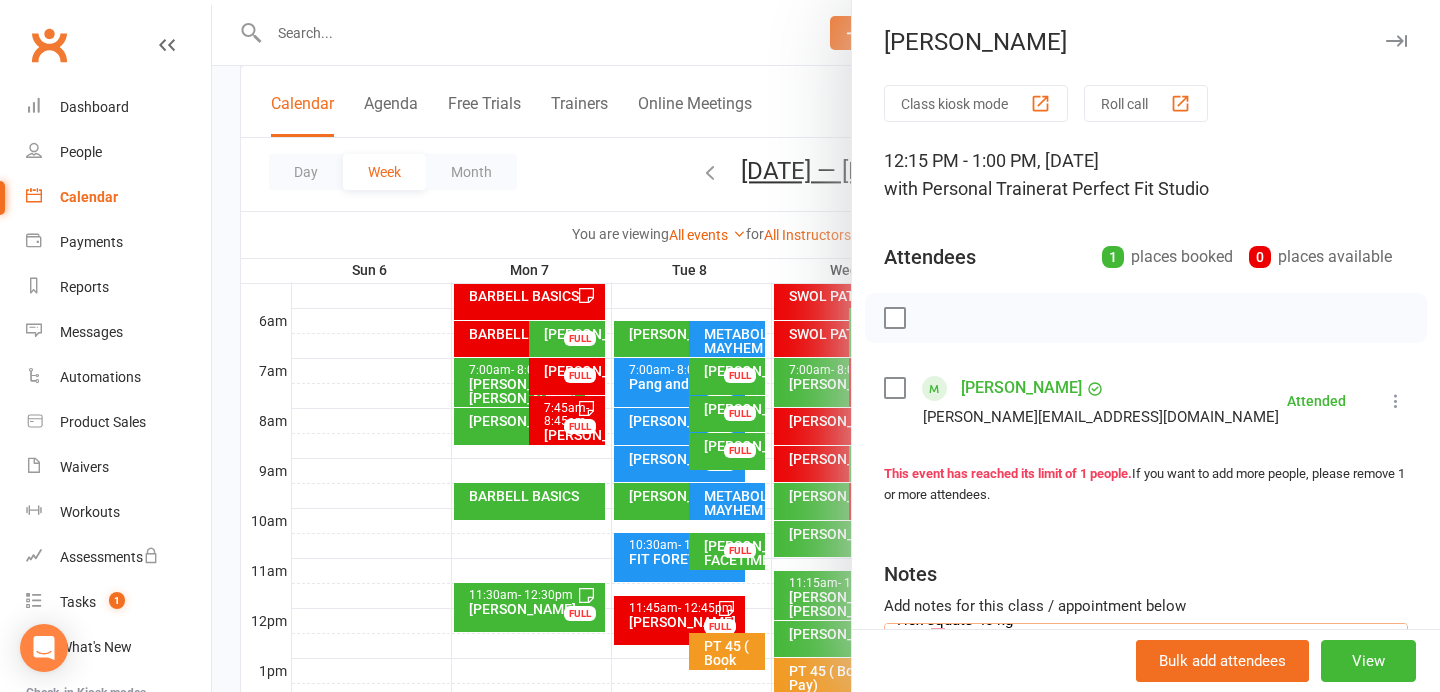 type on "Bosu CB wood chop high to low
Dips on rack banded in the end
Rope push downs
Hex squats 40 kg
CB high to low wood chop
Rope v snaps supine" 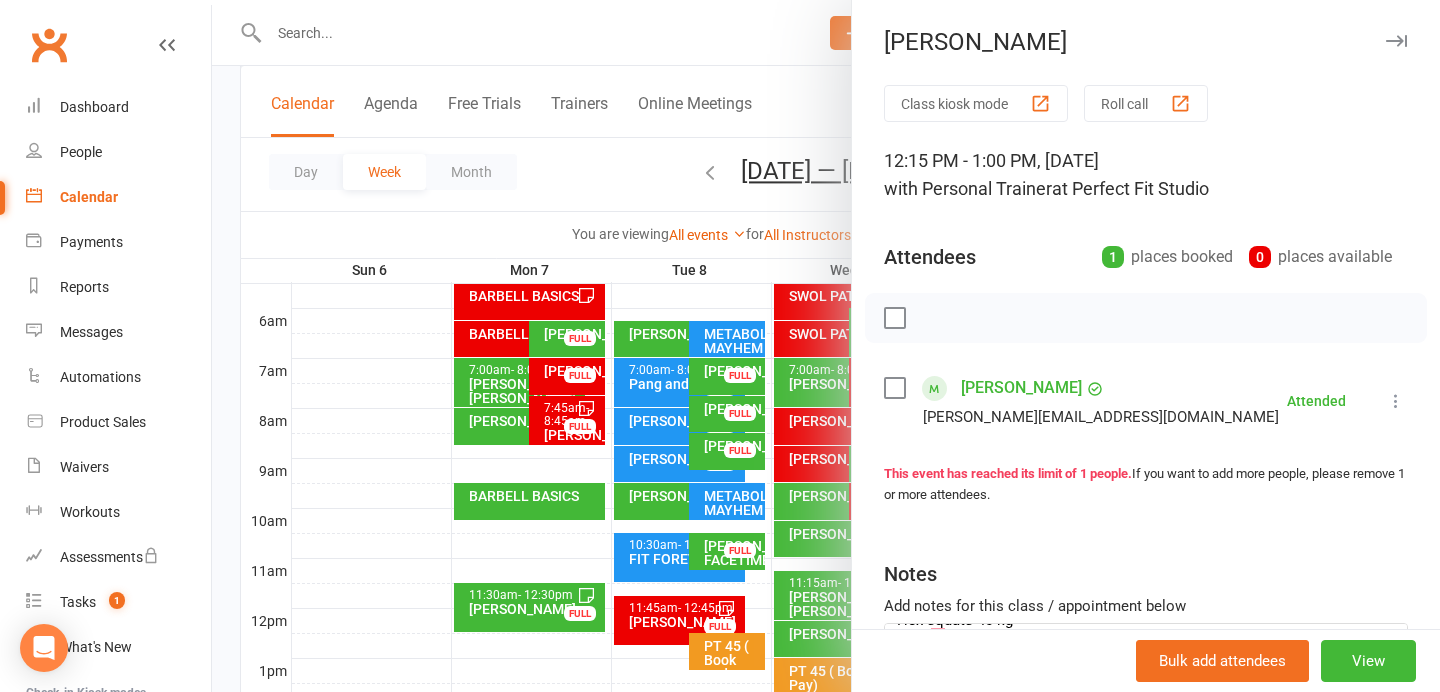 click at bounding box center [1396, 41] 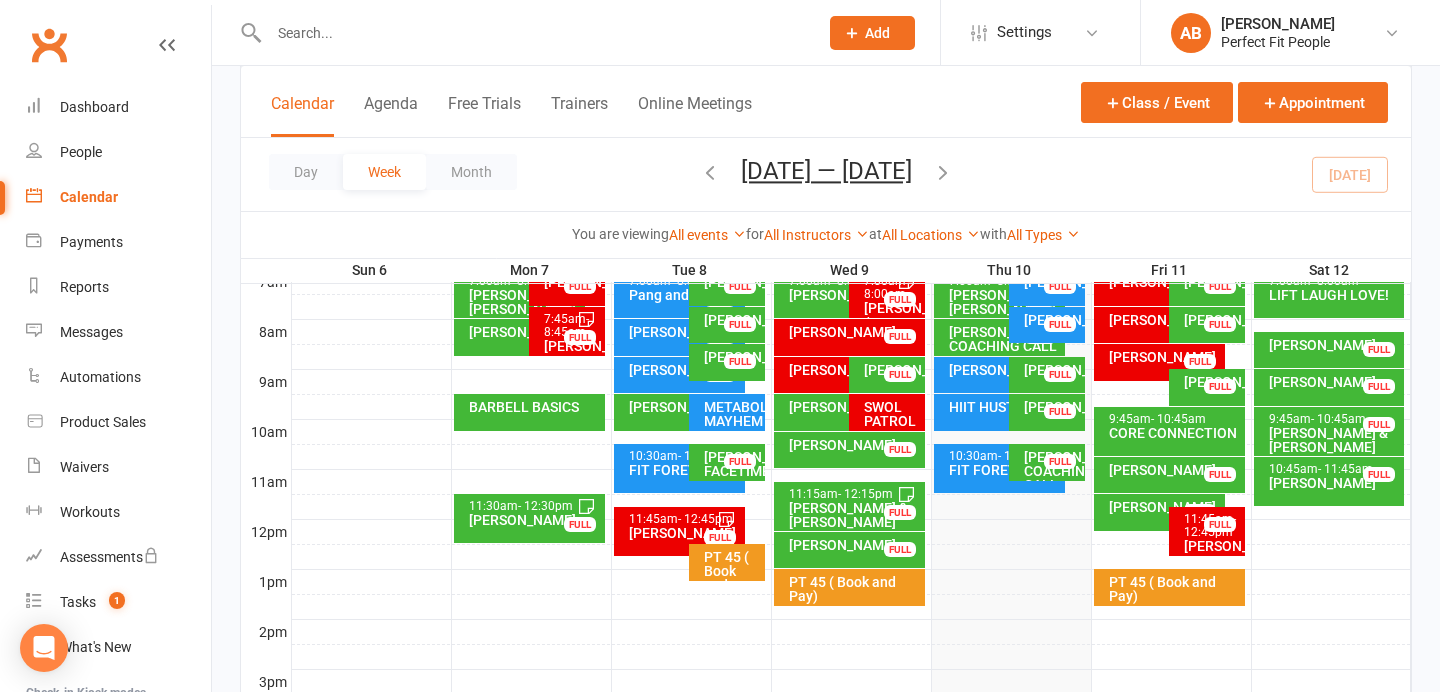 click on "[PERSON_NAME]" at bounding box center [1164, 507] 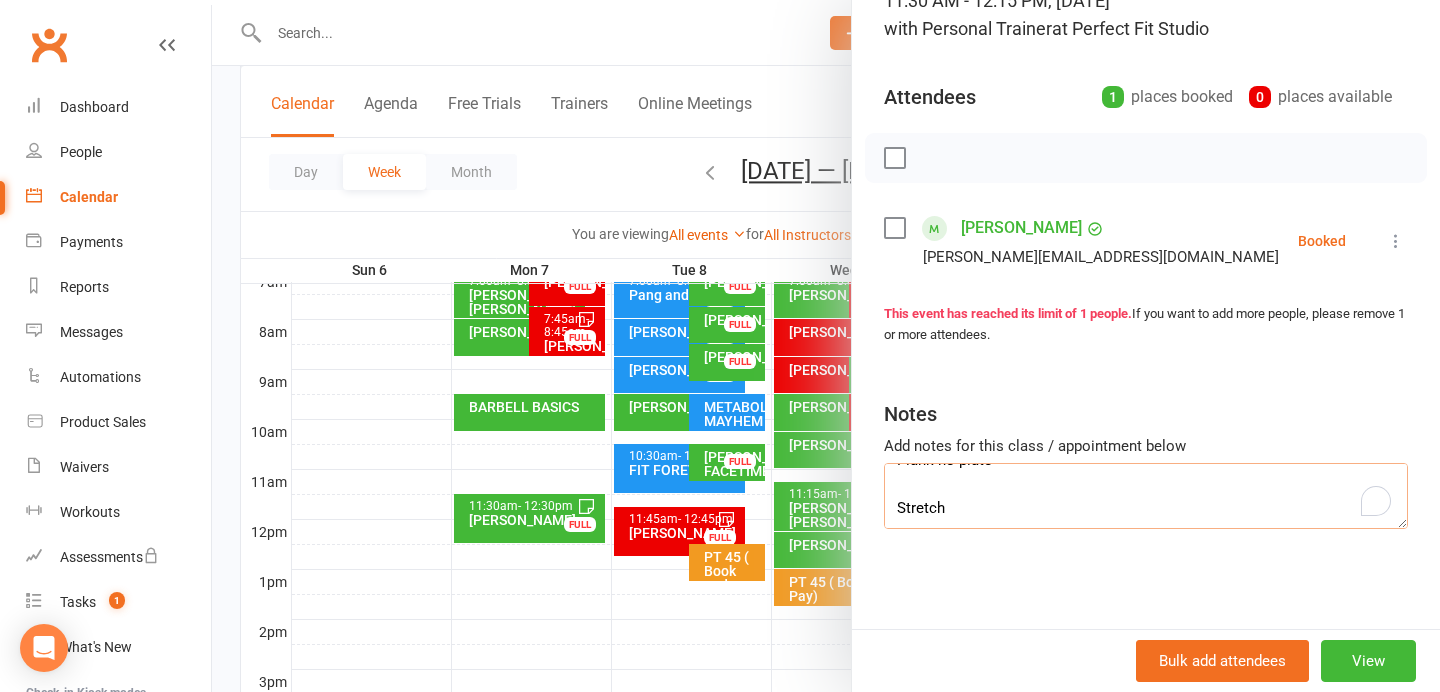 drag, startPoint x: 896, startPoint y: 504, endPoint x: 912, endPoint y: 587, distance: 84.5281 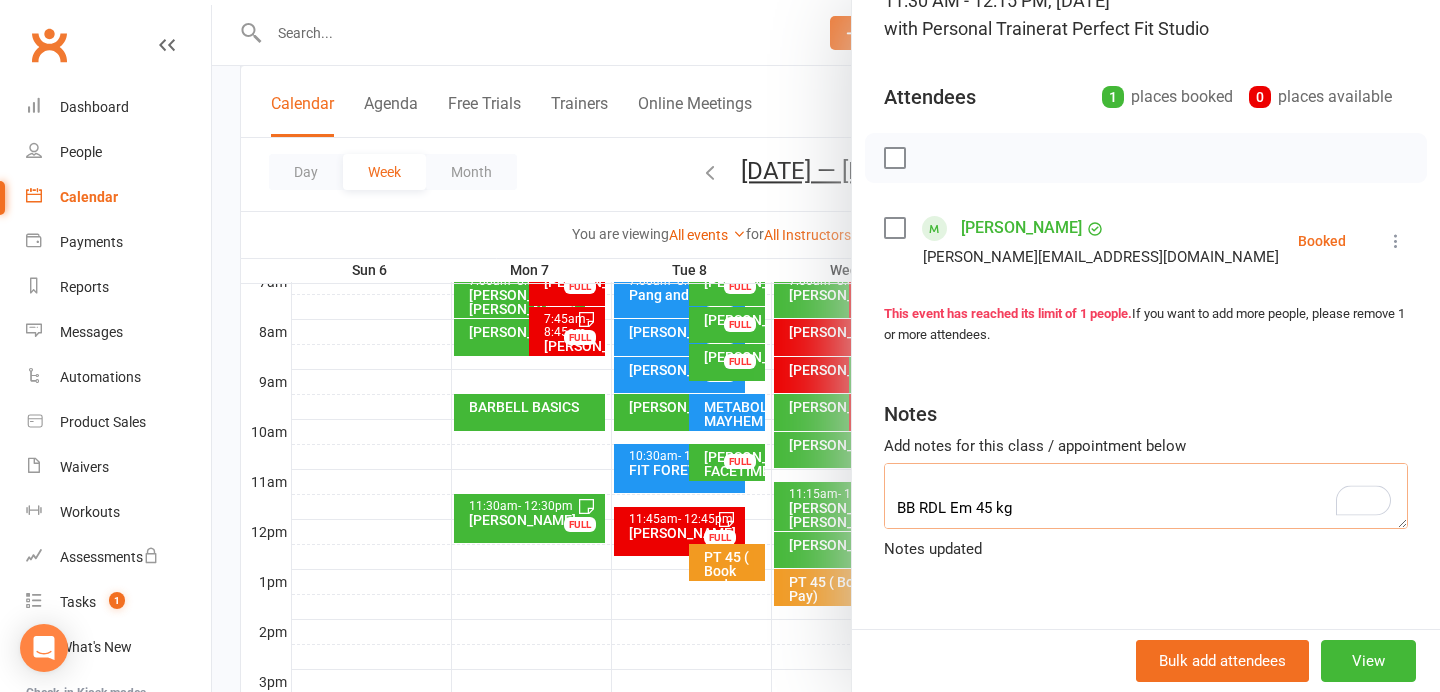 click on "KB swing x 20
KB sit up
KB active goblet Squats x 132
SL Deads w SKB
Hex squat to box and pad
DB flat bench press 5 kg Em 12 reps Aaron up to 20s
BB RDL Em 45 kg" at bounding box center [1146, 496] 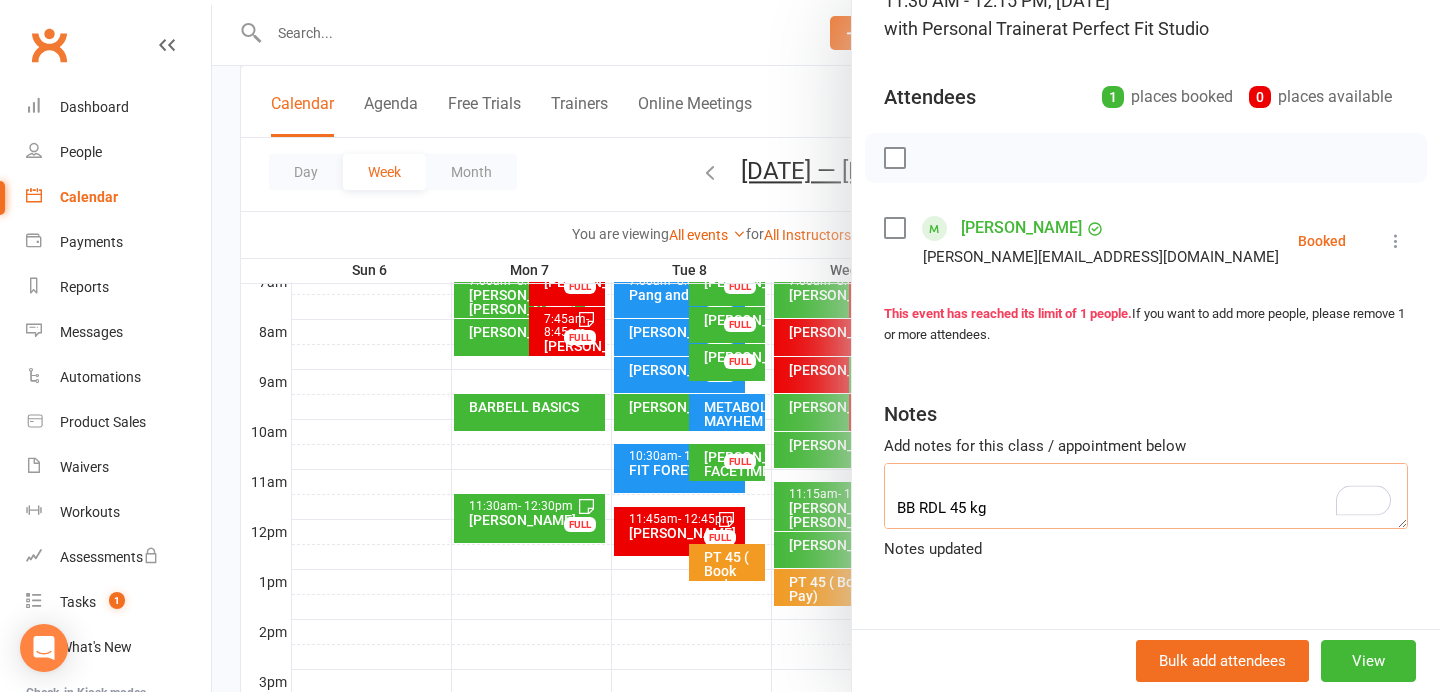 click on "KB swing x 20
KB sit up
KB active goblet Squats x 132
SL Deads w SKB
Hex squat to box and pad
DB flat bench press 5 kg Em 12 reps Aaron up to 20s
BB RDL 45 kg" at bounding box center [1146, 496] 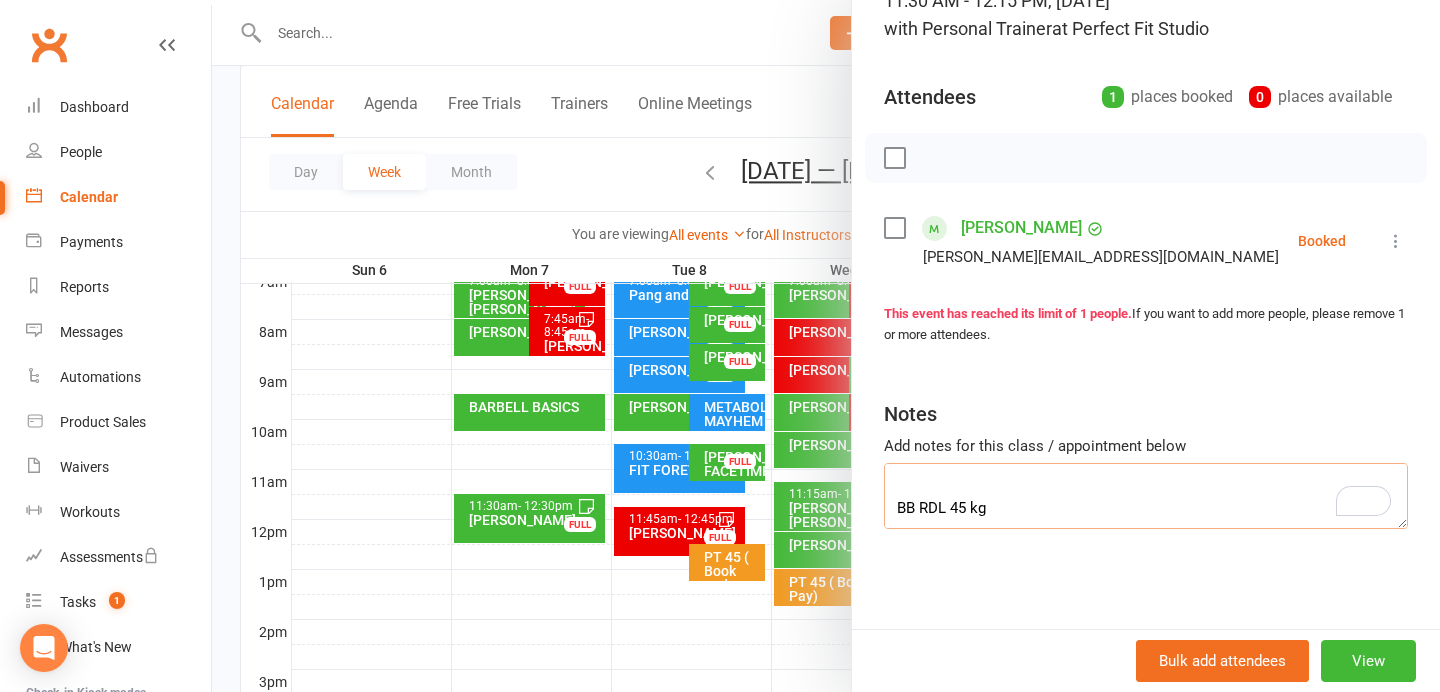 paste on "Renegade rows
Wall sit plate hold
Plank plate on back 10 kg" 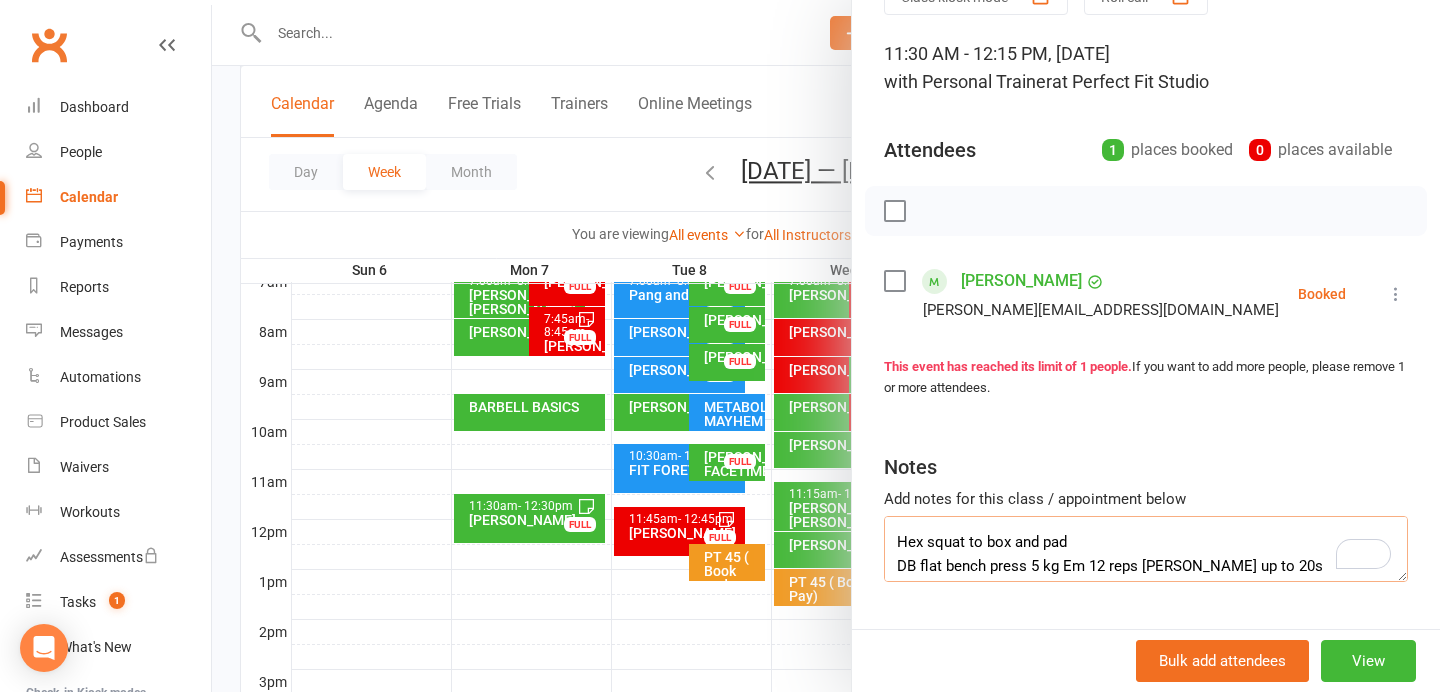 click on "KB swing x 20
KB sit up
KB active goblet Squats x 132
SL Deads w SKB
Hex squat to box and pad
DB flat bench press 5 kg Em 12 reps Aaron up to 20s
BB RDL 45 kg
Renegade rows
Wall sit plate hold
Plank plate on back 10 kg" at bounding box center [1146, 549] 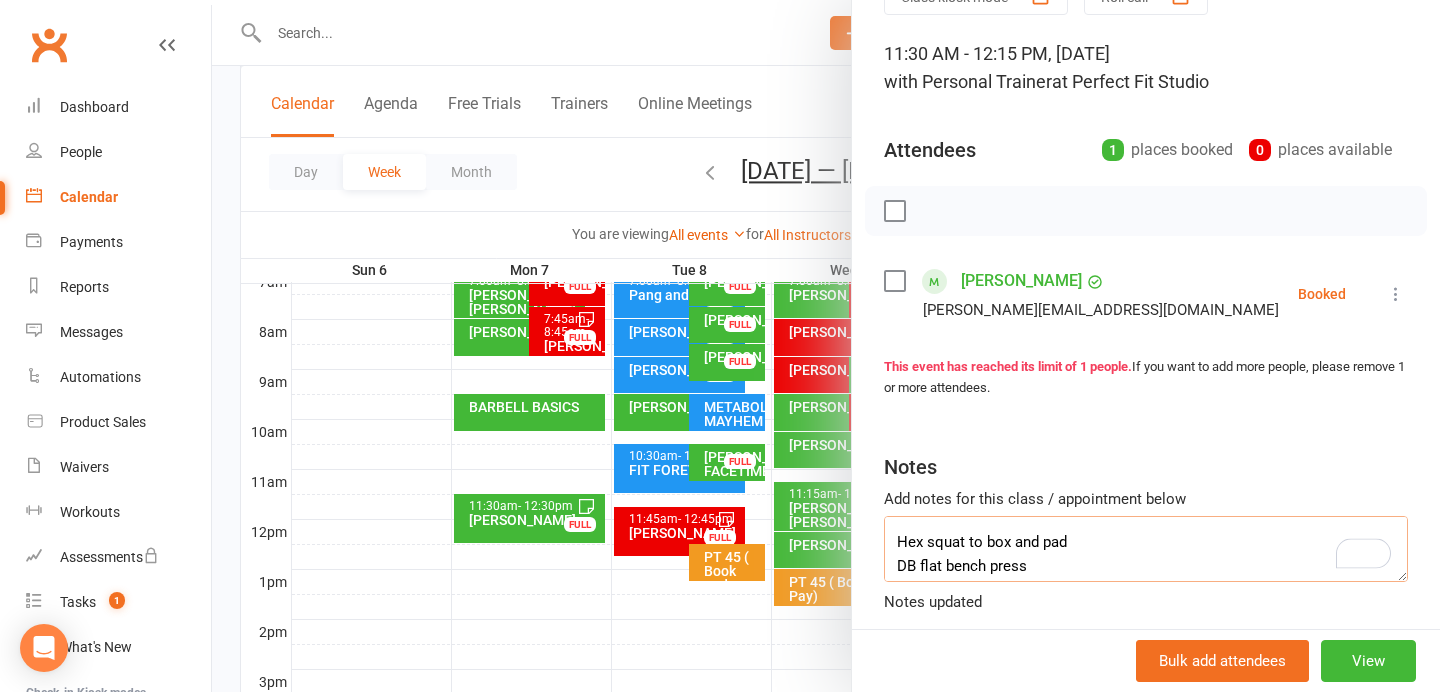 drag, startPoint x: 1074, startPoint y: 545, endPoint x: 880, endPoint y: 542, distance: 194.0232 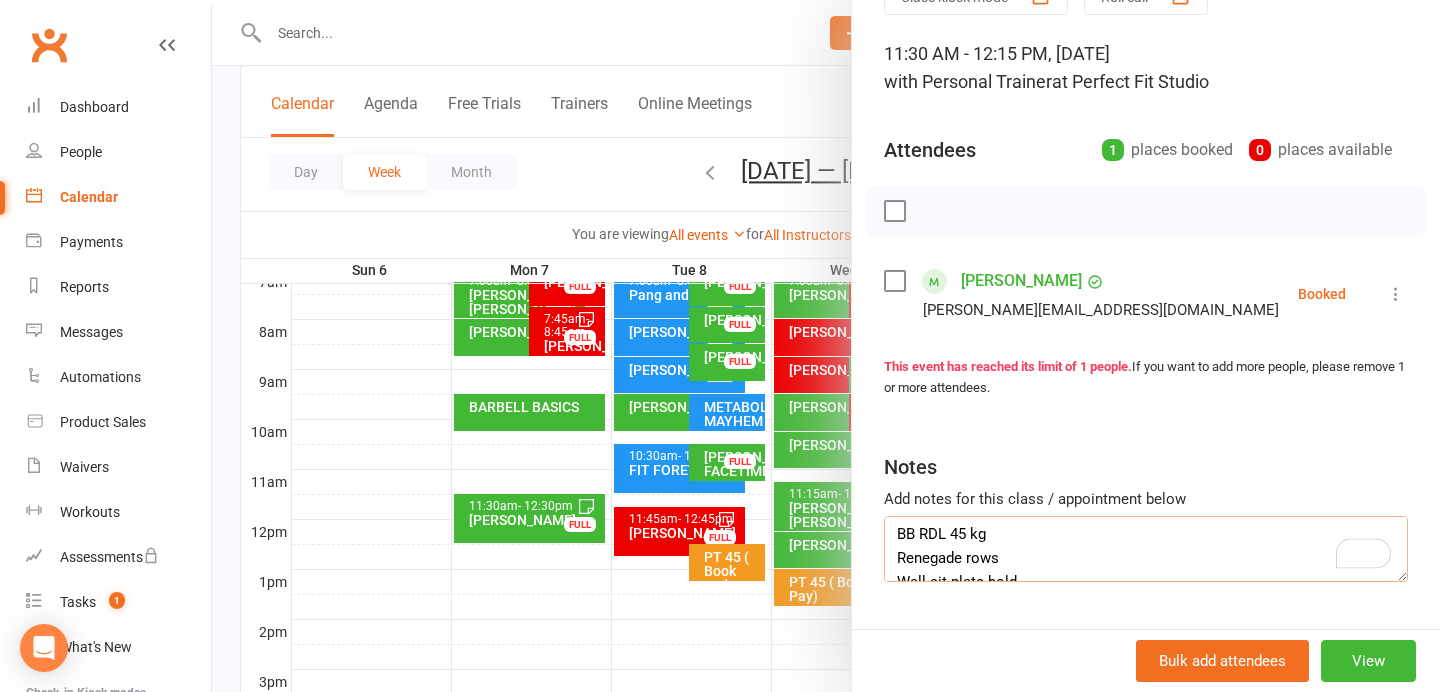 drag, startPoint x: 987, startPoint y: 535, endPoint x: 886, endPoint y: 536, distance: 101.00495 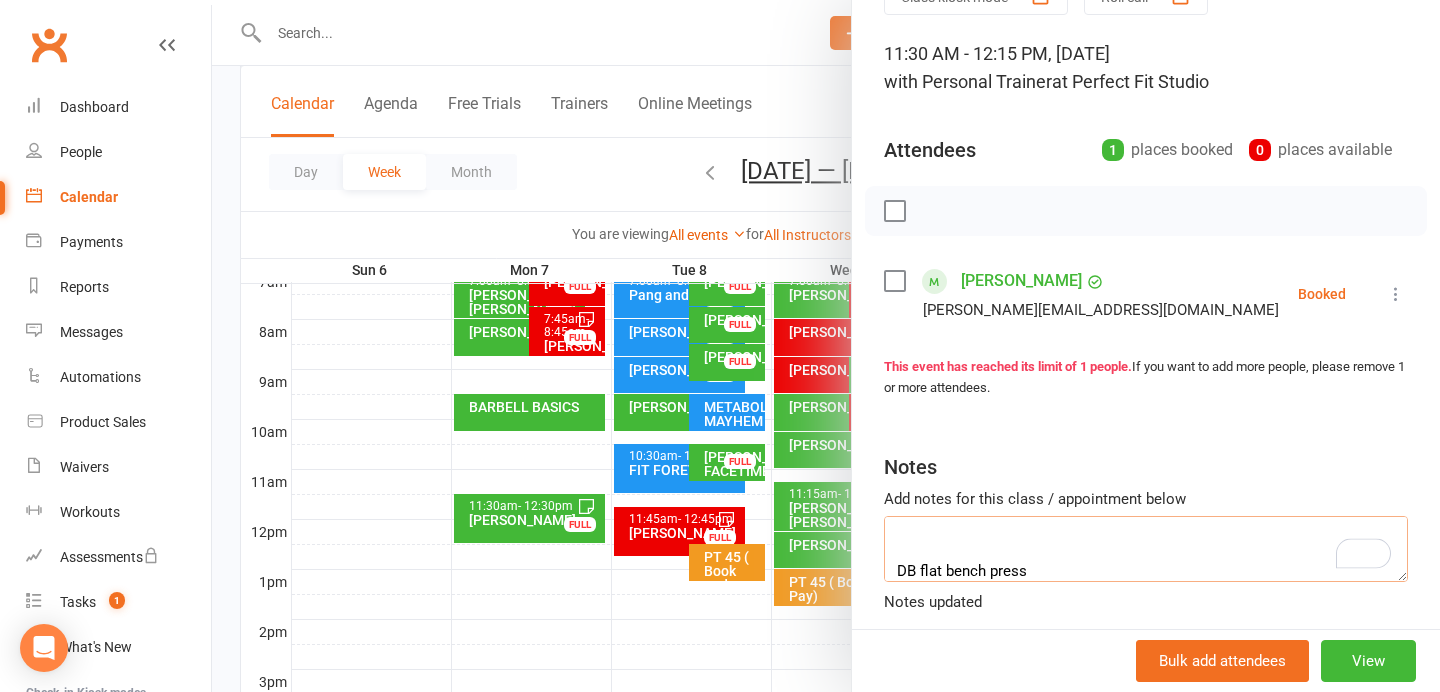 click on "KB swing x 20
KB sit up
KB active goblet Squats x 132
SL Deads w SKB
DB flat bench press
Renegade rows
Wall sit plate hold
Plank plate on back 10 kg" at bounding box center (1146, 549) 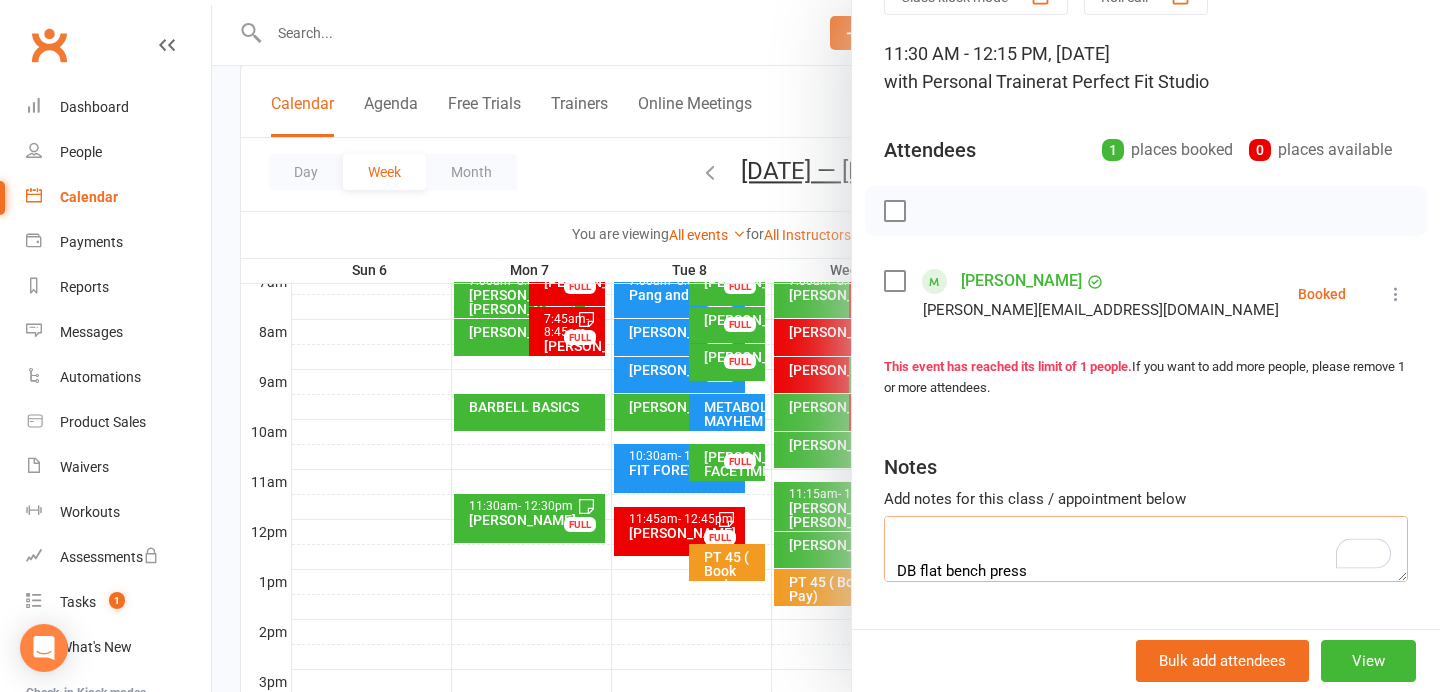 paste on "BB RDL 45 kg" 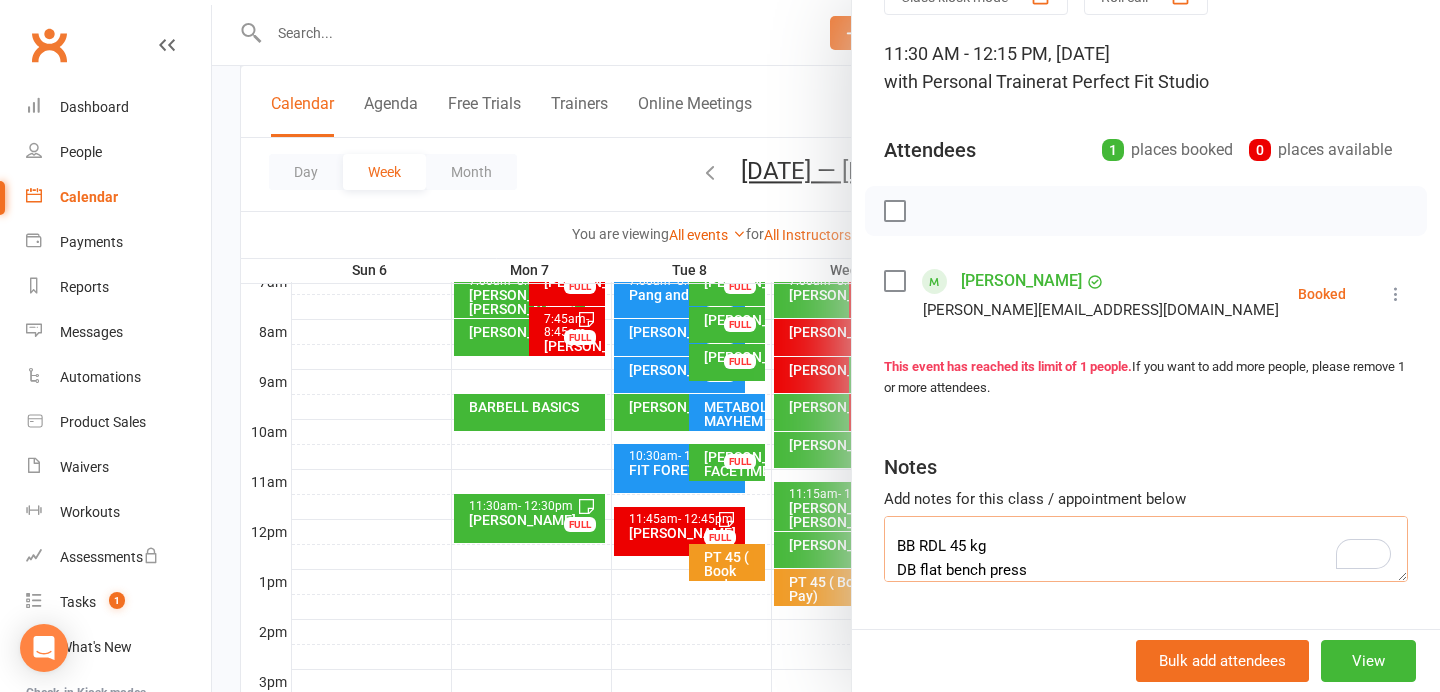 click on "KB swing x 20
KB sit up
KB active goblet Squats x 132
SL Deads w SKB
BB RDL 45 kg
DB flat bench press
Renegade rows
Wall sit plate hold
Plank plate on back 10 kg" at bounding box center (1146, 549) 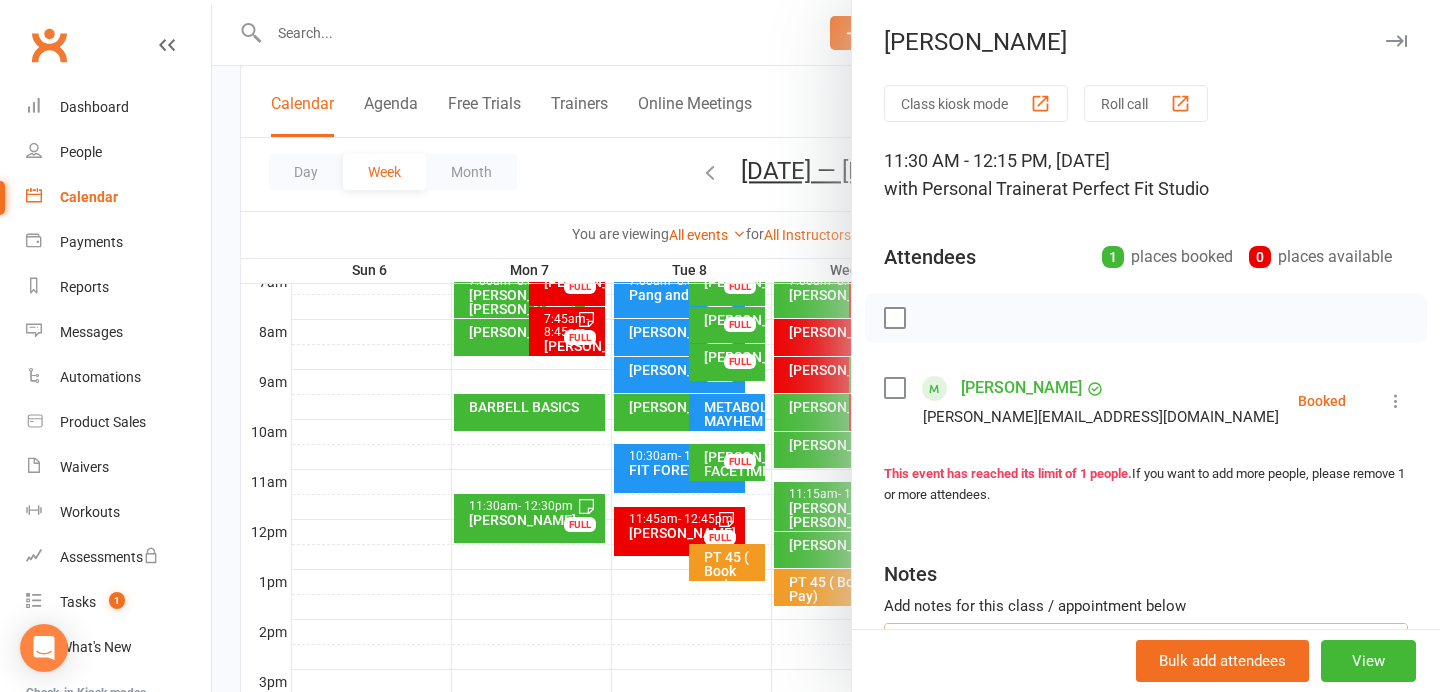 type on "KB swing x 20
KB sit up
KB active goblet Squats x 132
SL Deads w SKB
BB Deads 45 kg
DB flat bench press
Renegade rows
Wall sit plate hold
Plank plate on back 10 kg" 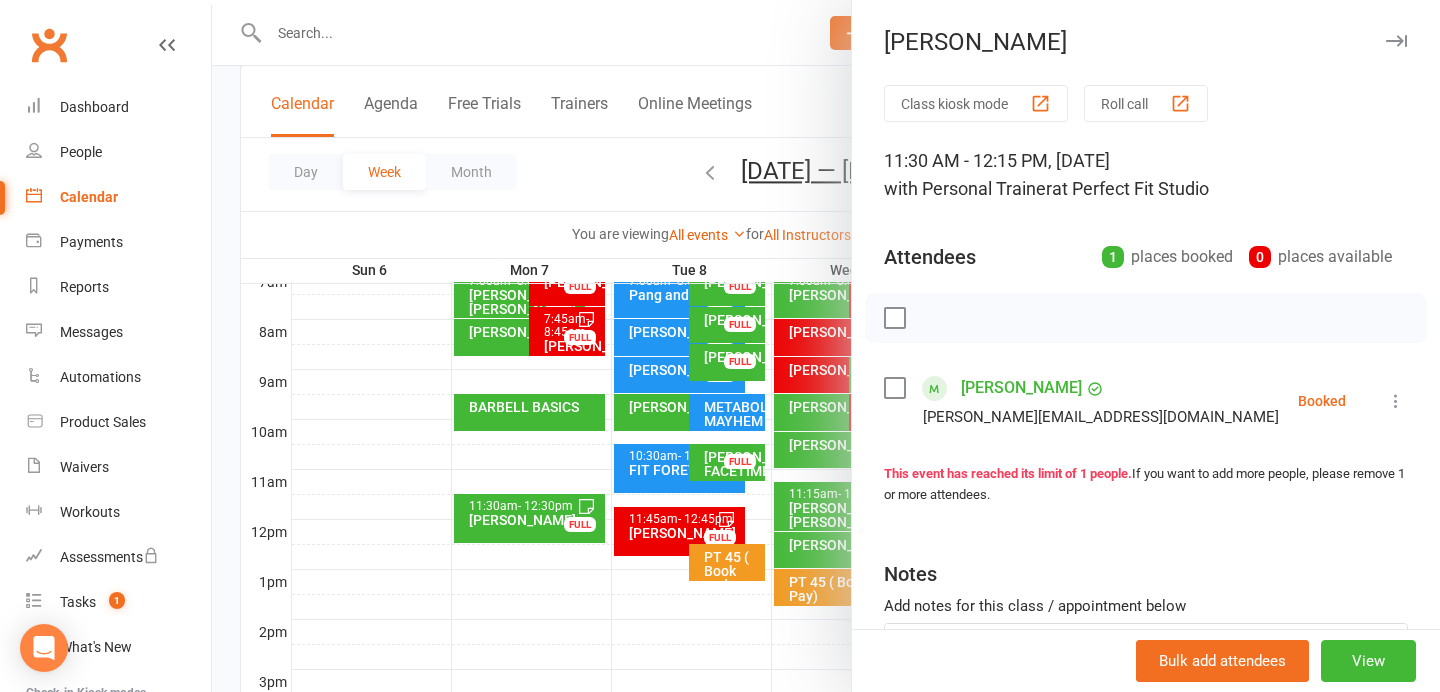 click at bounding box center (1396, 41) 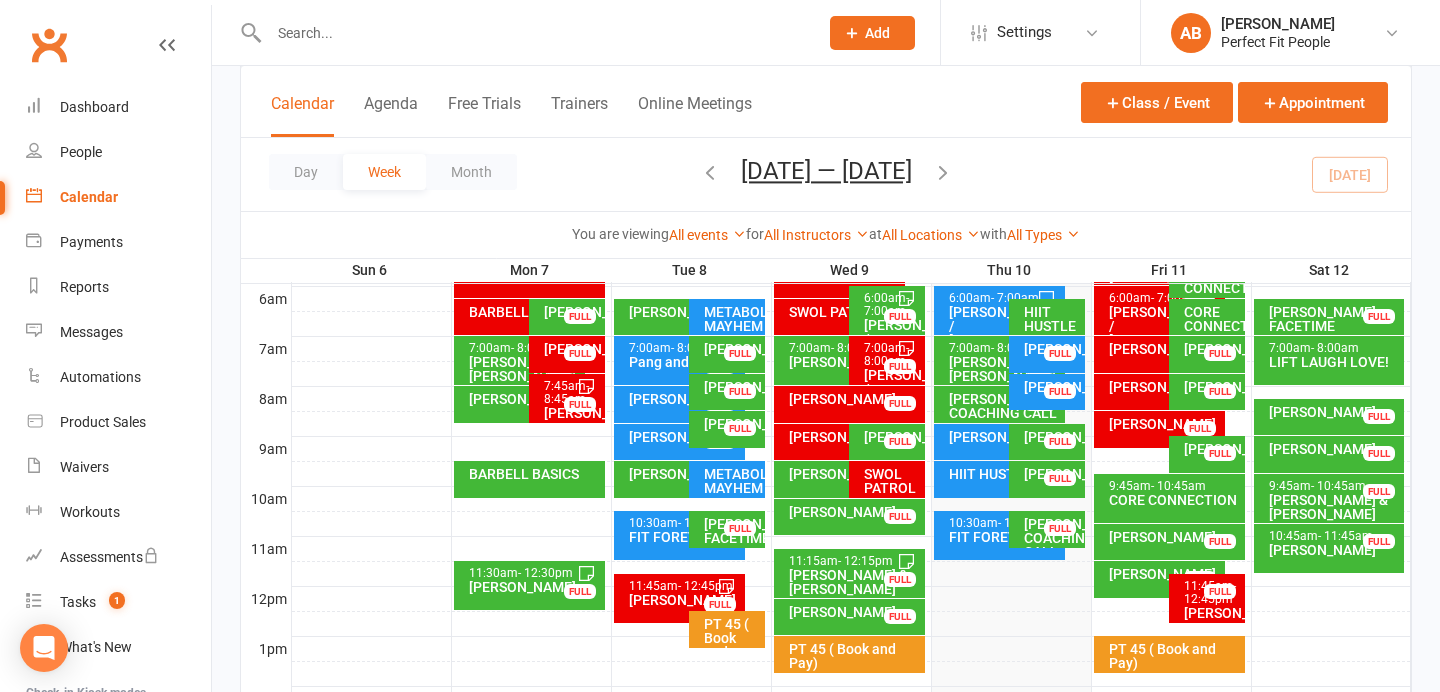 click on "[PERSON_NAME]" at bounding box center [854, 612] 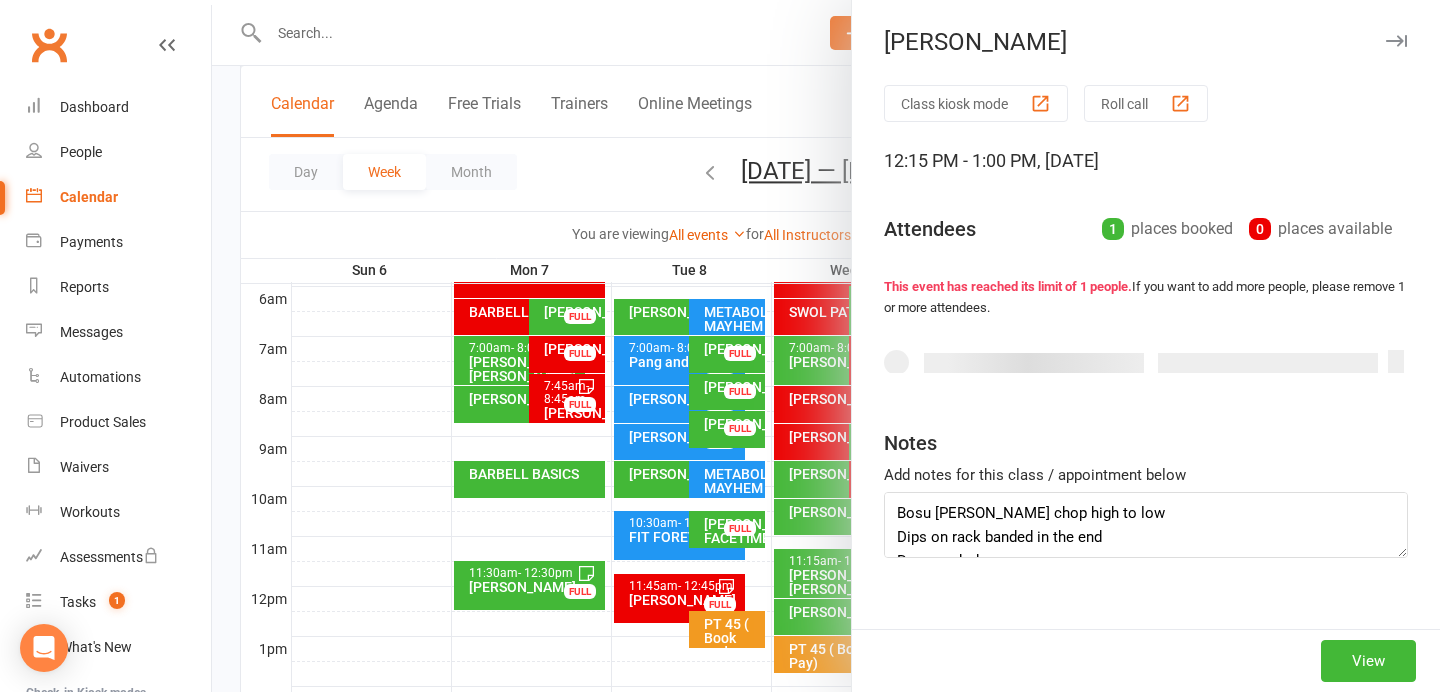 type on "Bosu CB wood chop high to low
Dips on rack banded in the end
Rope push downs
Hex squats 40 kg
CB high to low wood chop
Rope v snaps supine" 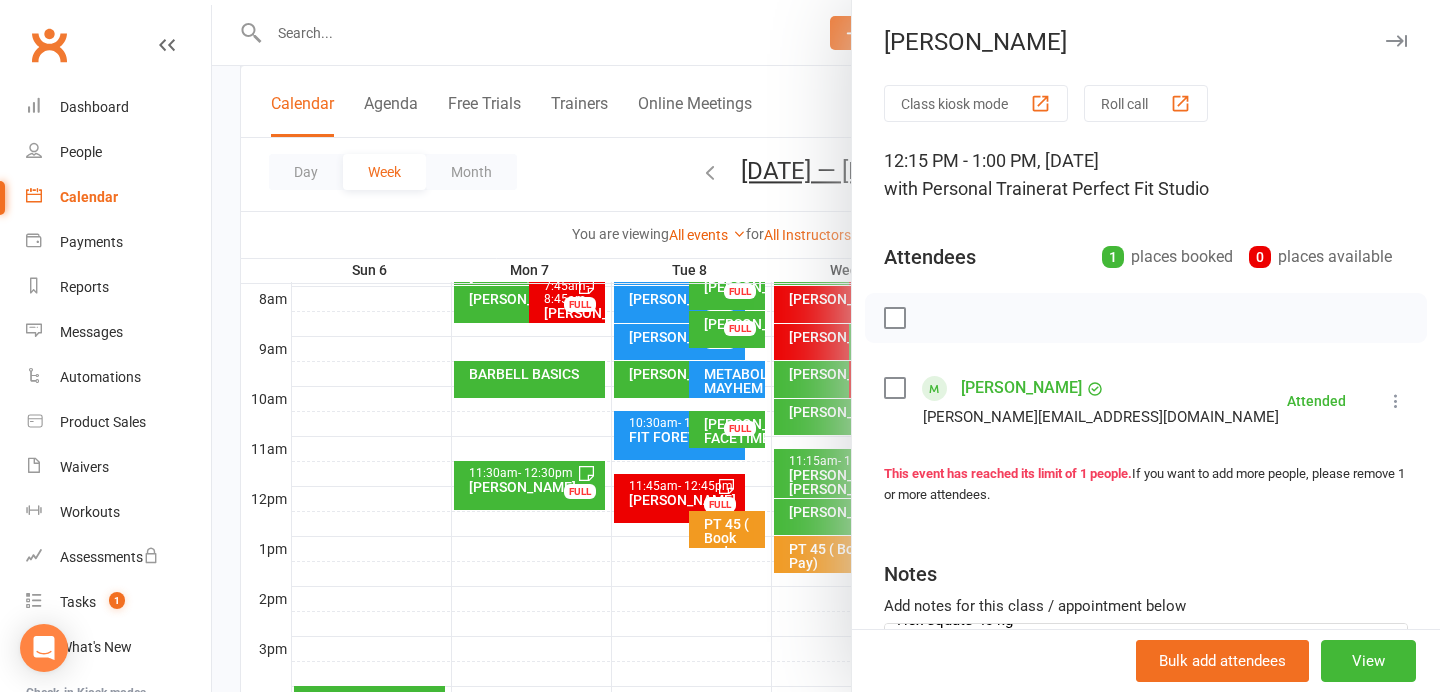 click at bounding box center [1396, 41] 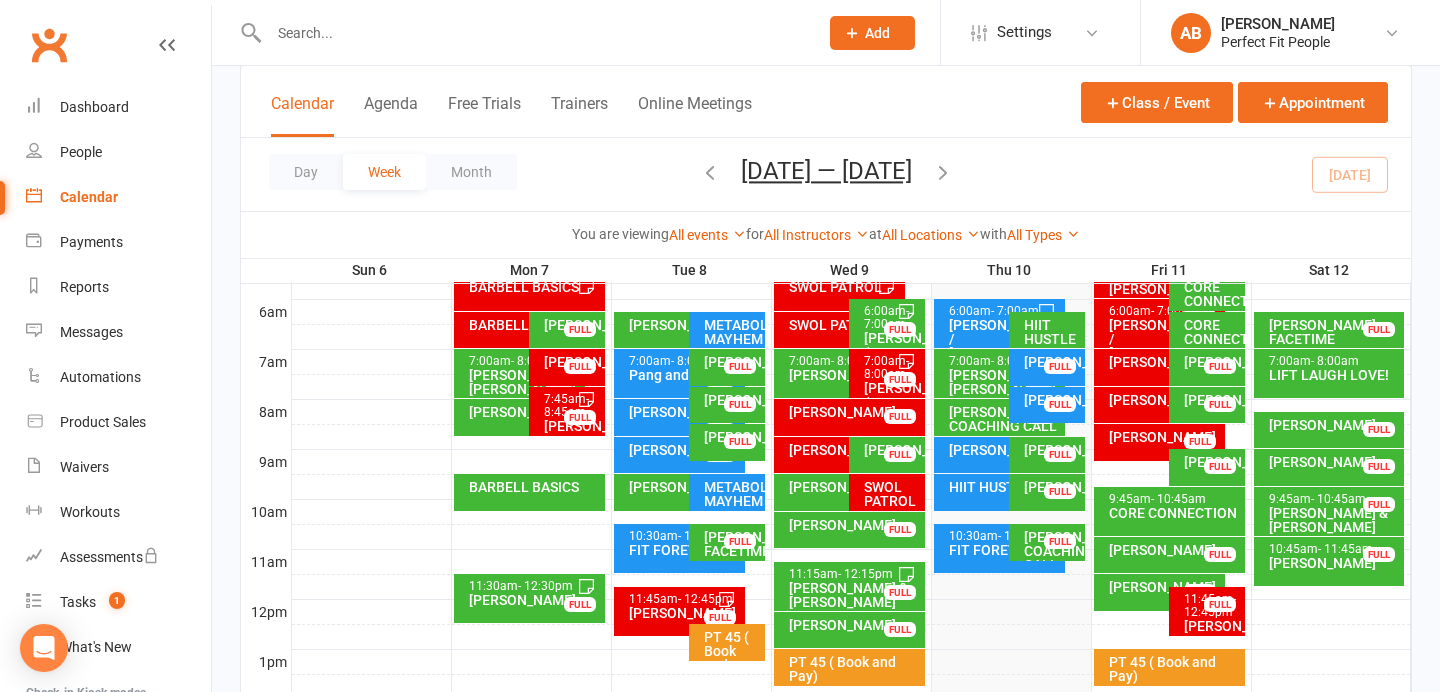 click on "[PERSON_NAME]" at bounding box center (732, 437) 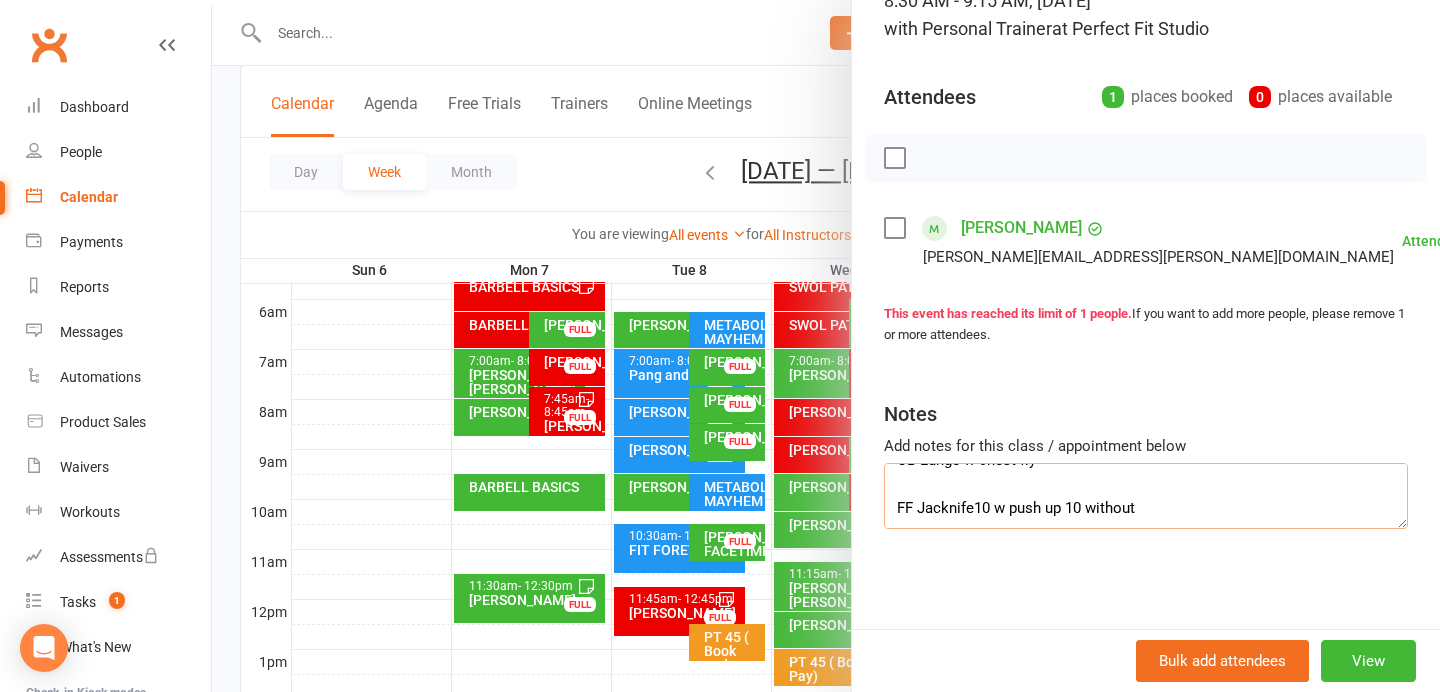 click on "Hex squats 40 kg
KB swings 20kg
Short bar bicep curls
4 sets
bb bench press 50 kg
Tri rope push downs
Bench DB tap backs 10 kg DBs
3sets
CB Lunge w chest fly
FF Jacknife10 w push up 10 without" at bounding box center [1146, 496] 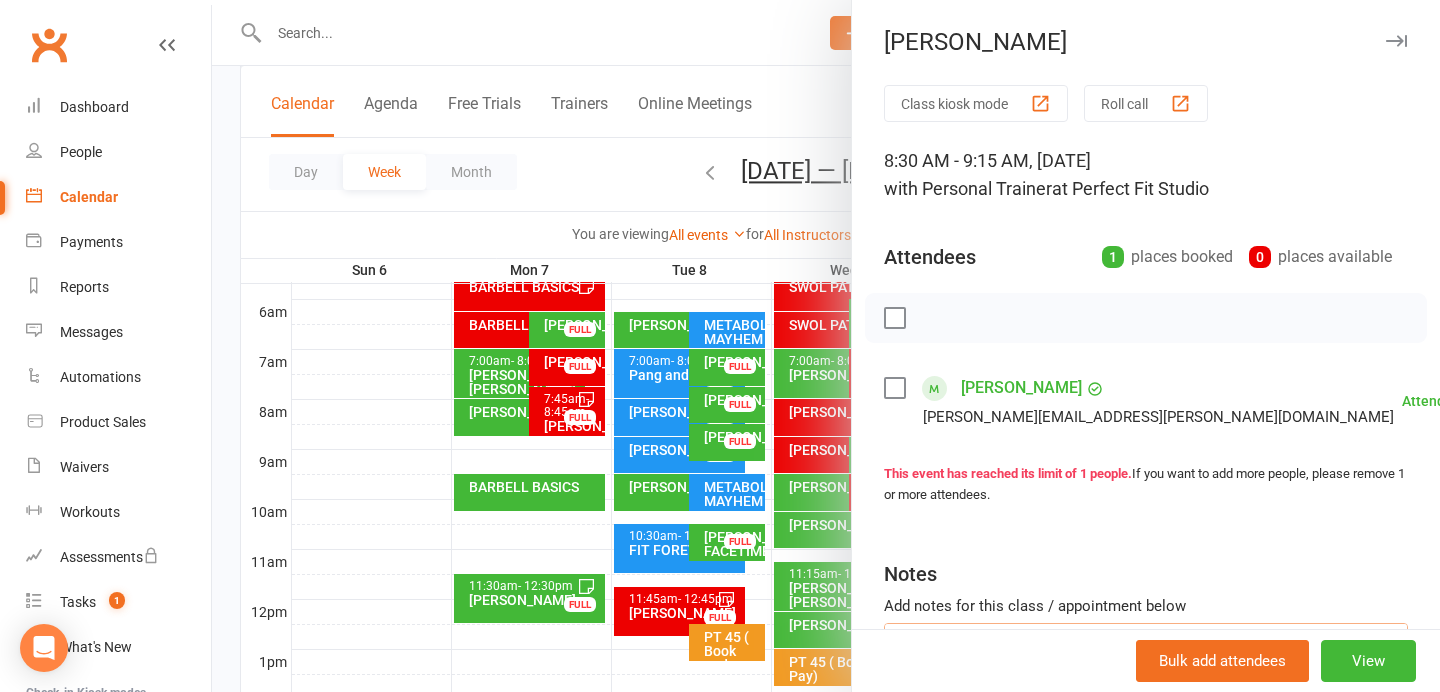 type on "Hex squats 40 kg
KB swings 20kg
Short bar bicep curls
4 sets
bb bench press 50 kg
Tri rope push downs
Bench DB tap backs 10 kg DBs
3sets
CB Lunge w chest fly
FF Jacknife10 w push up 10 without" 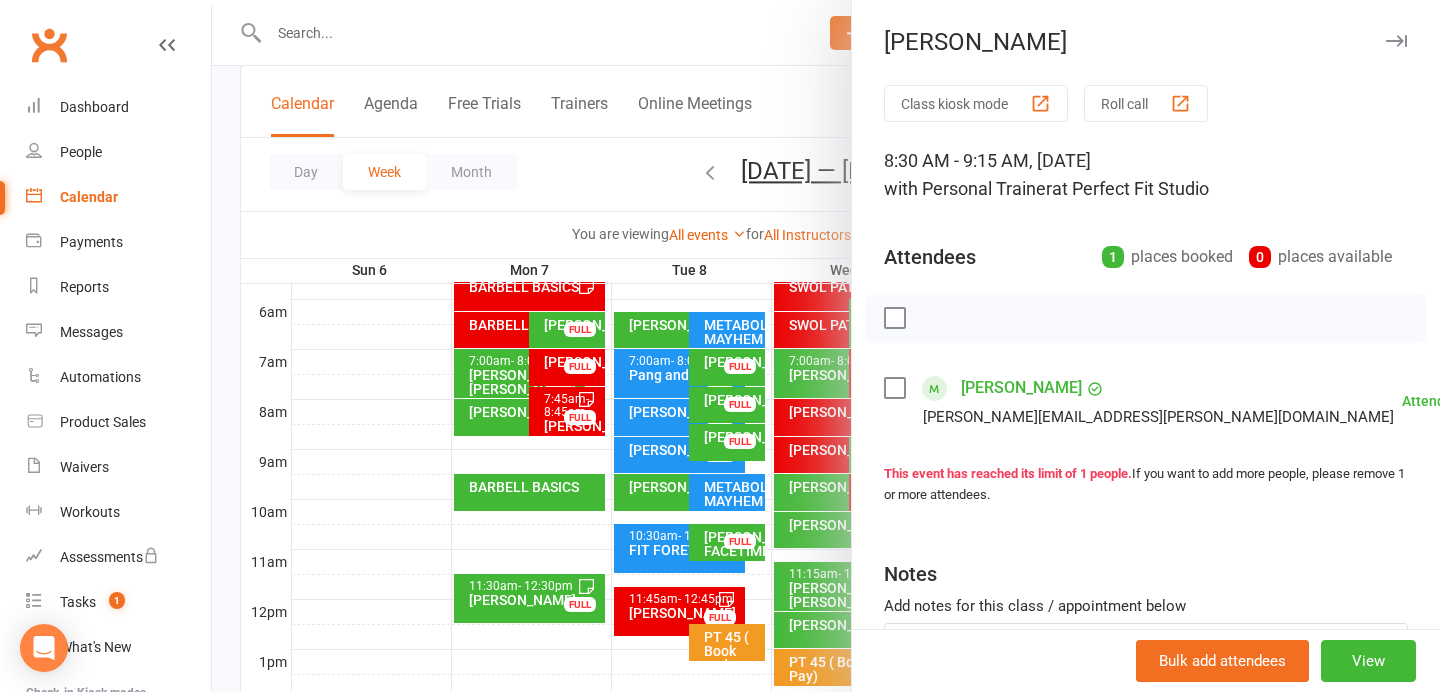 click at bounding box center (1396, 41) 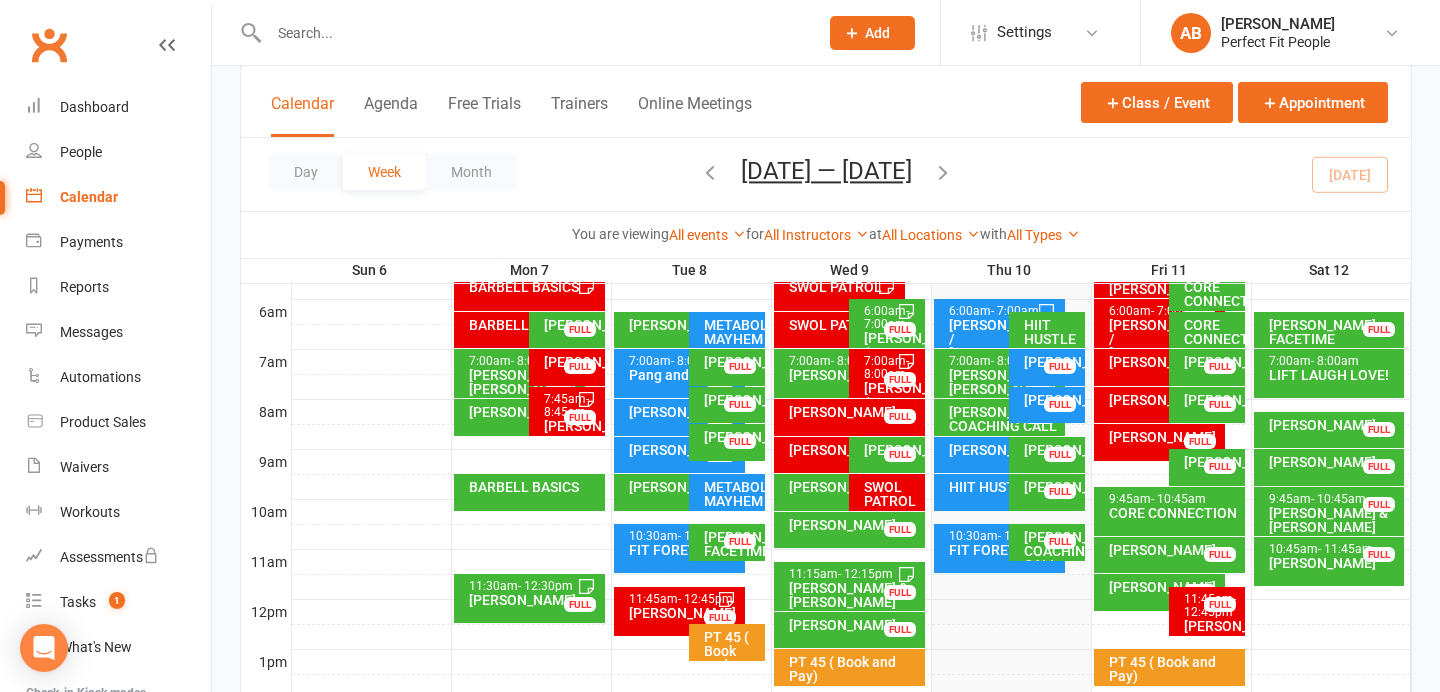 click on "Andrew Macpherson FULL" at bounding box center (1169, 555) 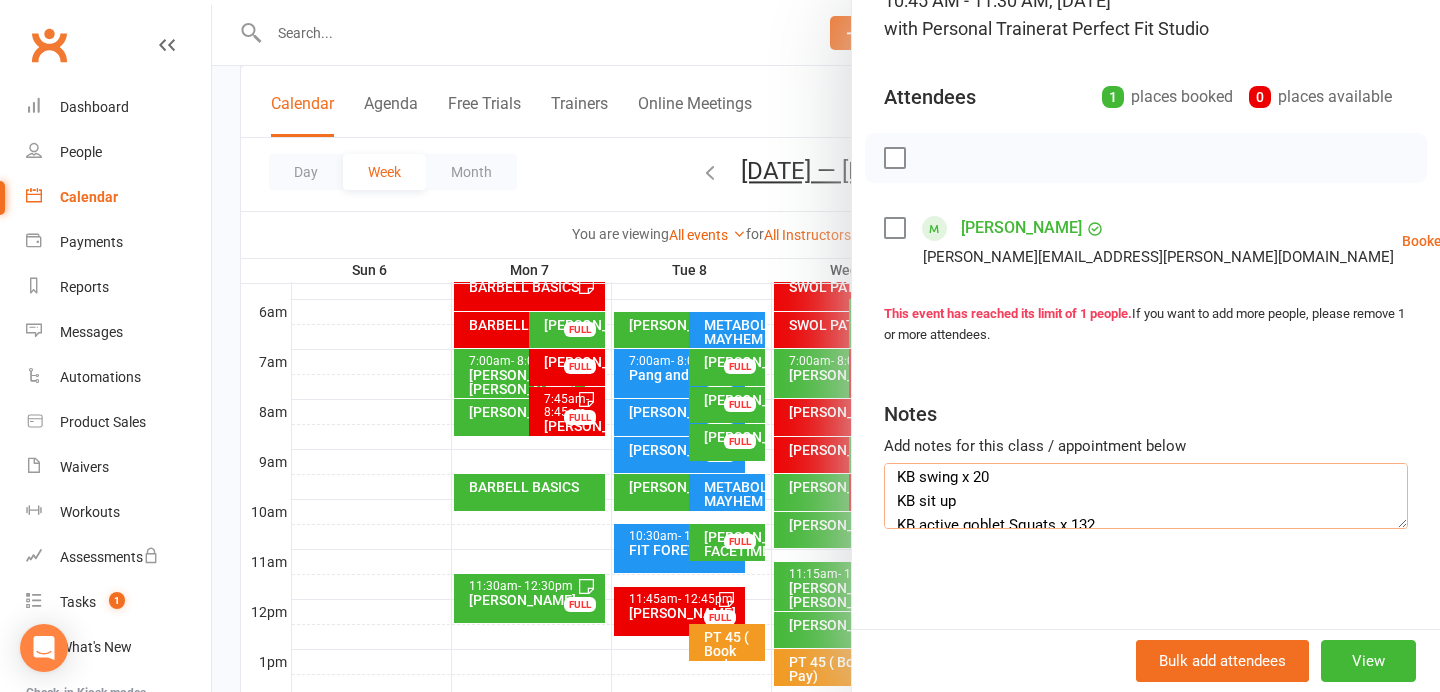 click on "KB swing x 20
KB sit up
KB active goblet Squats x 132
SL Deads w SKB
Hex squat to box and pad
DB flat bench press 5 kg Em 12 reps Aaron up to 20s
BB RDL Em 45 kg
Plank w plate on back 10 kg
Aaron Dual KBs lunge backs 24 k
Plank no plate
Stretch" at bounding box center (1146, 496) 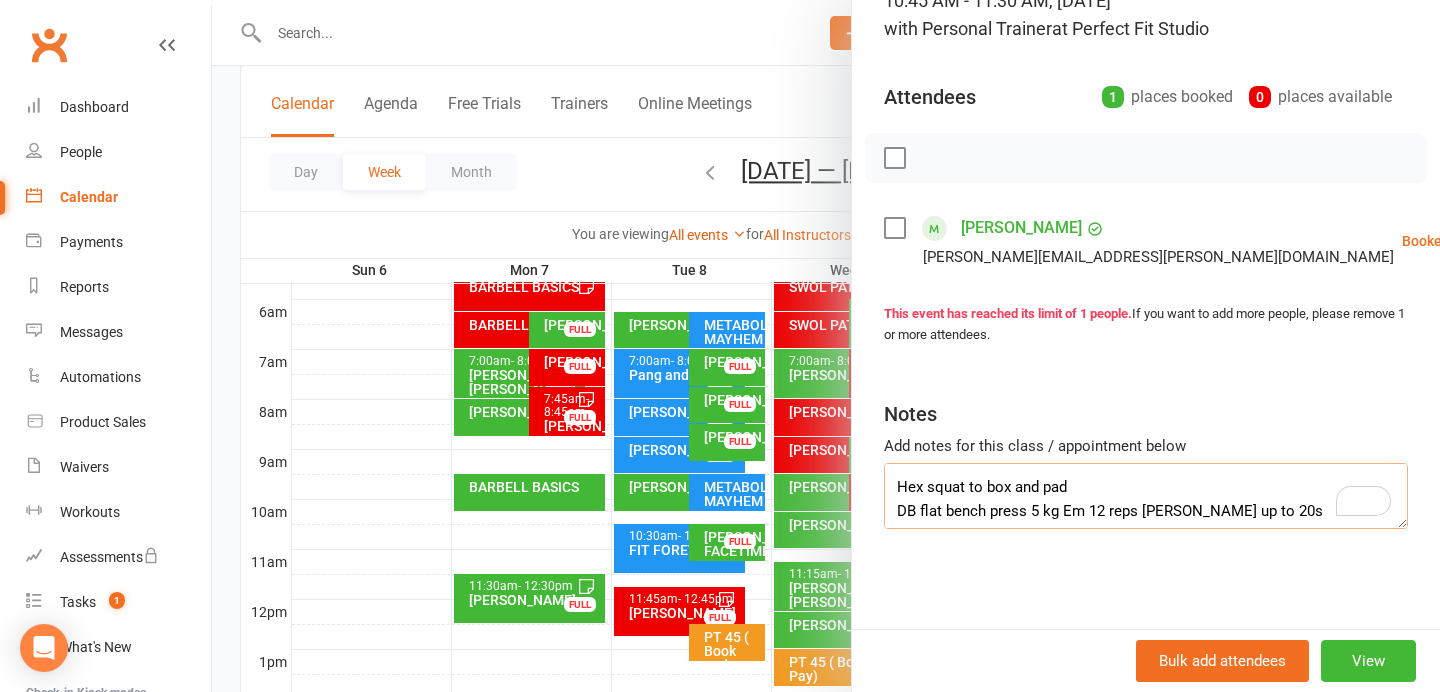 drag, startPoint x: 1092, startPoint y: 488, endPoint x: 891, endPoint y: 488, distance: 201 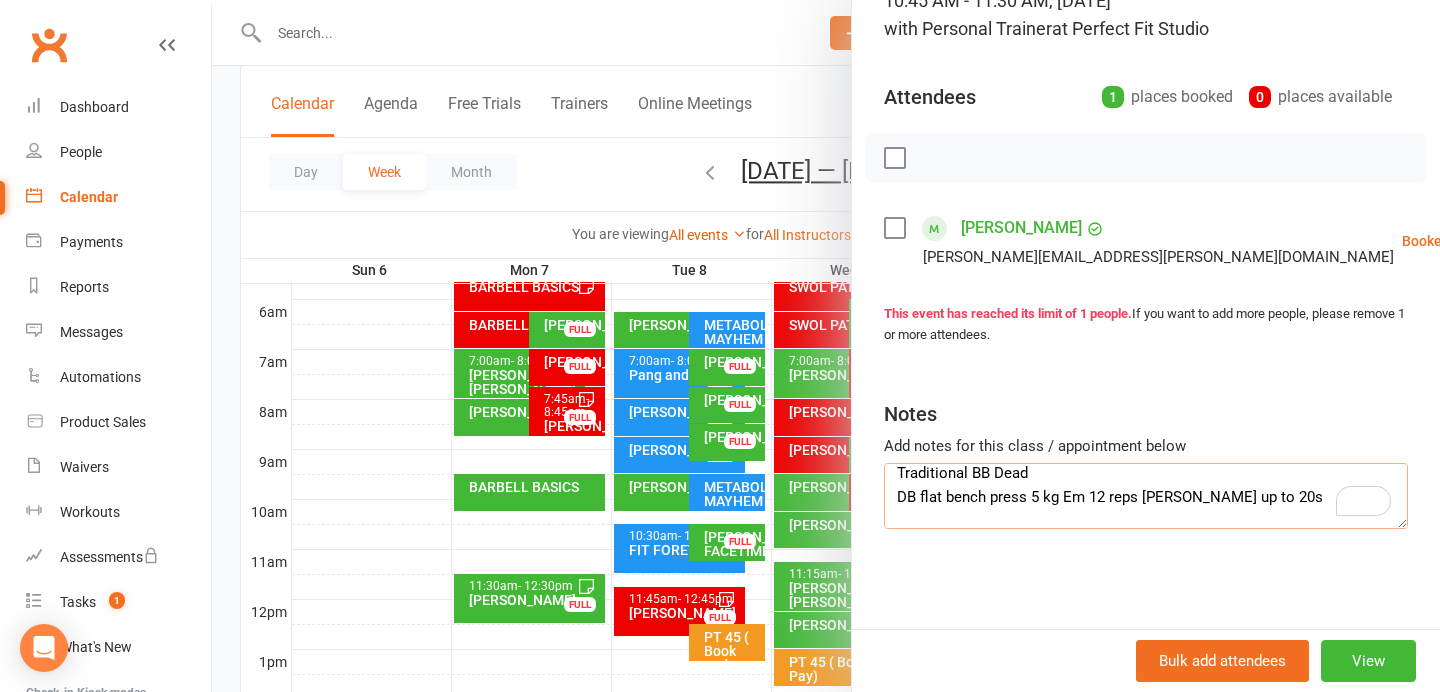 drag, startPoint x: 1259, startPoint y: 494, endPoint x: 891, endPoint y: 497, distance: 368.01224 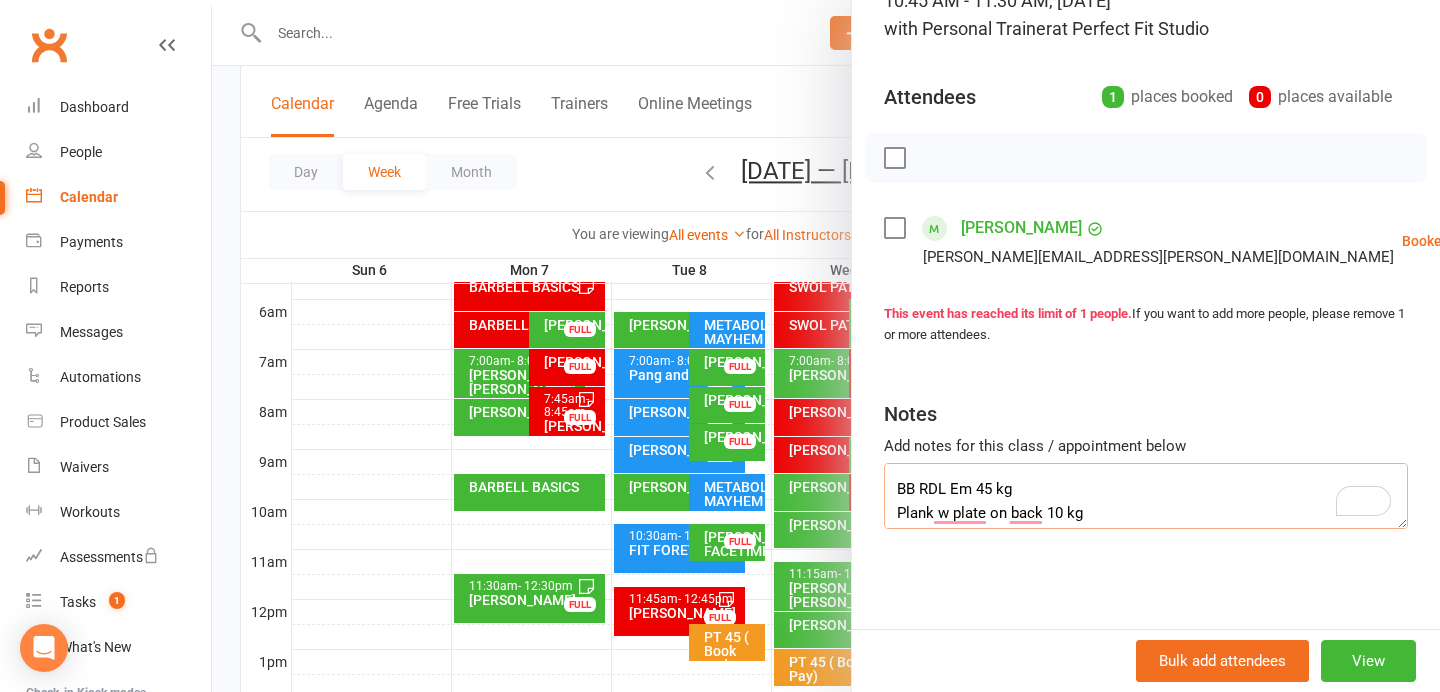 drag, startPoint x: 1089, startPoint y: 510, endPoint x: 1076, endPoint y: 505, distance: 13.928389 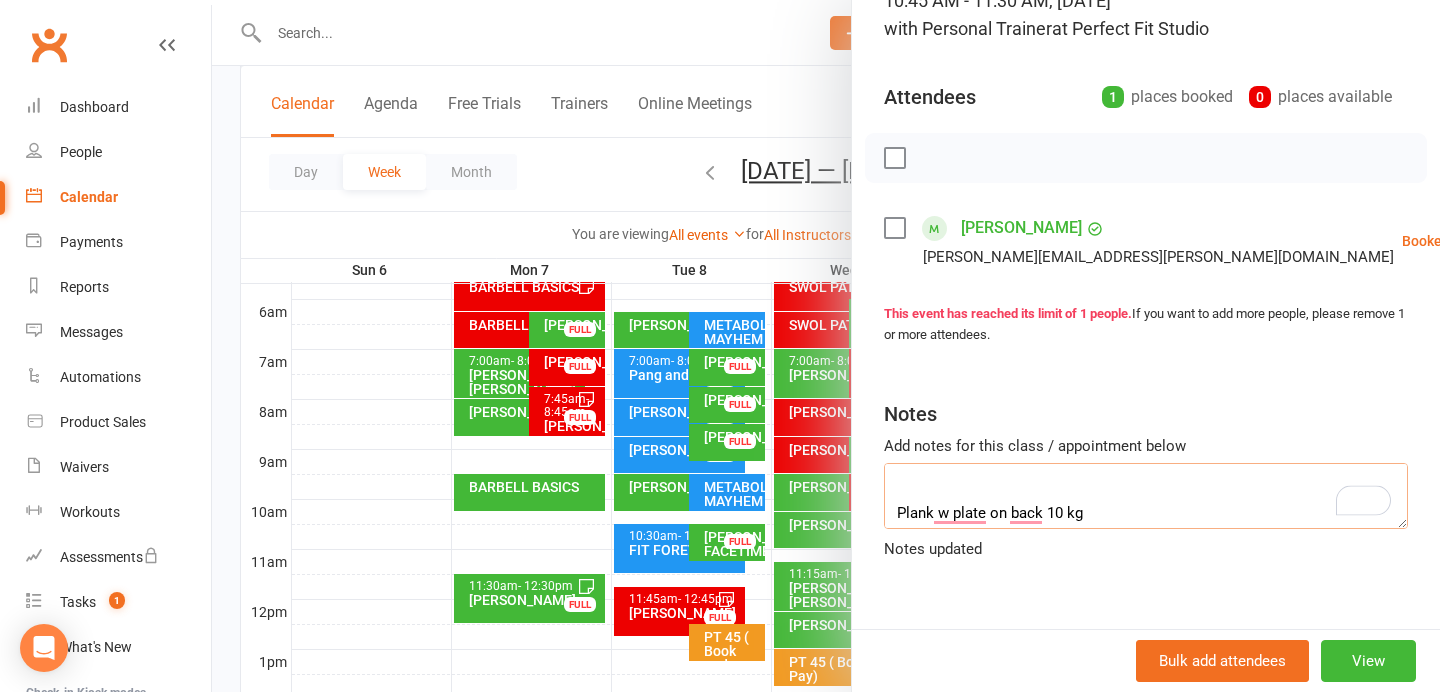 click on "CB round the worlds
KB sit up
KB active goblet Squats x 132
SL Deads w SKB
Traditional BB Dead
DB Incline rows
Lat pulldowns
Plank w plate on back 10 kg
Aaron Dual KBs lunge backs 24 k
Plank no plate
Stretch" at bounding box center [1146, 496] 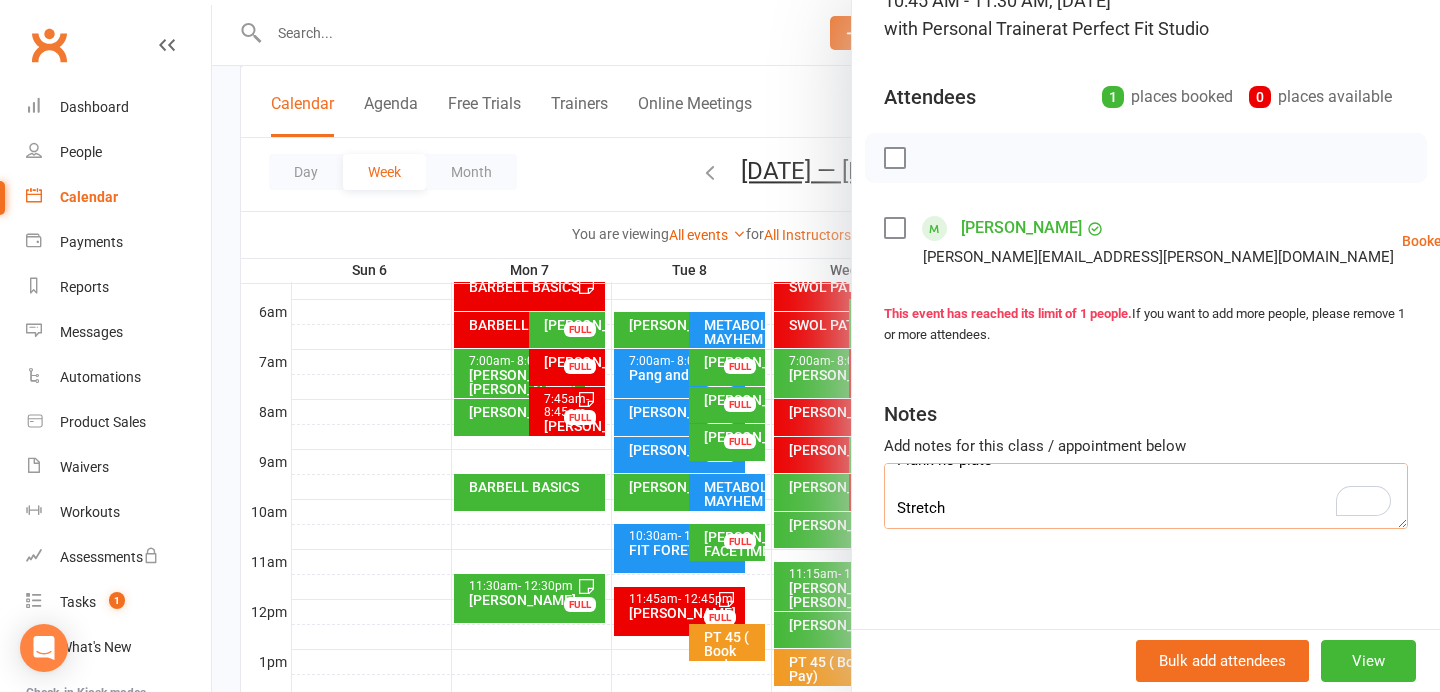 drag, startPoint x: 896, startPoint y: 497, endPoint x: 922, endPoint y: 593, distance: 99.458534 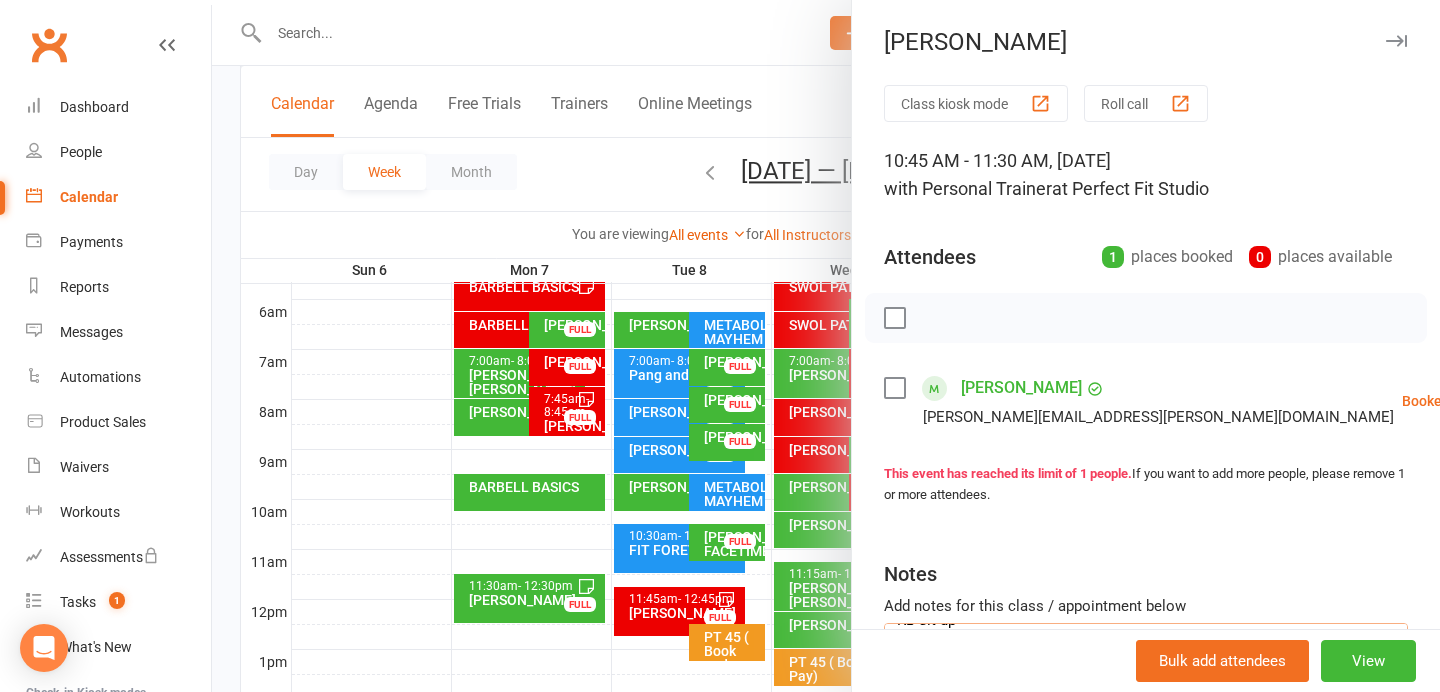 type on "CB round the worlds
KB sit up
KB active goblet Squats x 132
SL Deads w SKB
Traditional BB Dead
DB Incline rows
Lat pulldowns
Plank w plate on back 10 kg" 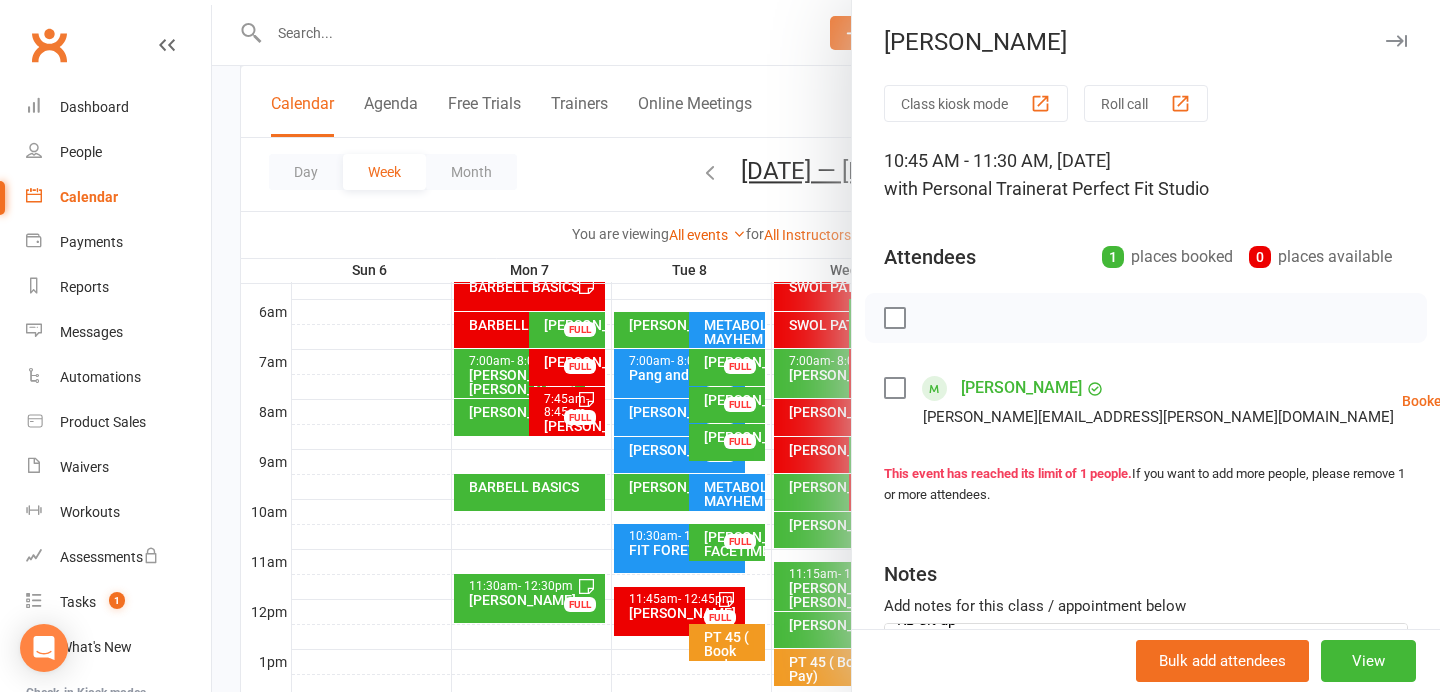 click at bounding box center [1396, 41] 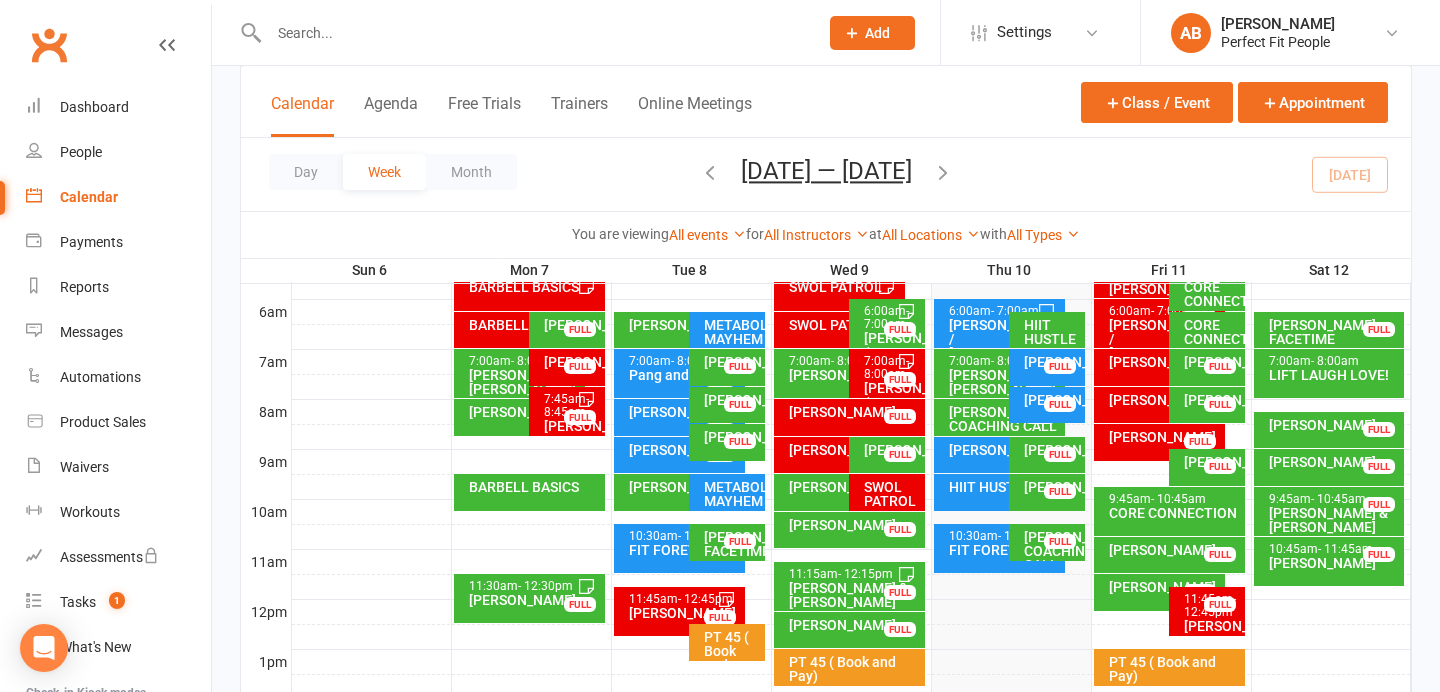 click on "[PERSON_NAME]" at bounding box center [1174, 550] 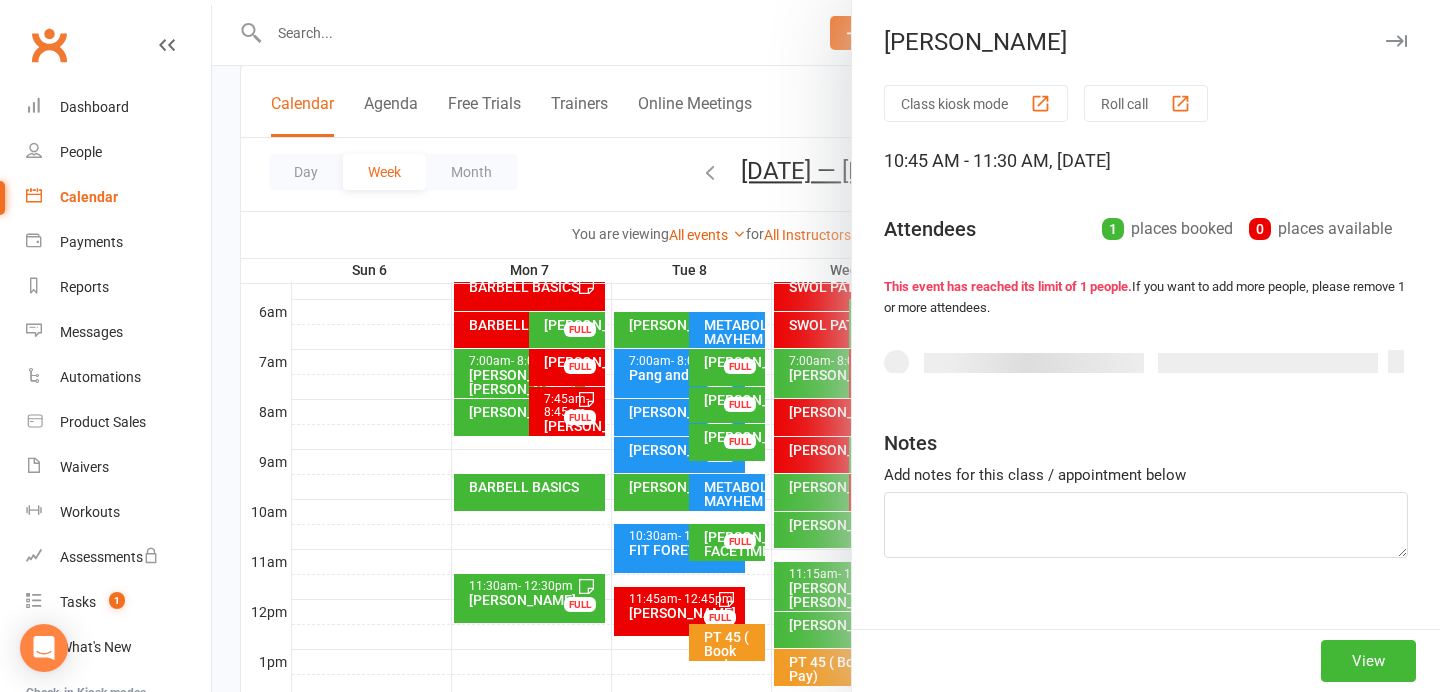 type on "CB round the worlds
KB sit up
KB active goblet Squats x 132
SL Deads w SKB
Traditional BB Dead
DB Incline rows
Lat pulldowns
Plank w plate on back 10 kg" 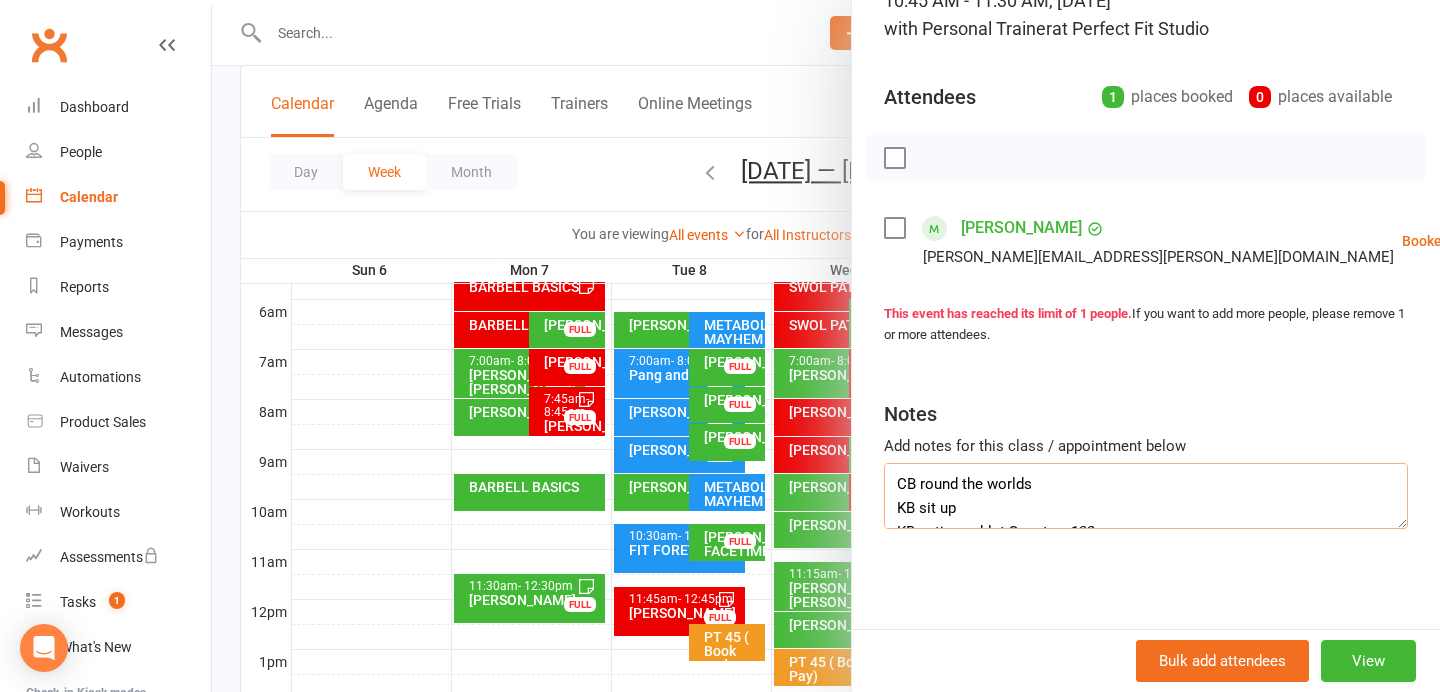 click on "CB round the worlds
KB sit up
KB active goblet Squats x 132
SL Deads w SKB
Traditional BB Dead
DB Incline rows
Lat pulldowns
Plank w plate on back 10 kg" at bounding box center [1146, 496] 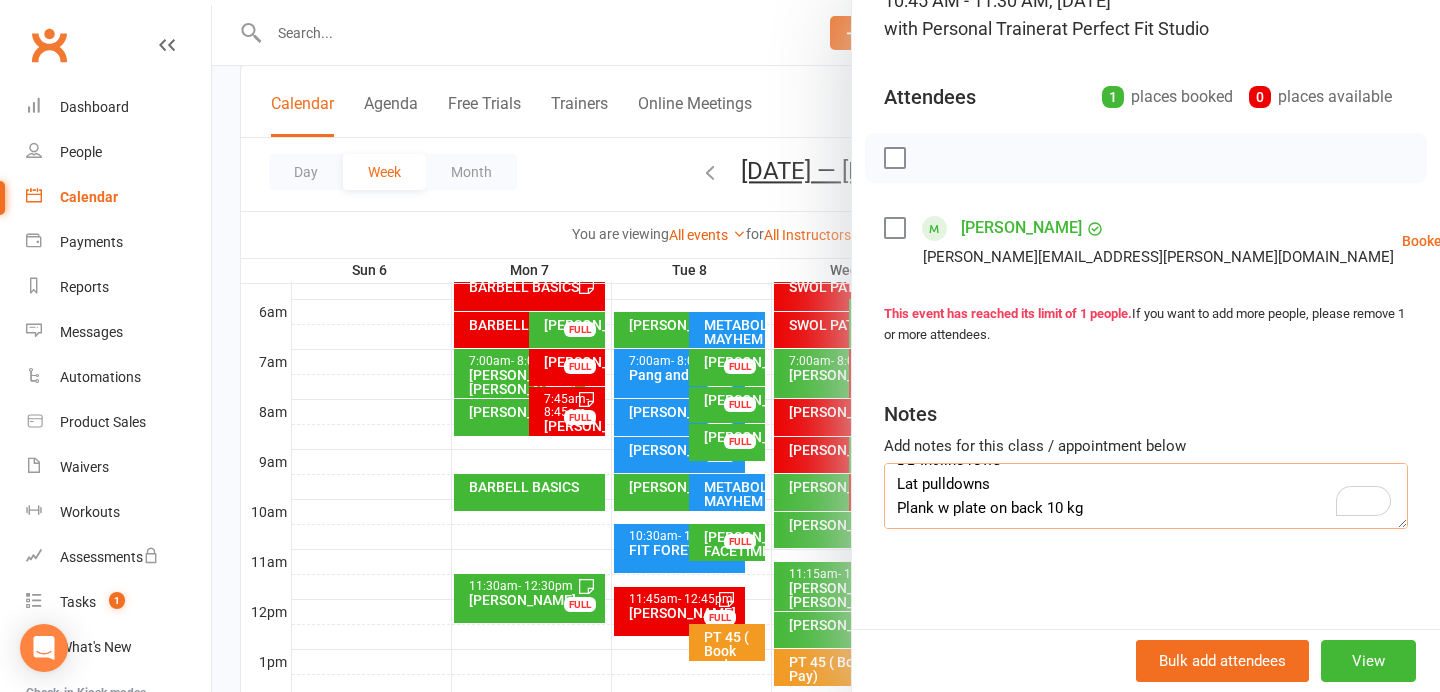 drag, startPoint x: 890, startPoint y: 479, endPoint x: 918, endPoint y: 556, distance: 81.9329 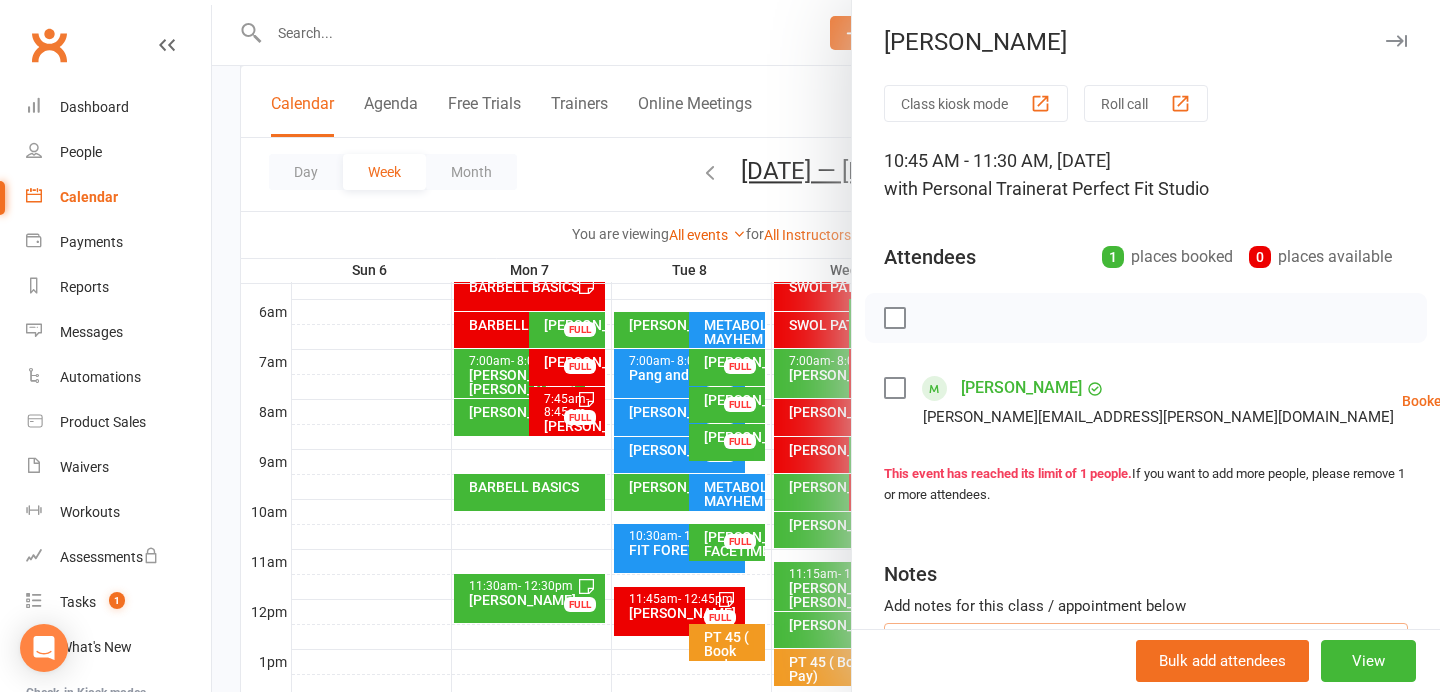 type 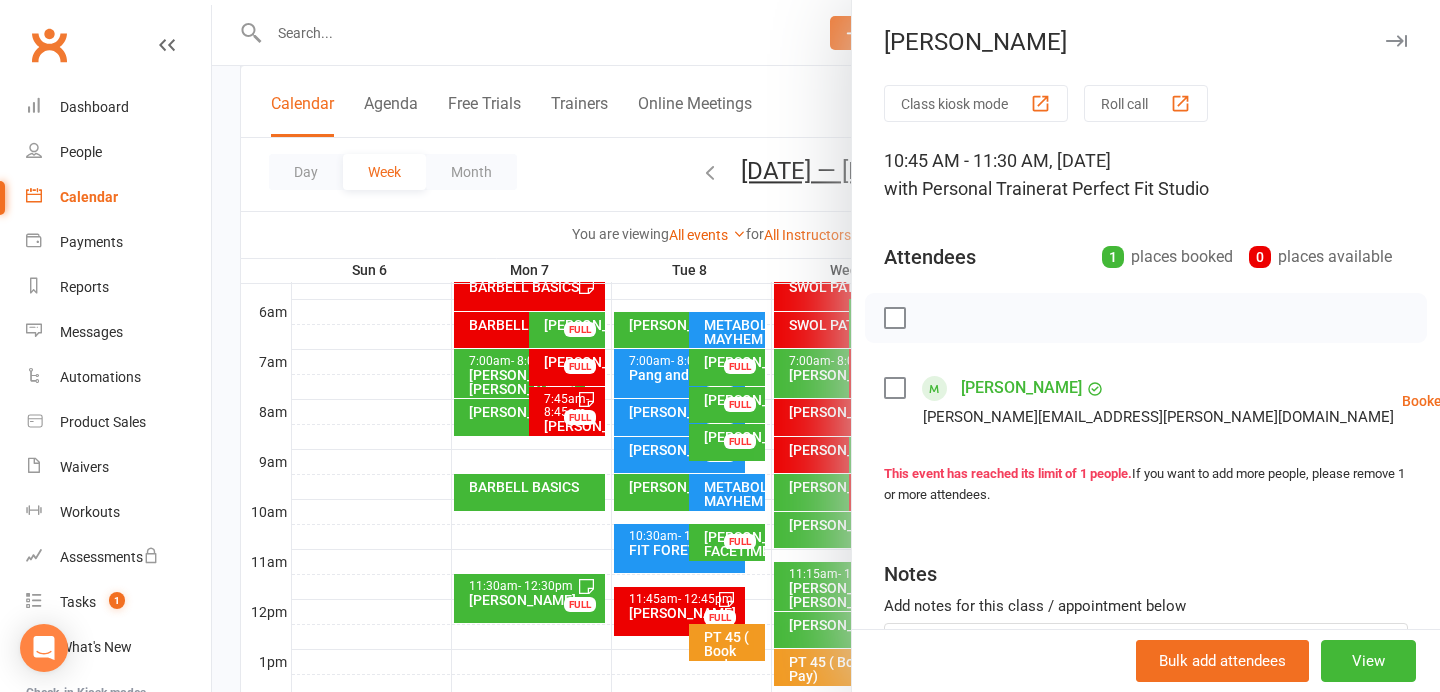 click at bounding box center [1396, 41] 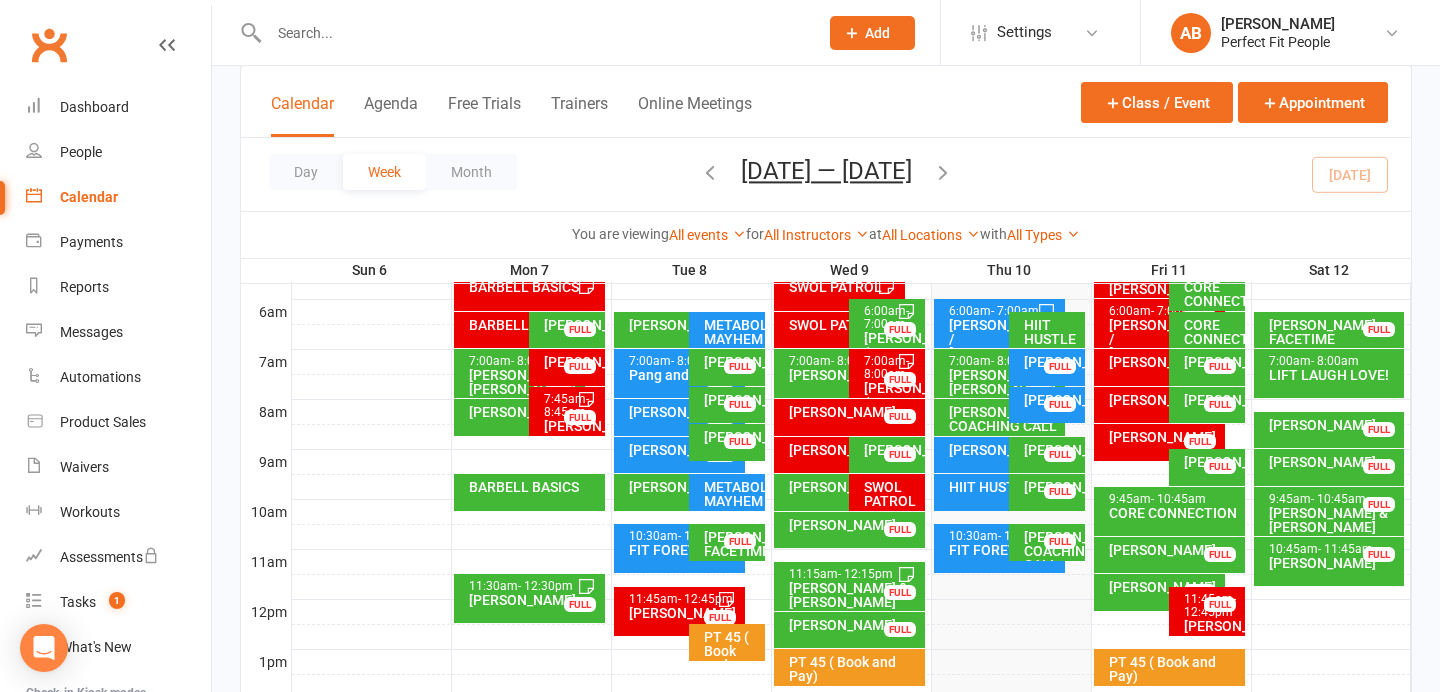 click on "Peter Walker FULL" at bounding box center (1159, 592) 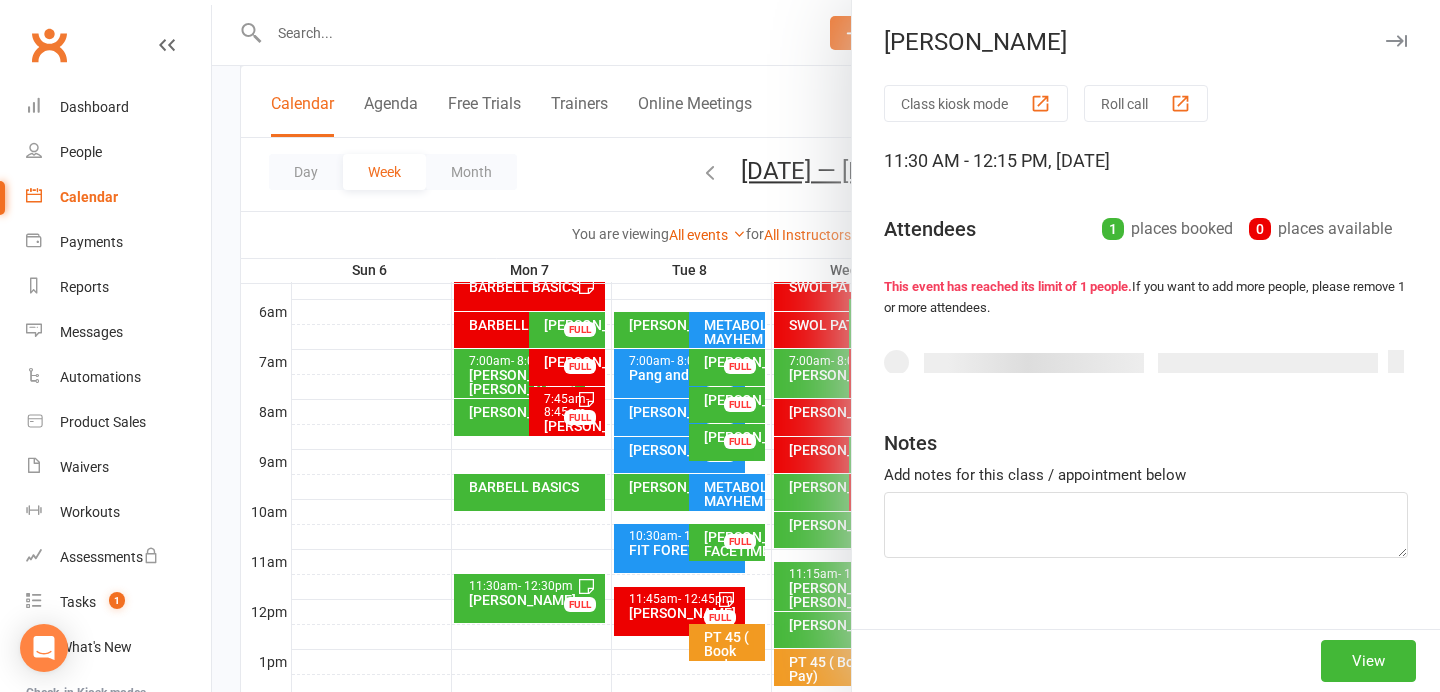 type on "KB swing x 20
KB sit up
KB active goblet Squats x 132
SL Deads w SKB
BB Deads 45 kg
DB flat bench press
Renegade rows
Wall sit plate hold
Plank plate on back 10 kg" 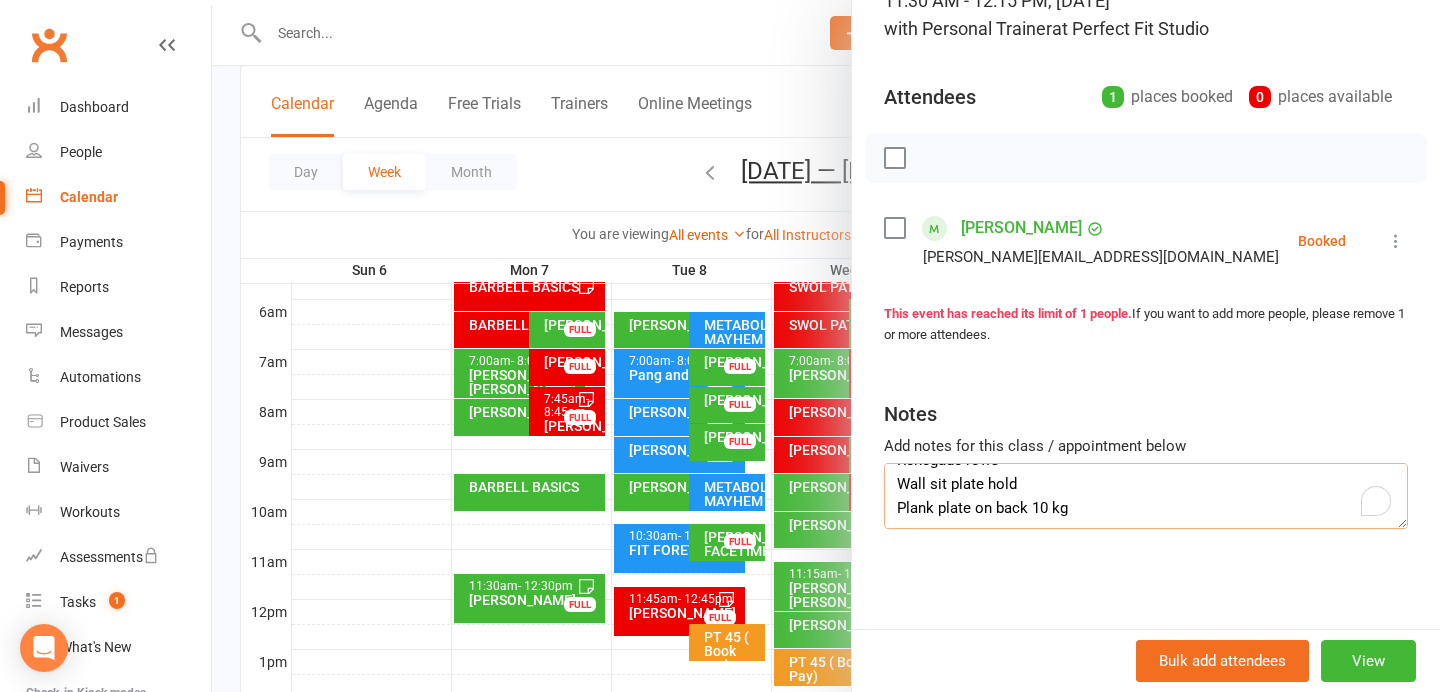 drag, startPoint x: 895, startPoint y: 482, endPoint x: 928, endPoint y: 577, distance: 100.56838 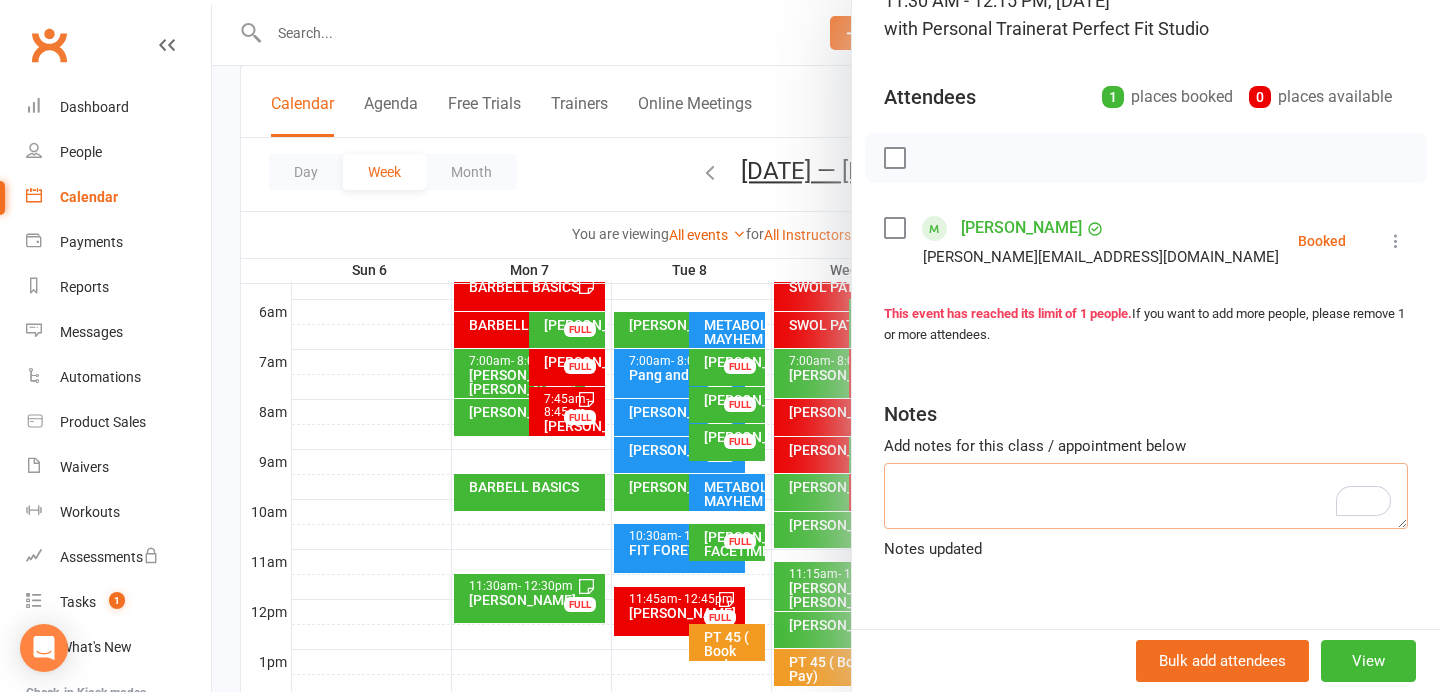 paste on "CB round the worlds
KB sit up
KB active goblet Squats x 132
SL Deads w SKB
Traditional BB Dead
DB Incline rows
Lat pulldowns
Plank w plate on back 10 kg" 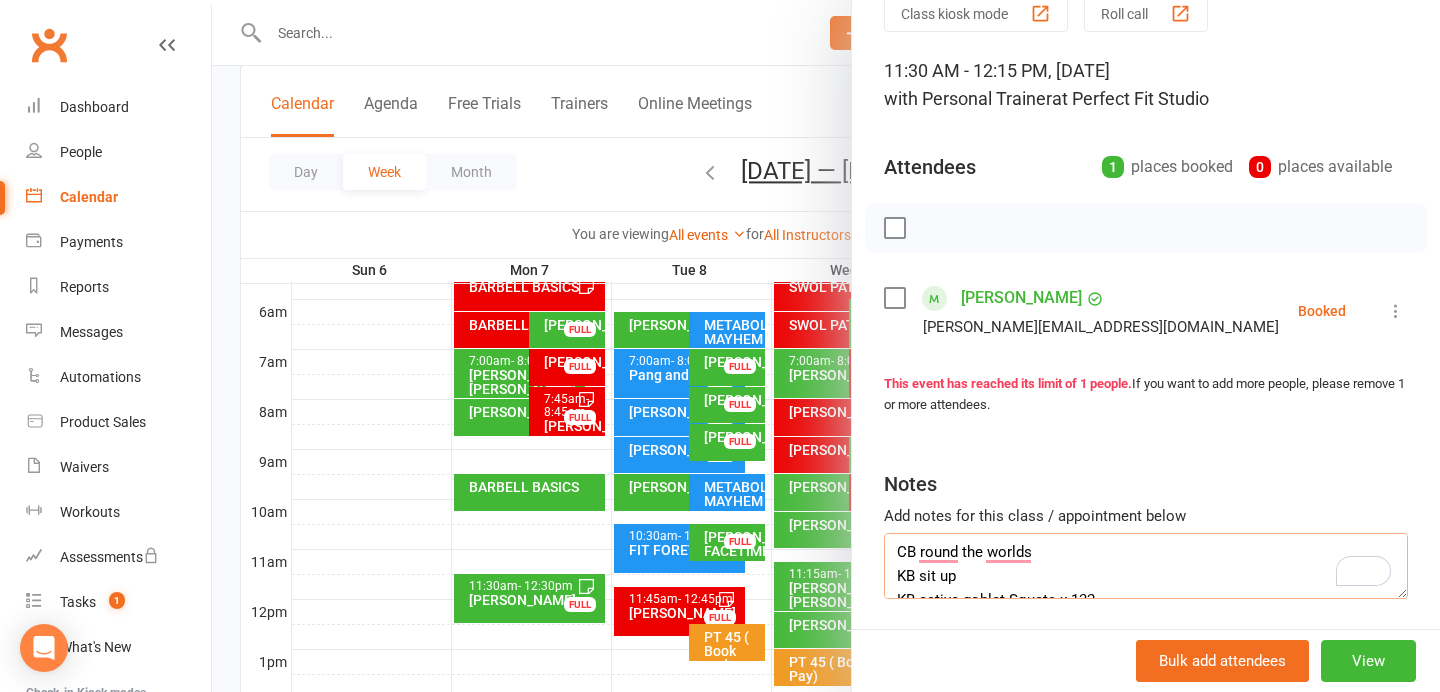 click on "CB round the worlds
KB sit up
KB active goblet Squats x 132
SL Deads w SKB
Traditional BB Dead
DB Incline rows
Lat pulldowns
Plank w plate on back 10 kg" at bounding box center (1146, 566) 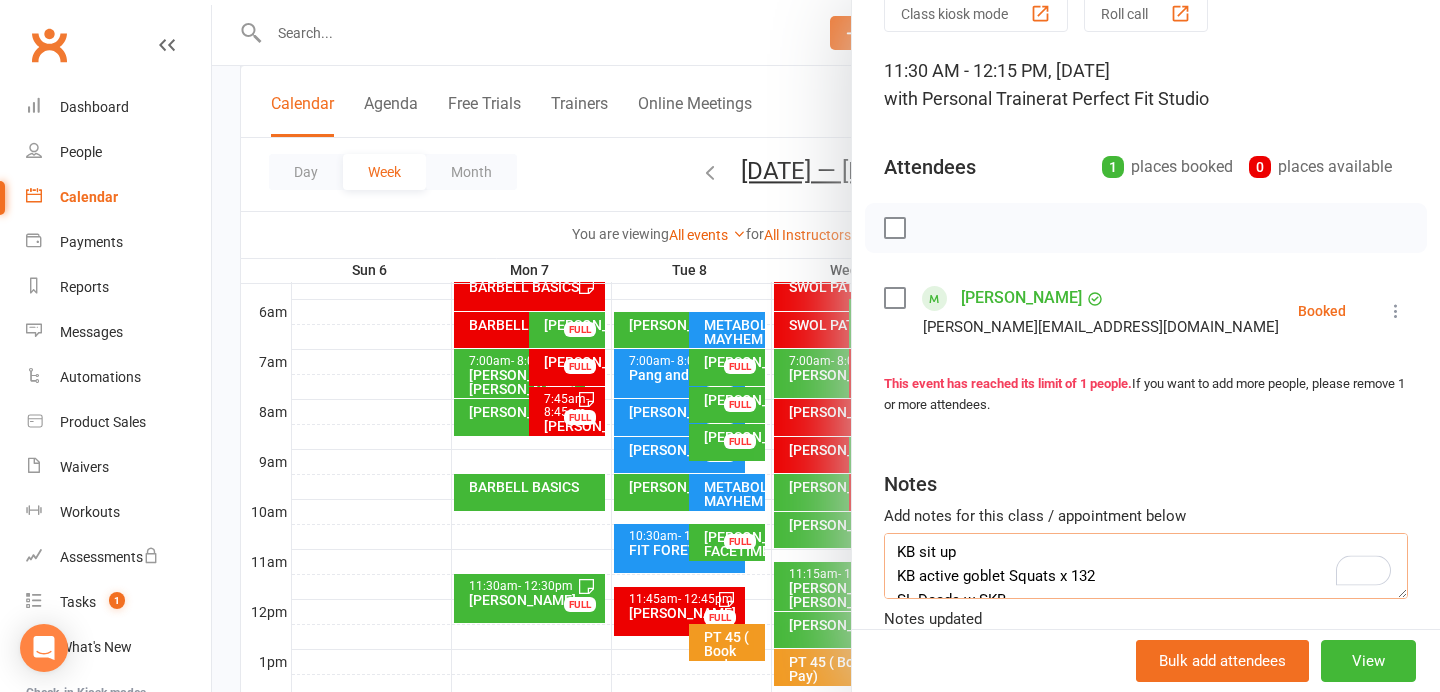 click on "KB sit up
KB active goblet Squats x 132
SL Deads w SKB
Traditional BB Dead
DB Incline rows
Lat pulldowns
Plank w plate on back 10 kg" at bounding box center [1146, 566] 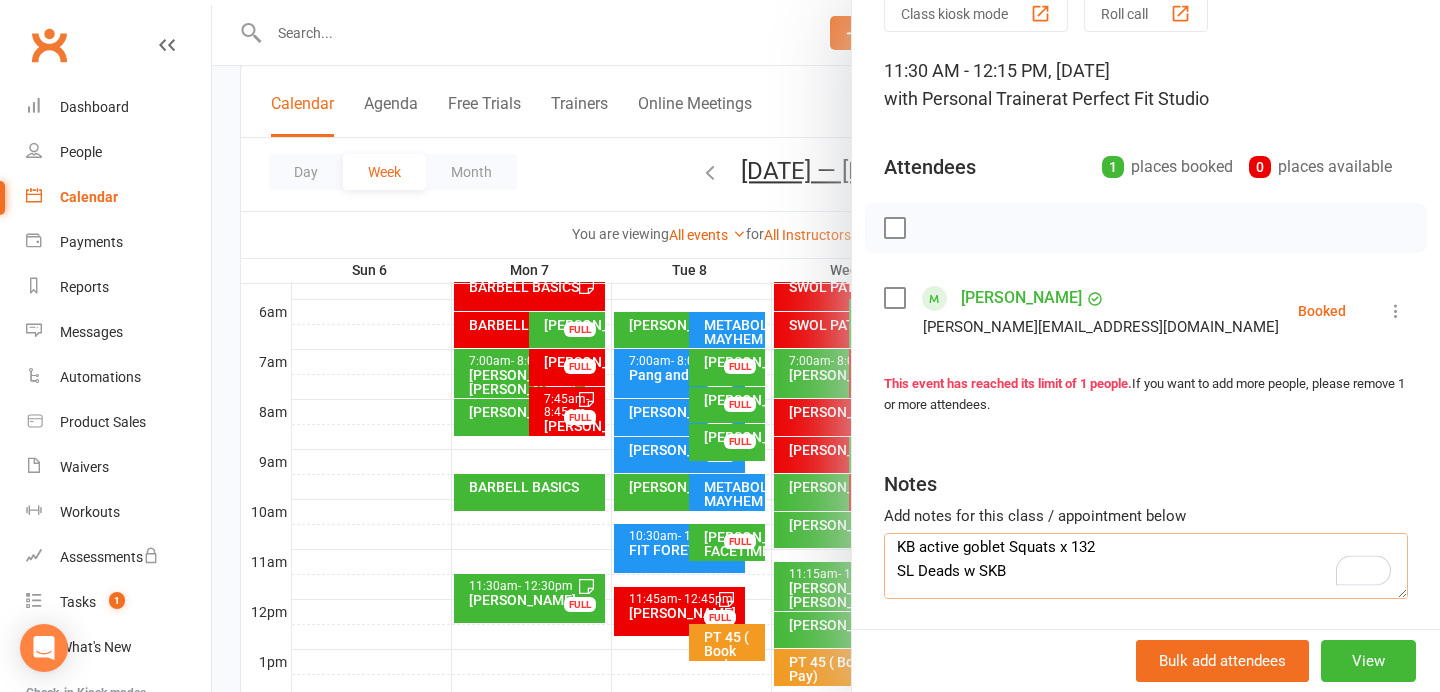 click on "KB sit up
KB active goblet Squats x 132
SL Deads w SKB
Traditional BB Dead
DB Incline rows
Lat pulldowns
Plank w plate on back 10 kg" at bounding box center [1146, 566] 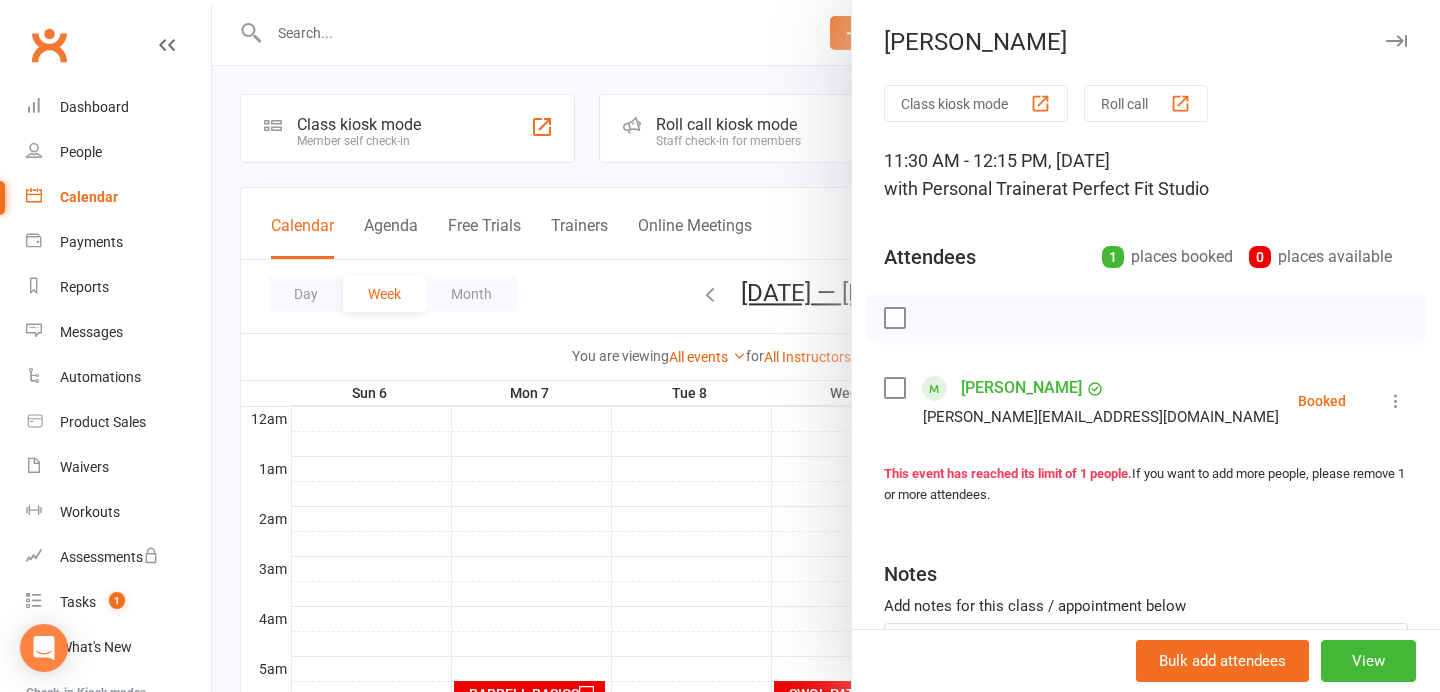 scroll, scrollTop: 407, scrollLeft: 0, axis: vertical 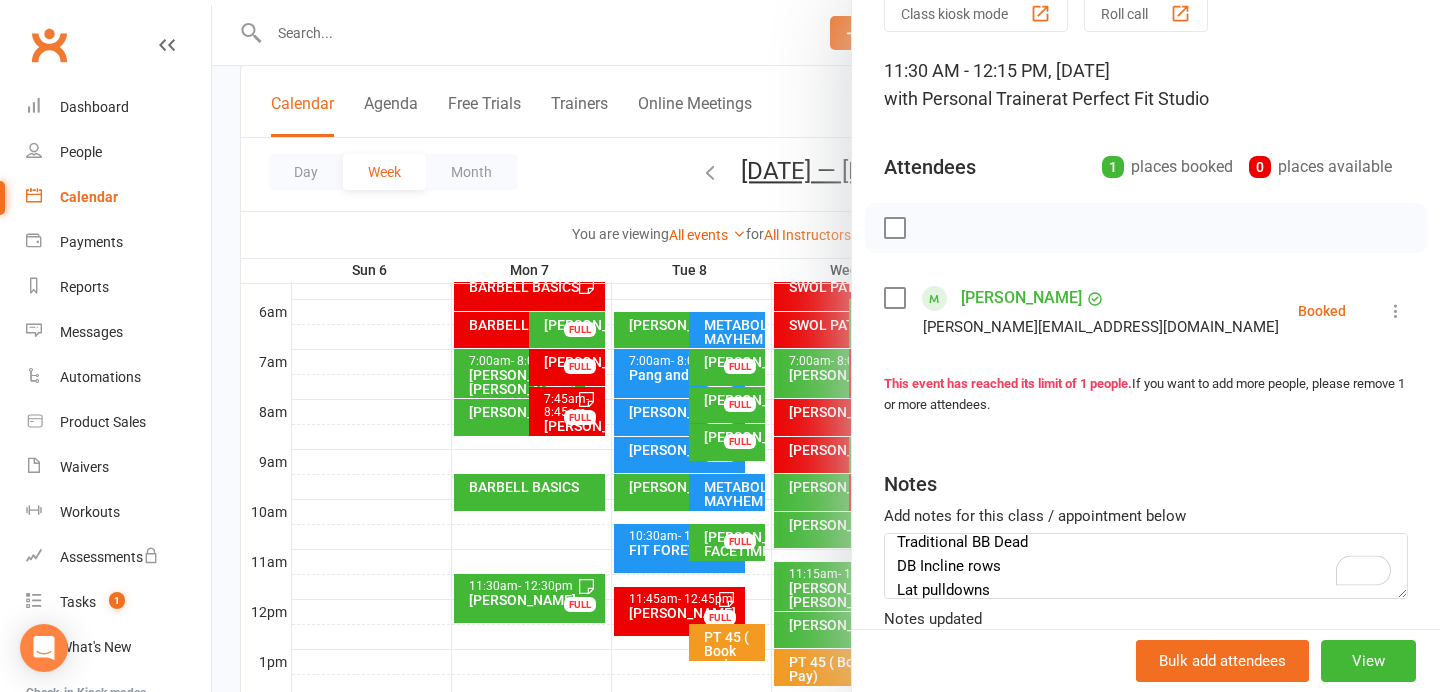 click on "KB sit up
KB active goblet Squats x 132
SL Deads w SKB
Traditional BB Dead
DB Incline rows
Lat pulldowns
Plank w plate on back 10 kg" at bounding box center [1146, 566] 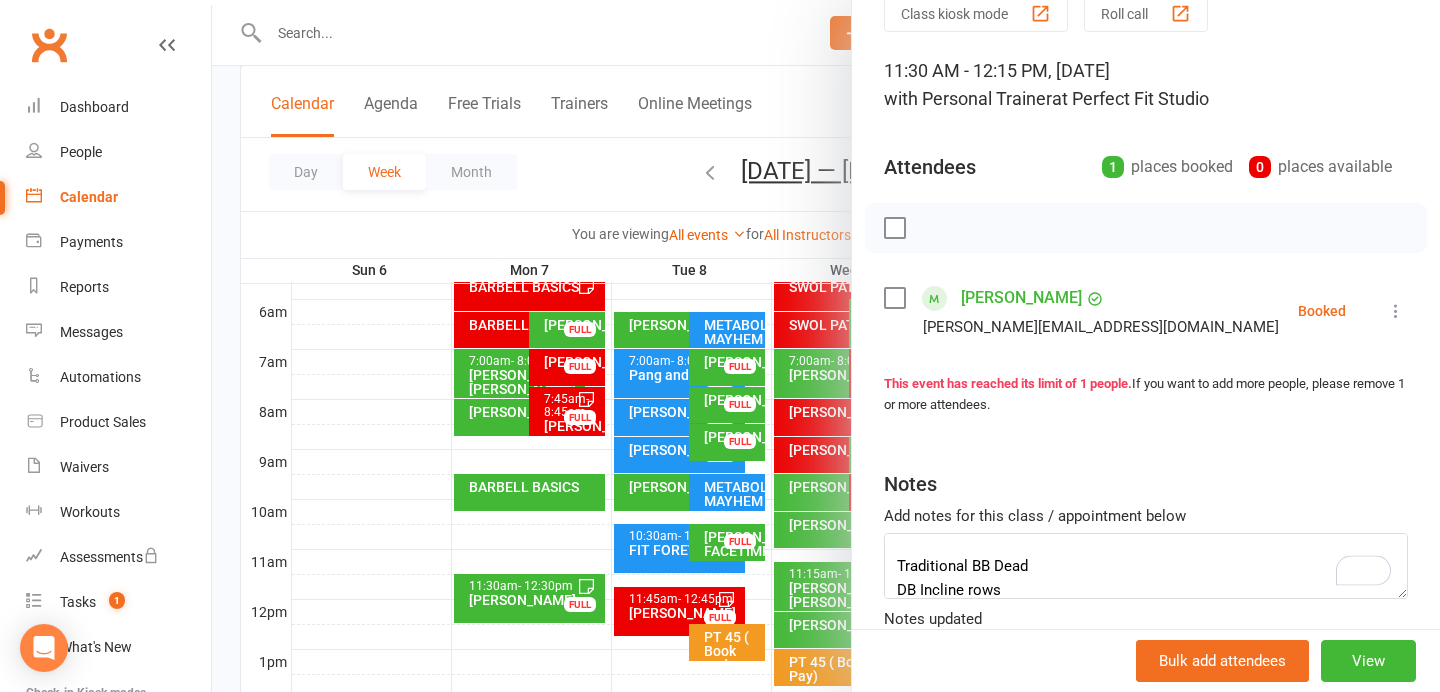 scroll, scrollTop: 94, scrollLeft: 0, axis: vertical 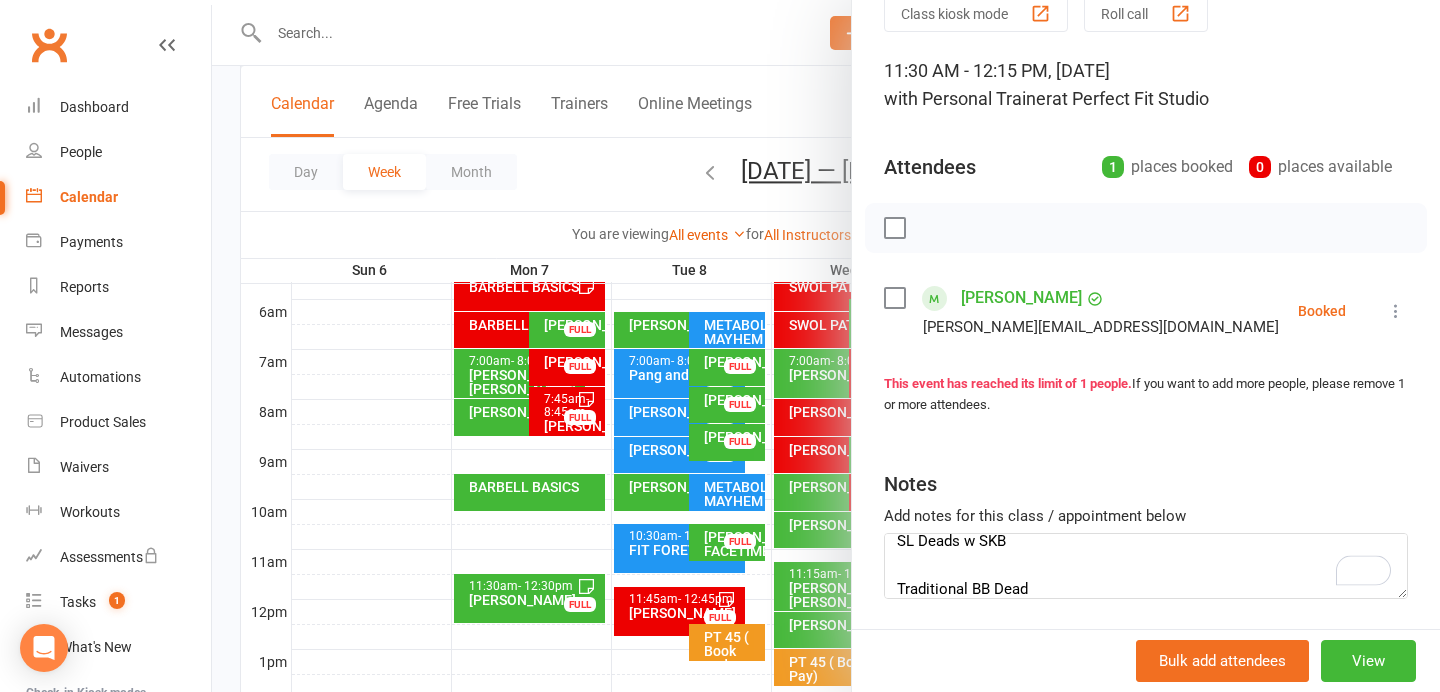 click on "KB sit up
KB active goblet Squats x 132
SL Deads w SKB
Traditional BB Dead
DB Incline rows
Lat pulldowns
Plank w plate on back 10 kg" at bounding box center (1146, 566) 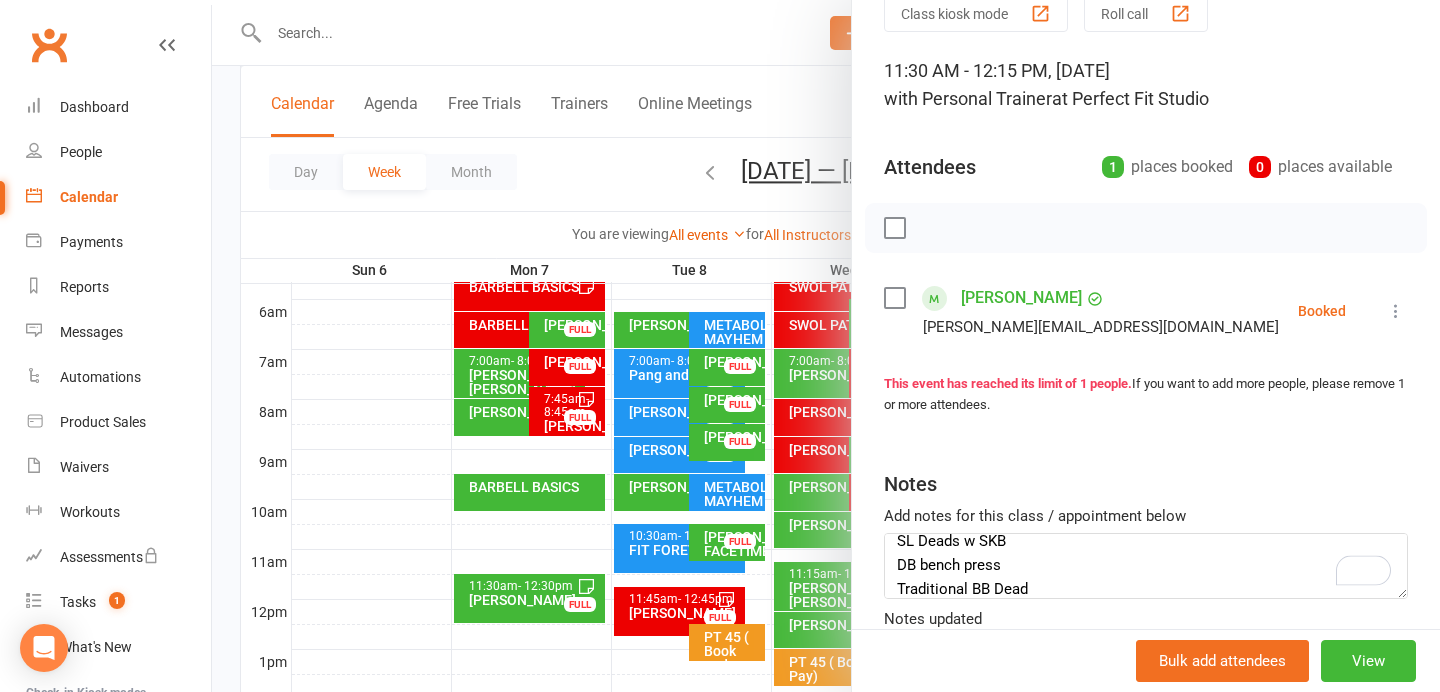 click on "KB sit up
KB active goblet Squats x 132
SL Deads w SKB
DB bench press
Traditional BB Dead
DB Incline rows
Lat pulldowns
Plank w plate on back 10 kg" at bounding box center [1146, 566] 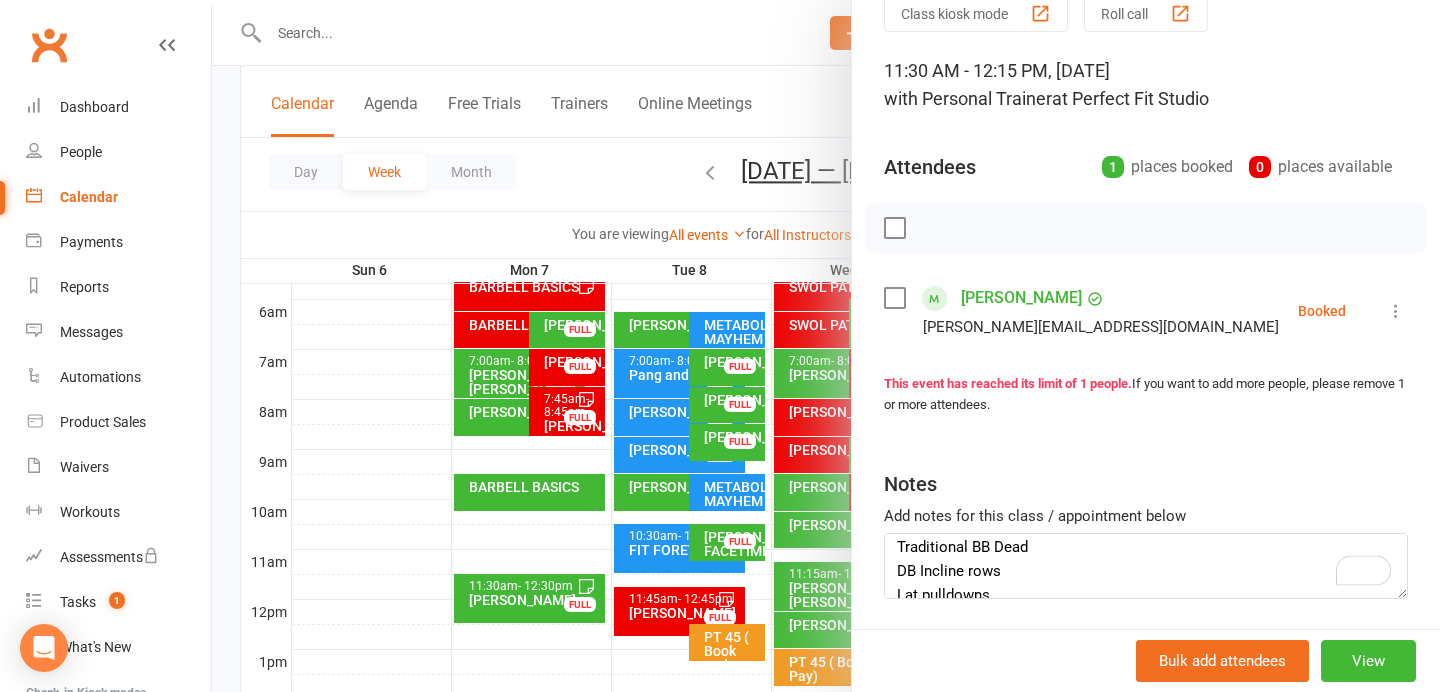 click on "KB sit up
KB active goblet Squats x 132
SL Deads w SKB
DB bench press
Traditional BB Dead
DB Incline rows
Lat pulldowns
Plank w plate on back 10 kg" at bounding box center (1146, 566) 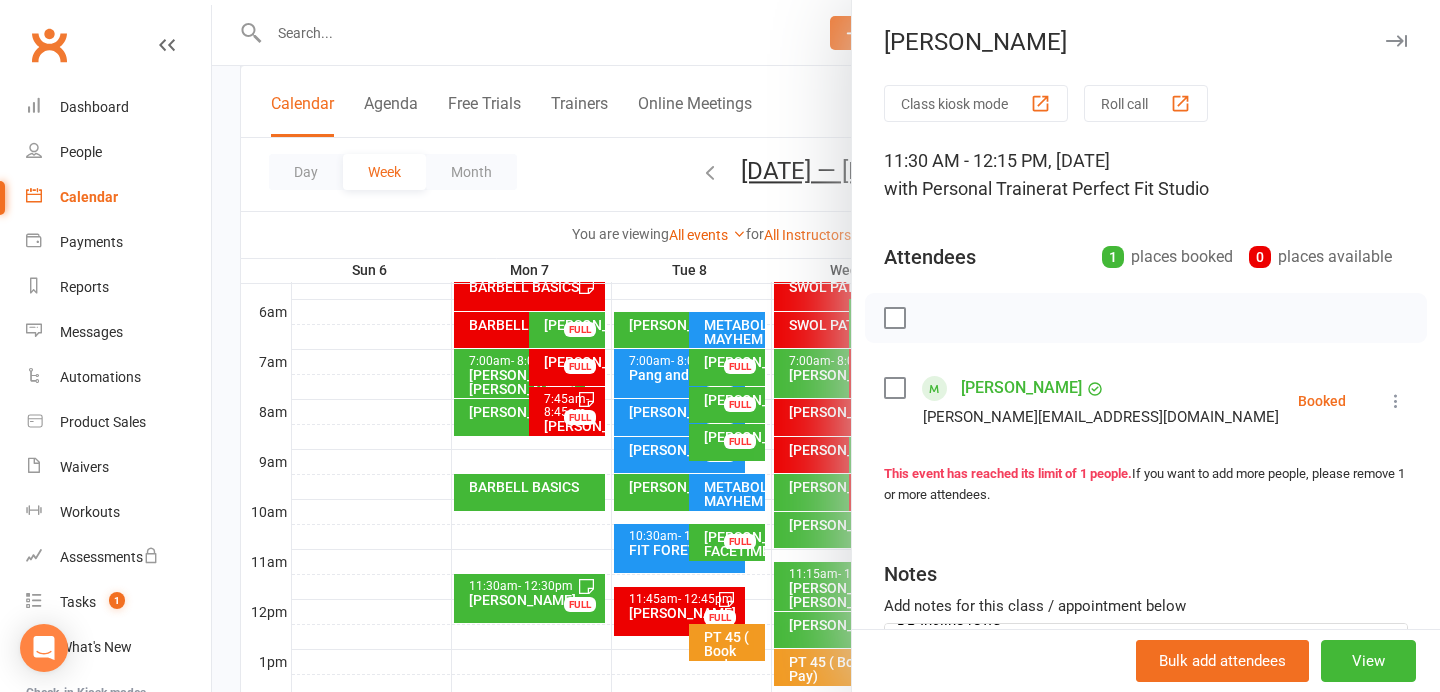 type on "KB sit up
KB active goblet Squats x 132
SL Deads w SKB
DB bench press
Traditional BB Dead
DB Incline rows
Lat pulldowns
Plank w plate on back 10 kg" 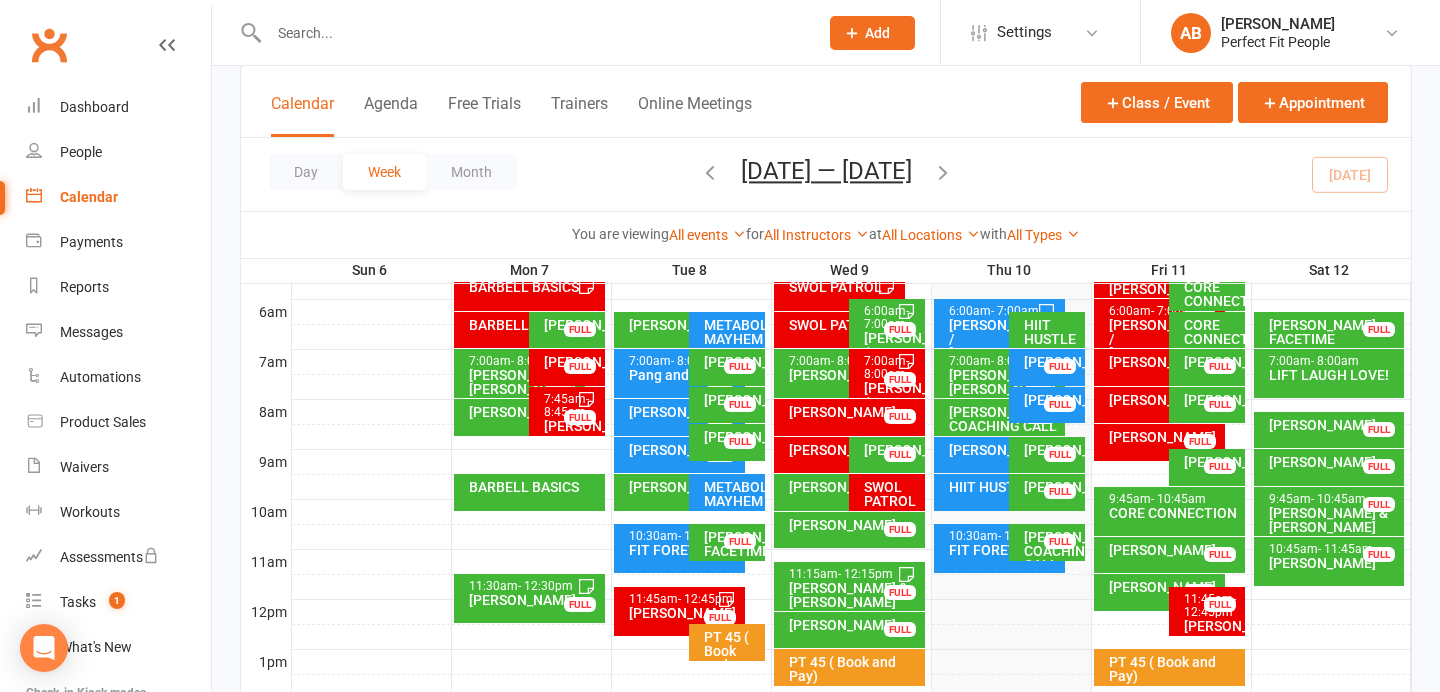 click on "7:00am  - 8:00am LIFT LAUGH LOVE!" at bounding box center (1329, 373) 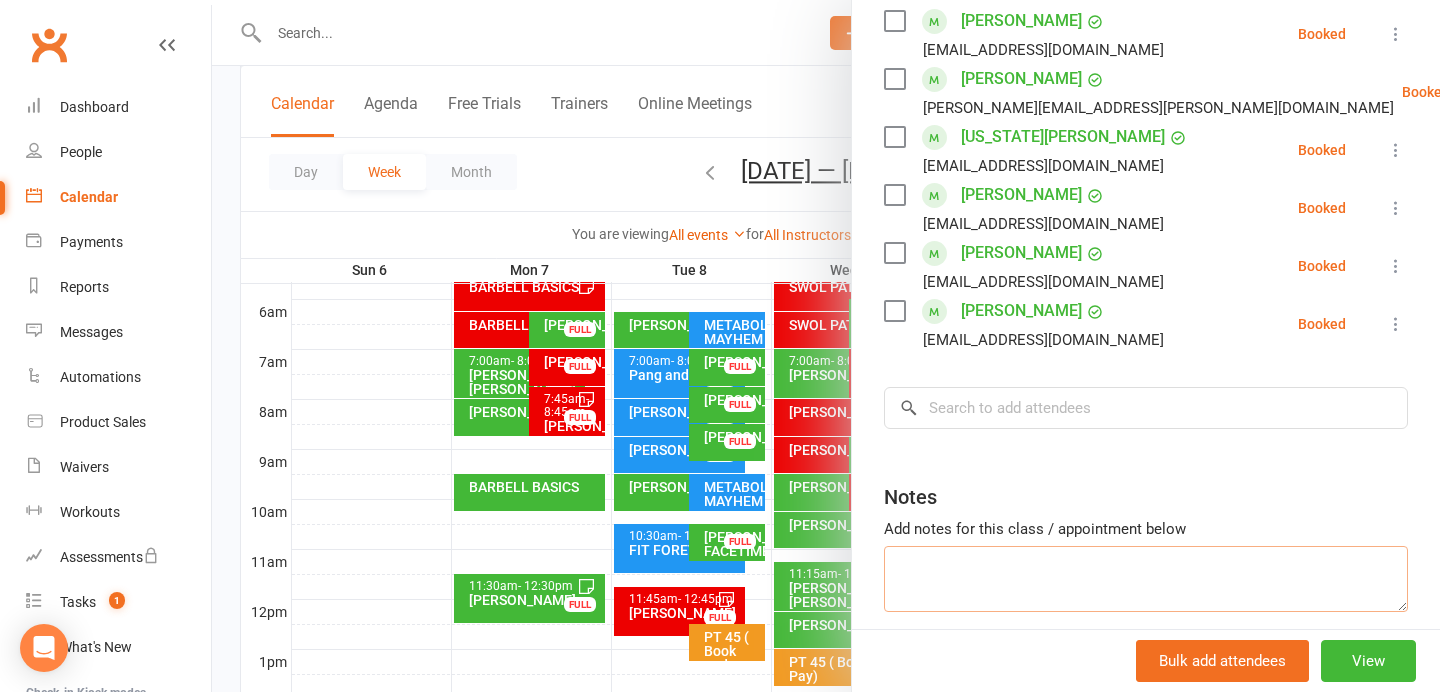 click at bounding box center [1146, 579] 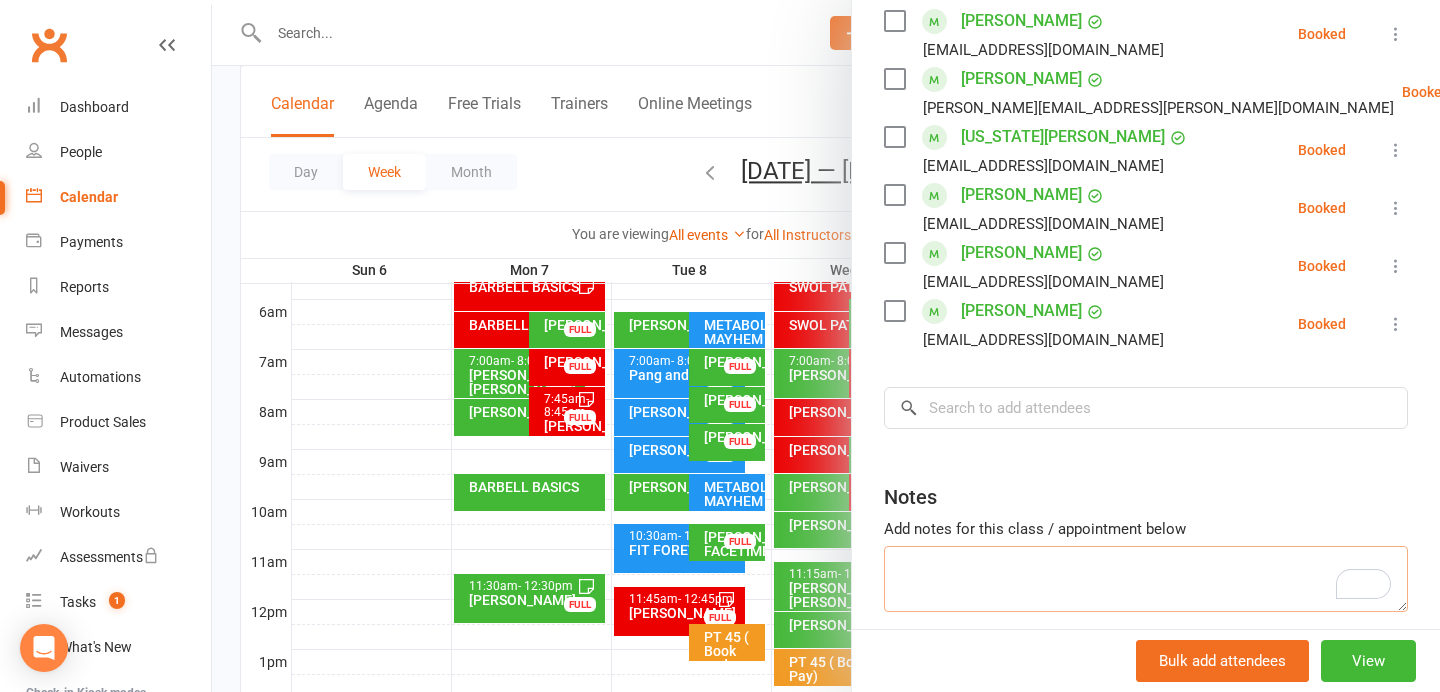type on "L" 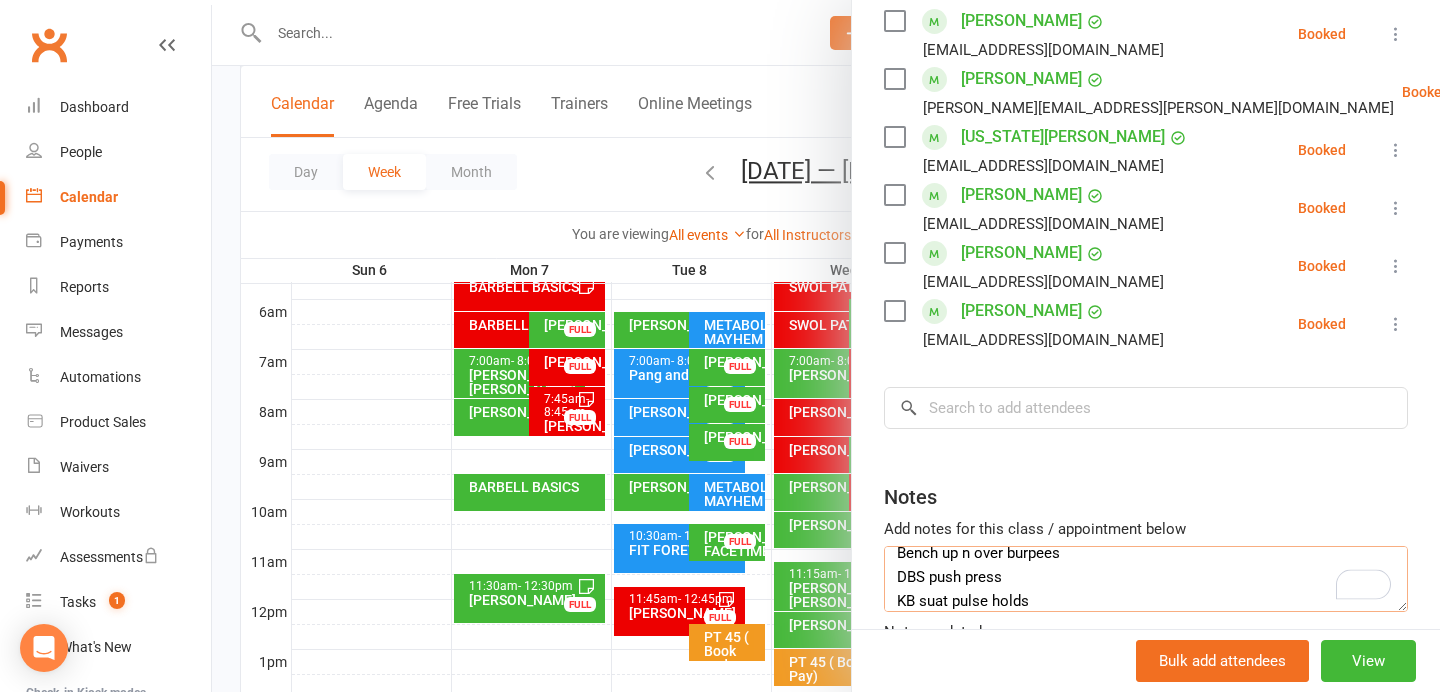 click on "Active lunge change on ball rotation
Bench up n over burpees
DBS push press
KB suat pulse holds" at bounding box center [1146, 579] 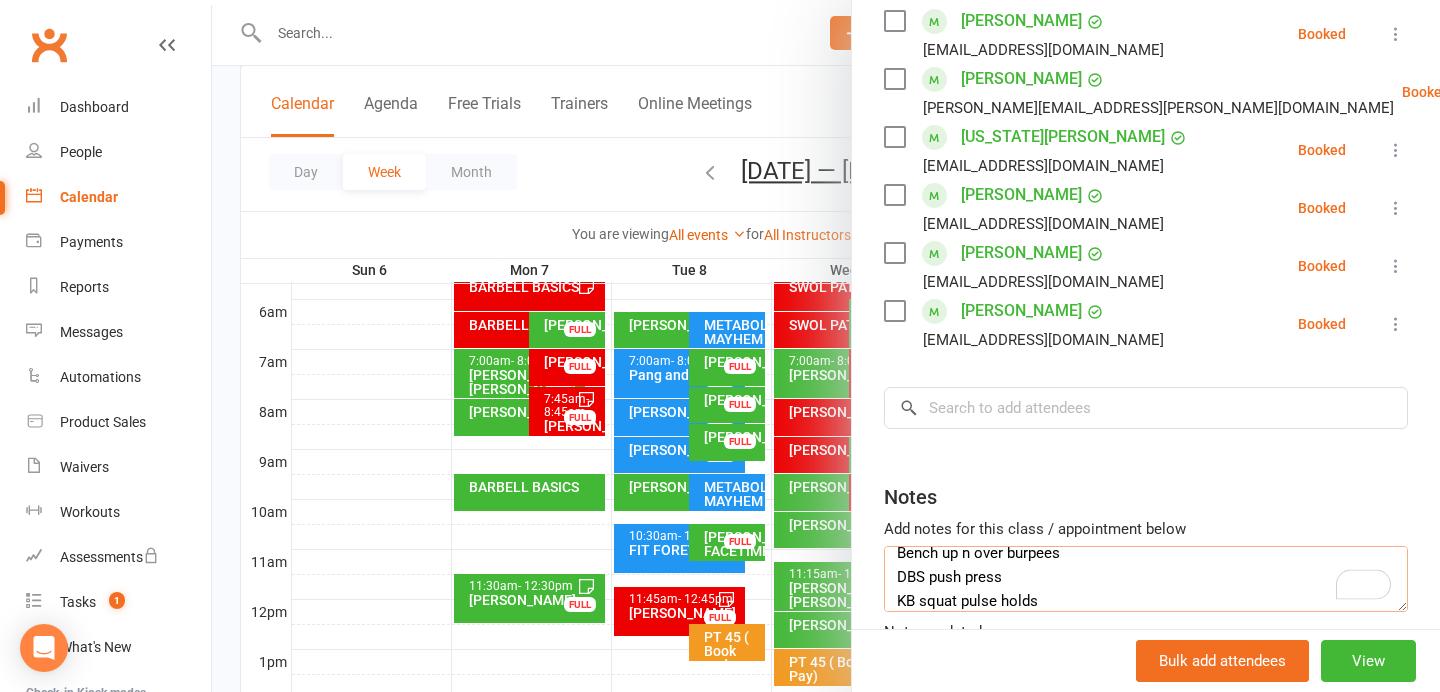 click on "Active lunge change on ball rotation
Bench up n over burpees
DBS push press
KB squat pulse holds" at bounding box center (1146, 579) 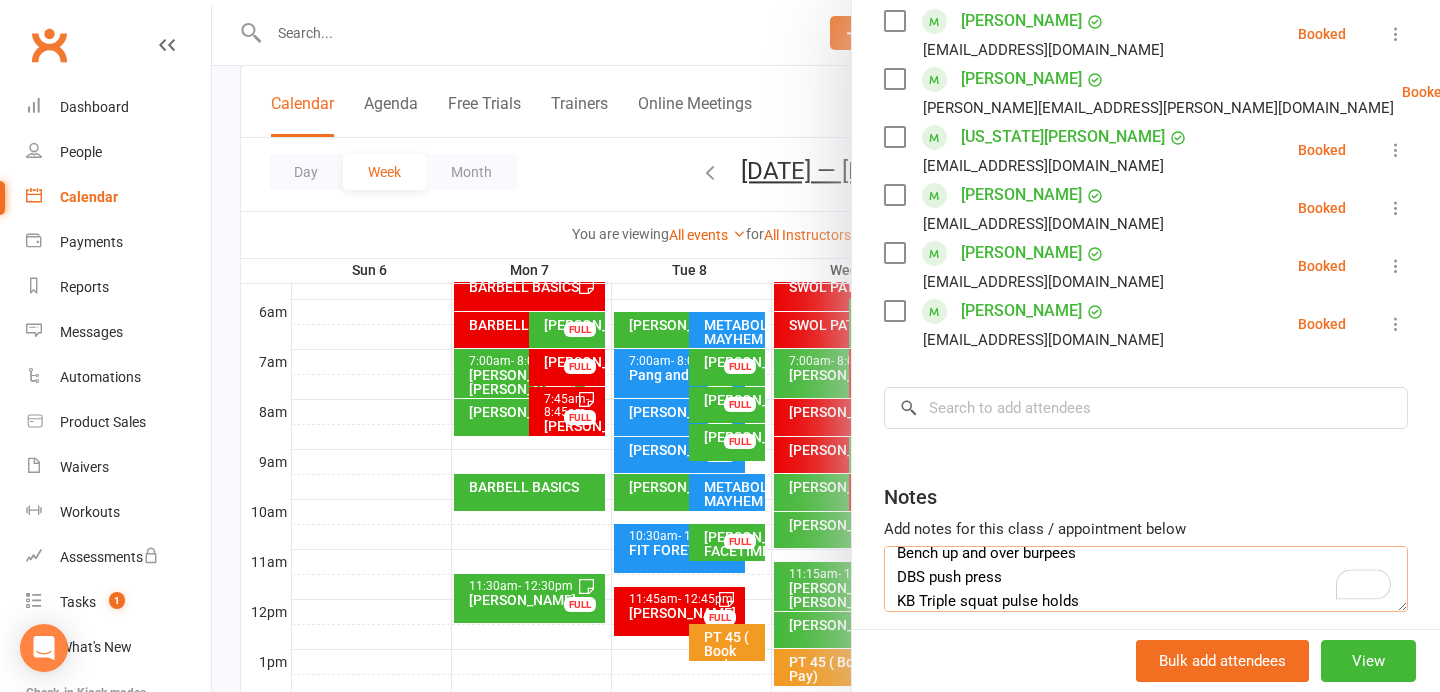 scroll, scrollTop: 9, scrollLeft: 0, axis: vertical 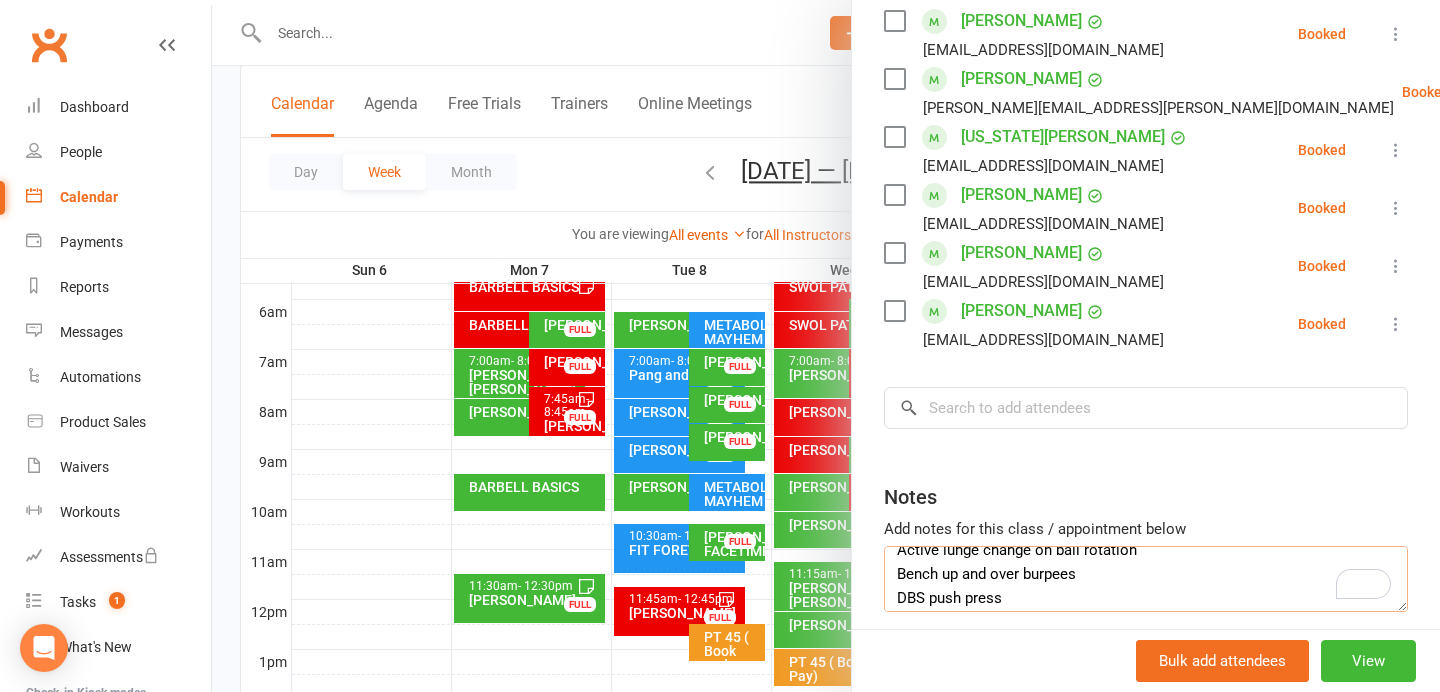 click on "Active lunge change on ball rotation
Bench up and over burpees
DBS push press
KB Triple squat pulse holds" at bounding box center (1146, 579) 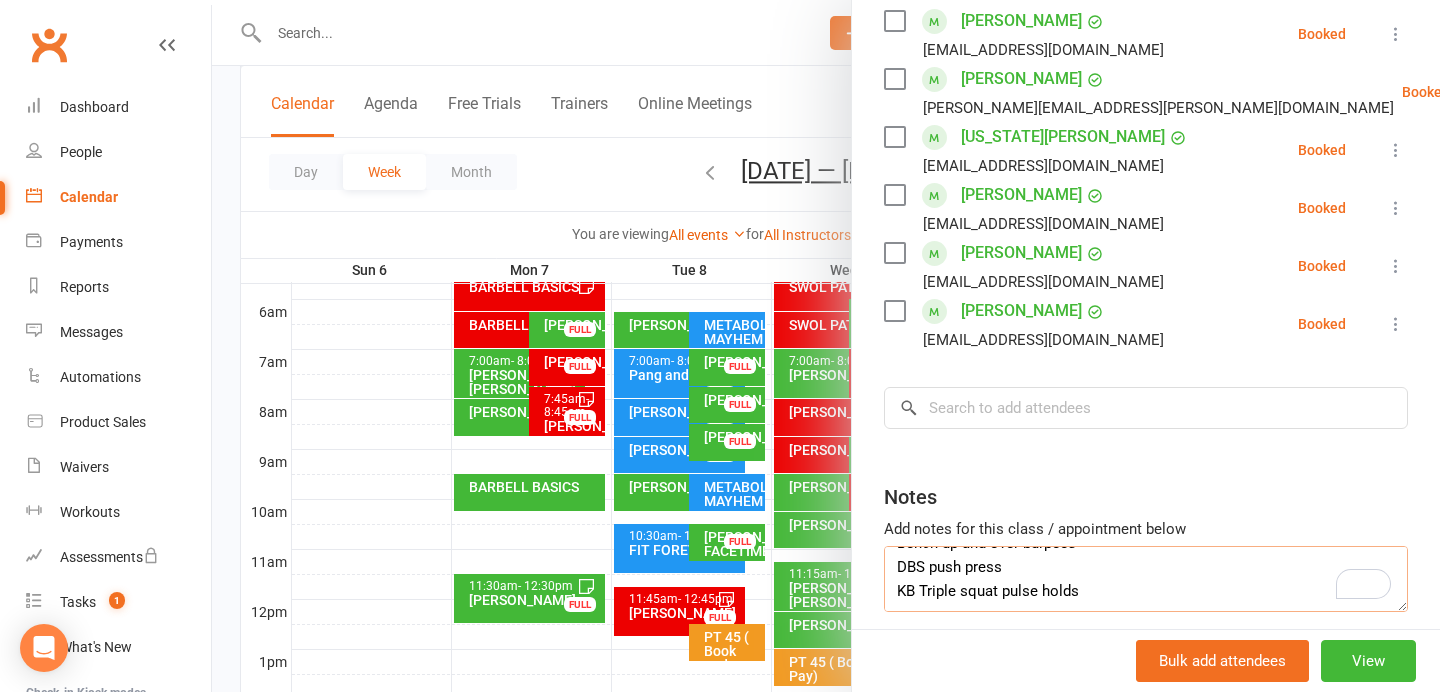 scroll, scrollTop: 1, scrollLeft: 0, axis: vertical 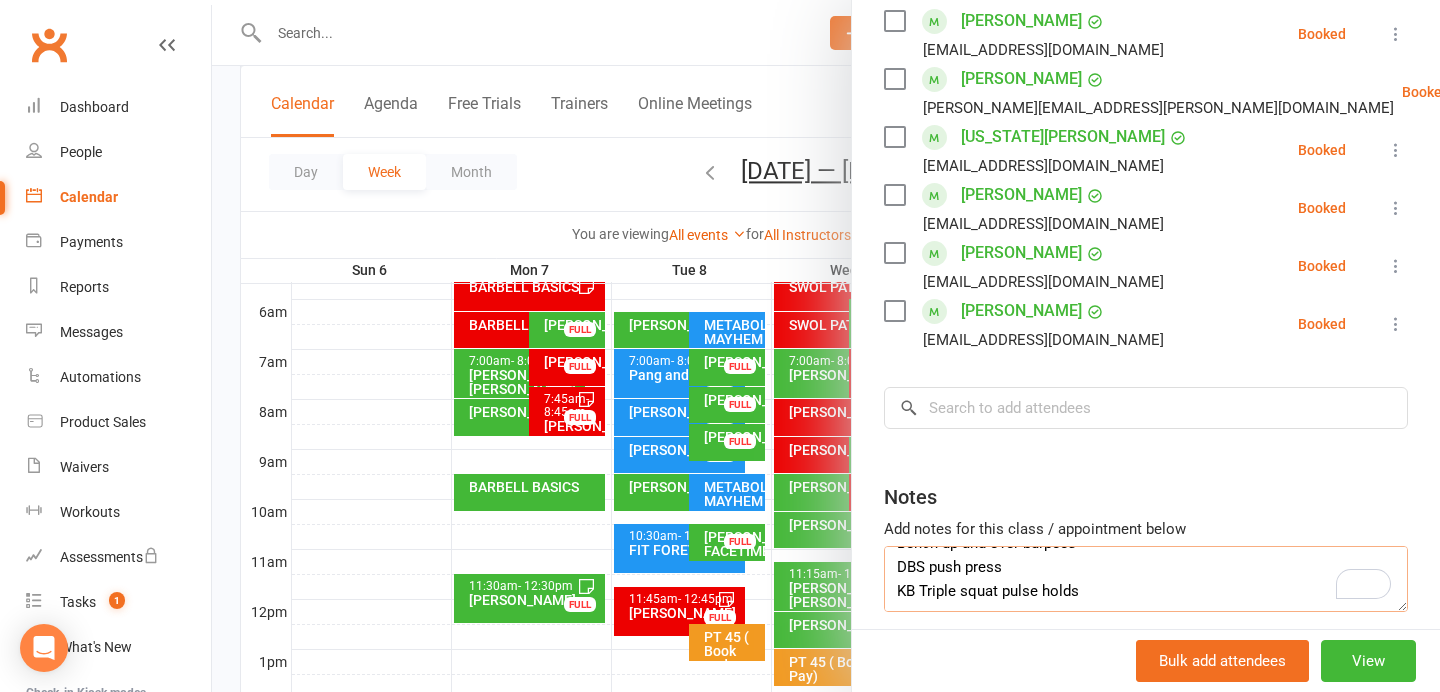 drag, startPoint x: 1100, startPoint y: 592, endPoint x: 833, endPoint y: 586, distance: 267.0674 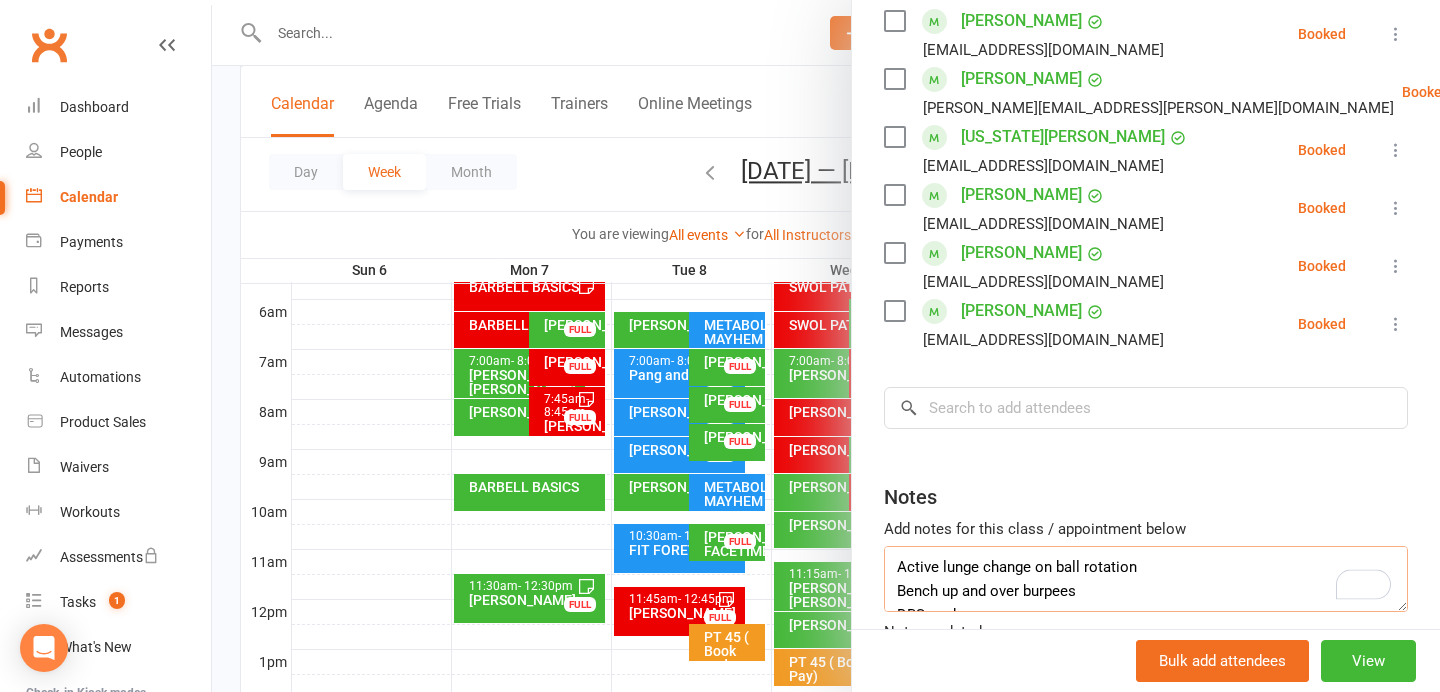 click on "Active lunge change on ball rotation
Bench up and over burpees
DBS push press" at bounding box center (1146, 579) 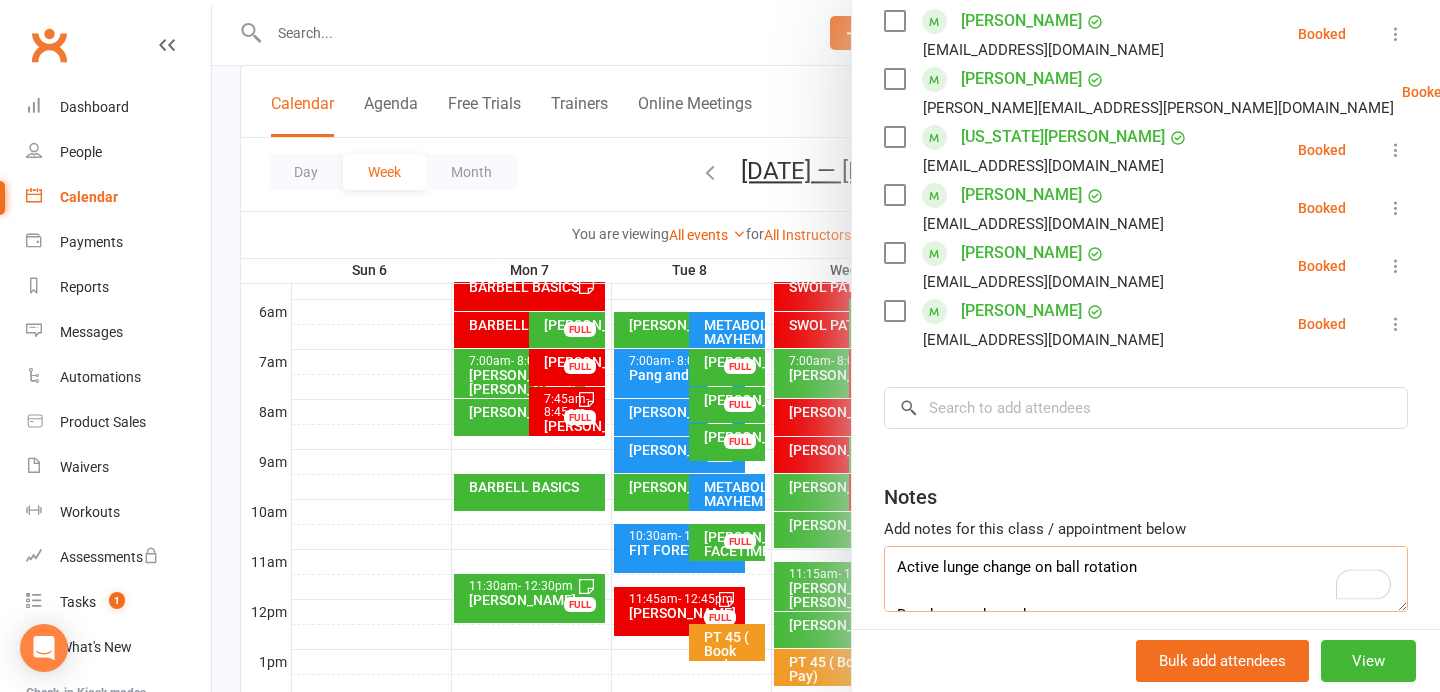paste on "KB Triple squat pulse holds" 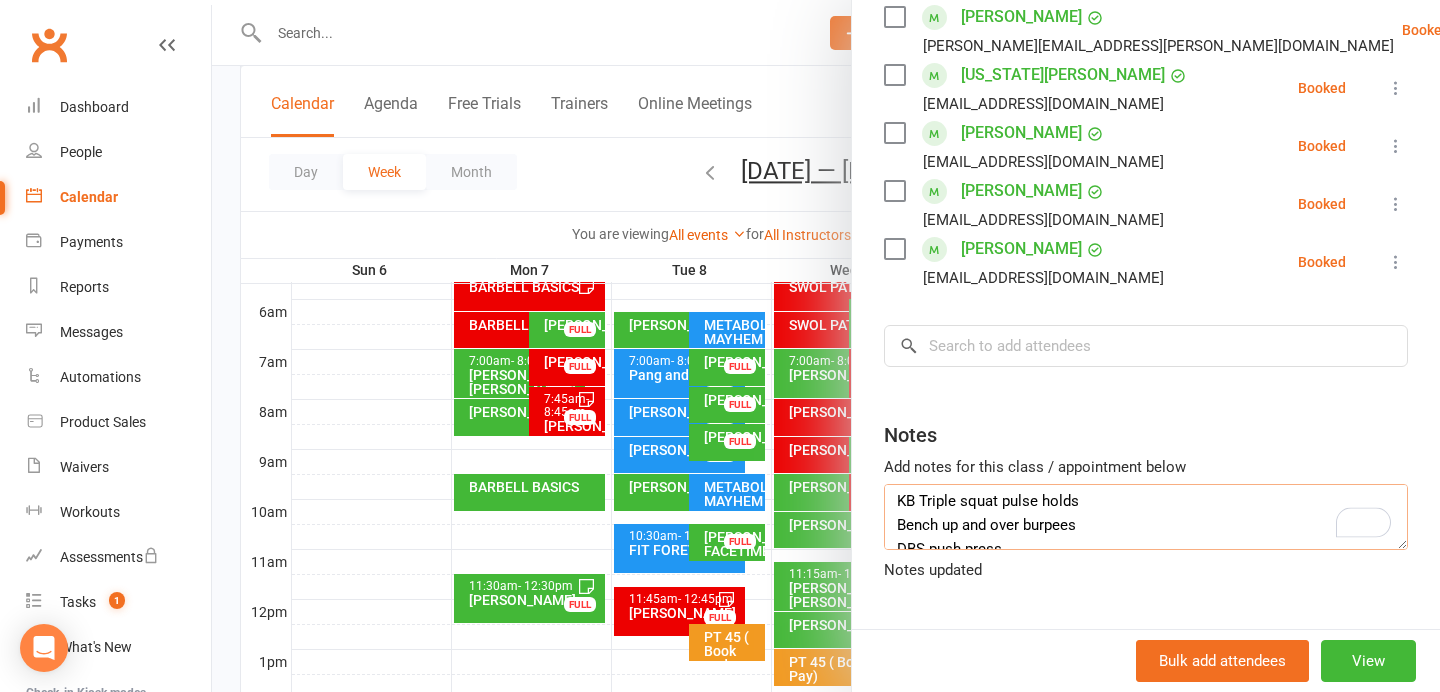 click on "Active lunge change on ball rotation
KB Triple squat pulse holds
Bench up and over burpees
DBS push press" at bounding box center [1146, 517] 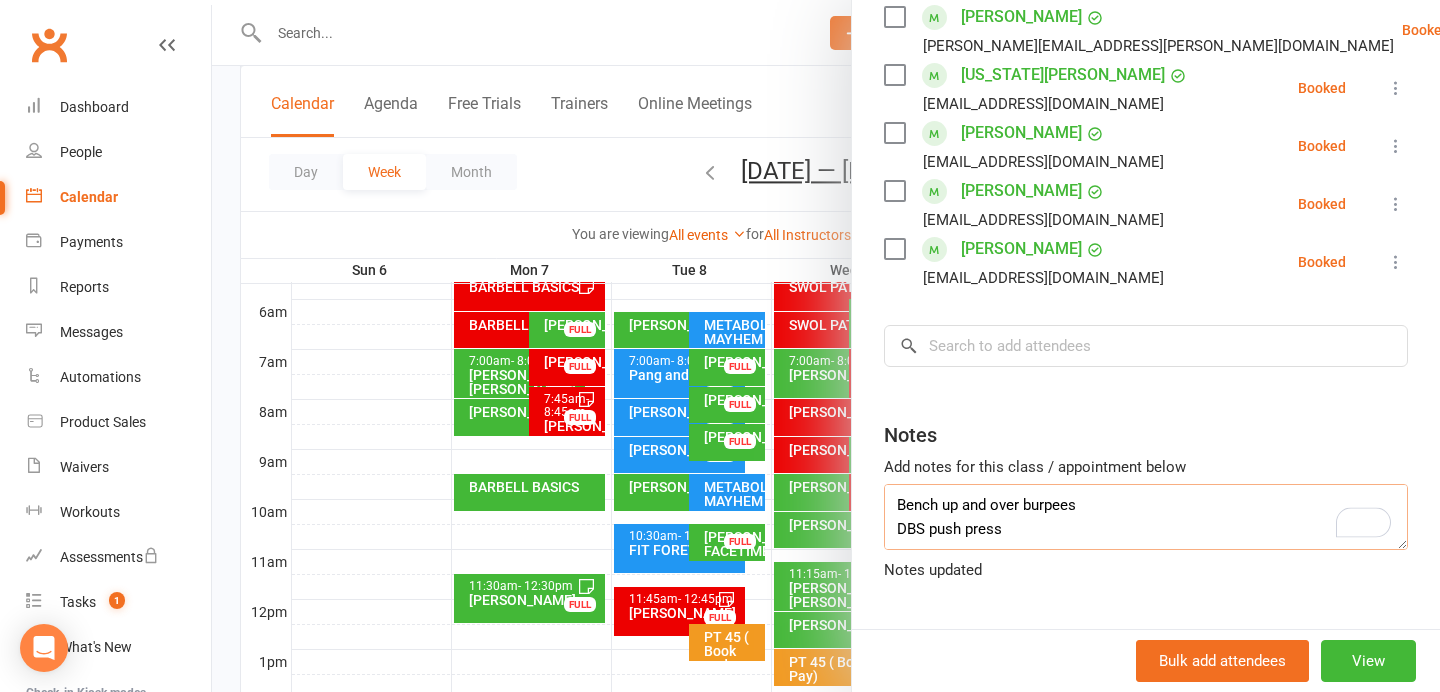 click on "Active lunge change on ball rotation
KB Triple squat pulse holds
Bench up and over burpees
DBS push press" at bounding box center [1146, 517] 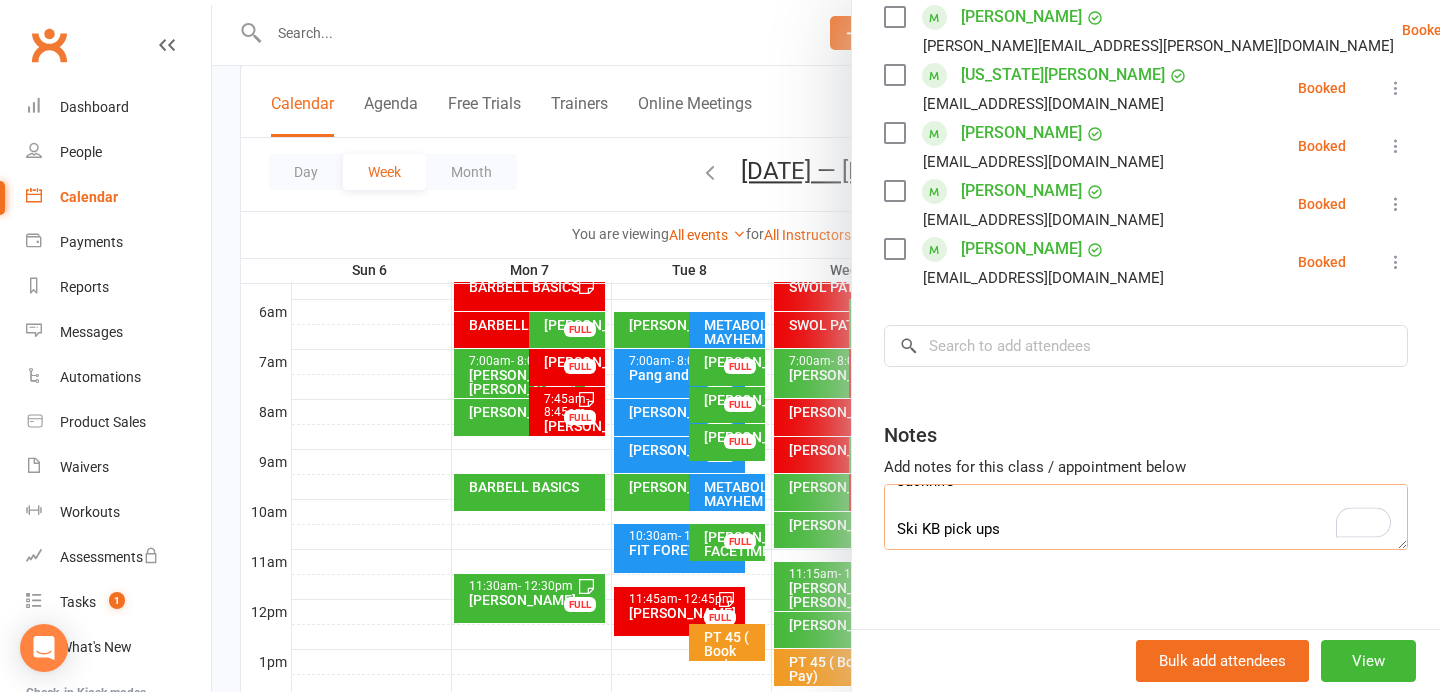 click on "Active lunge change on ball rotation
KB Triple squat pulse holds
Bench up and over burpees
DBS push press
Vomi
Jacknife
Ski KB pick ups" at bounding box center (1146, 517) 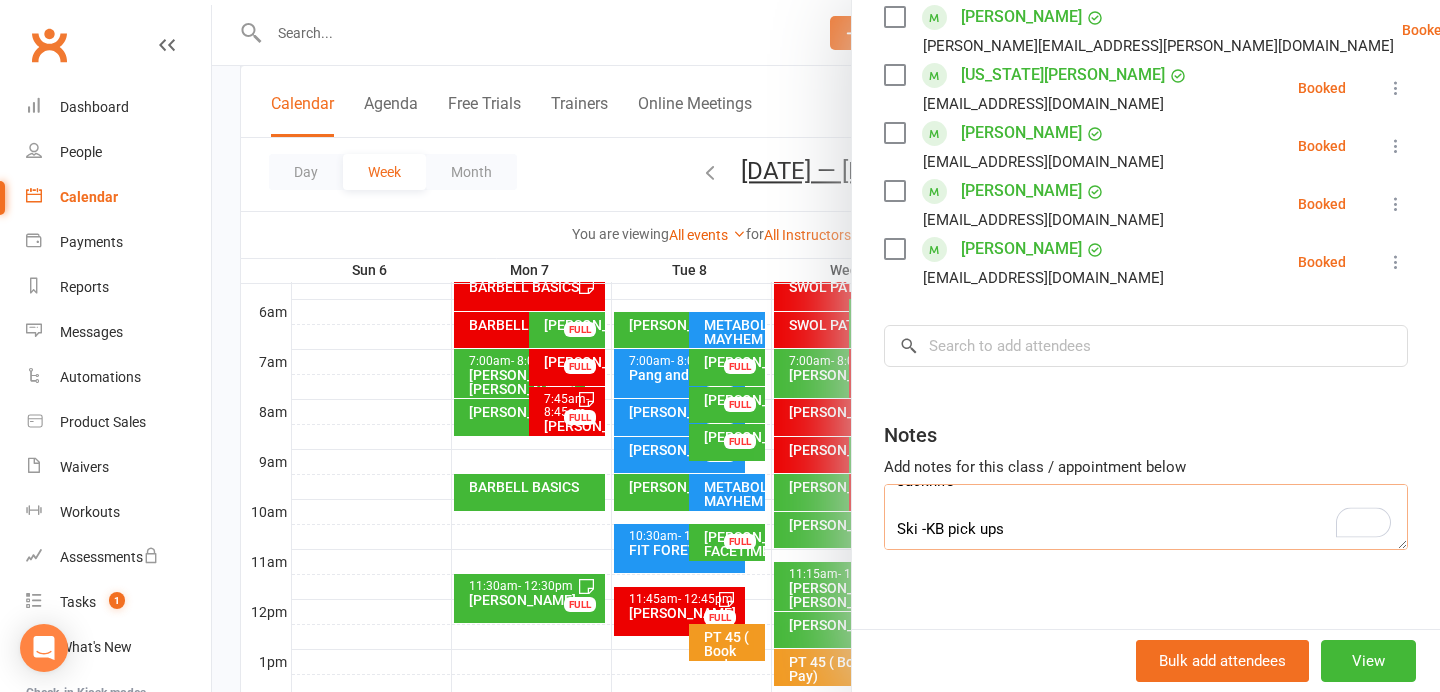 click on "Active lunge change on ball rotation
KB Triple squat pulse holds
Bench up and over burpees
DBS push press
Vomi
Jacknife
Ski -KB pick ups" at bounding box center [1146, 517] 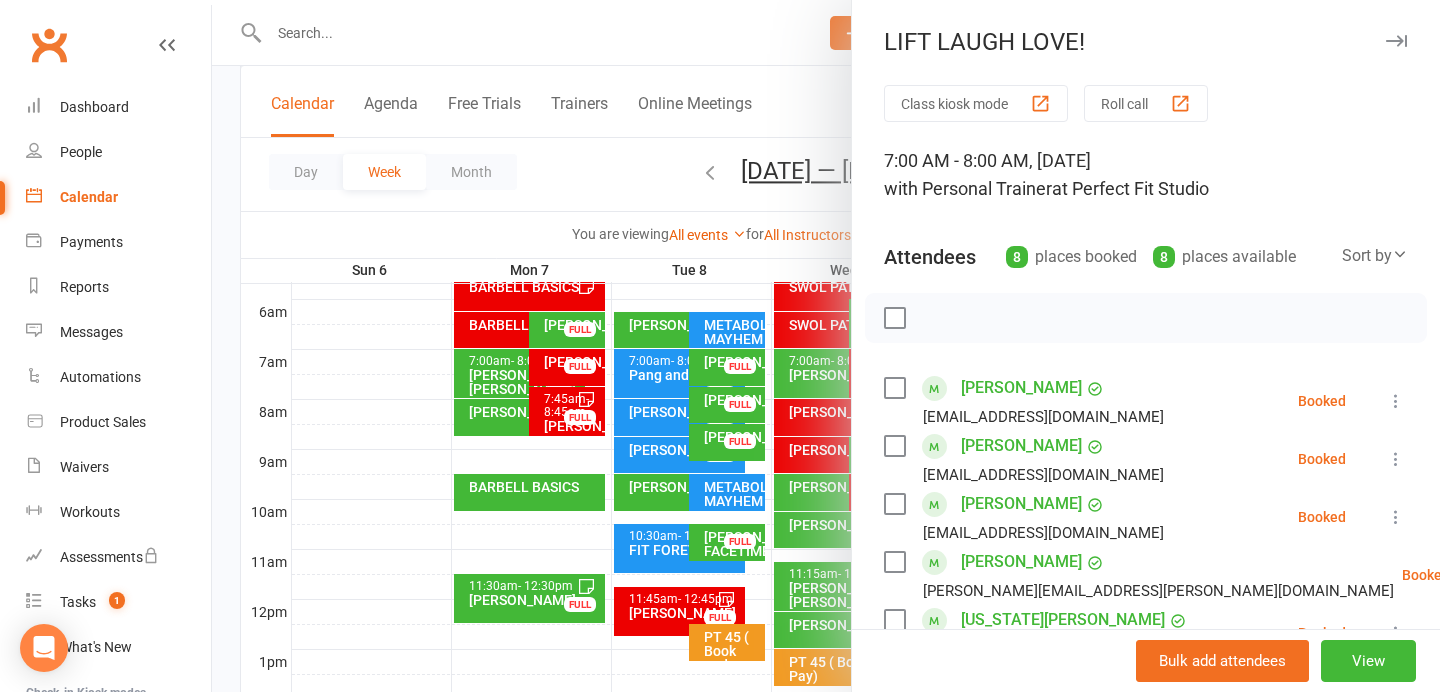 type on "Active lunge change on ball rotation
KB Triple squat pulse holds
Bench up and over burpees
DBS push press
Vomi
Jacknife
Ski -KB pick ups
Push ups" 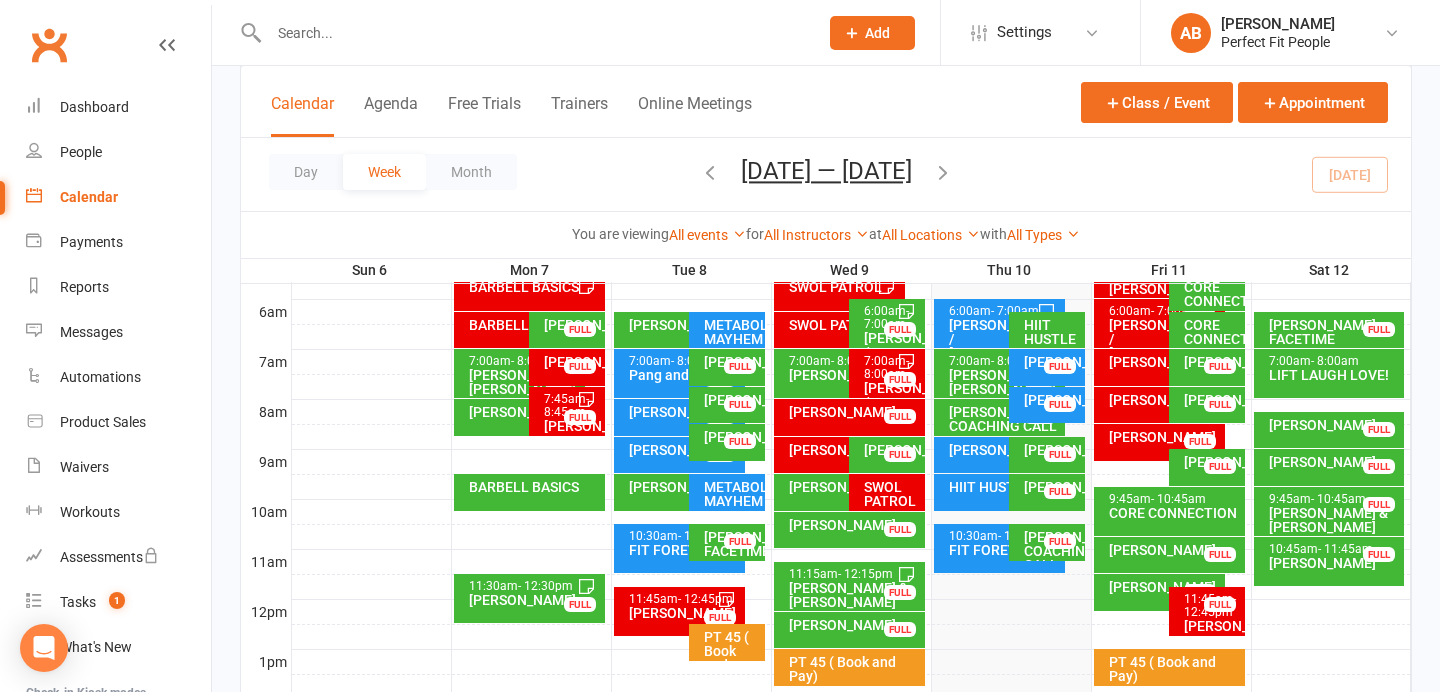 click on "LIFT LAUGH LOVE!" at bounding box center (1334, 375) 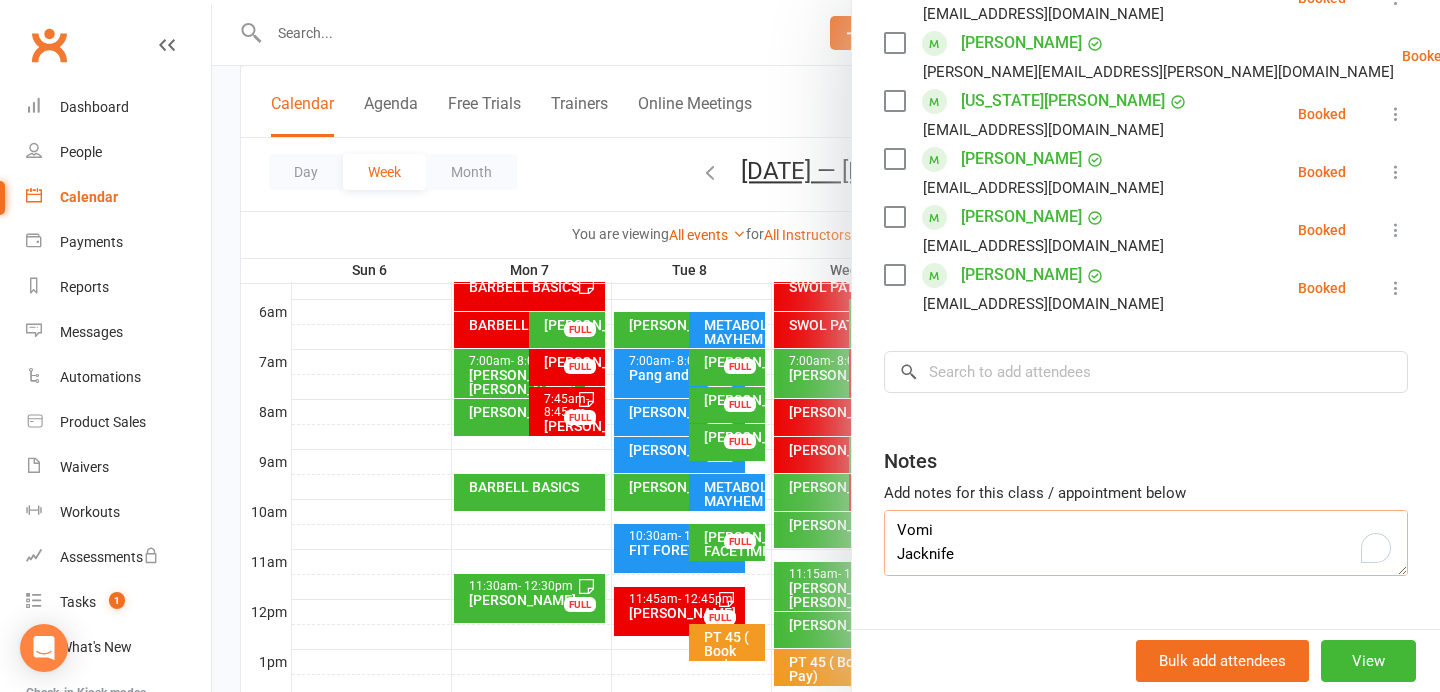 drag, startPoint x: 974, startPoint y: 552, endPoint x: 869, endPoint y: 555, distance: 105.04285 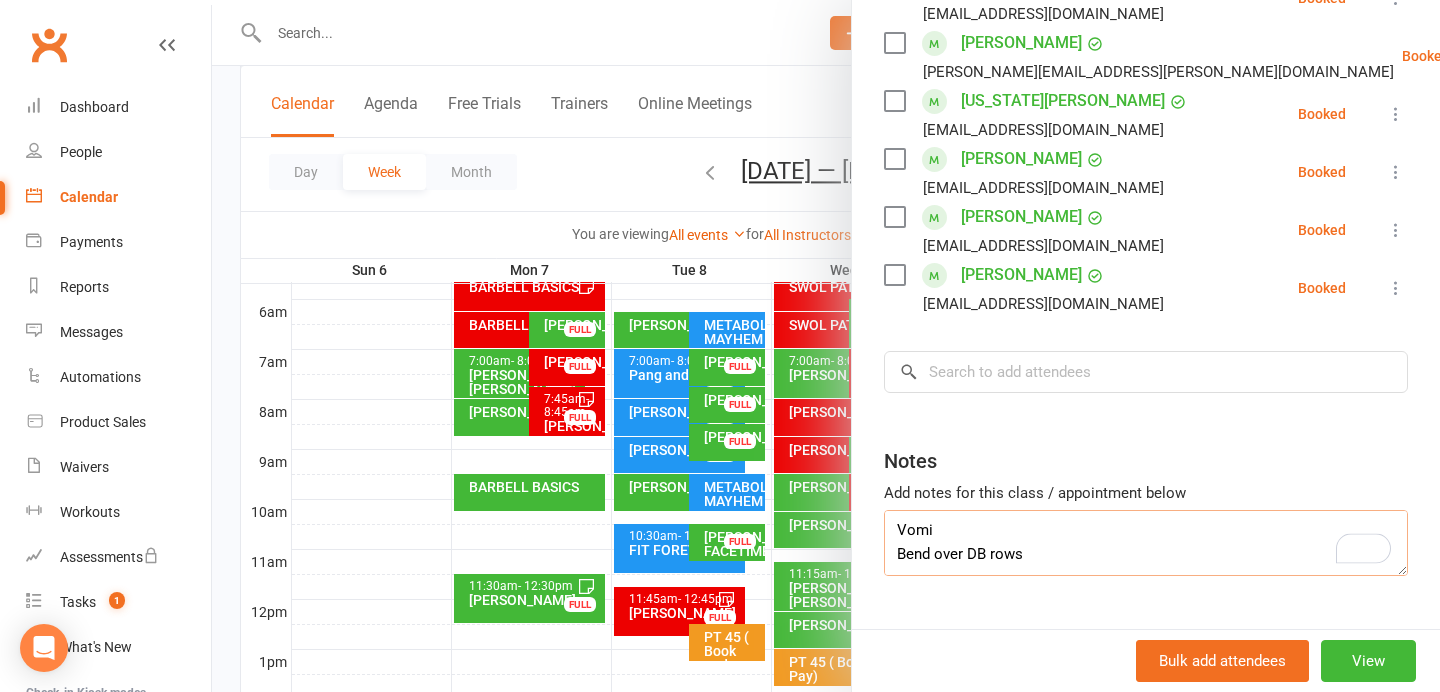 scroll, scrollTop: 0, scrollLeft: 0, axis: both 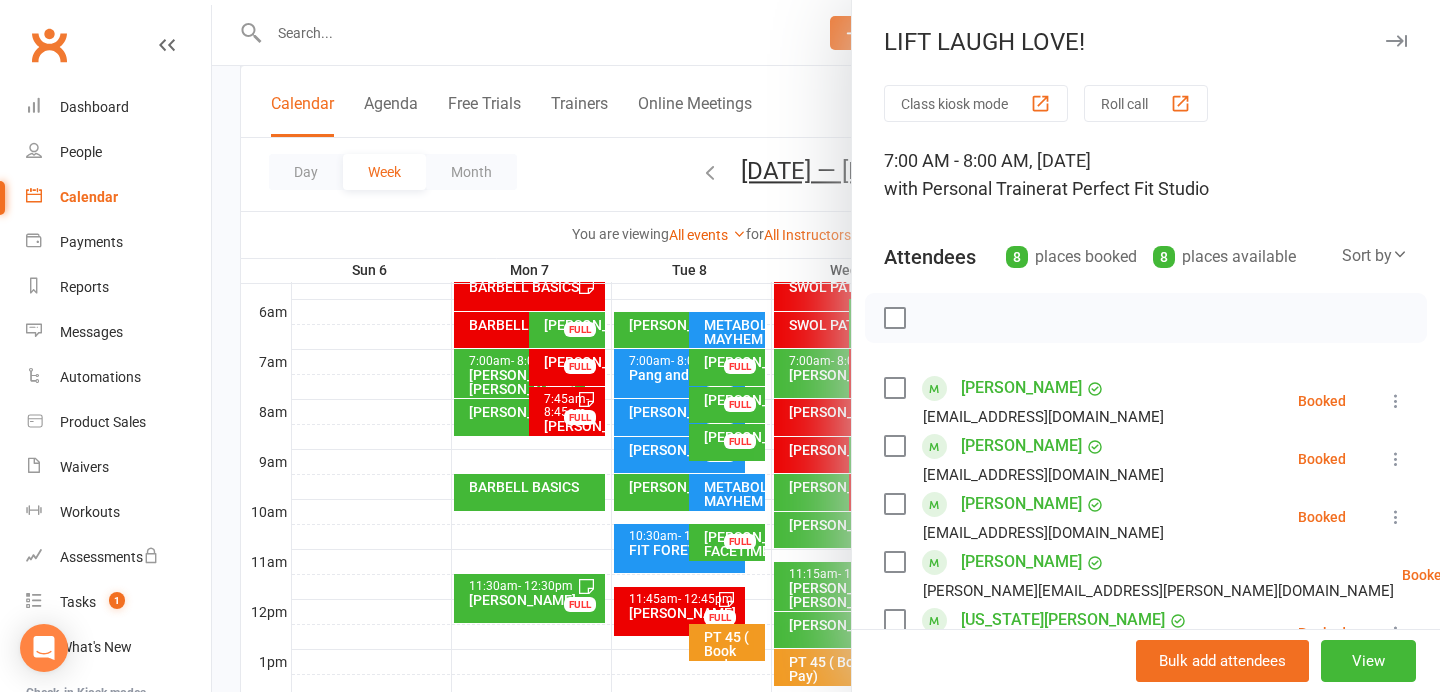type on "Active lunge change on ball rotation
KB Triple squat pulse holds
Bench up and over burpees
DBS push press
Vomi
Bend over DB rows
Ski -KB pick ups
Push ups" 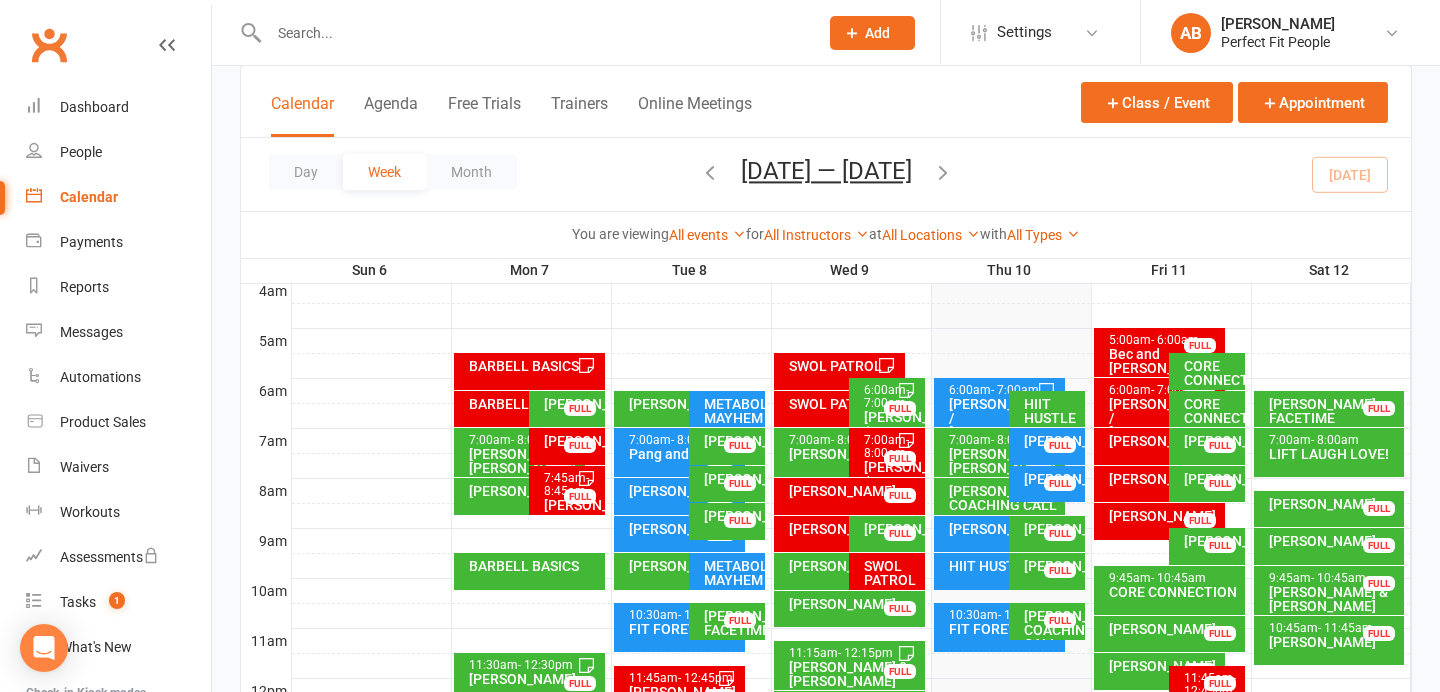 scroll, scrollTop: 347, scrollLeft: 0, axis: vertical 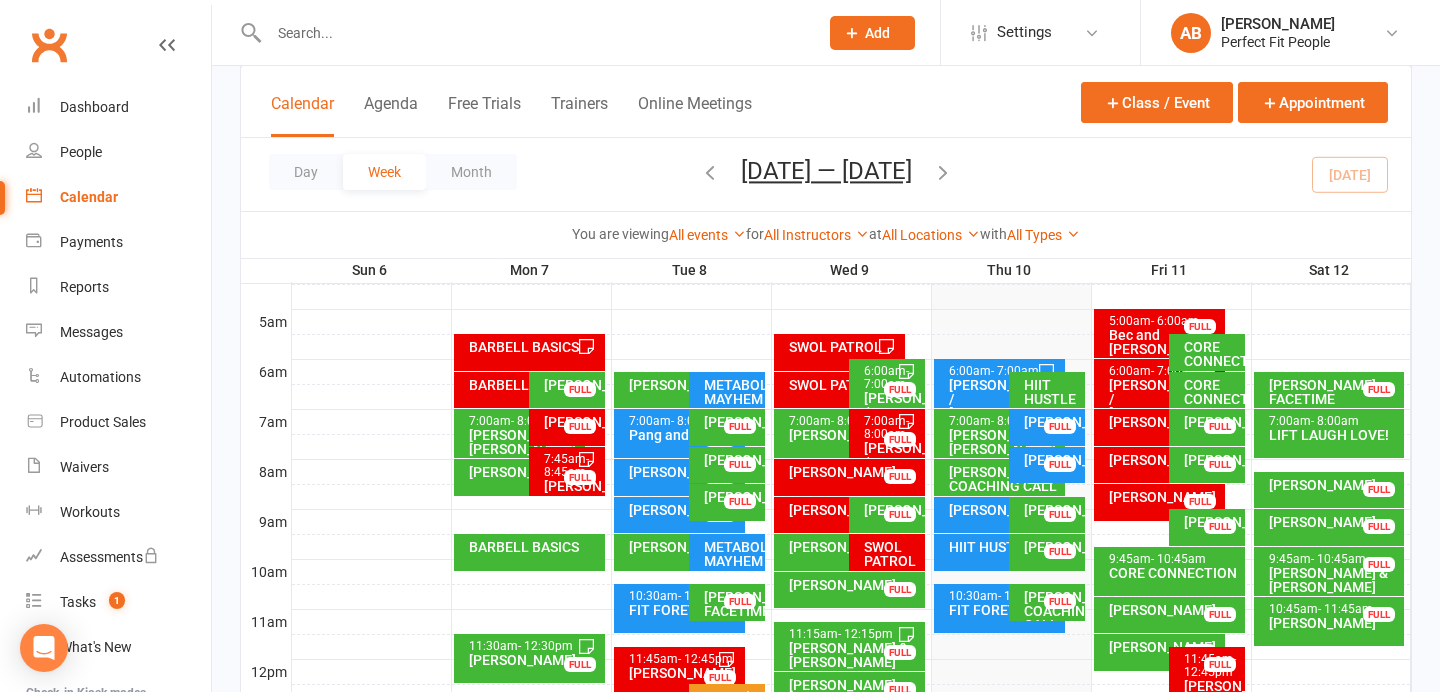 click on "[PERSON_NAME]" at bounding box center [1052, 510] 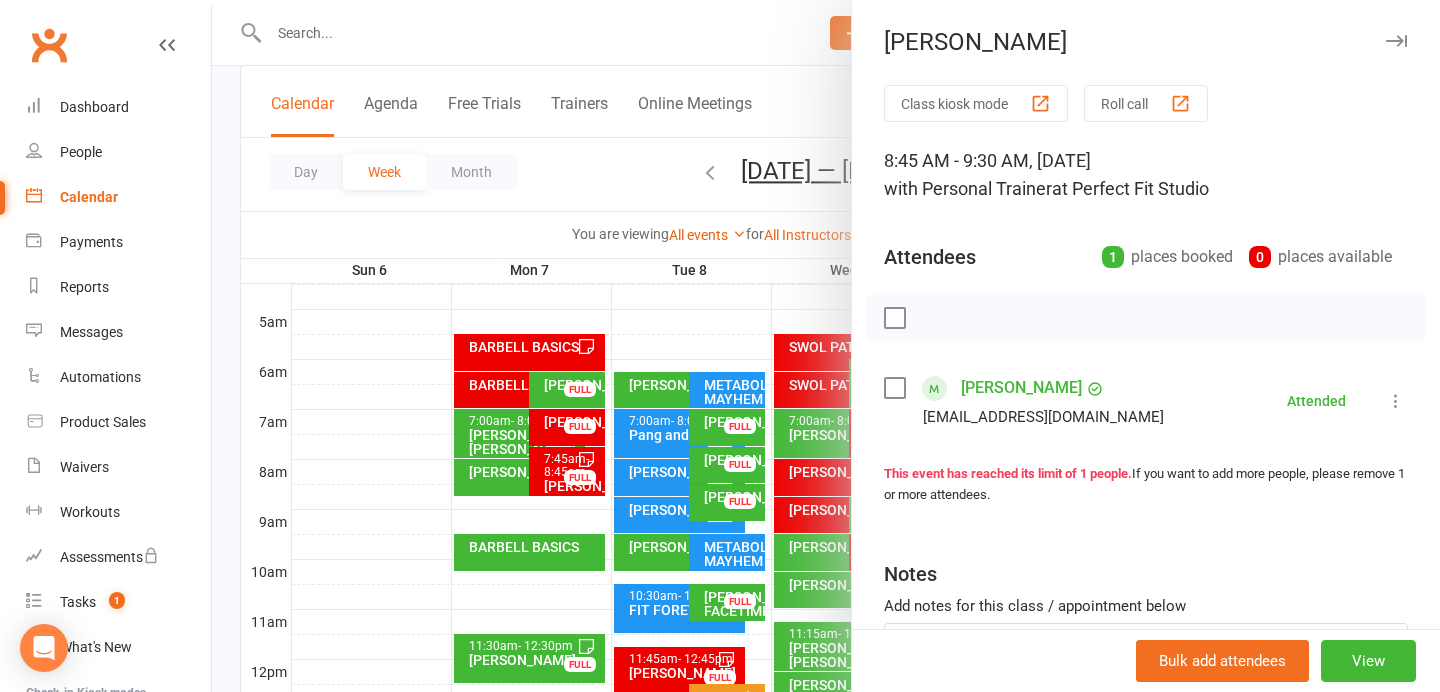 scroll, scrollTop: 160, scrollLeft: 0, axis: vertical 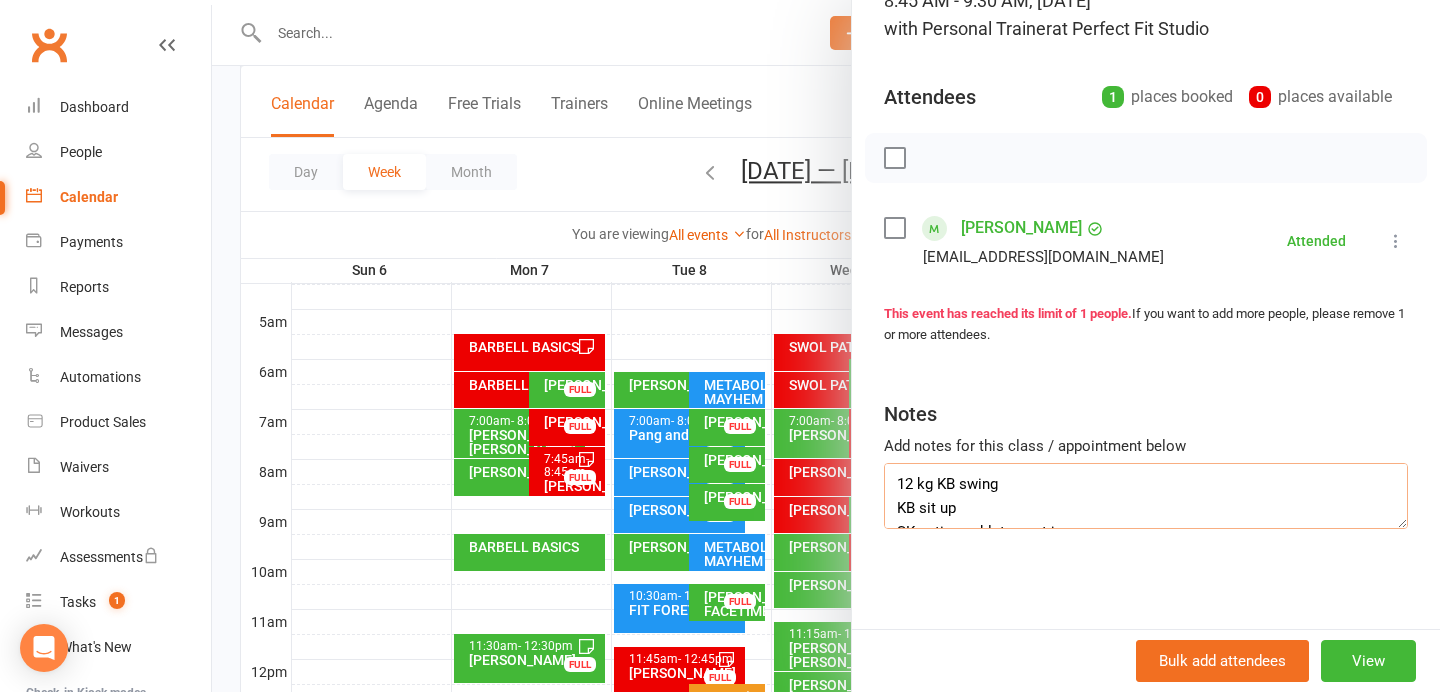 click on "12 kg KB swing
KB sit up
SK active goblet squat jump
SL dead SKB
CB glute kick backs
dual bench hip raise
Face pulls
Renegades
TBar rotations
Run 1 min" at bounding box center [1146, 496] 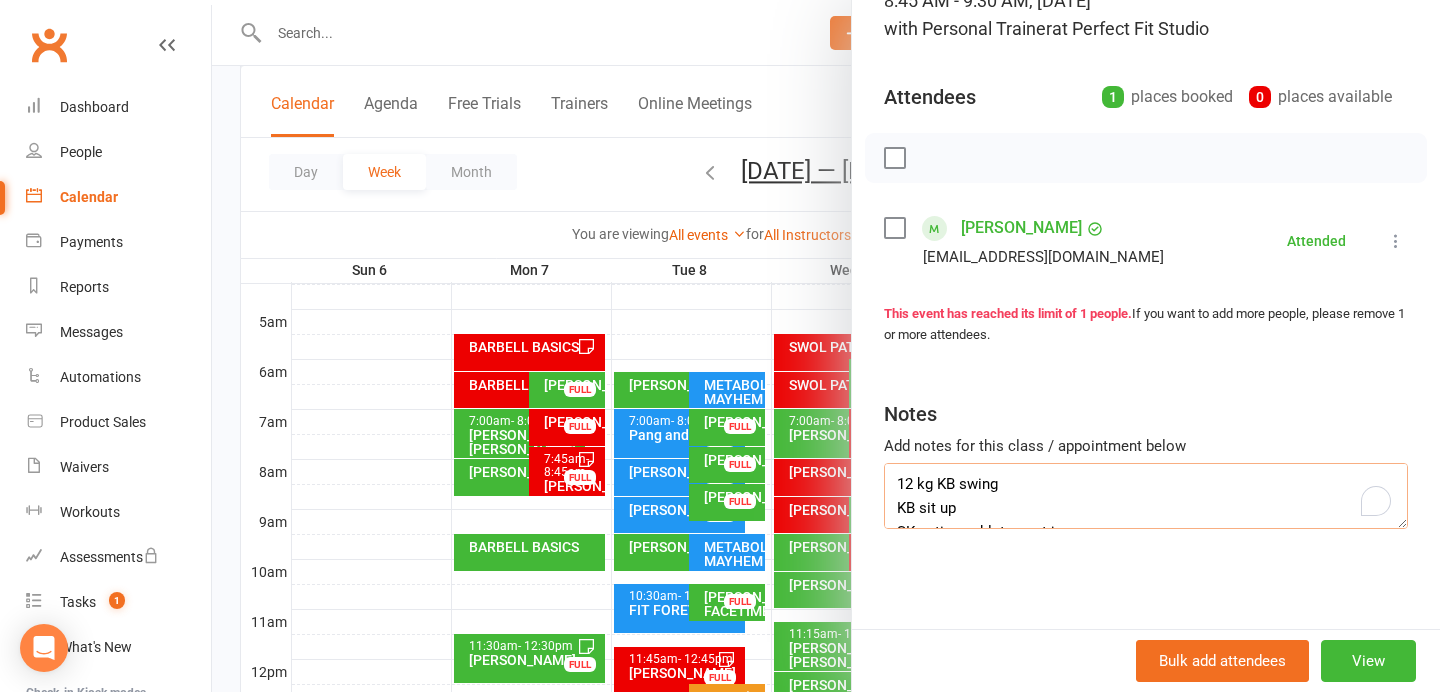 click on "12 kg KB swing
KB sit up
SK active goblet squat jump
SL dead SKB
CB glute kick backs
dual bench hip raise
Face pulls
Renegades
TBar rotations
Run 1 min" at bounding box center [1146, 496] 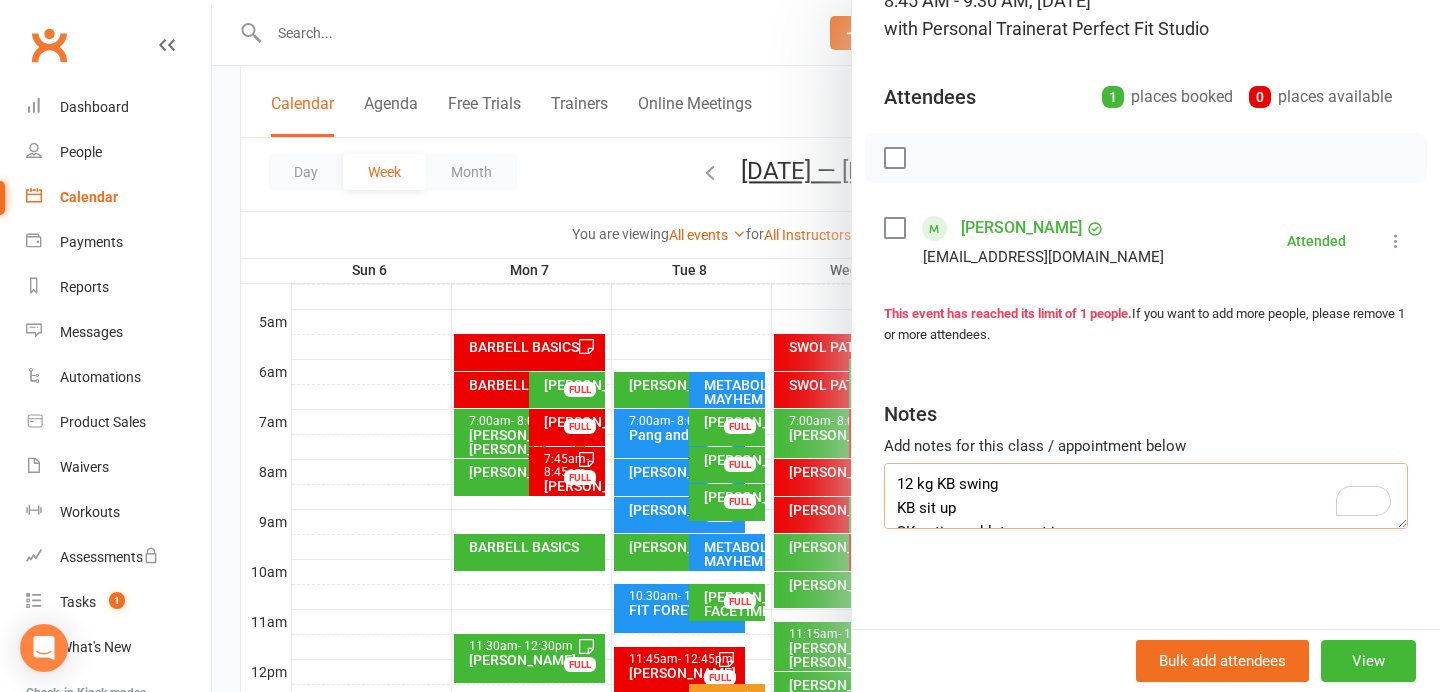 scroll, scrollTop: 240, scrollLeft: 0, axis: vertical 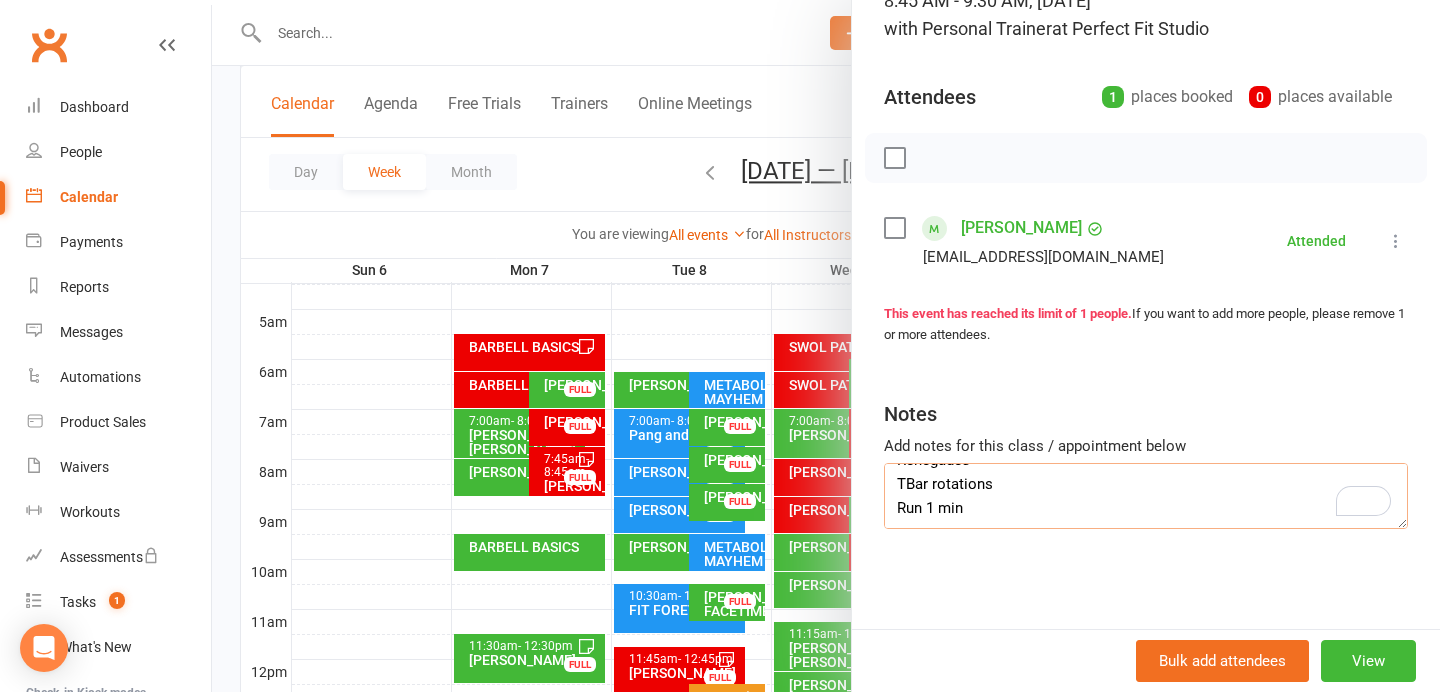 drag, startPoint x: 895, startPoint y: 486, endPoint x: 941, endPoint y: 614, distance: 136.01471 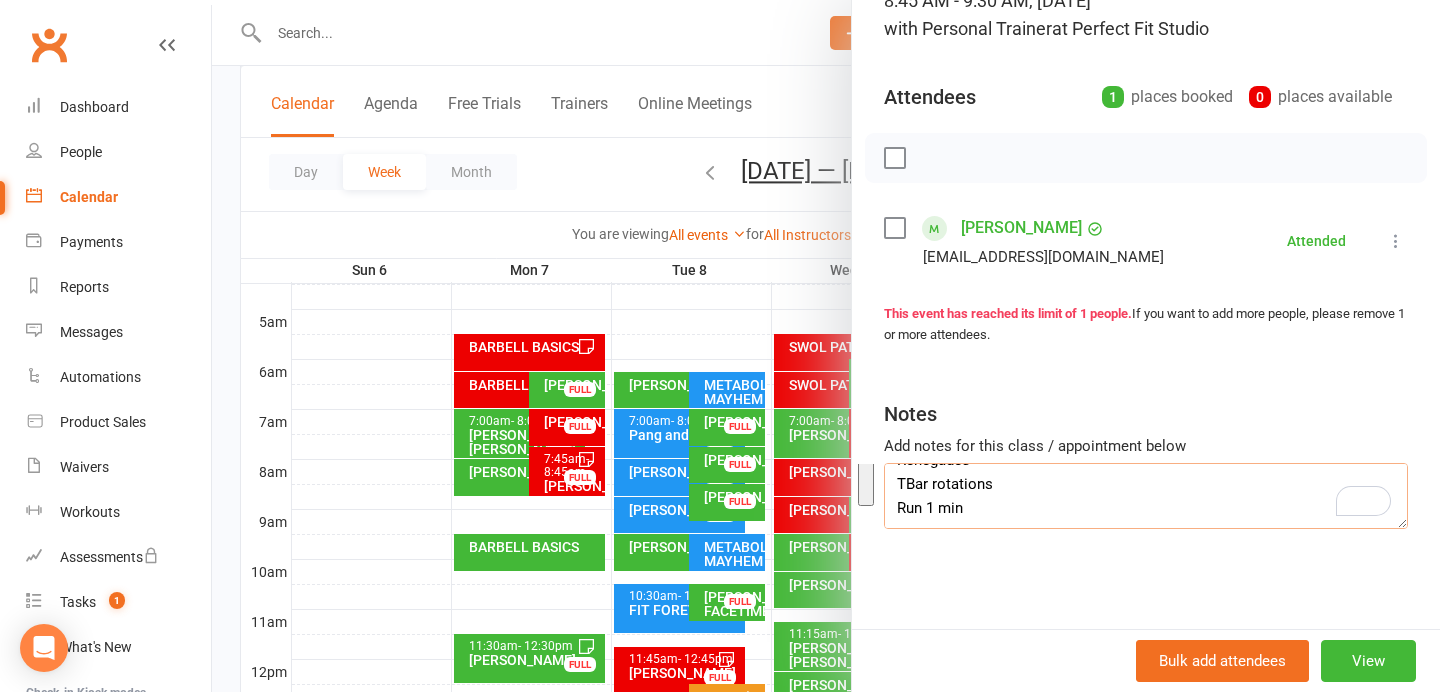 scroll, scrollTop: 0, scrollLeft: 0, axis: both 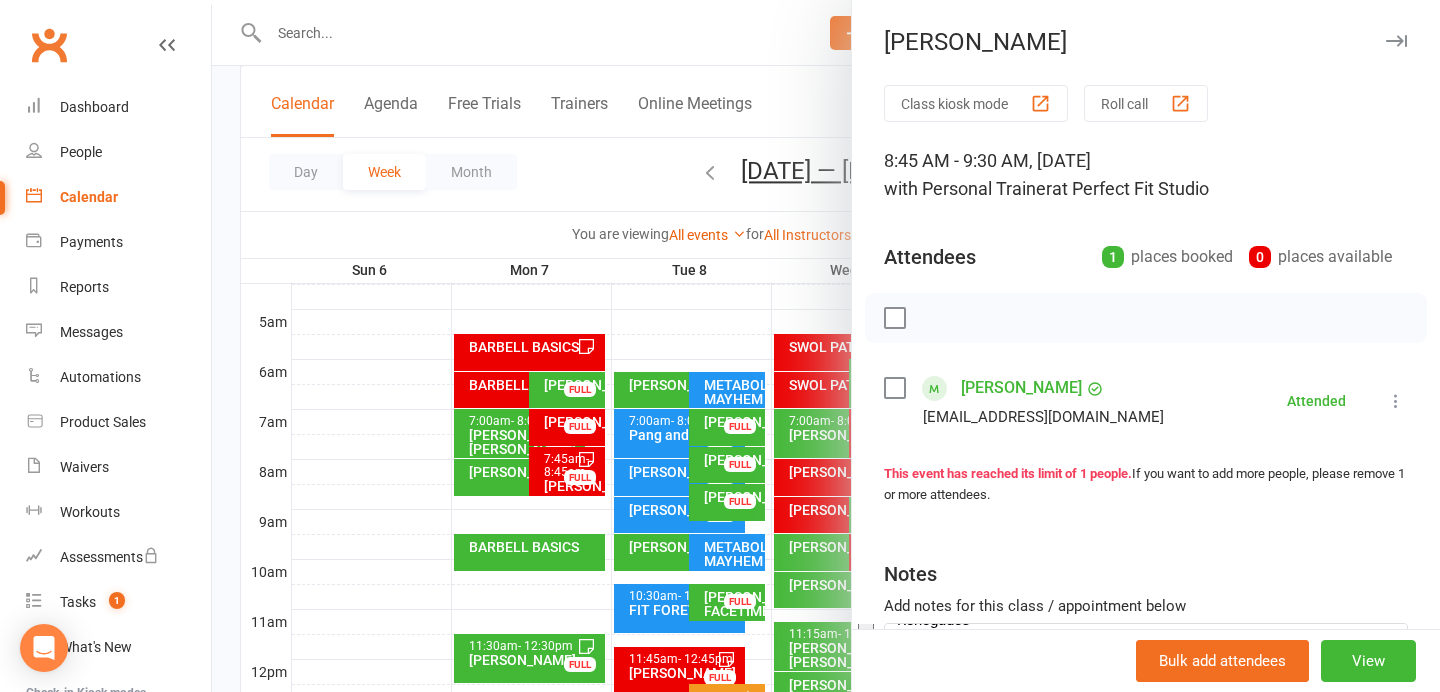 click at bounding box center (1396, 41) 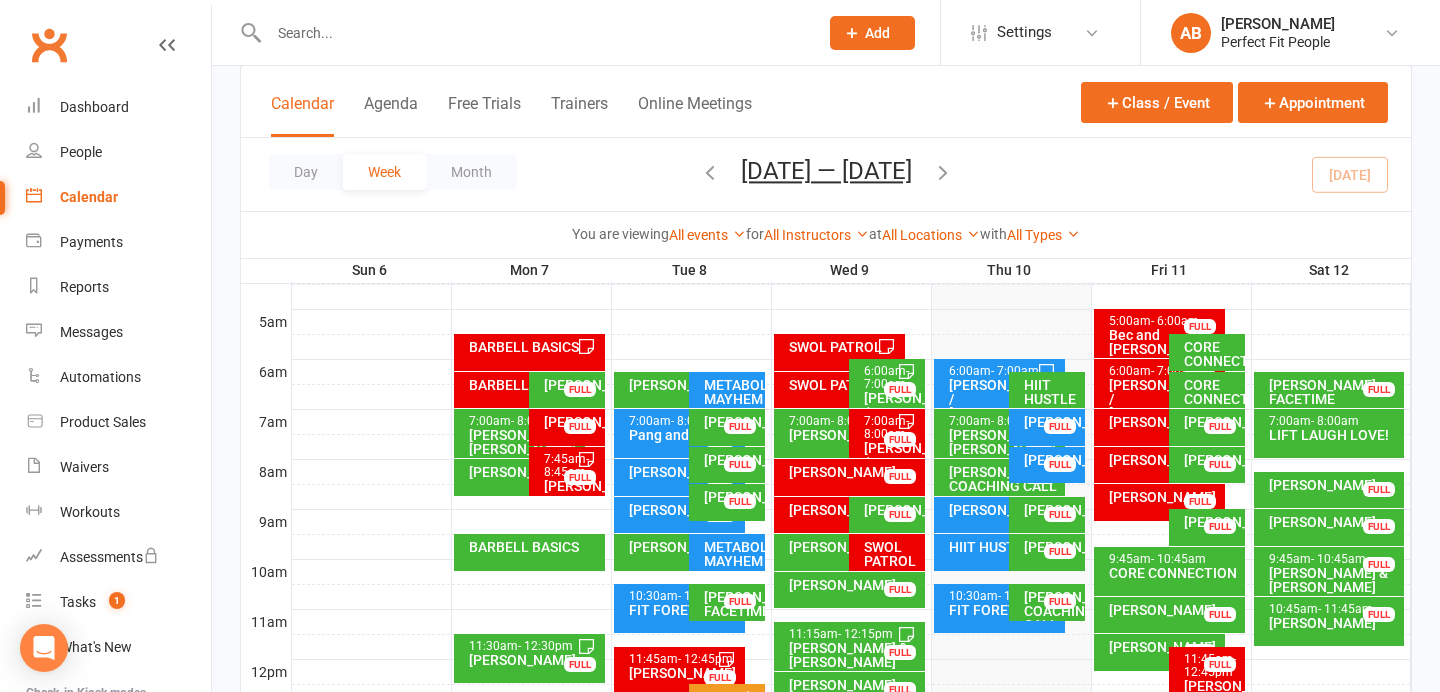 click on "[PERSON_NAME]" at bounding box center [1334, 485] 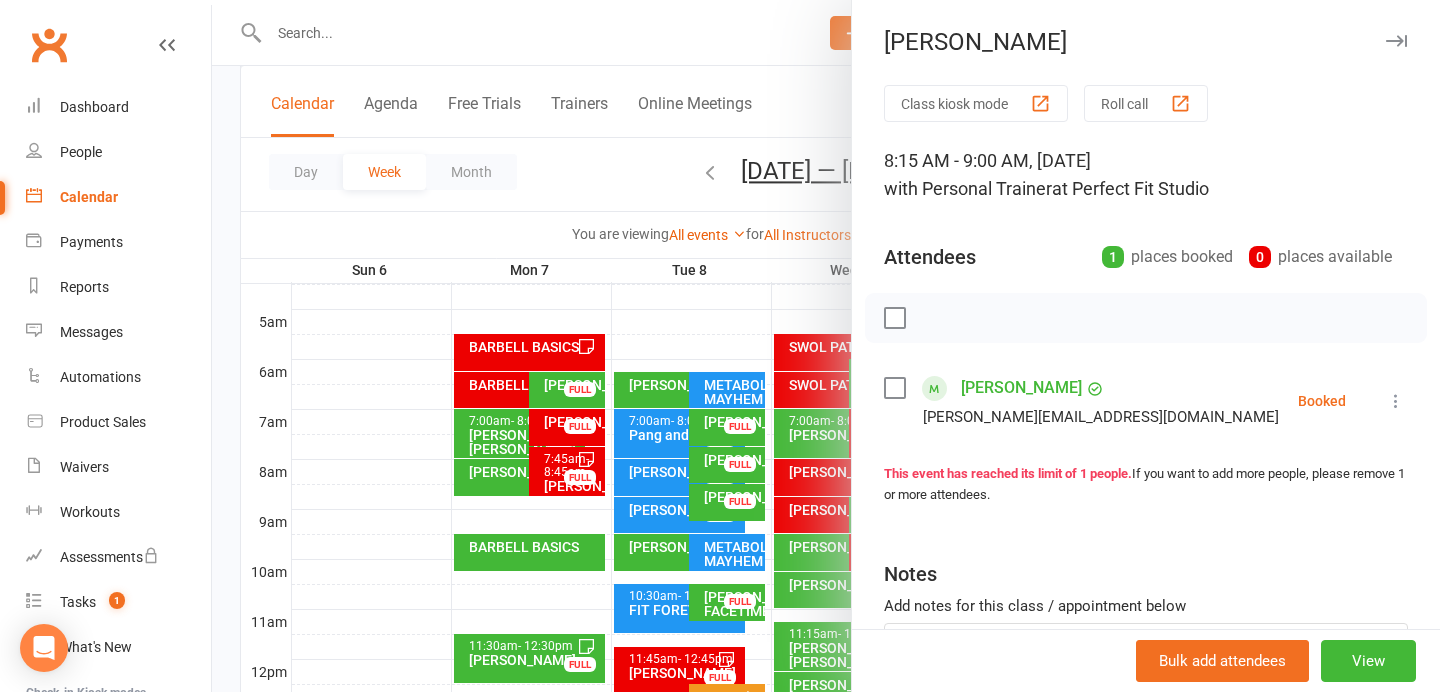 scroll, scrollTop: 149, scrollLeft: 0, axis: vertical 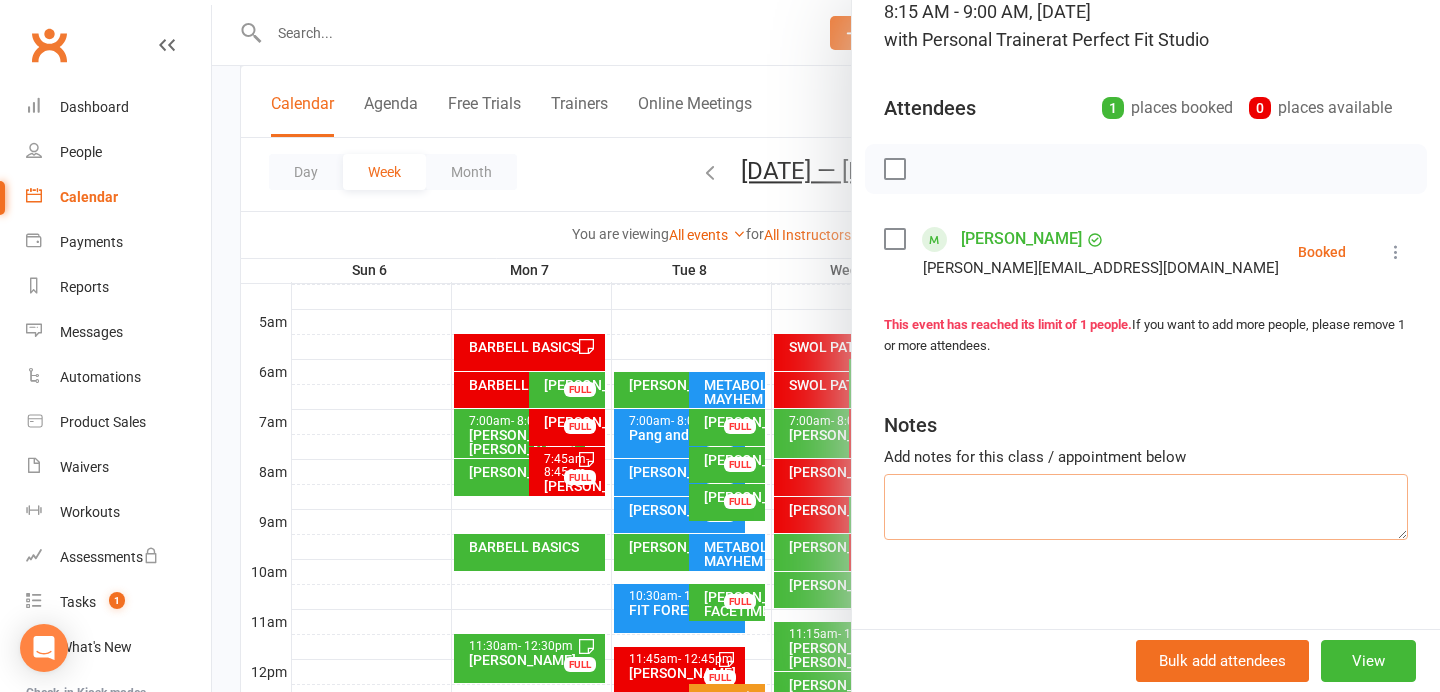 click at bounding box center [1146, 507] 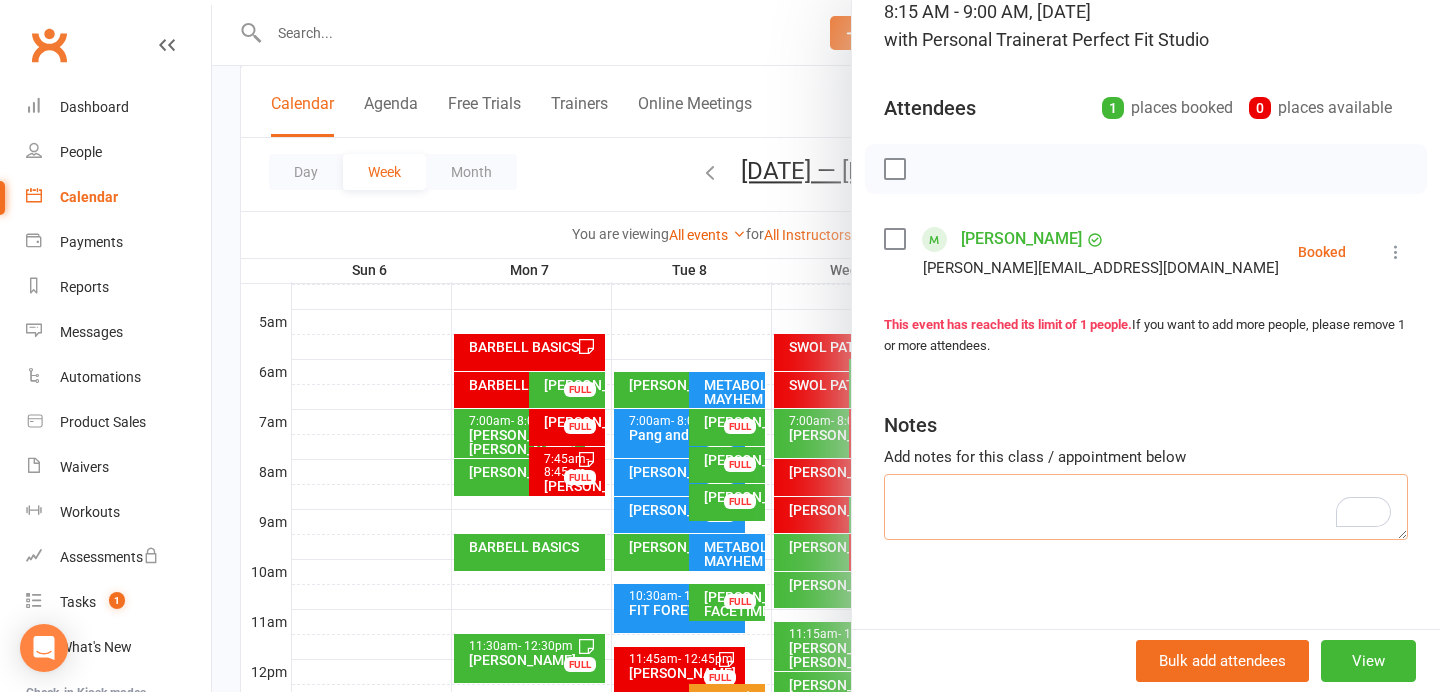 paste on "12 kg KB swing
KB sit up
SK active goblet squat jump
SL dead SKB
CB glute kick backs
dual bench hip raise
Face pulls
Renegades
TBar rotations
Run 1 min" 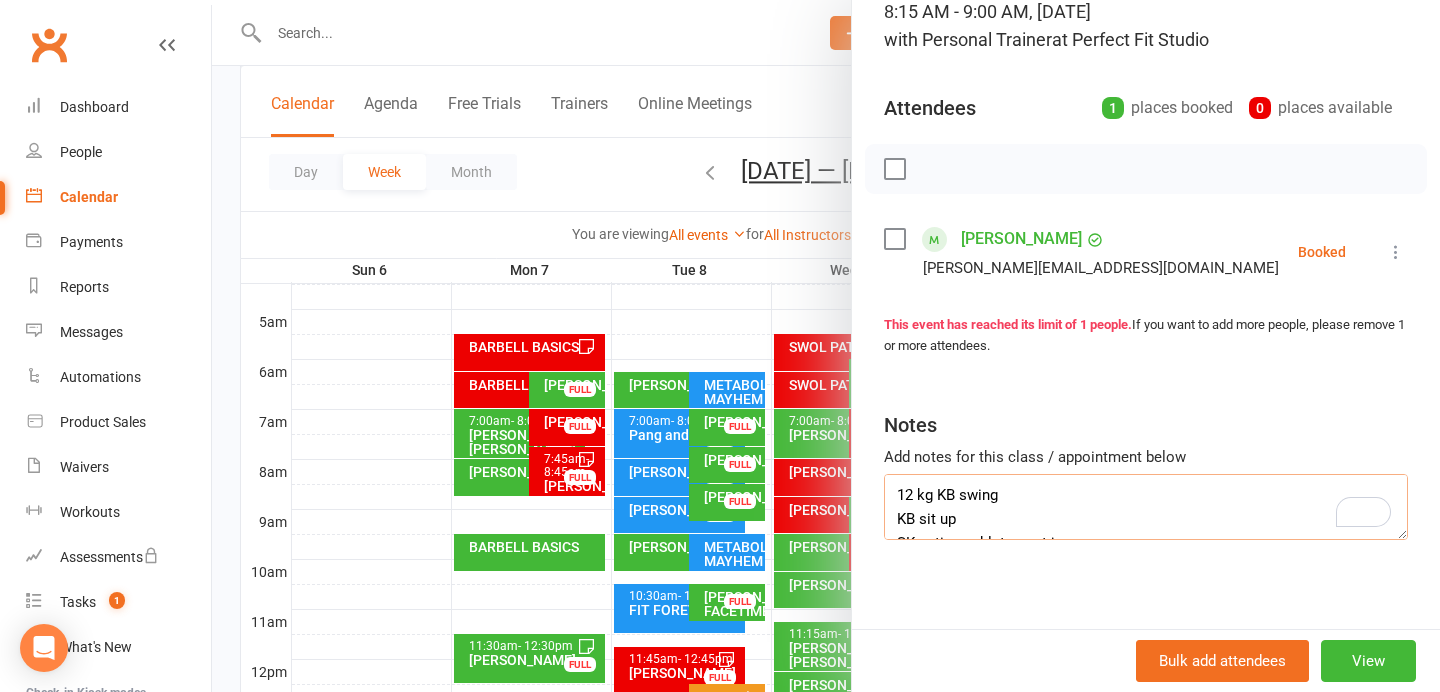 scroll, scrollTop: 229, scrollLeft: 0, axis: vertical 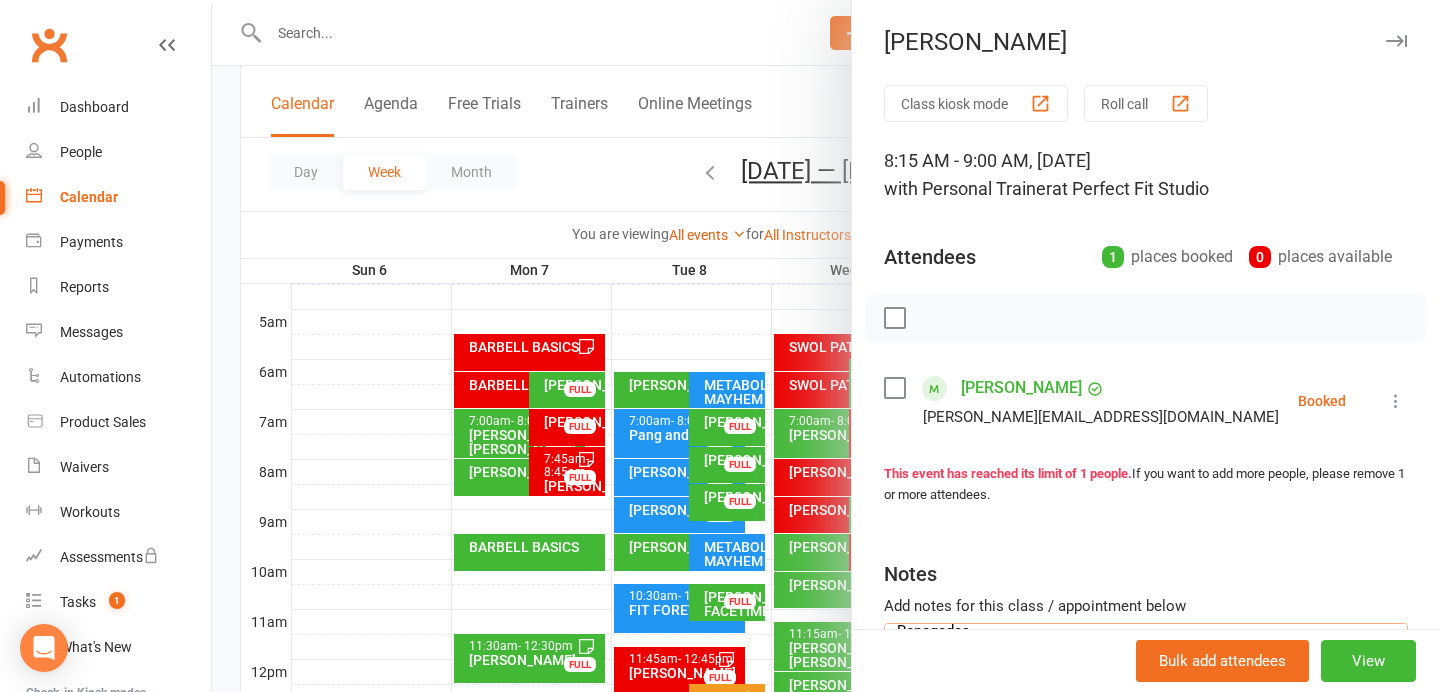 type on "12 kg KB swing
KB sit up
SK active goblet squat jump
SL dead SKB
CB glute kick backs
dual bench hip raise
Face pulls
Renegades
TBar rotations
Run 1 min" 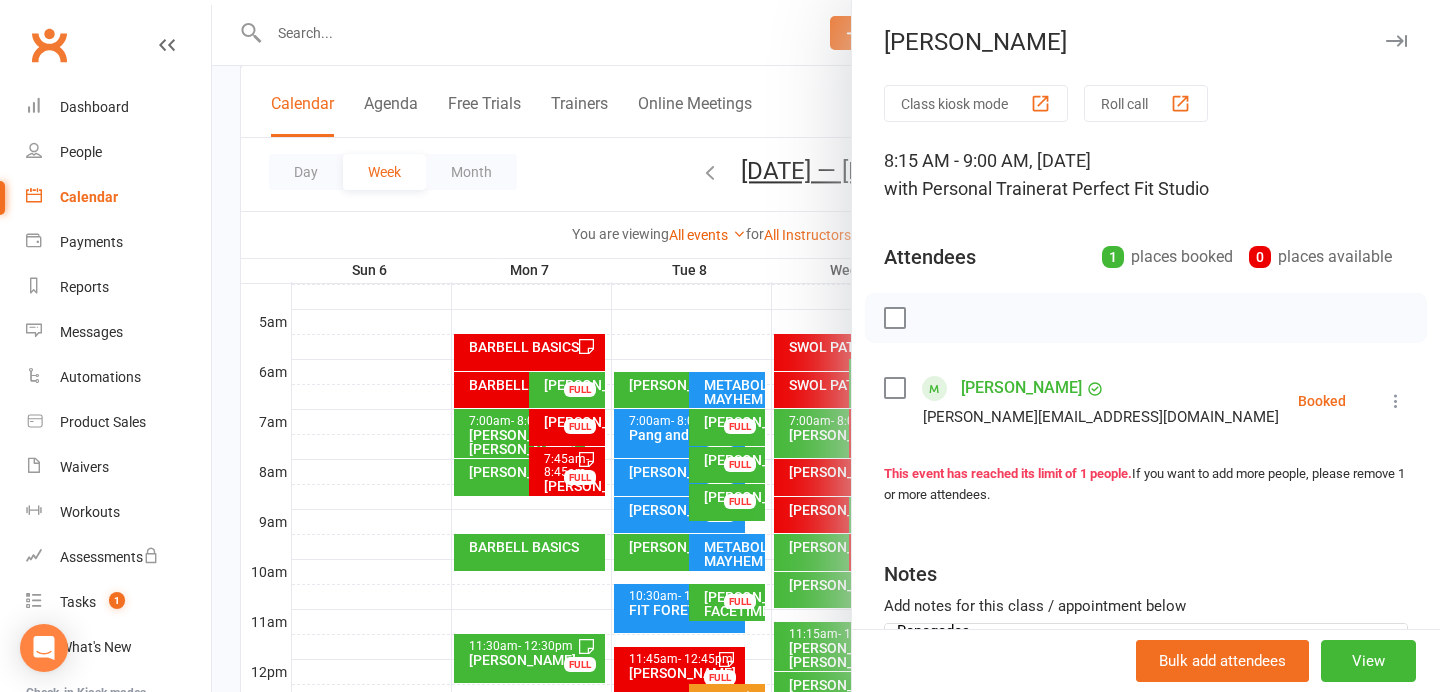 click at bounding box center [1396, 41] 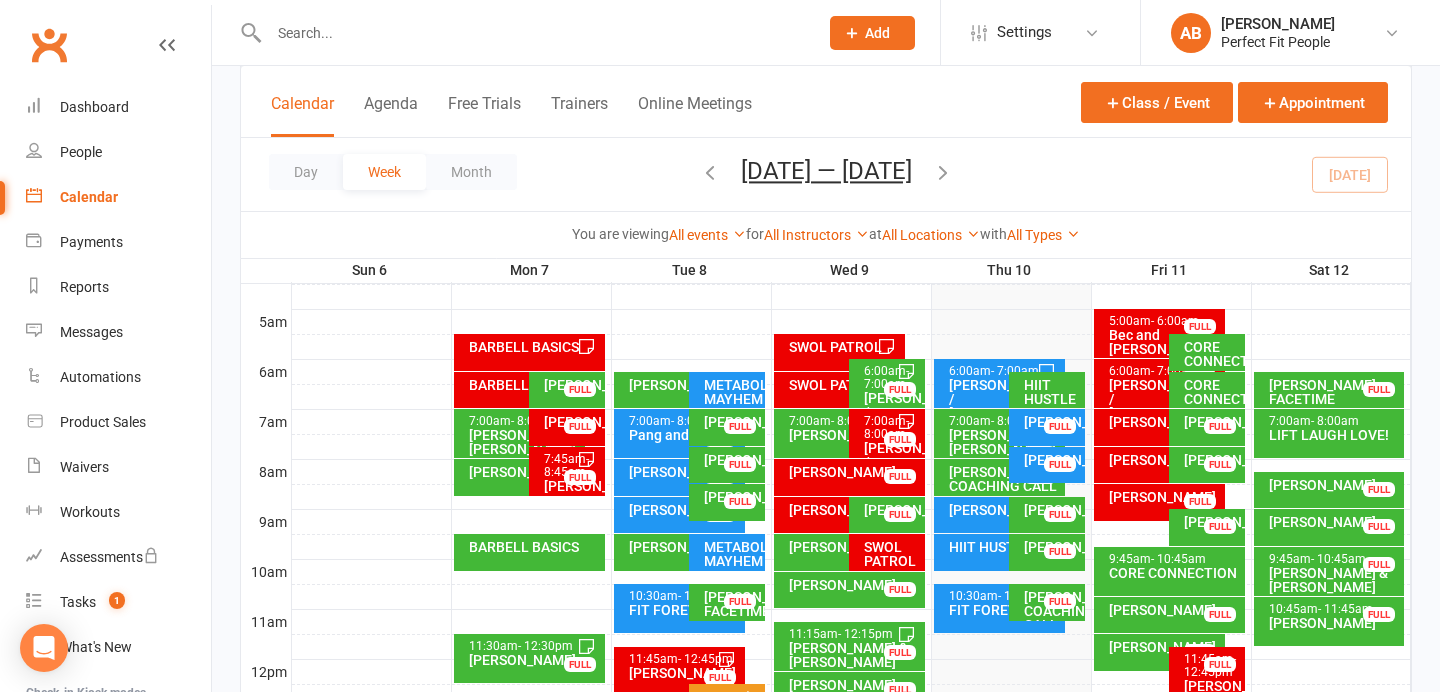 click on "[PERSON_NAME]" at bounding box center (1334, 522) 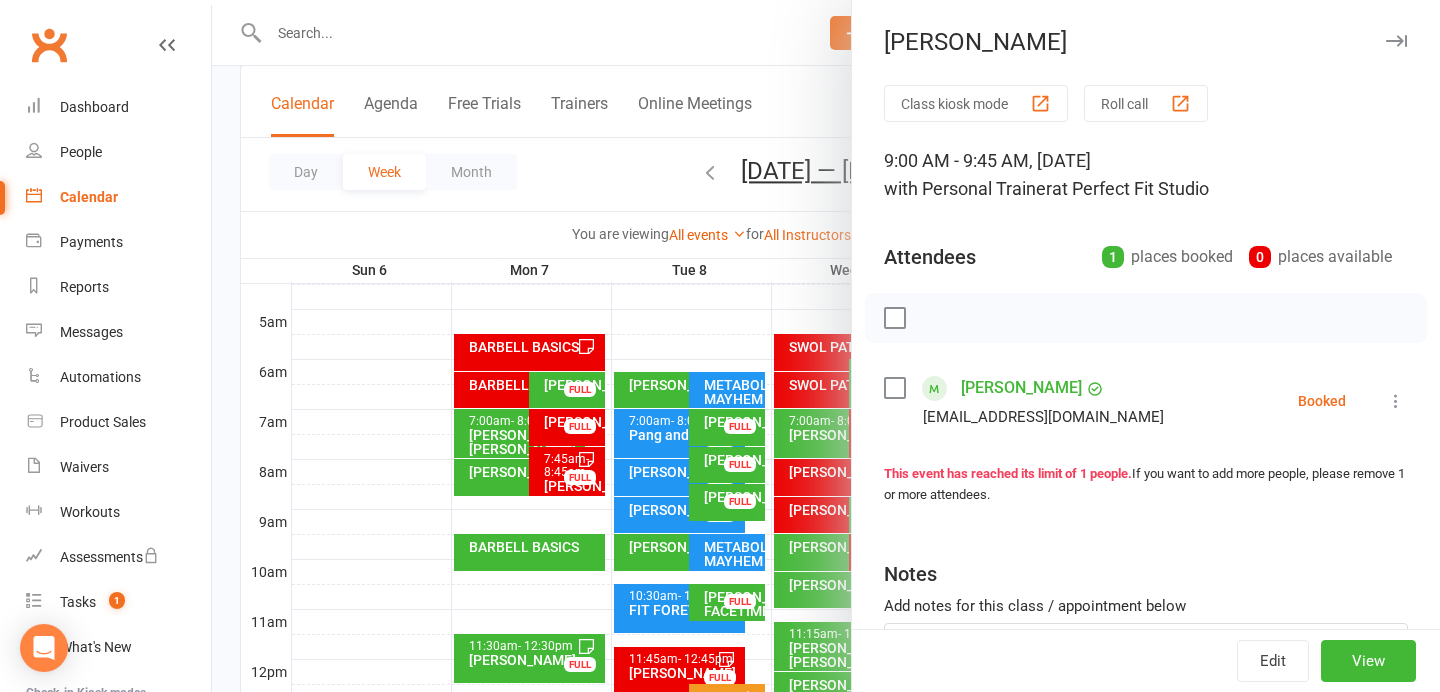 scroll, scrollTop: 160, scrollLeft: 0, axis: vertical 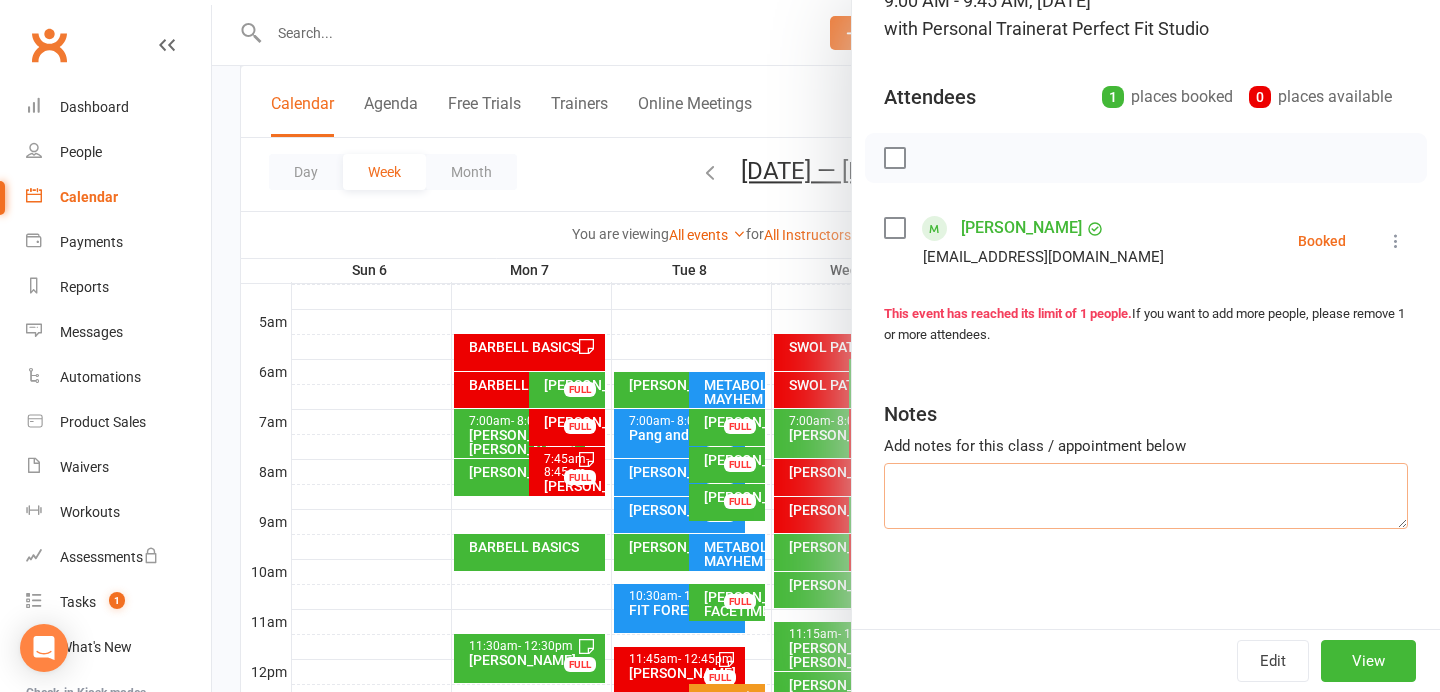 click at bounding box center (1146, 496) 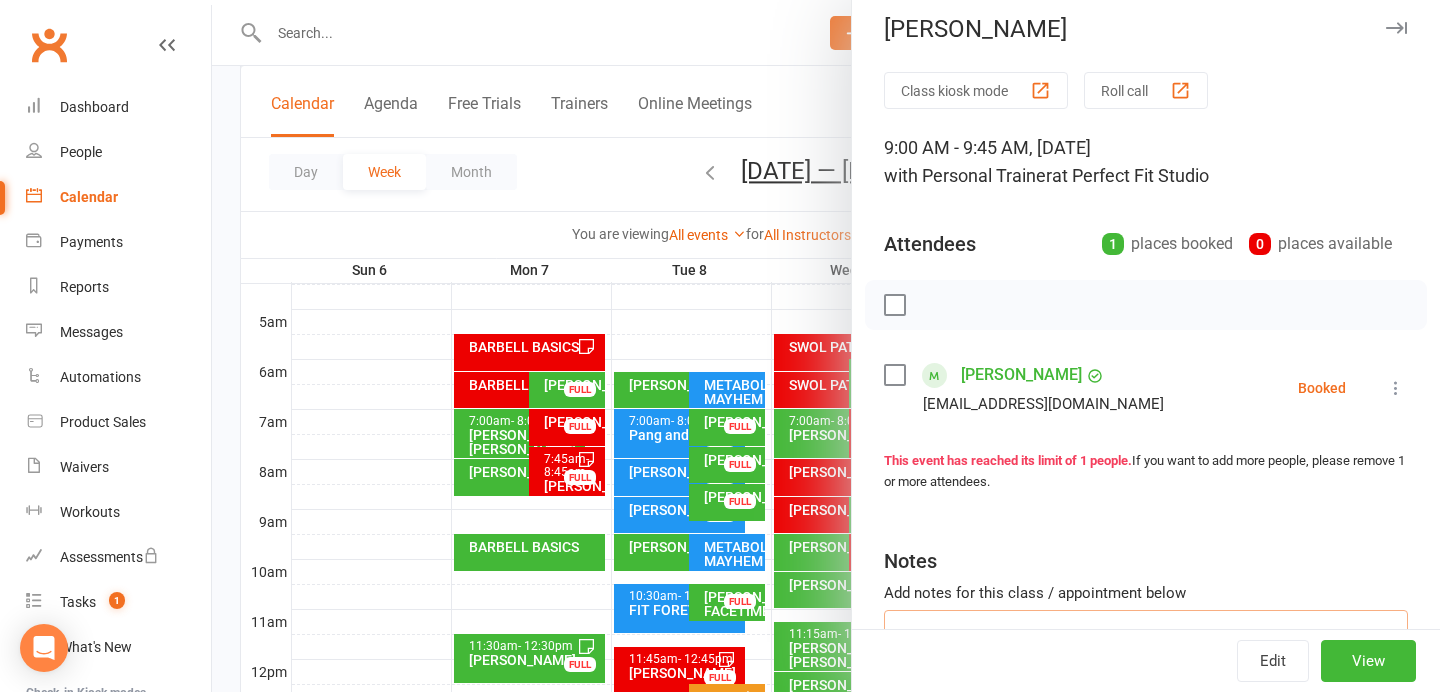scroll, scrollTop: 0, scrollLeft: 0, axis: both 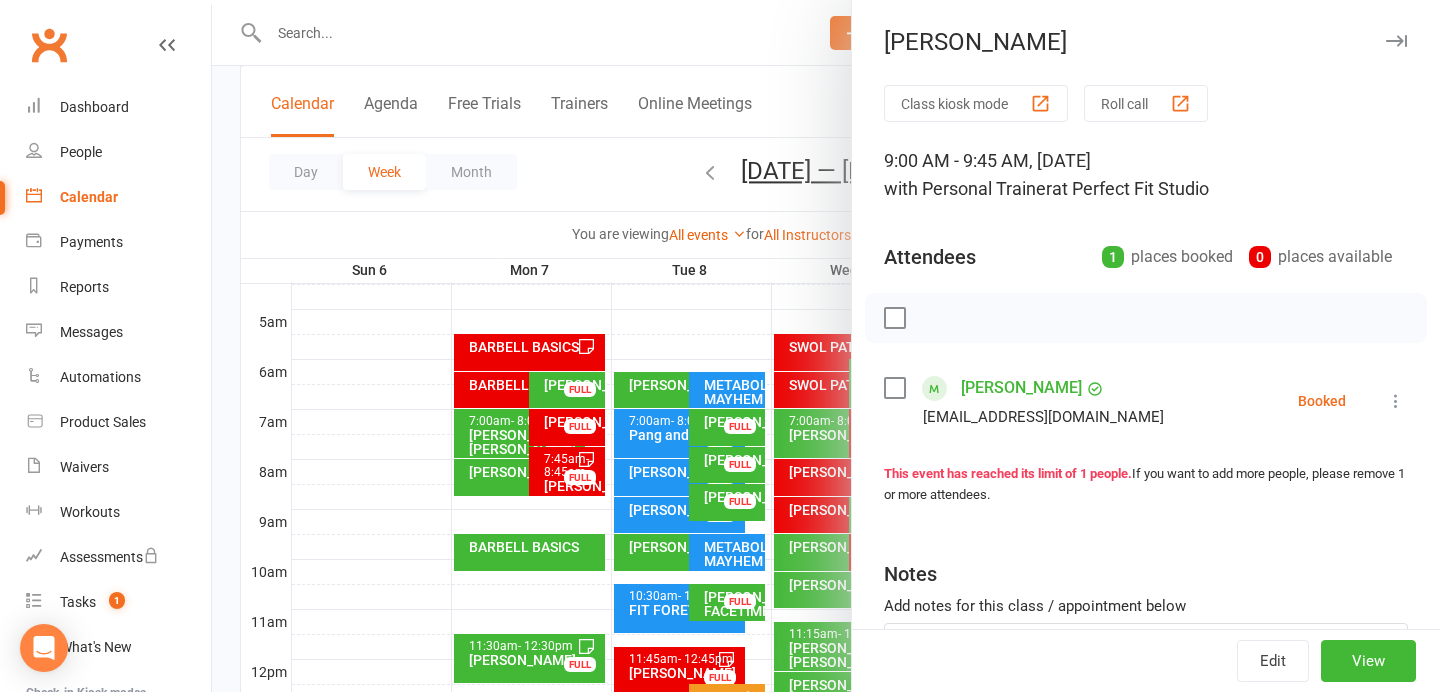 click at bounding box center [1396, 41] 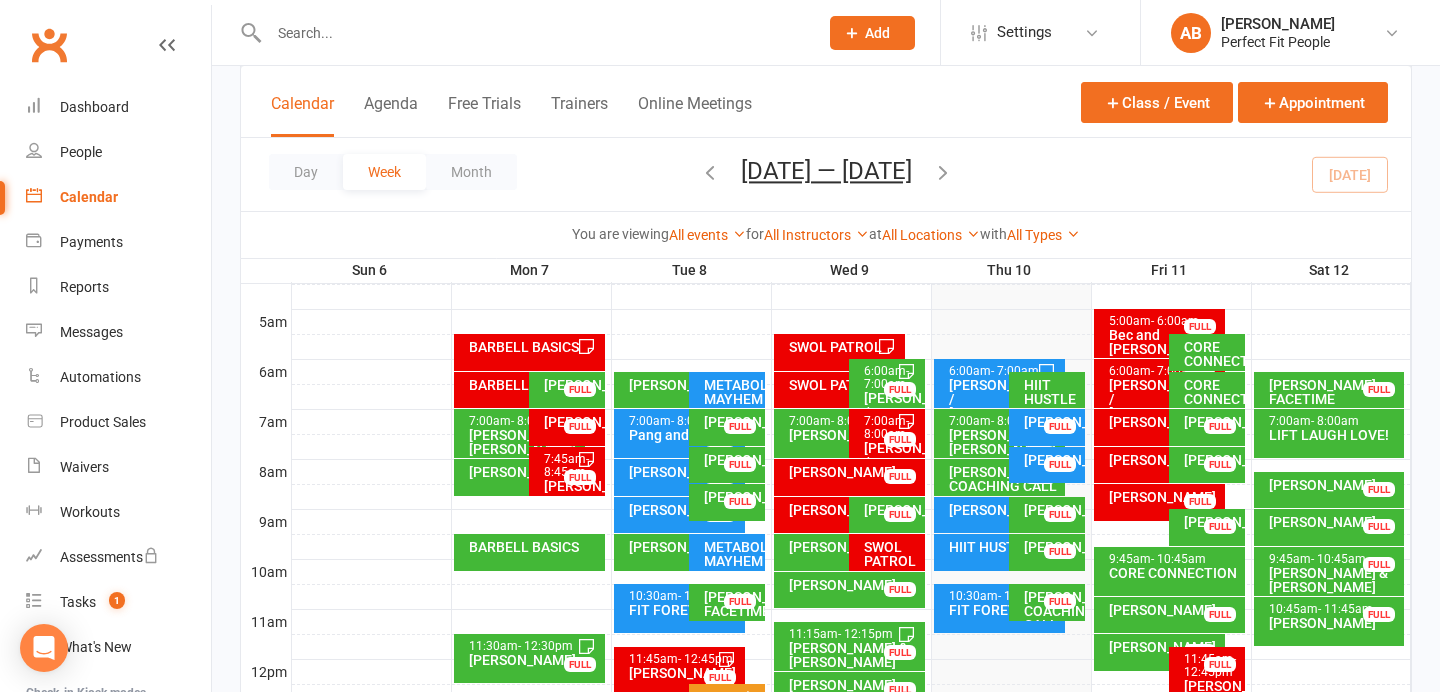 click on "[PERSON_NAME]" at bounding box center (1334, 623) 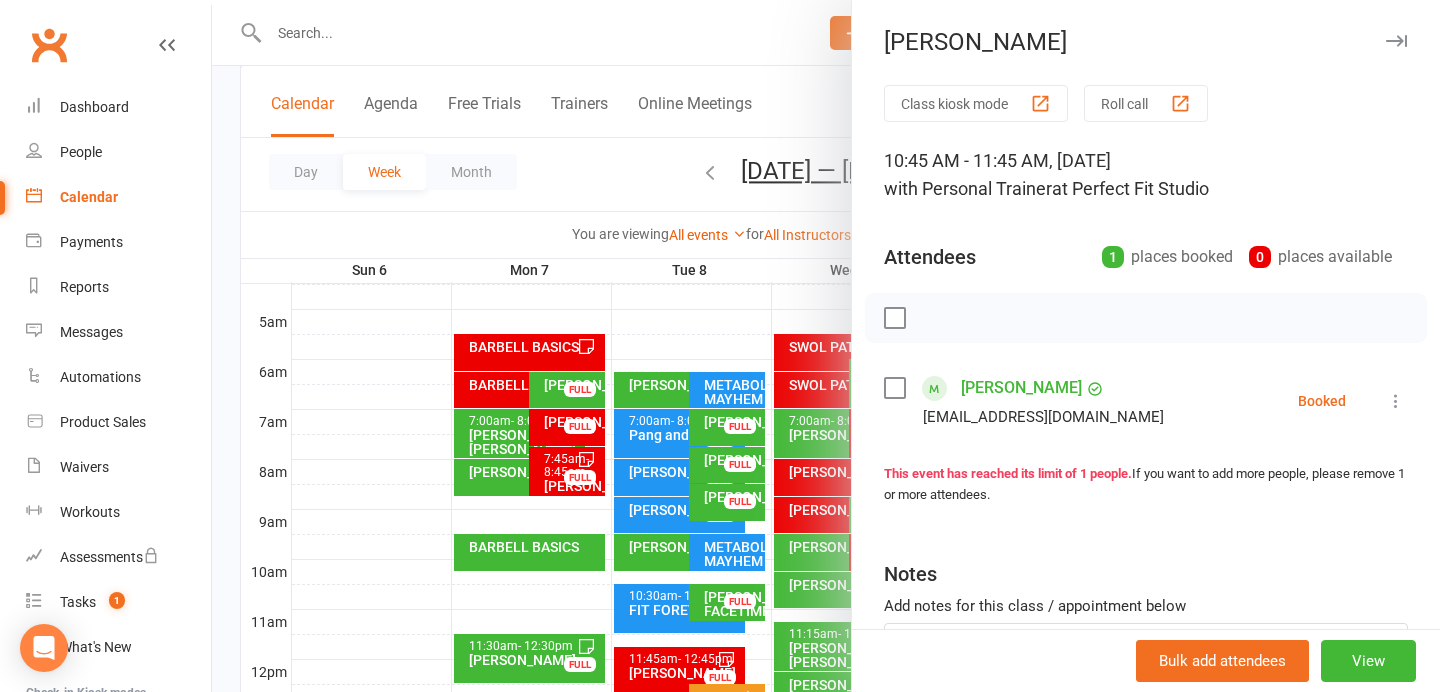 scroll, scrollTop: 160, scrollLeft: 0, axis: vertical 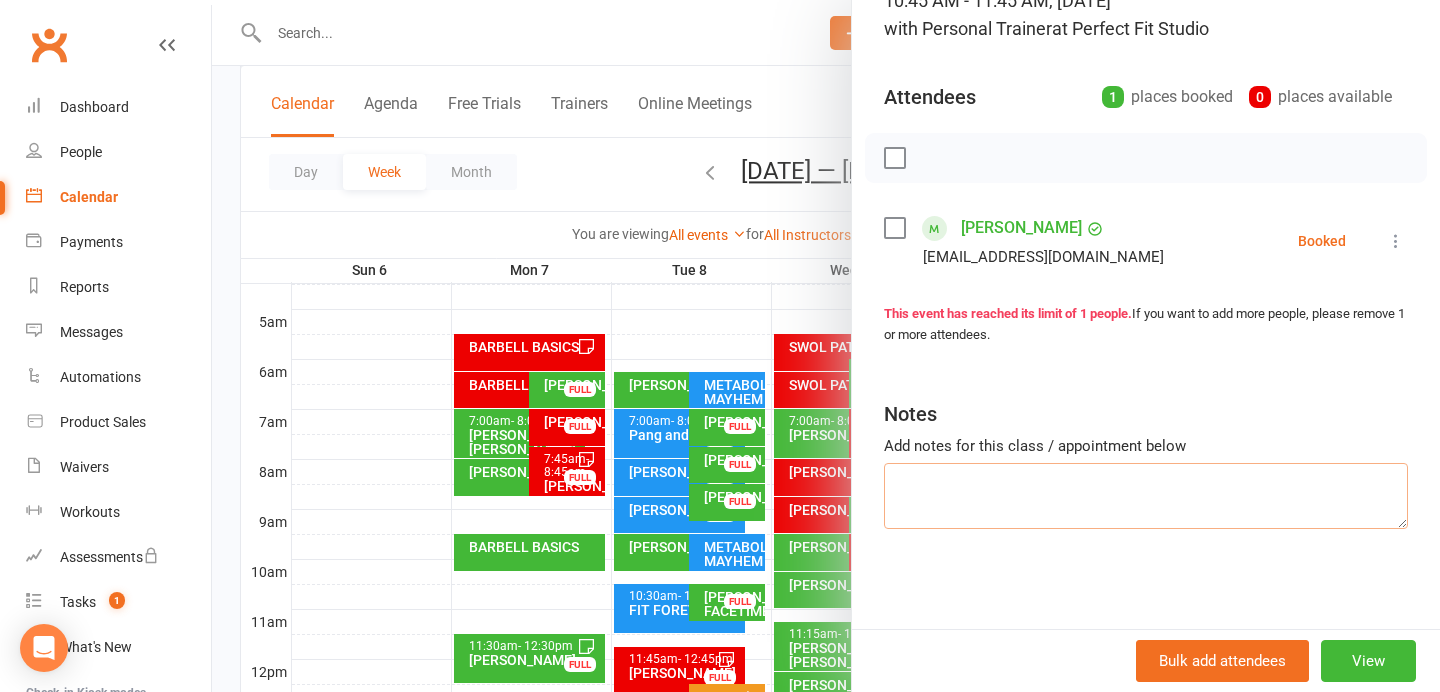 click at bounding box center [1146, 496] 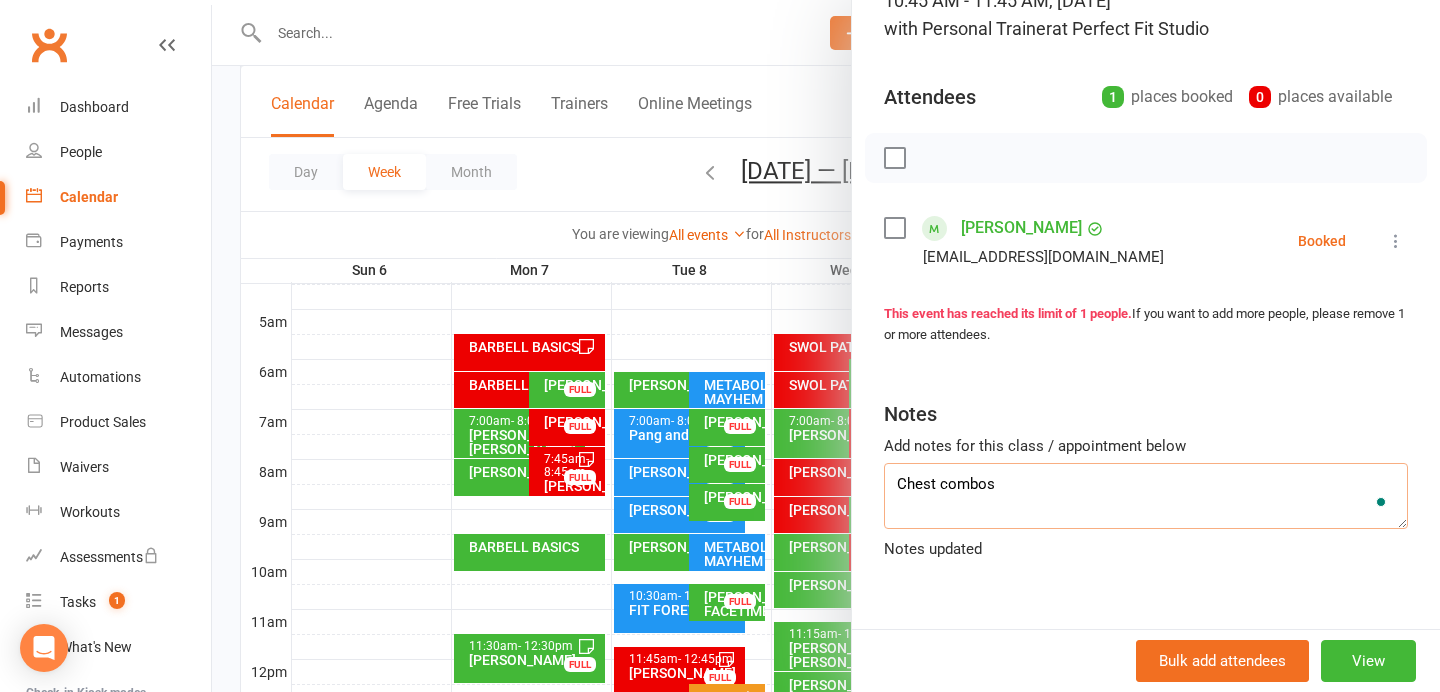 scroll, scrollTop: 0, scrollLeft: 0, axis: both 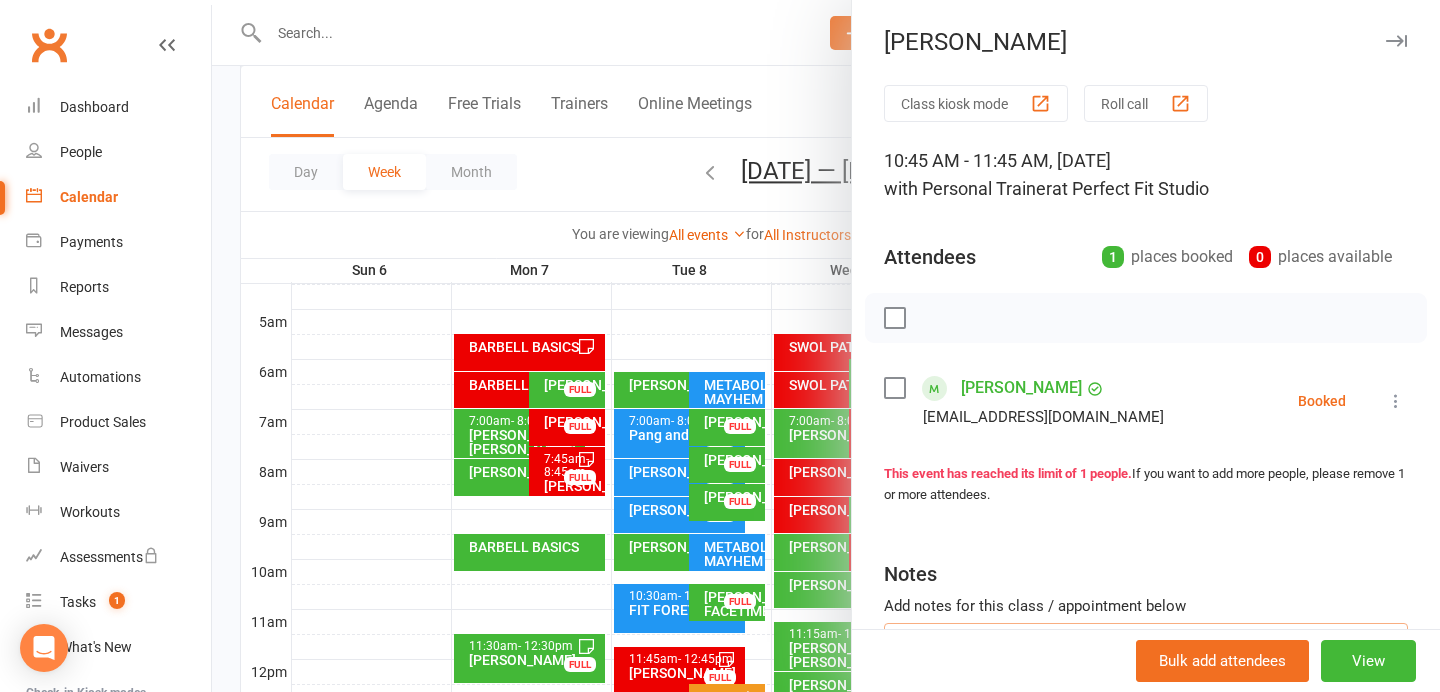 type on "Chest combos" 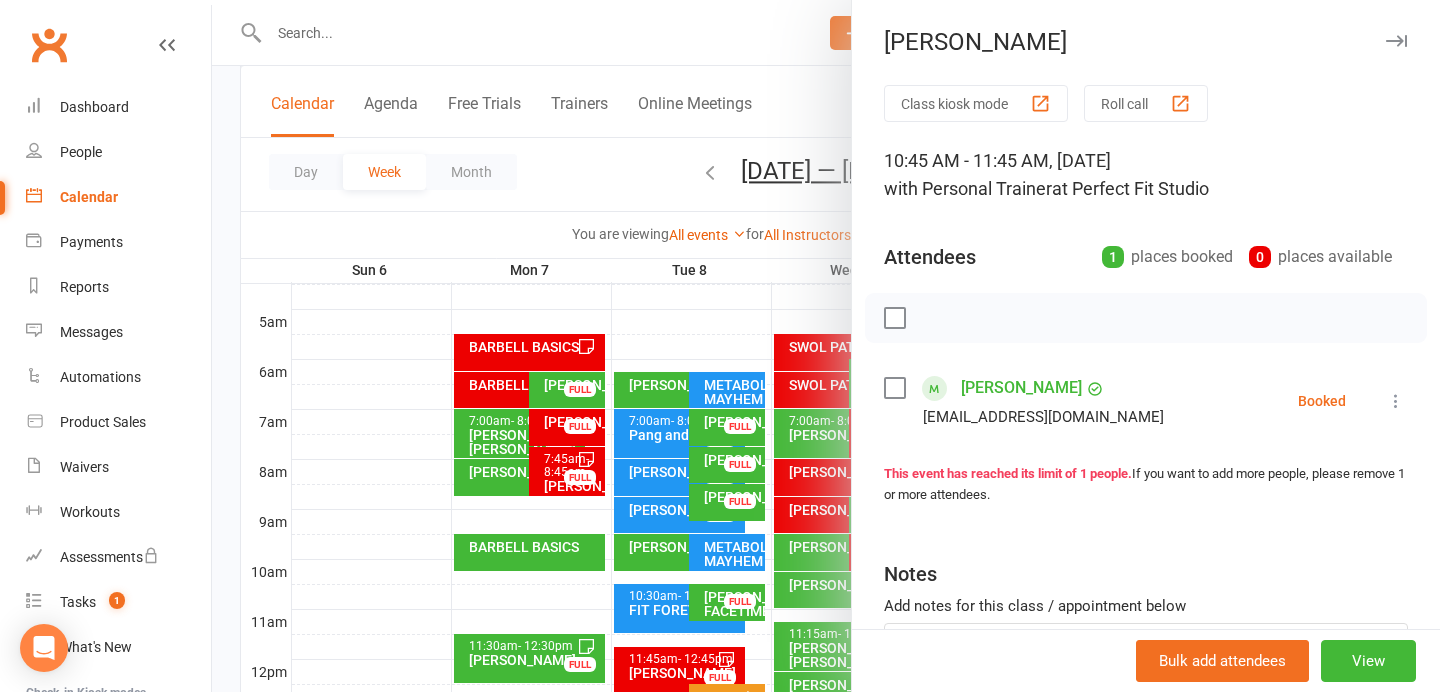 click at bounding box center (1396, 41) 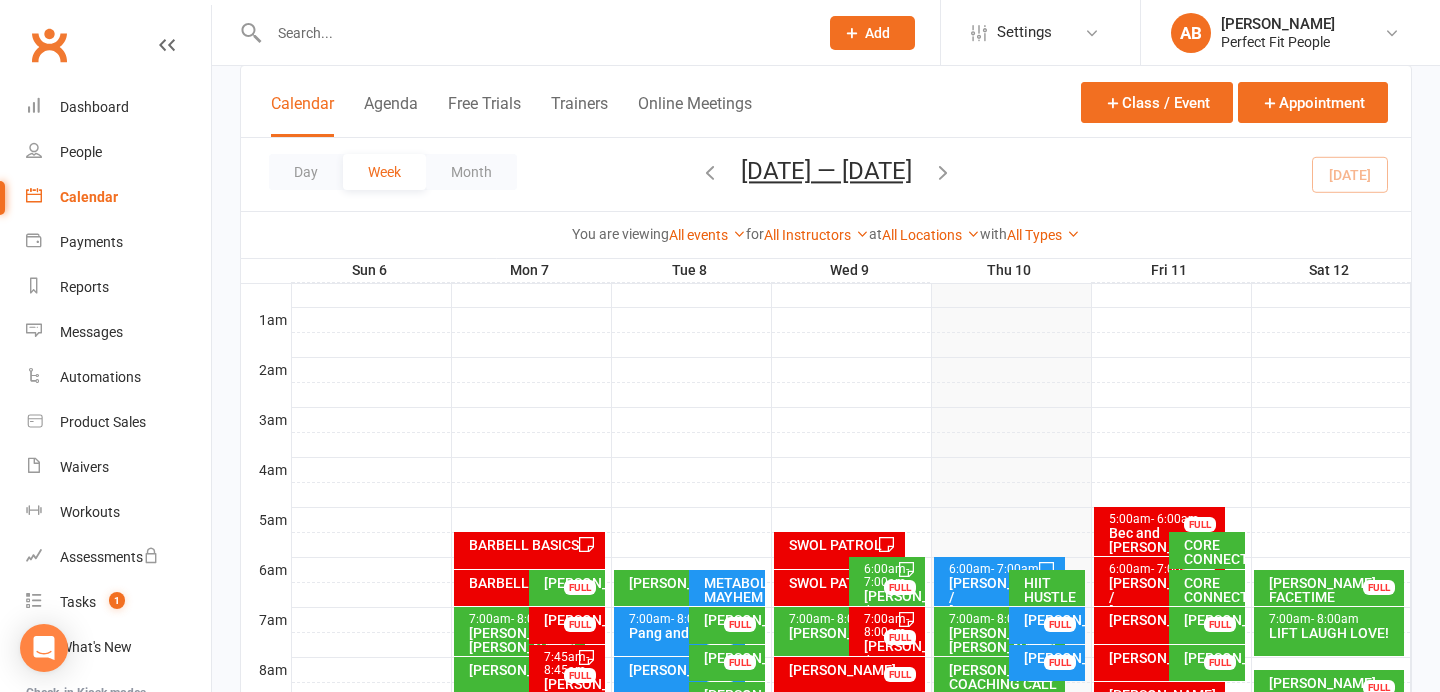 scroll, scrollTop: 0, scrollLeft: 0, axis: both 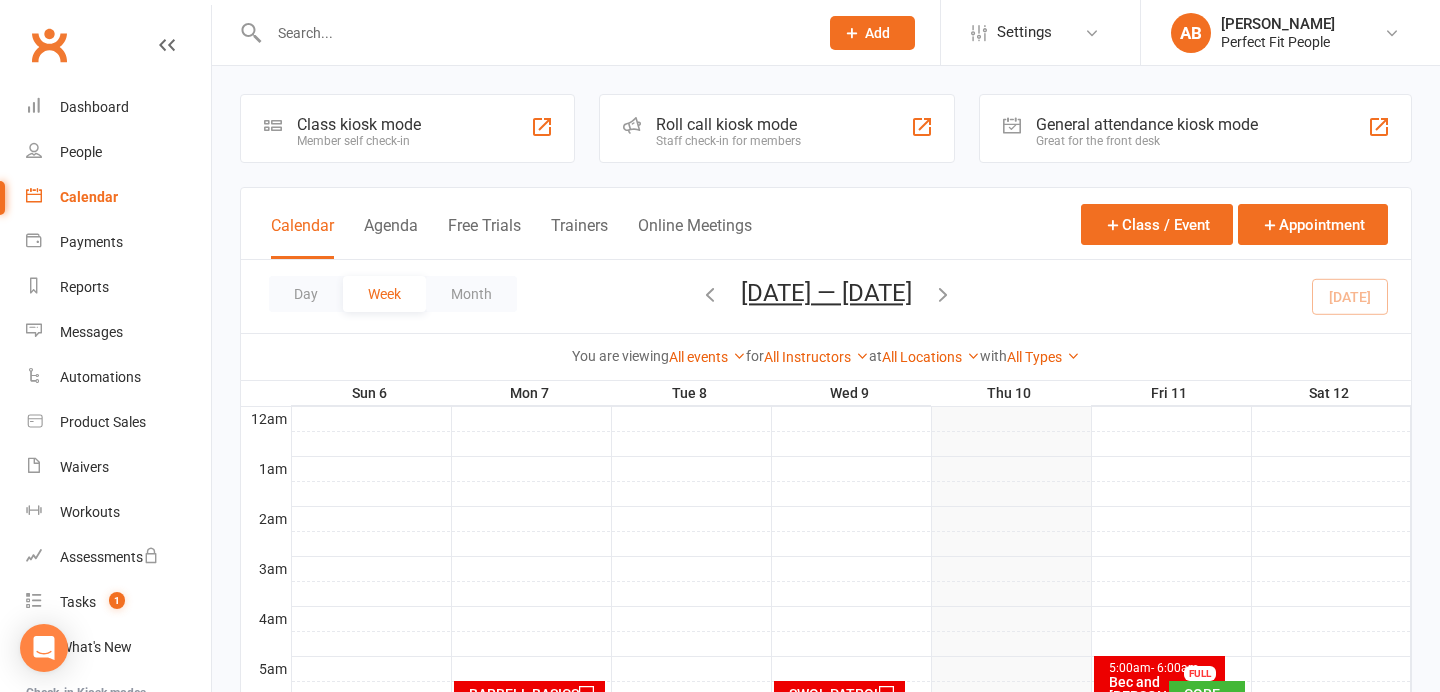 click at bounding box center [943, 294] 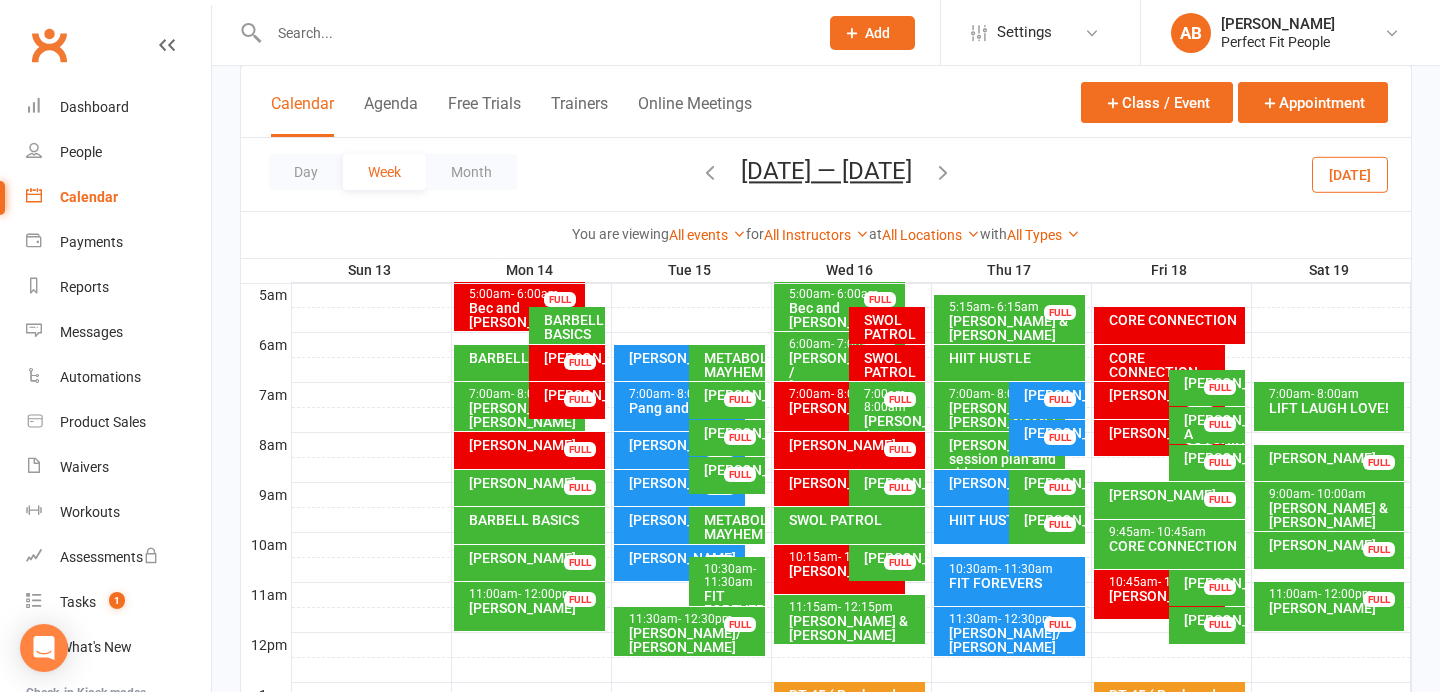 scroll, scrollTop: 400, scrollLeft: 0, axis: vertical 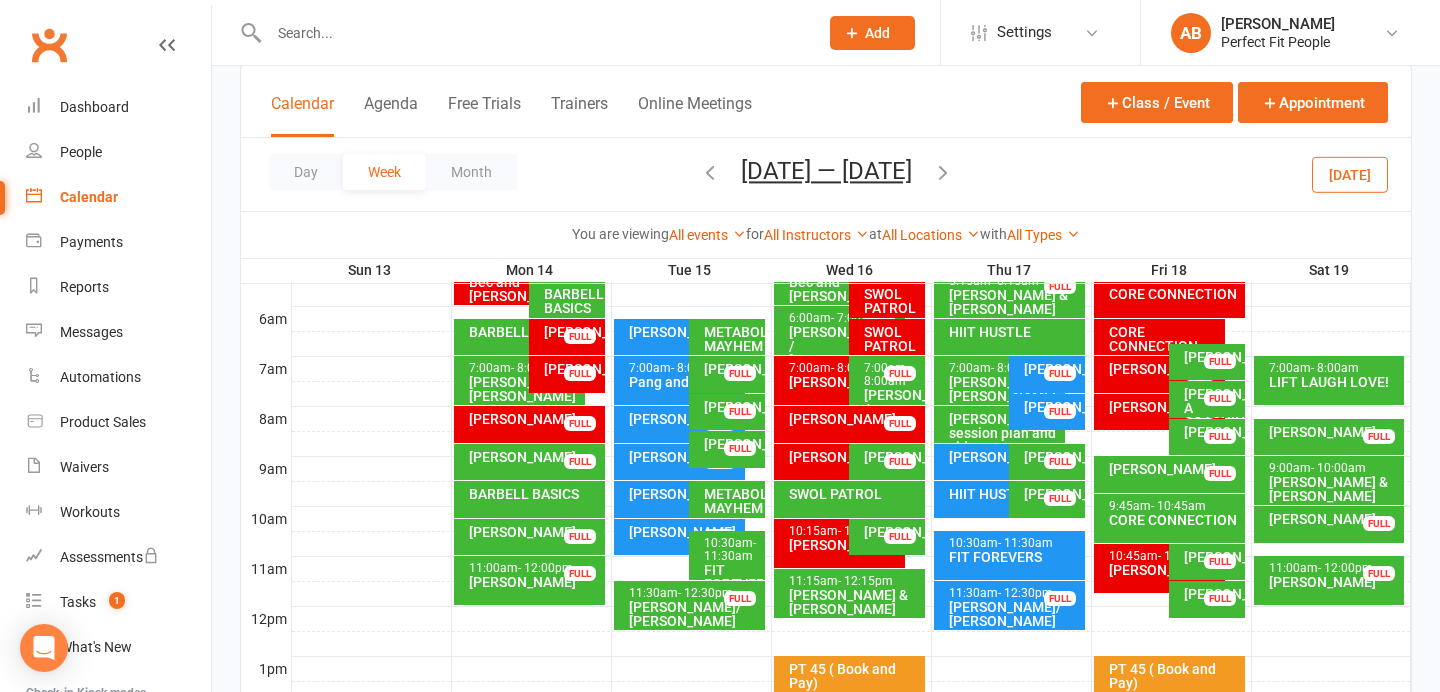 click at bounding box center (943, 172) 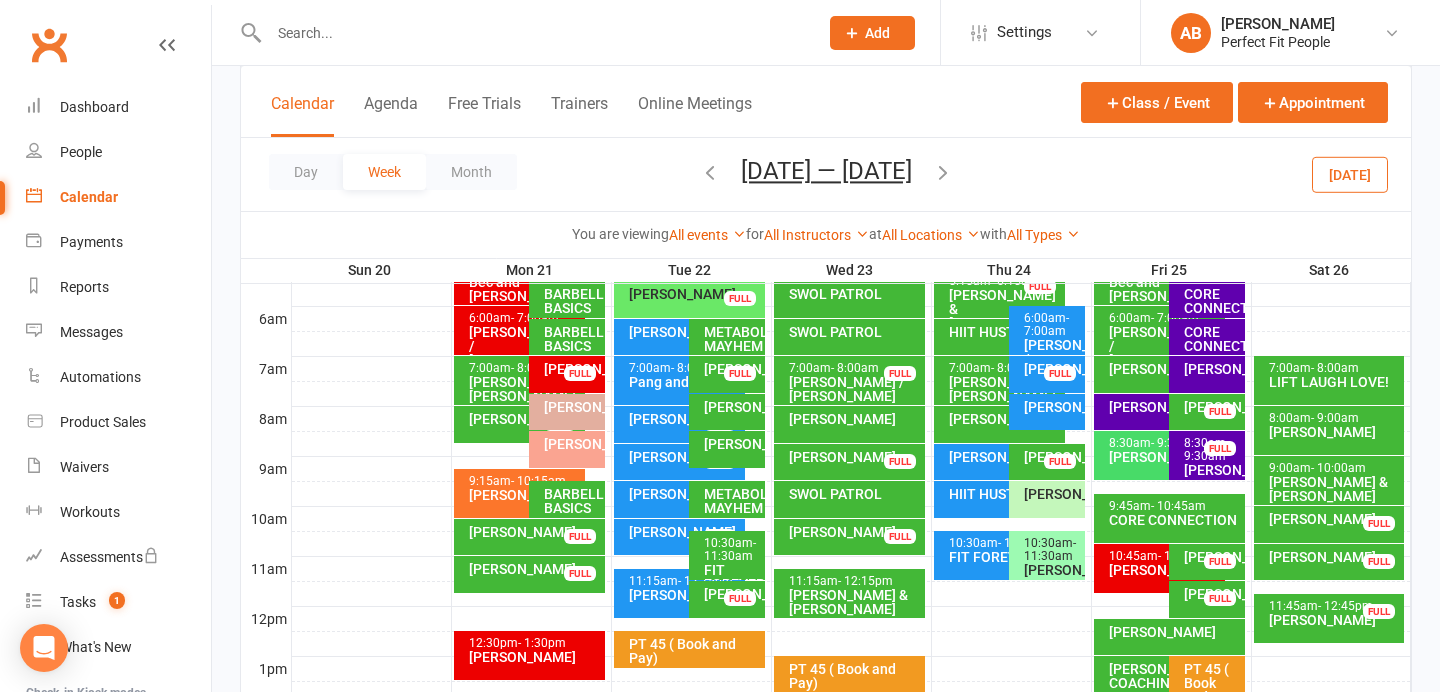 click on "[PERSON_NAME]" at bounding box center [1052, 494] 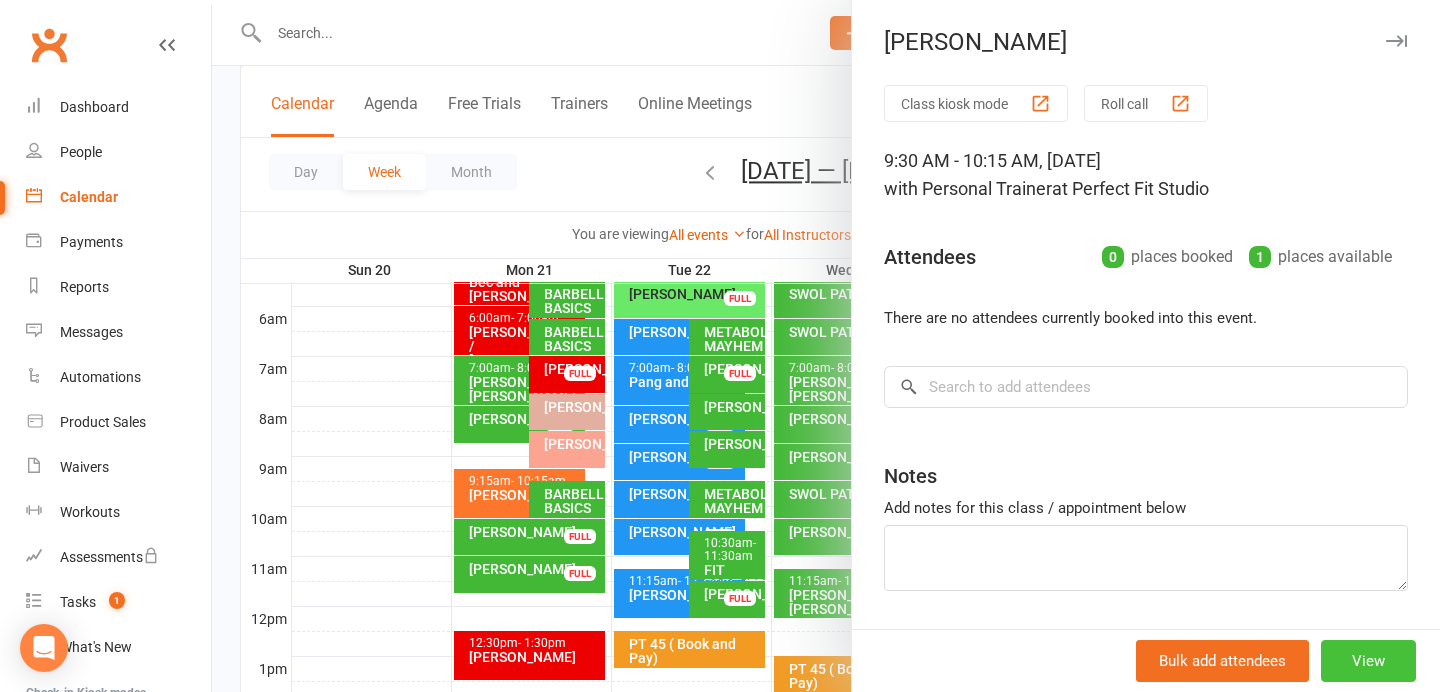 click on "View" at bounding box center [1368, 661] 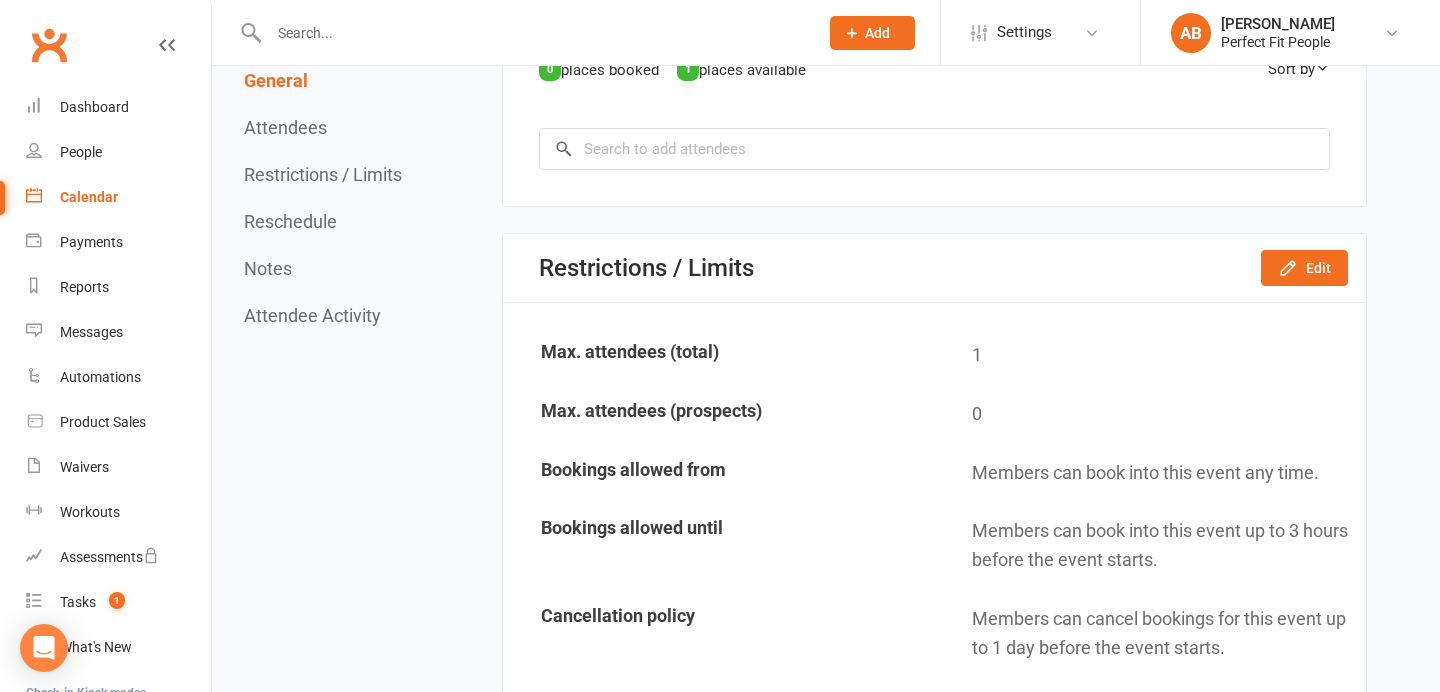 scroll, scrollTop: 1094, scrollLeft: 0, axis: vertical 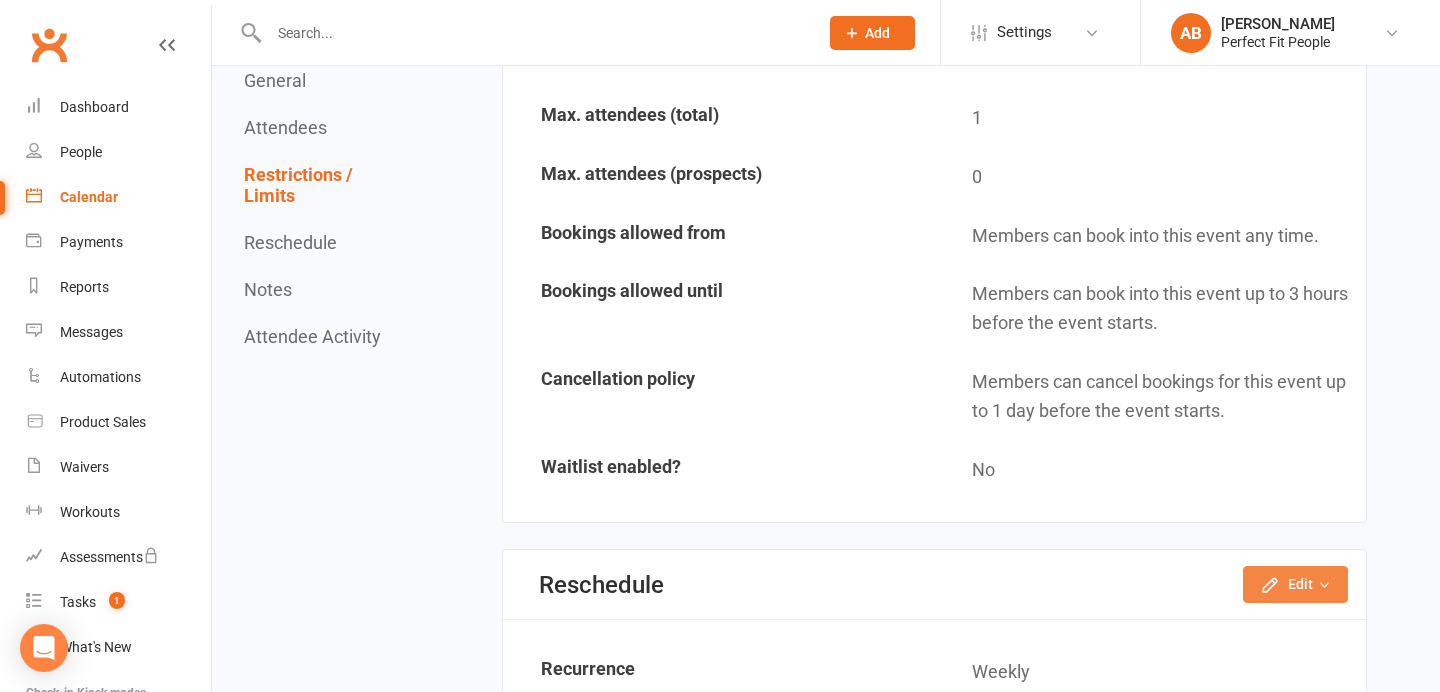 click on "Edit" 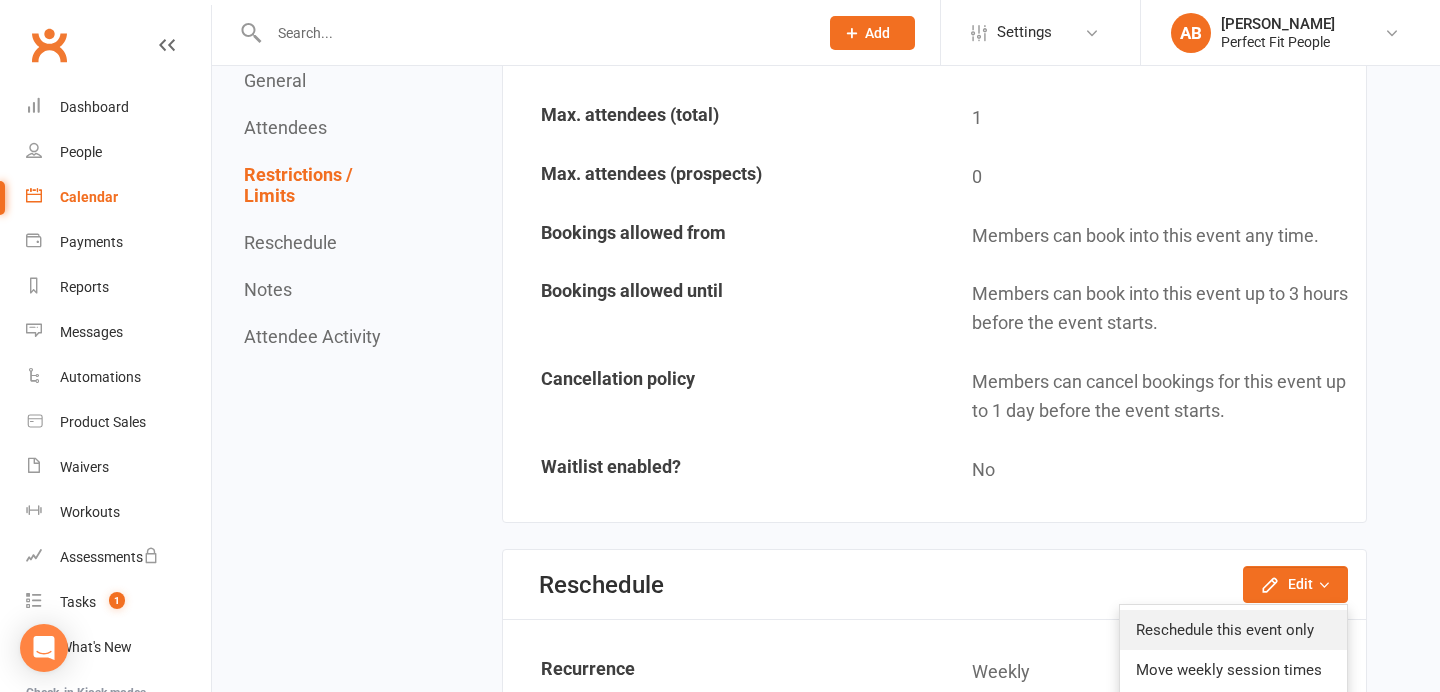 click on "Reschedule this event only" 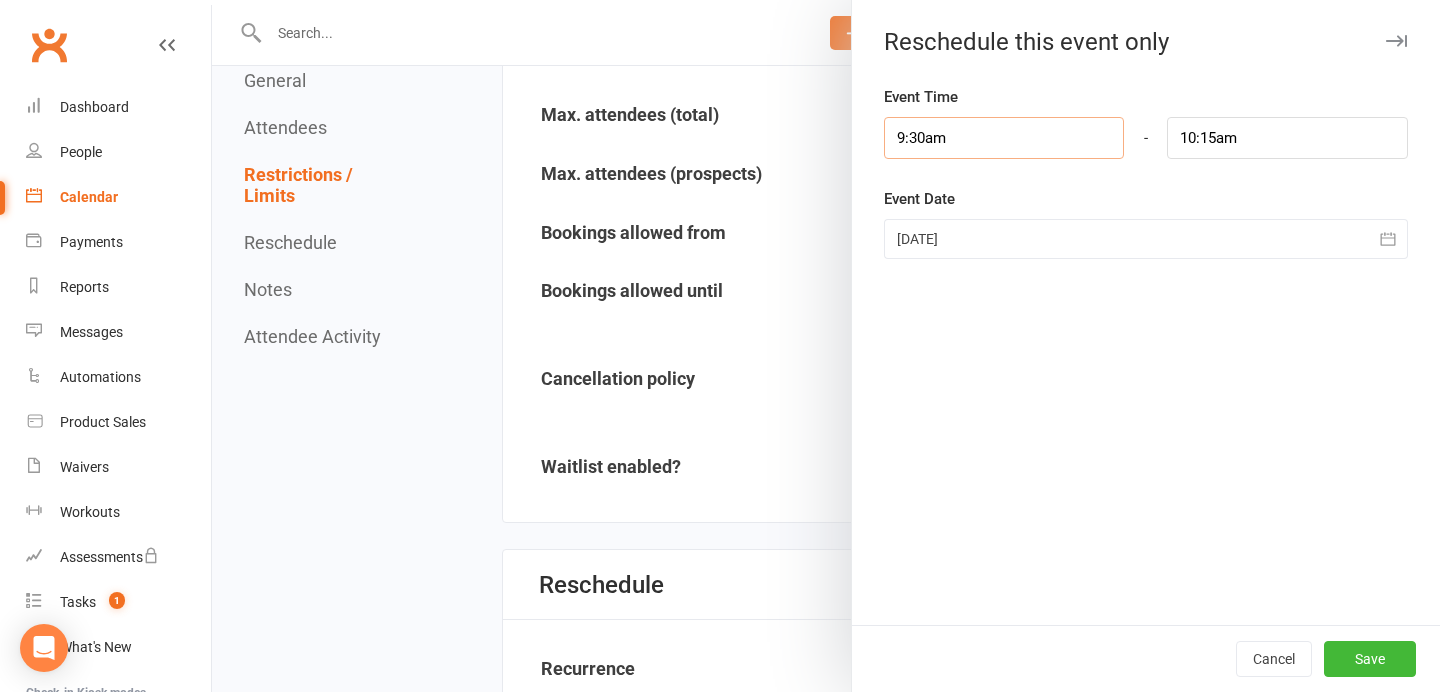 click on "9:30am" at bounding box center [1004, 138] 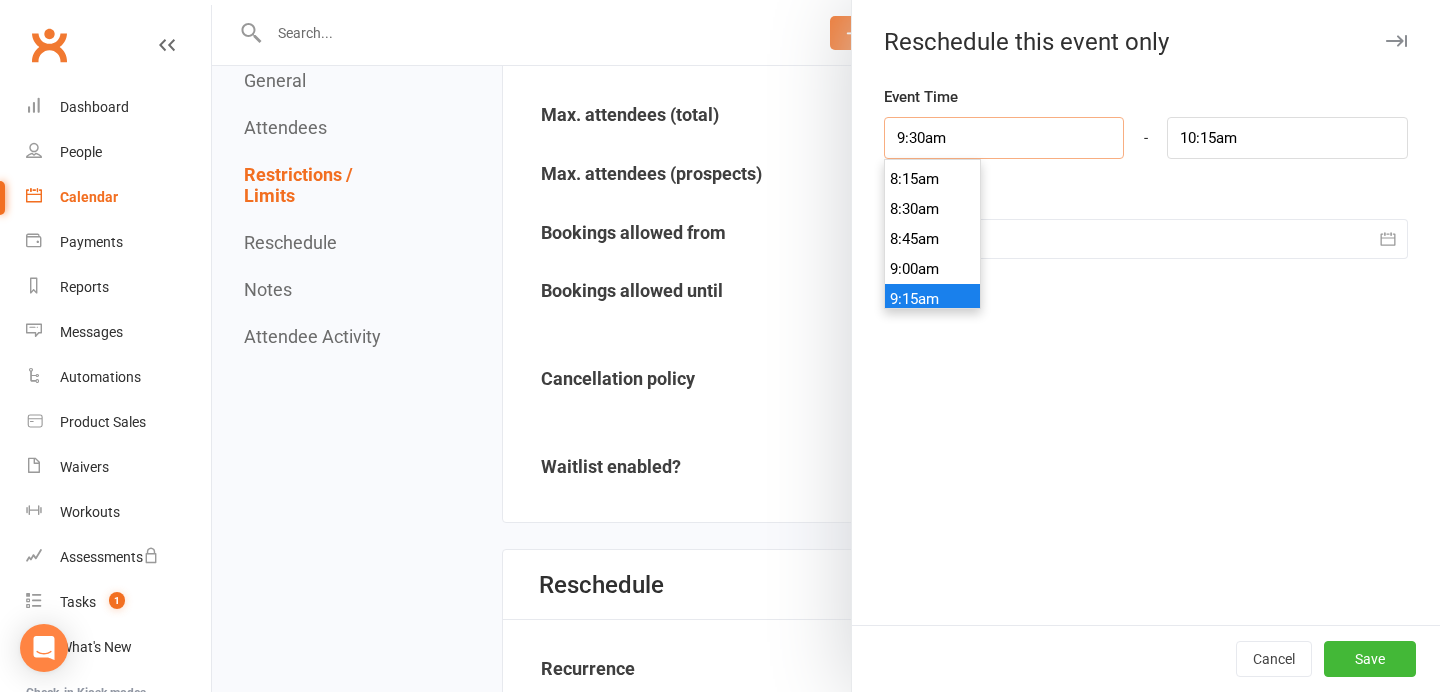 scroll, scrollTop: 960, scrollLeft: 0, axis: vertical 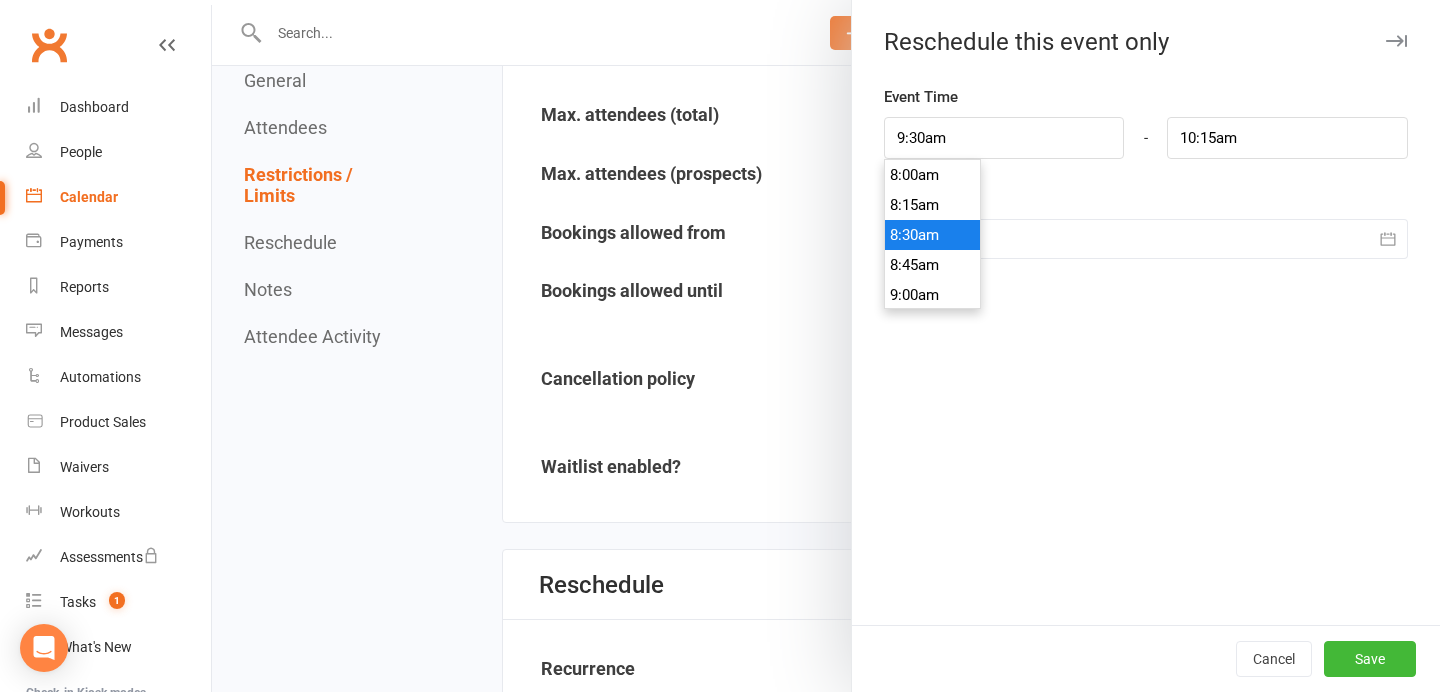 type on "8:30am" 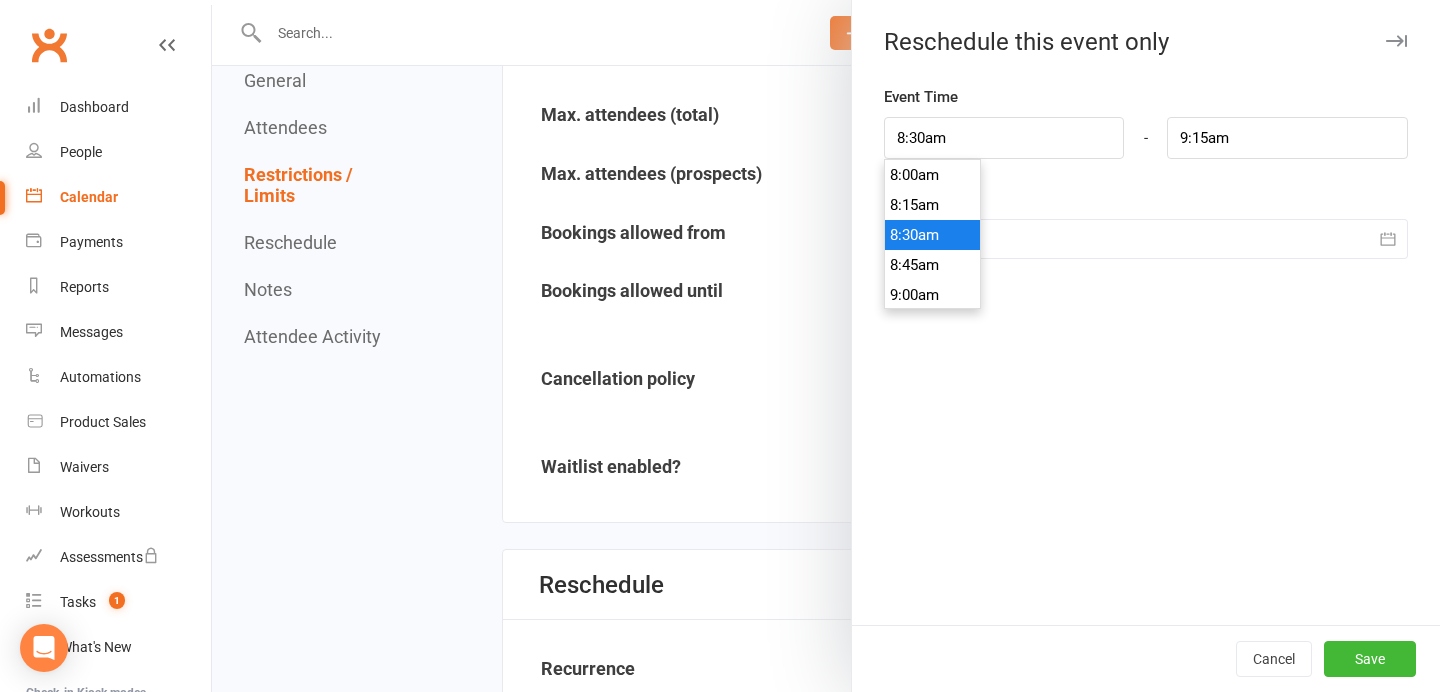 click on "8:30am" at bounding box center [933, 235] 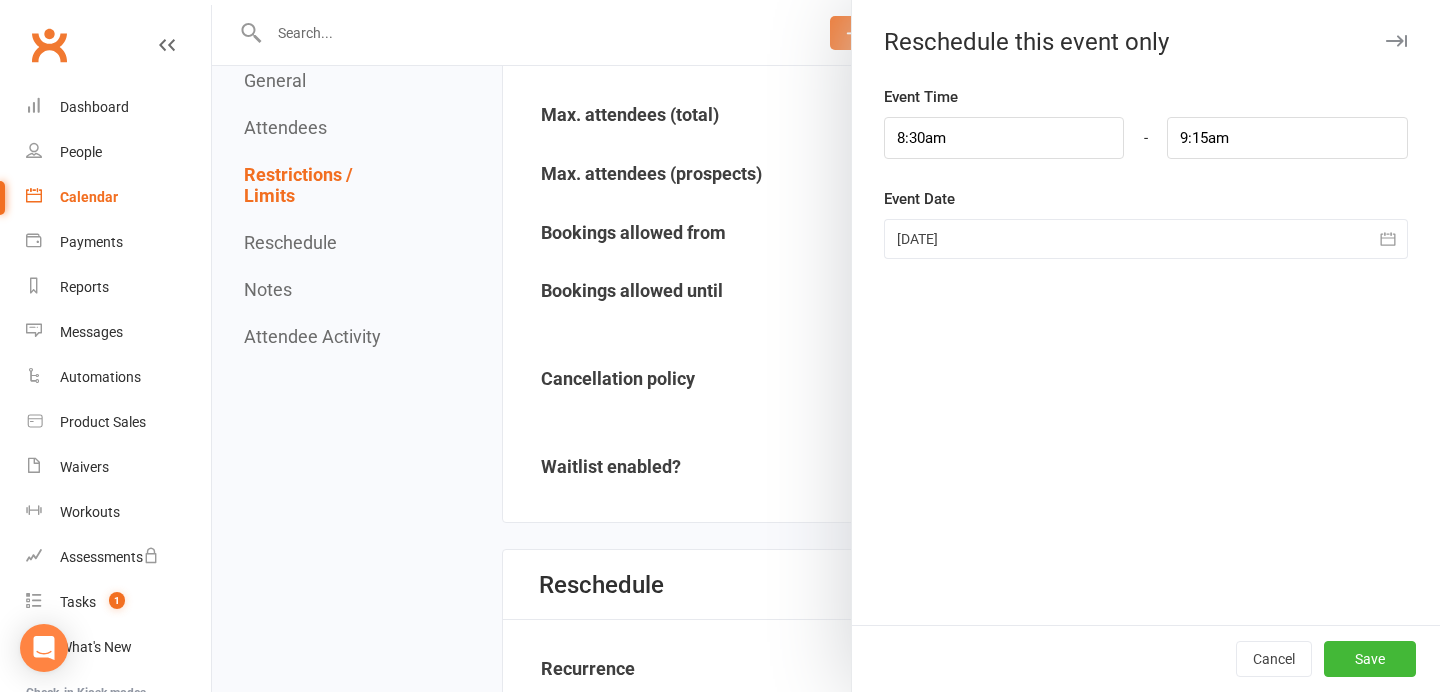 click 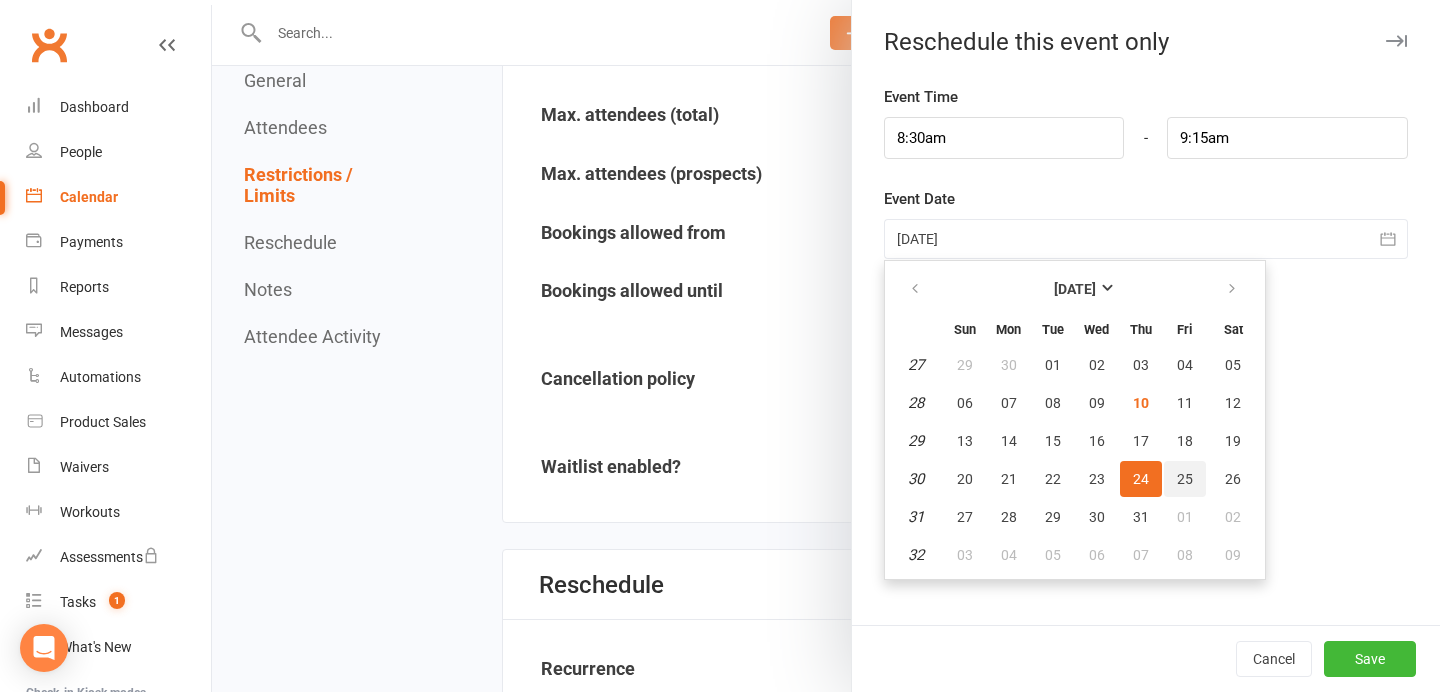 click on "25" at bounding box center (1185, 479) 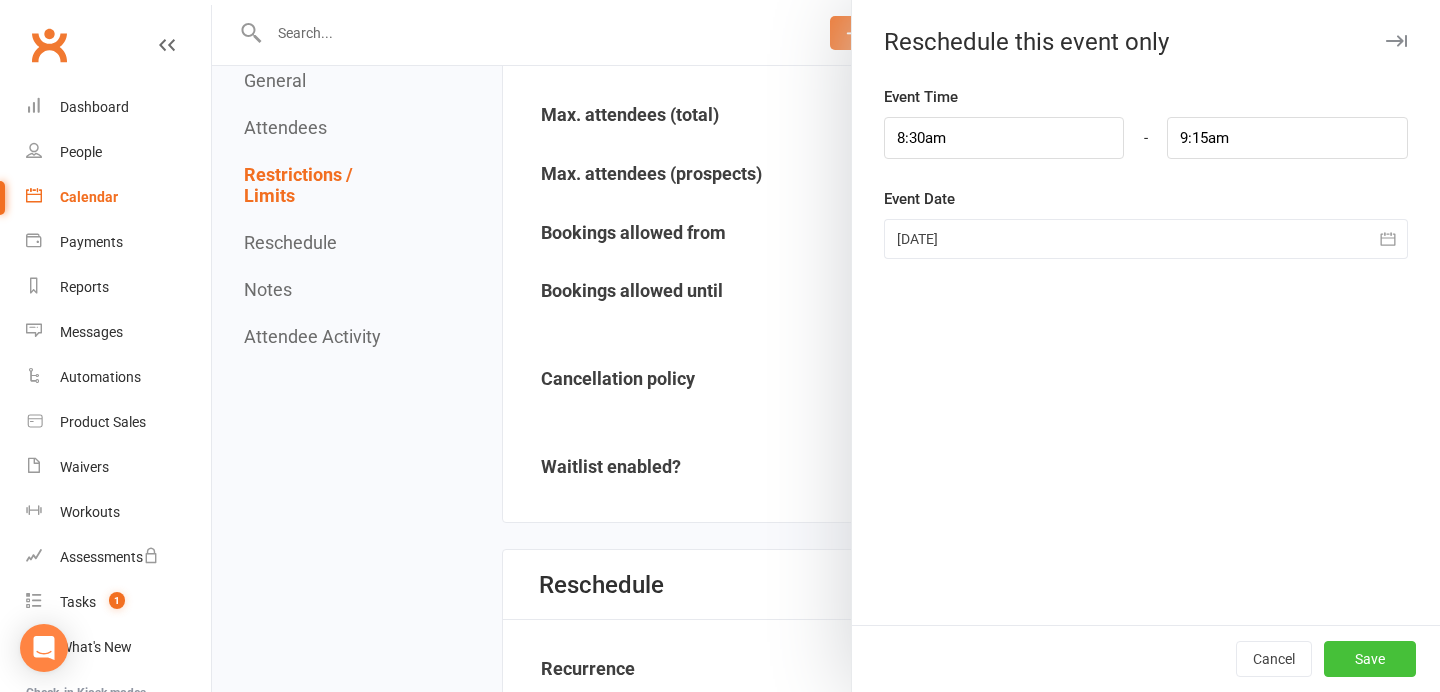 click on "Save" at bounding box center [1370, 659] 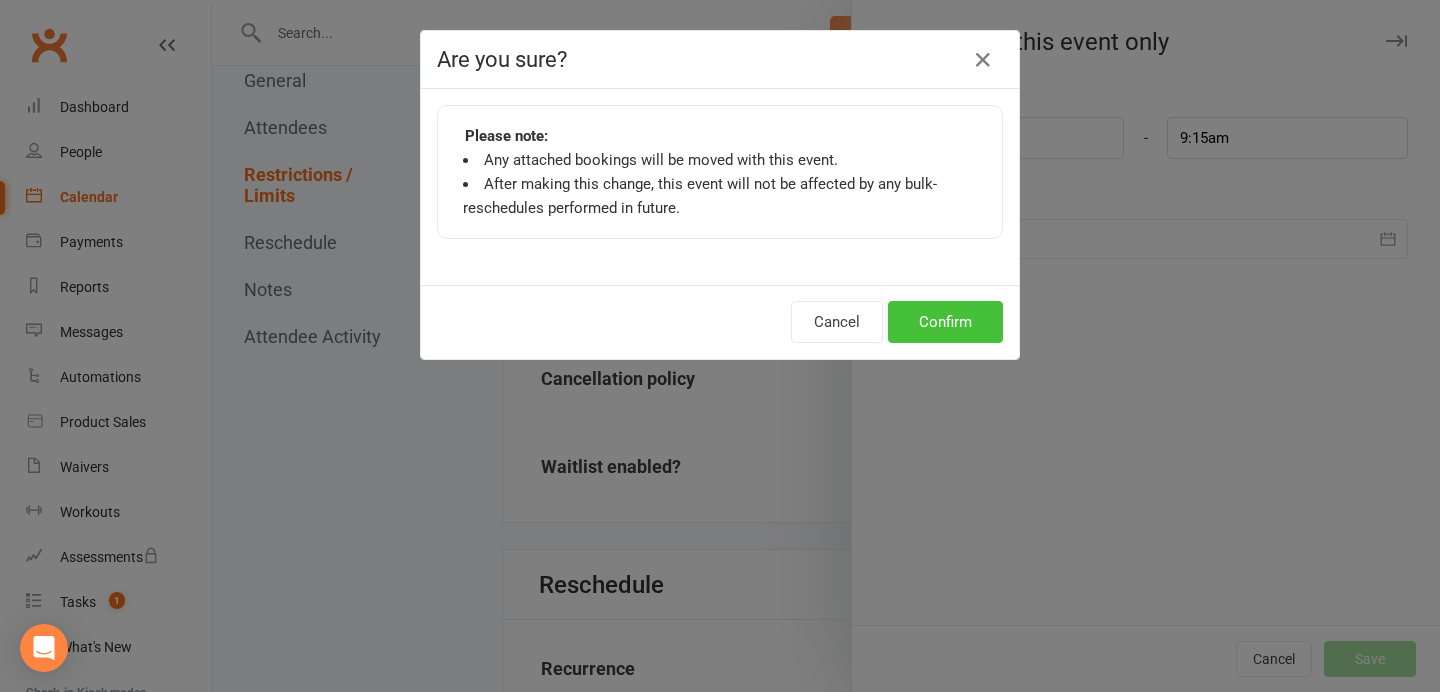 click on "Confirm" at bounding box center (945, 322) 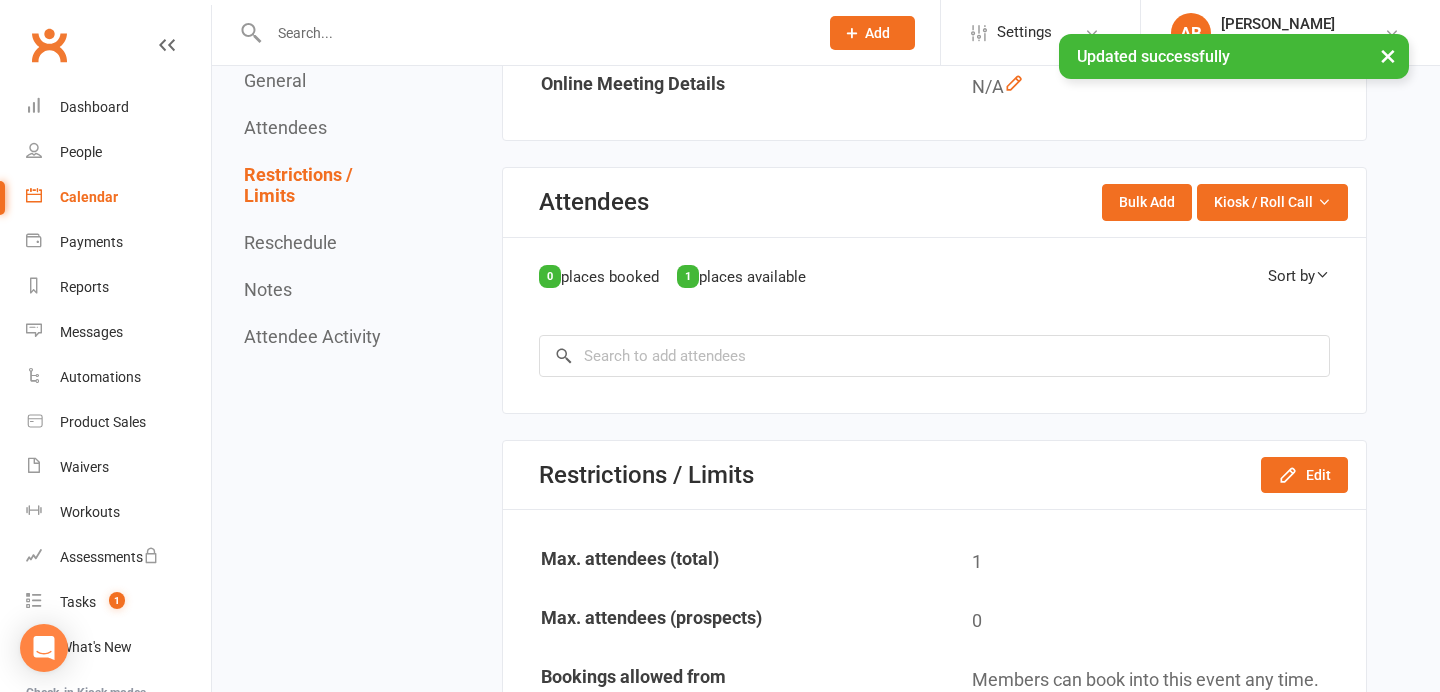 scroll, scrollTop: 0, scrollLeft: 0, axis: both 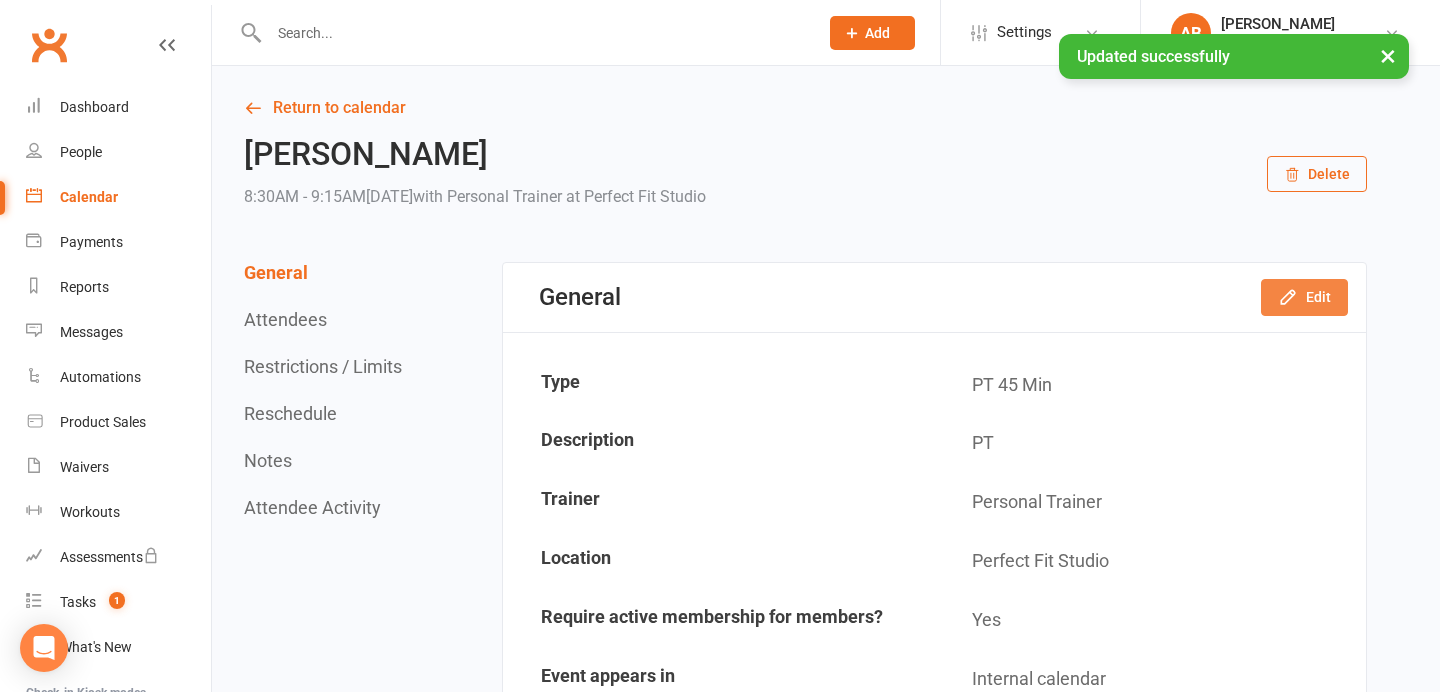 click on "Edit" at bounding box center (1304, 297) 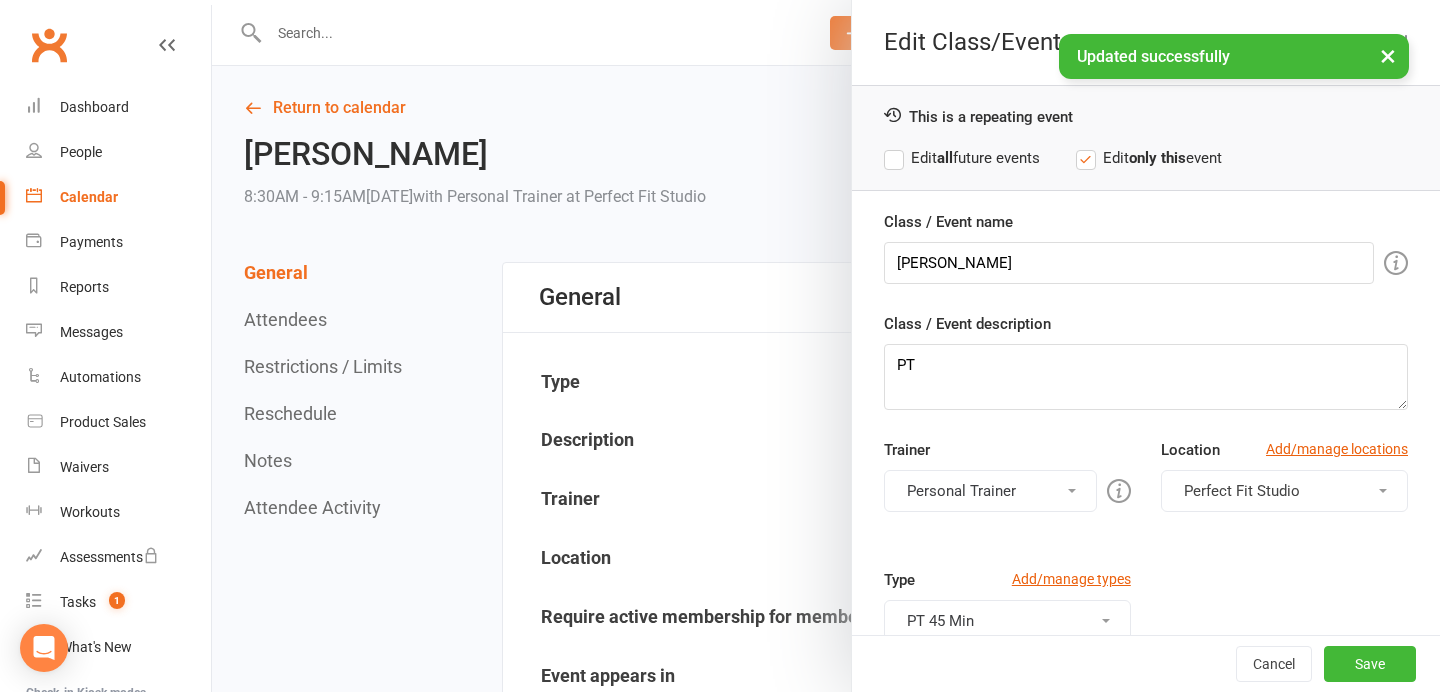 scroll, scrollTop: 169, scrollLeft: 0, axis: vertical 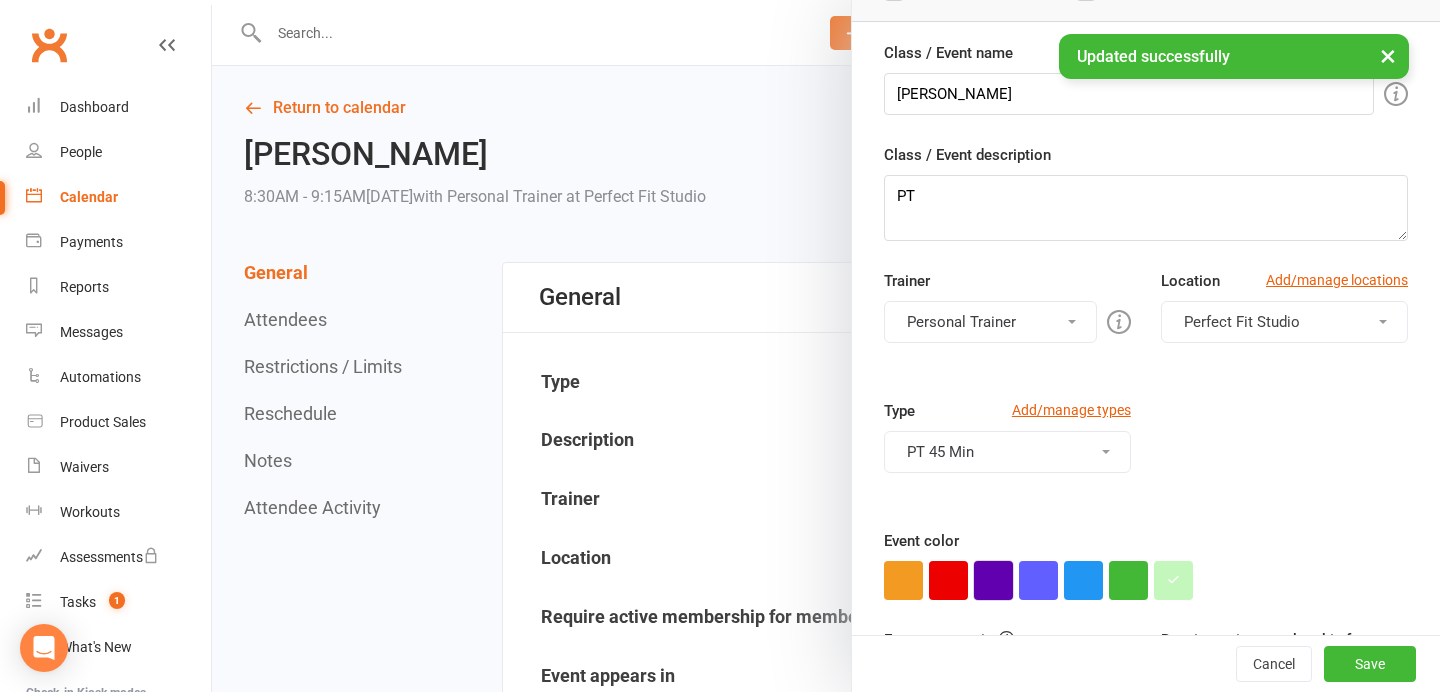 click at bounding box center [993, 580] 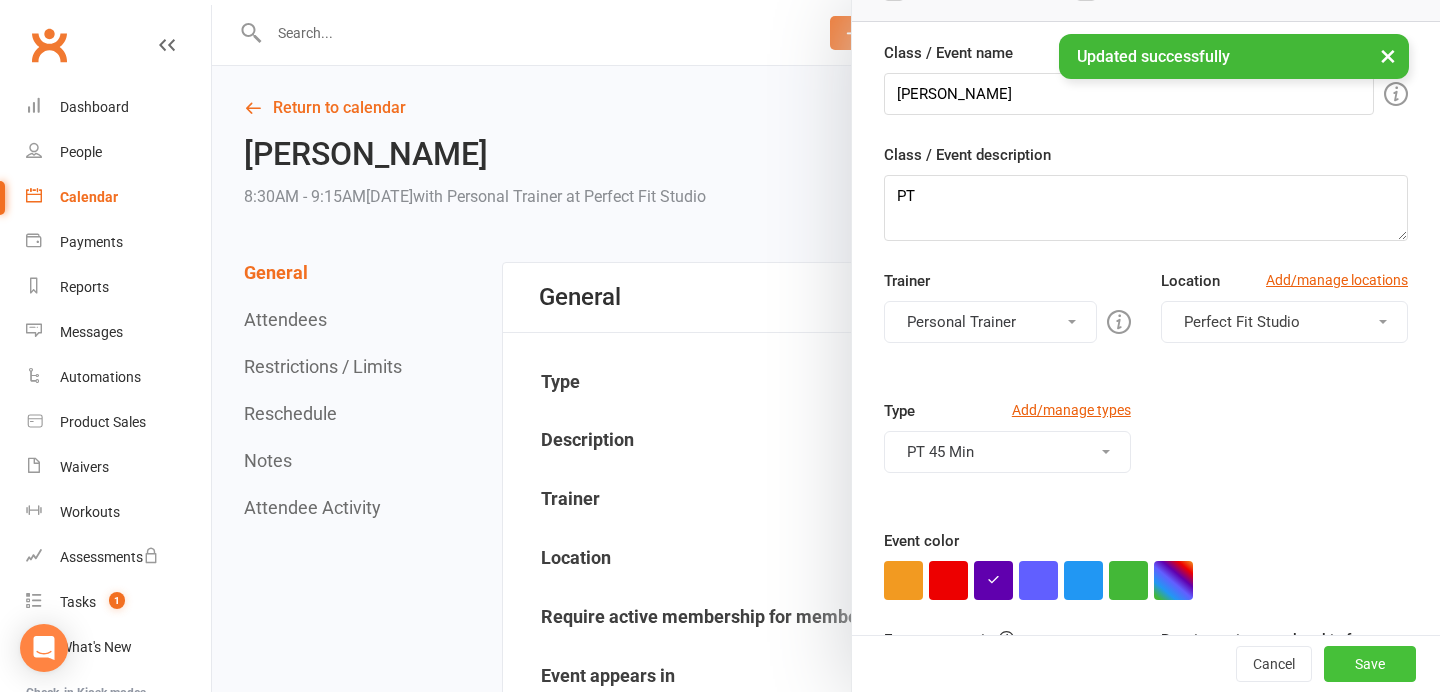 click on "Save" at bounding box center (1370, 664) 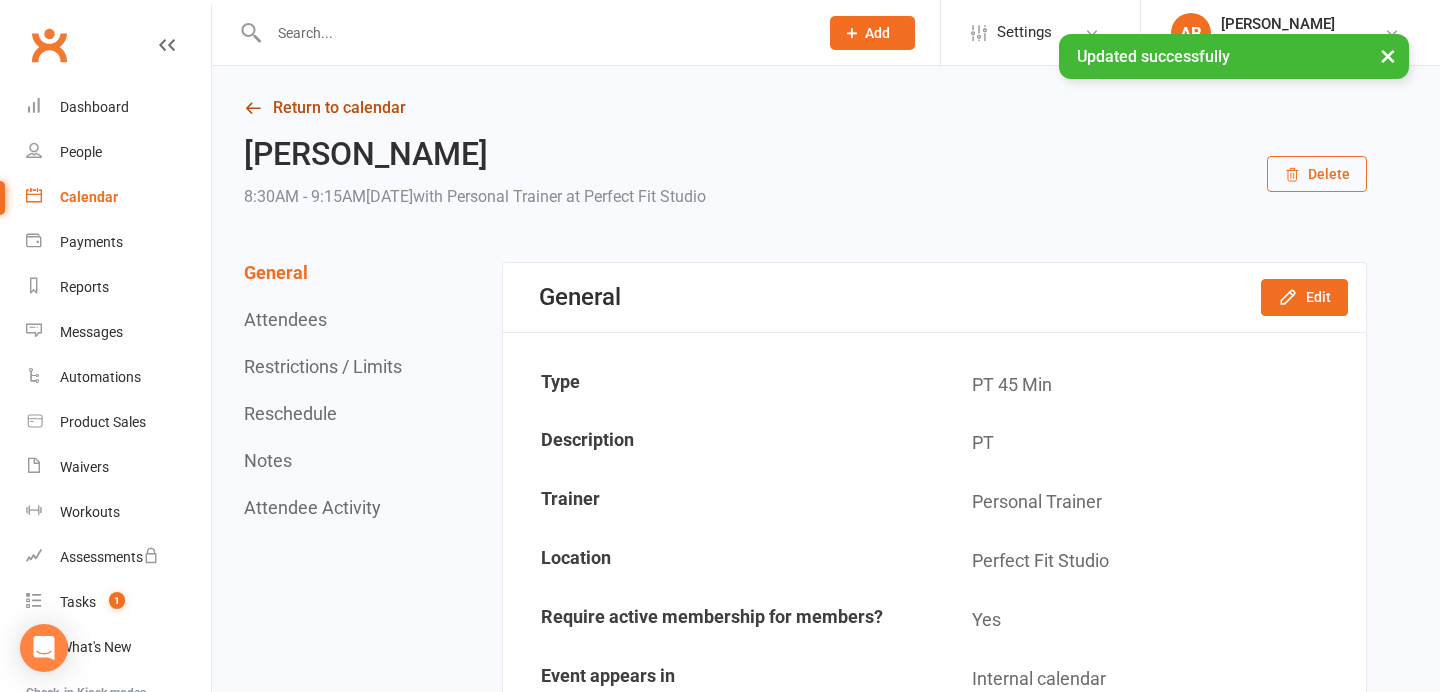 click on "Return to calendar" at bounding box center [805, 108] 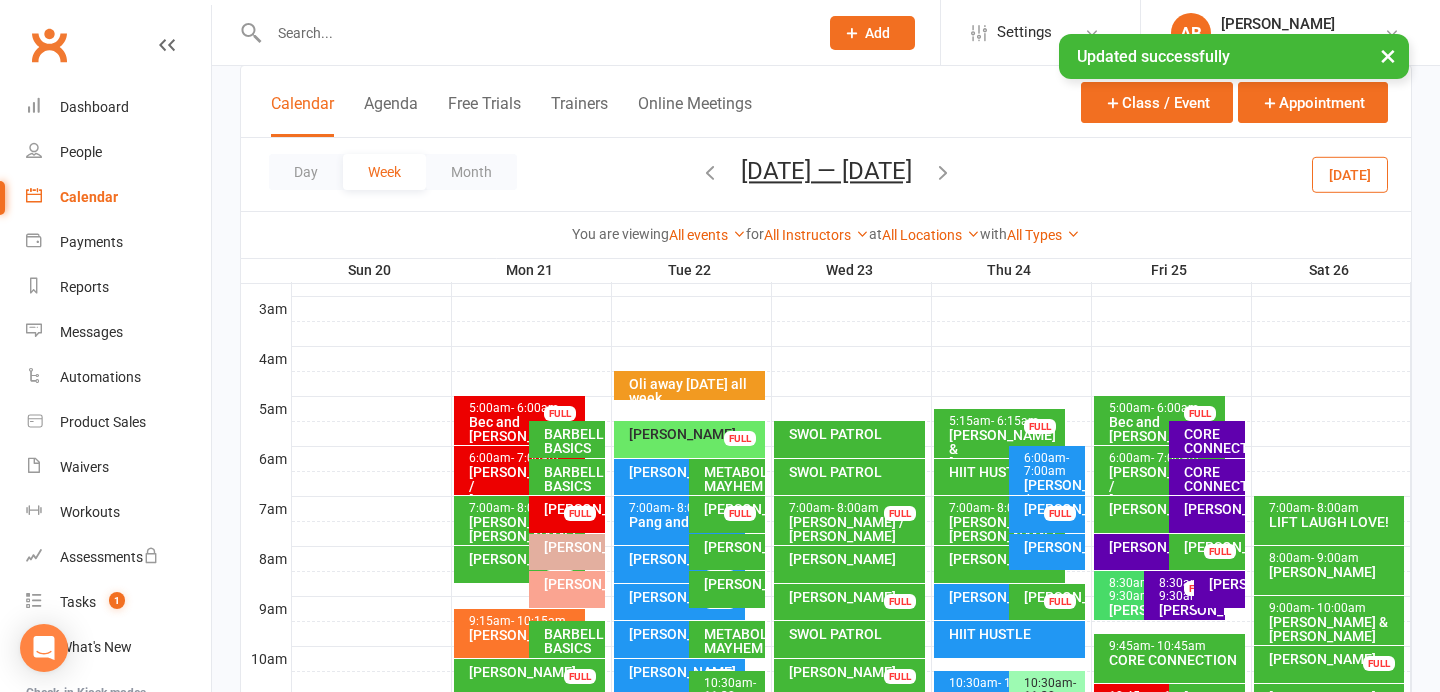 scroll, scrollTop: 343, scrollLeft: 0, axis: vertical 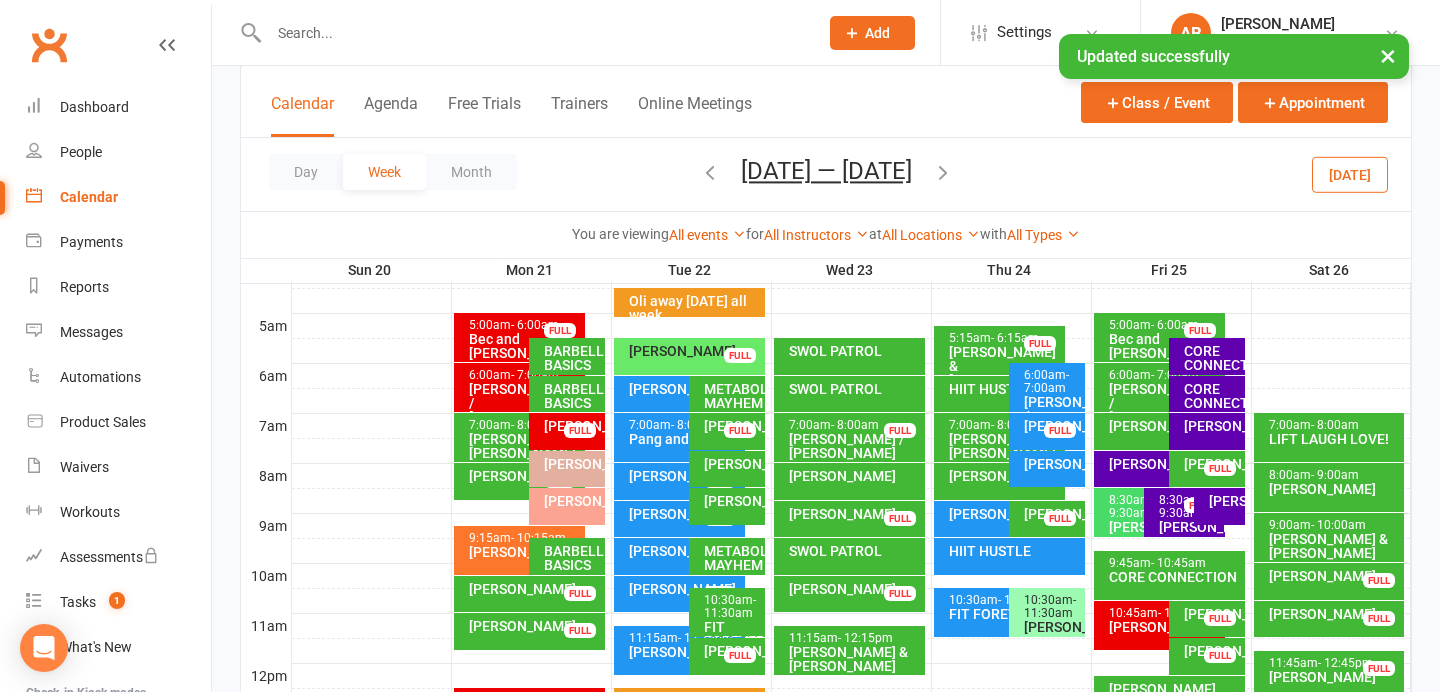click on "Hayley Baillie" at bounding box center [1139, 527] 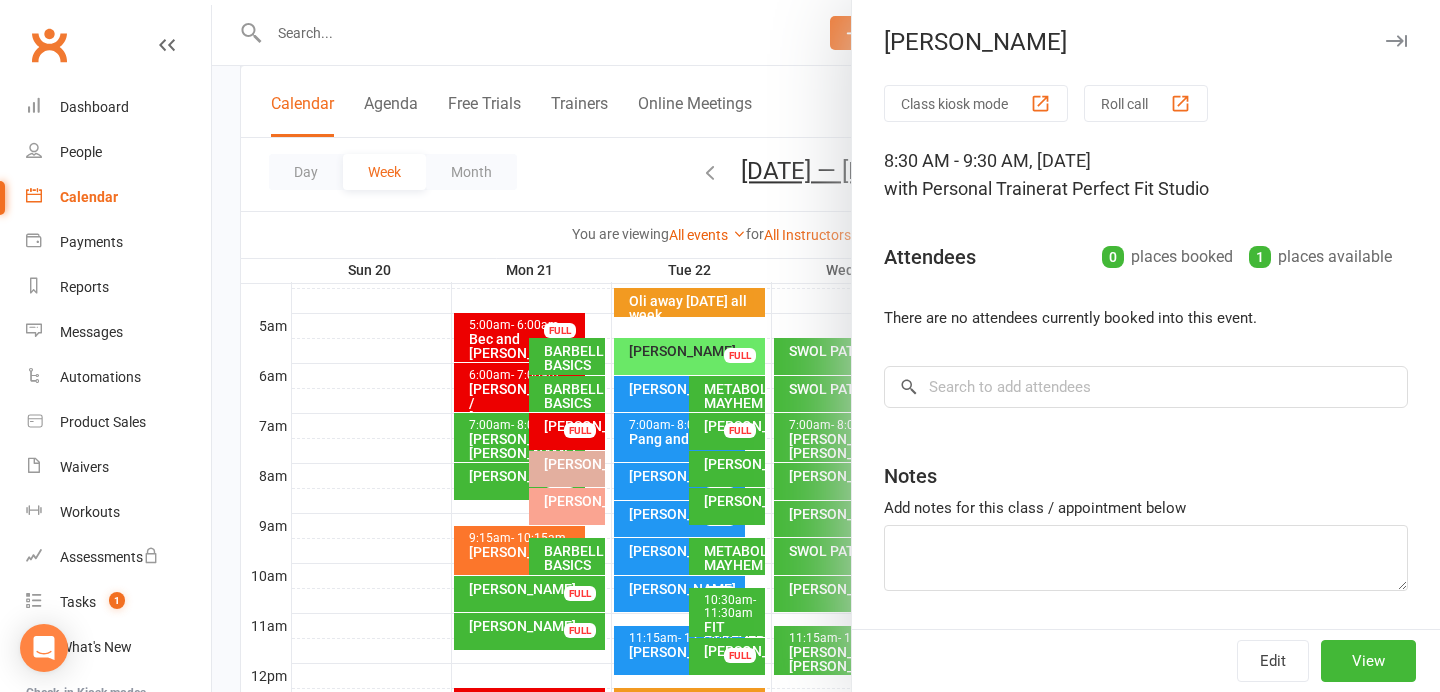 click at bounding box center [1396, 41] 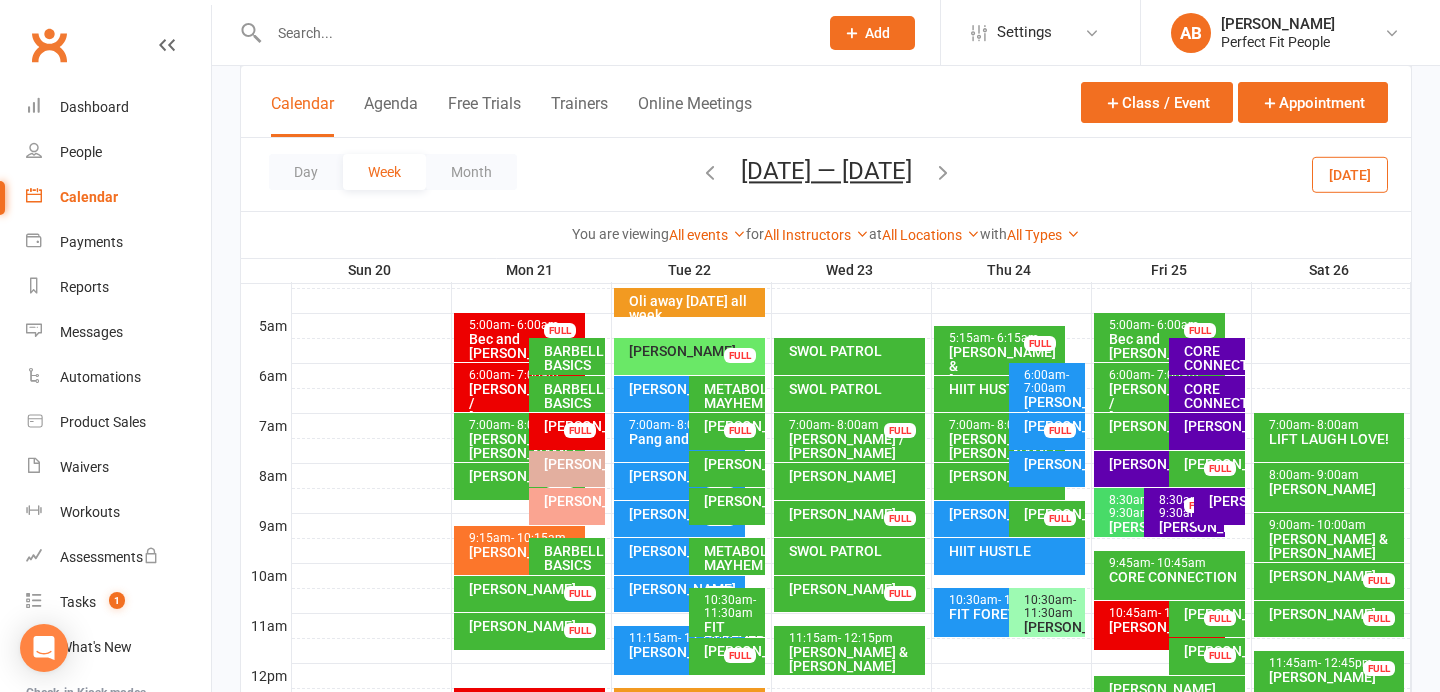 click on "[PERSON_NAME]" at bounding box center [1189, 527] 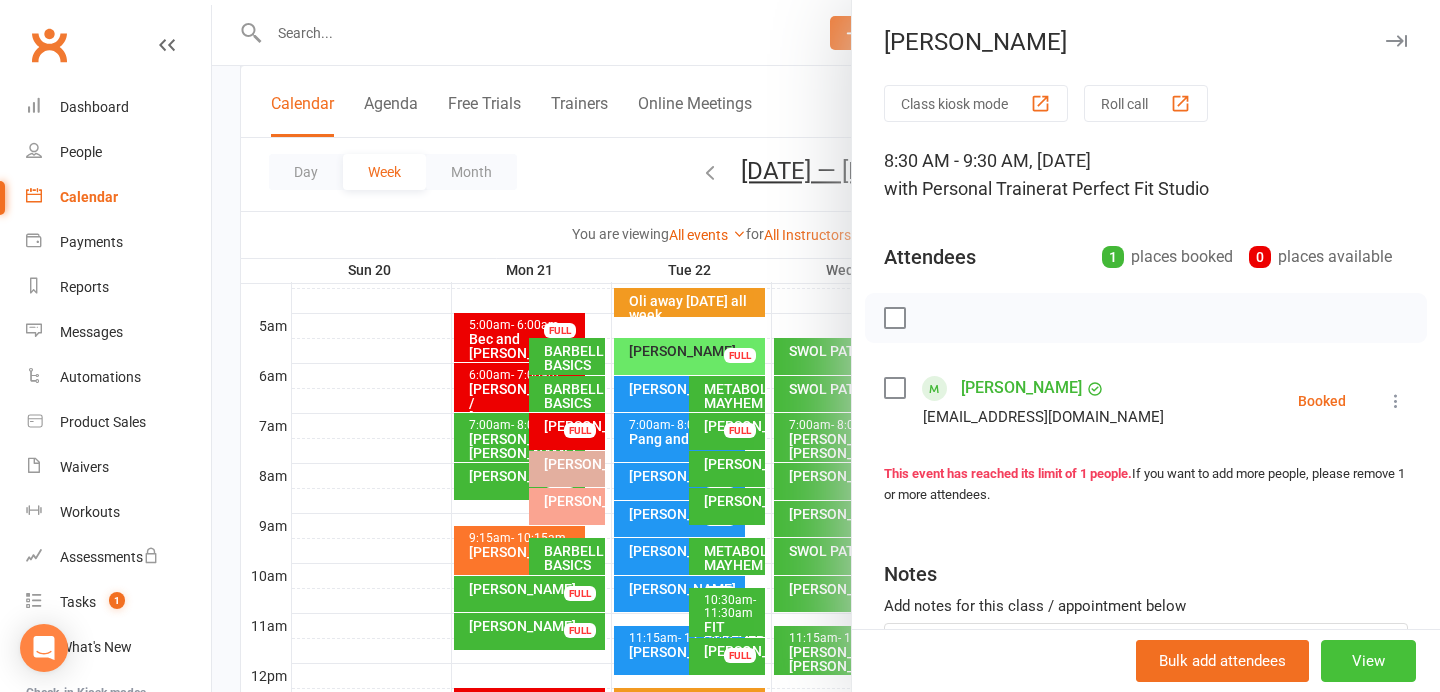 click on "View" at bounding box center (1368, 661) 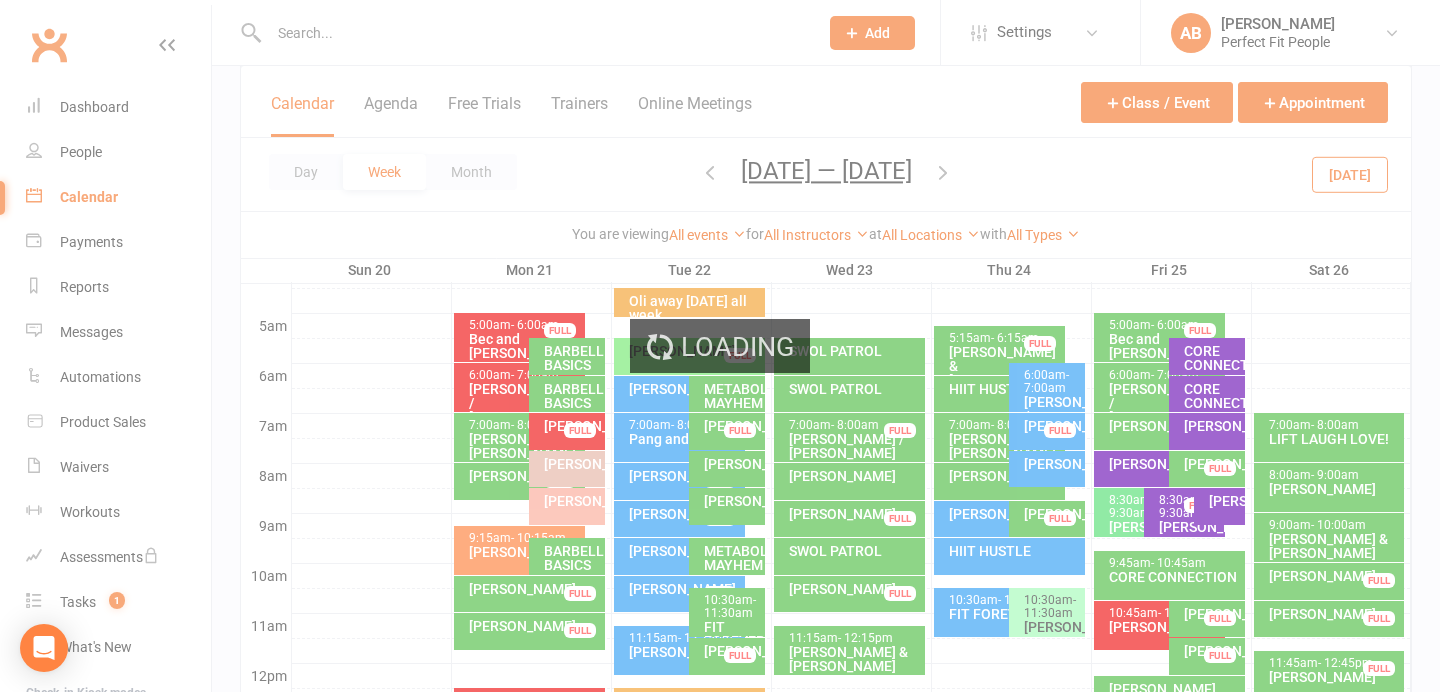 scroll, scrollTop: 0, scrollLeft: 0, axis: both 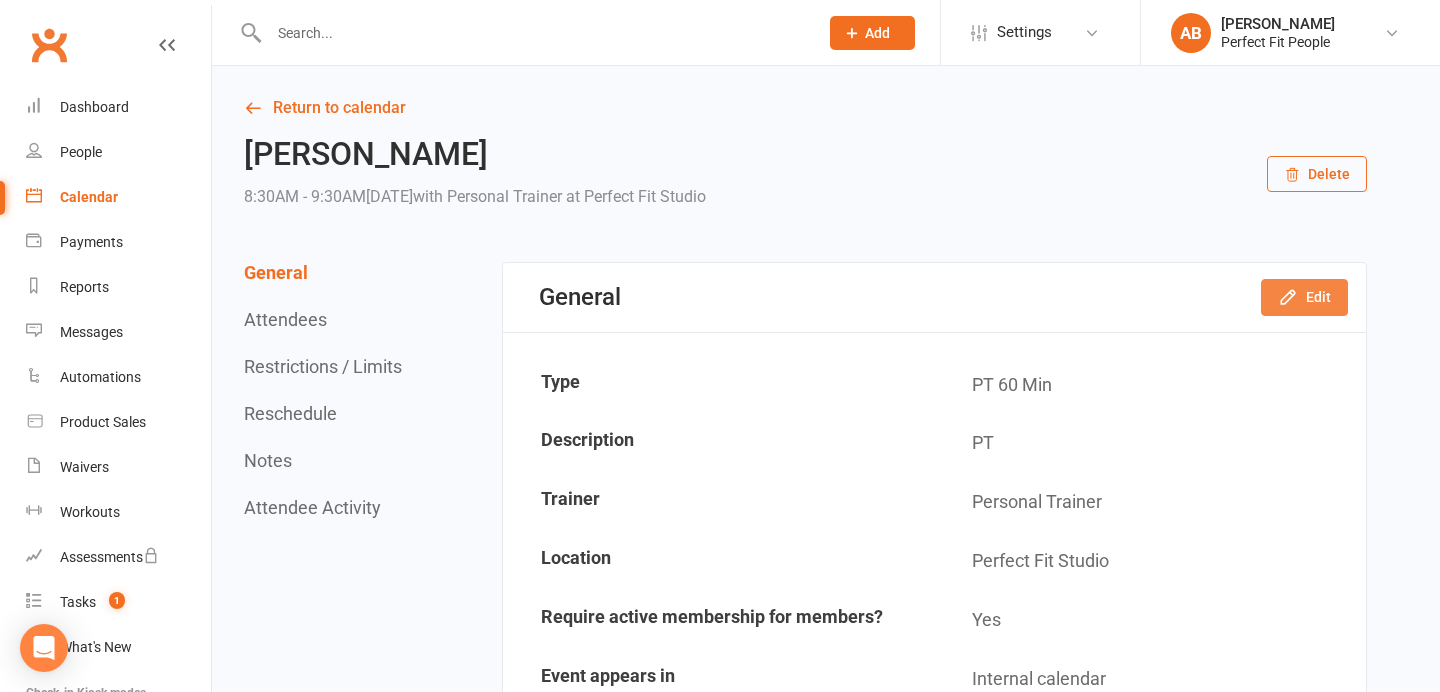 click on "Edit" at bounding box center (1304, 297) 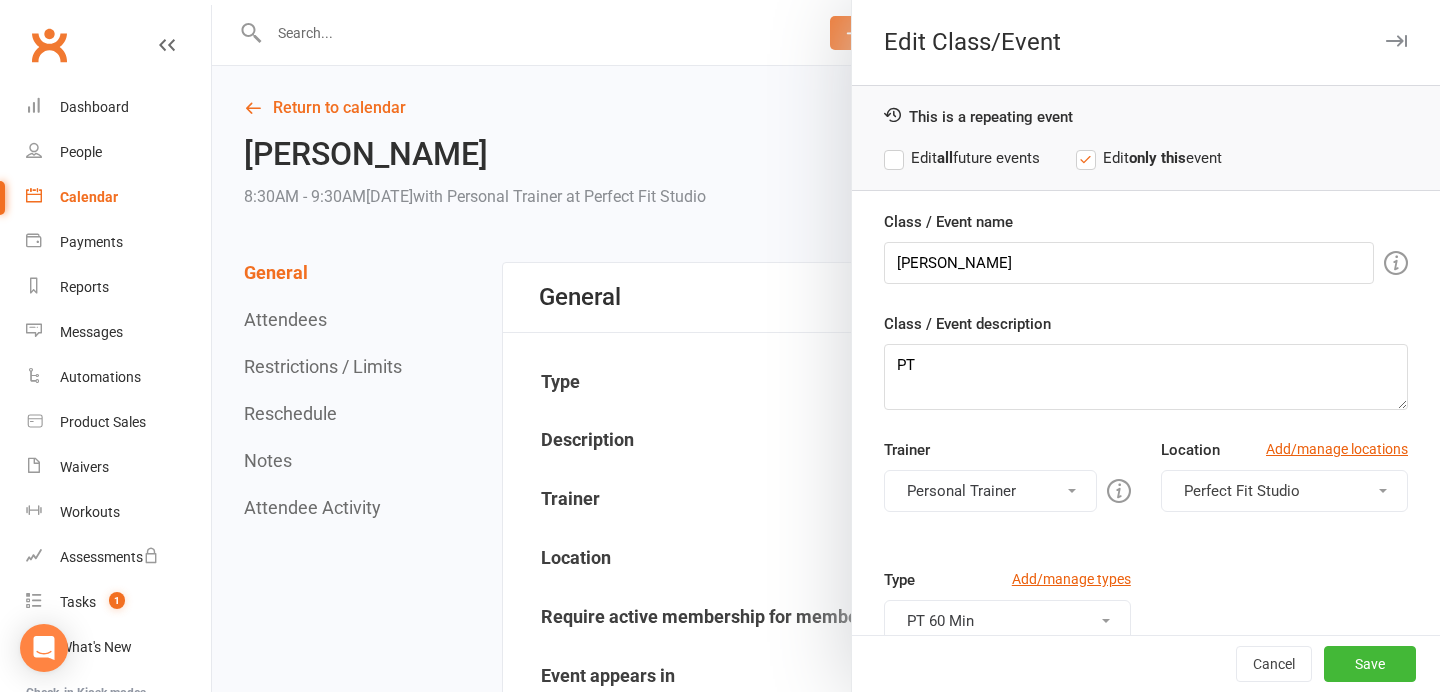 click at bounding box center (1396, 41) 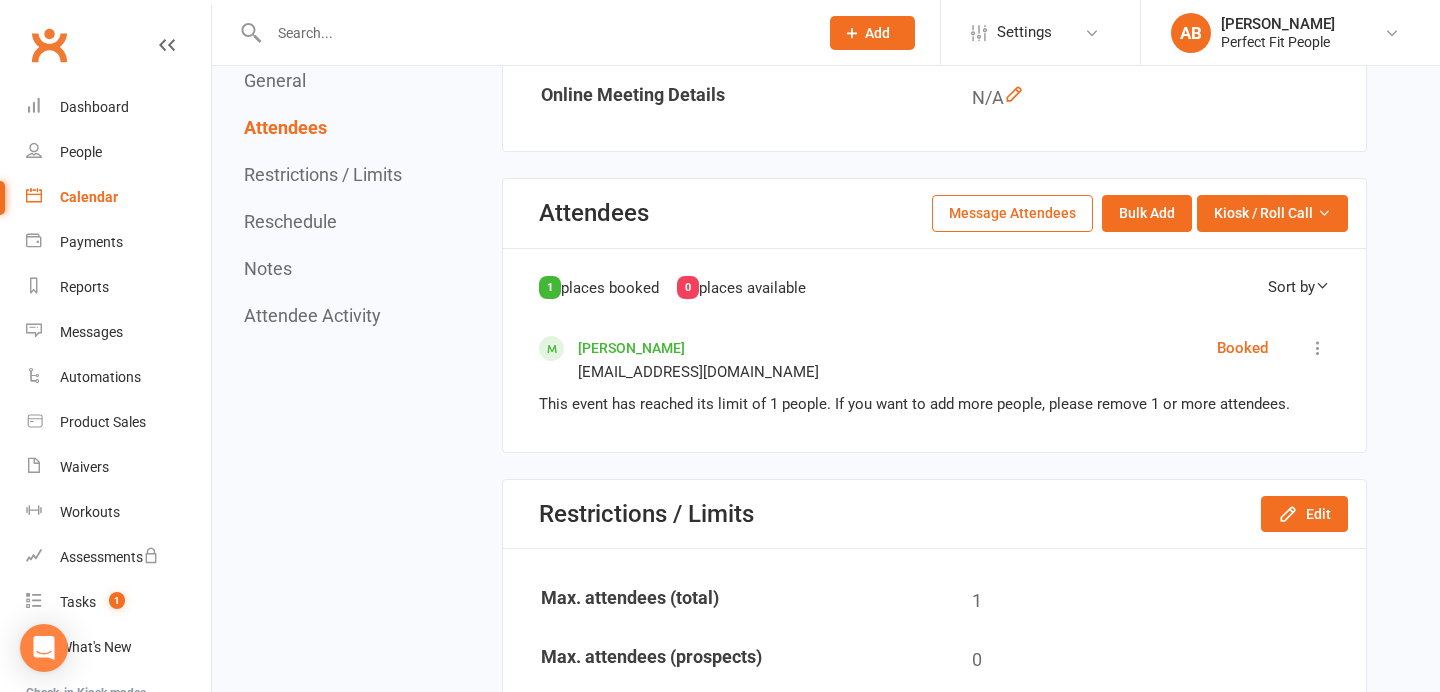 scroll, scrollTop: 906, scrollLeft: 0, axis: vertical 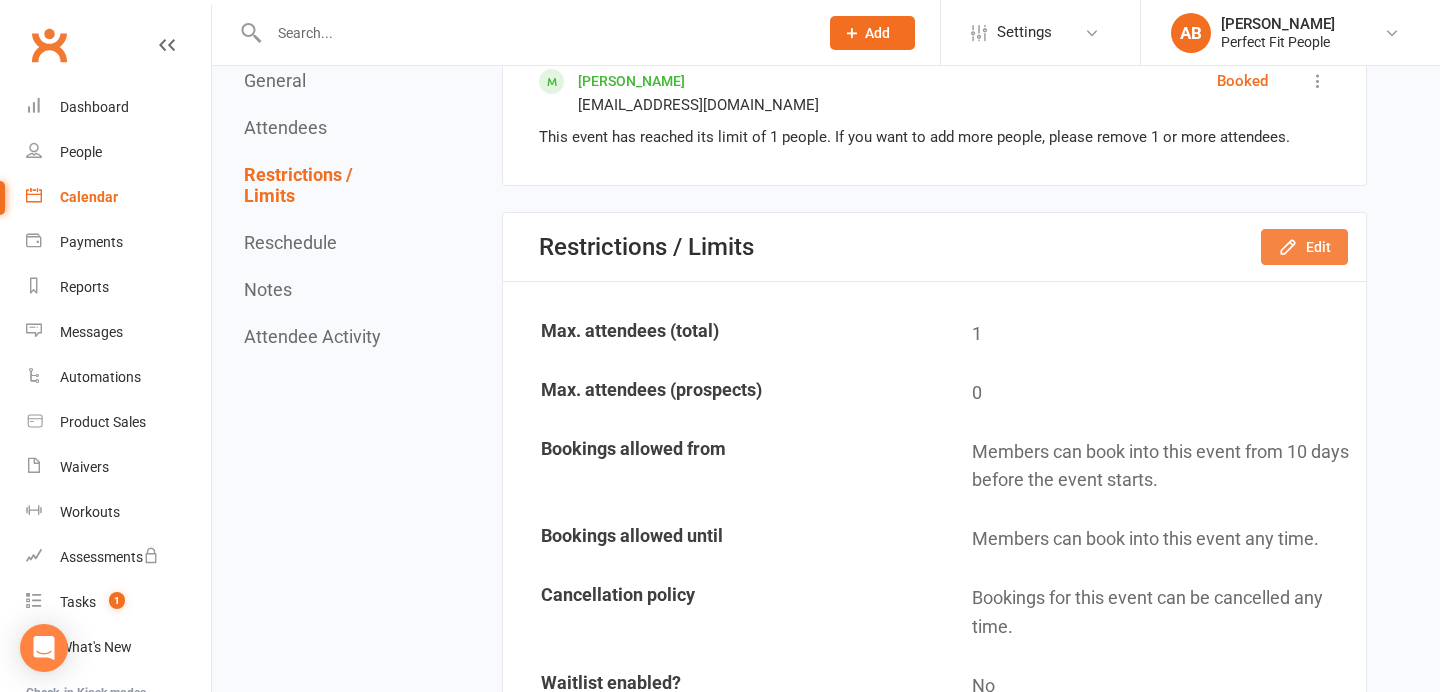 click on "Edit" 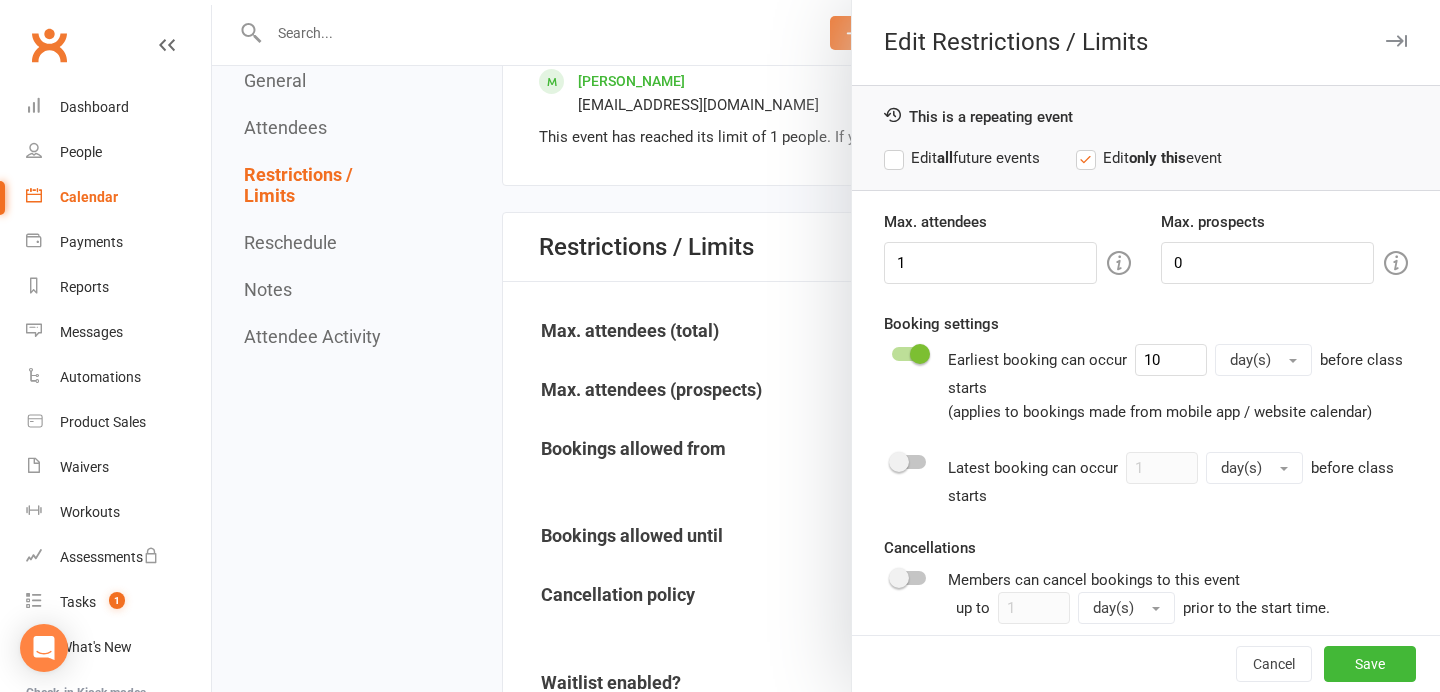 click at bounding box center (1396, 41) 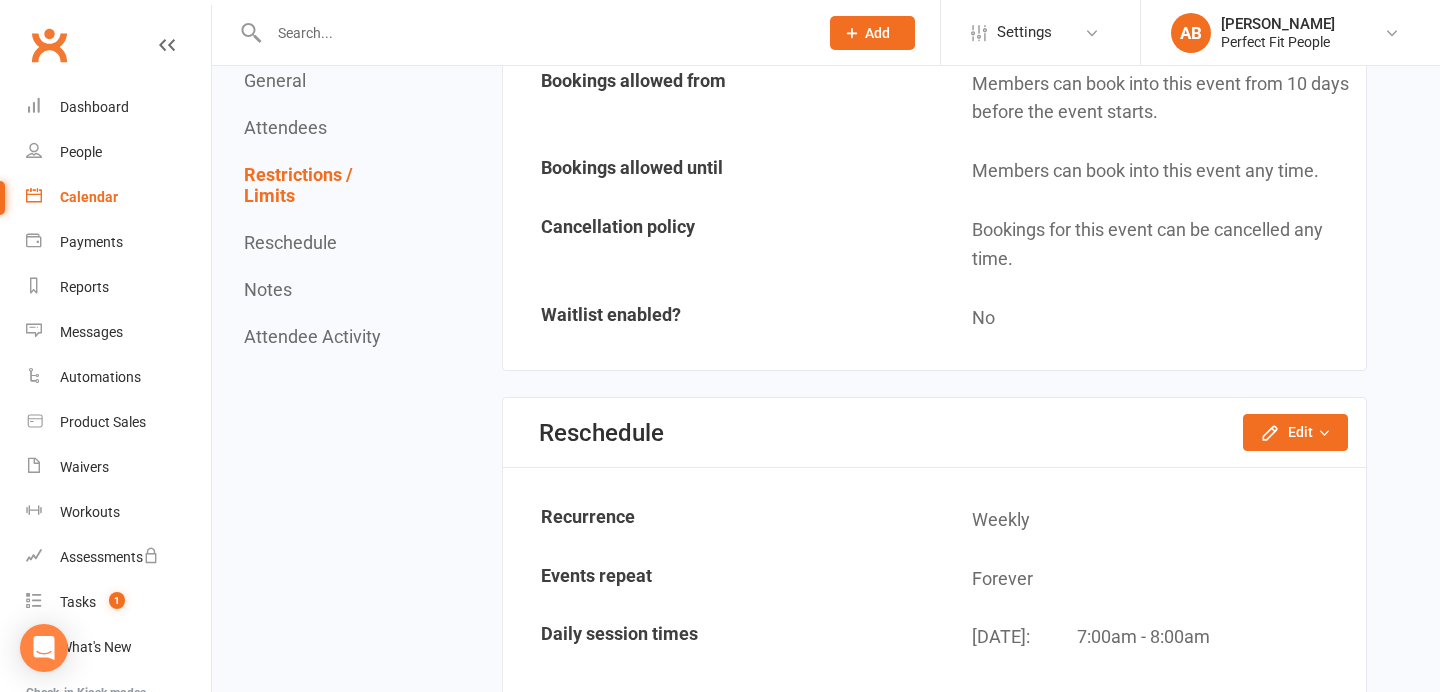 scroll, scrollTop: 1277, scrollLeft: 0, axis: vertical 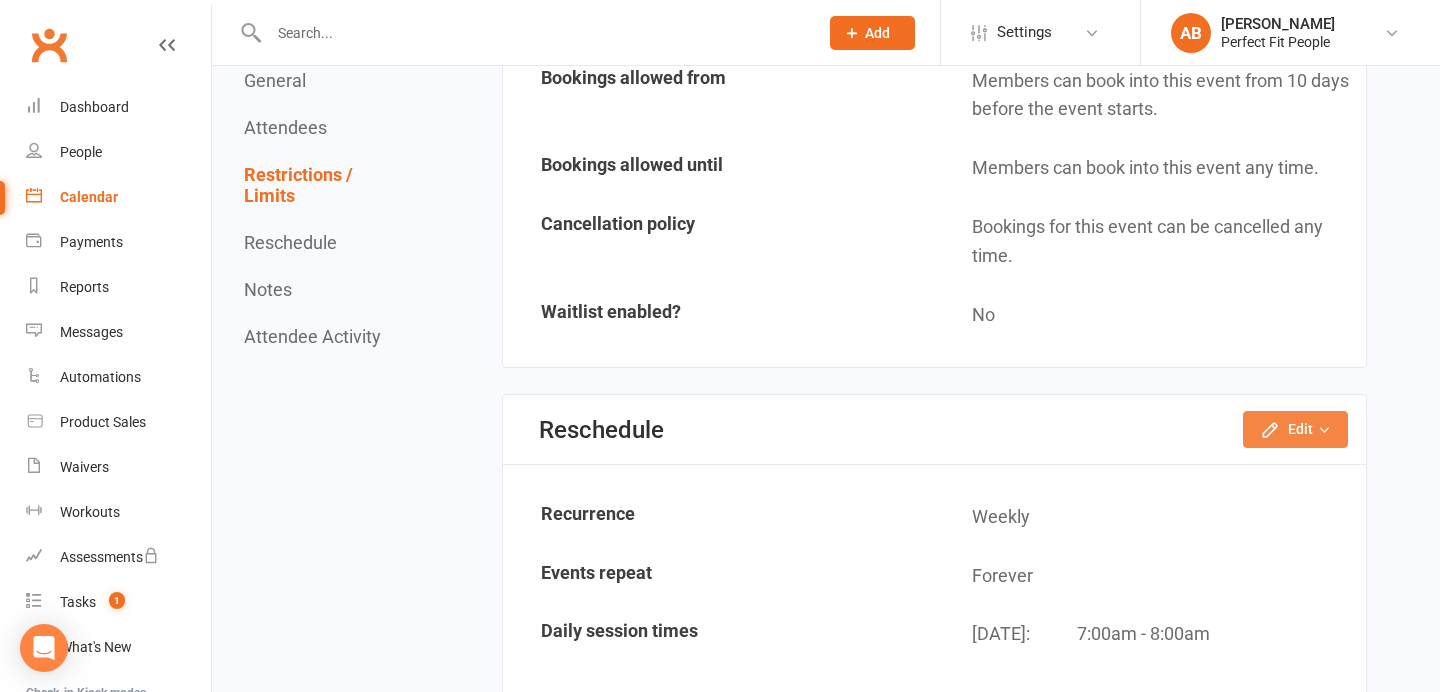 click 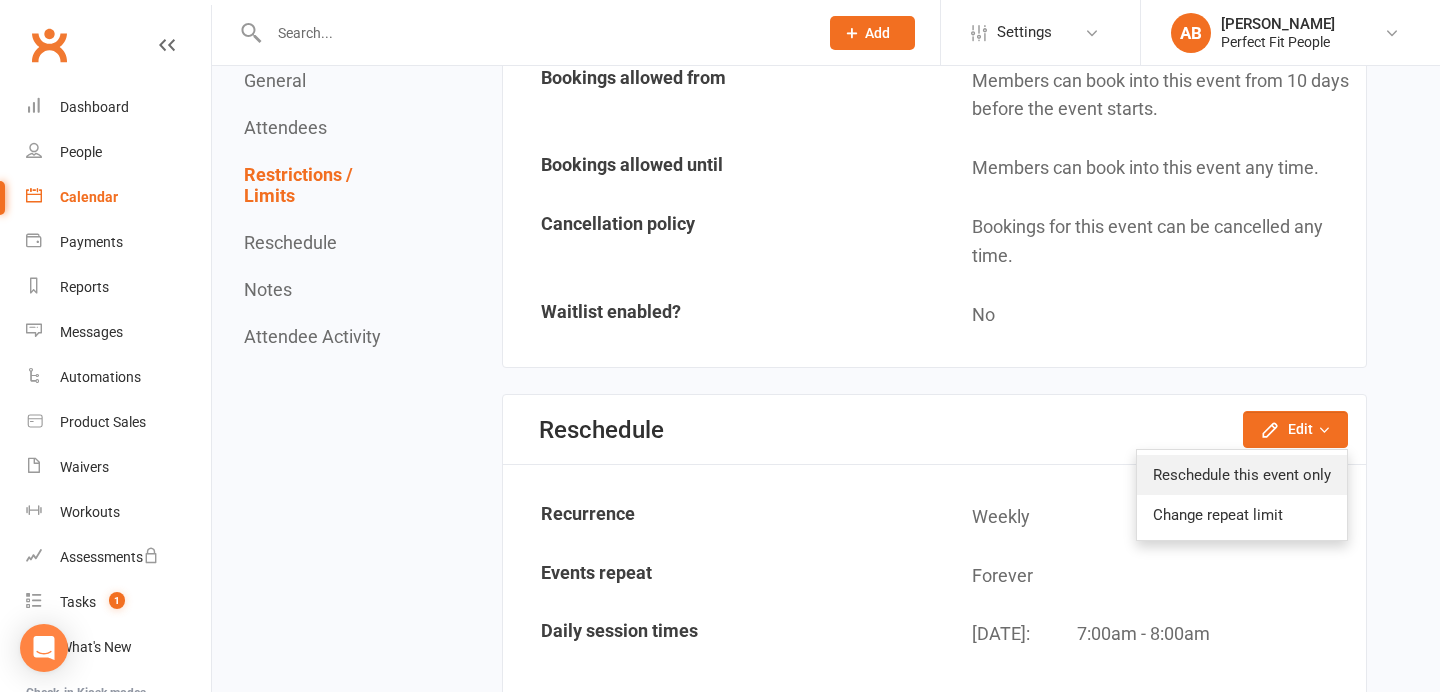 click on "Reschedule this event only" 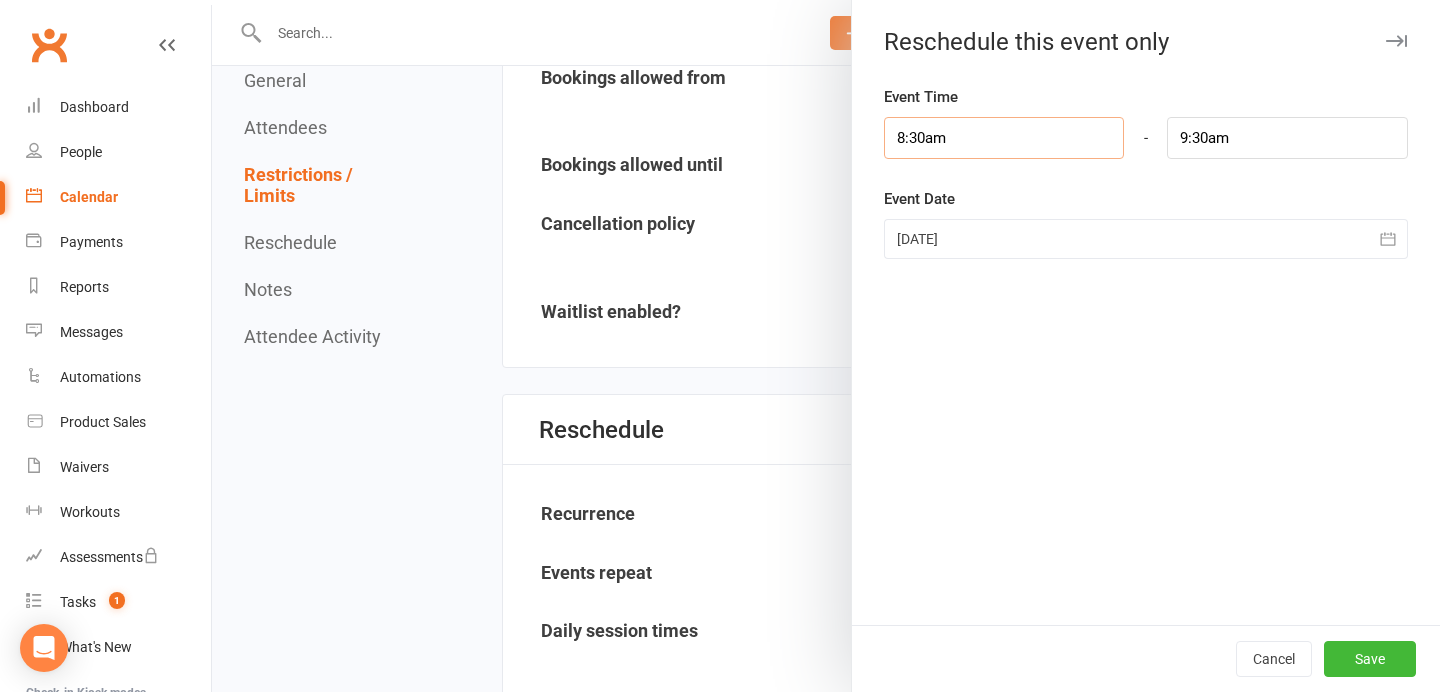 click on "8:30am" at bounding box center (1004, 138) 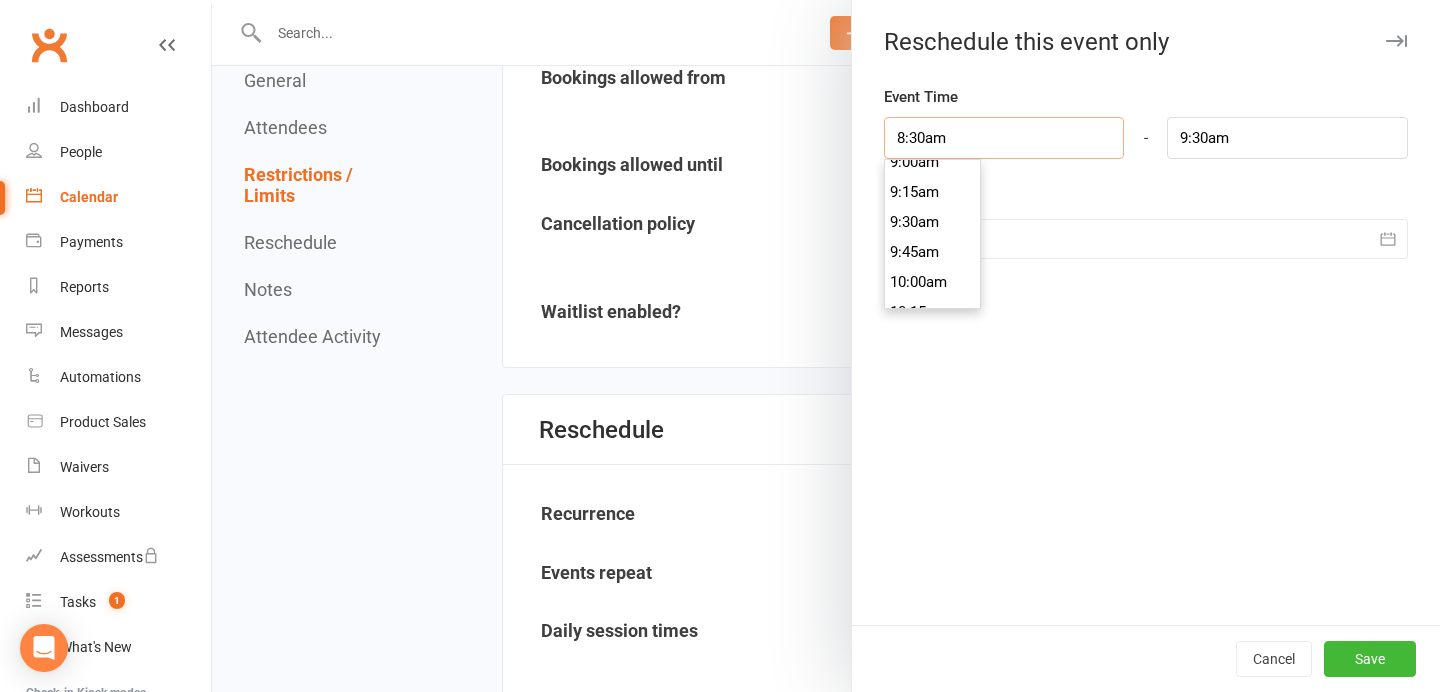 scroll, scrollTop: 1113, scrollLeft: 0, axis: vertical 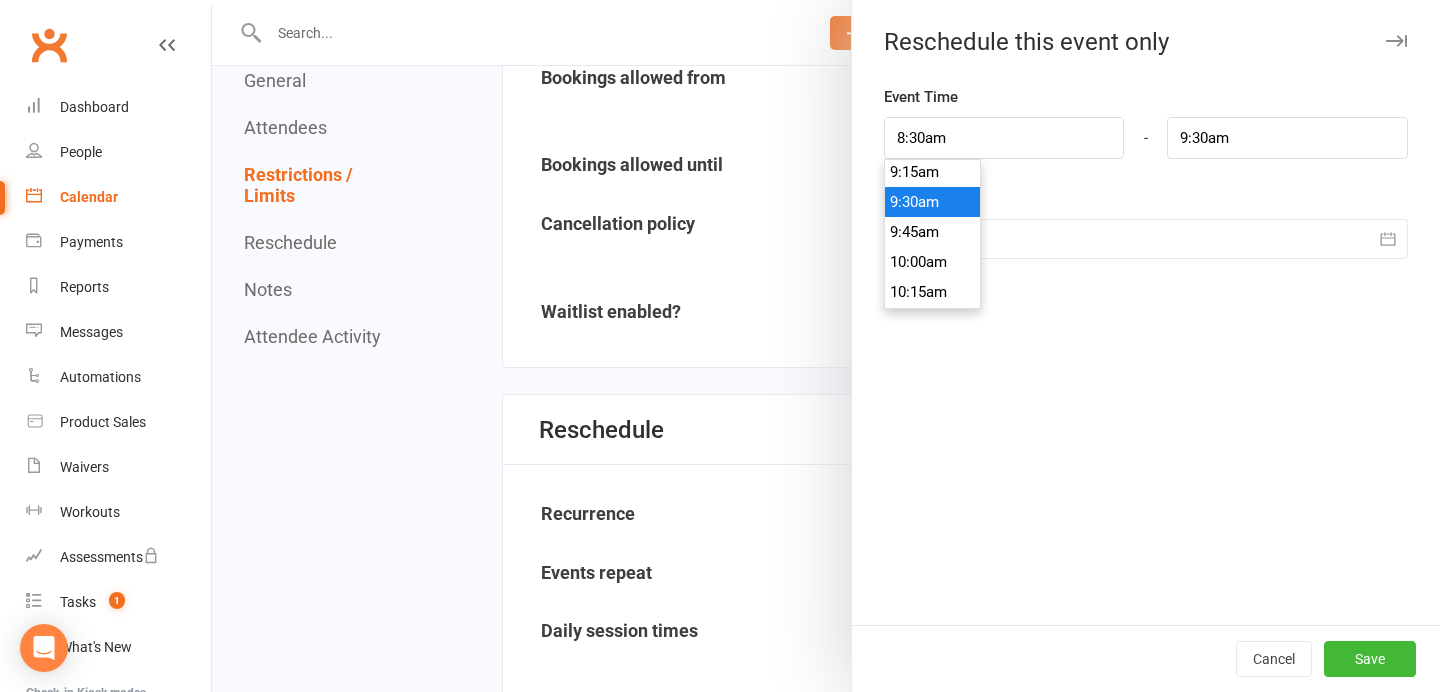 type on "9:30am" 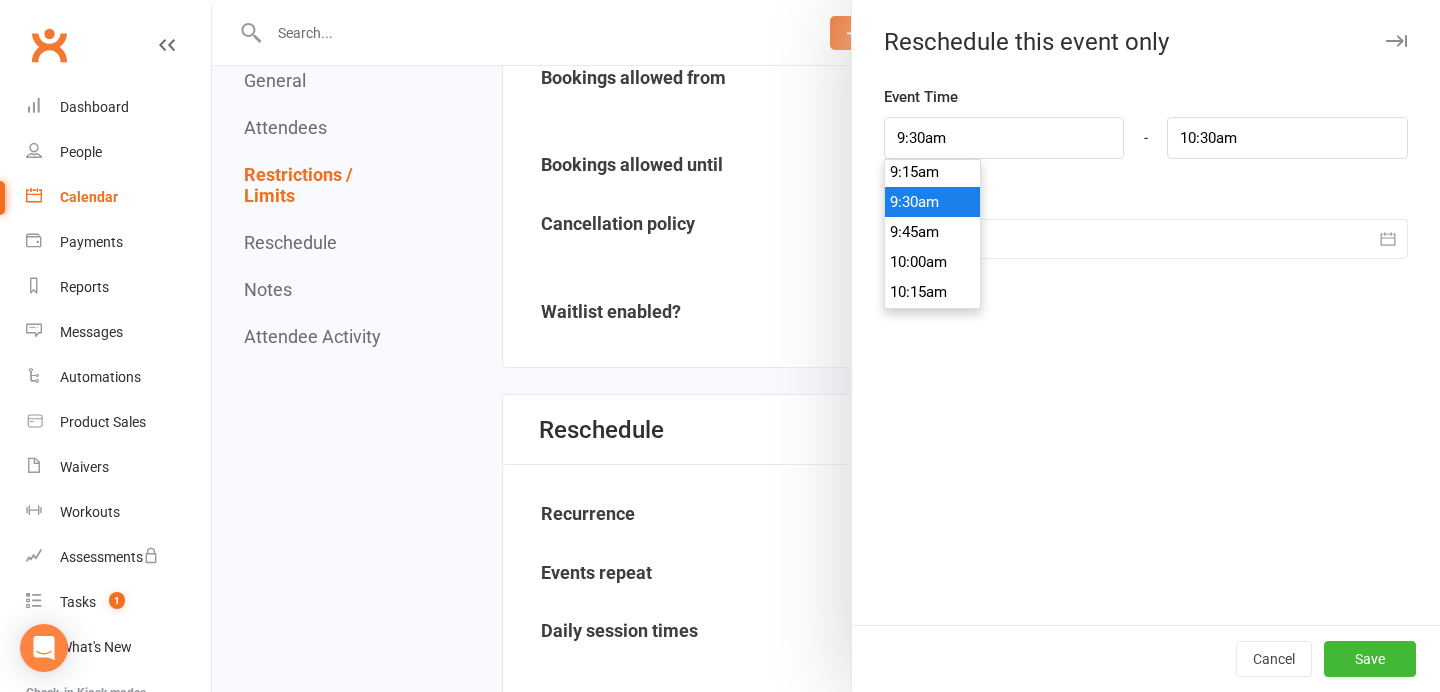 click on "9:30am" at bounding box center [933, 202] 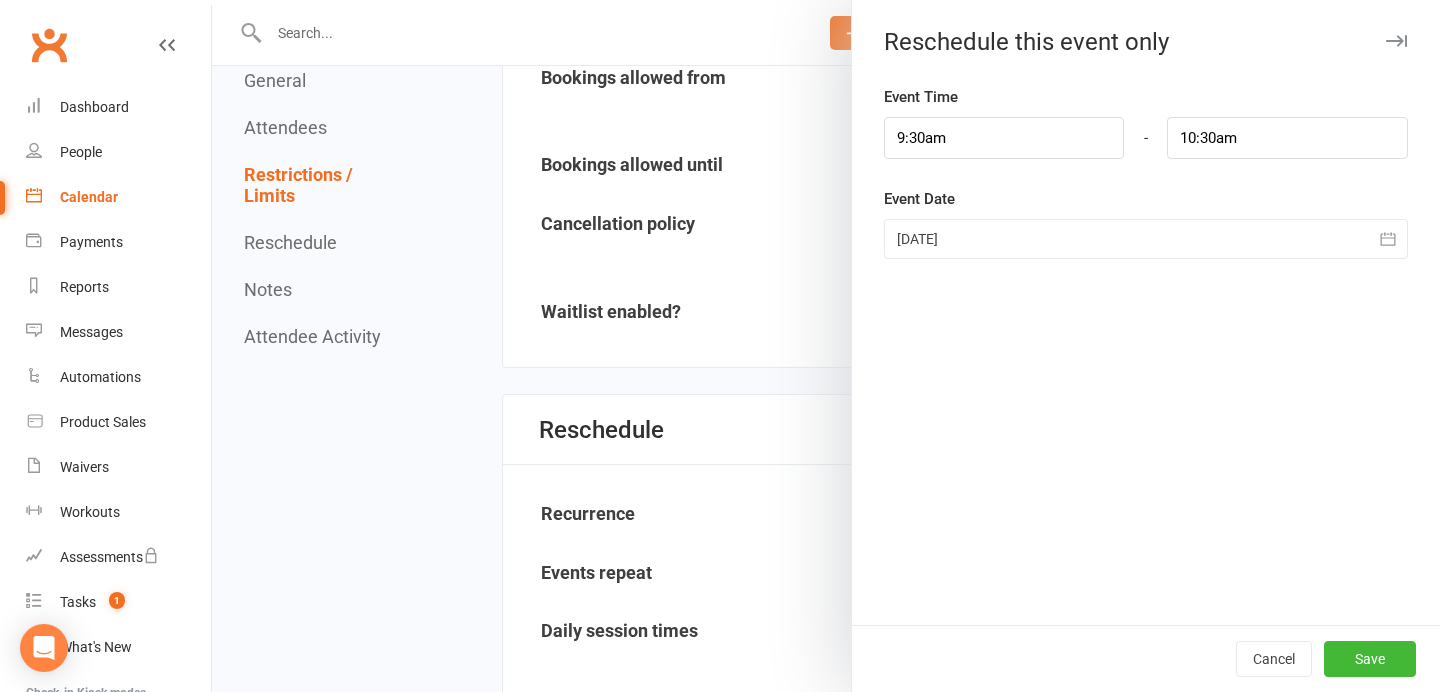 click 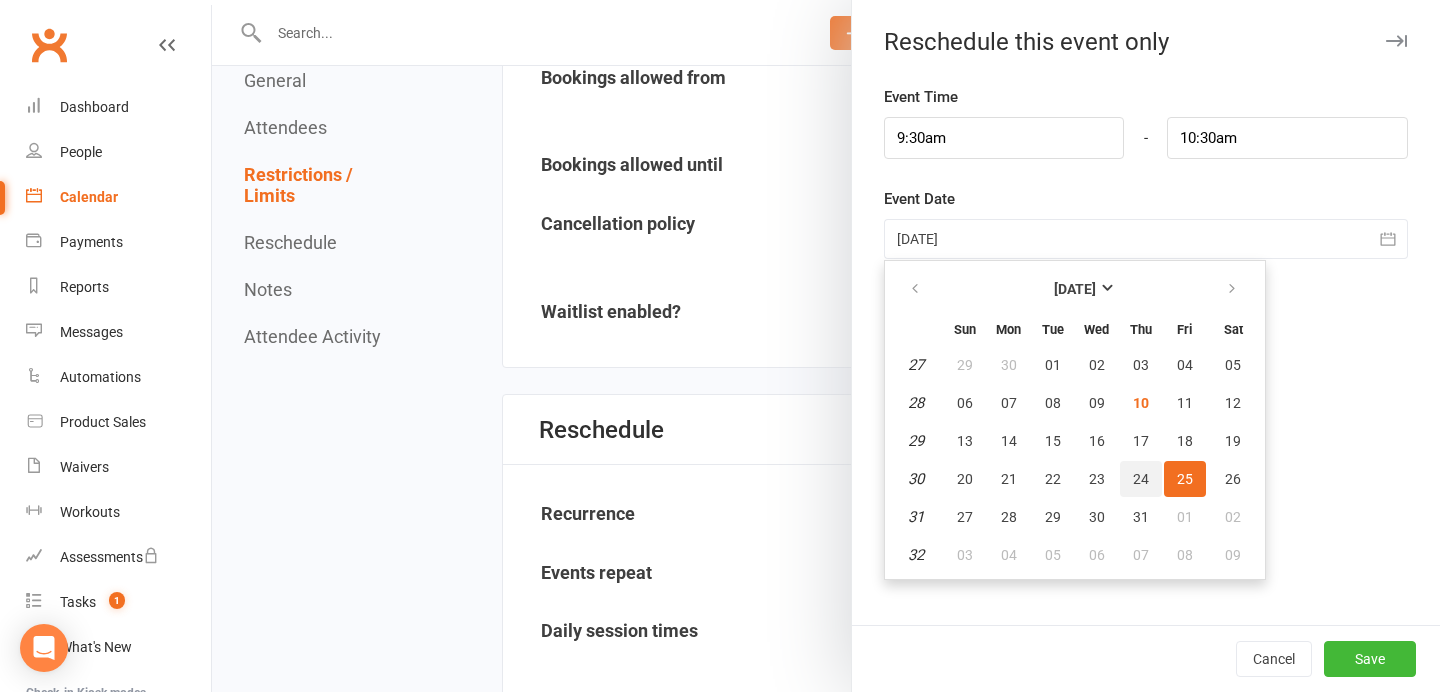 click on "24" at bounding box center (1141, 479) 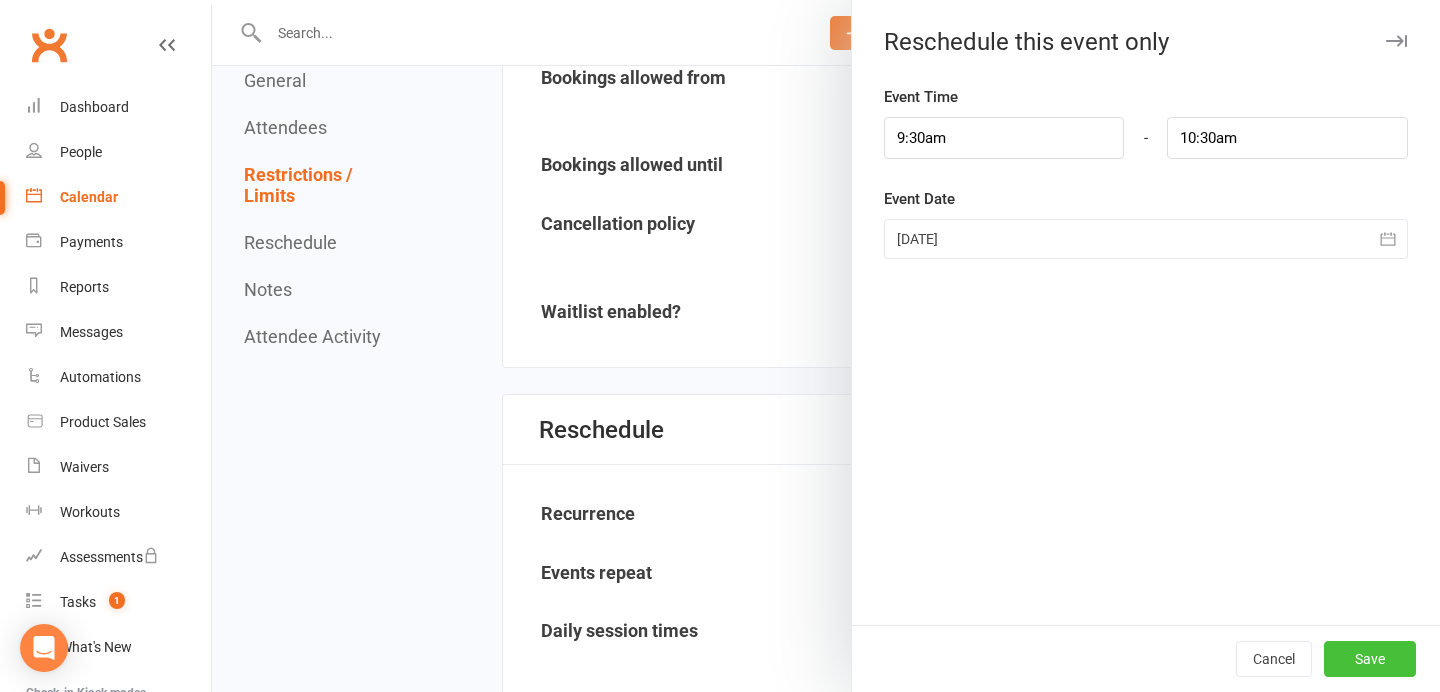 click on "Save" at bounding box center [1370, 659] 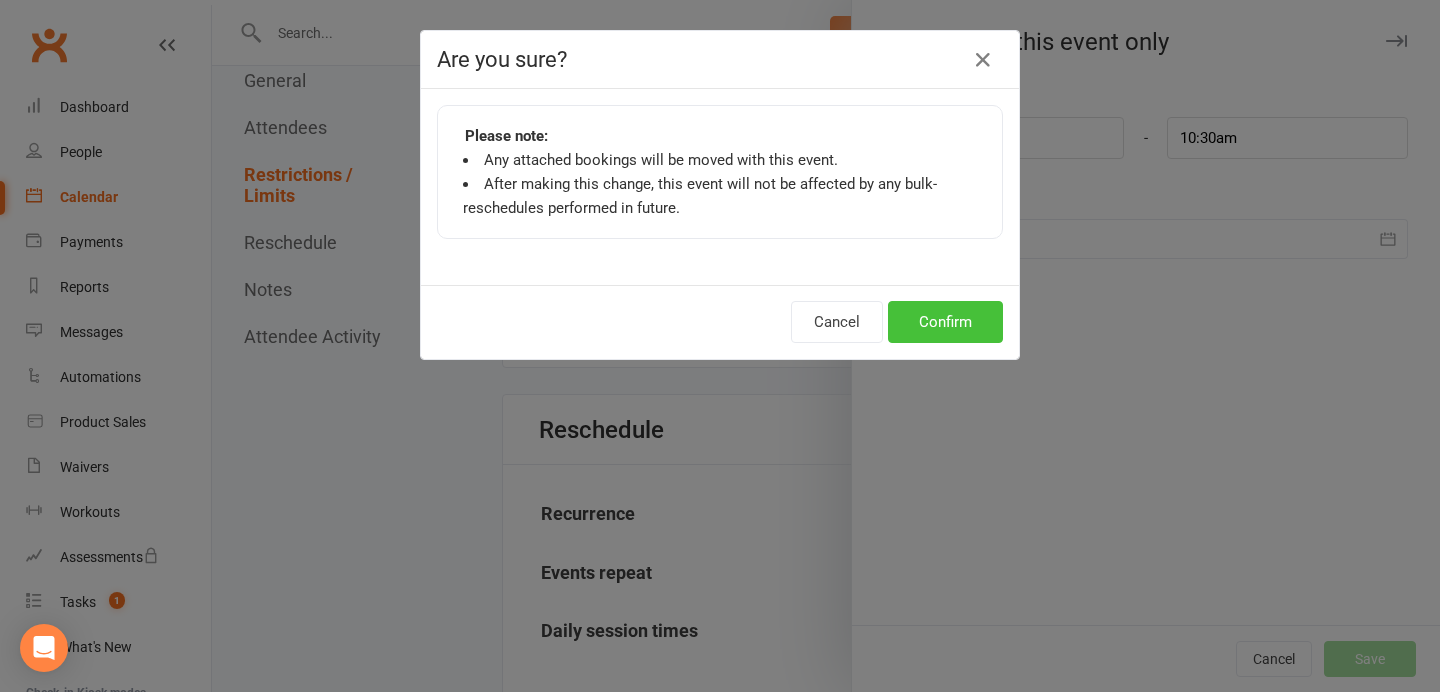 click on "Confirm" at bounding box center [945, 322] 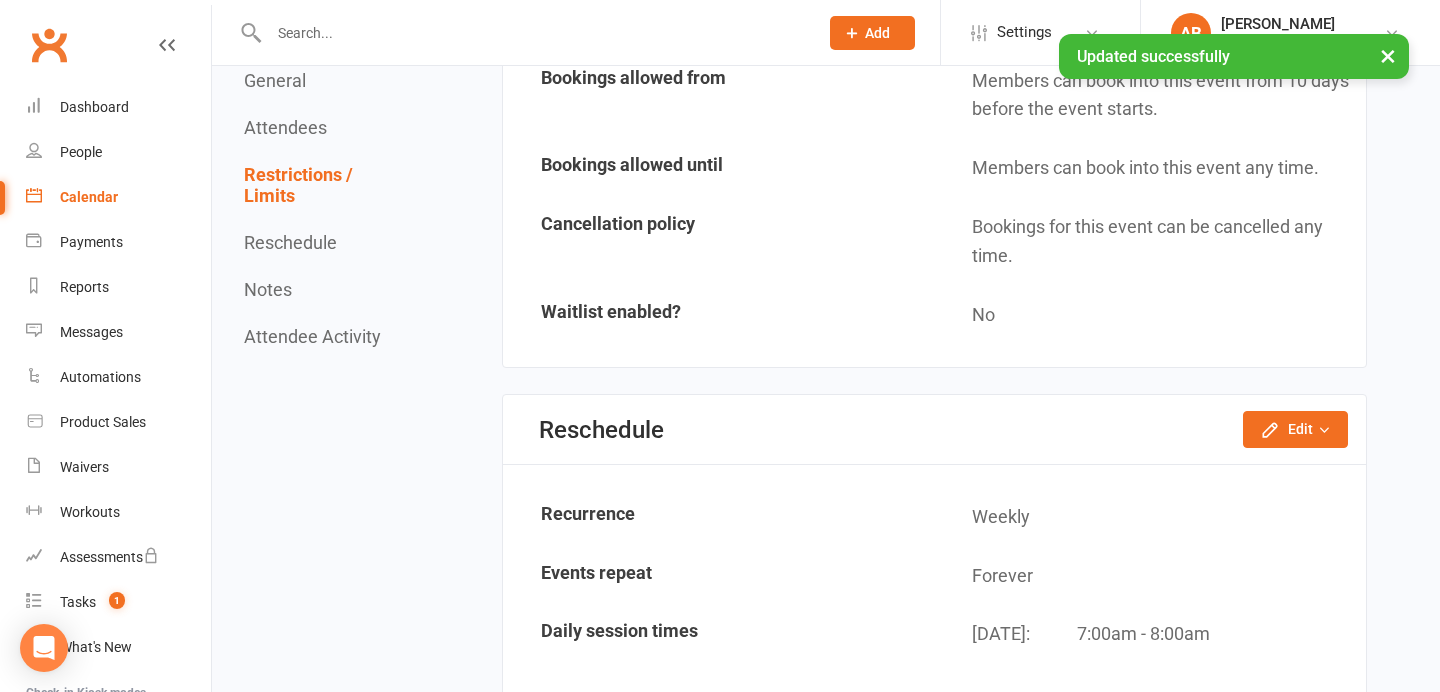 scroll, scrollTop: 0, scrollLeft: 0, axis: both 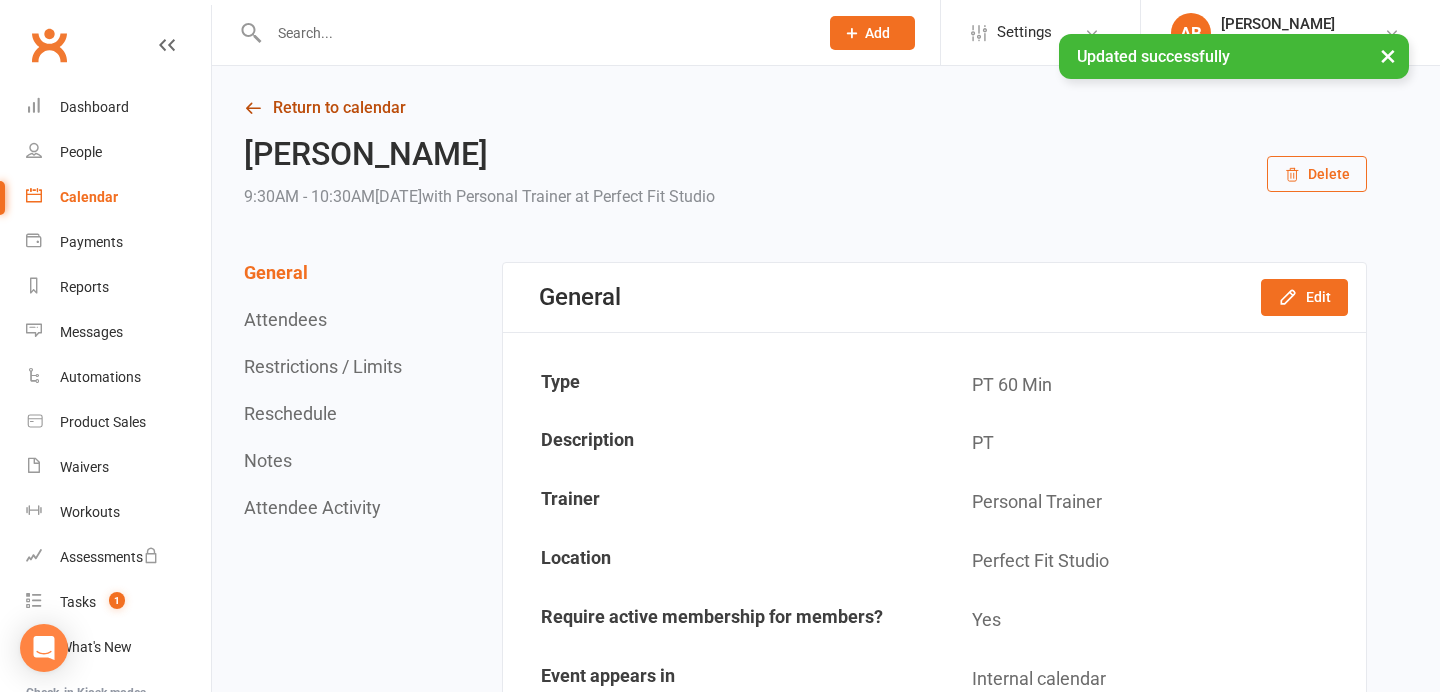 click on "Return to calendar" at bounding box center (805, 108) 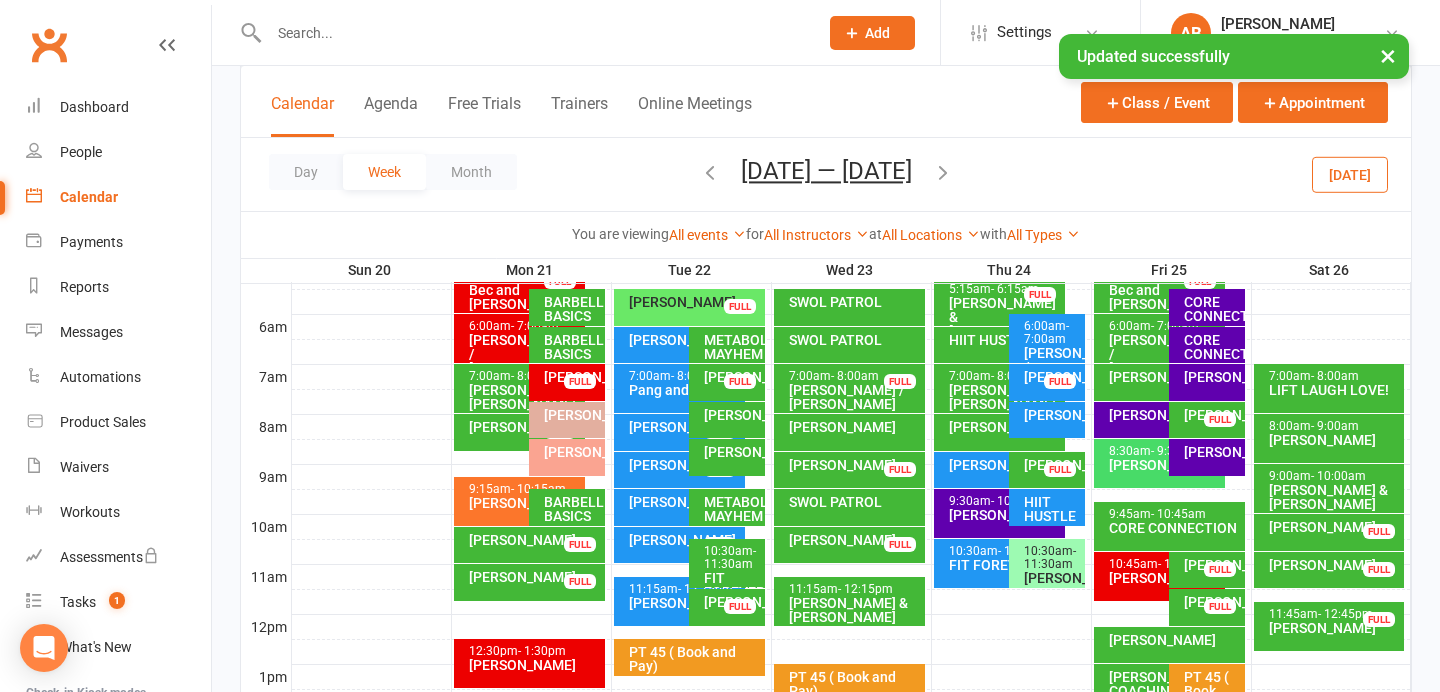 scroll, scrollTop: 406, scrollLeft: 0, axis: vertical 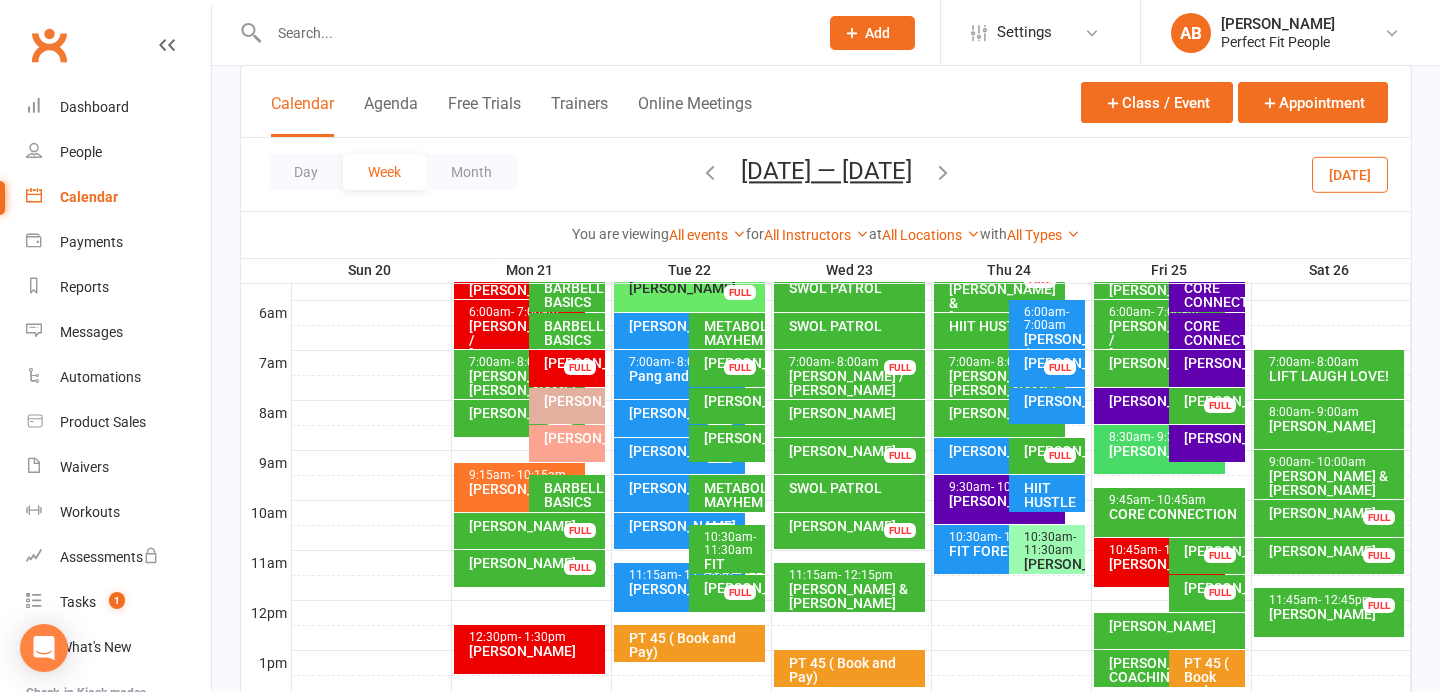 click on "[PERSON_NAME]" at bounding box center (1004, 501) 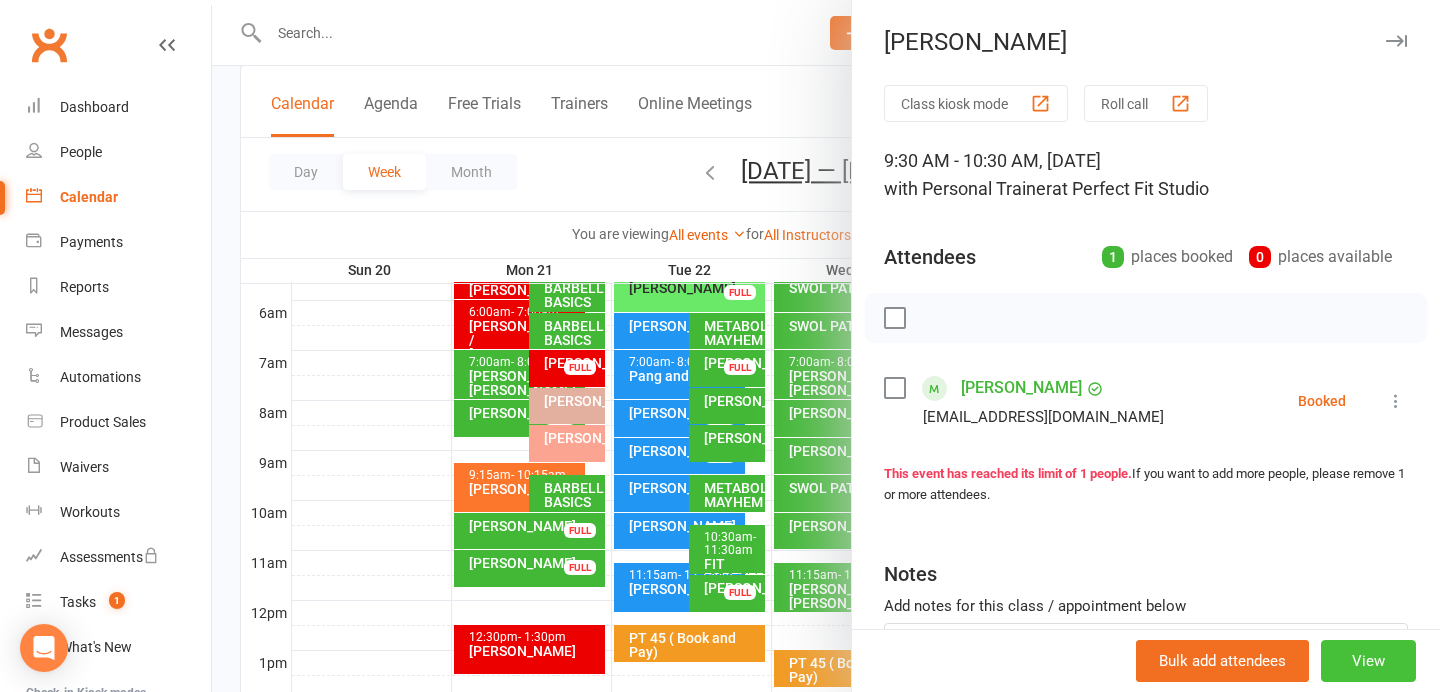 click on "View" at bounding box center (1368, 661) 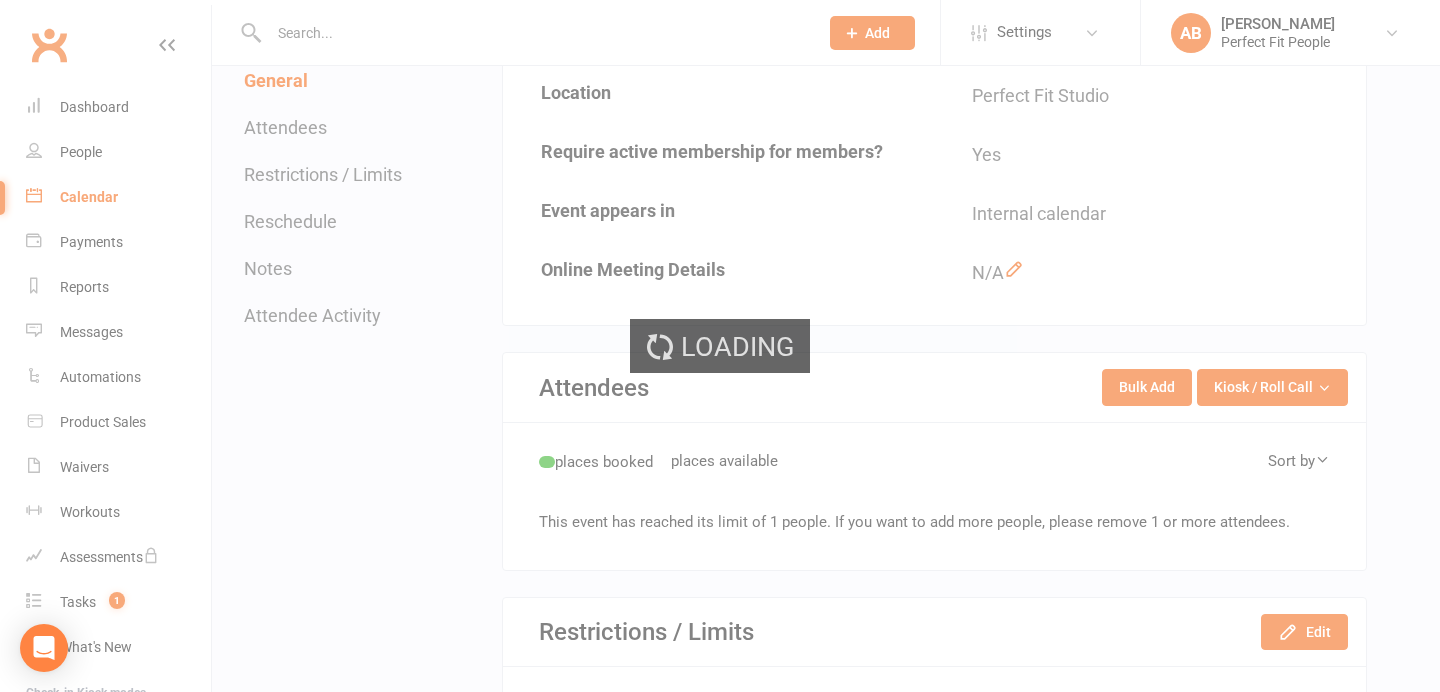 scroll, scrollTop: 0, scrollLeft: 0, axis: both 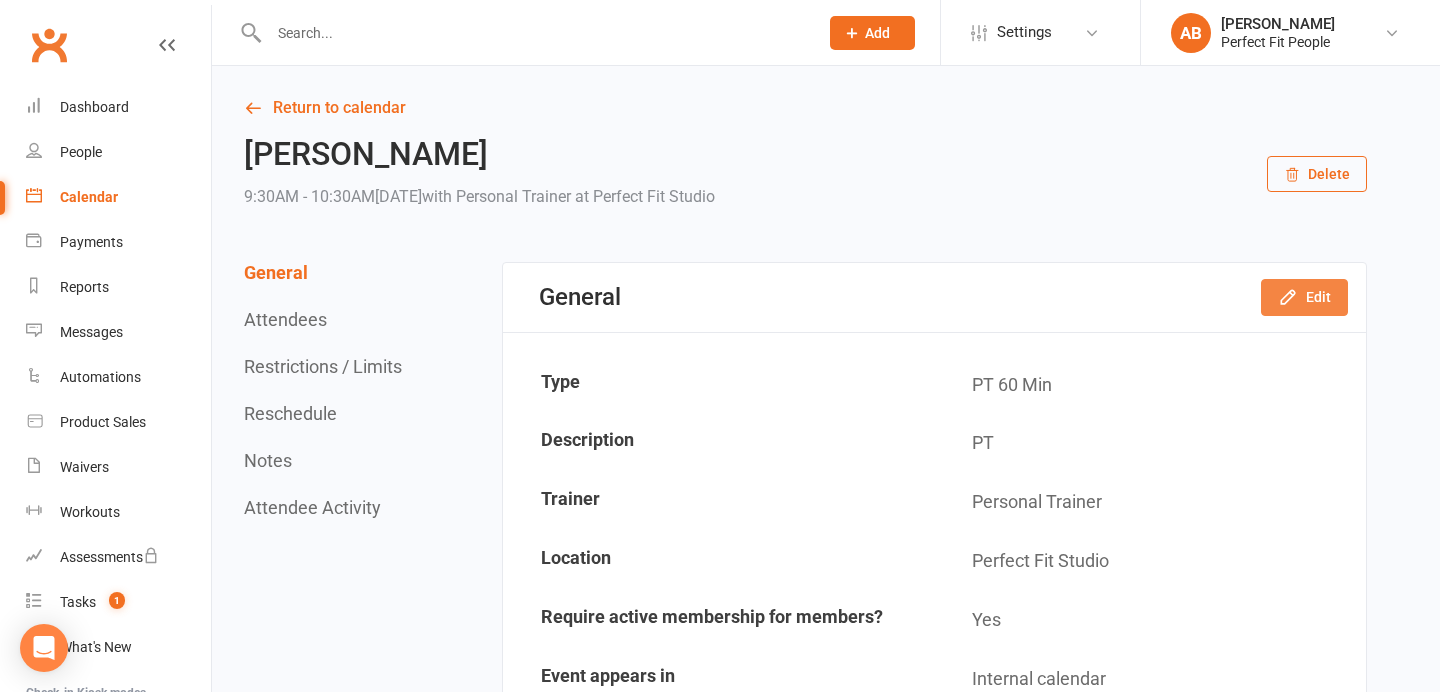click on "Edit" at bounding box center [1304, 297] 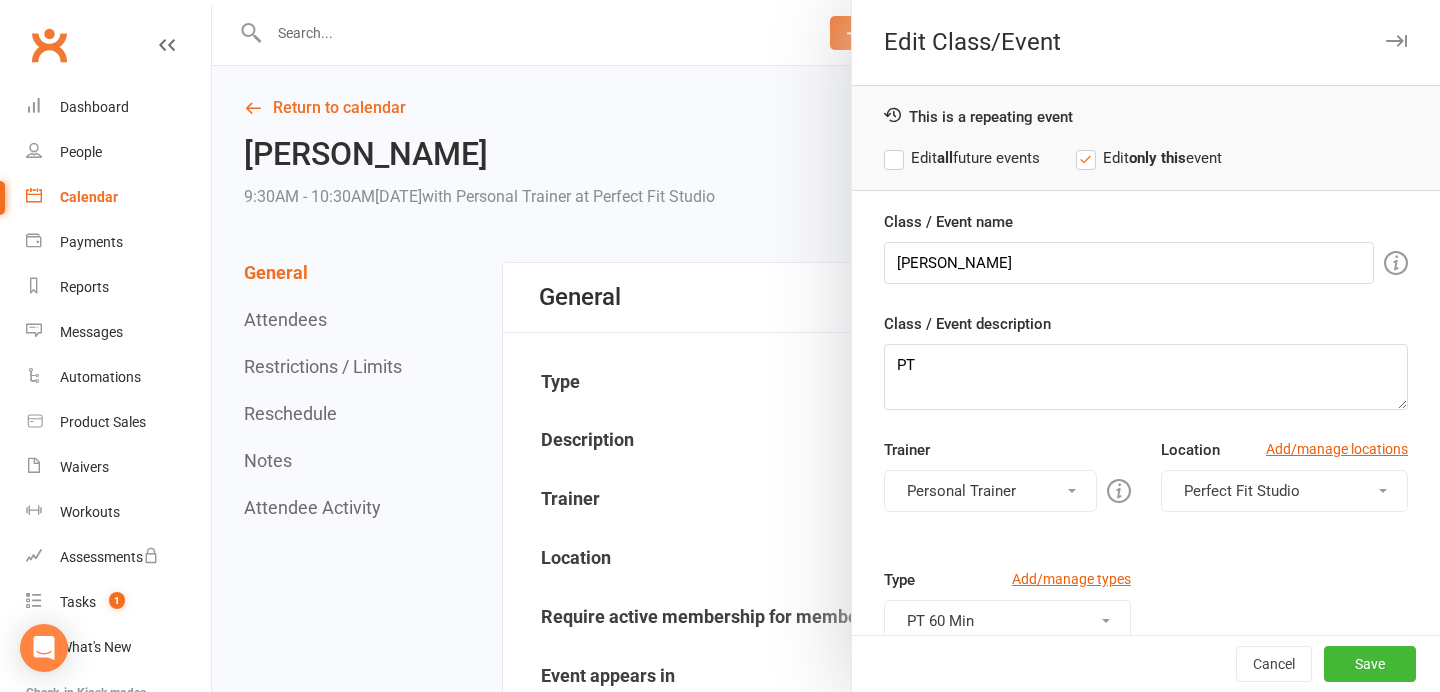 scroll, scrollTop: 146, scrollLeft: 0, axis: vertical 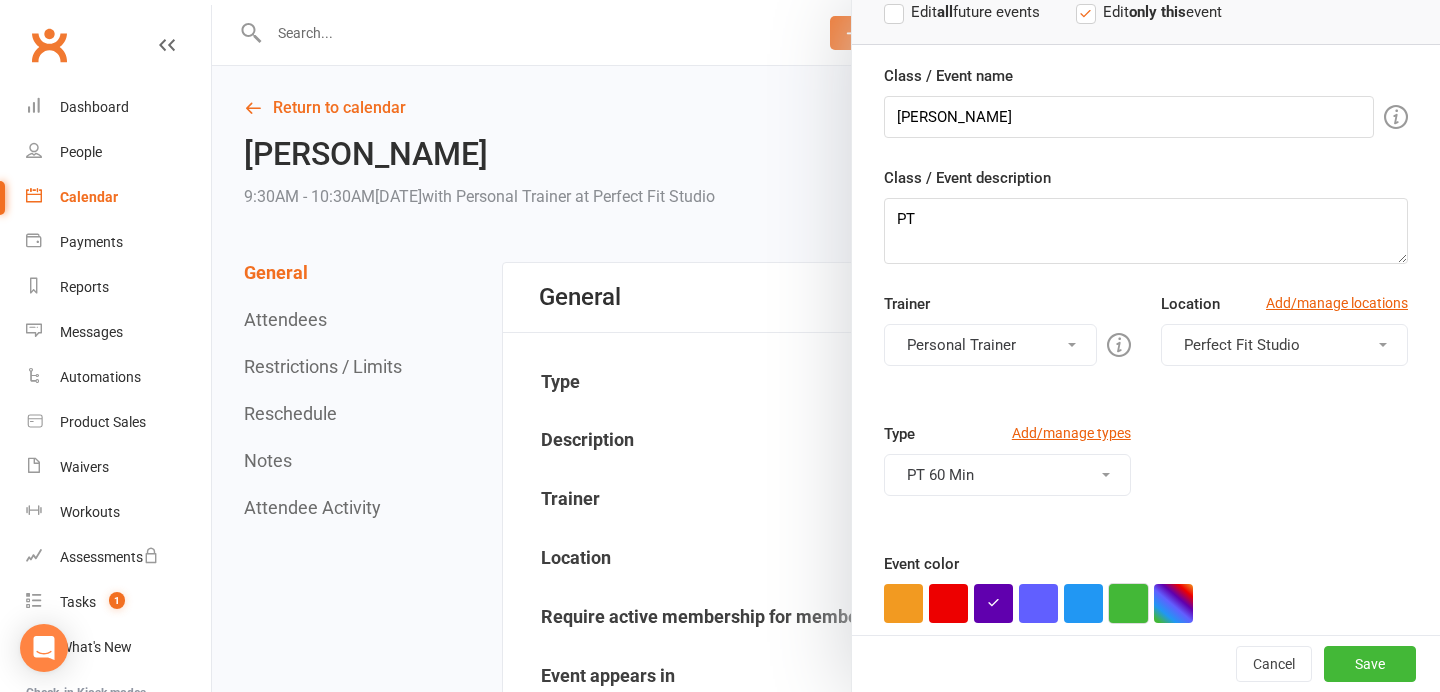 click at bounding box center [1128, 603] 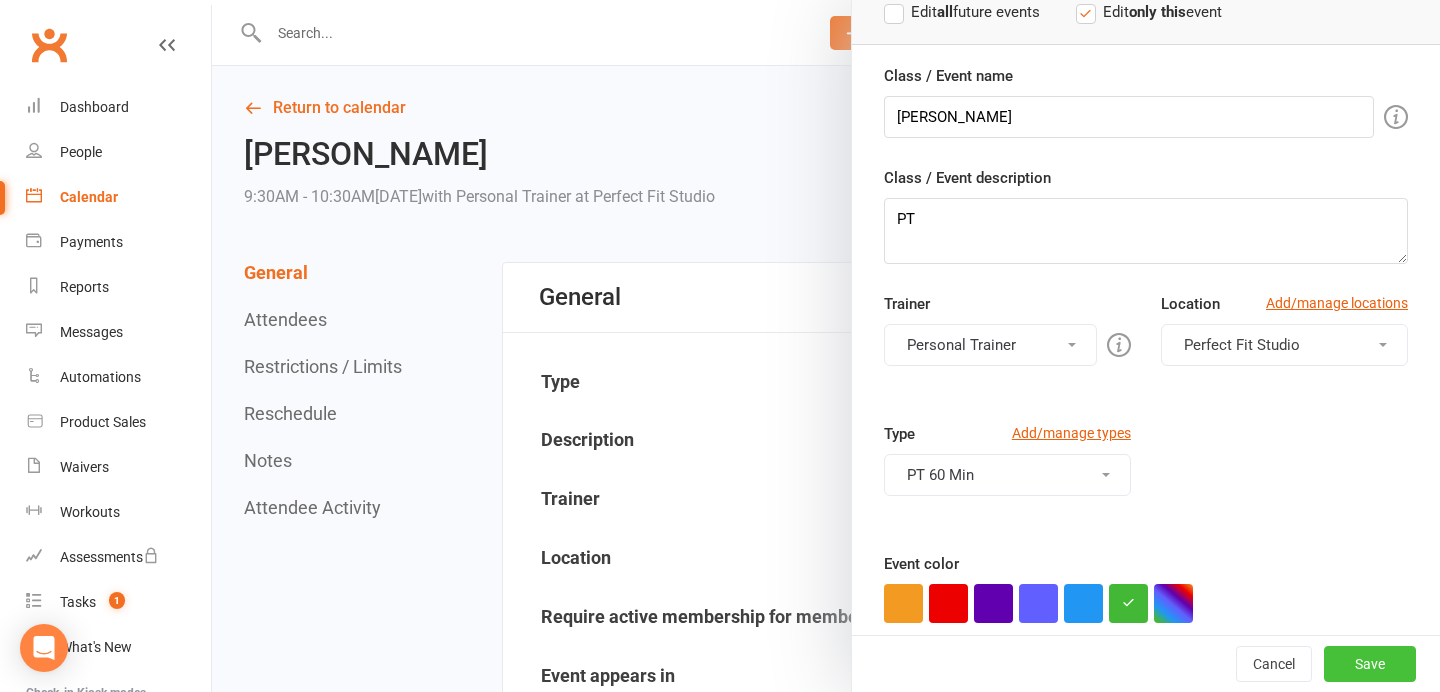 click on "Save" at bounding box center [1370, 664] 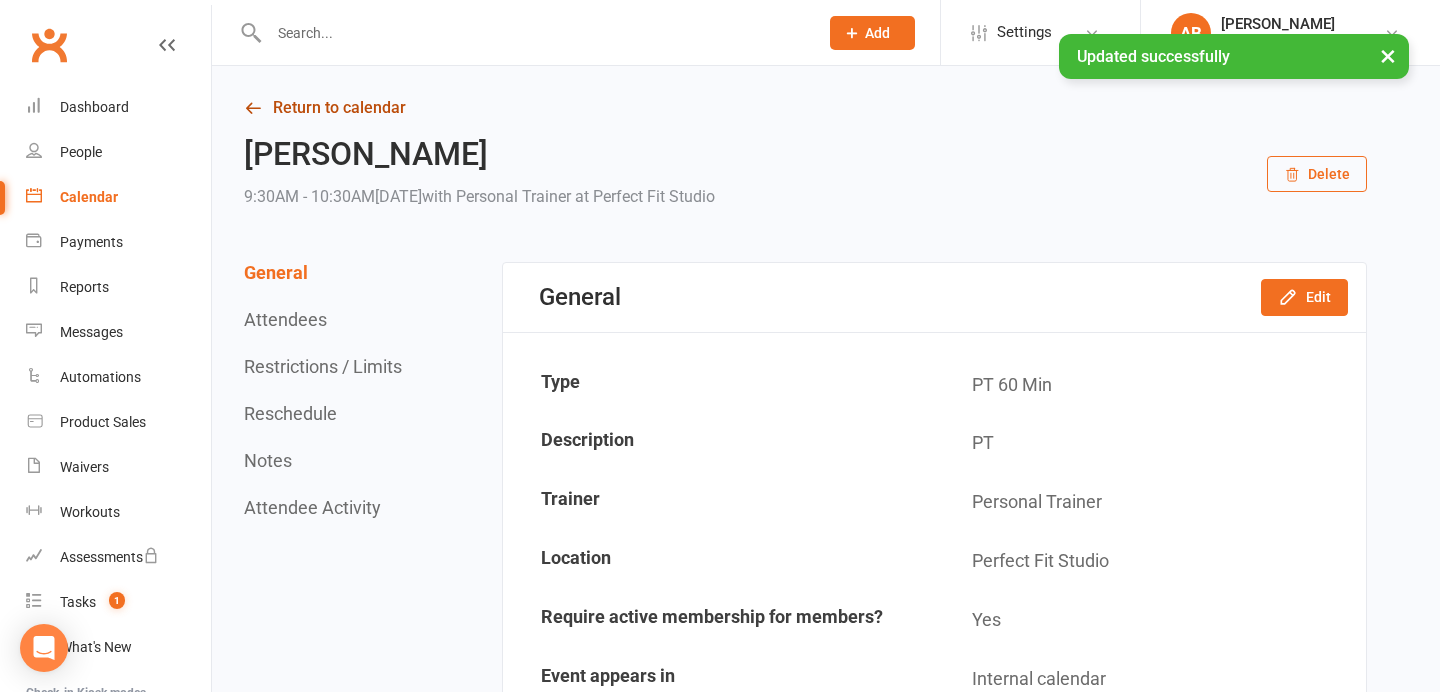 click on "Return to calendar" at bounding box center (805, 108) 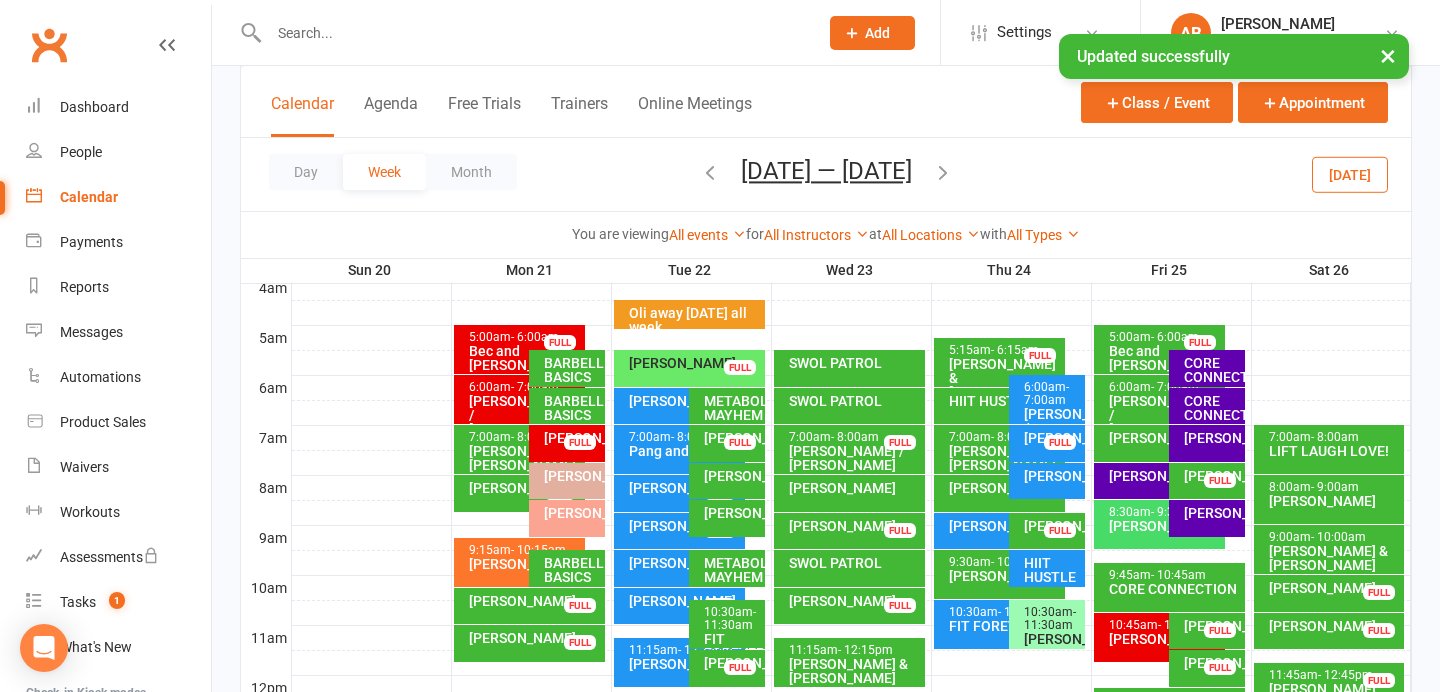 scroll, scrollTop: 338, scrollLeft: 0, axis: vertical 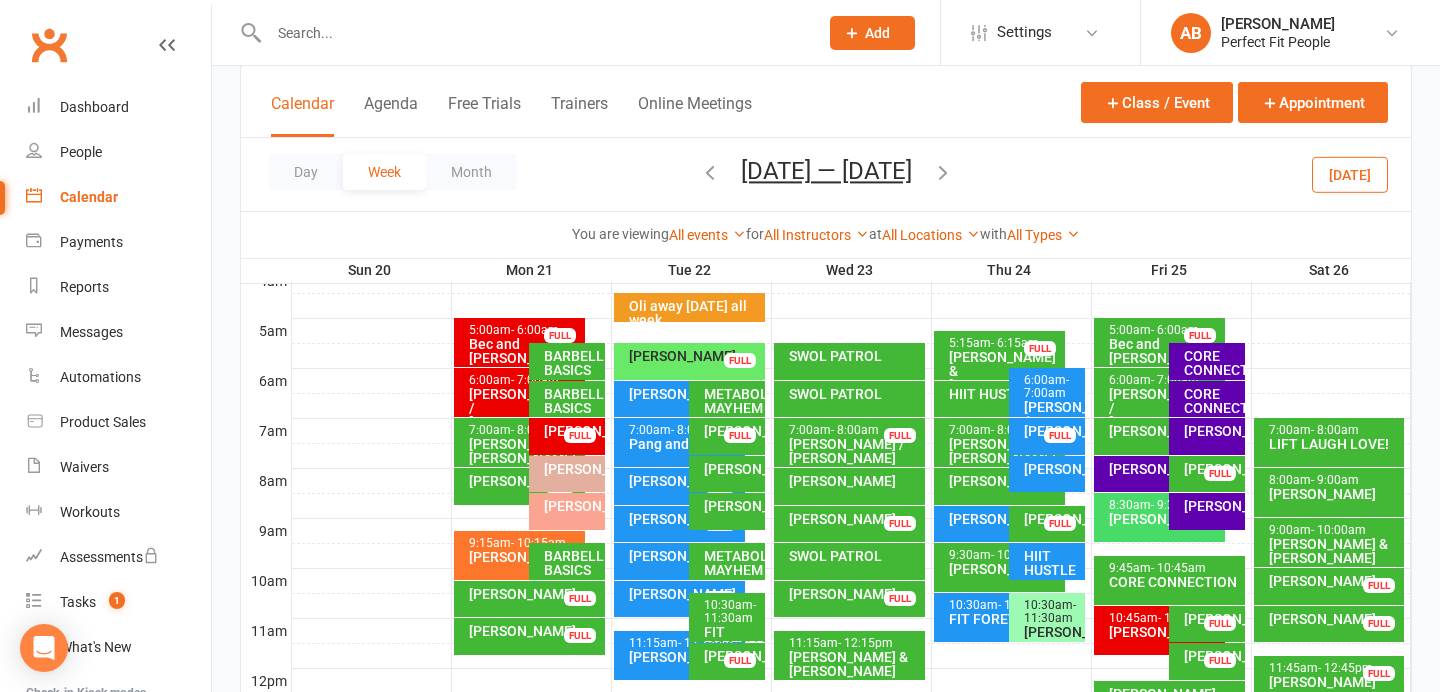 click on "[PERSON_NAME]" at bounding box center [1212, 506] 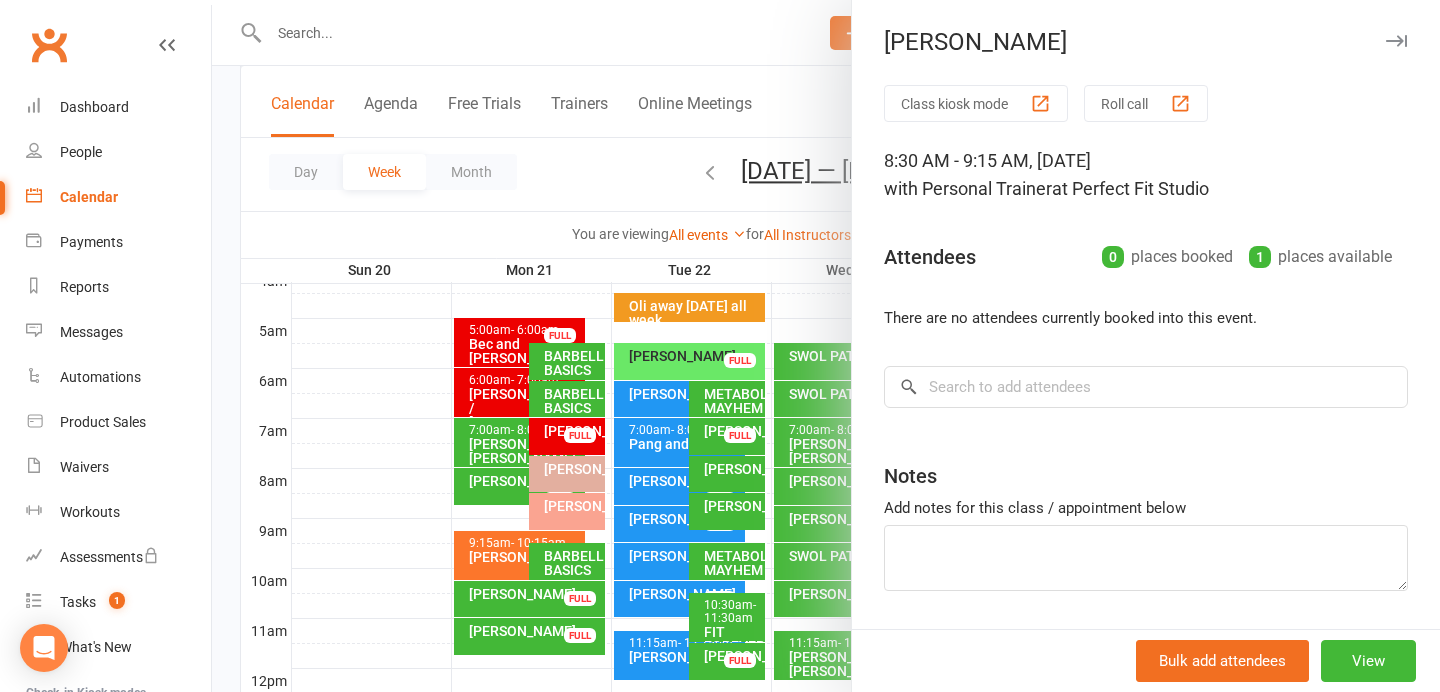click at bounding box center [1396, 41] 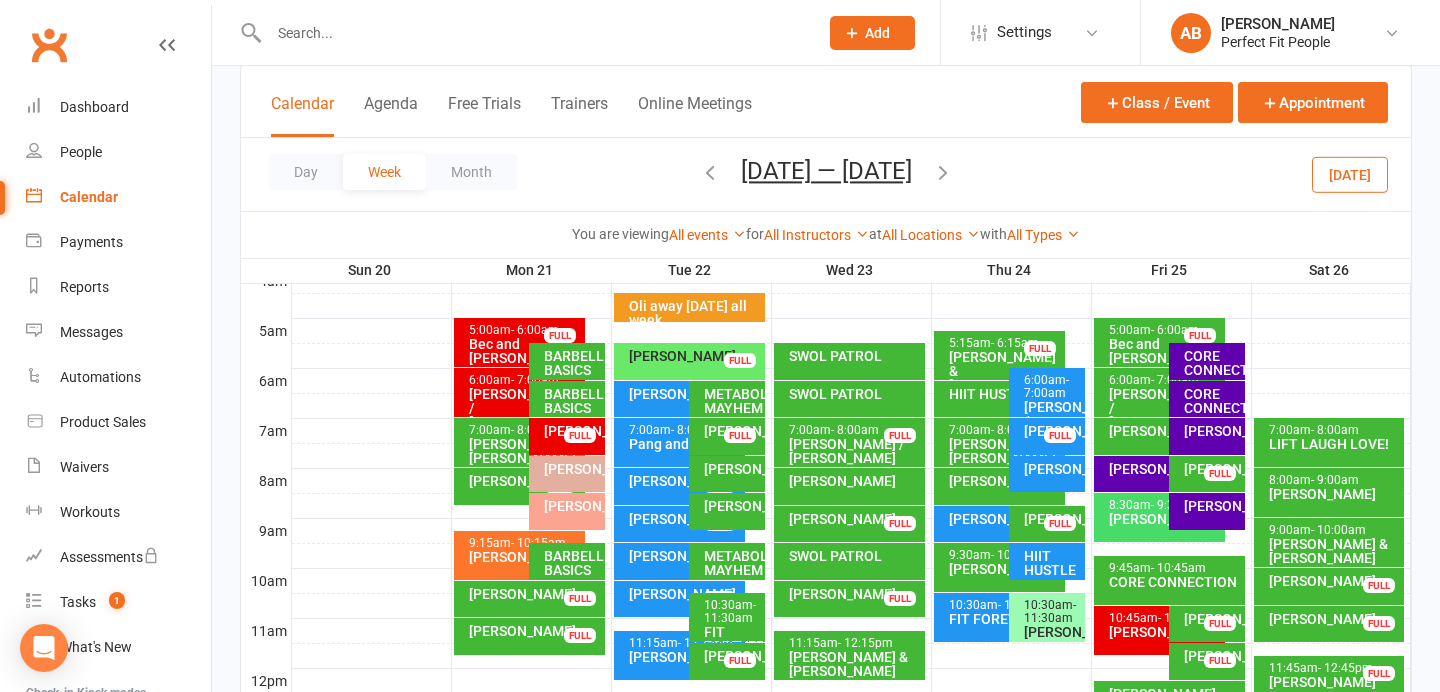 click on "CORE CONNECTION" at bounding box center [1212, 363] 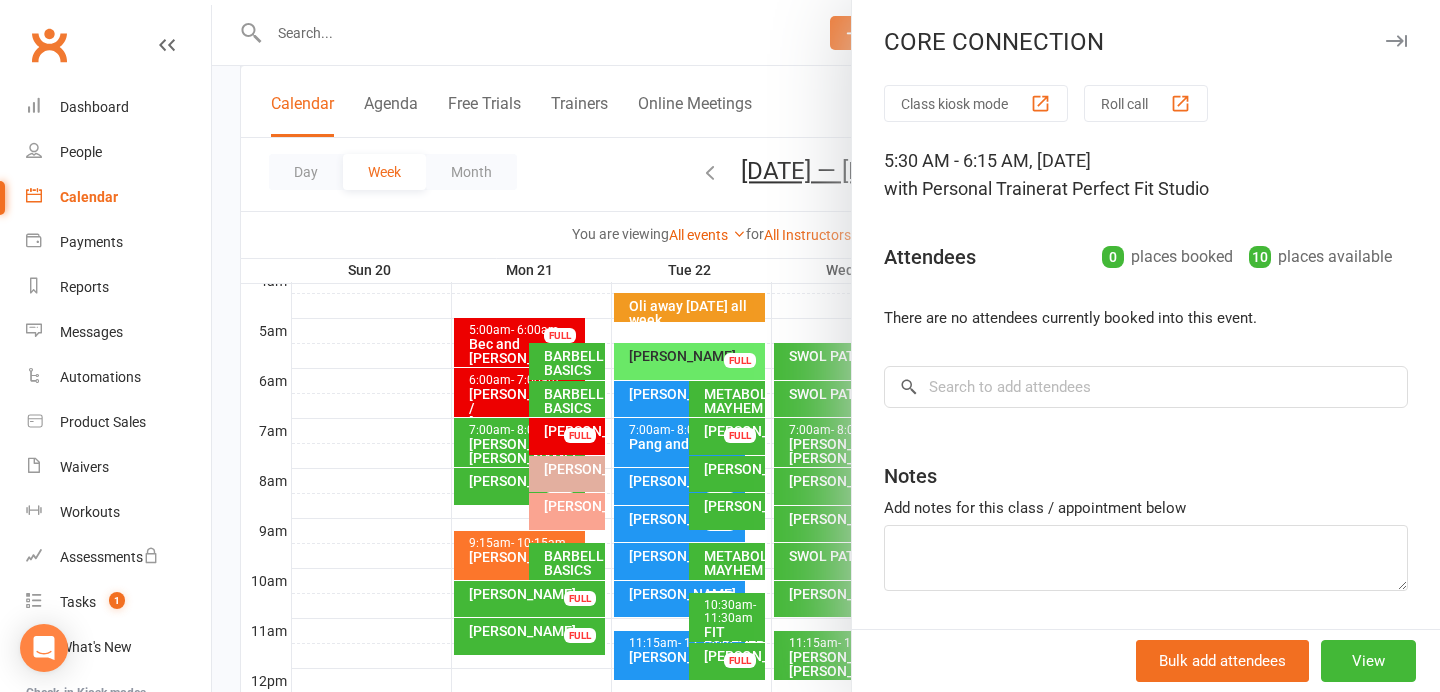 click at bounding box center (1396, 41) 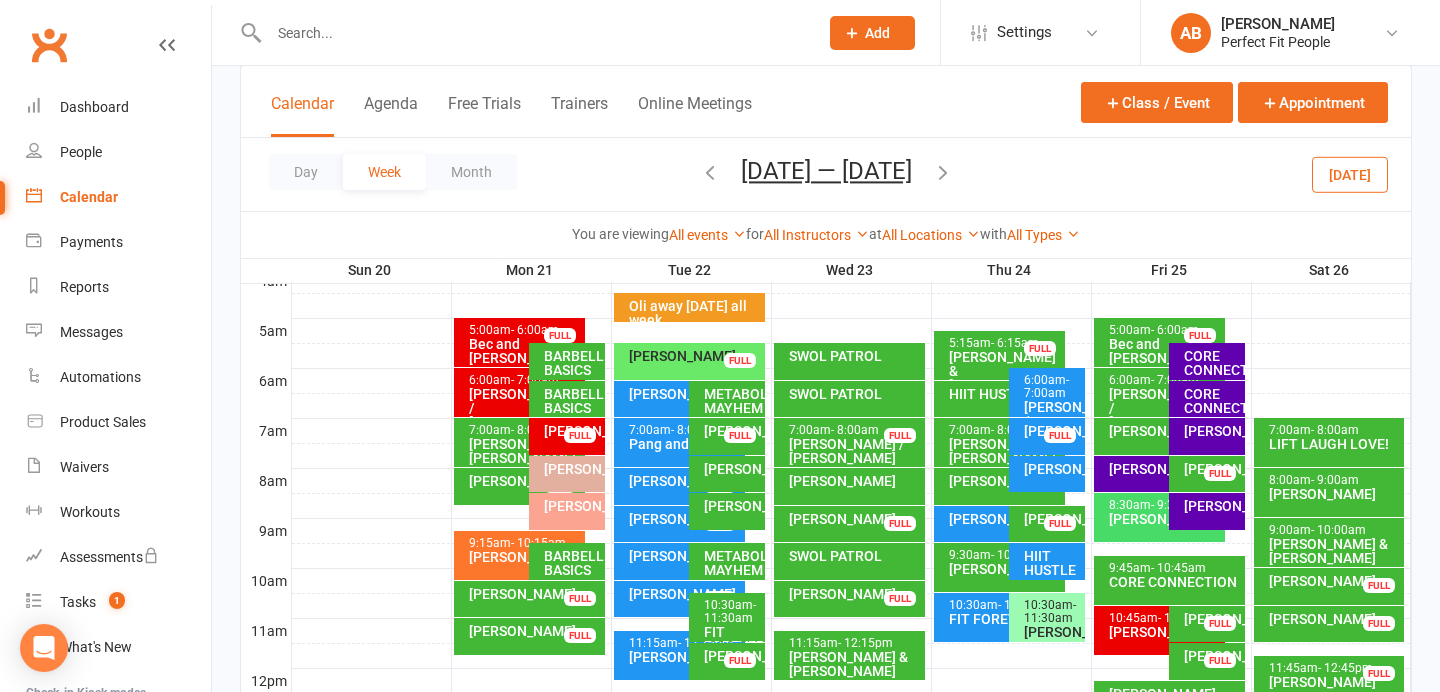 click on "[PERSON_NAME]" at bounding box center (1212, 506) 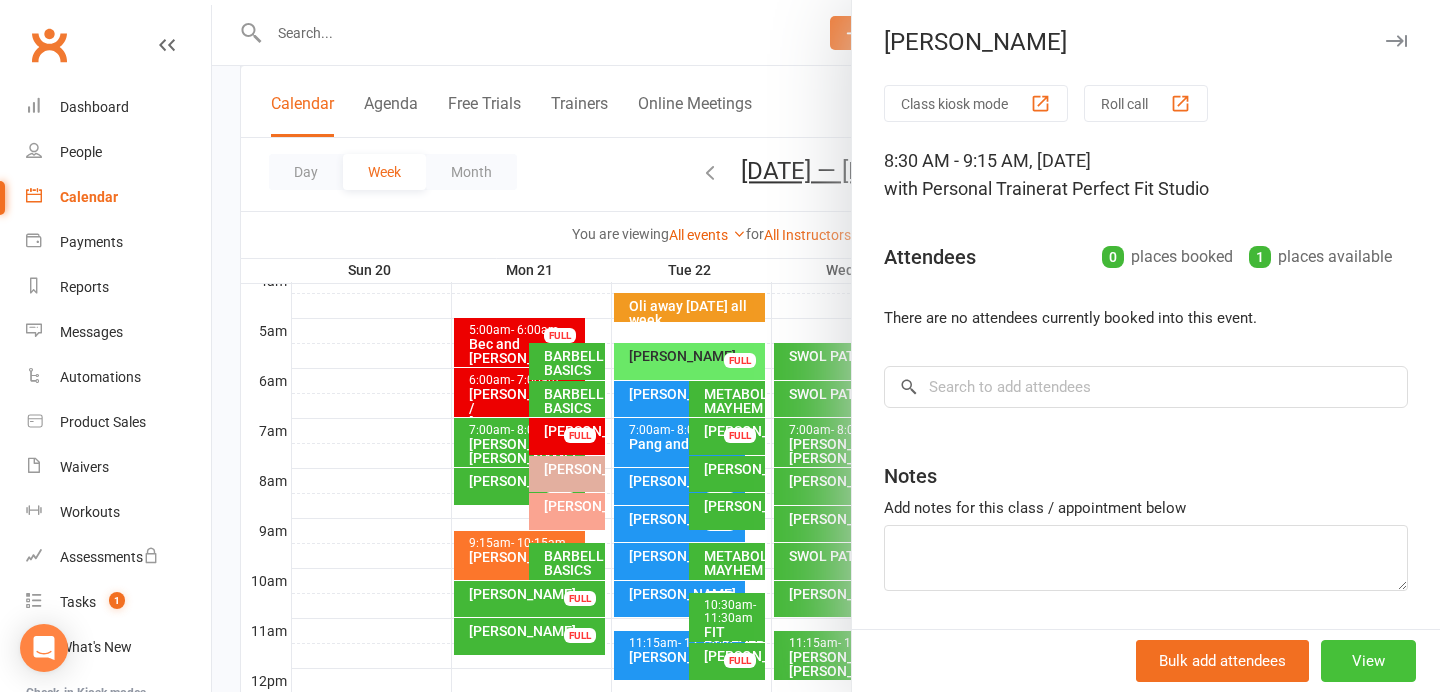 click on "View" at bounding box center (1368, 661) 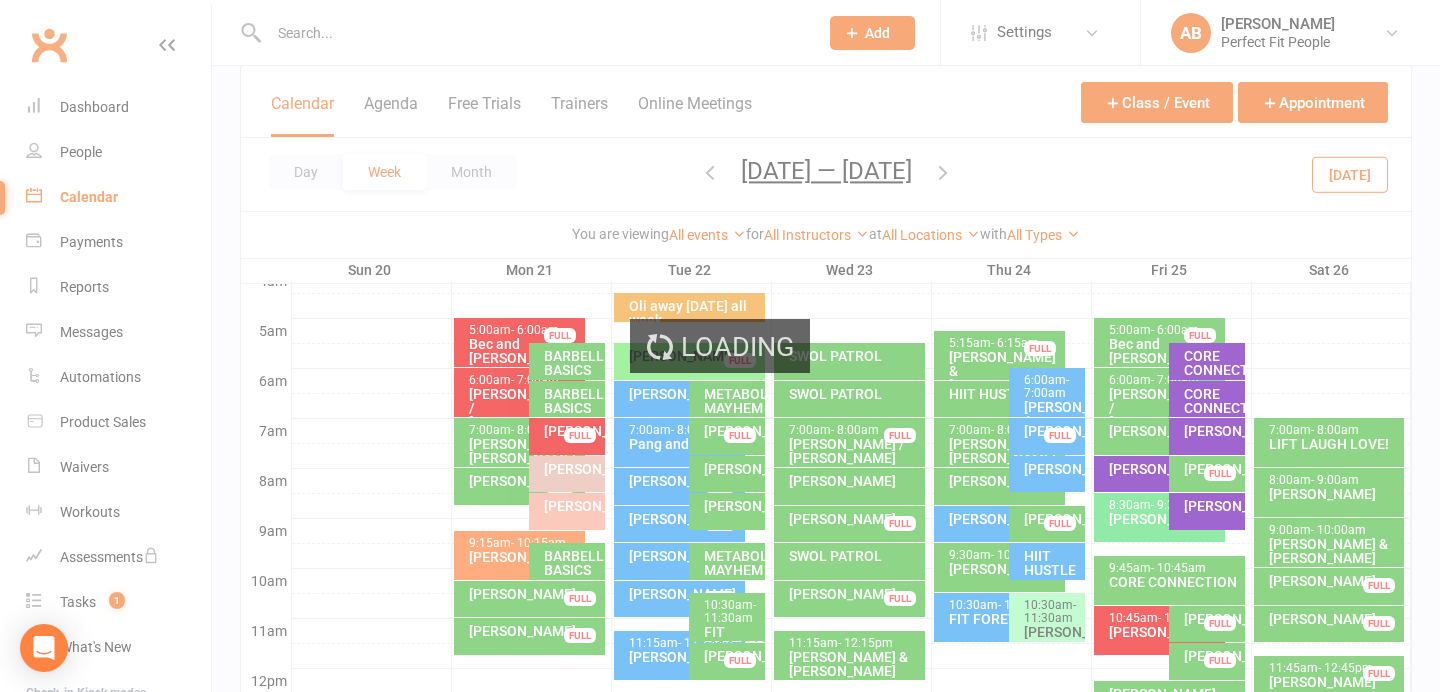 scroll, scrollTop: 0, scrollLeft: 0, axis: both 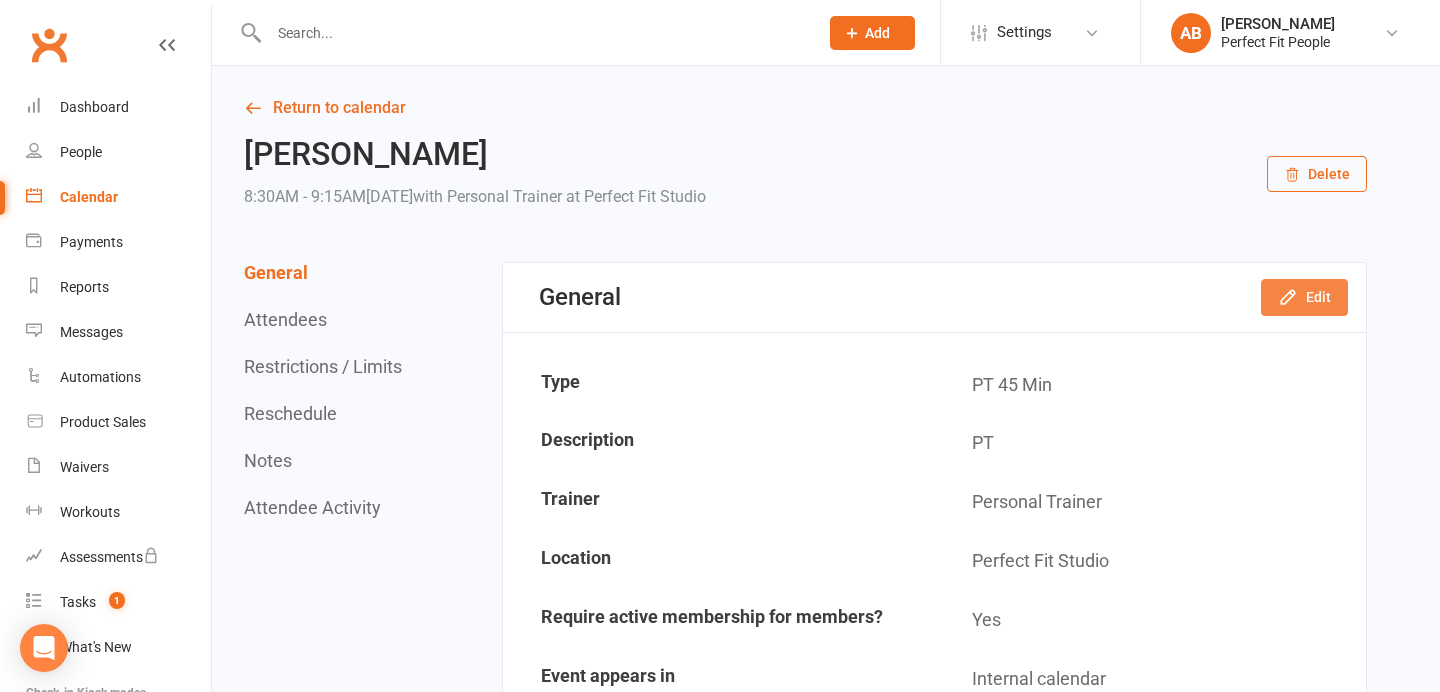 click on "Edit" at bounding box center (1304, 297) 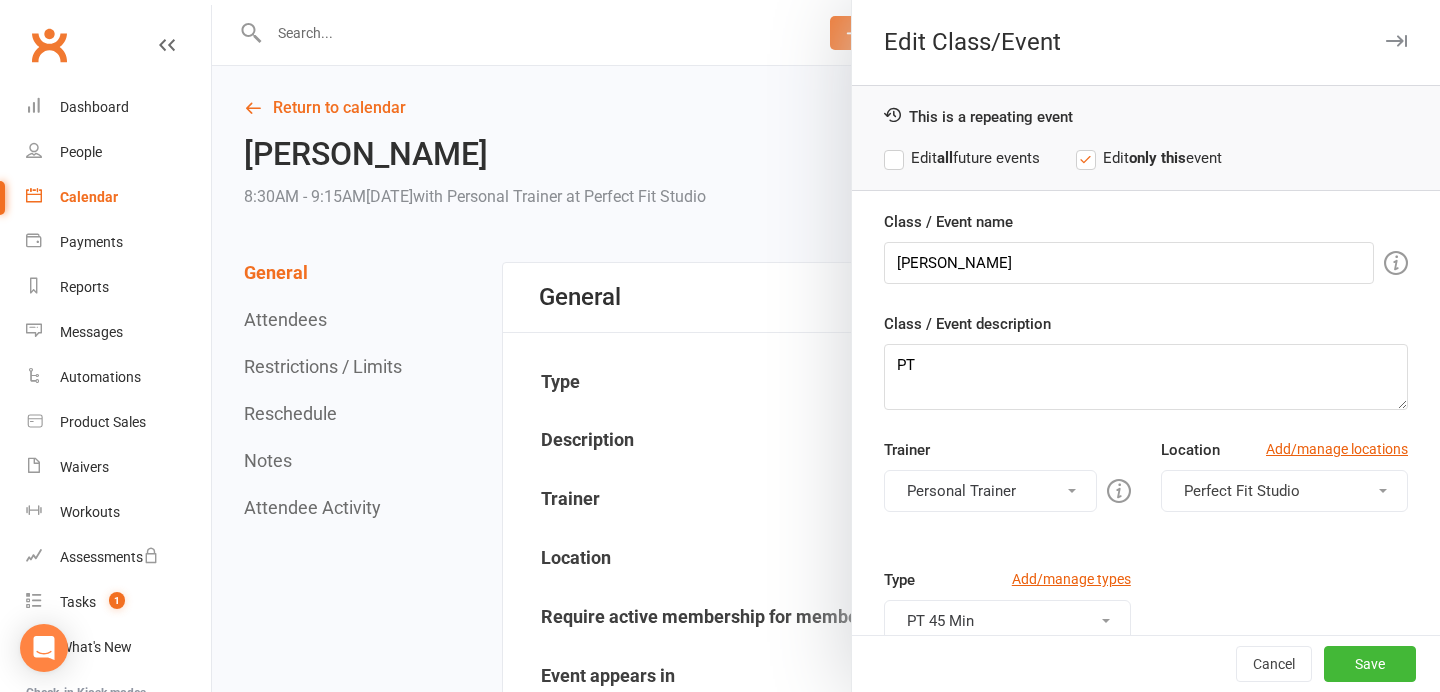 scroll, scrollTop: 132, scrollLeft: 0, axis: vertical 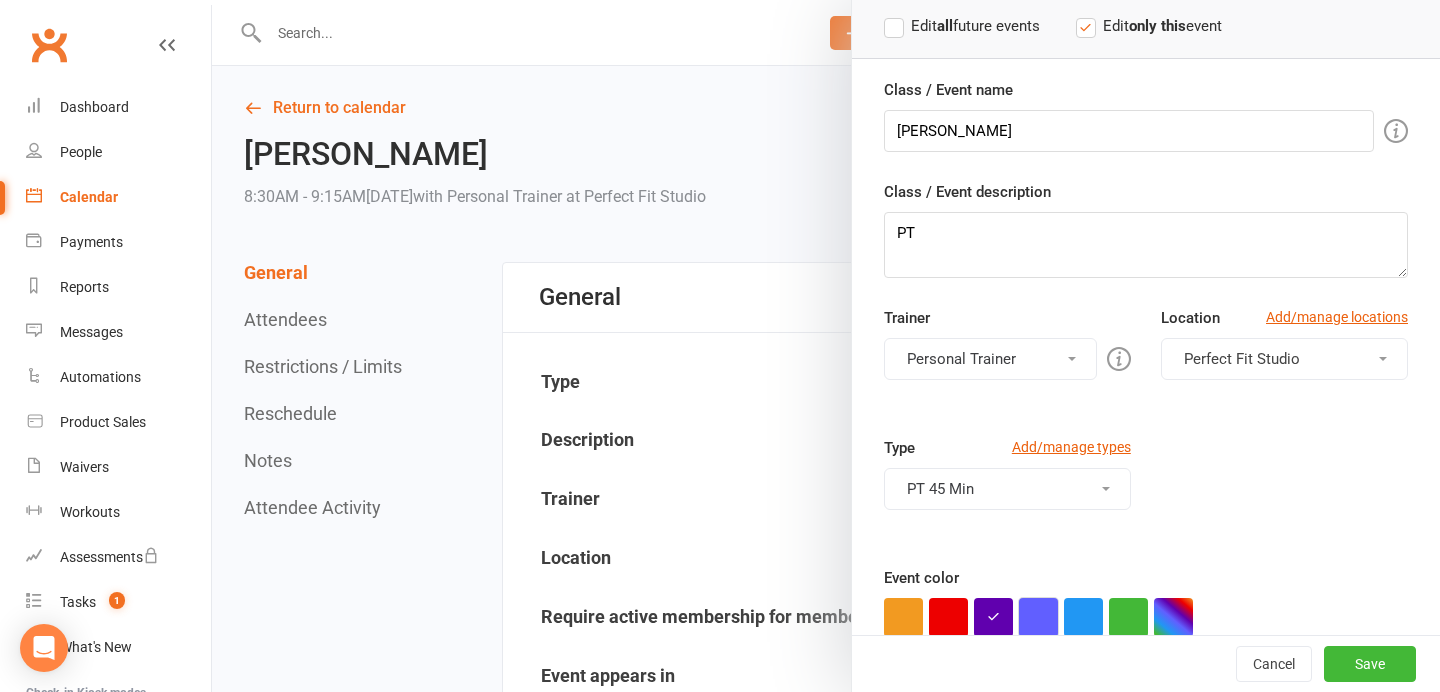 click at bounding box center (1038, 617) 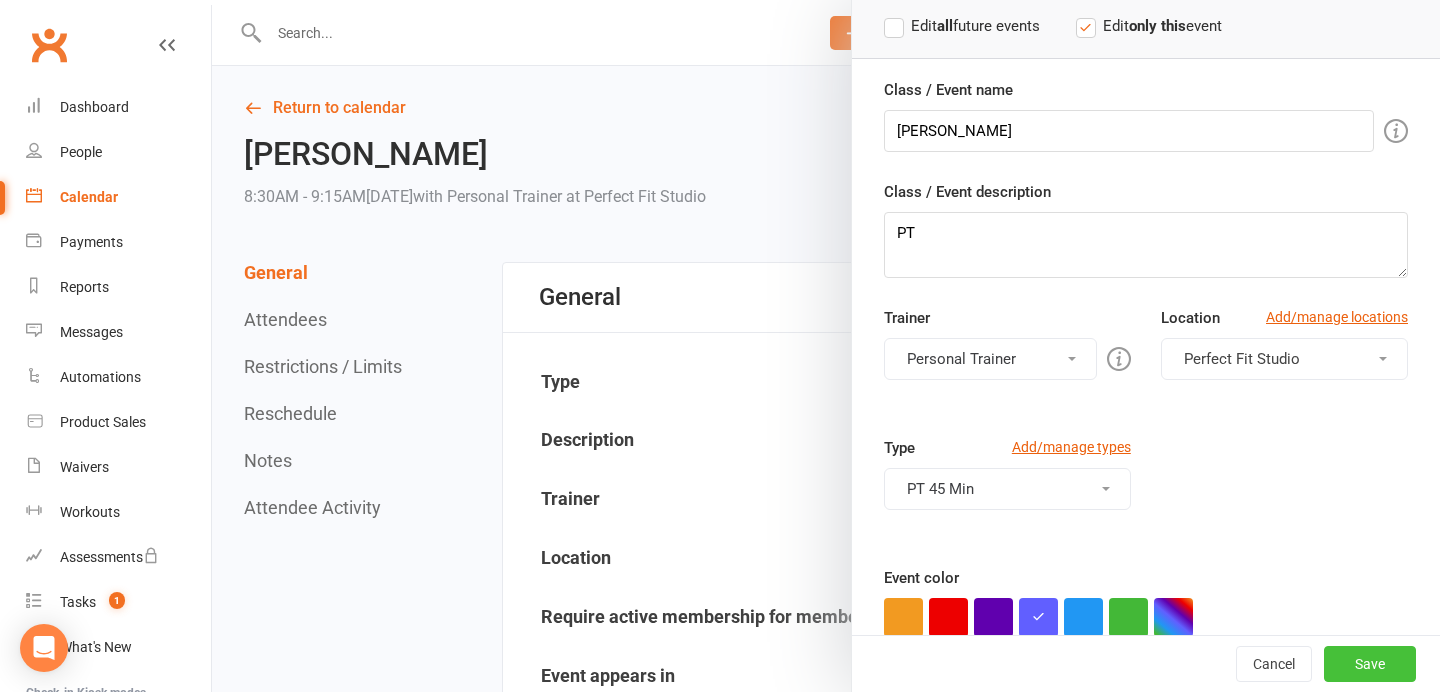 click on "Save" at bounding box center [1370, 664] 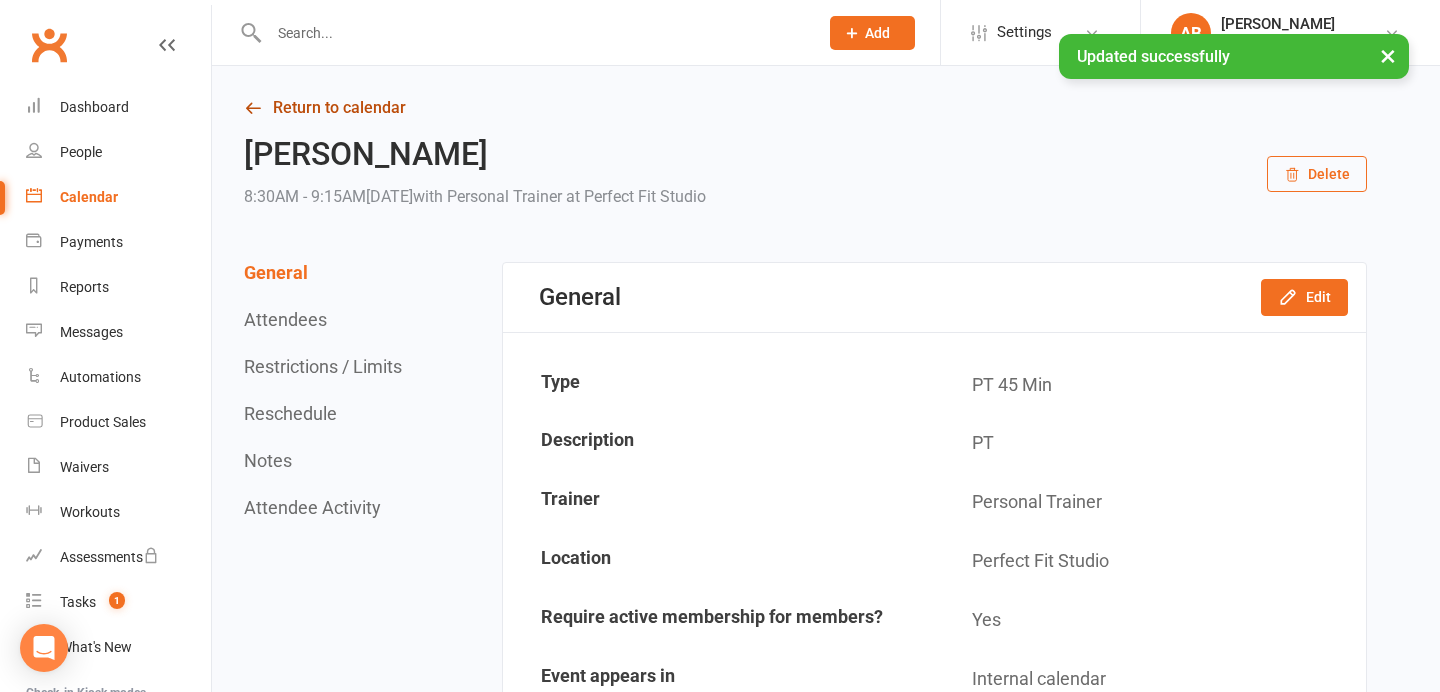 click on "Return to calendar" at bounding box center (805, 108) 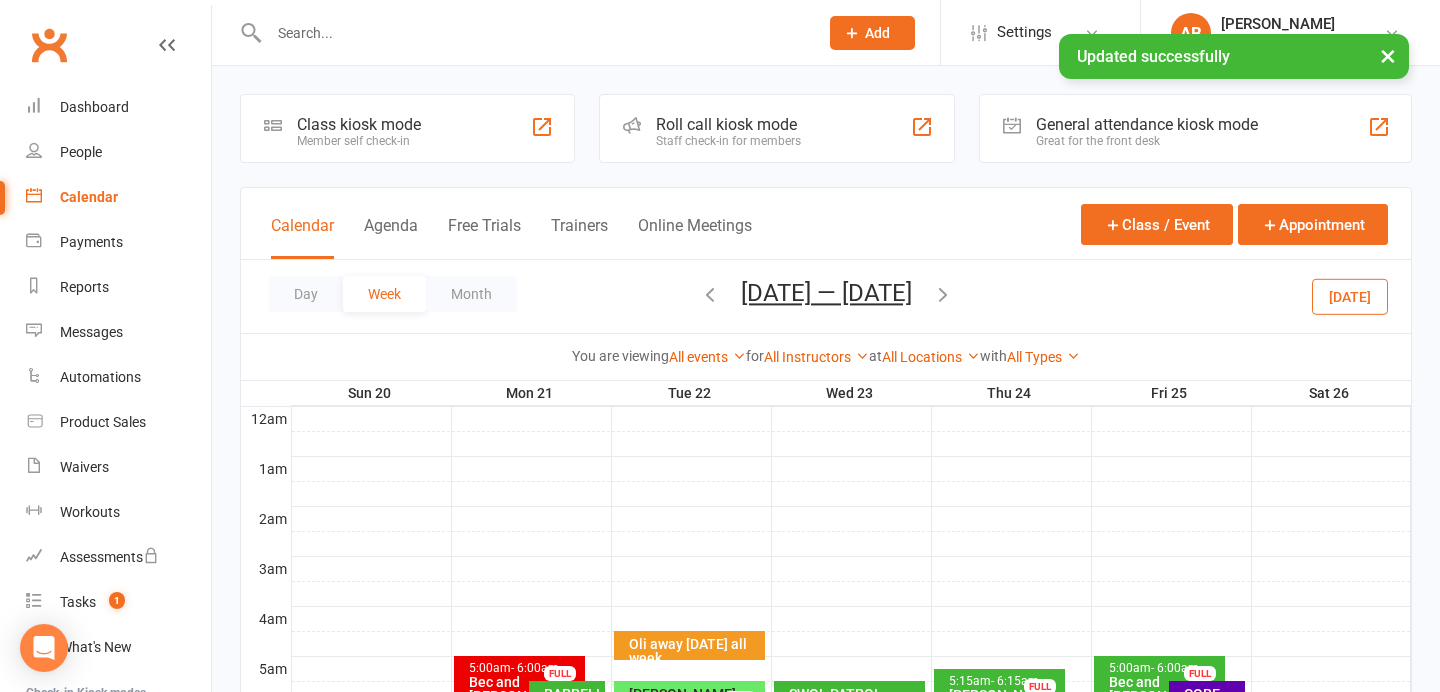 scroll, scrollTop: 298, scrollLeft: 0, axis: vertical 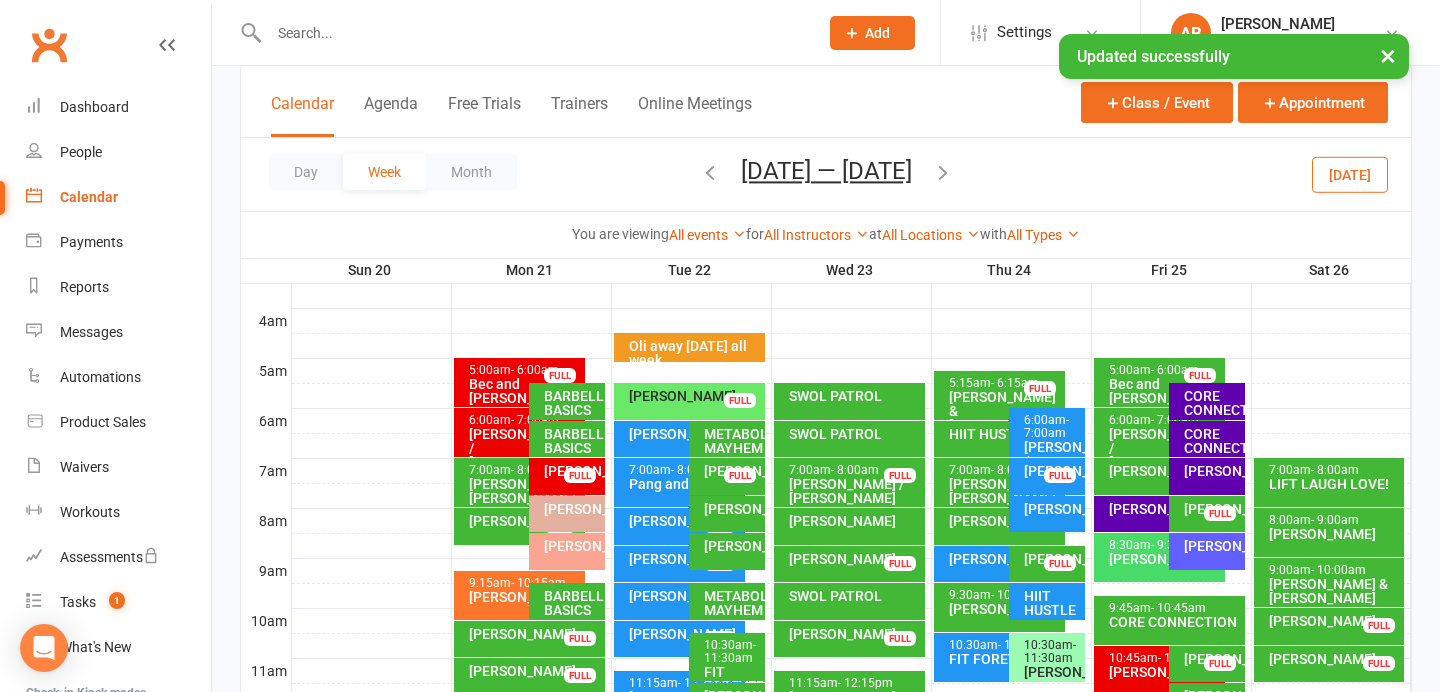 click on "9:30am  - 10:30am Maree Doherty FULL" at bounding box center [999, 607] 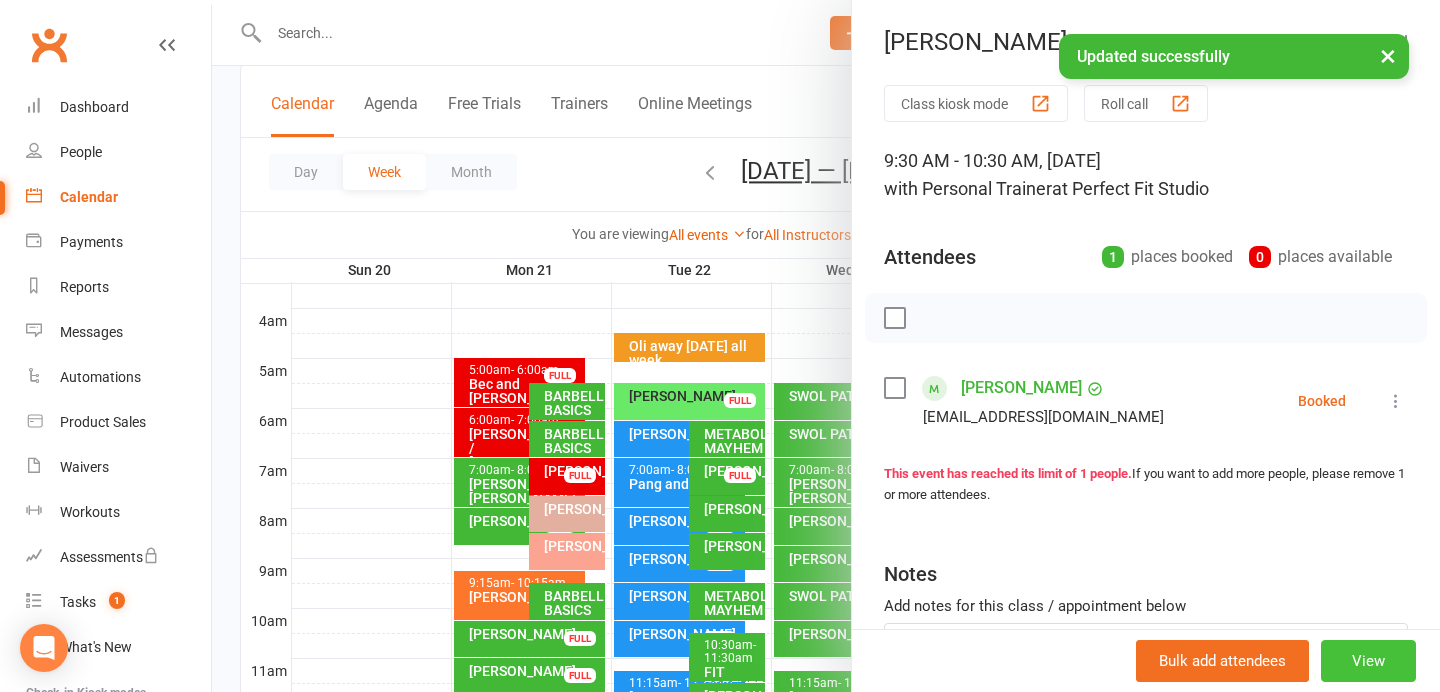 click on "View" at bounding box center (1368, 661) 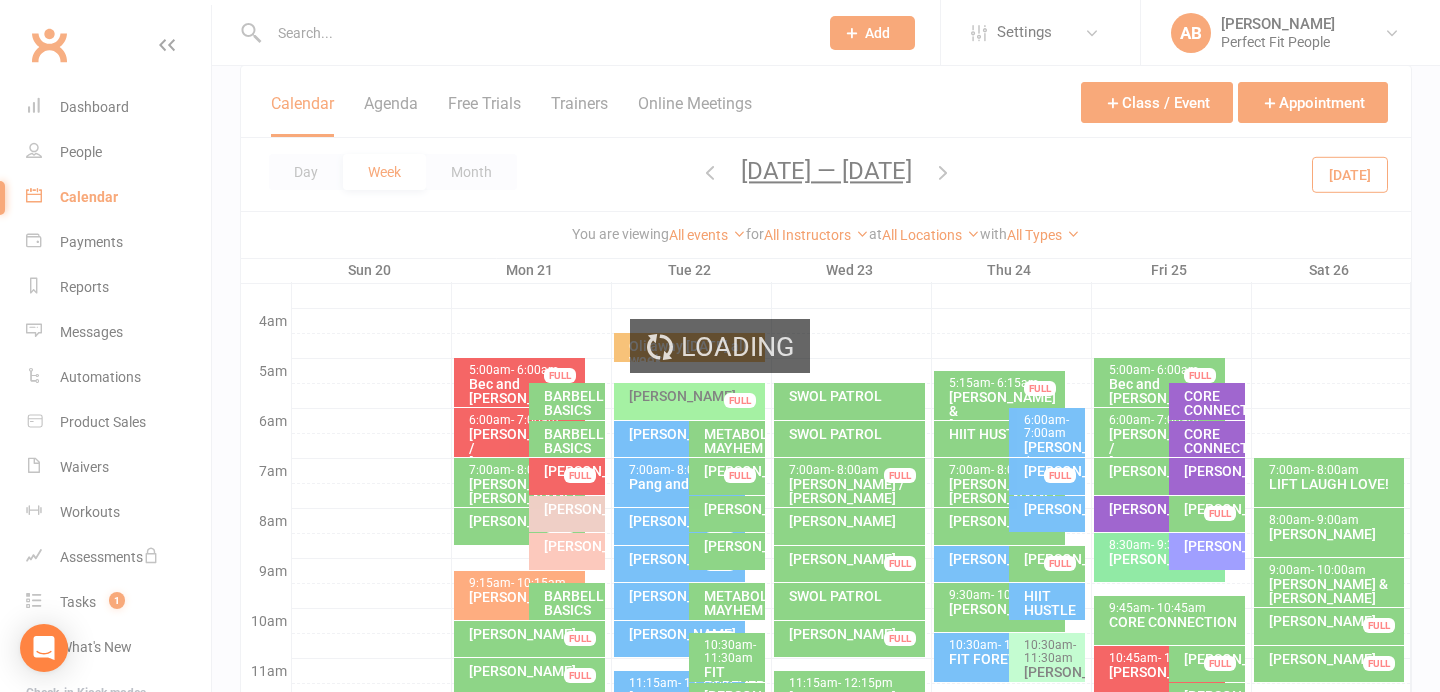 scroll, scrollTop: 0, scrollLeft: 0, axis: both 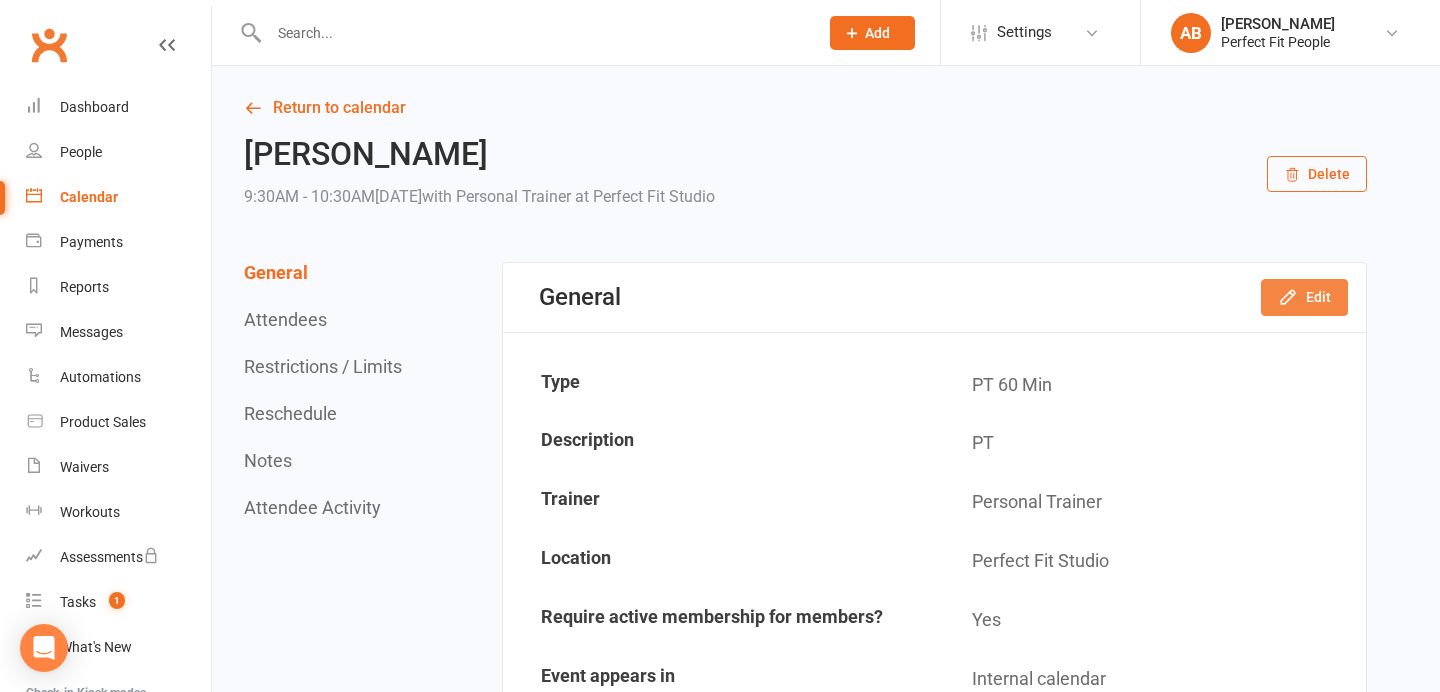 click on "Edit" at bounding box center [1304, 297] 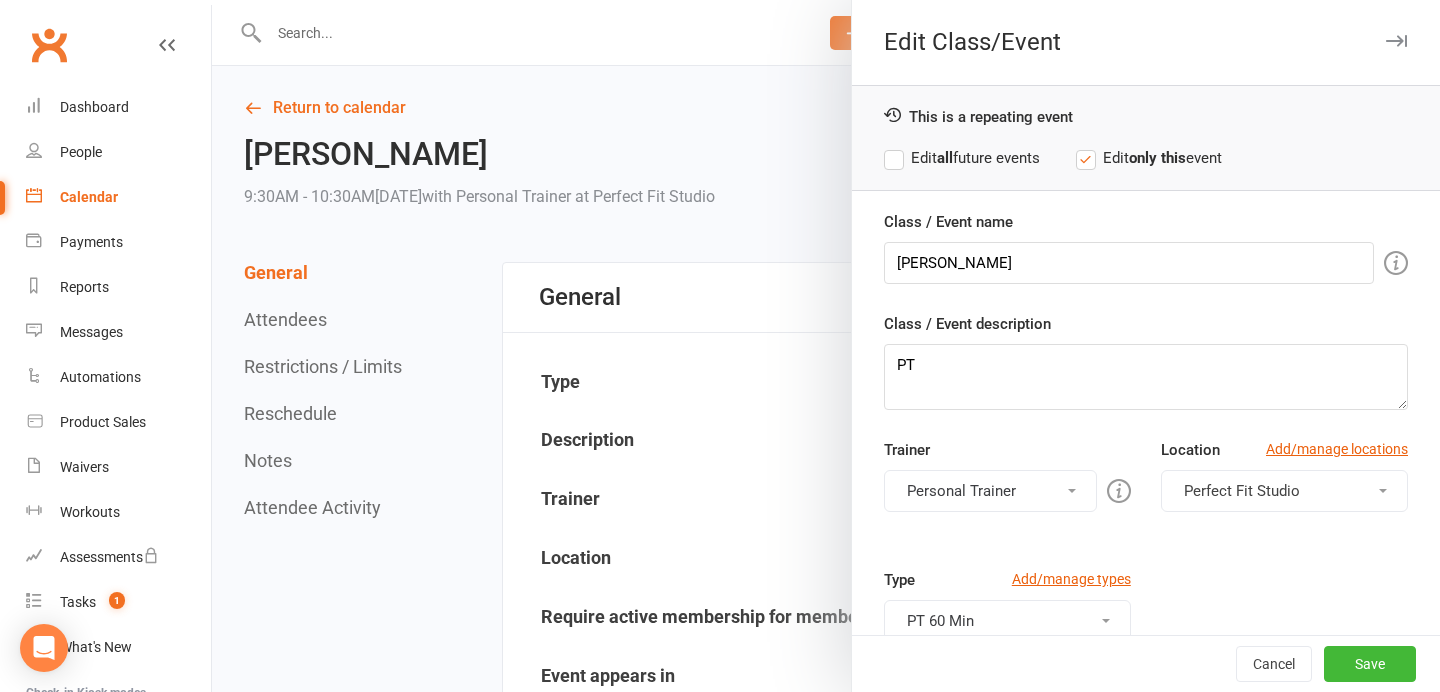 scroll, scrollTop: 169, scrollLeft: 0, axis: vertical 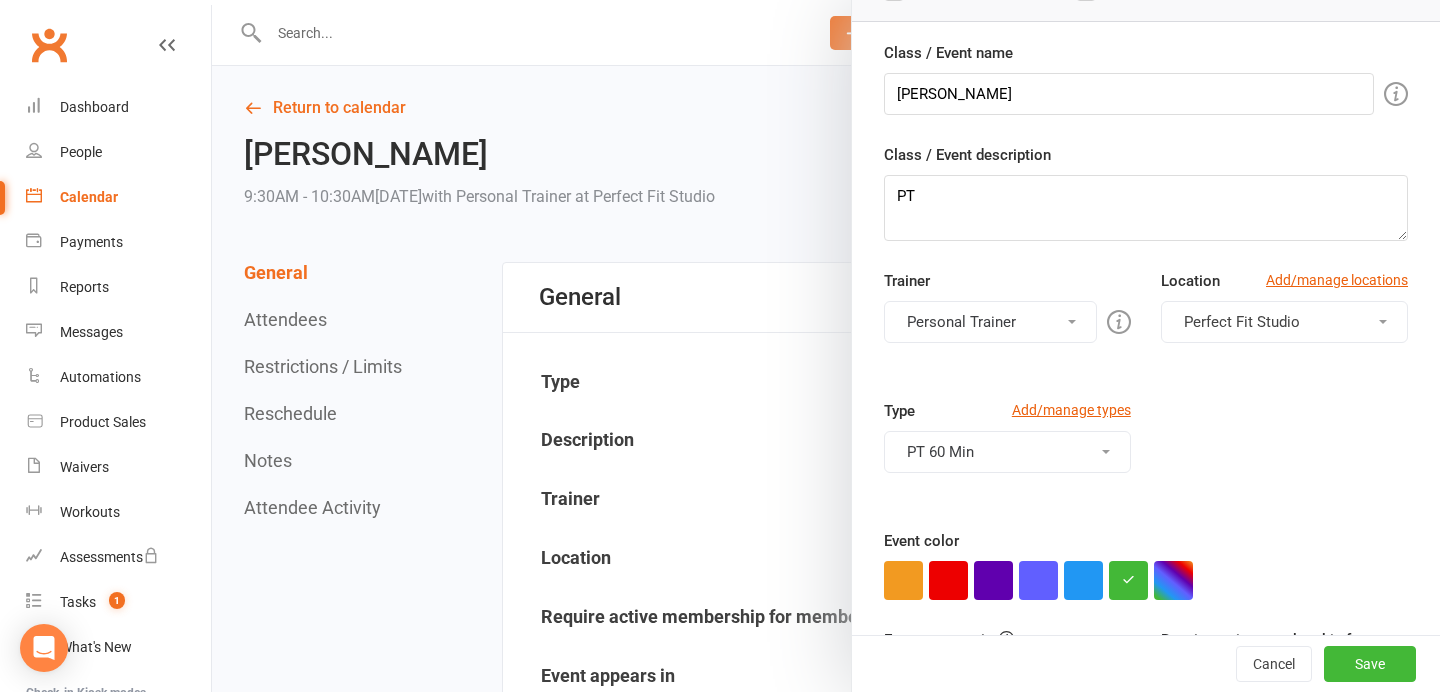 click on "Class / Event name Maree Doherty Class / Event description  PT Trainer Personal Trainer  Personal Trainer Please select at least one trainer Location Add/manage locations
Perfect Fit Studio
Type Add/manage types PT 60 Min  50% Off VIP 1:1 Book and Pay Groups Book and Pay PT CONSULT Fit Forever Groups Invoice Only Meeting OFF PEAK Online Action Pass PEAK PT 30 Min PT 30 Min Buddy PT 45 Min PT 45 Min Buddy PT 60 Min PT 60 mins buddy Staff/Trainee Staff Training VIP COACHING Event color Event appears in Select  Clubworx website calendar and Mobile app Class kiosk mode Book & Pay Roll call
Require active membership for members?" at bounding box center (1146, 385) 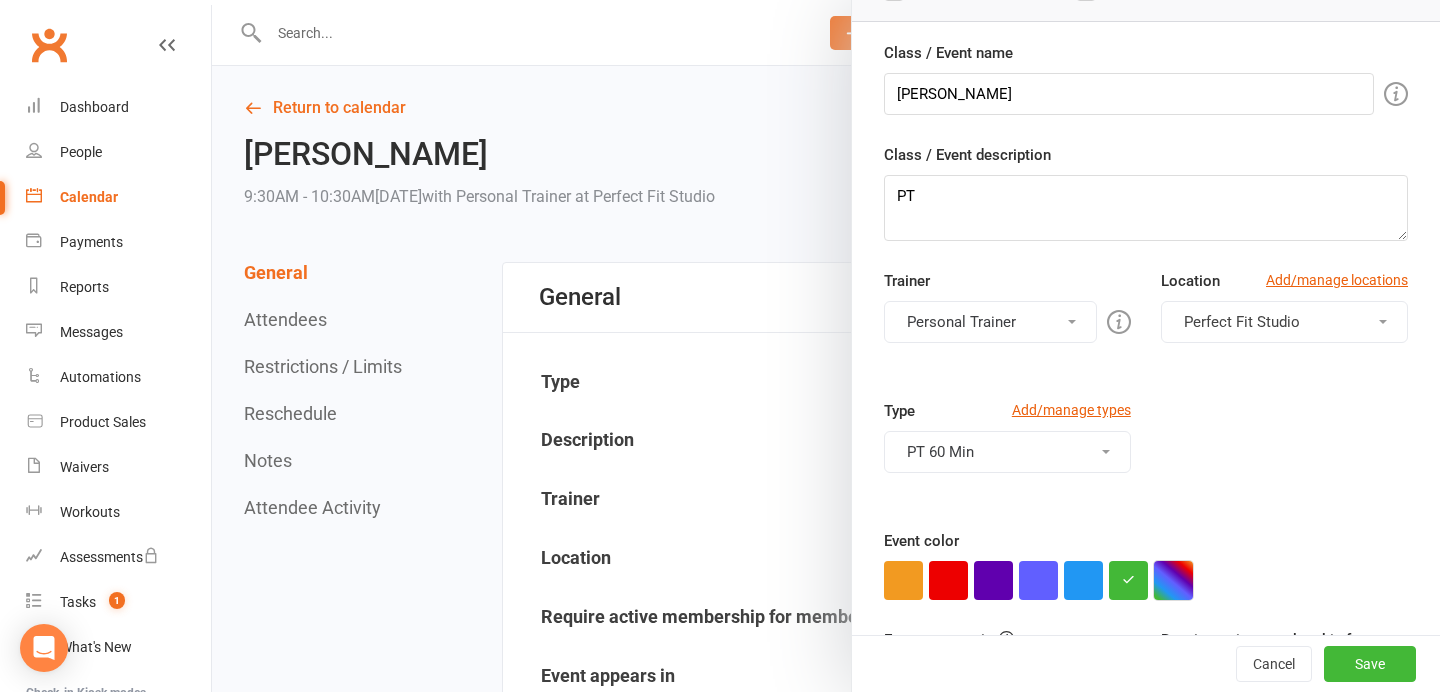 click at bounding box center (1173, 580) 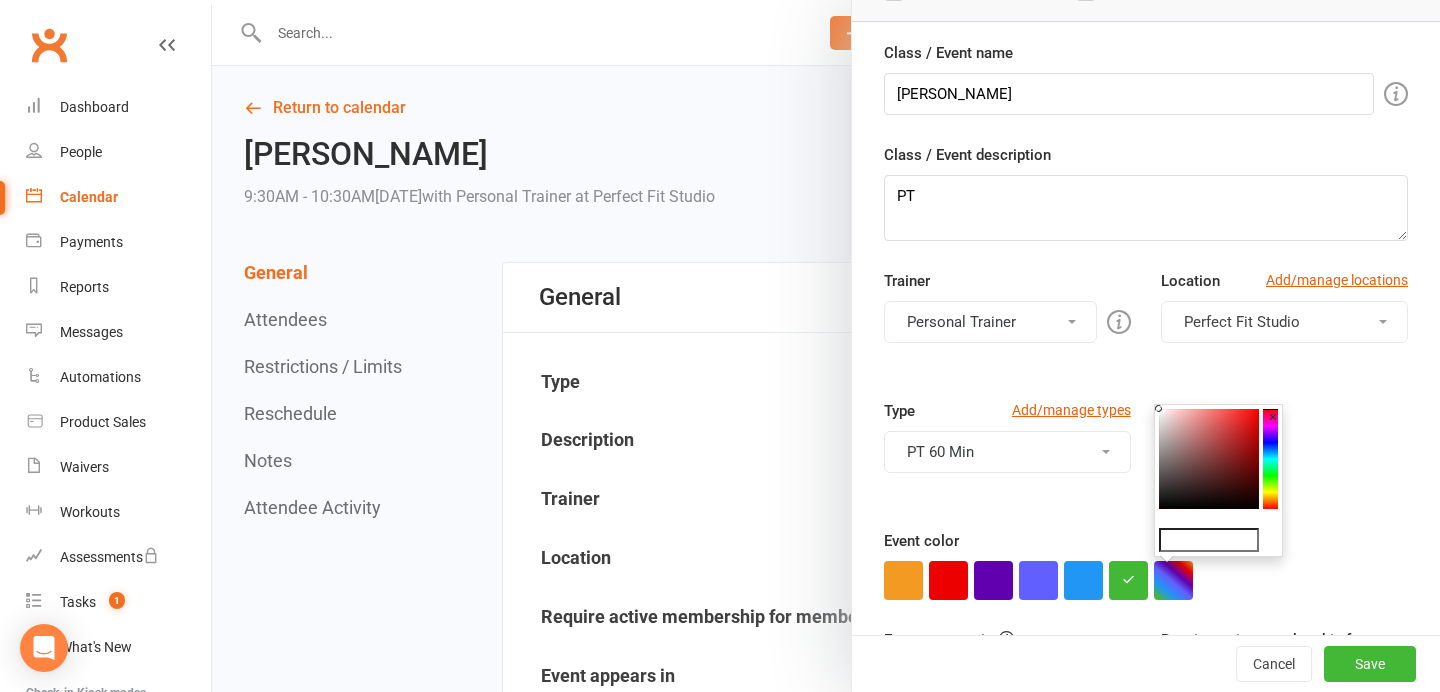 click 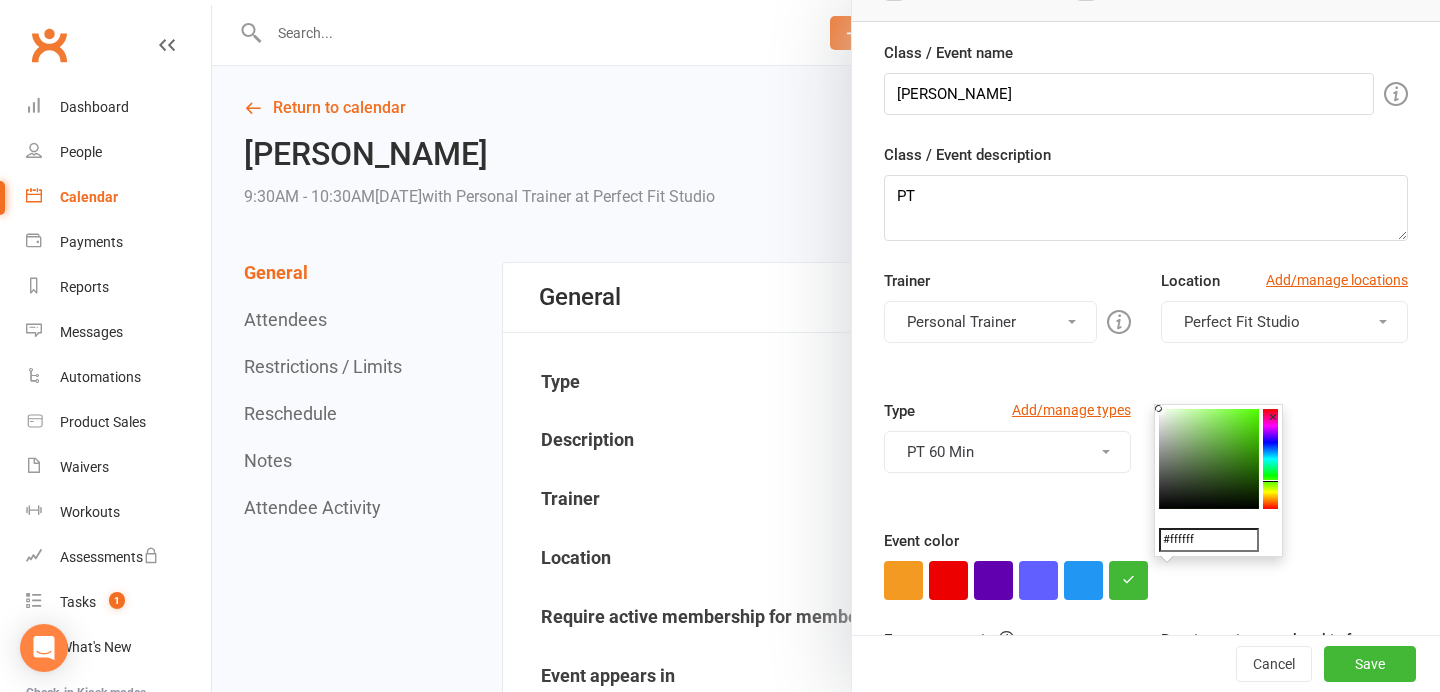 click at bounding box center [1209, 459] 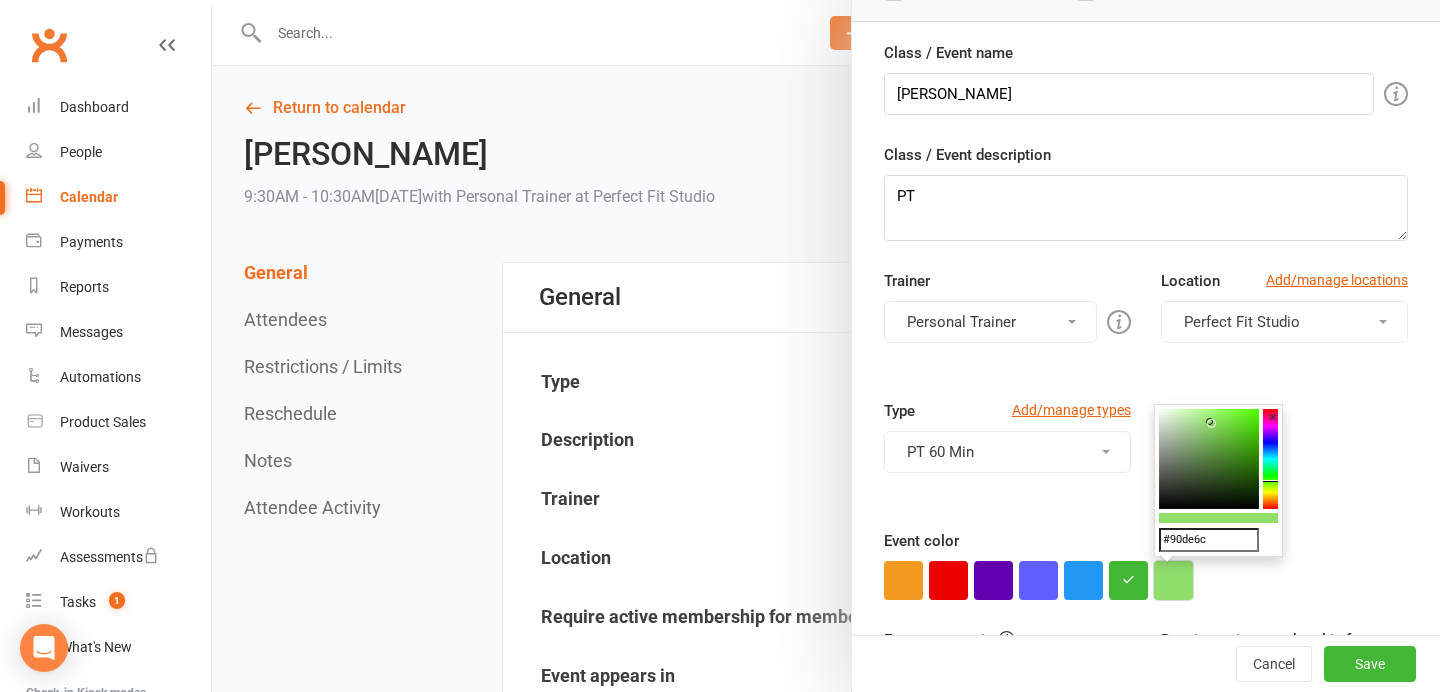 click at bounding box center (1173, 580) 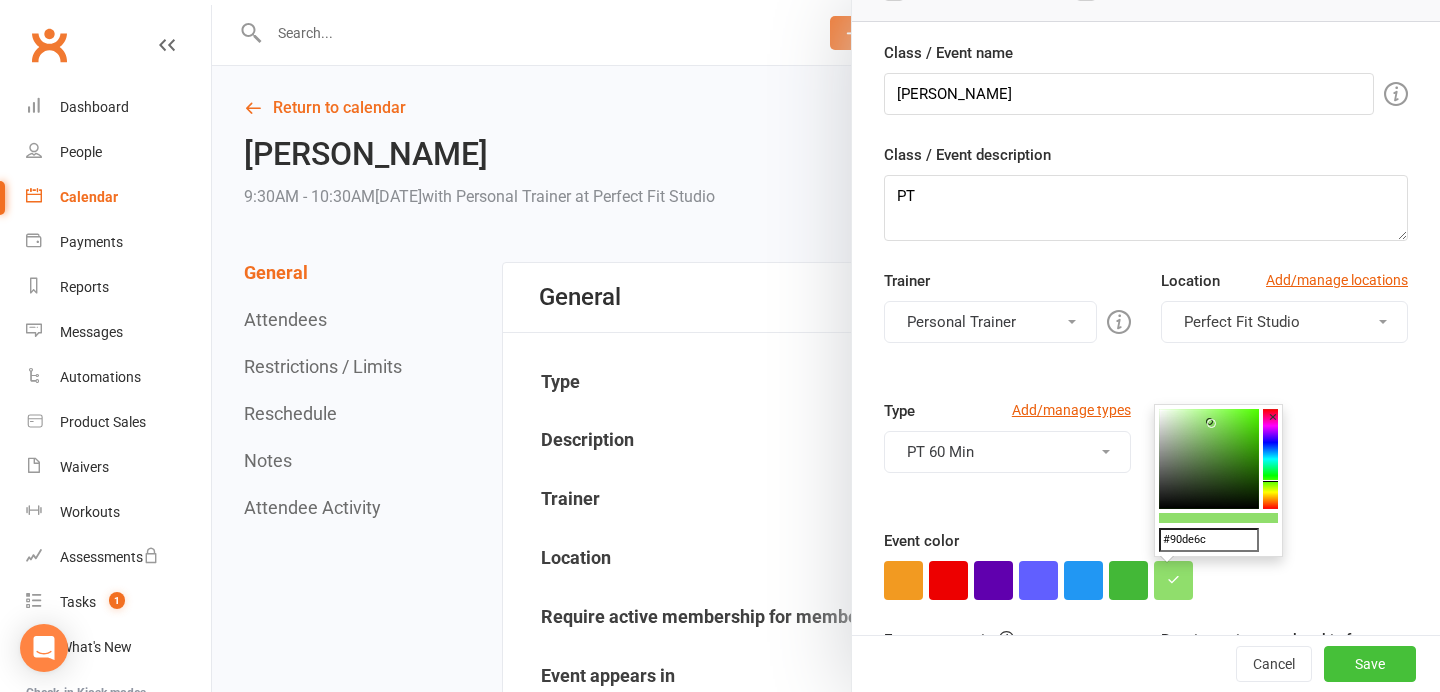 click on "Save" at bounding box center [1370, 664] 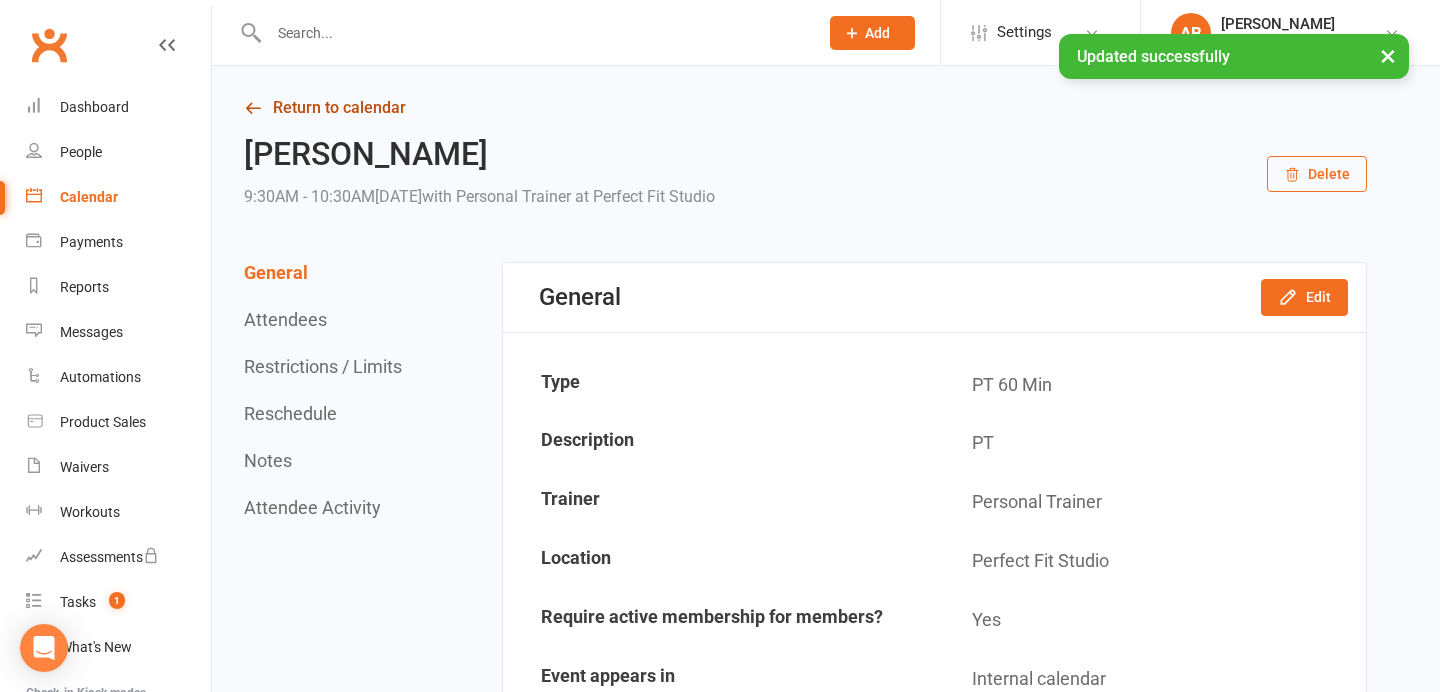 click on "Return to calendar" at bounding box center (805, 108) 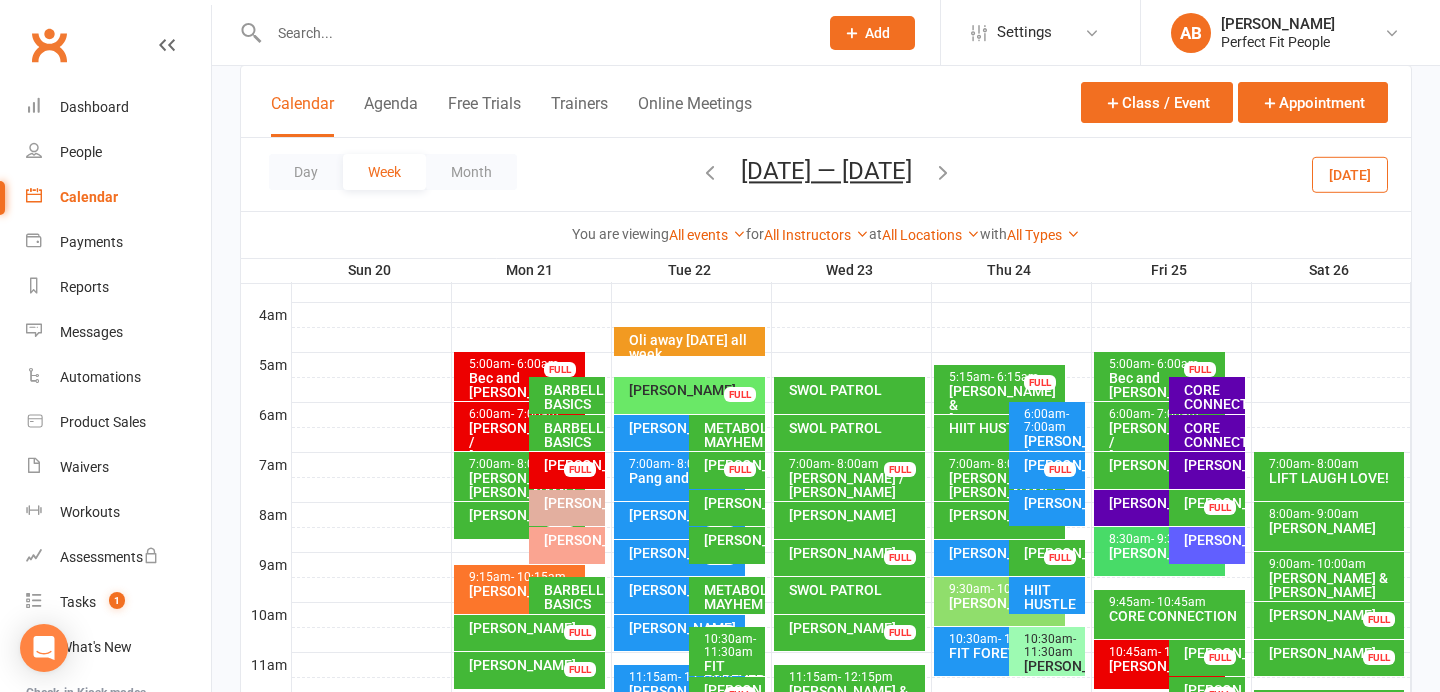 scroll, scrollTop: 273, scrollLeft: 0, axis: vertical 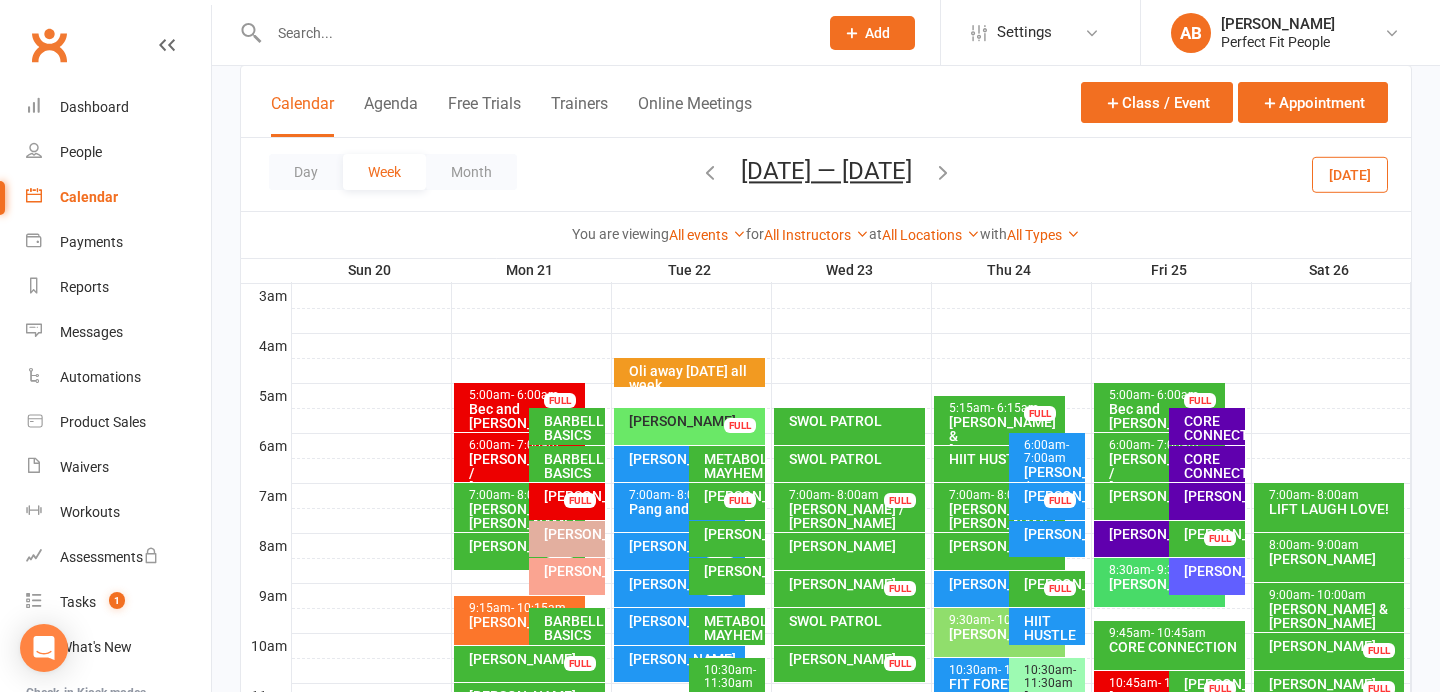 click at bounding box center (710, 172) 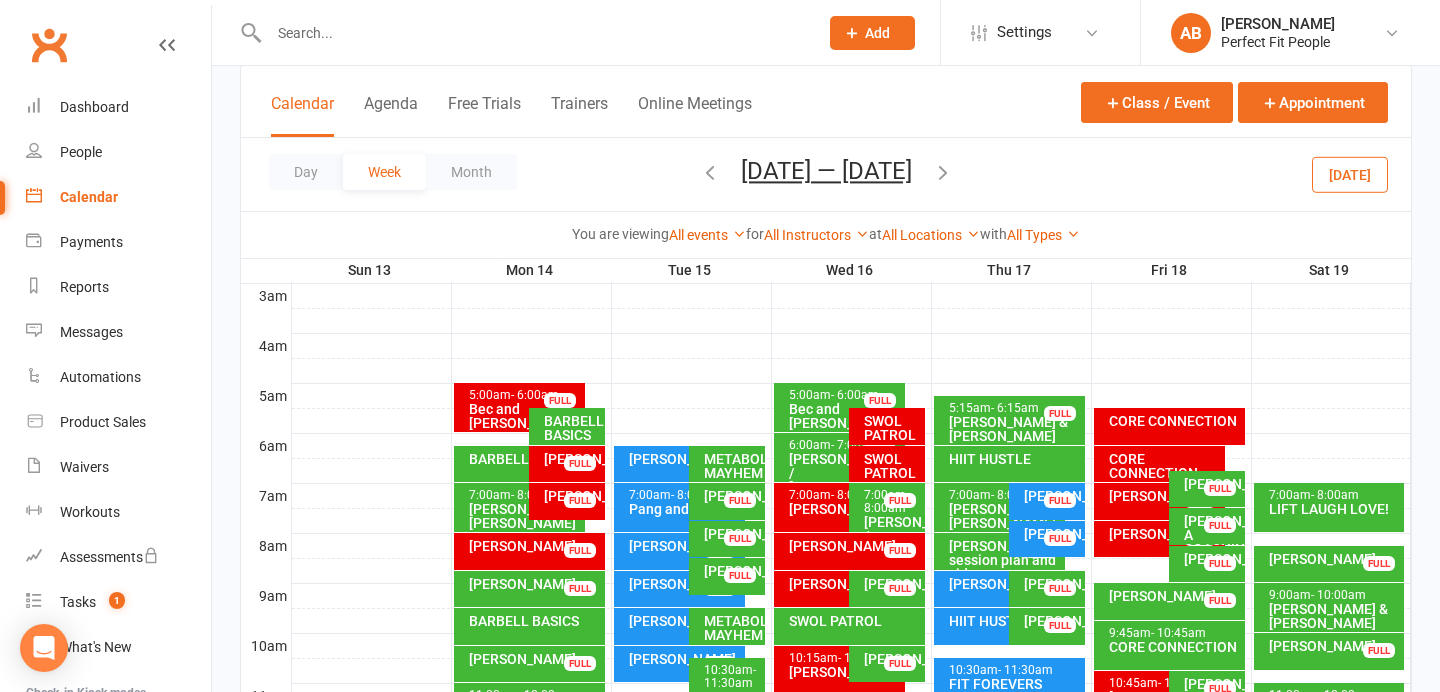 click on "Day Week Month Jul 13 — 19 2025
July 2025
Sun Mon Tue Wed Thu Fri Sat
29
30
01
02
03
04
05
06
07
08
09
10
11
12
13
14
15
16
17
18
19
20
21
22
23
24
25
26
27
28
29
30
31
01
02
03 04" at bounding box center (826, 174) 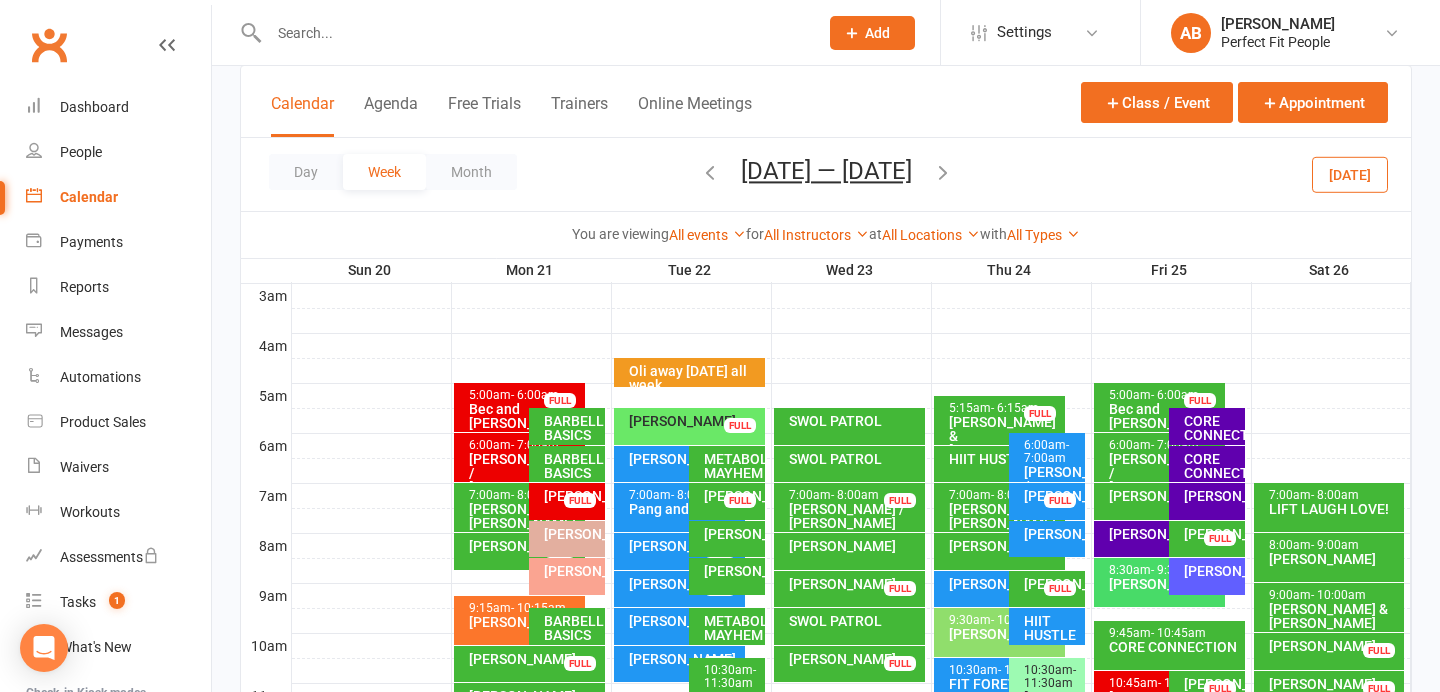 click on "[PERSON_NAME]" at bounding box center (572, 534) 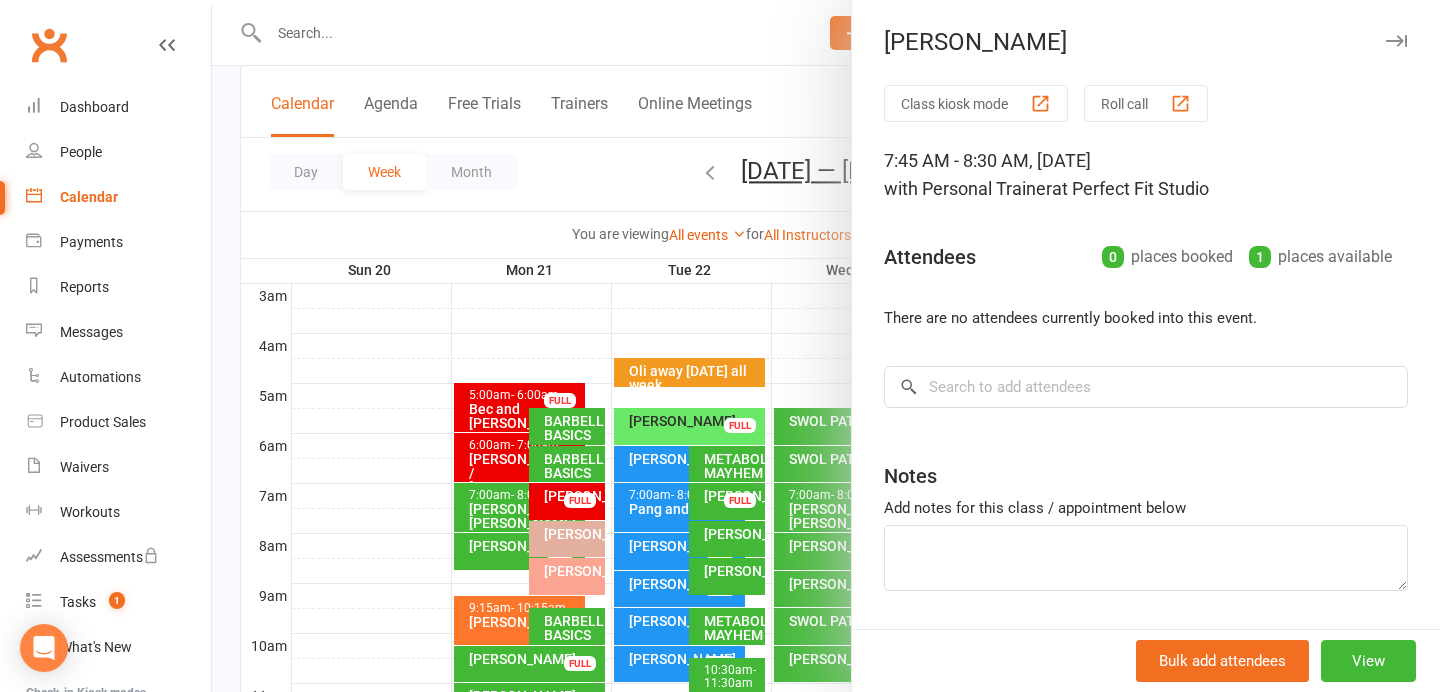 click at bounding box center [1396, 41] 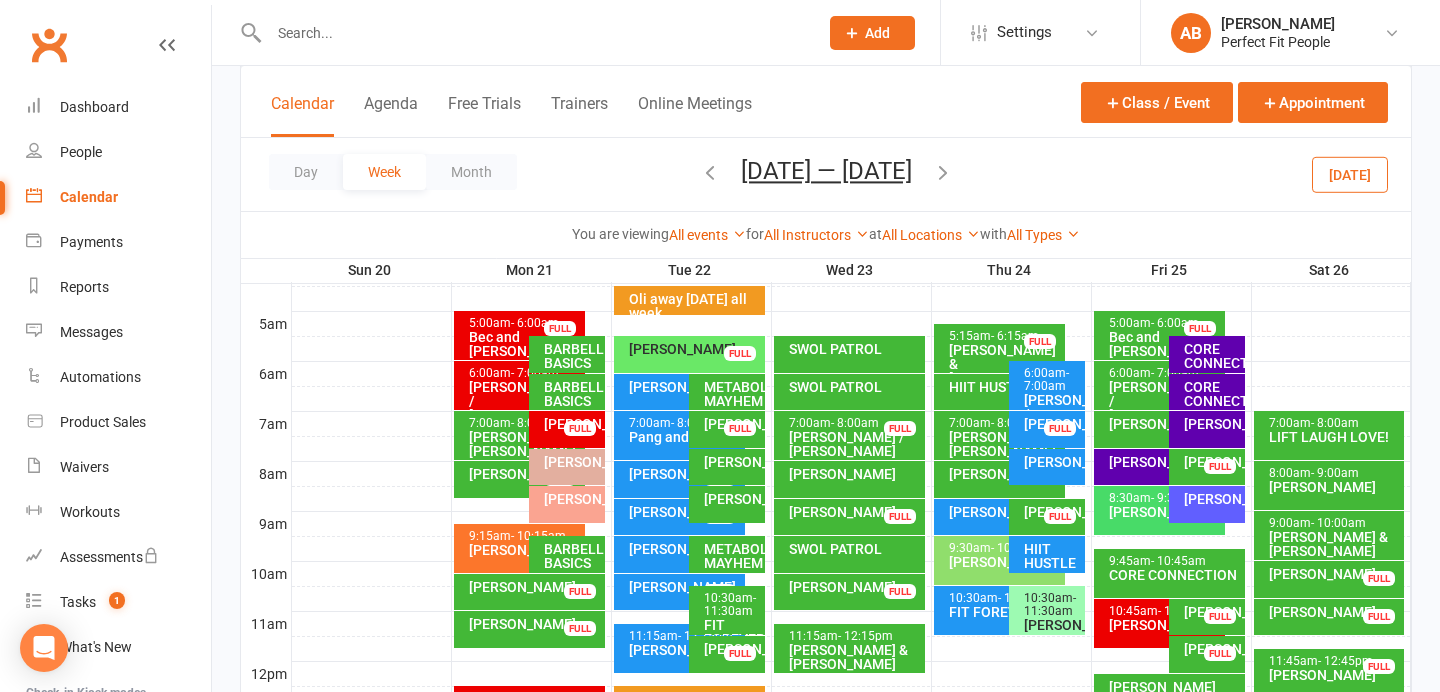 scroll, scrollTop: 343, scrollLeft: 0, axis: vertical 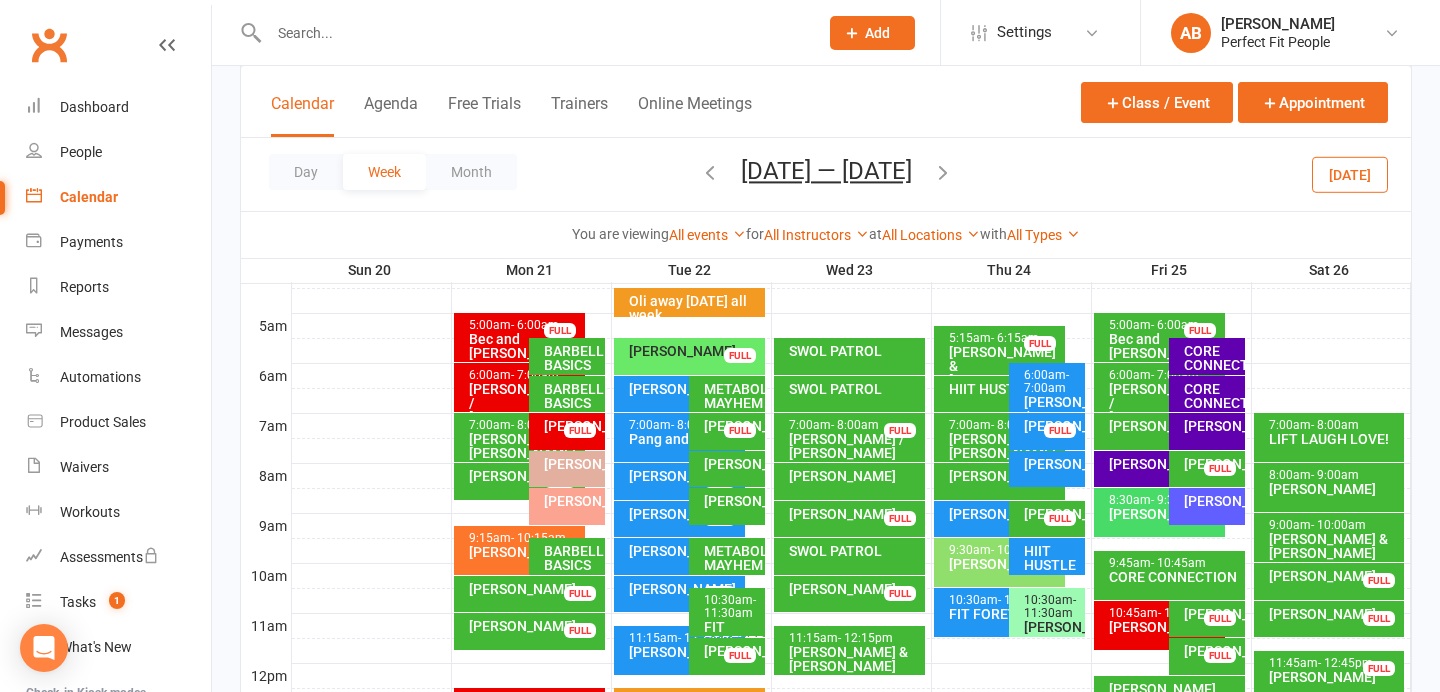 click on "[PERSON_NAME]" at bounding box center (572, 501) 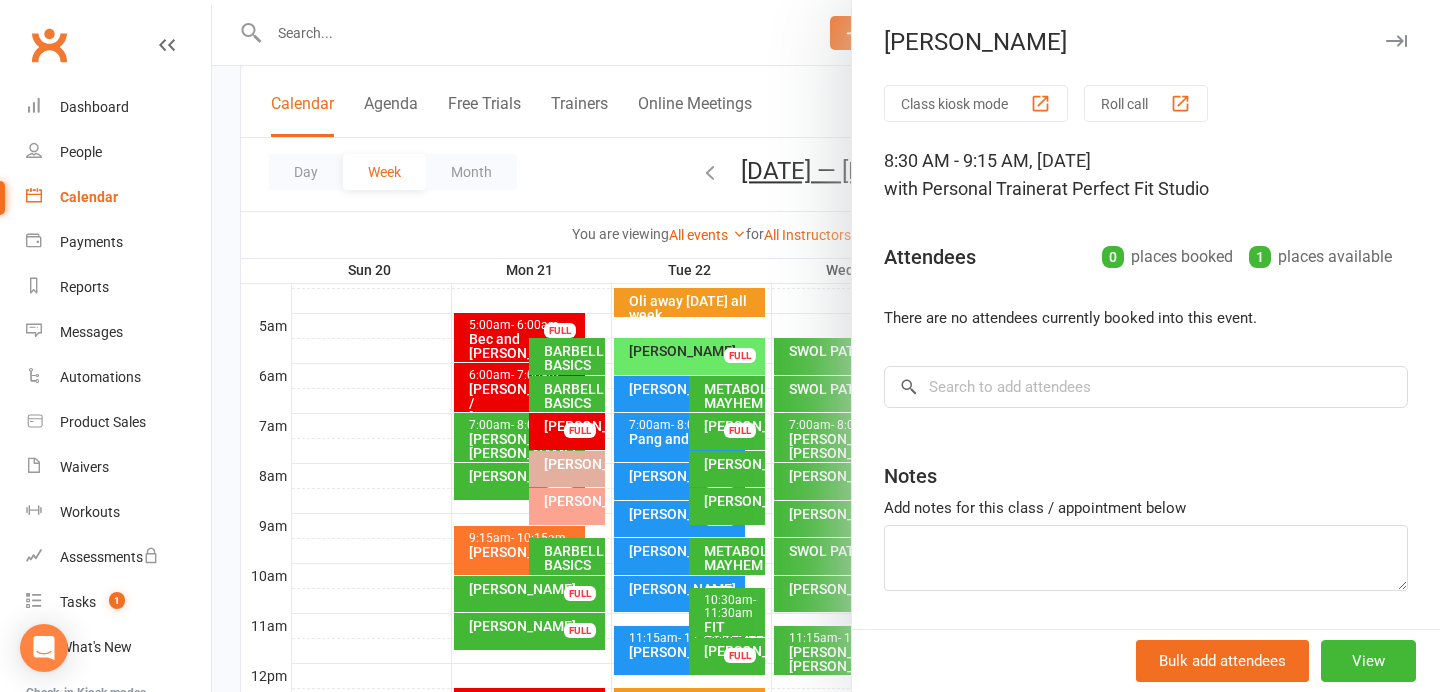 click at bounding box center [1396, 41] 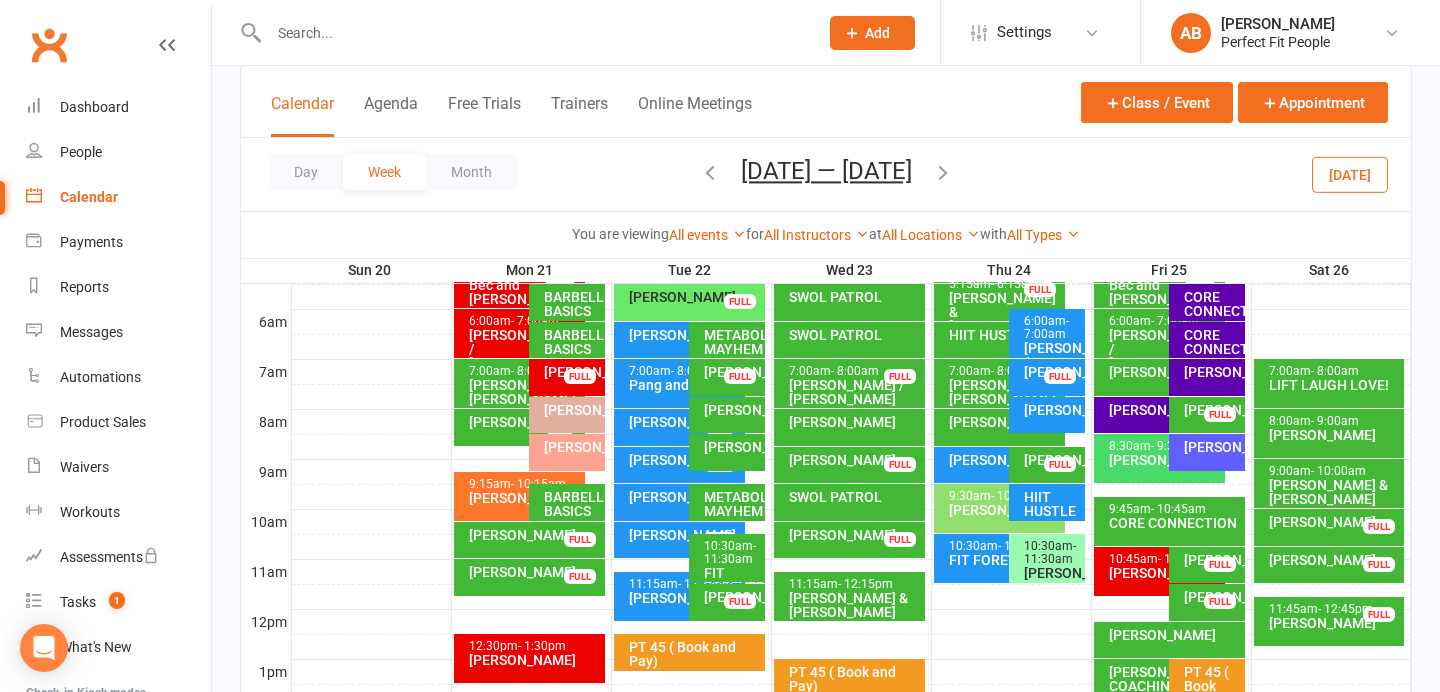 scroll, scrollTop: 392, scrollLeft: 0, axis: vertical 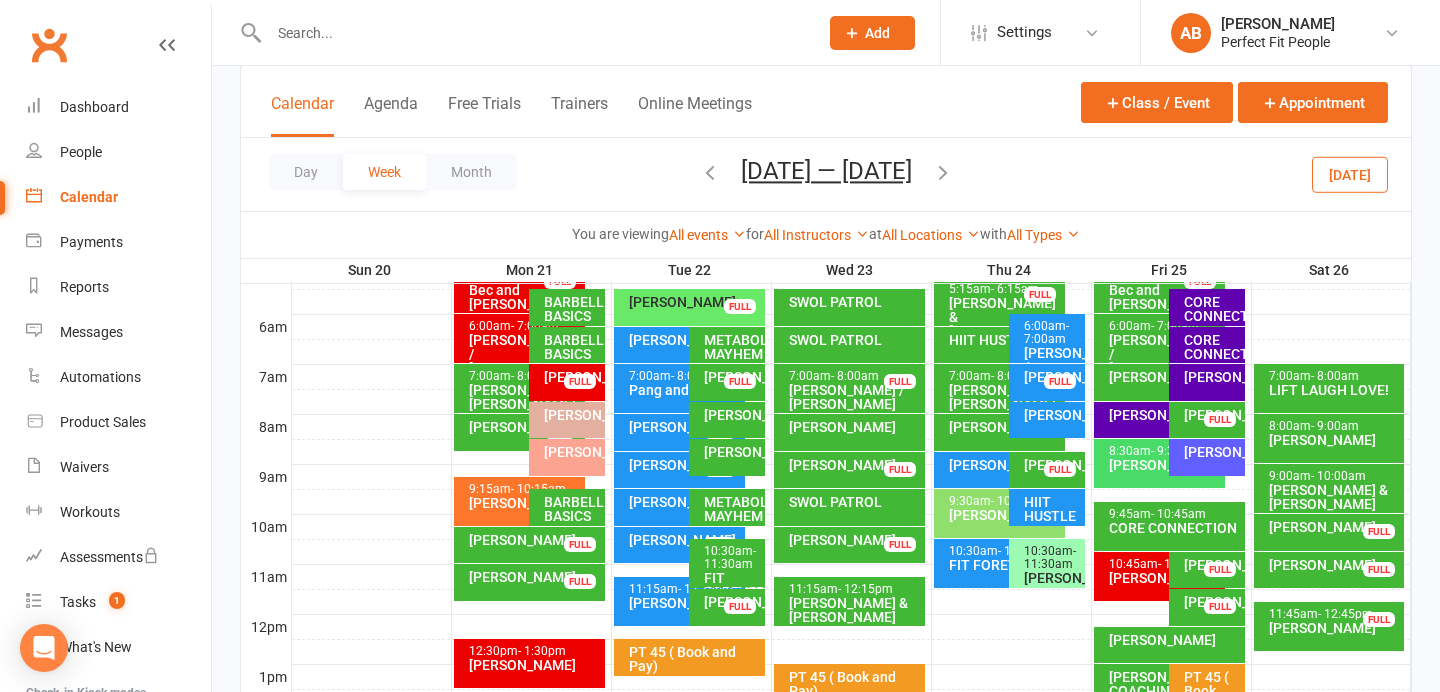 click on "[PERSON_NAME]" at bounding box center [572, 452] 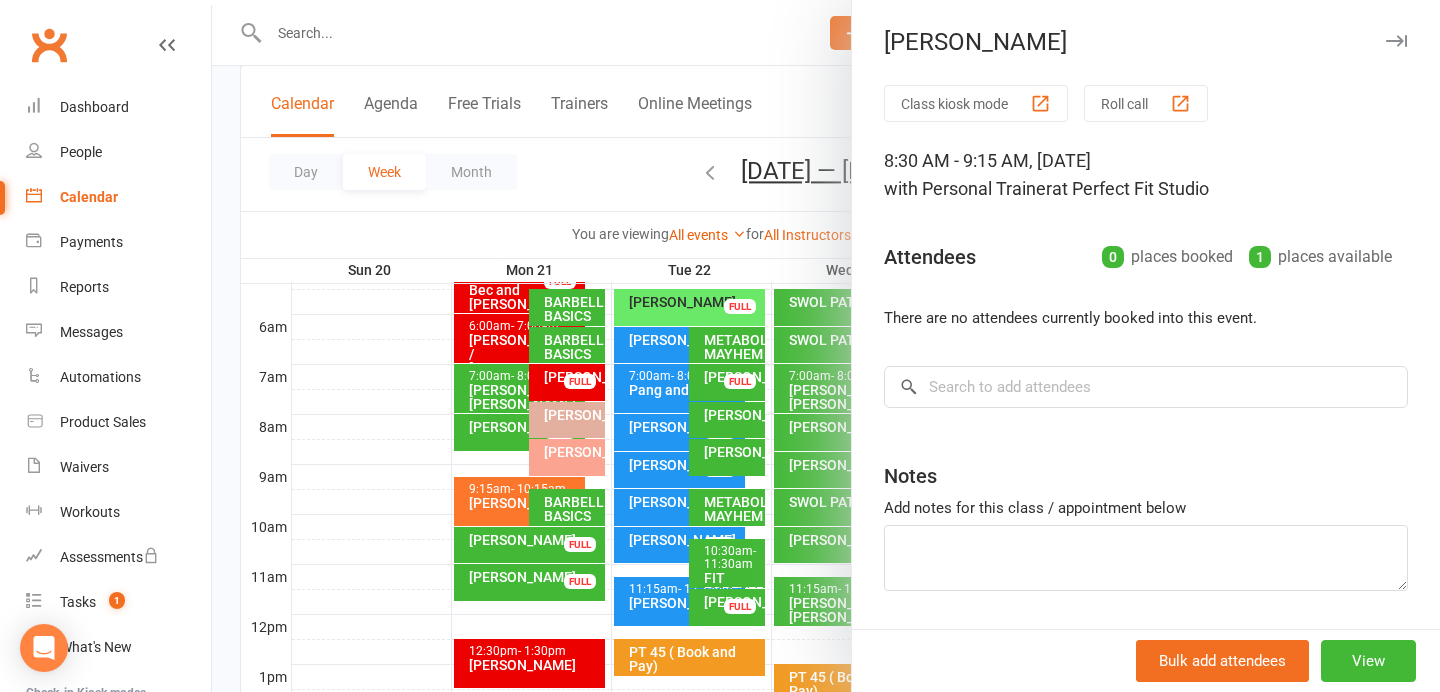 click at bounding box center (1396, 41) 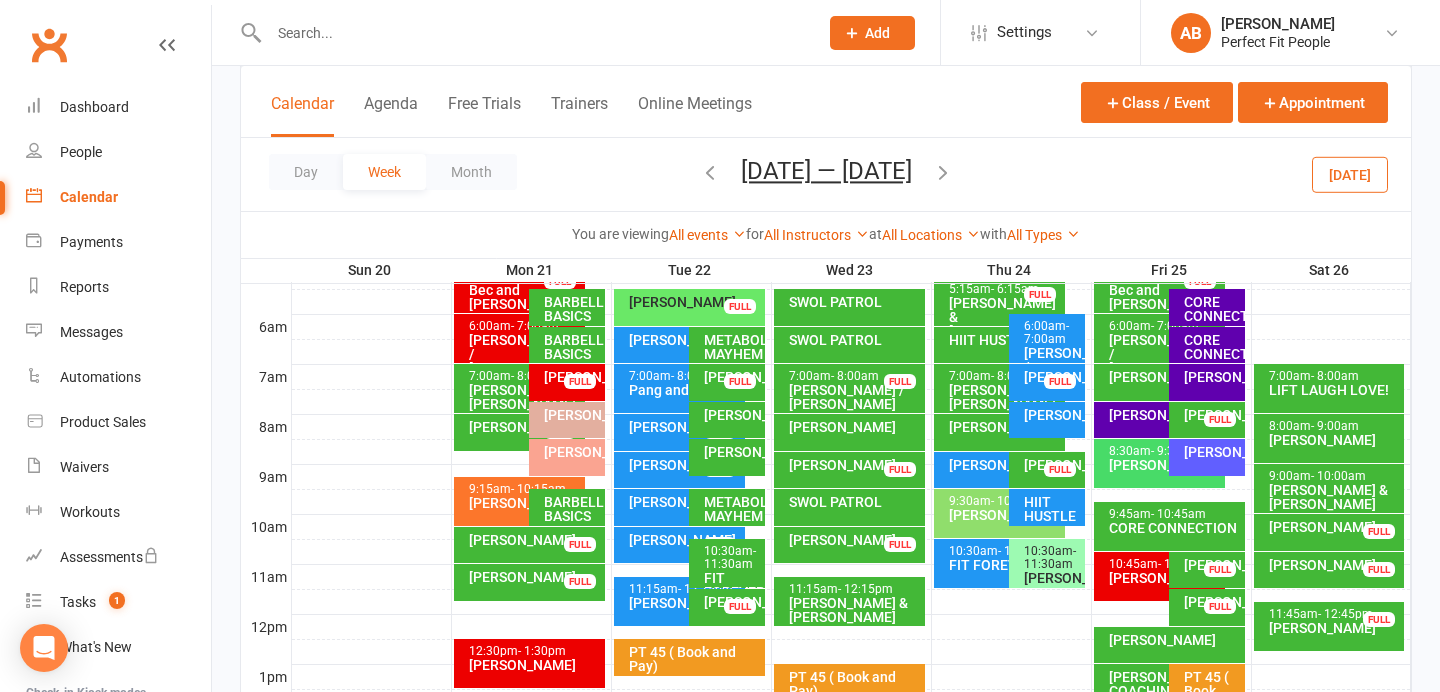 click at bounding box center (710, 172) 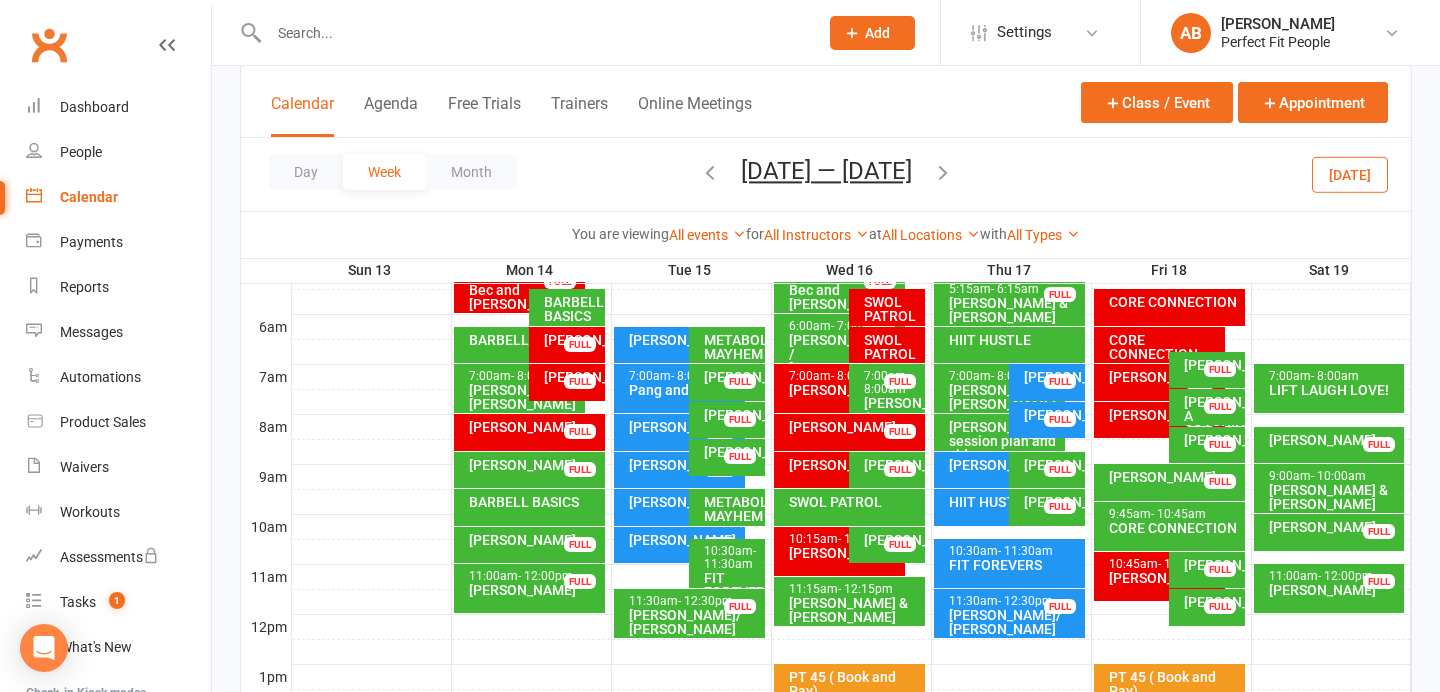scroll, scrollTop: 335, scrollLeft: 0, axis: vertical 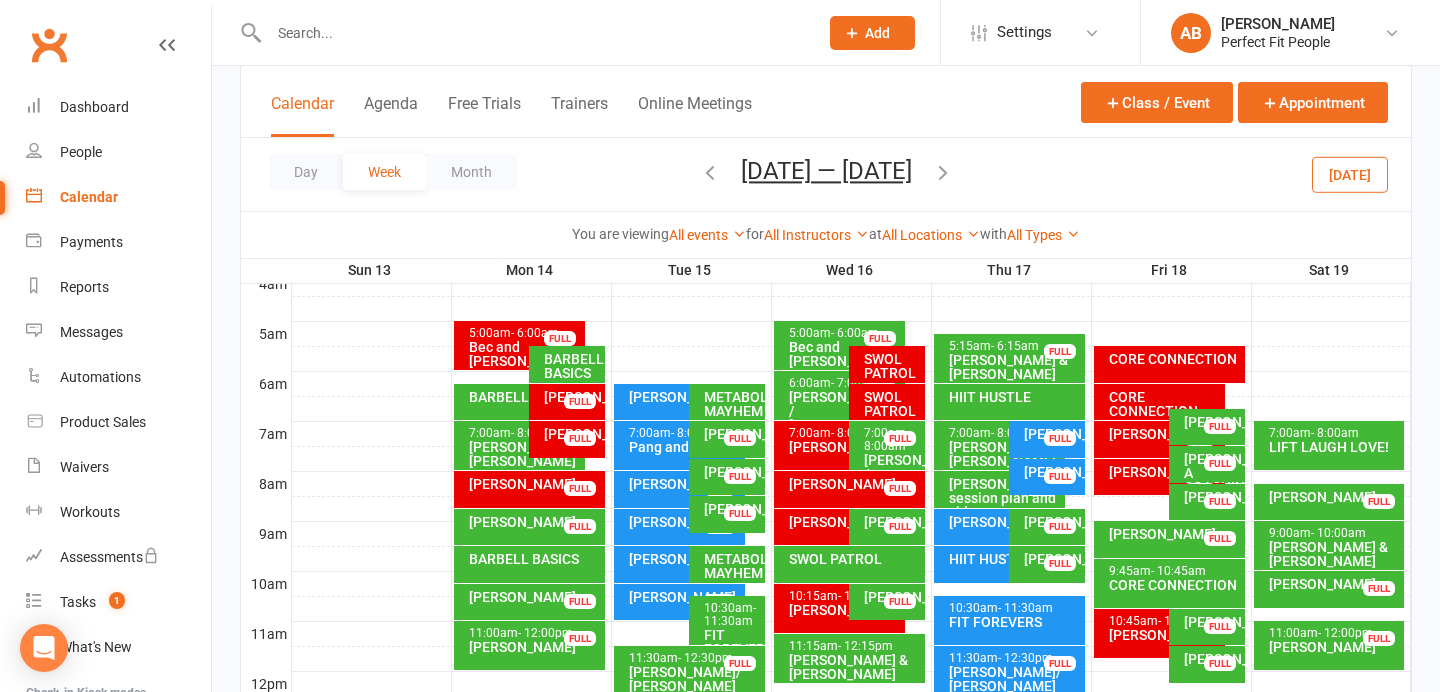 click at bounding box center [943, 172] 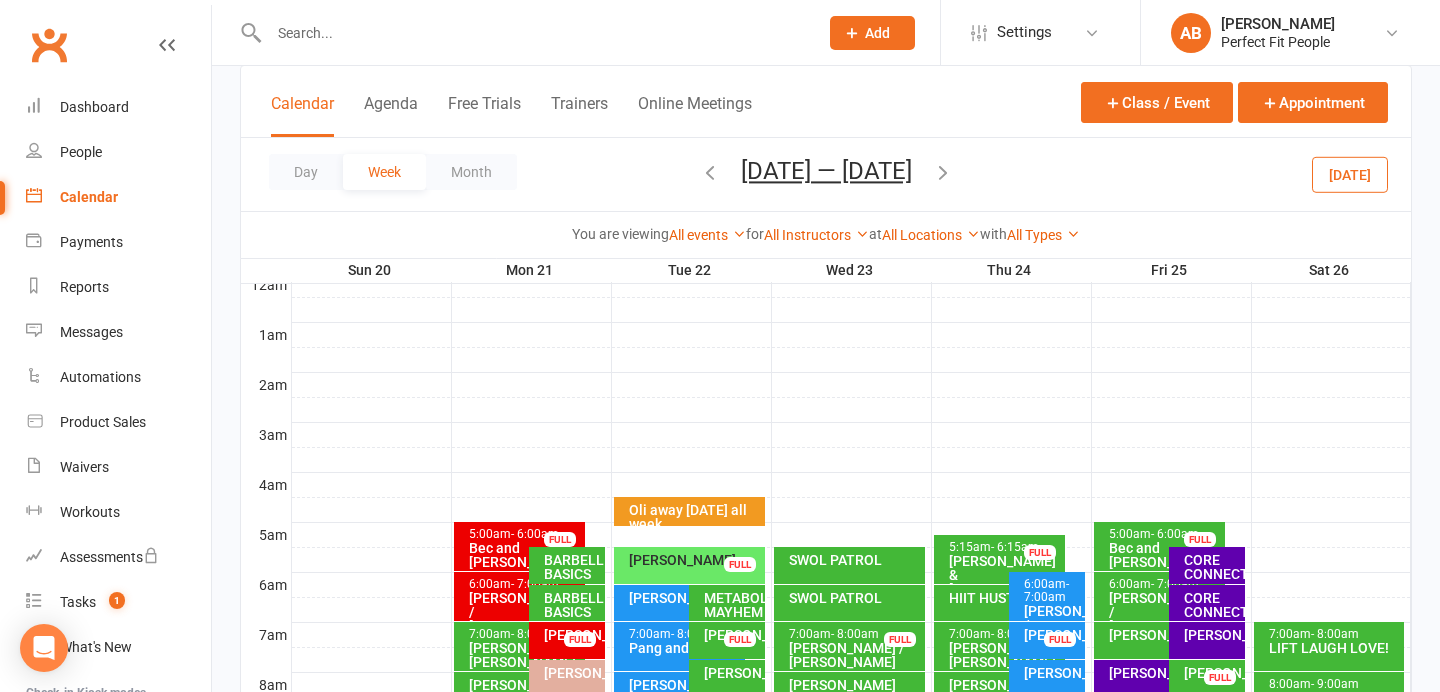 scroll, scrollTop: 0, scrollLeft: 0, axis: both 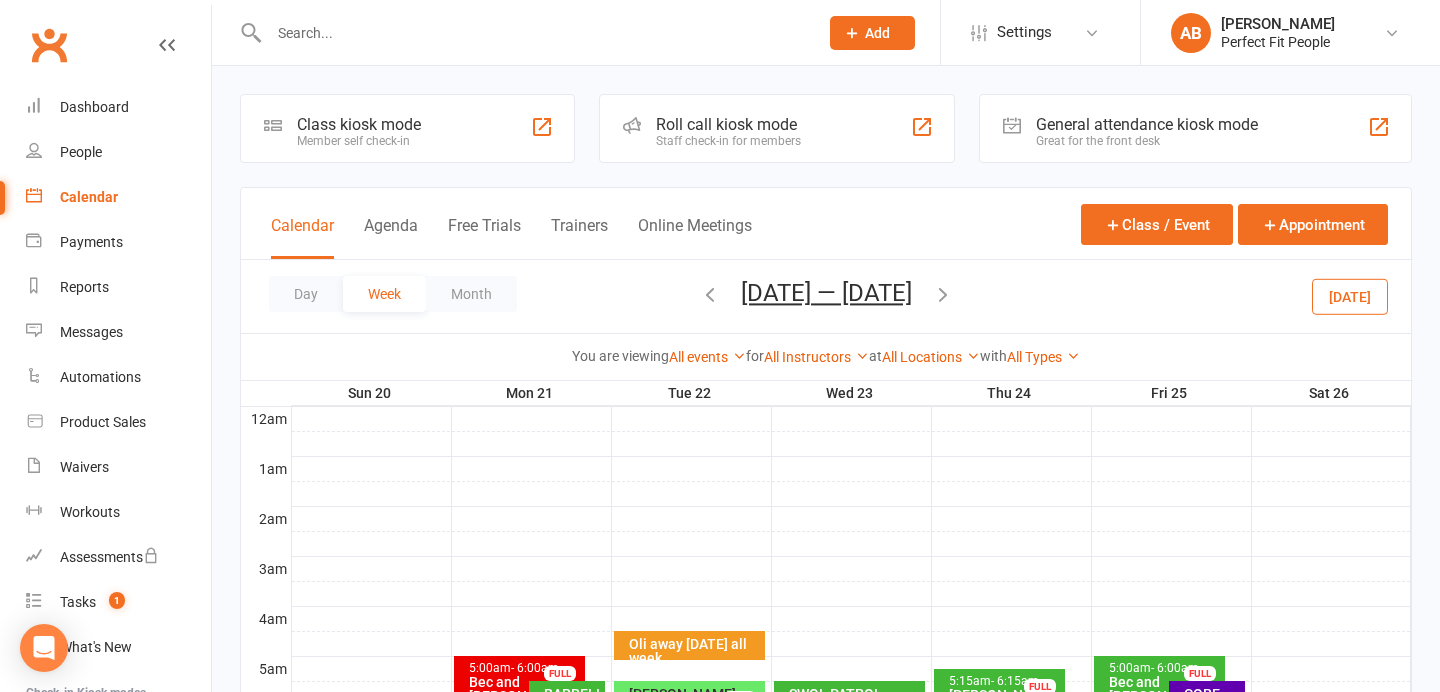 click on "[DATE]" at bounding box center (1350, 296) 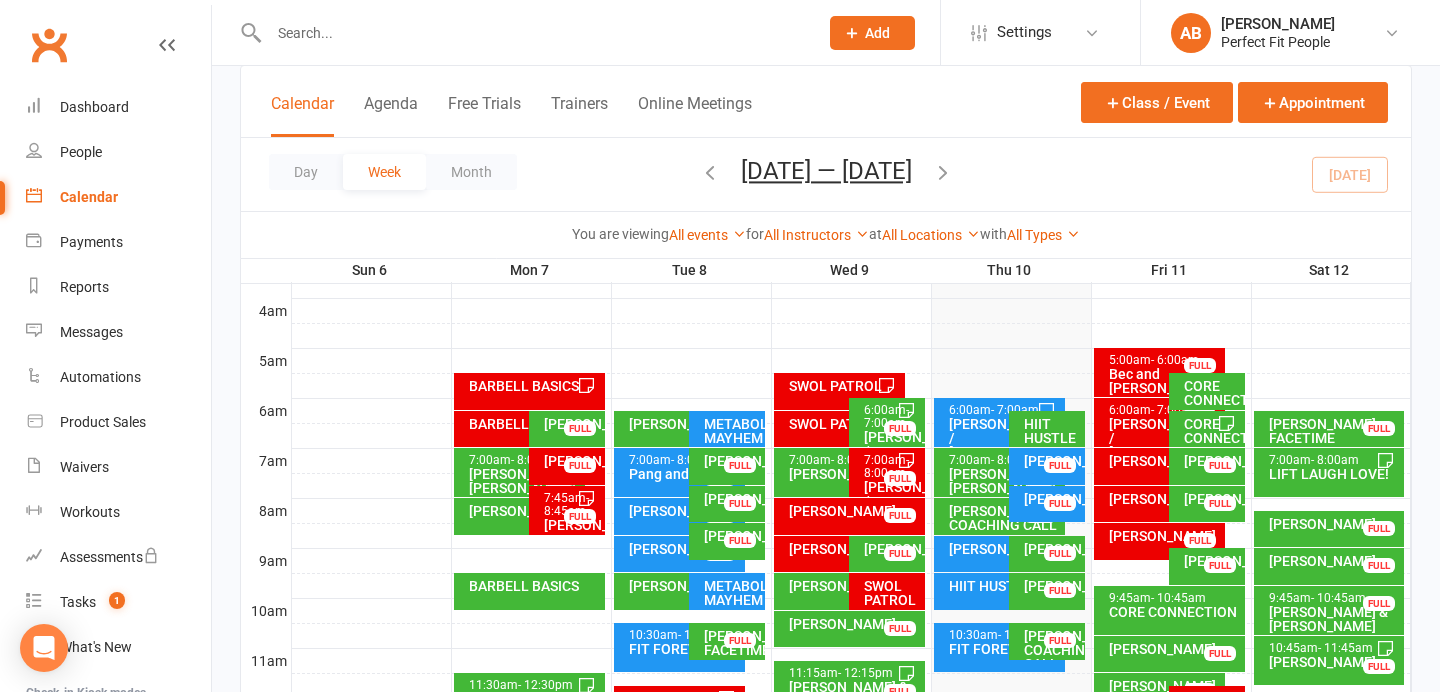 scroll, scrollTop: 309, scrollLeft: 0, axis: vertical 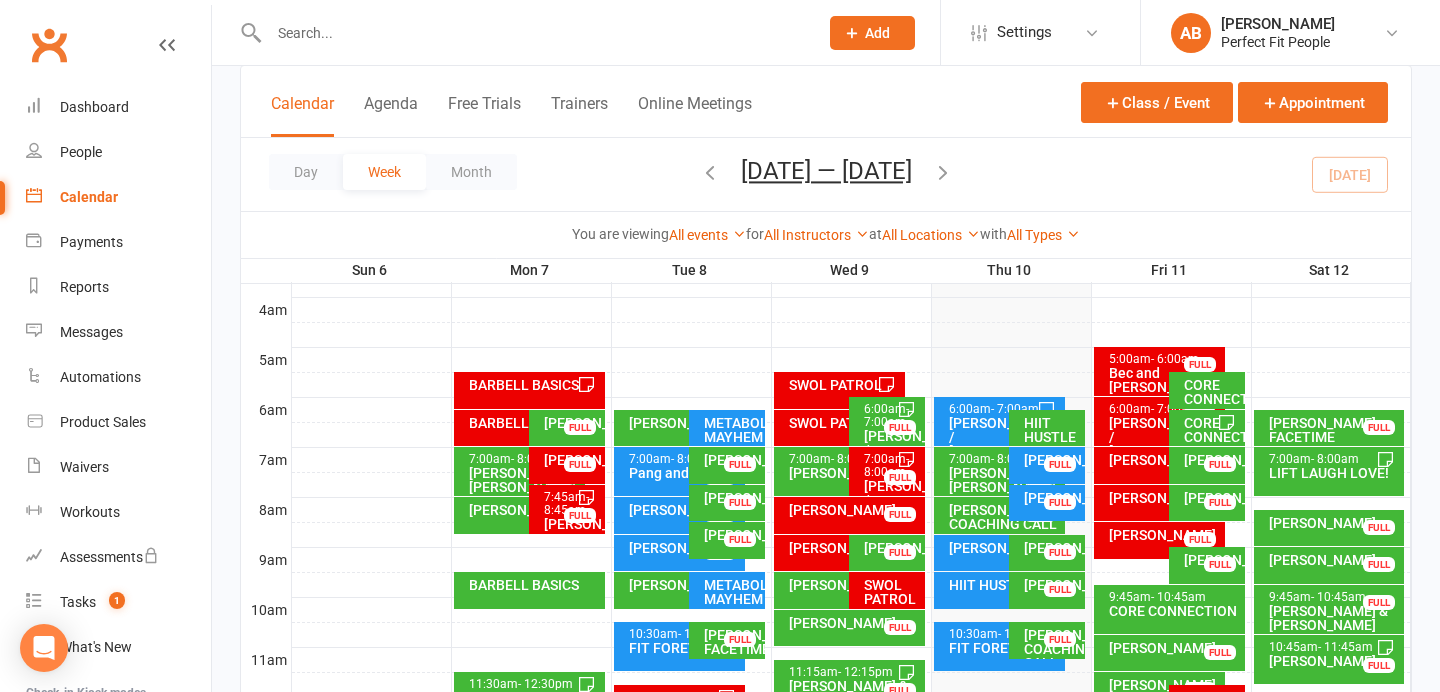 click on "CORE CONNECTION" at bounding box center [1212, 392] 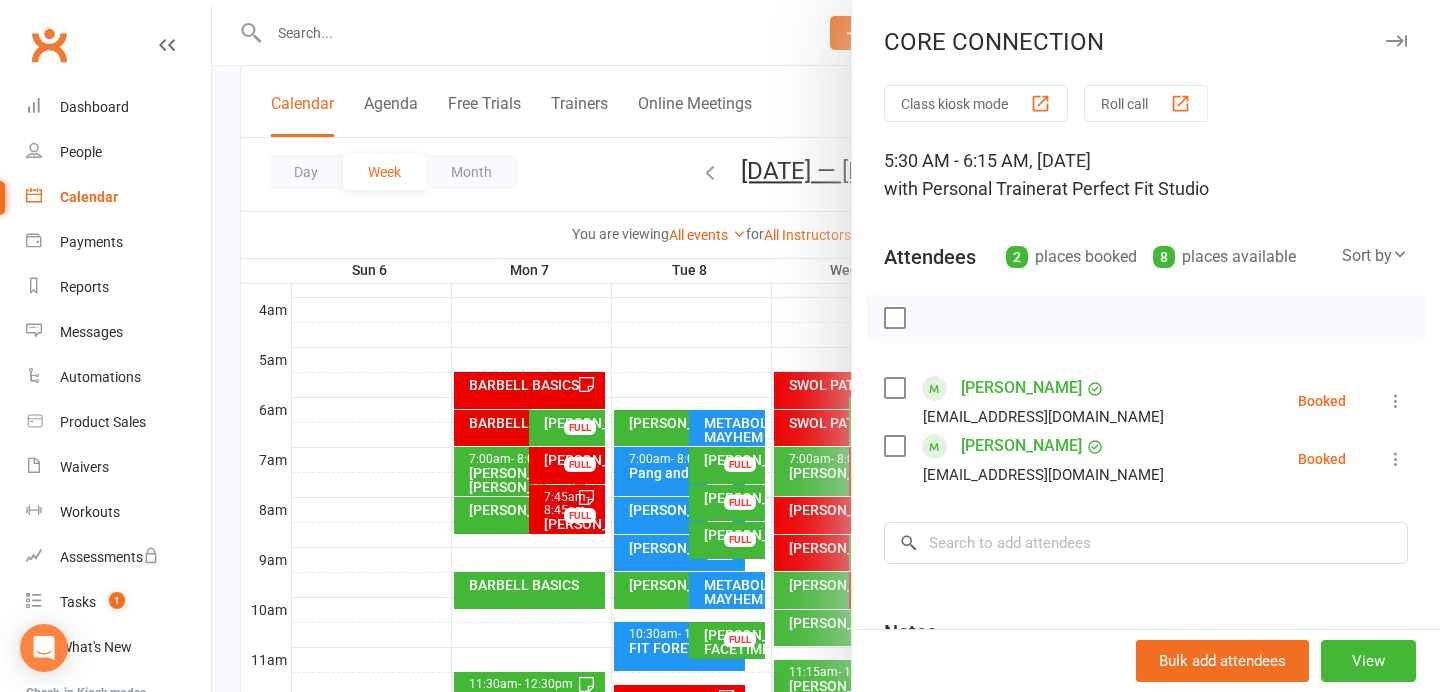 click at bounding box center (1396, 41) 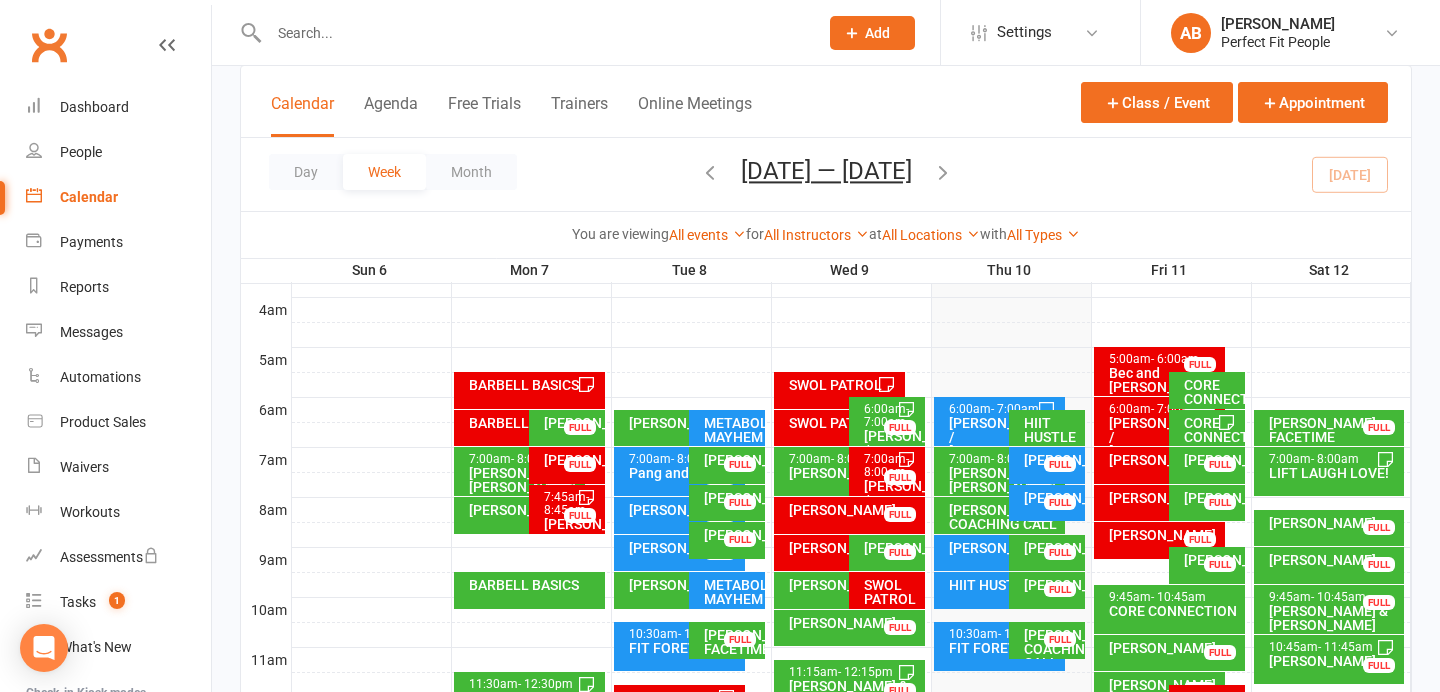 click 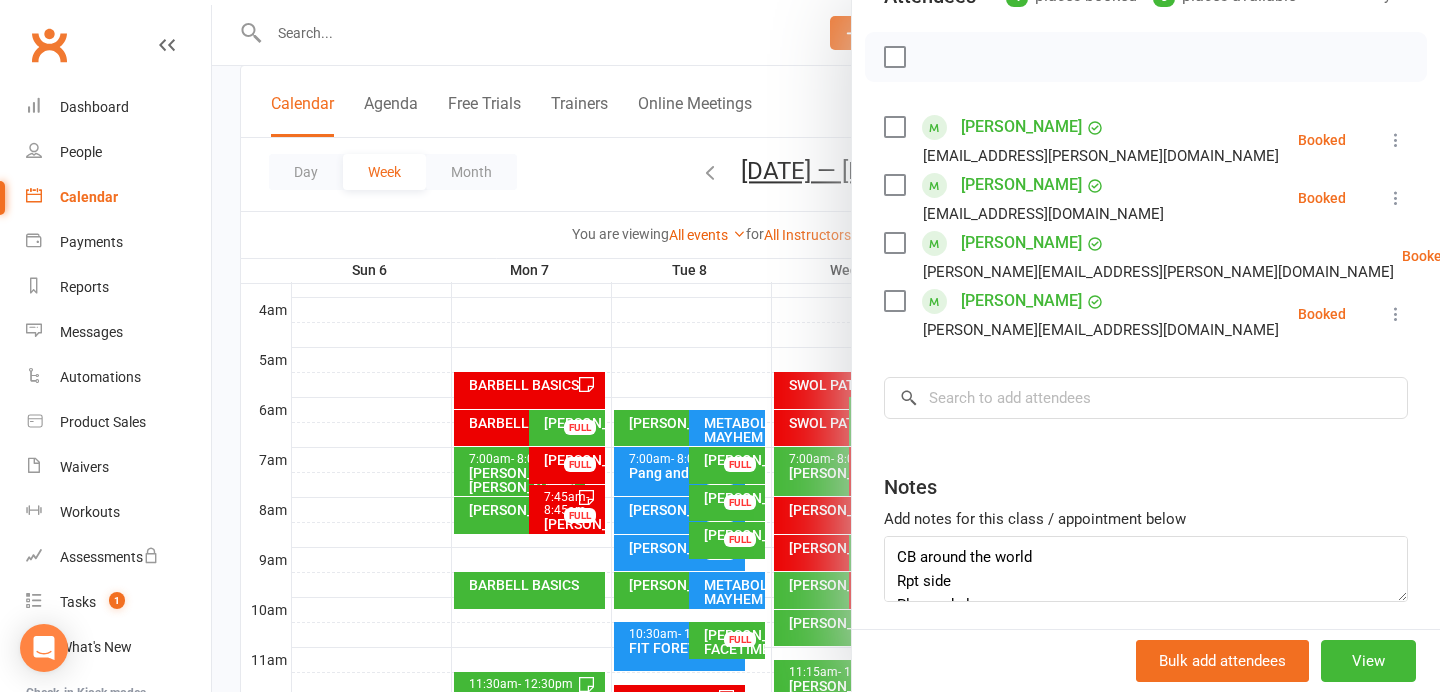 scroll, scrollTop: 260, scrollLeft: 0, axis: vertical 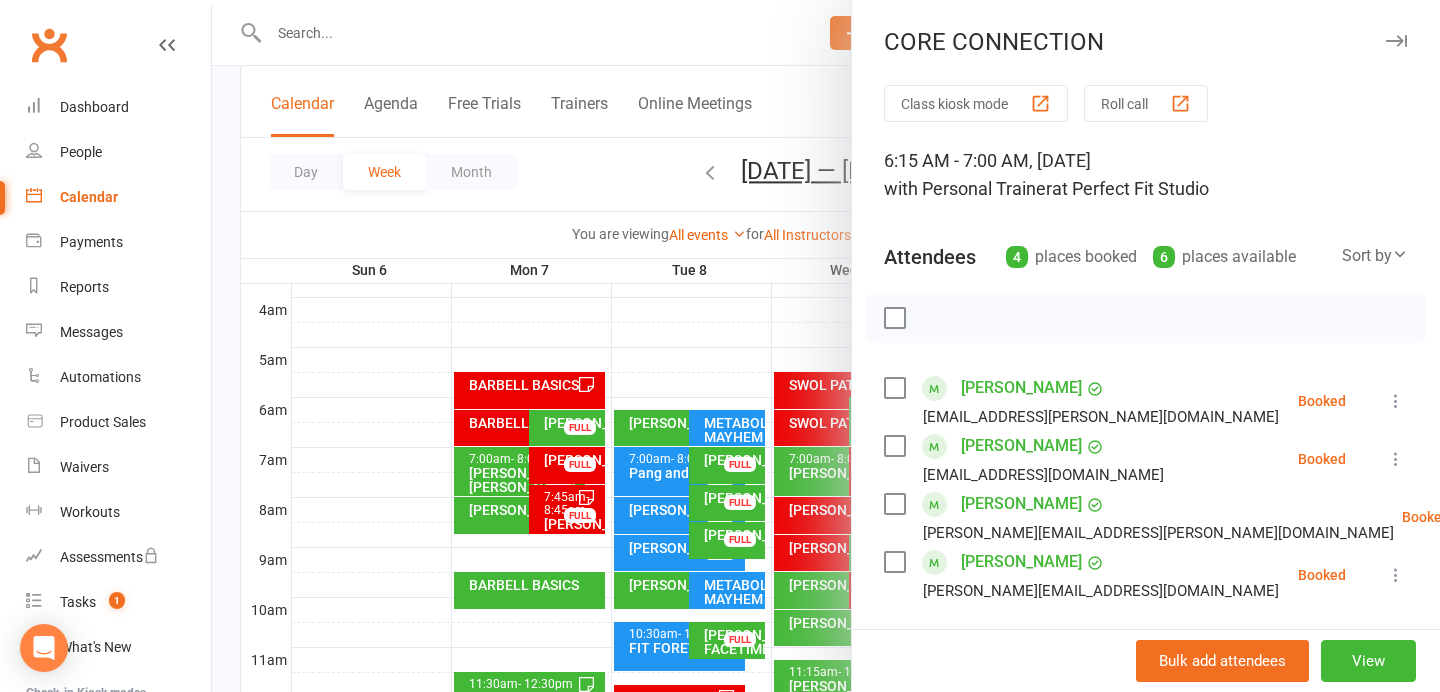 click at bounding box center (1396, 41) 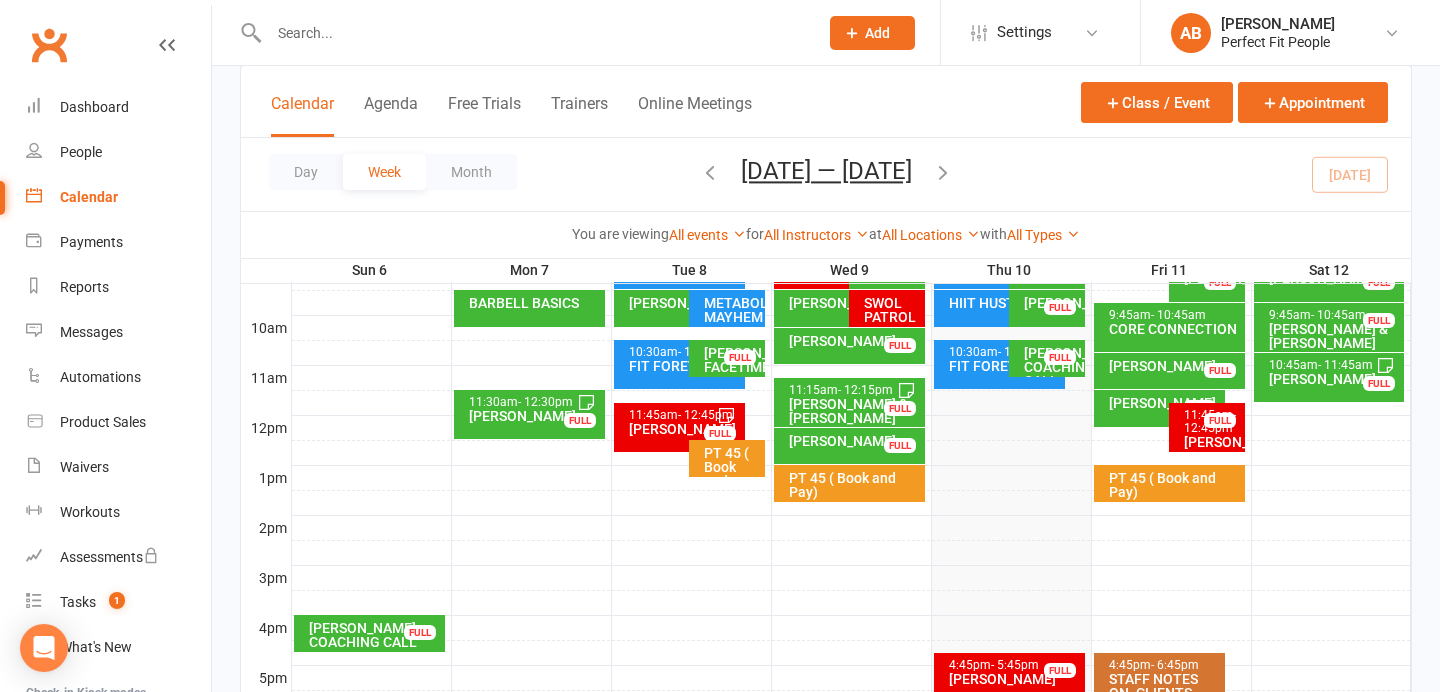 scroll, scrollTop: 595, scrollLeft: 0, axis: vertical 